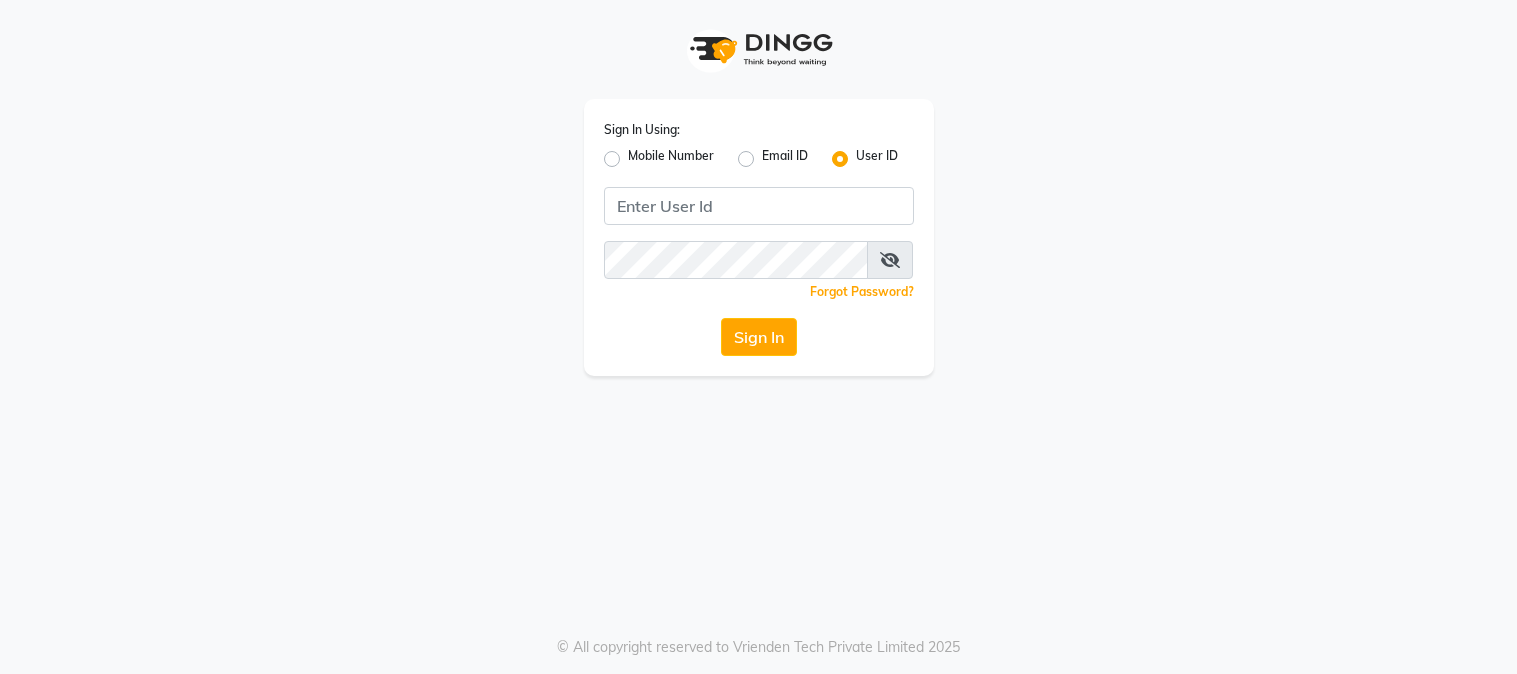 scroll, scrollTop: 0, scrollLeft: 0, axis: both 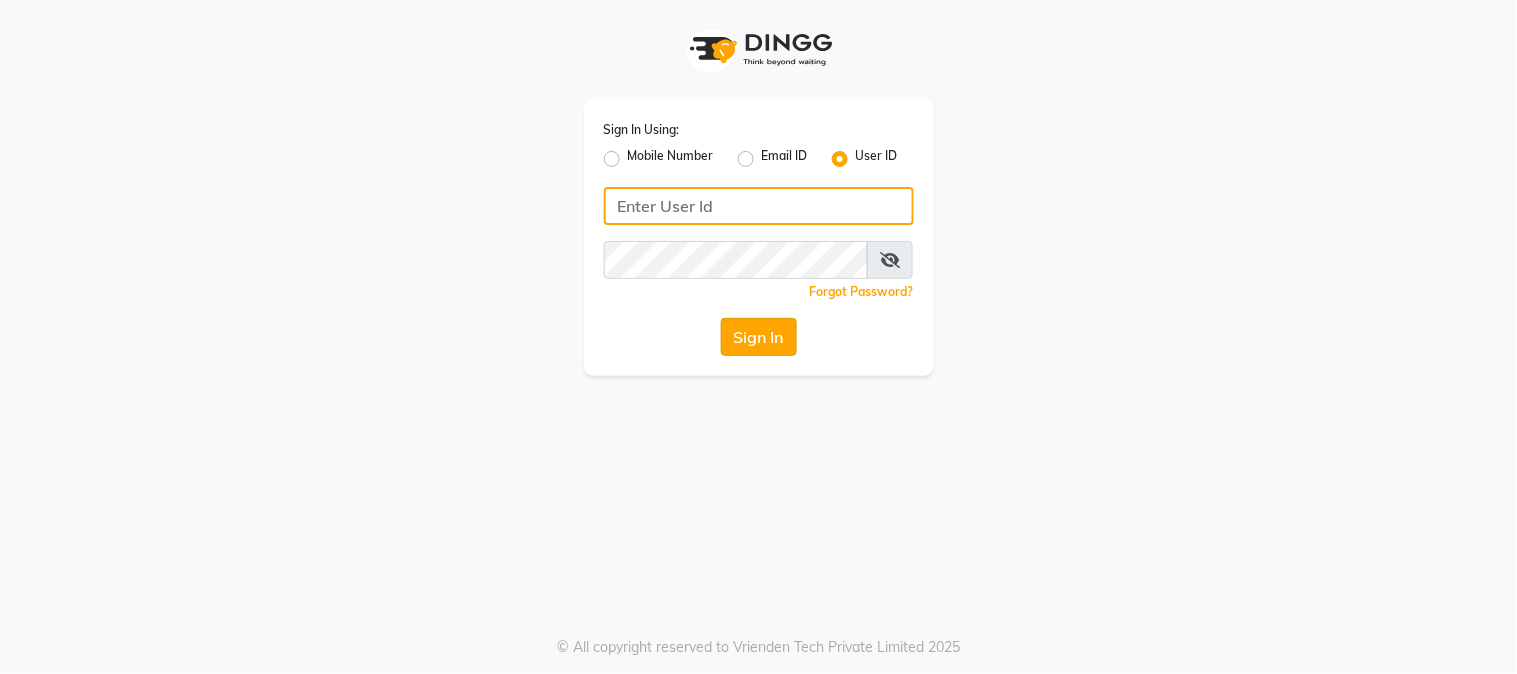 type on "9209454052" 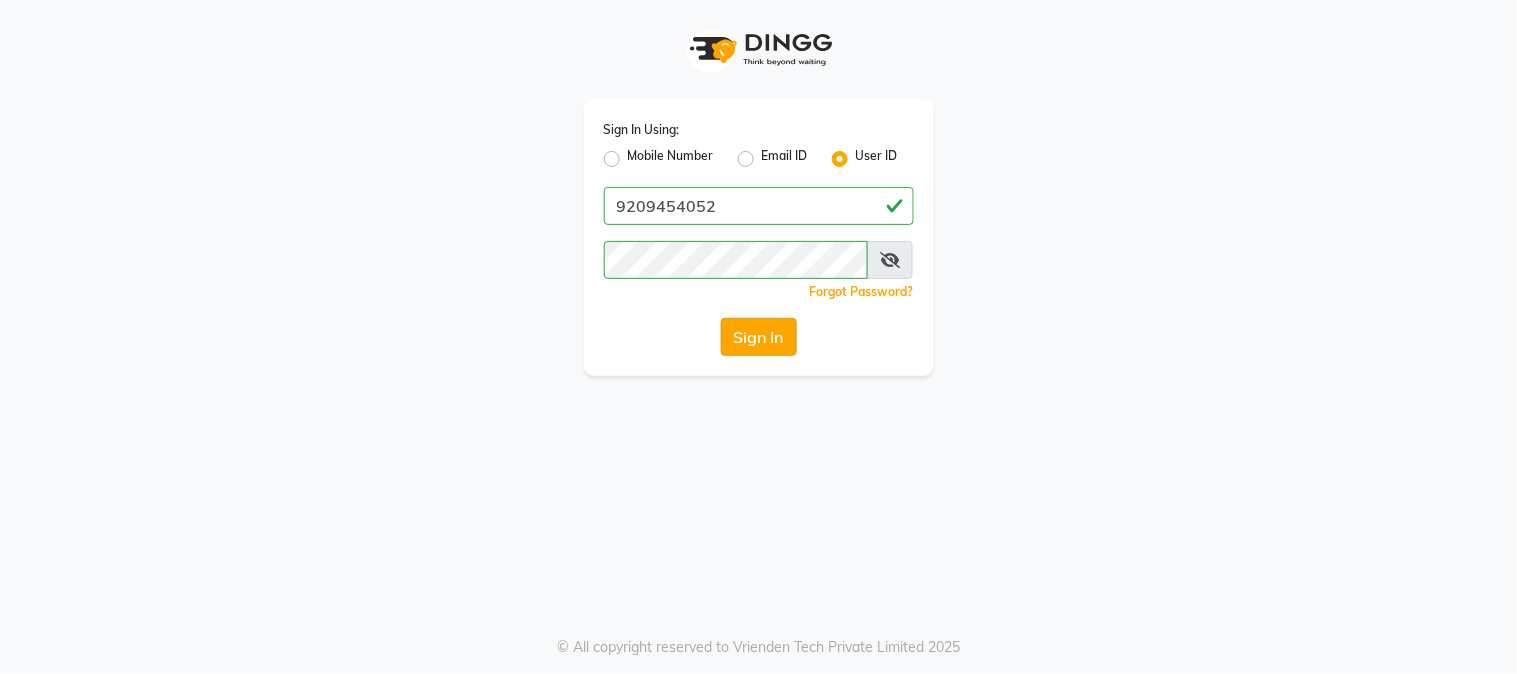 click on "Sign In" 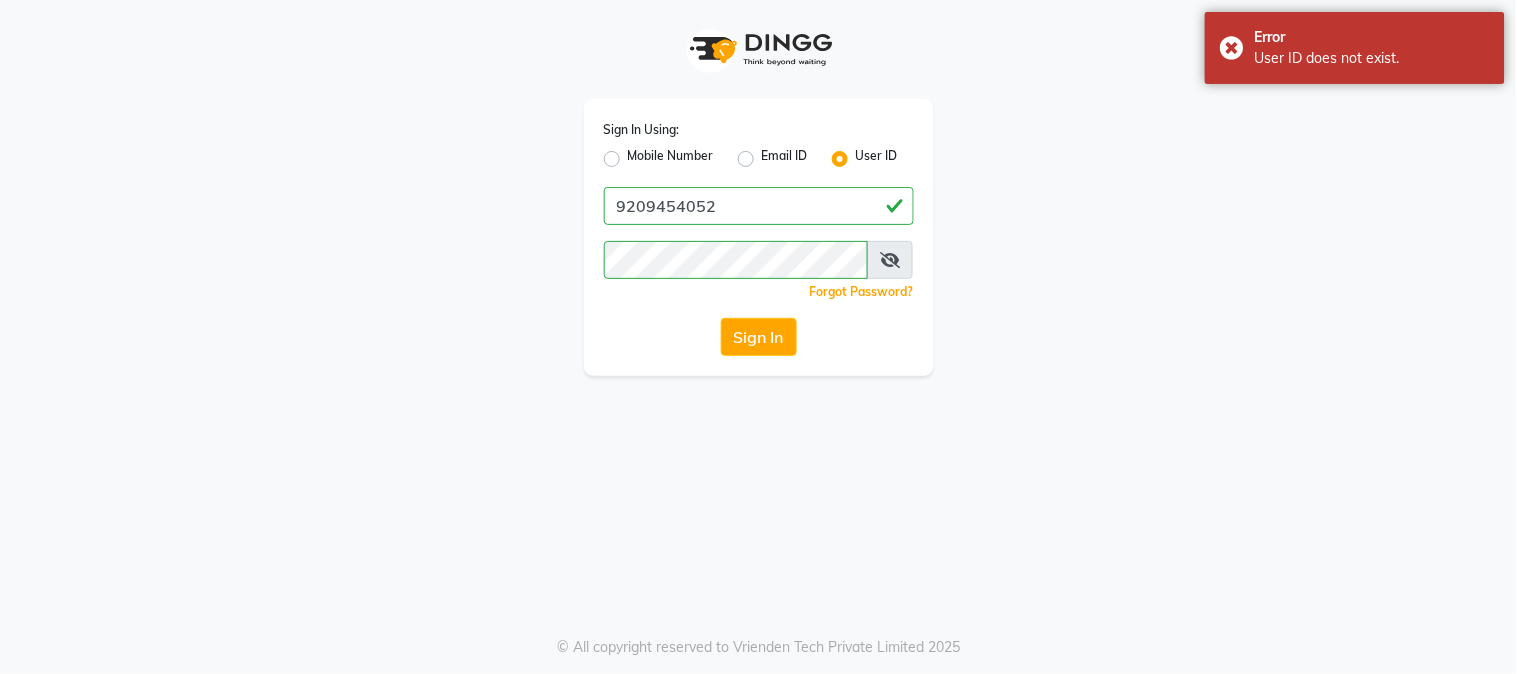 click on "Mobile Number" 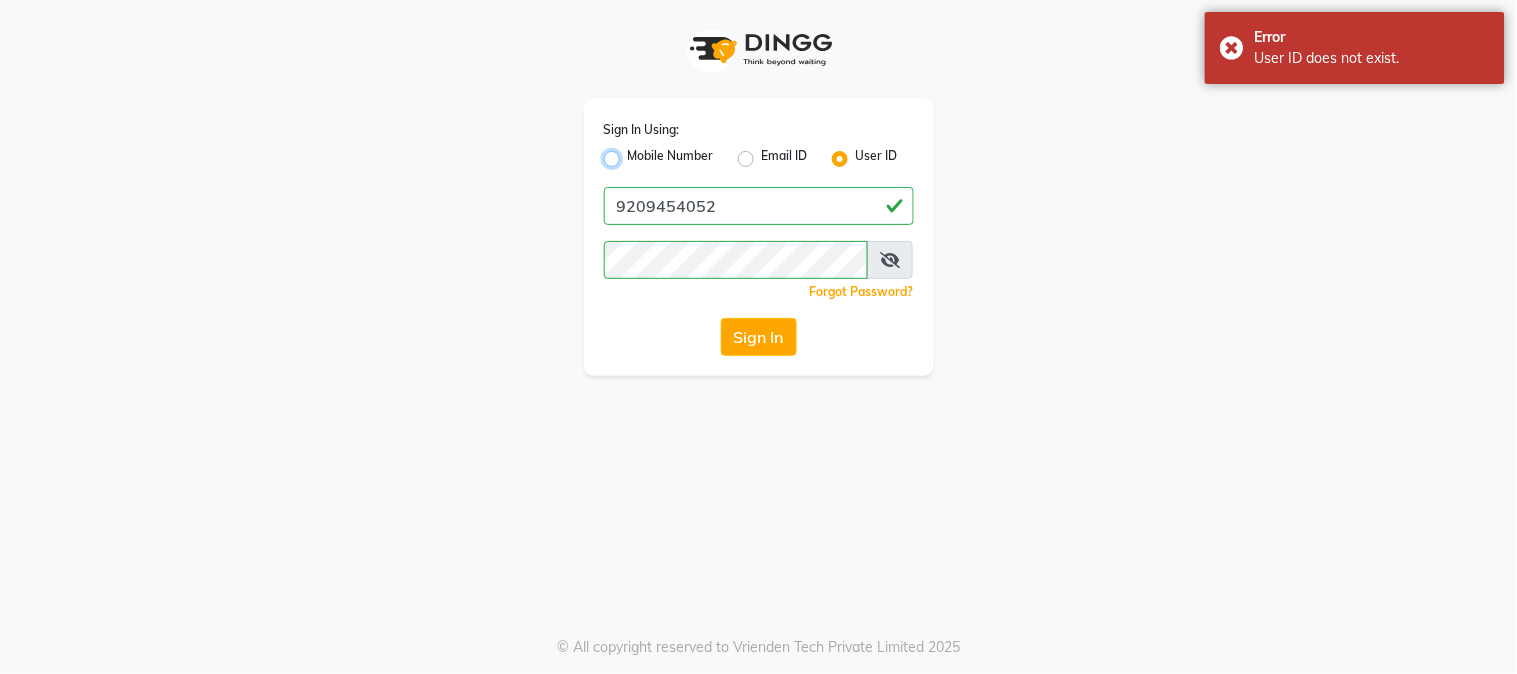 click on "Mobile Number" at bounding box center [634, 153] 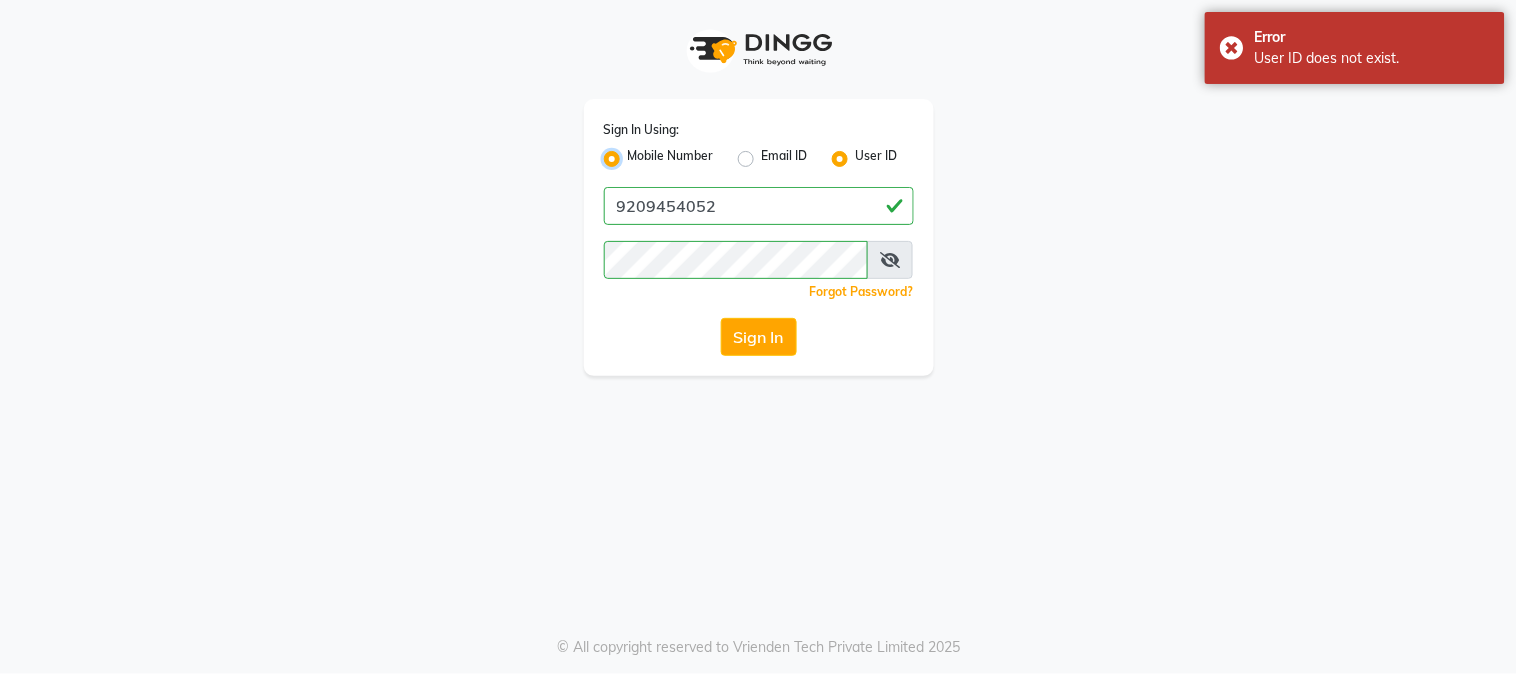 radio on "false" 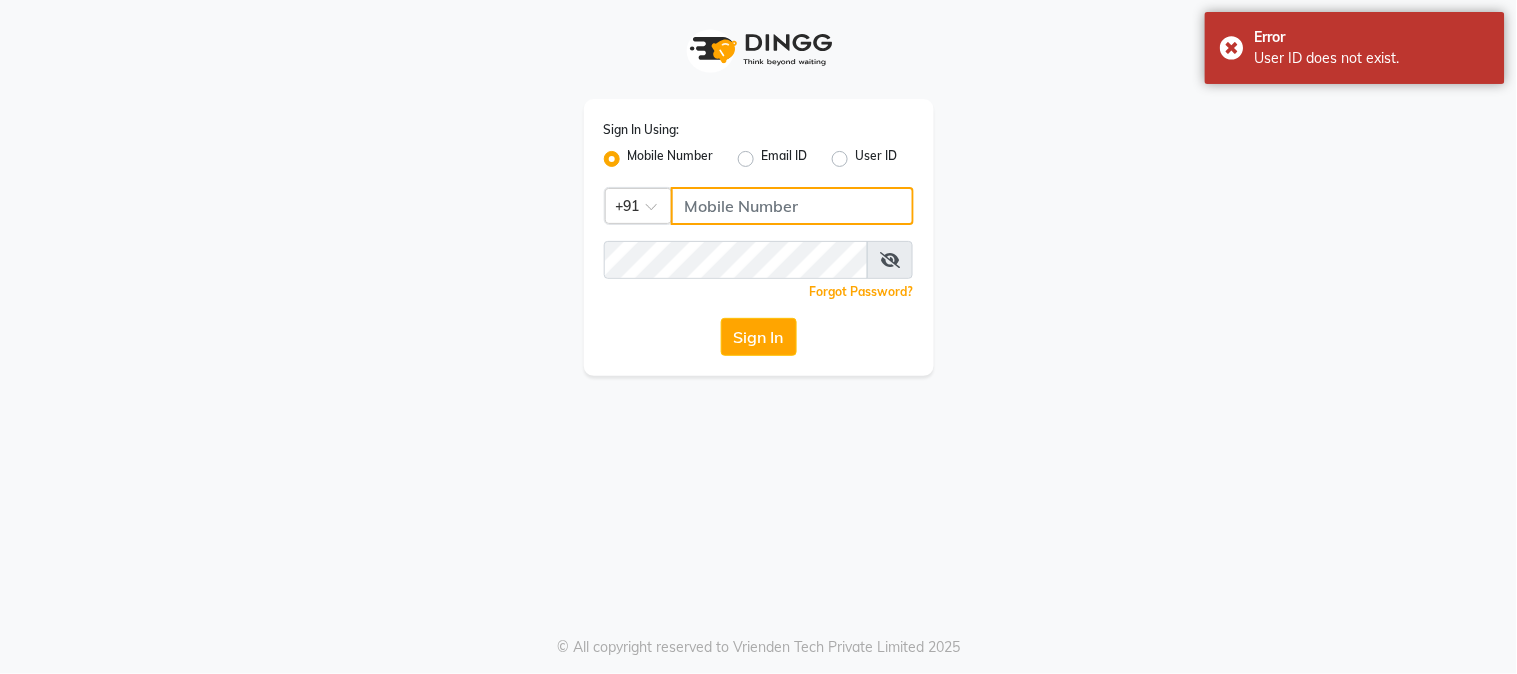 click 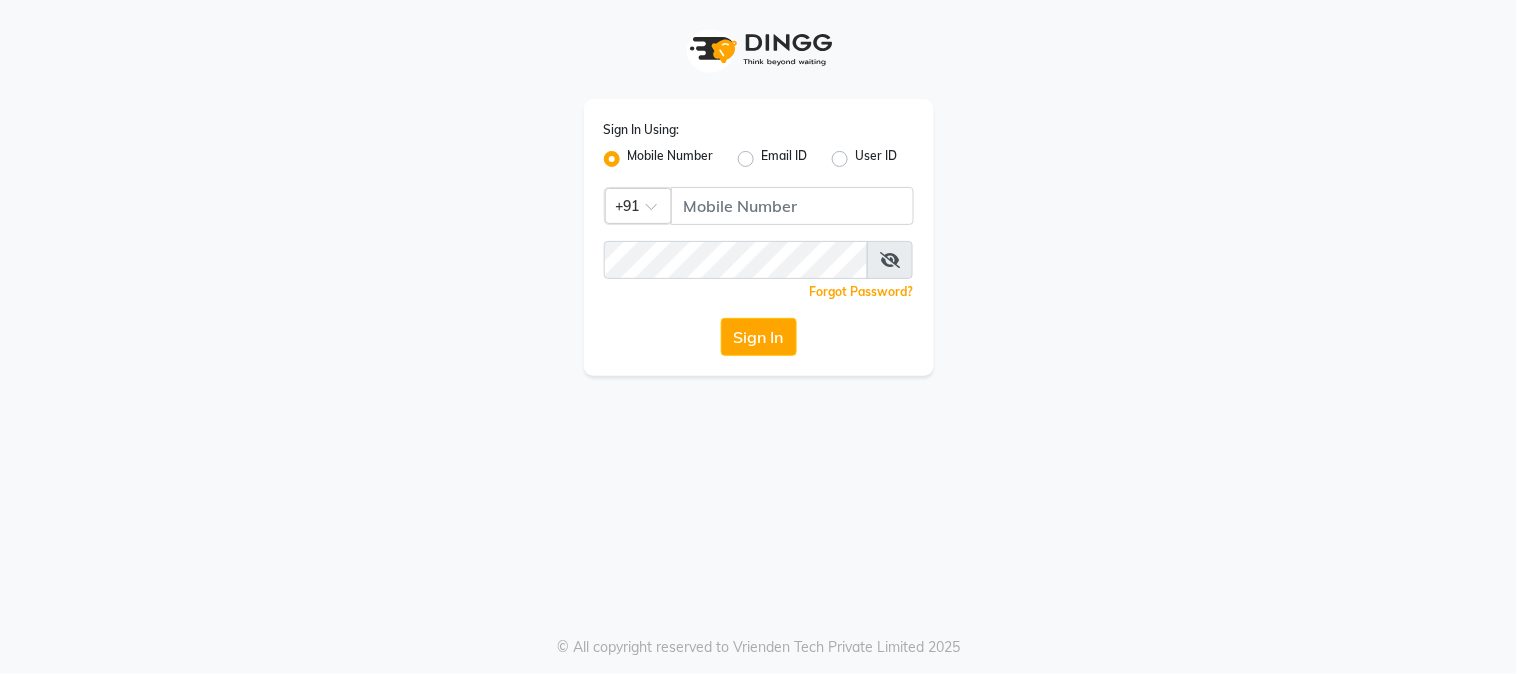 click on "User ID" 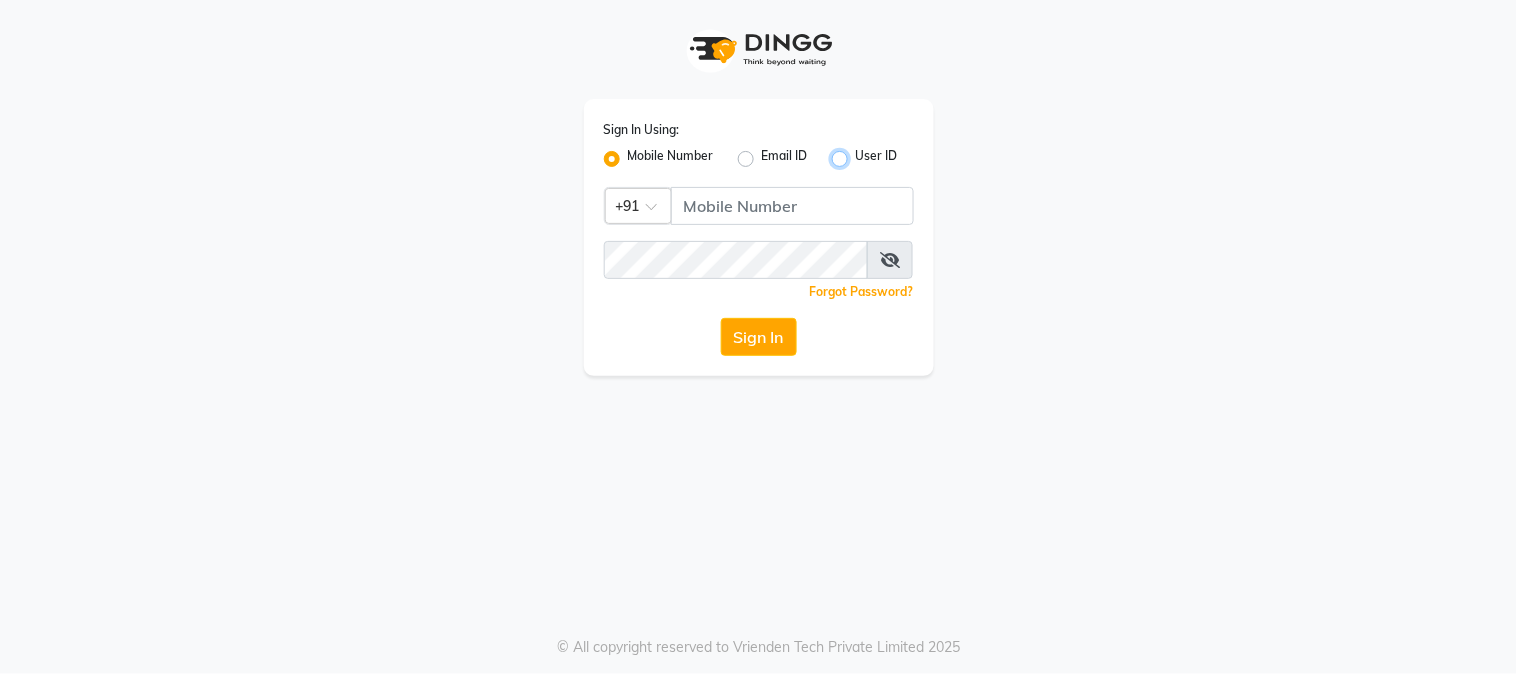 click on "User ID" at bounding box center (862, 153) 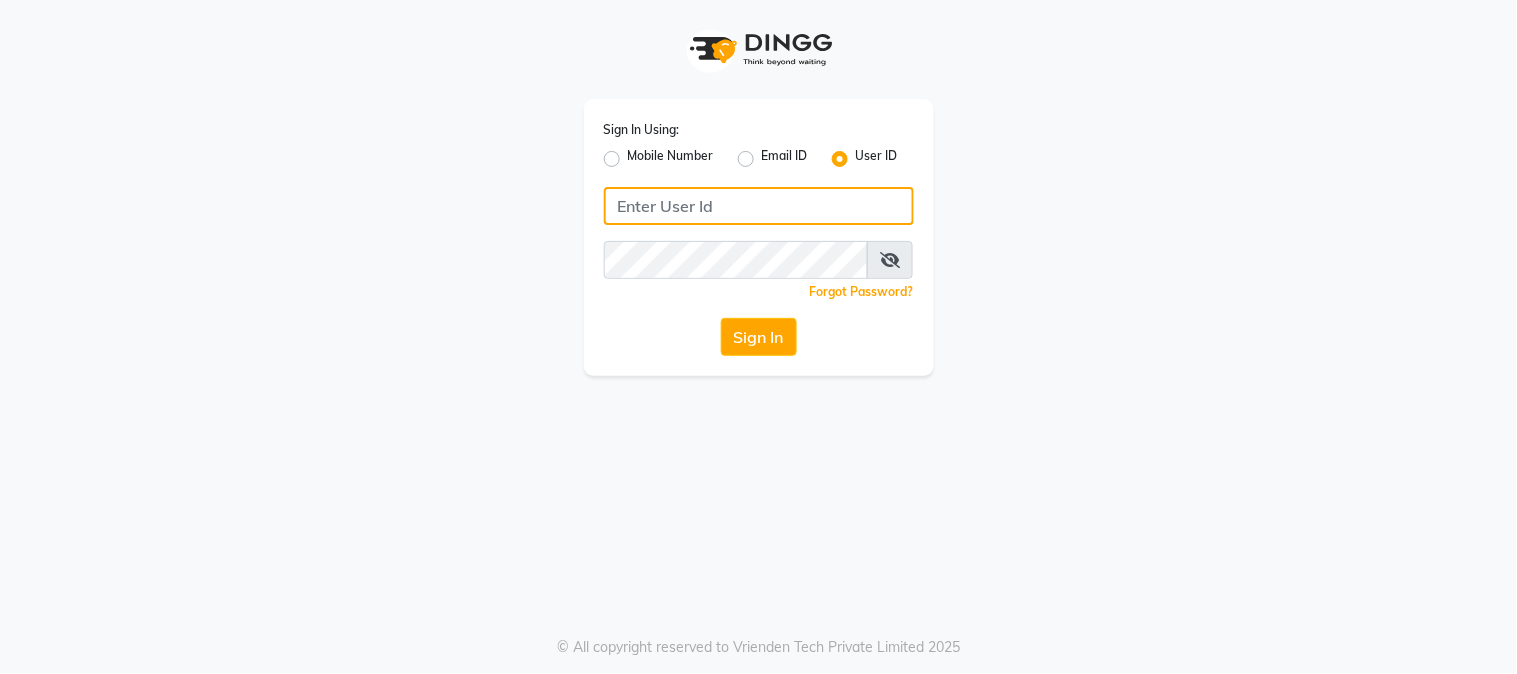 click 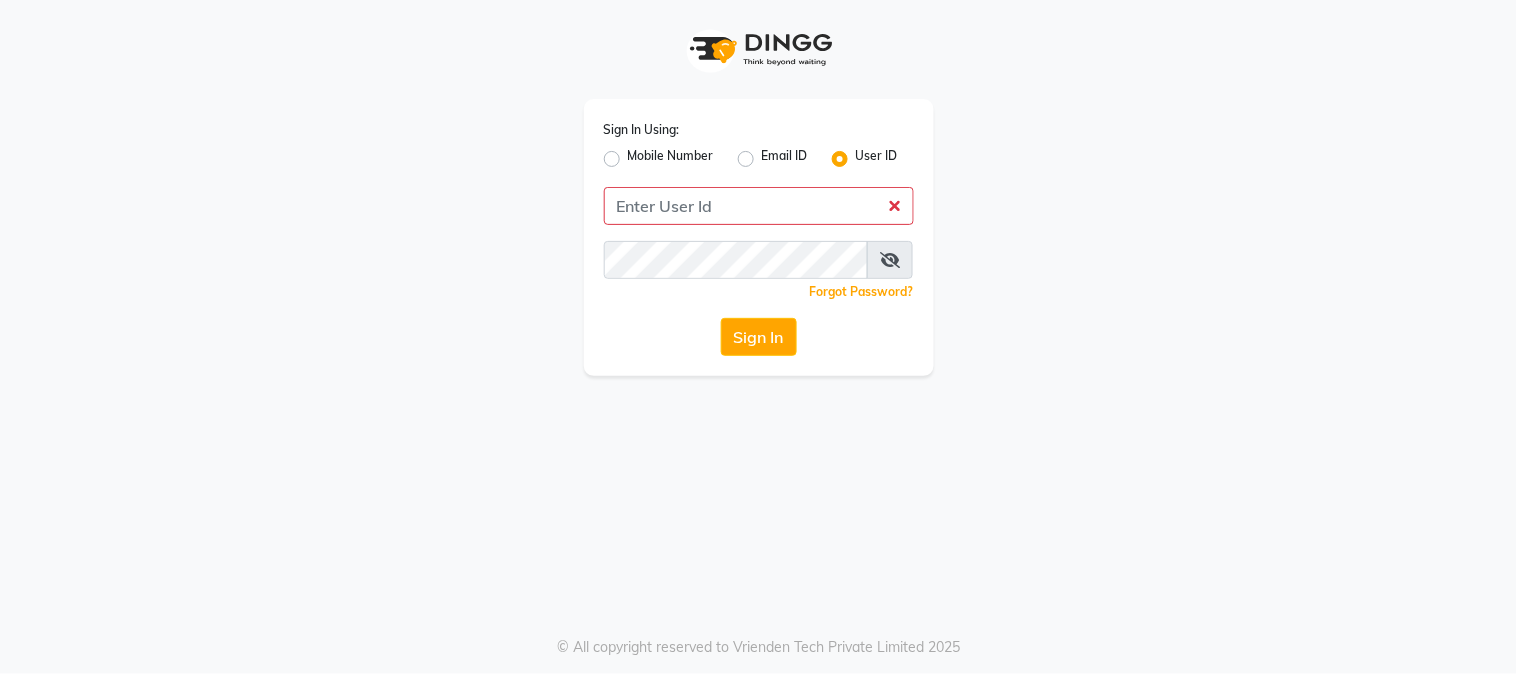 click on "Mobile Number" 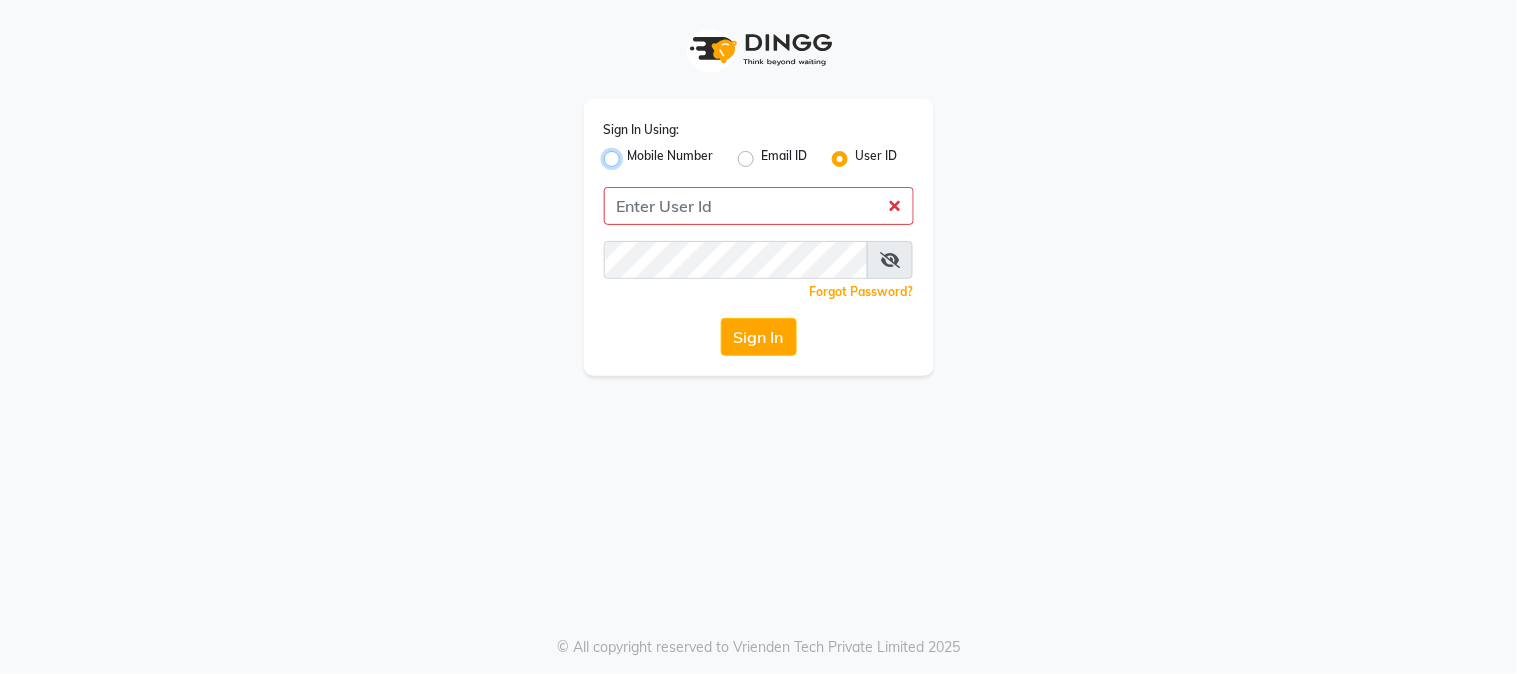 click on "Mobile Number" at bounding box center (634, 153) 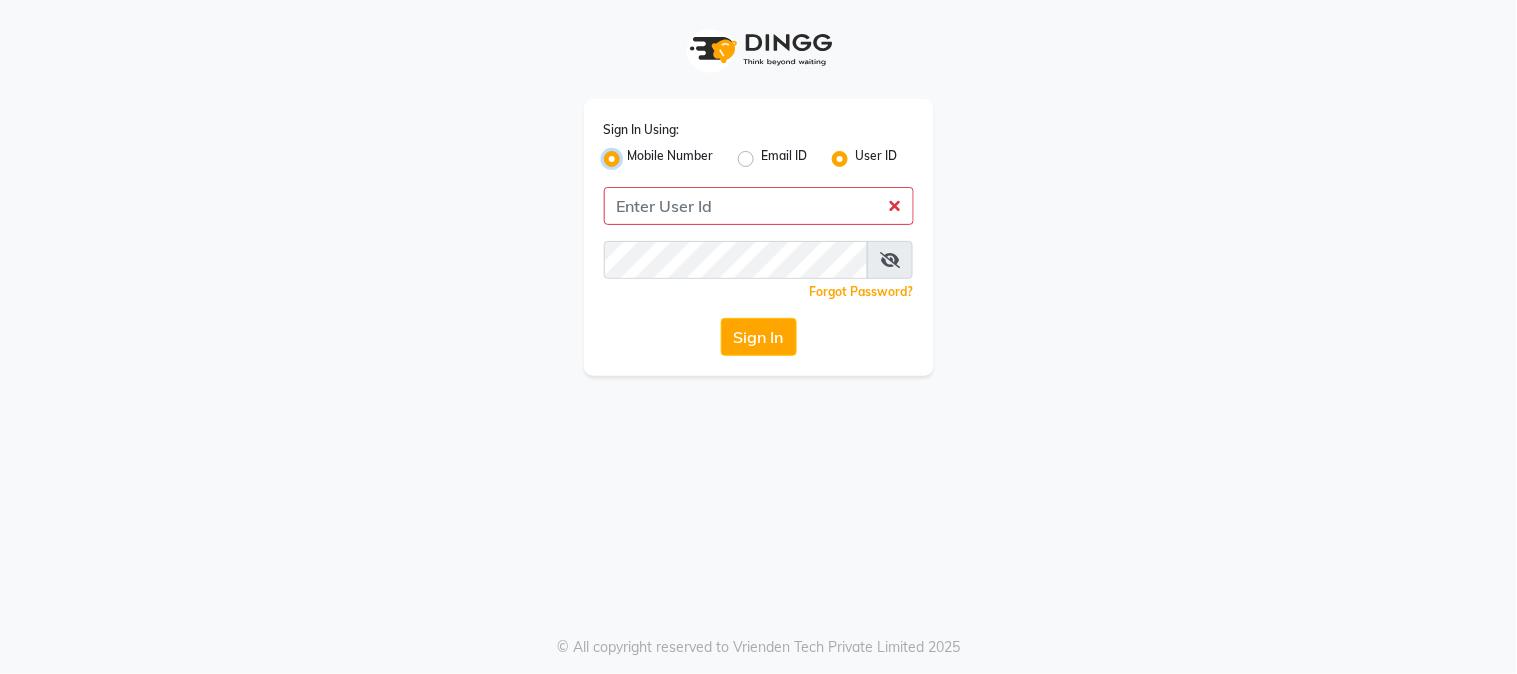 radio on "false" 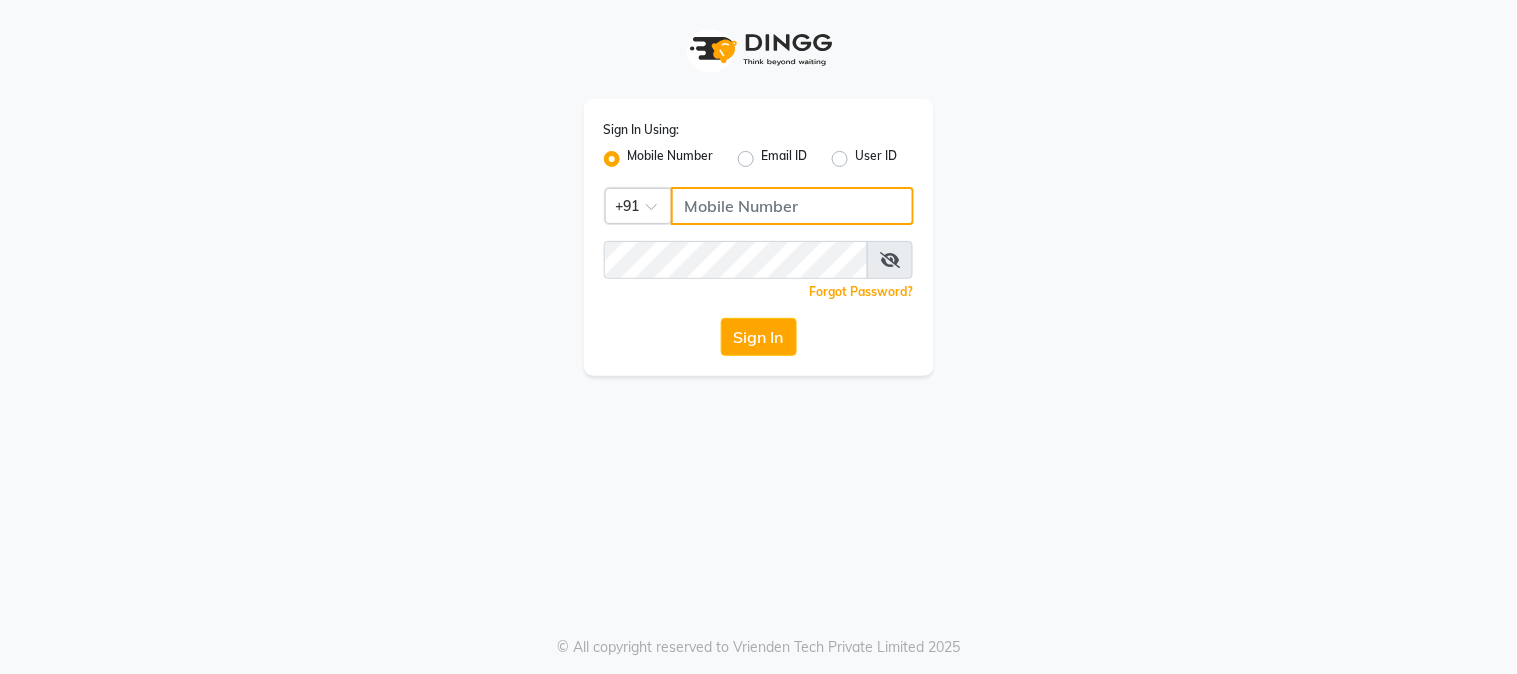 click 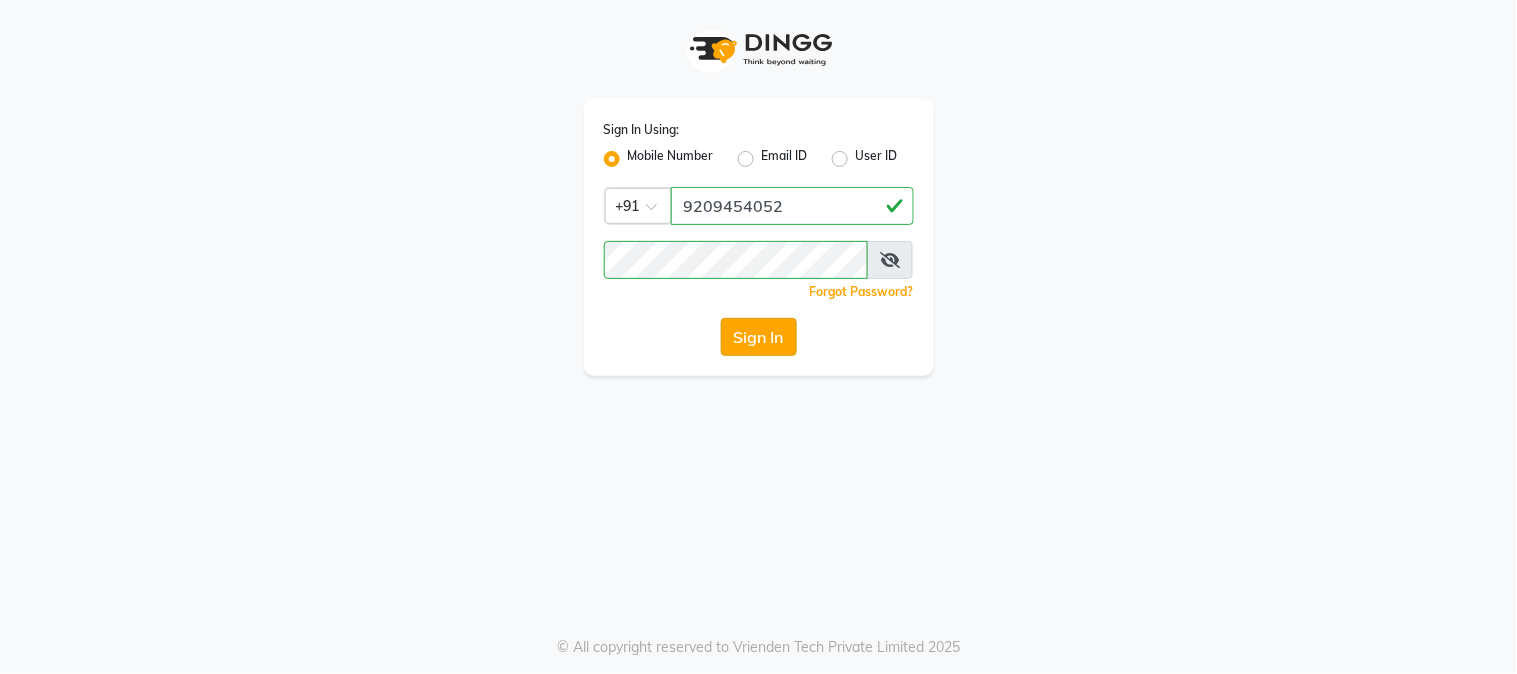 click on "Sign In" 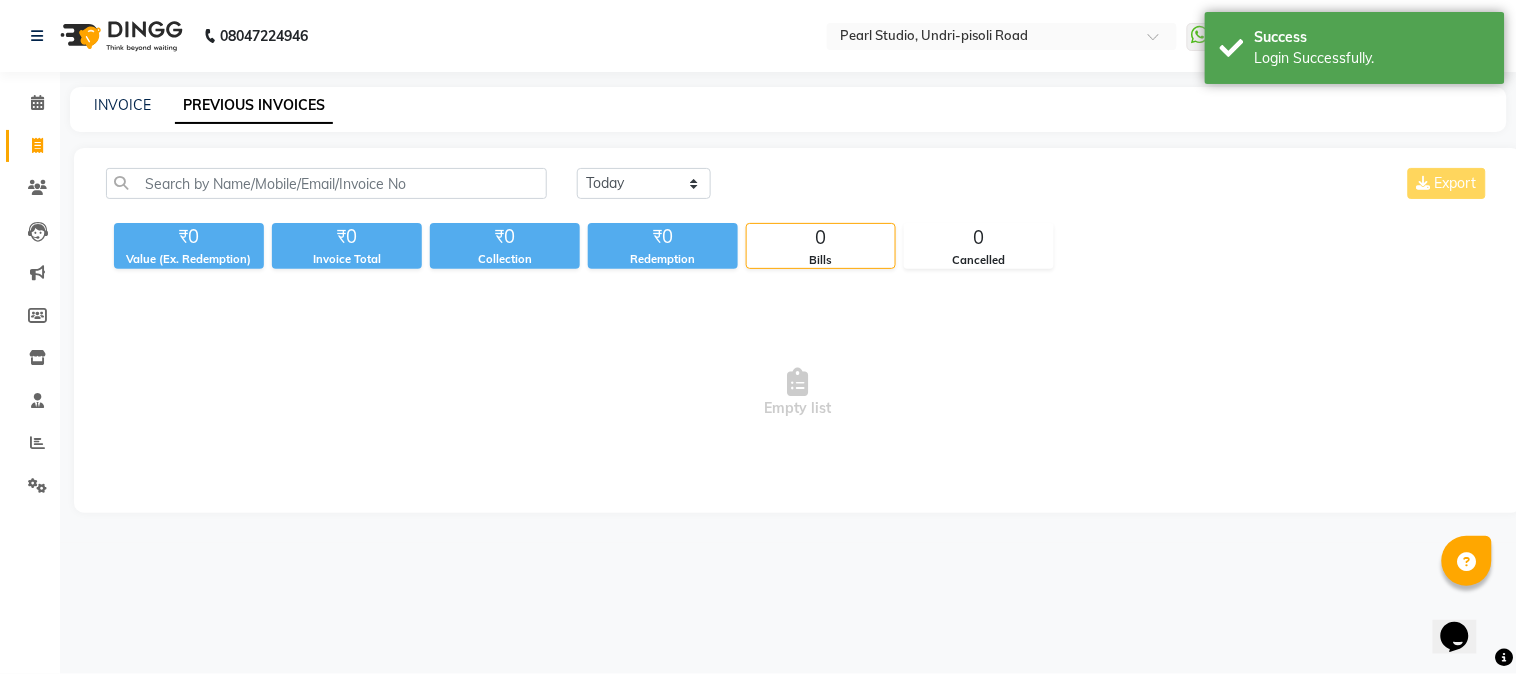 scroll, scrollTop: 0, scrollLeft: 0, axis: both 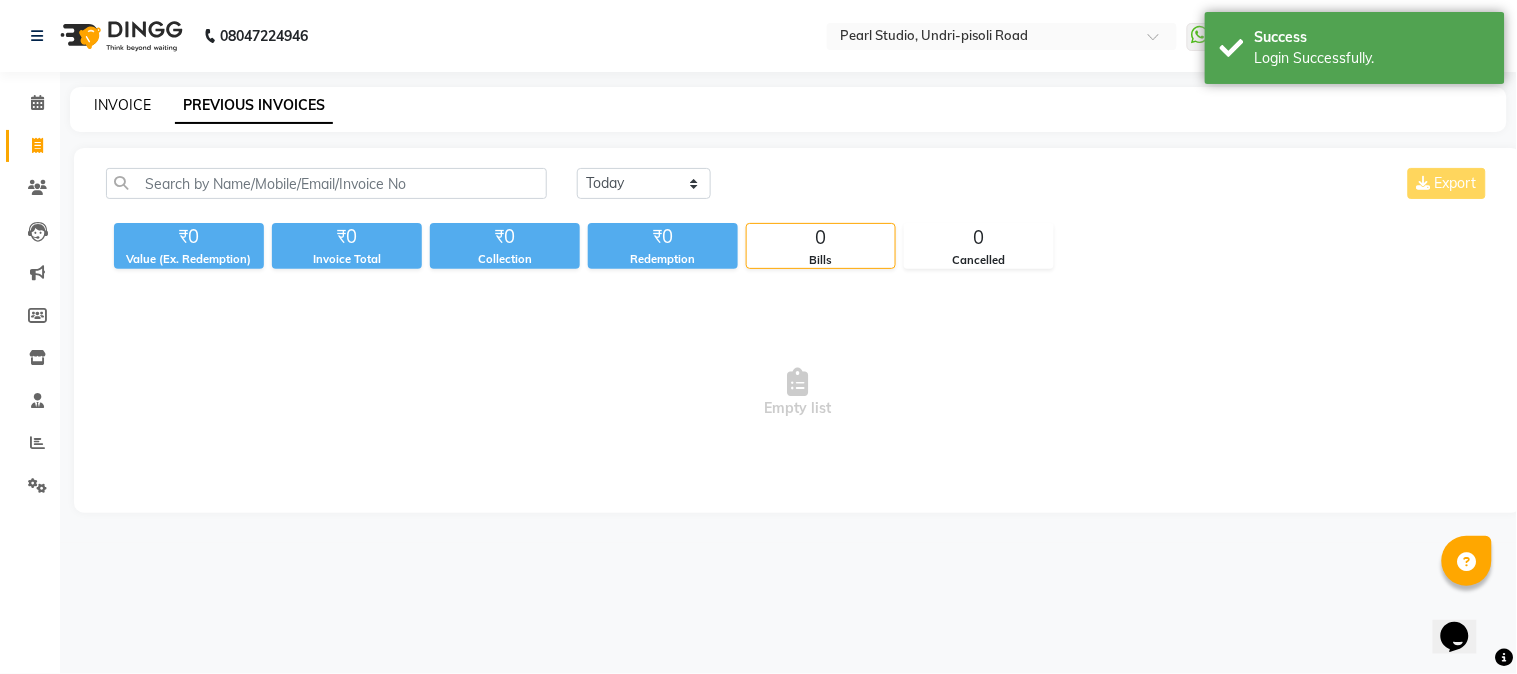 click on "INVOICE" 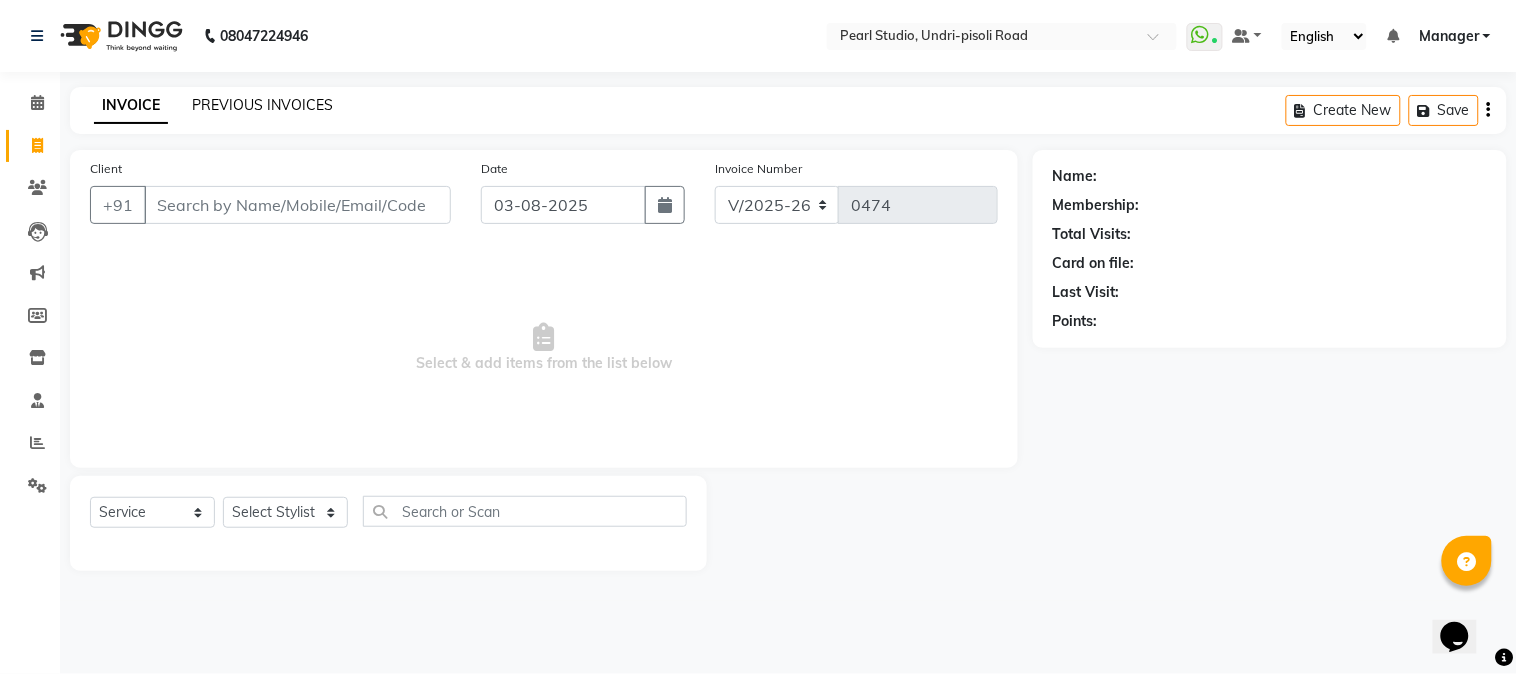 click on "PREVIOUS INVOICES" 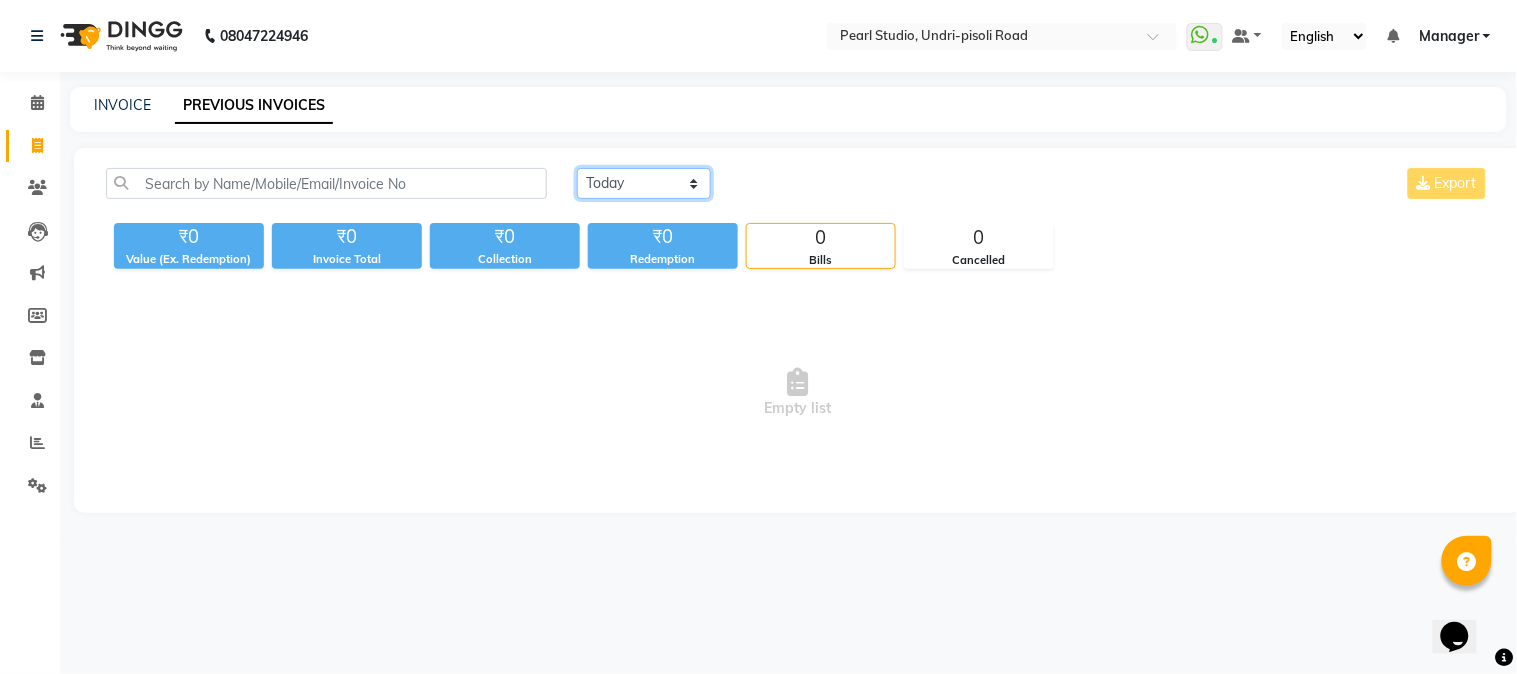 click on "Today Yesterday Custom Range" 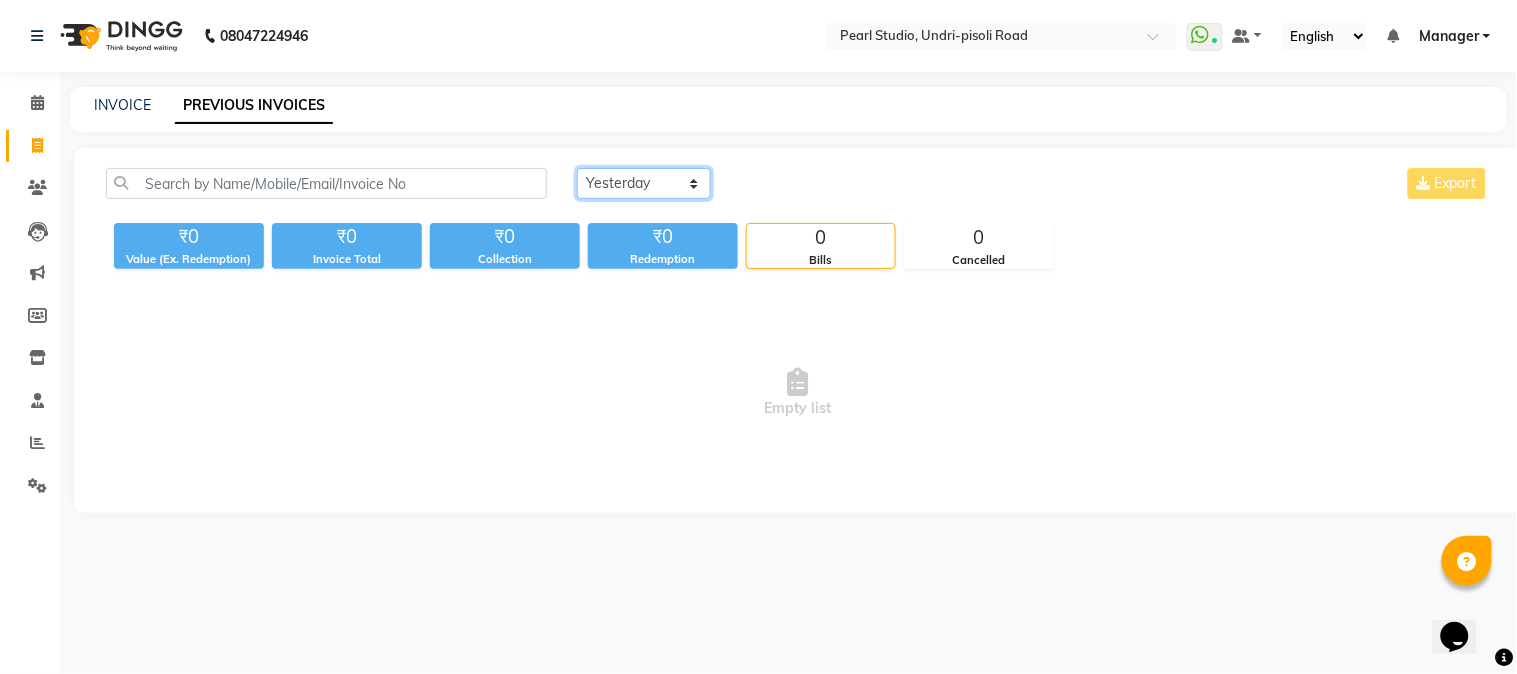 click on "Today Yesterday Custom Range" 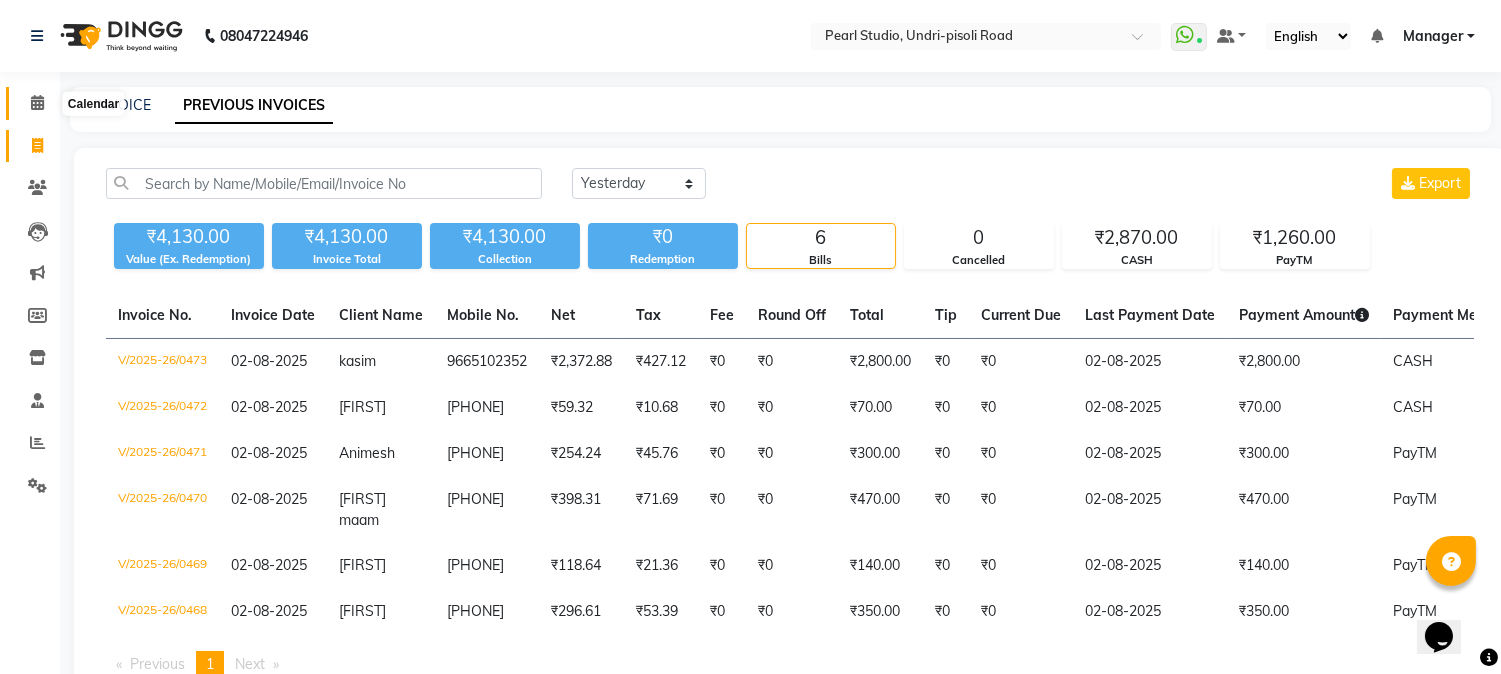 click 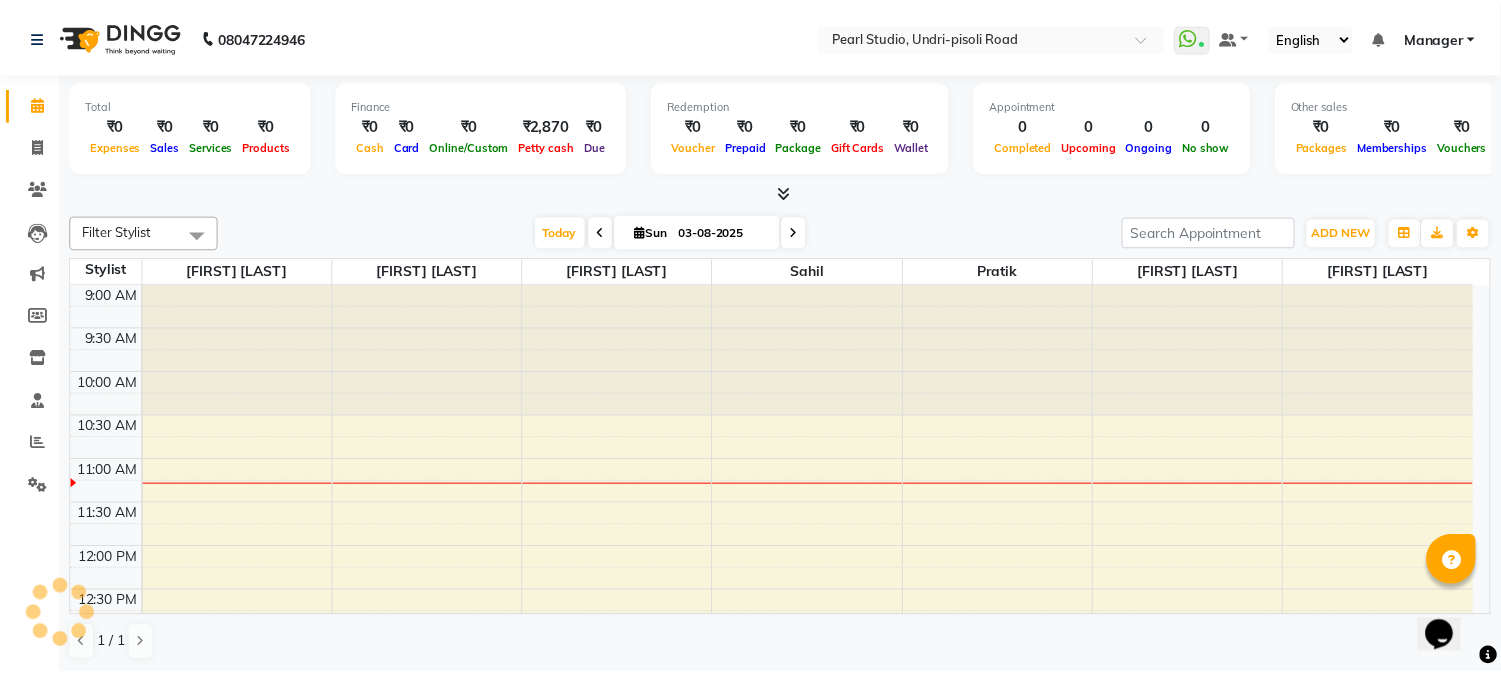 scroll, scrollTop: 0, scrollLeft: 0, axis: both 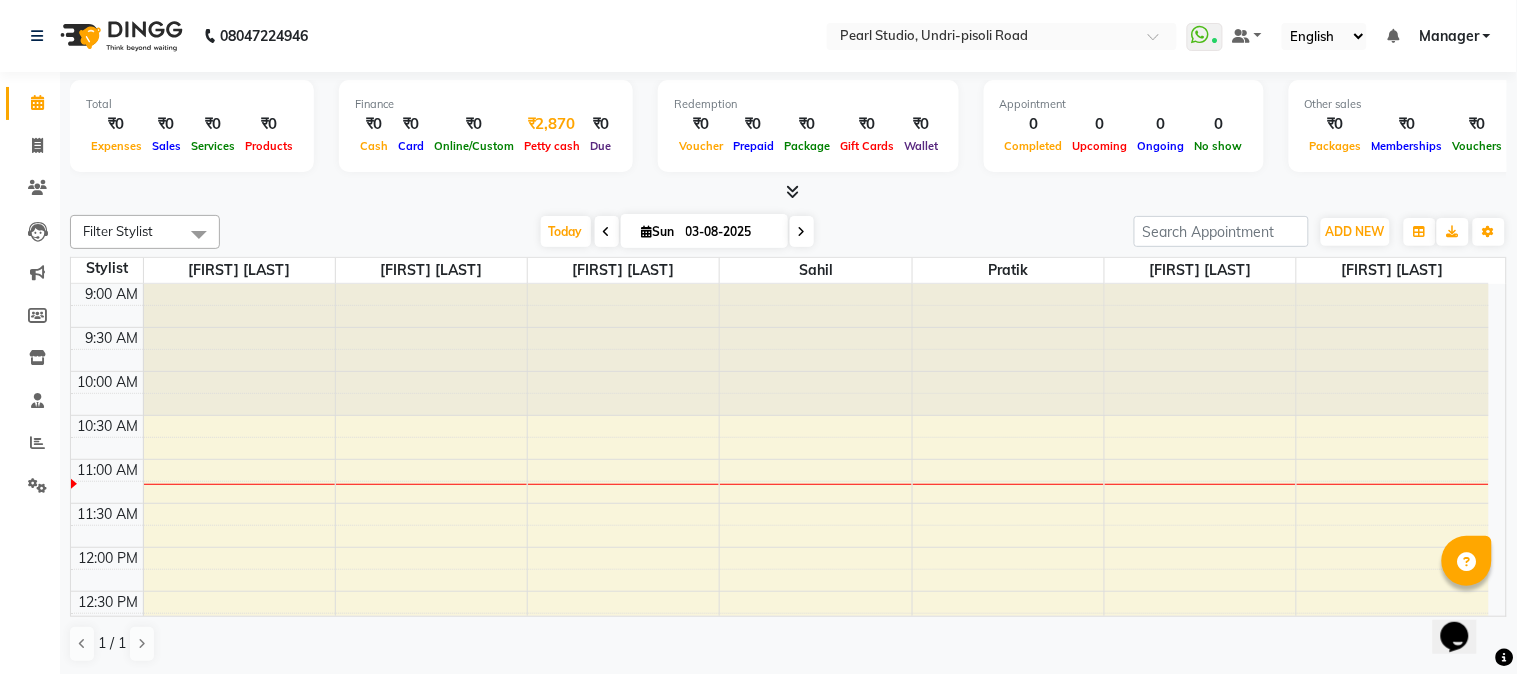 click on "₹2,870" at bounding box center (552, 124) 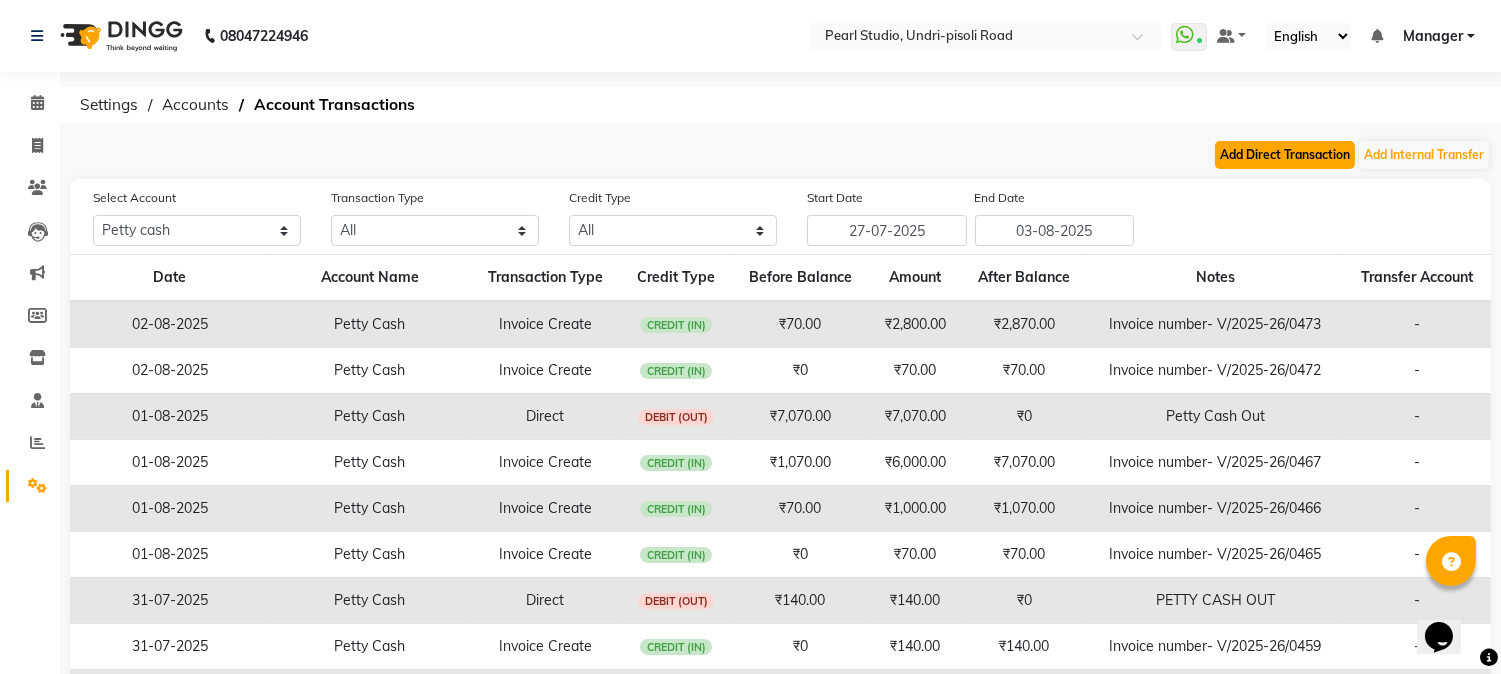 click on "Add Direct Transaction" 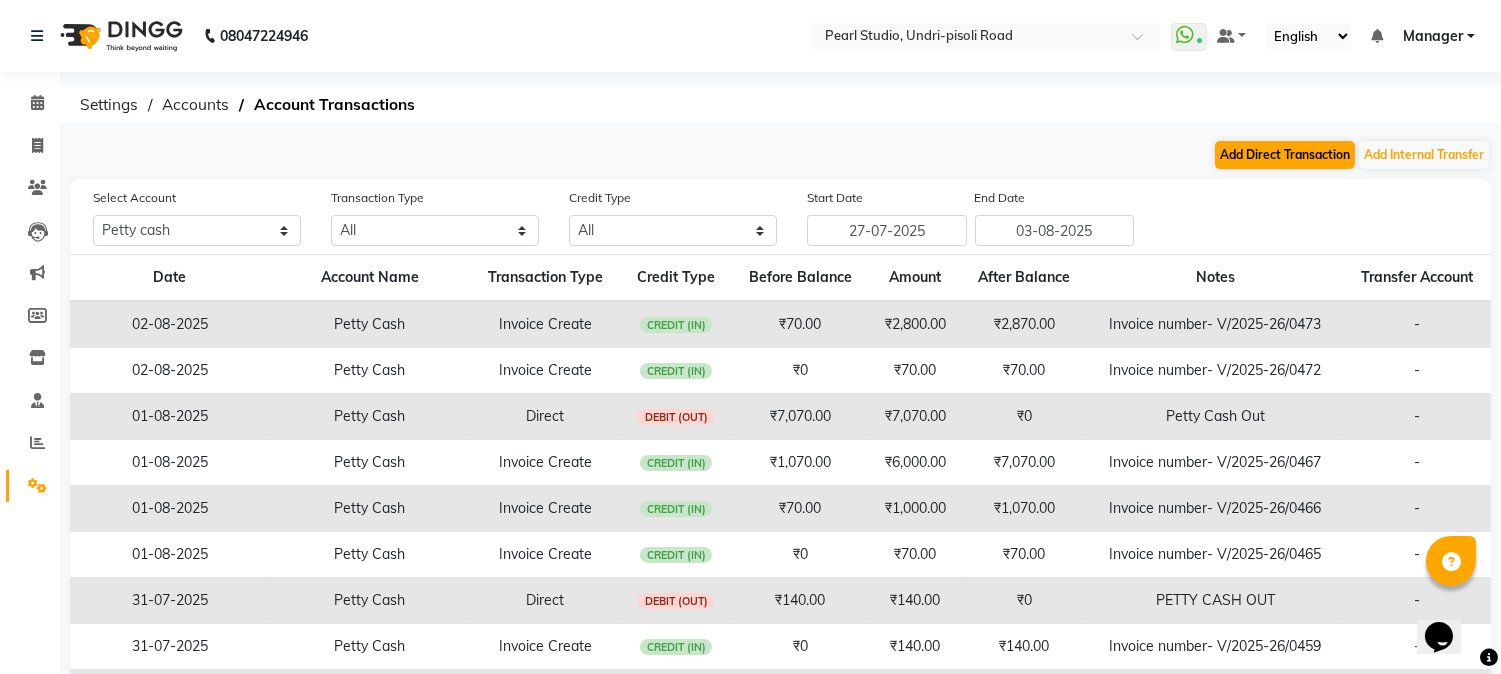 select on "direct" 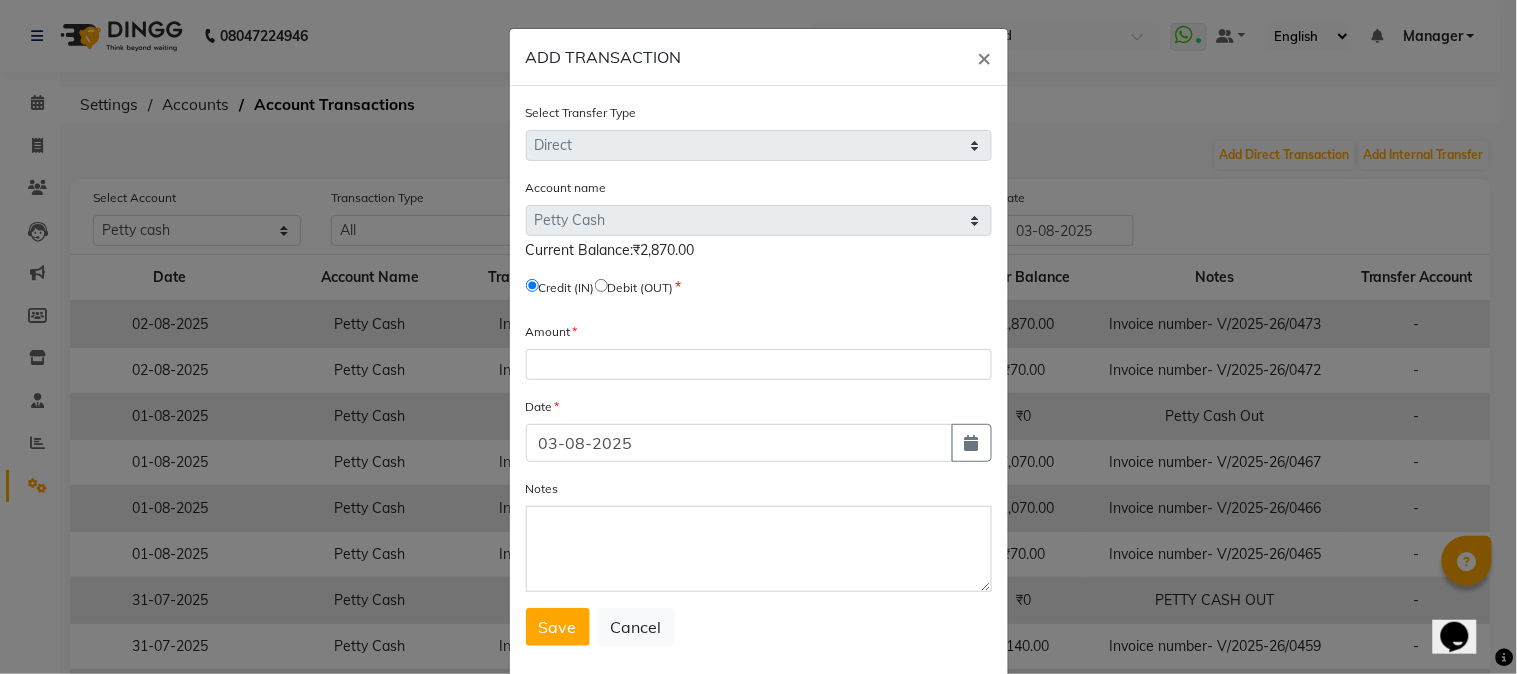 drag, startPoint x: 633, startPoint y: 252, endPoint x: 733, endPoint y: 251, distance: 100.005 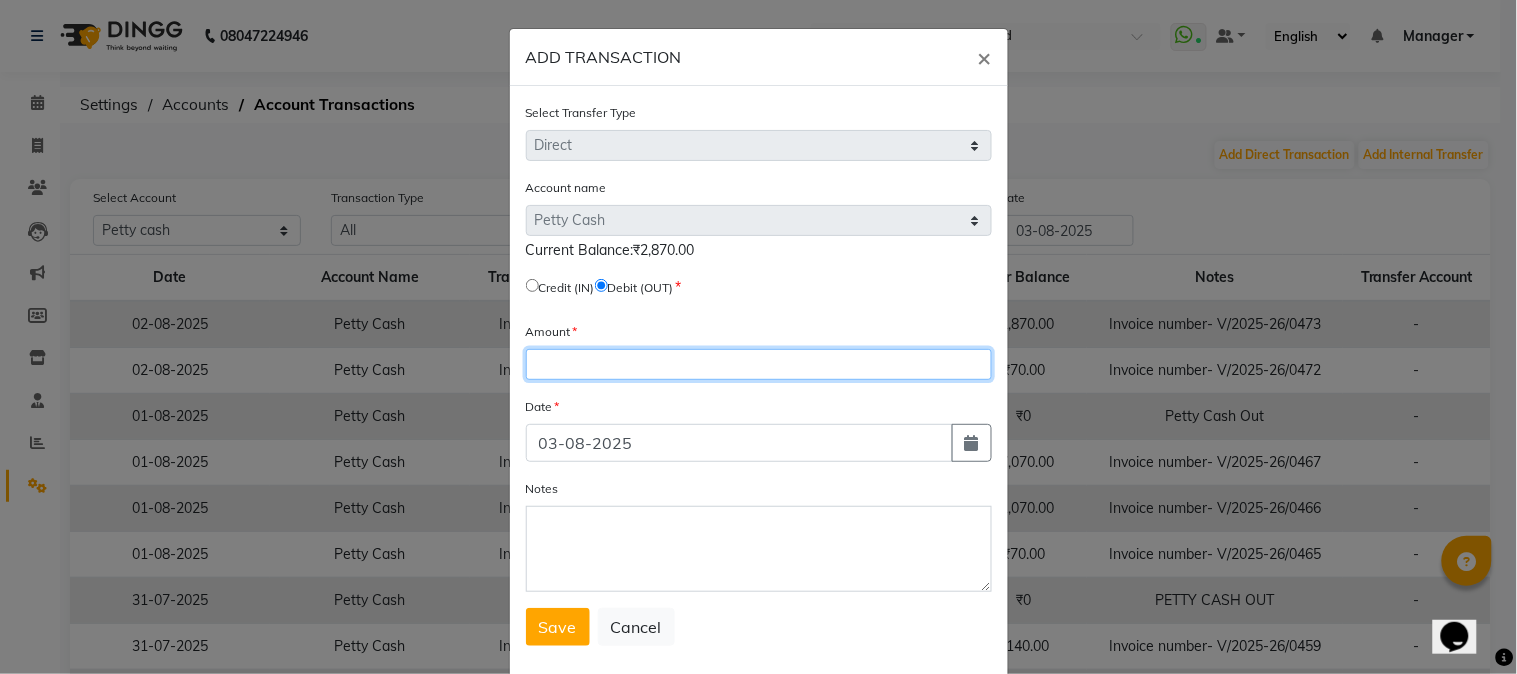 click 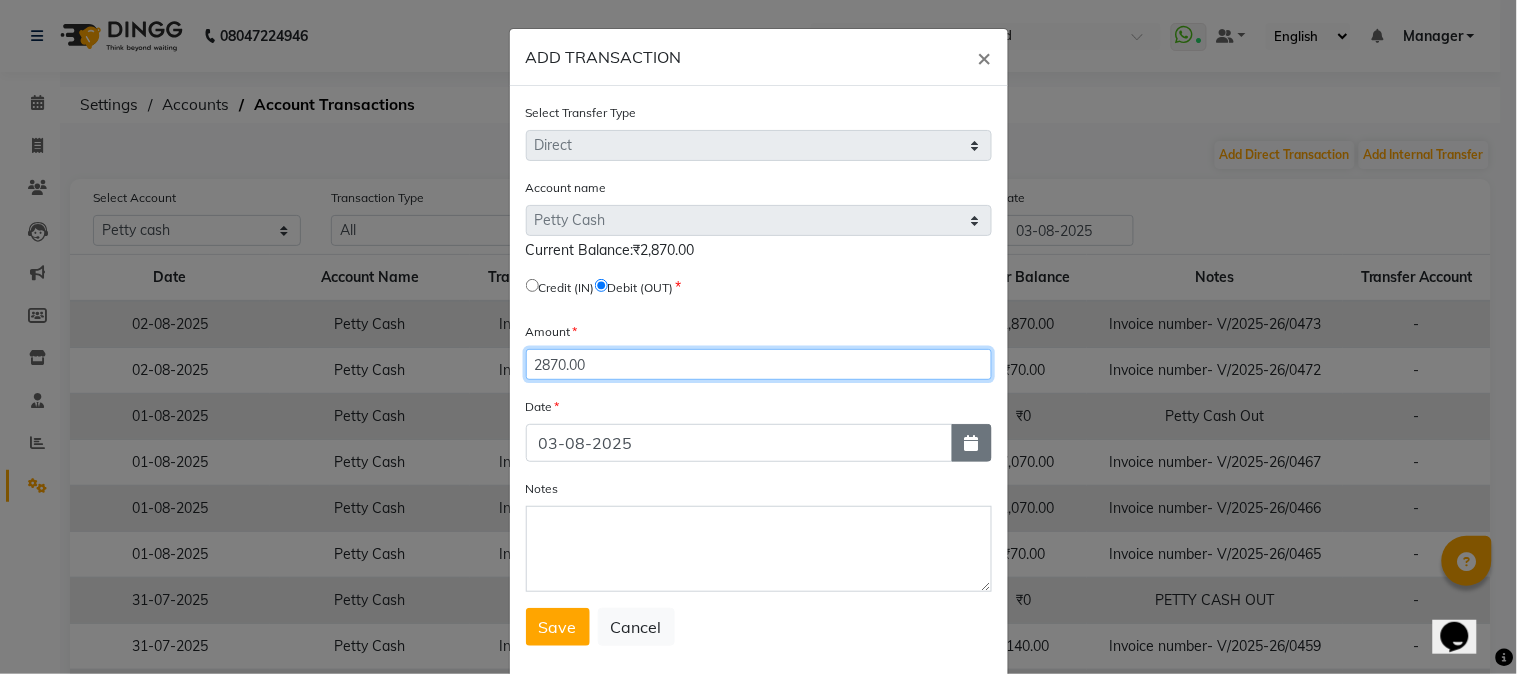 type on "2870.00" 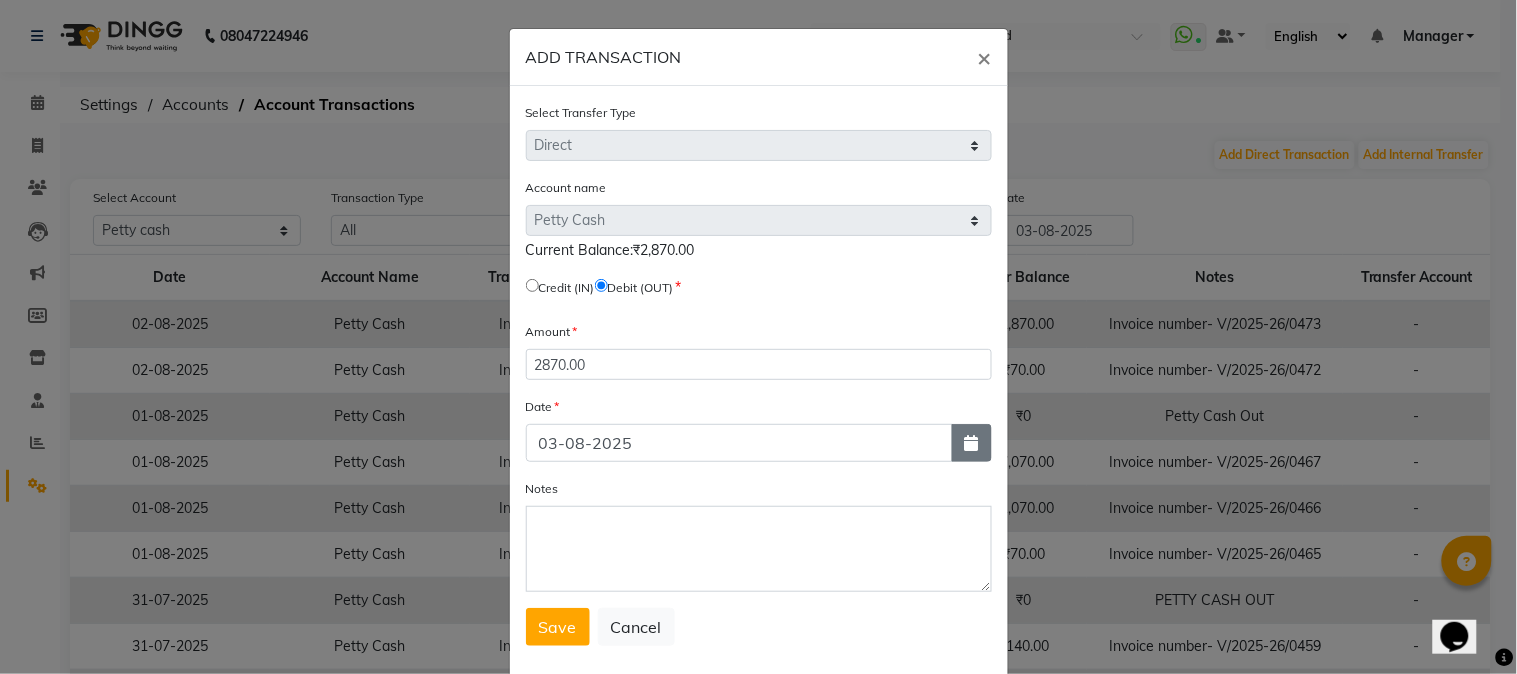 click 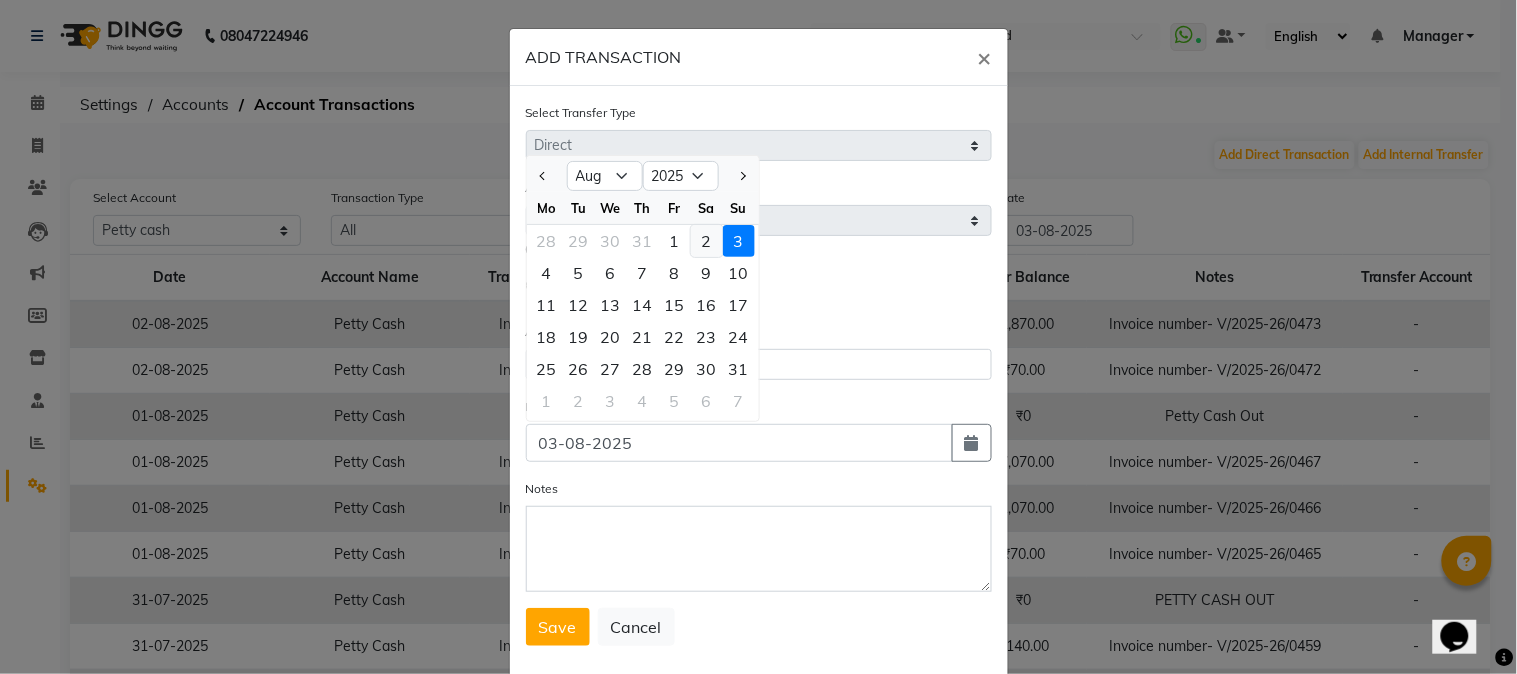 click on "2" 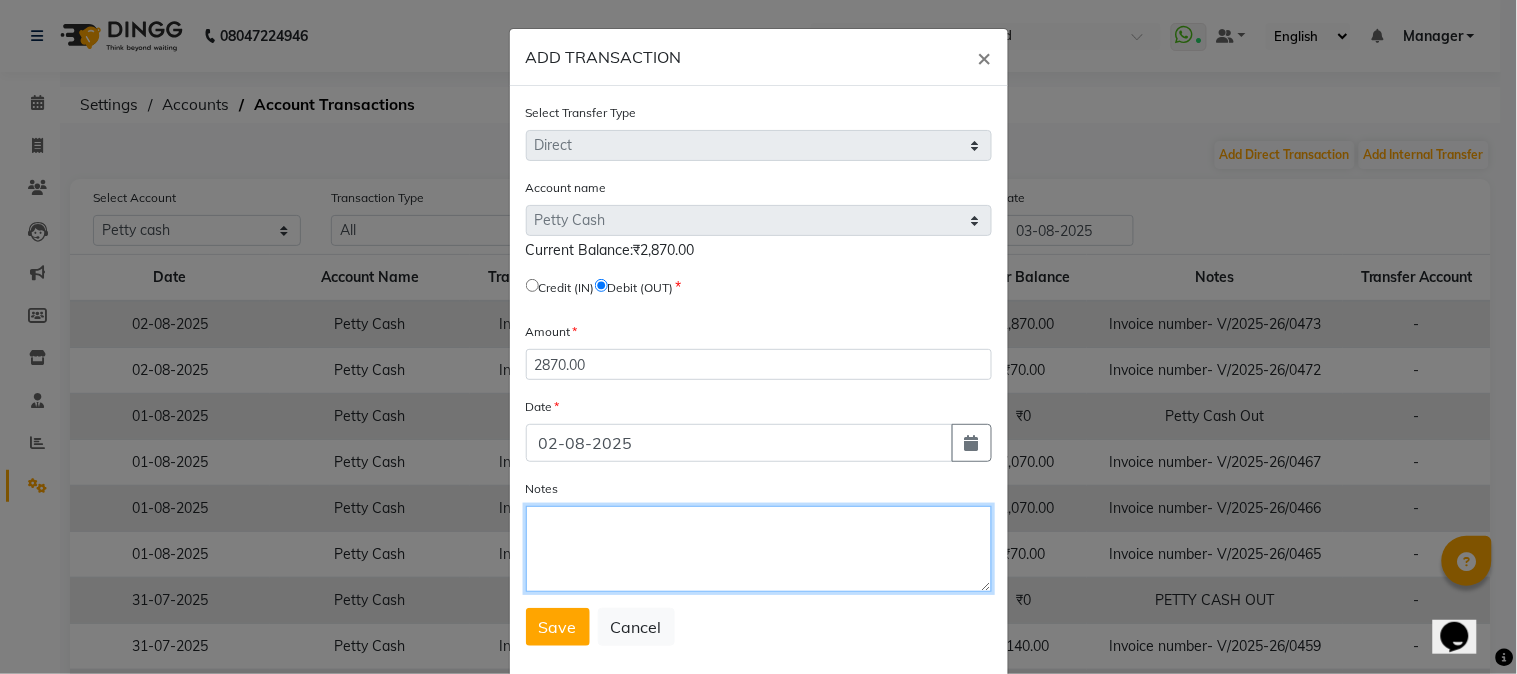 click on "Notes" at bounding box center (759, 549) 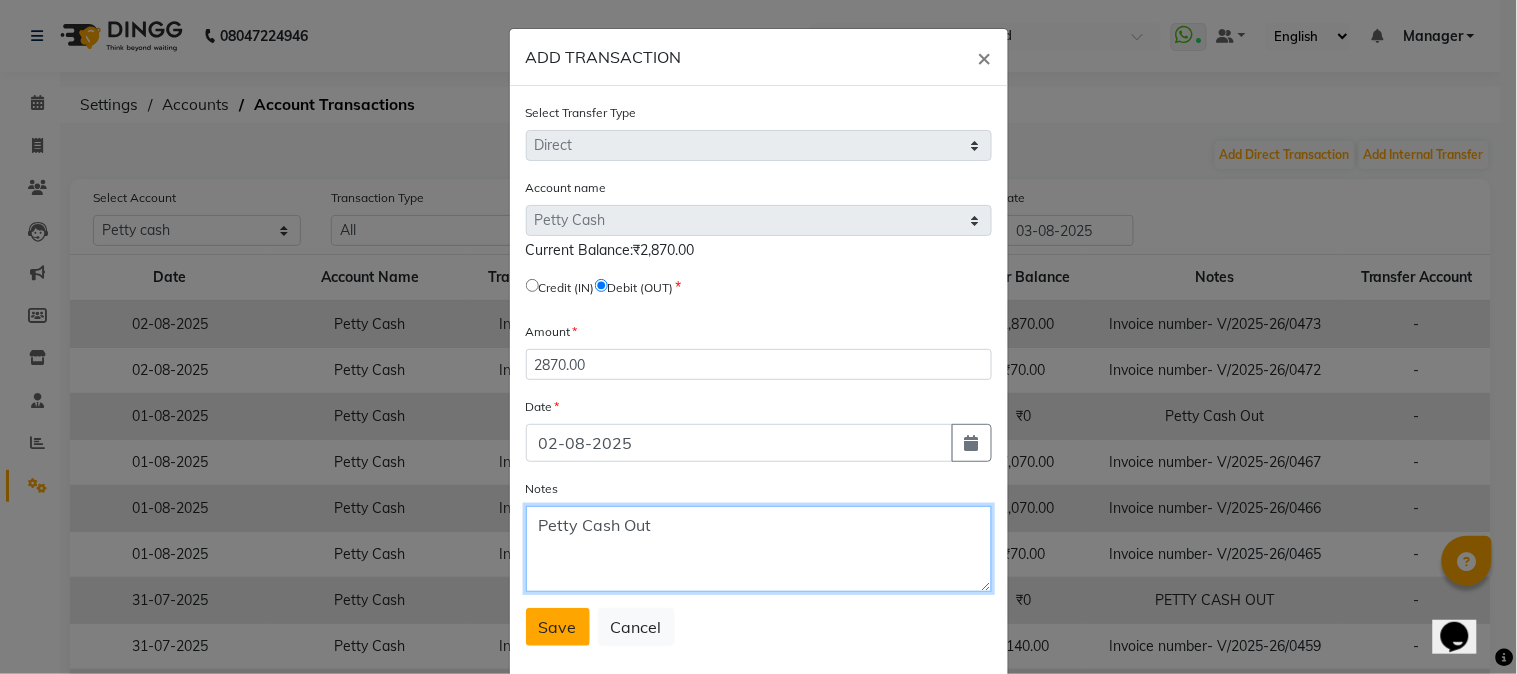 type on "Petty Cash Out" 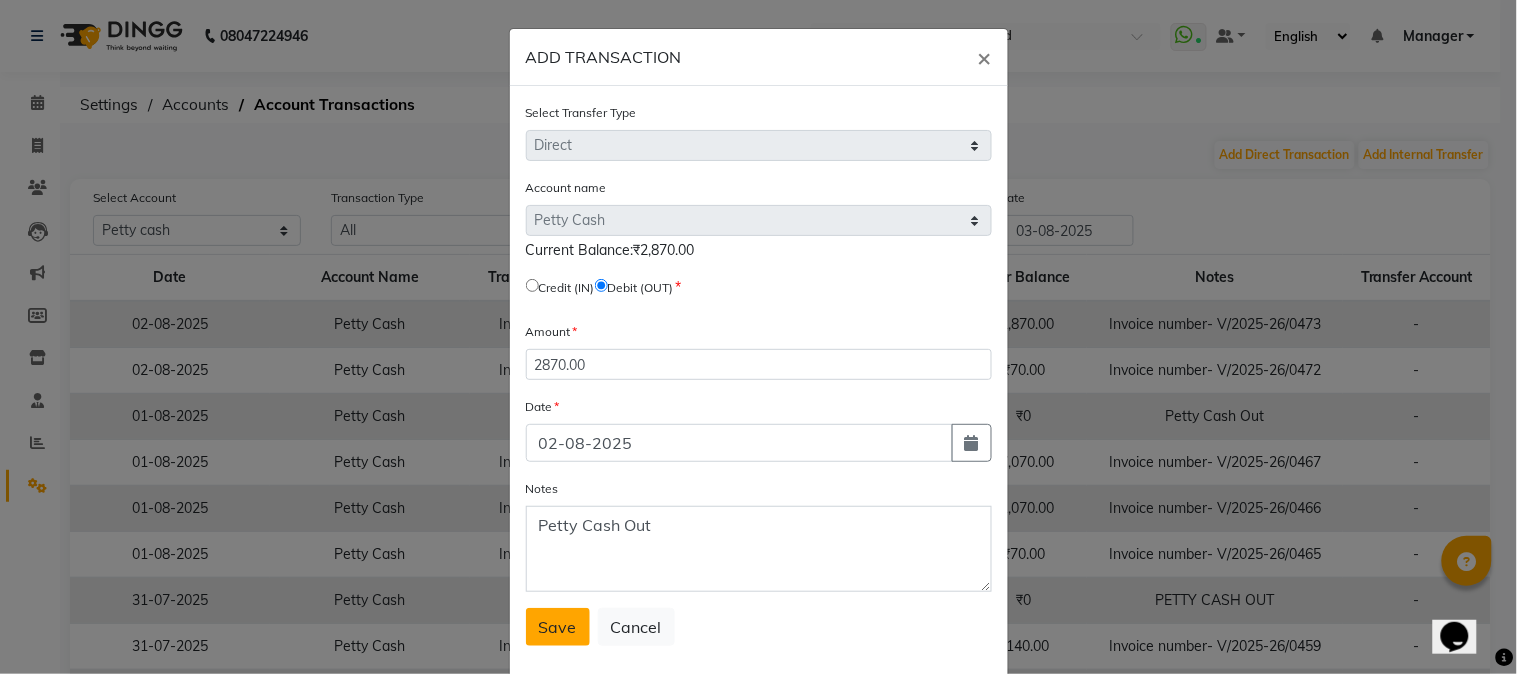 click on "Save" at bounding box center [558, 627] 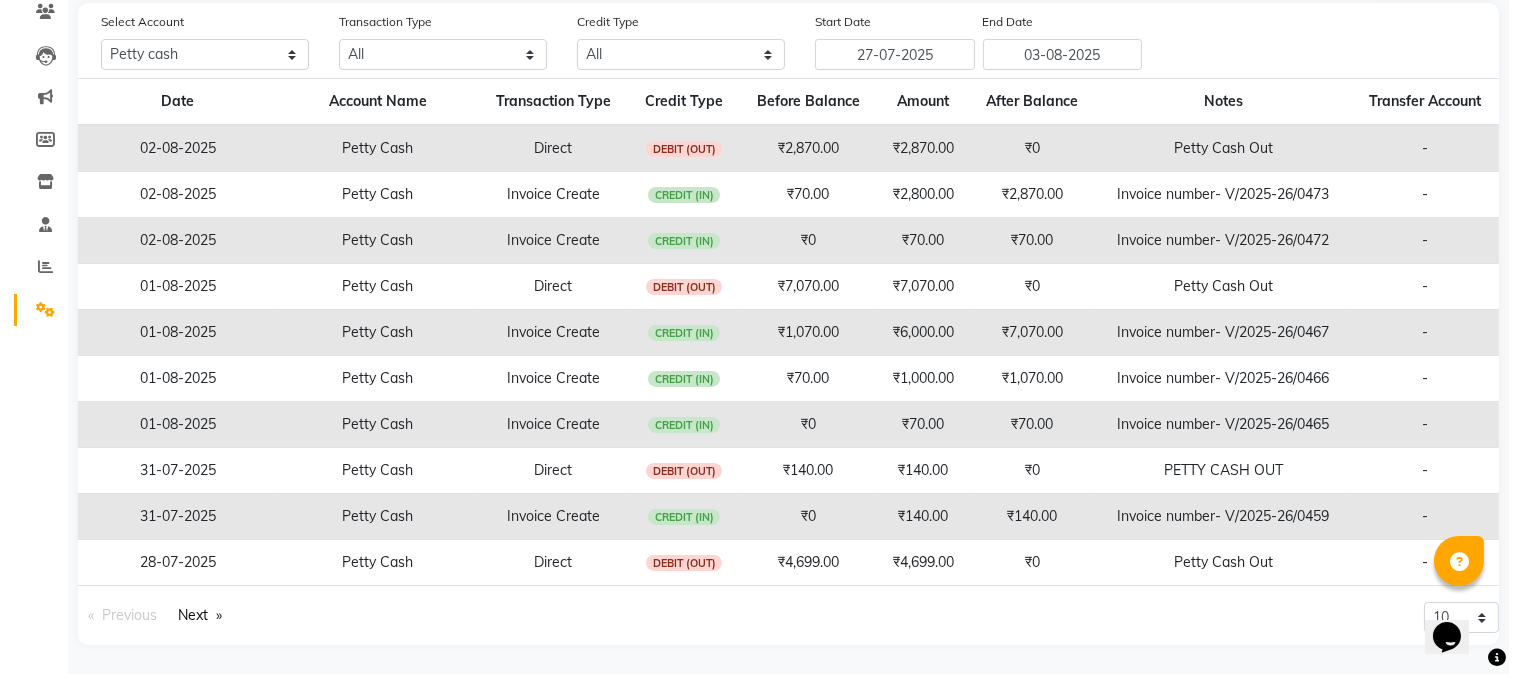 scroll, scrollTop: 0, scrollLeft: 0, axis: both 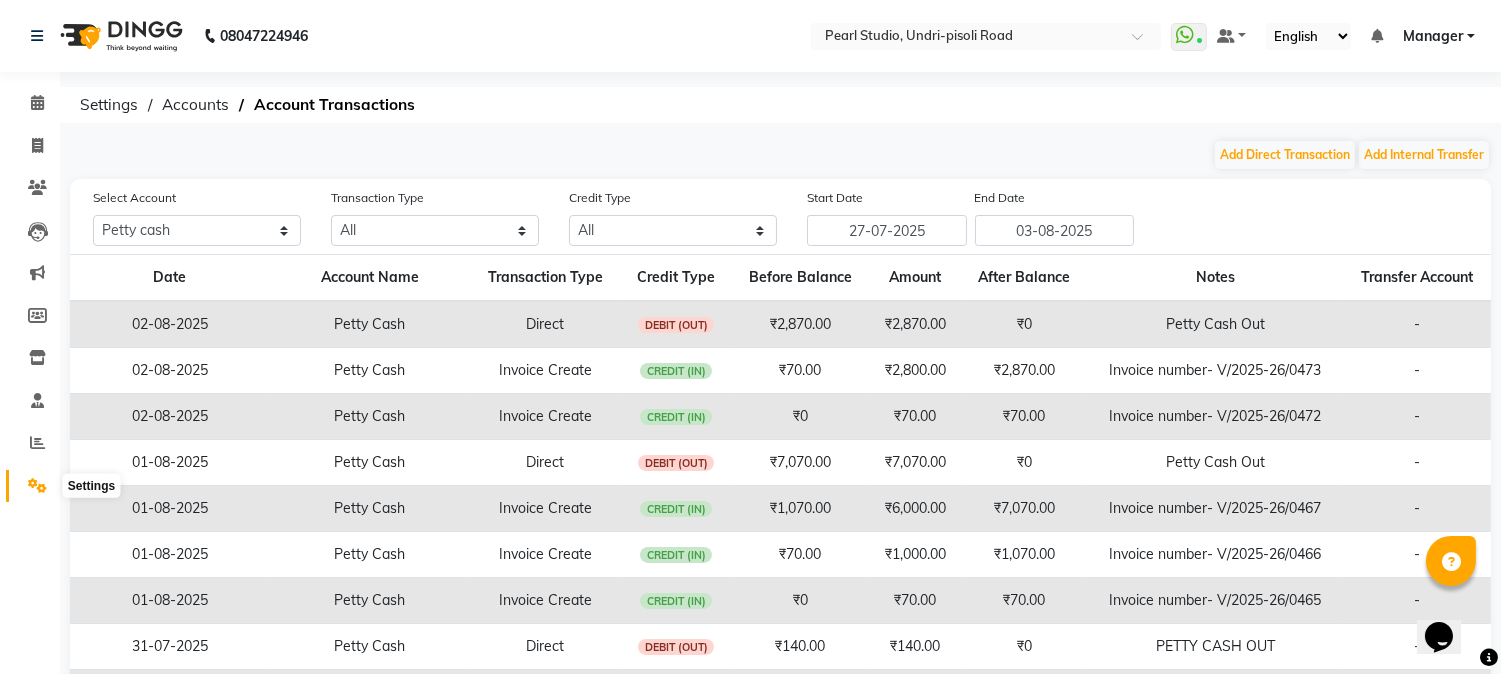 click 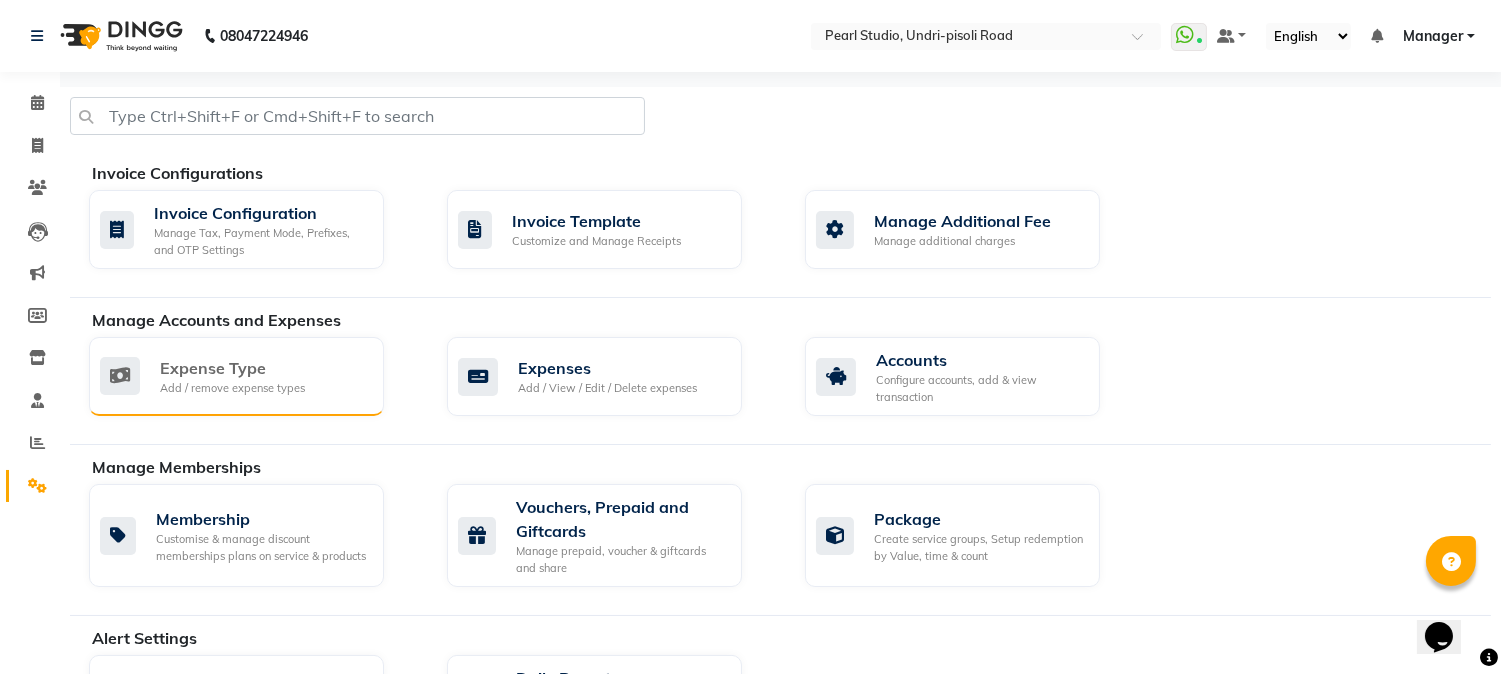 click on "Expense Type" 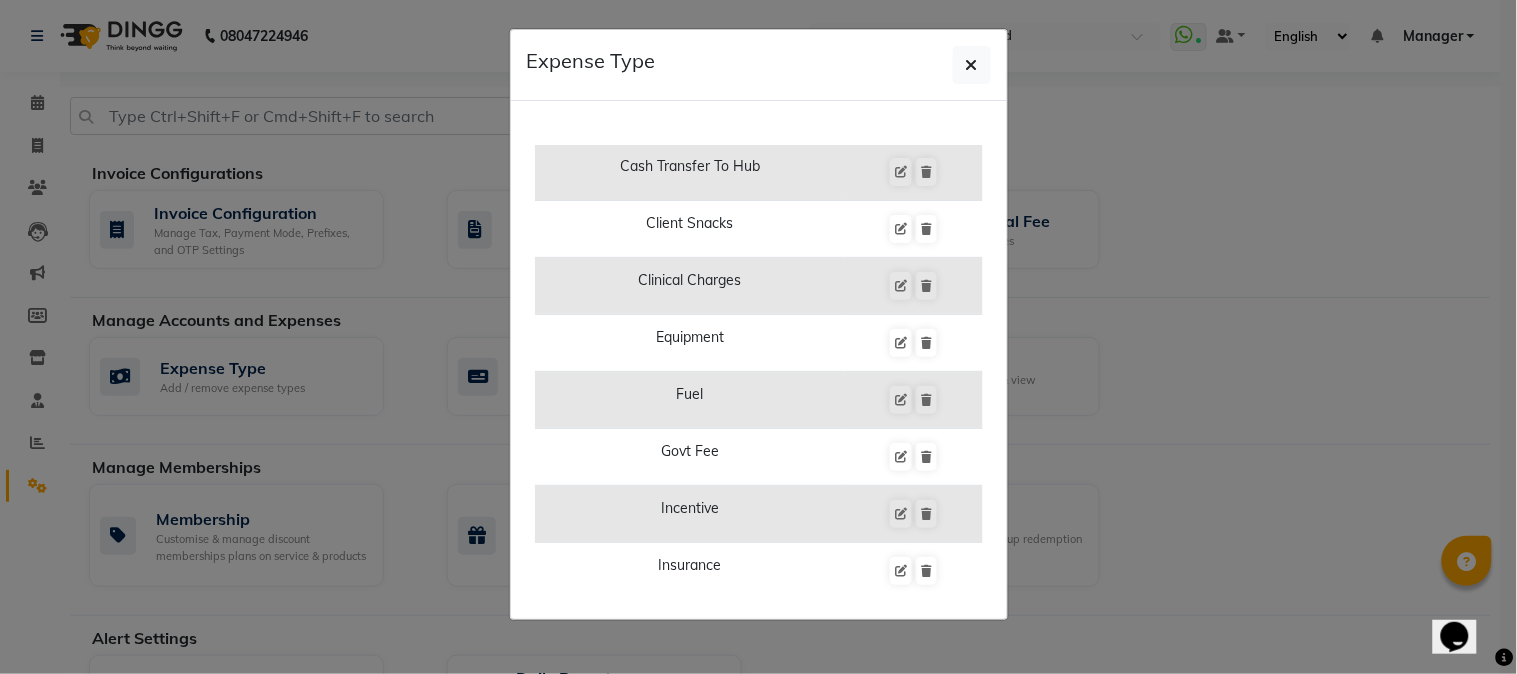 scroll, scrollTop: 0, scrollLeft: 0, axis: both 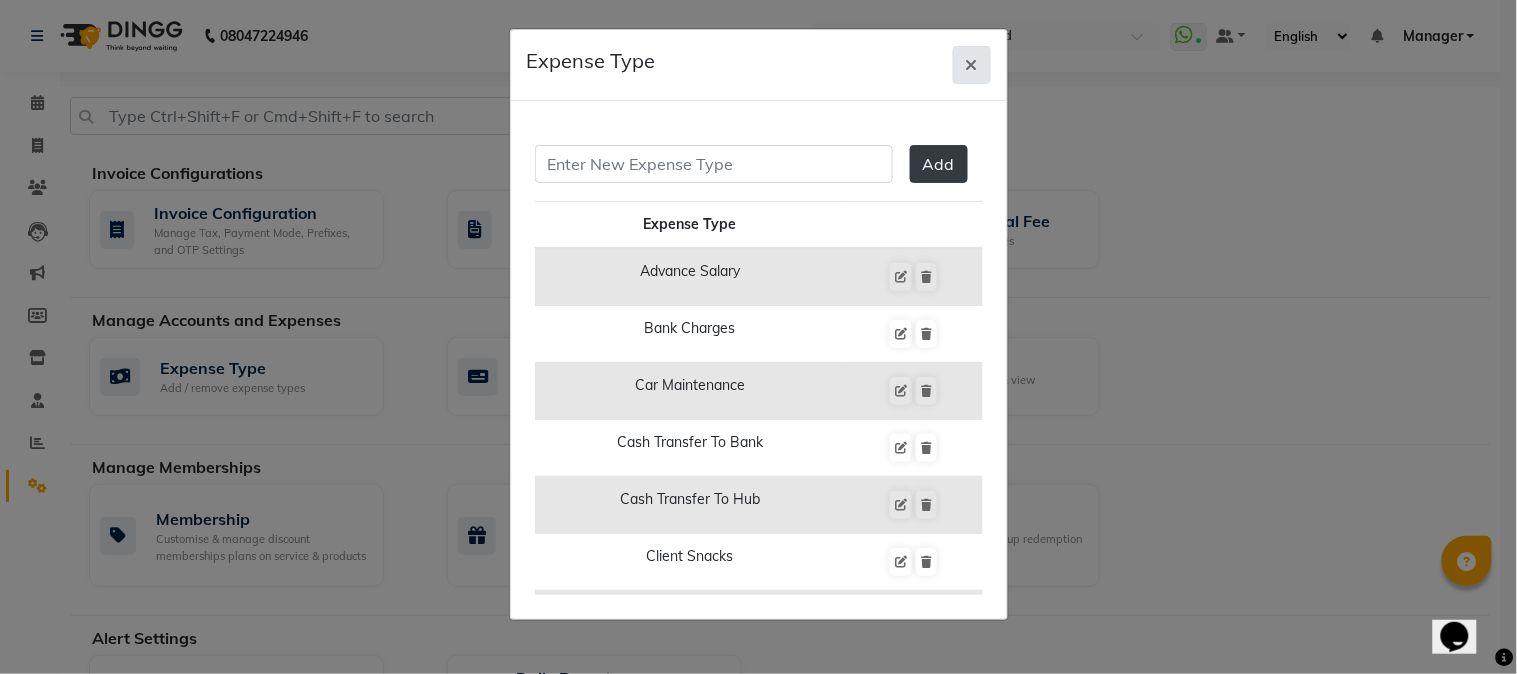 click 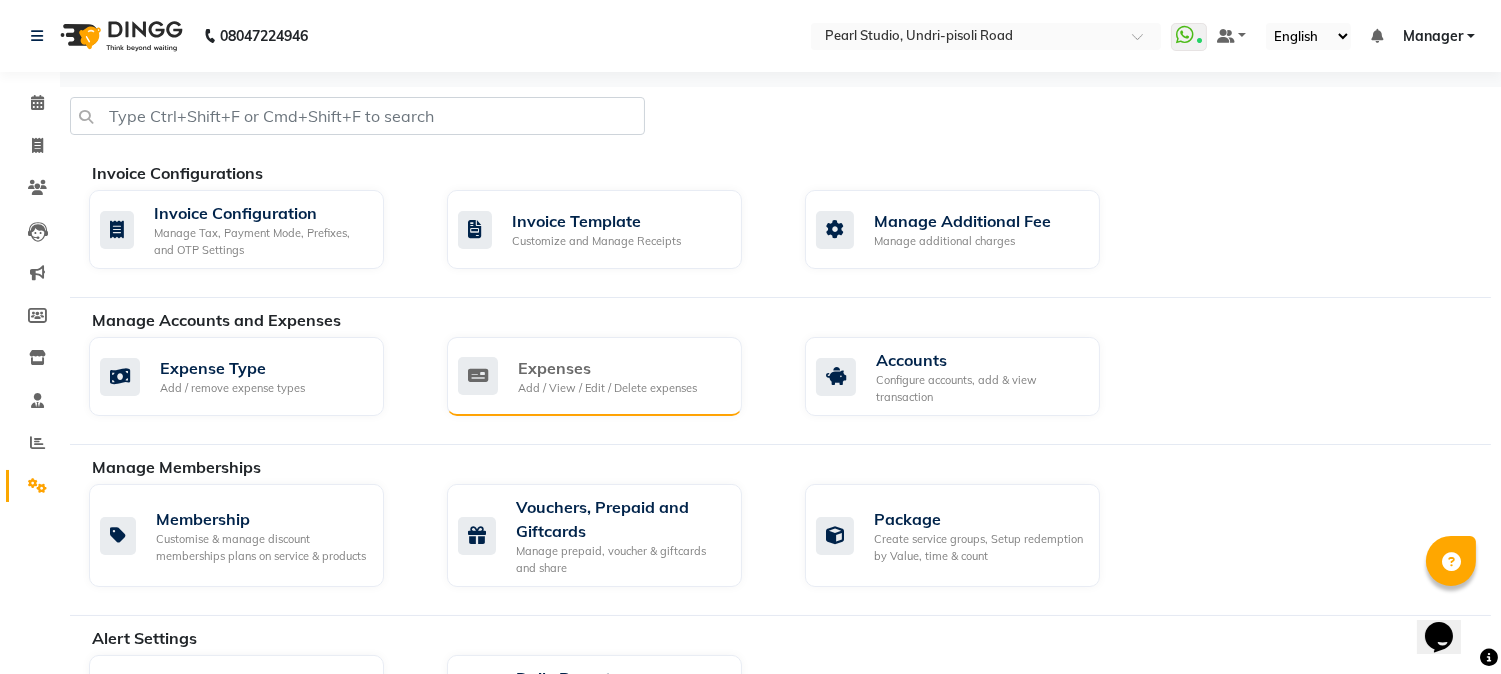 click on "Expenses Add / View / Edit / Delete expenses" 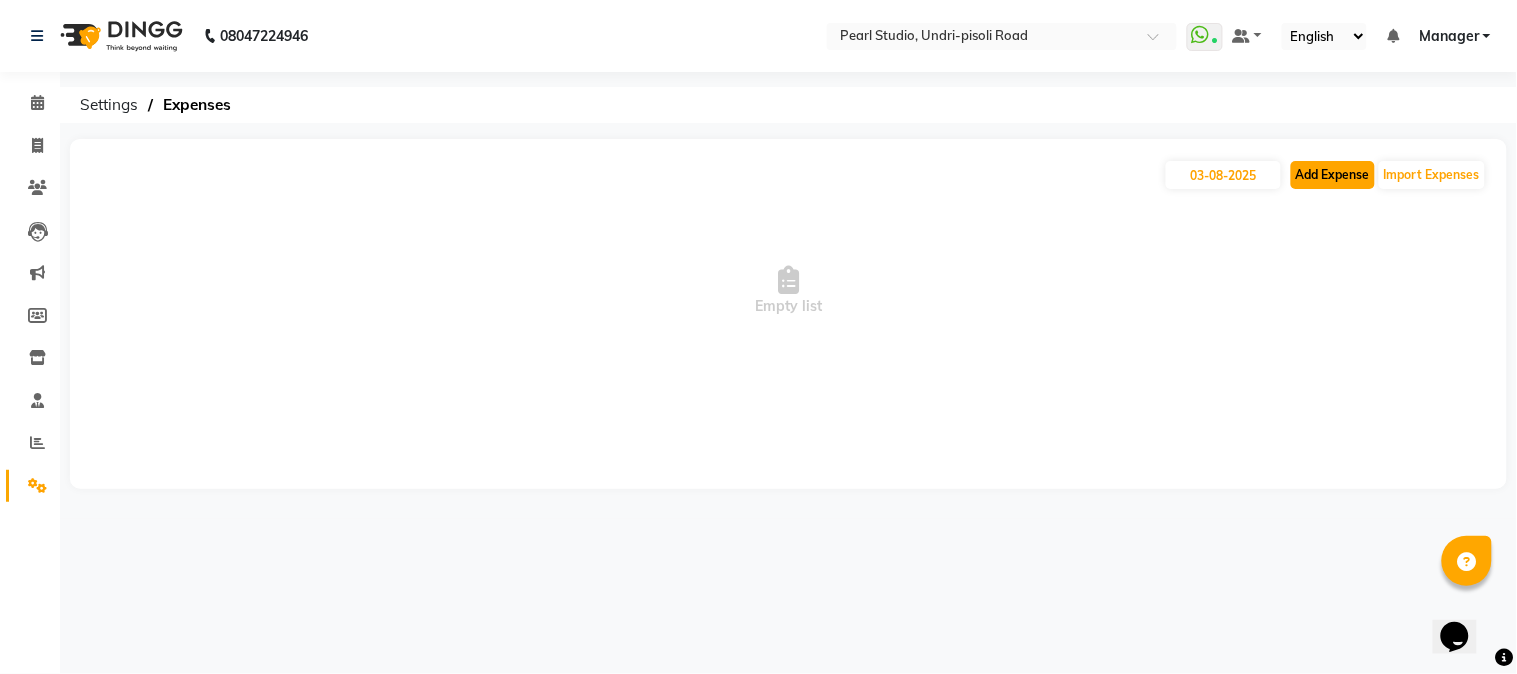 click on "Add Expense" 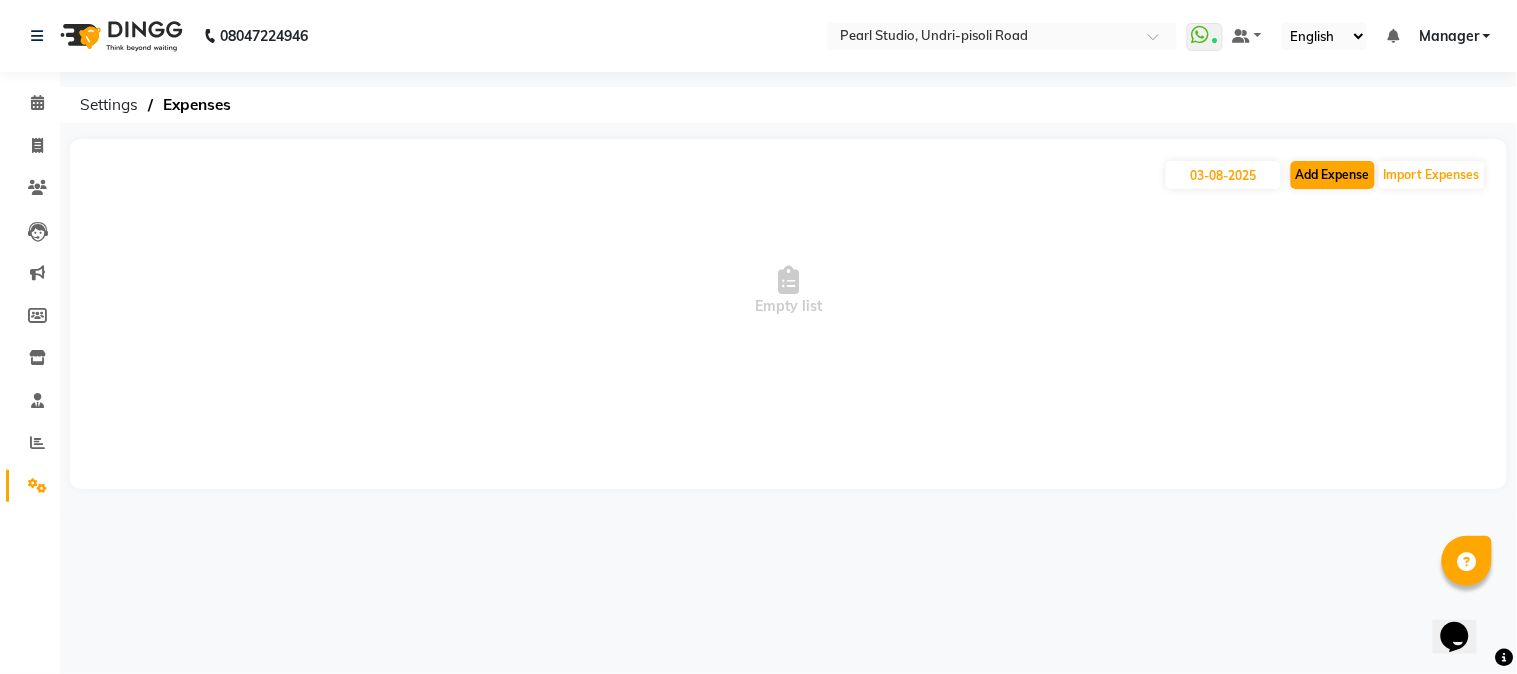 select on "1" 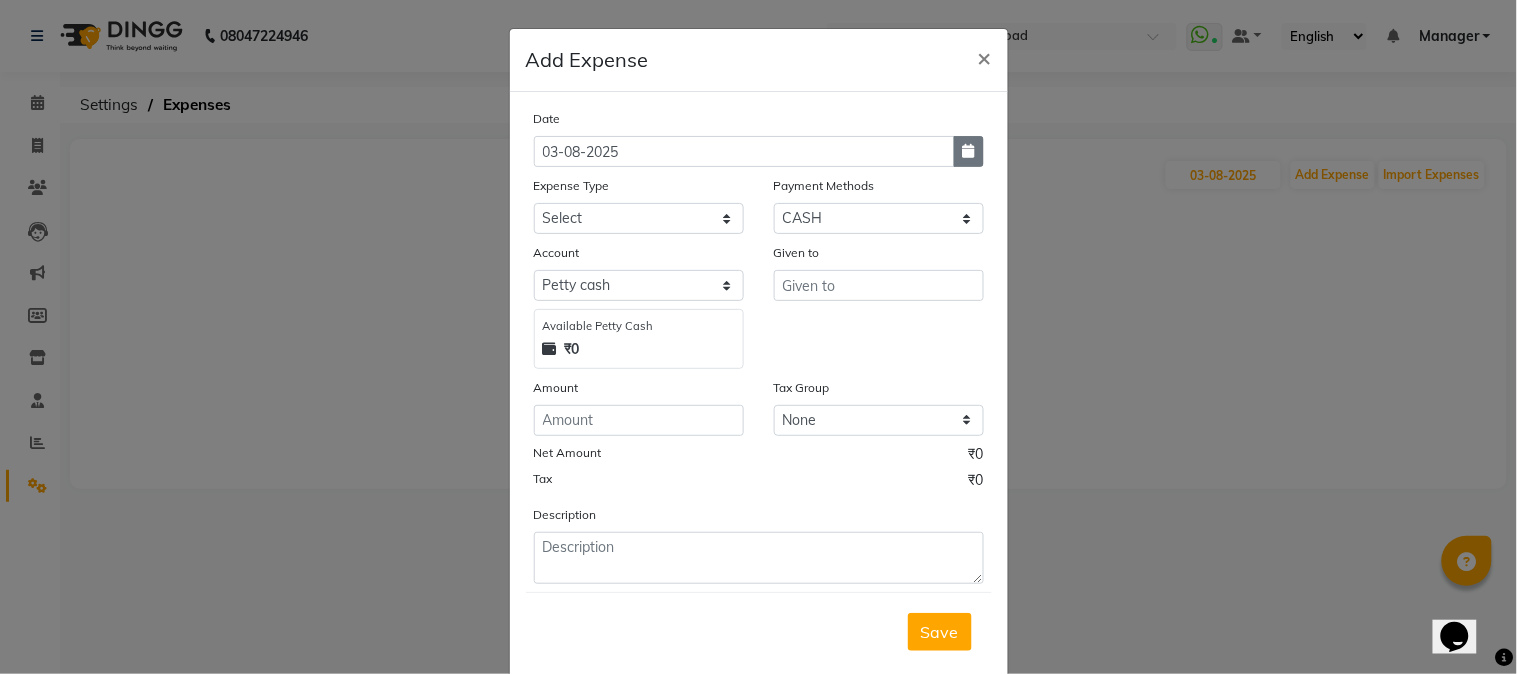click 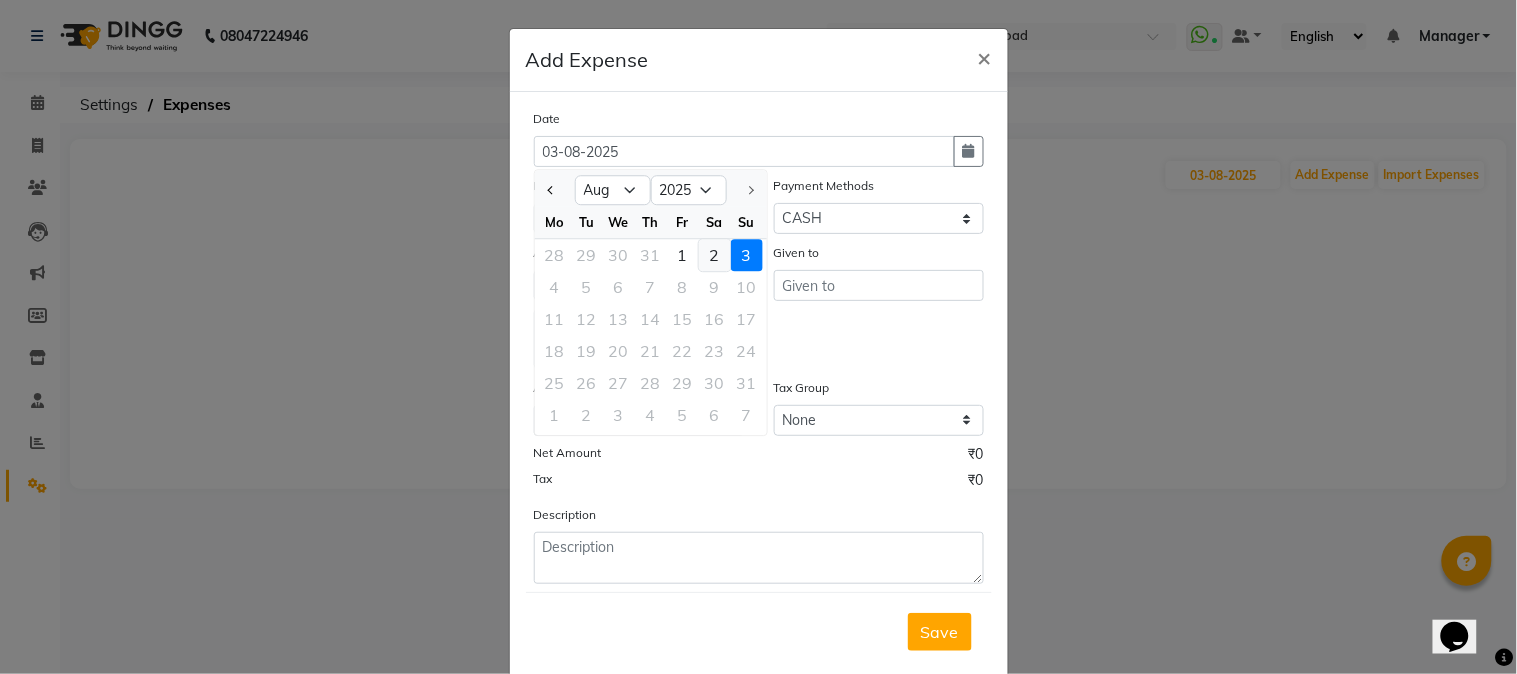 click on "2" 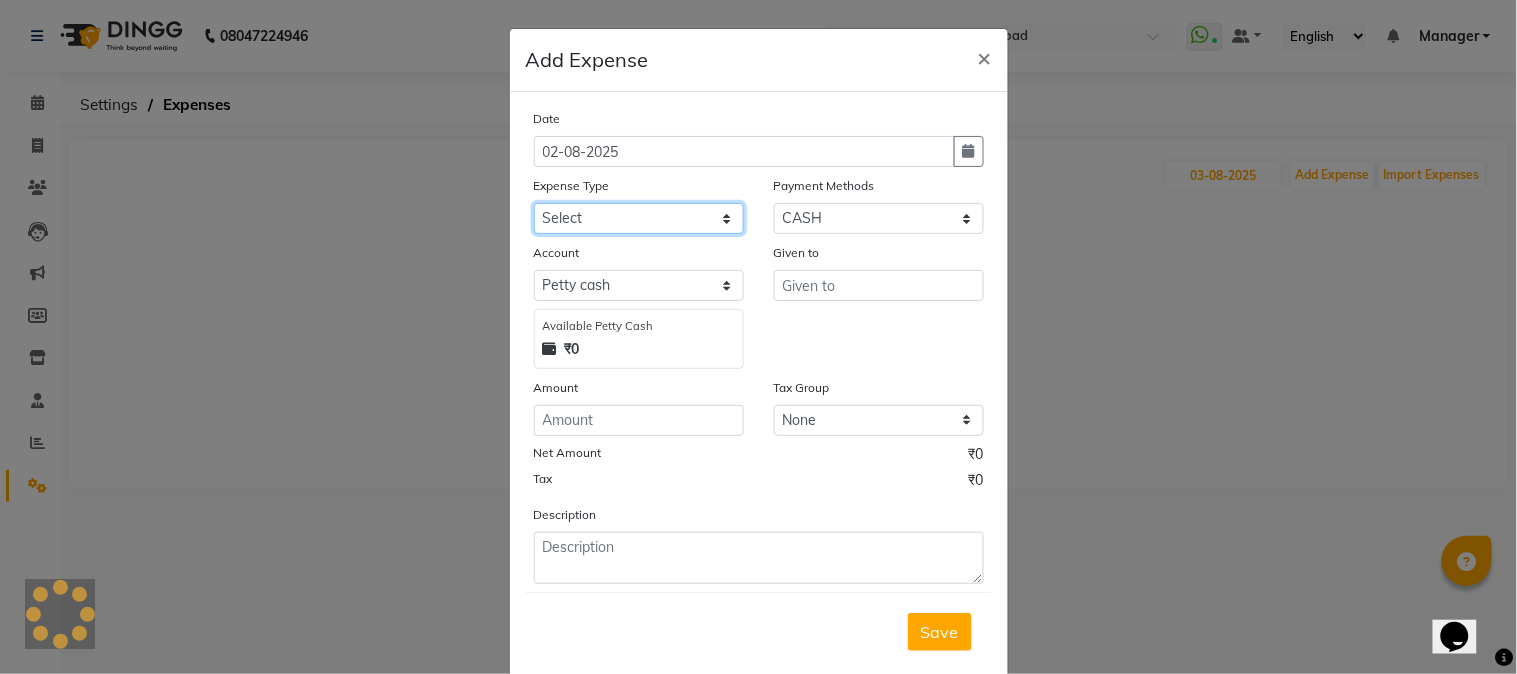 click on "Select Advance Salary Bank charges Car maintenance  Cash transfer to bank Cash transfer to hub Client Snacks Clinical charges Equipment Fuel Govt fee Incentive Insurance International purchase Loan Repayment Maintenance Marketing Miscellaneous MRA Other Pantry Product Rent Salary Staff Snacks Tax Tea & Refreshment Utilities water" 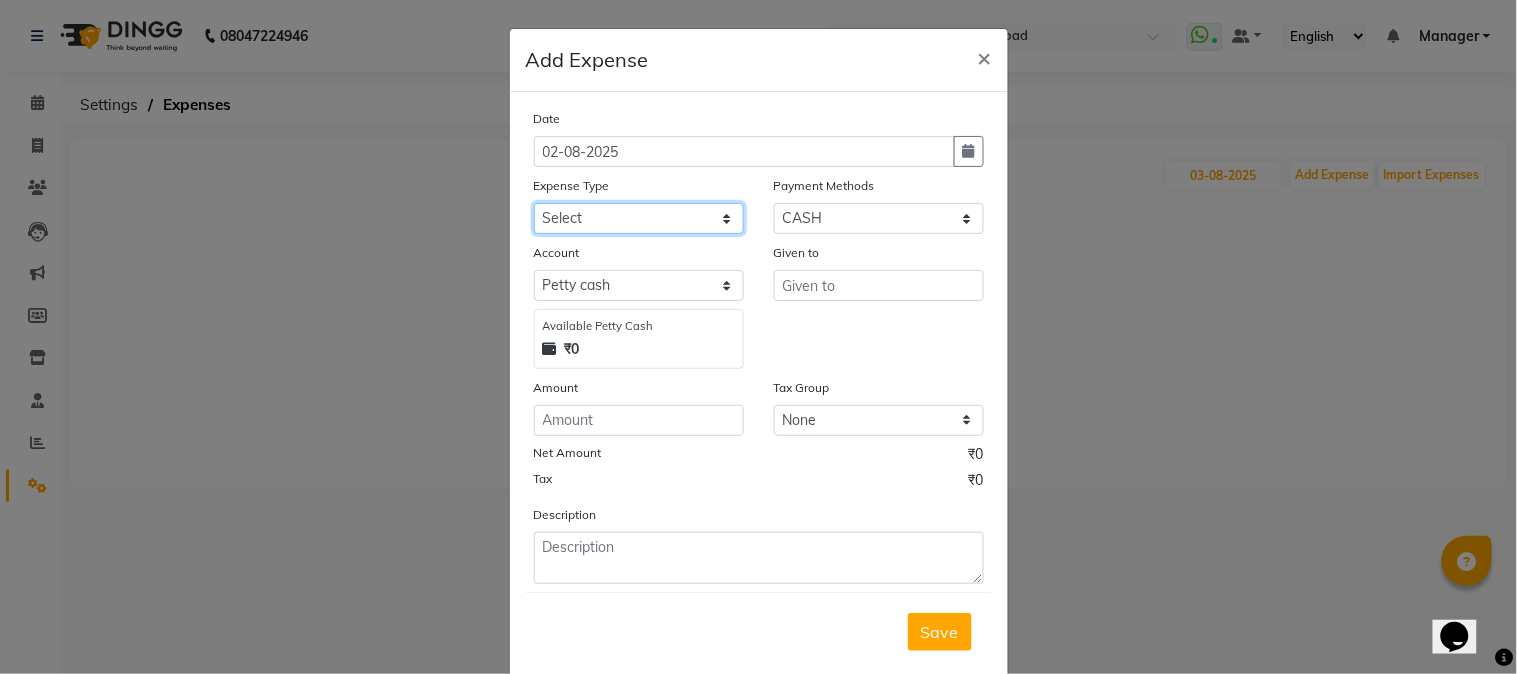 select on "8567" 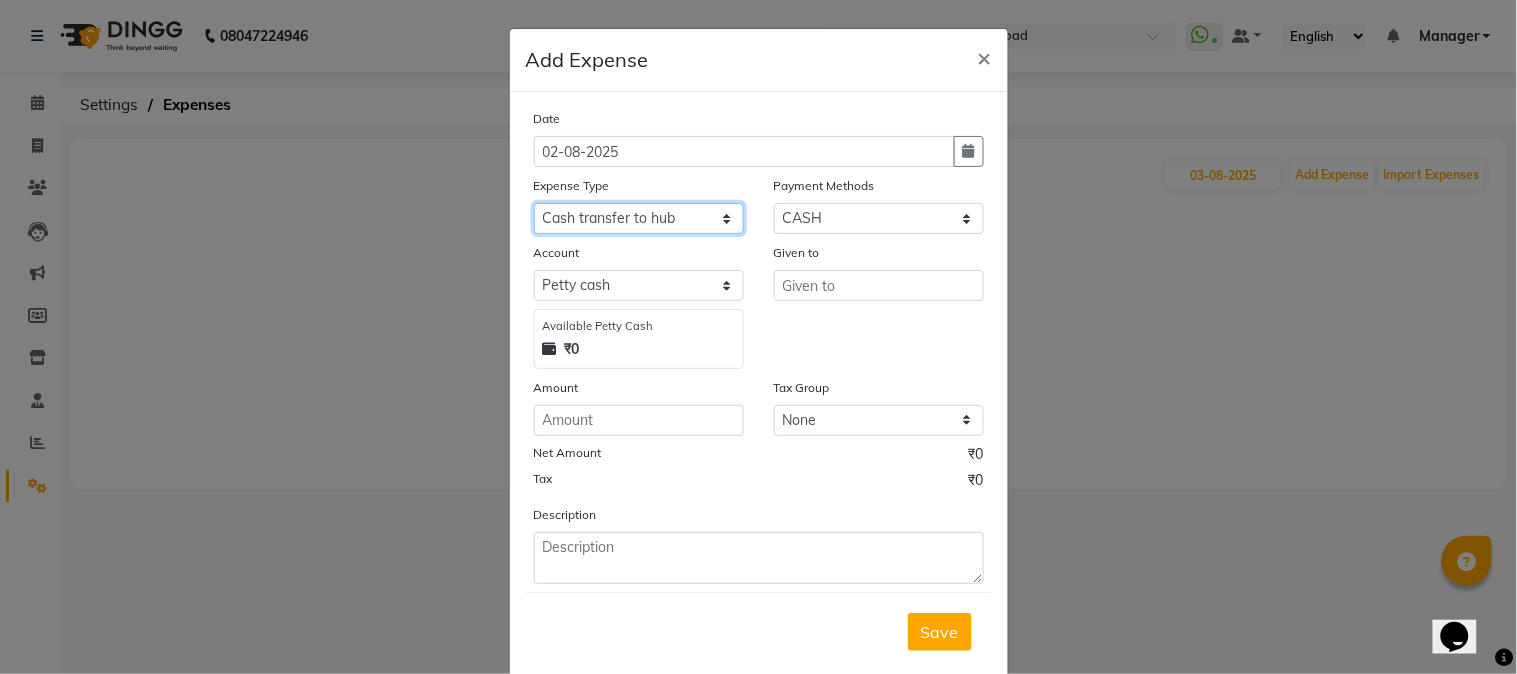 click on "Select Advance Salary Bank charges Car maintenance  Cash transfer to bank Cash transfer to hub Client Snacks Clinical charges Equipment Fuel Govt fee Incentive Insurance International purchase Loan Repayment Maintenance Marketing Miscellaneous MRA Other Pantry Product Rent Salary Staff Snacks Tax Tea & Refreshment Utilities water" 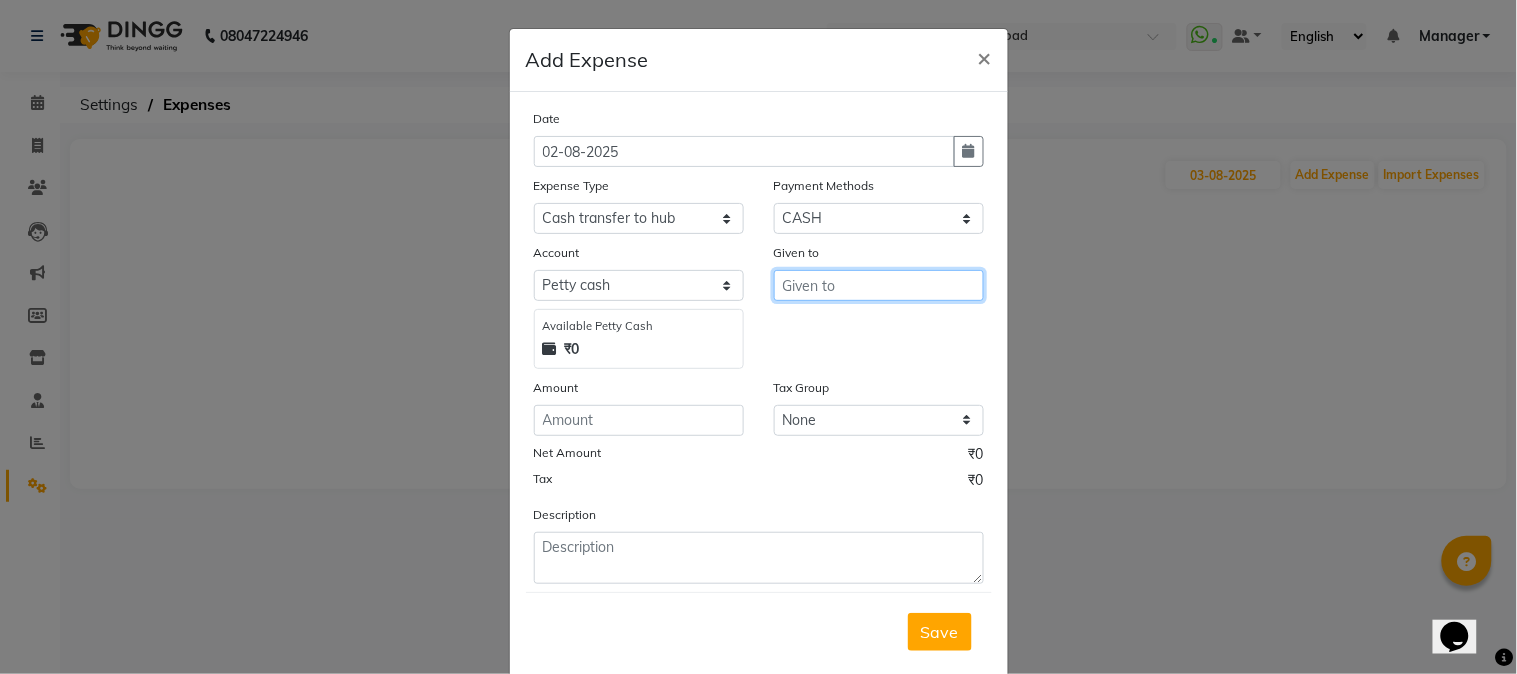 click at bounding box center [879, 285] 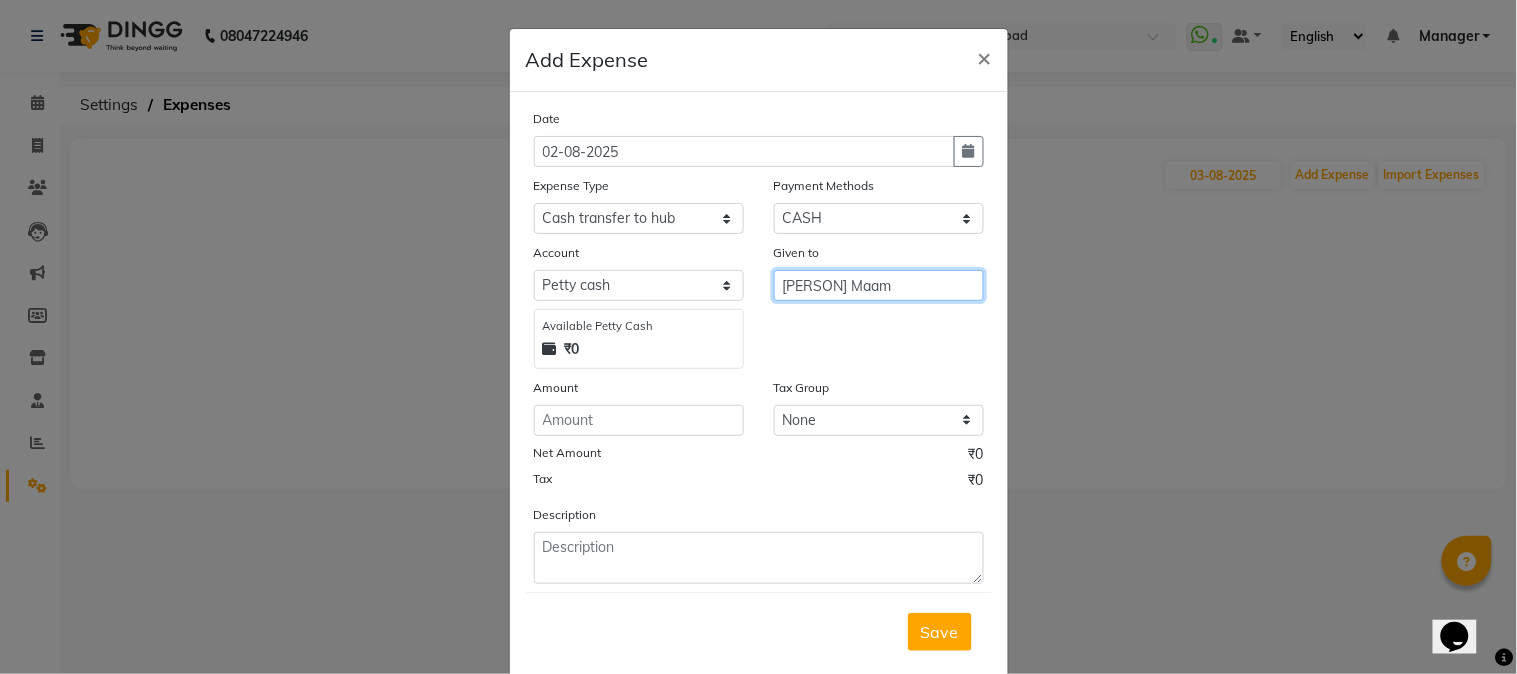 type on "Jyoti Maam" 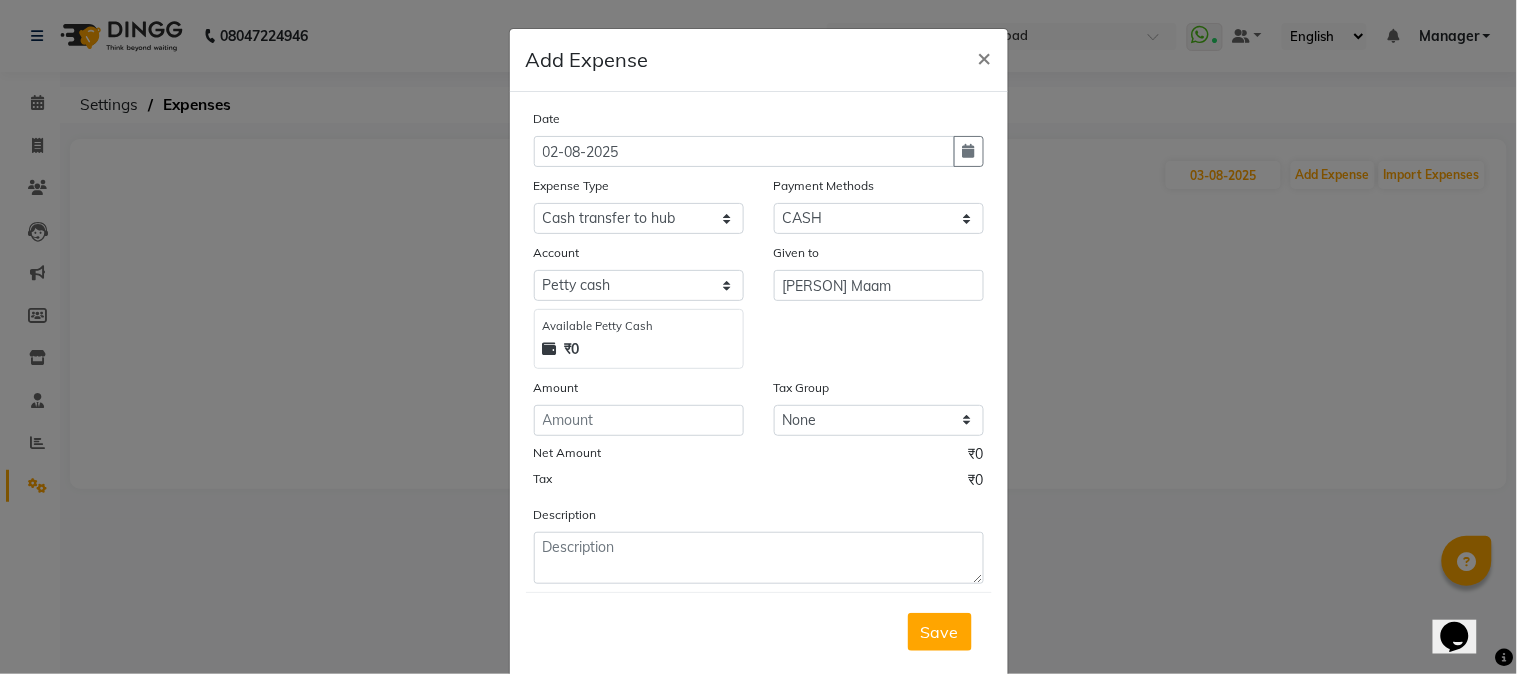 click on "₹0" 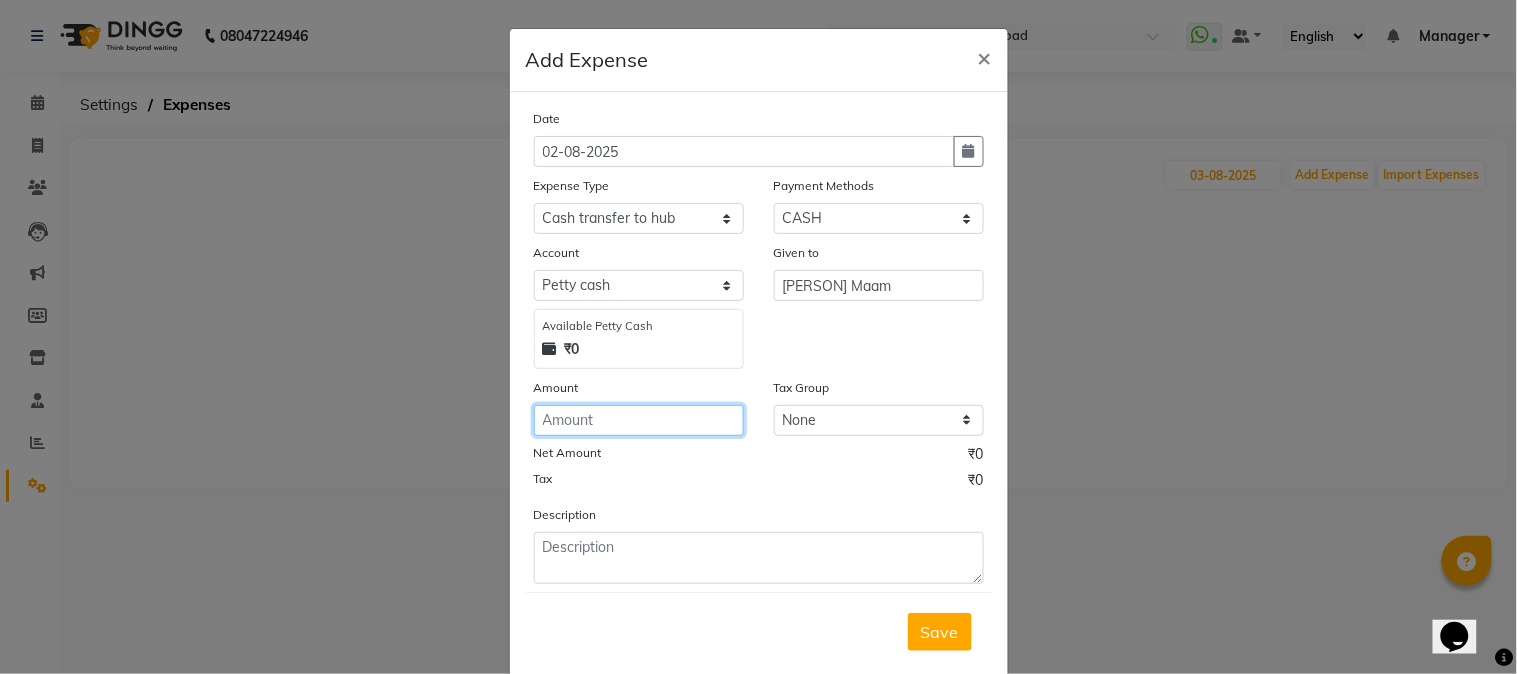 click 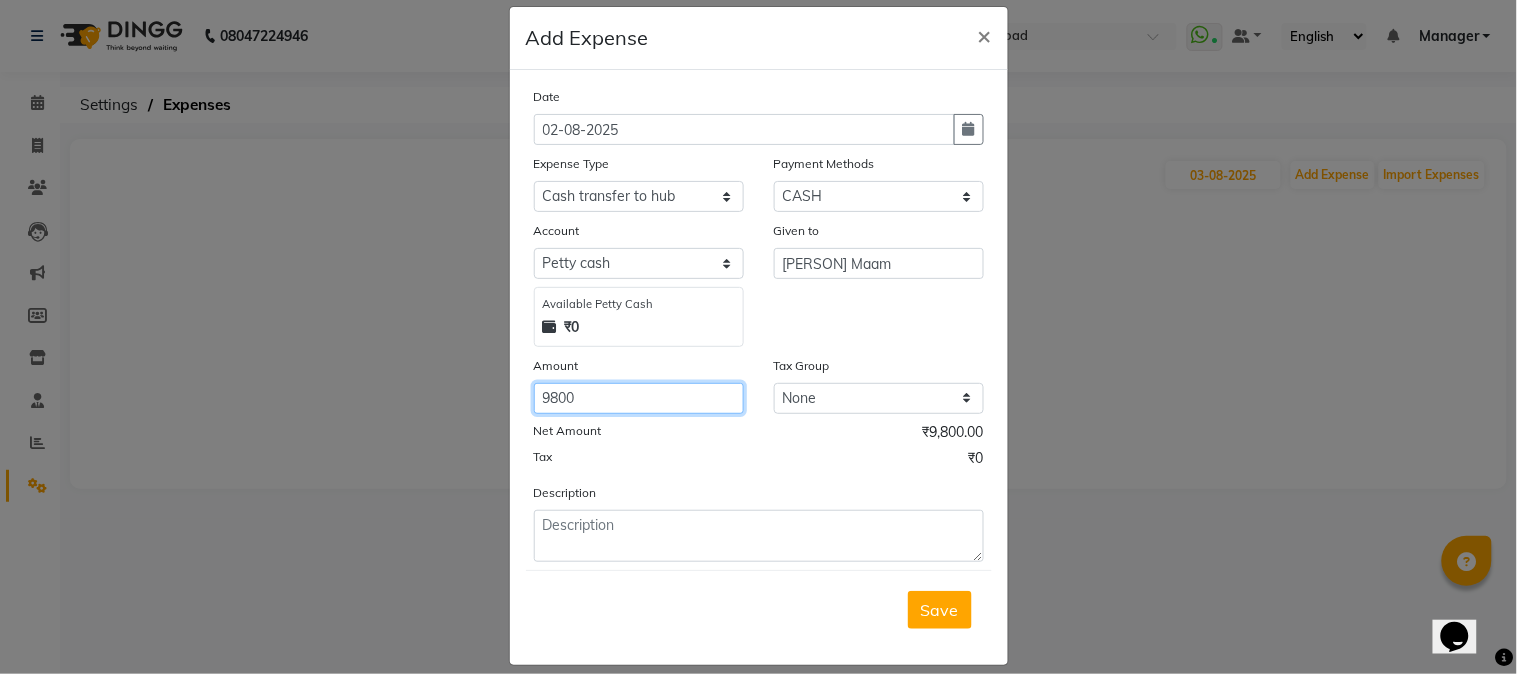 scroll, scrollTop: 43, scrollLeft: 0, axis: vertical 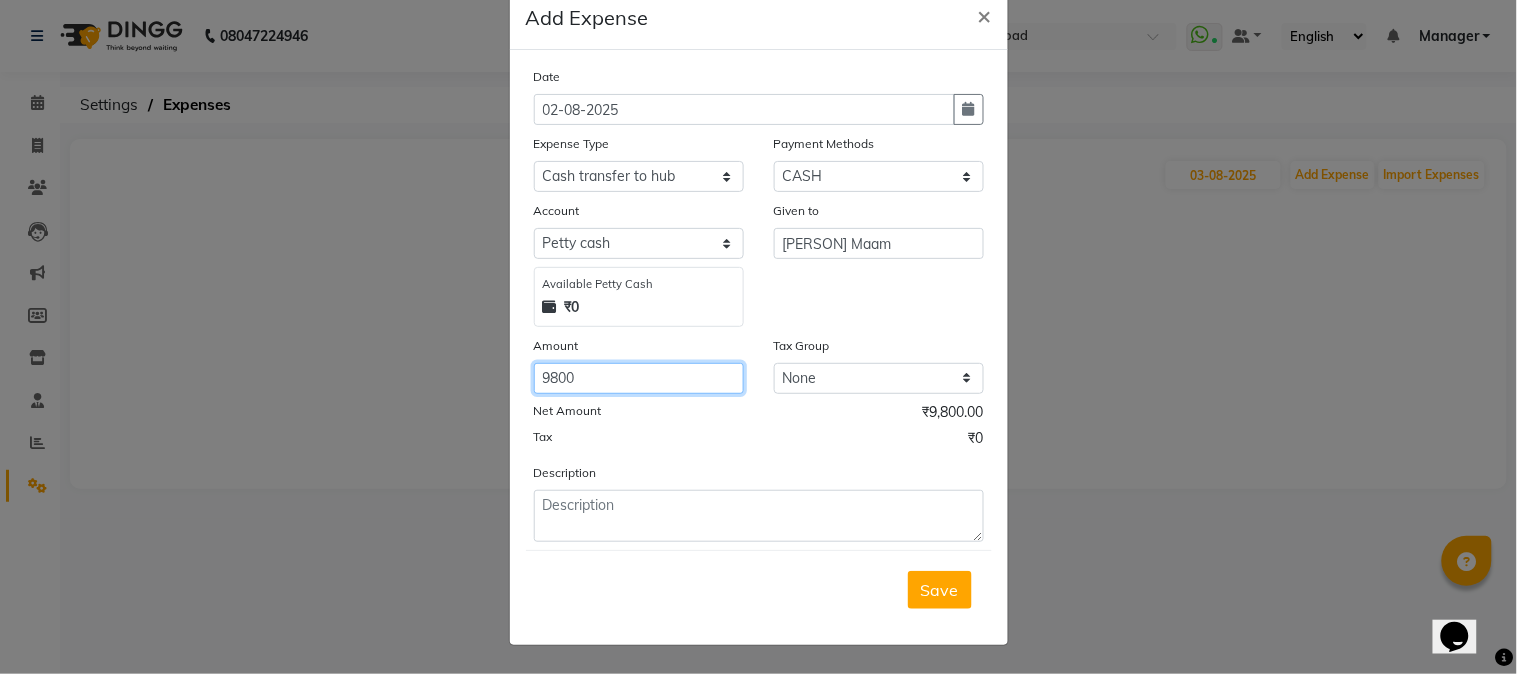 type on "9800" 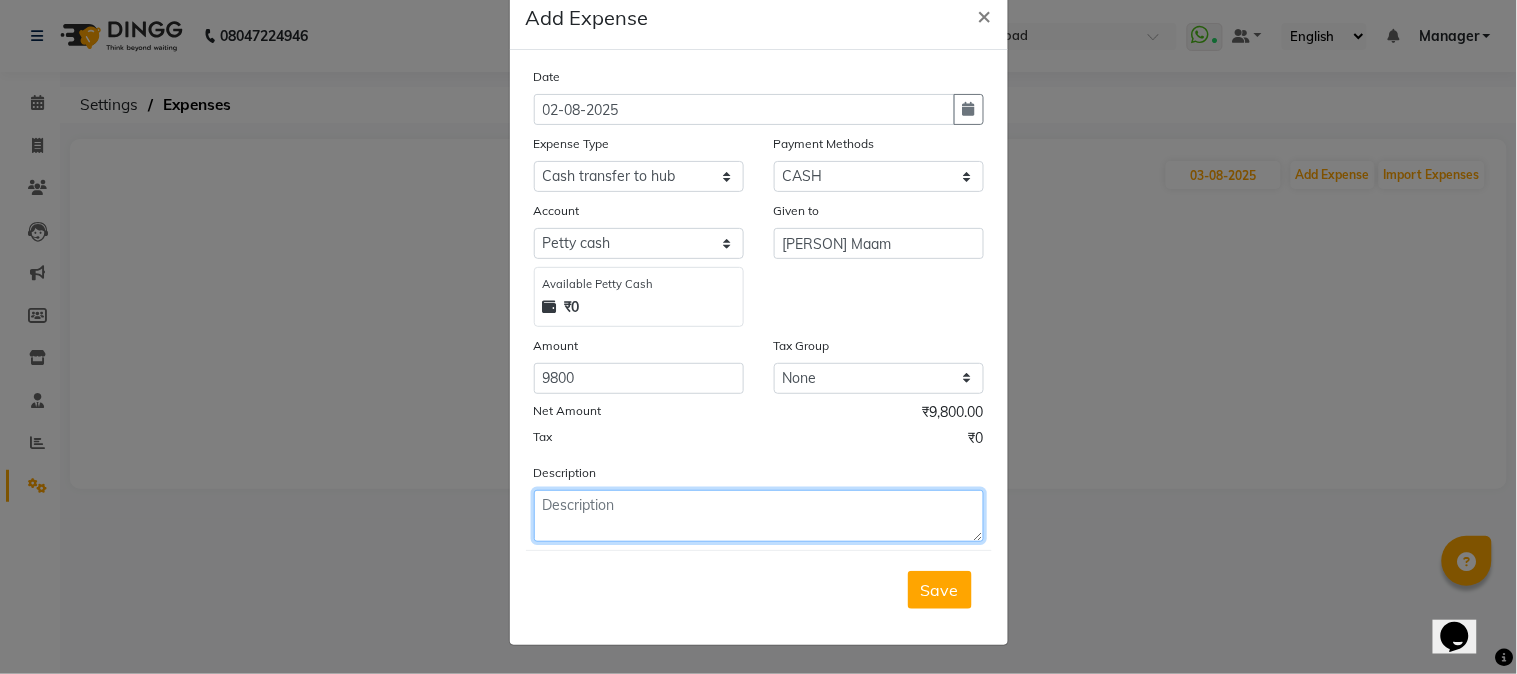 click 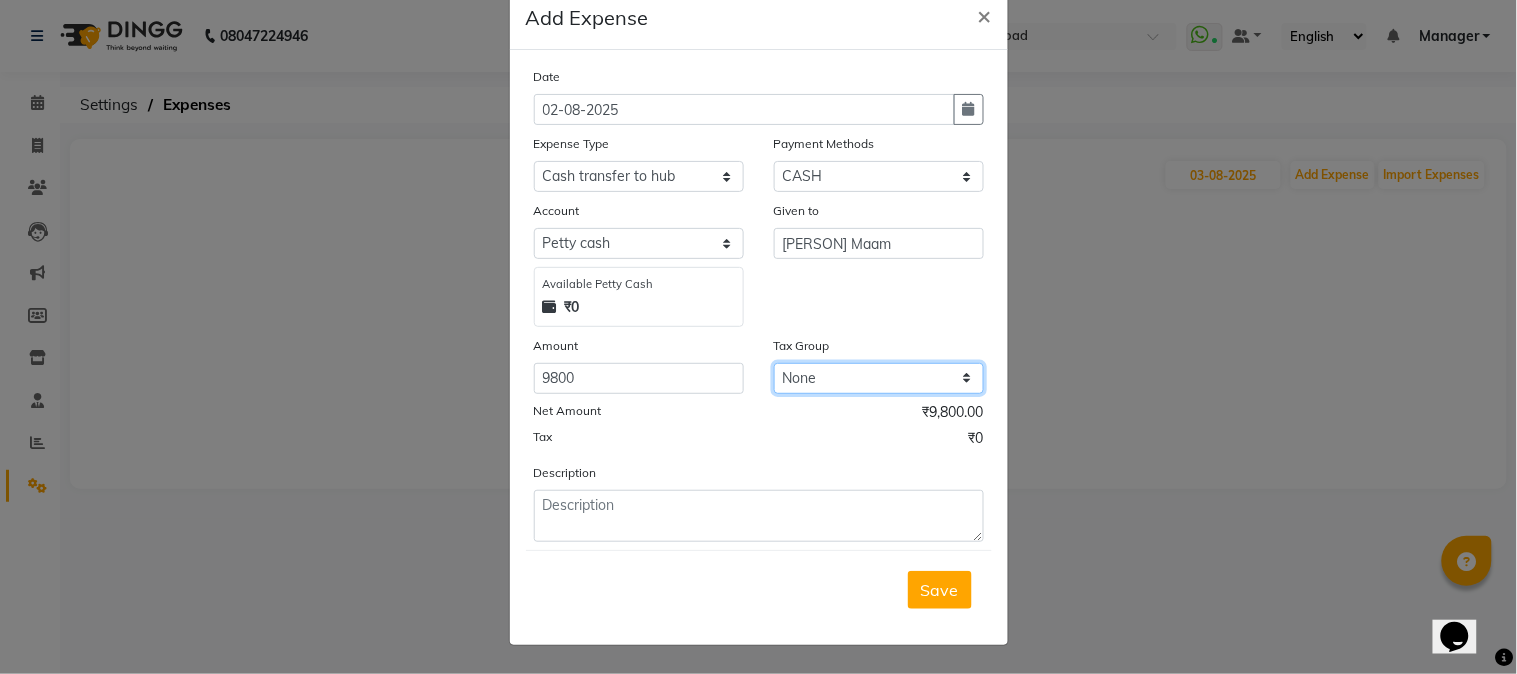 click on "None GST" 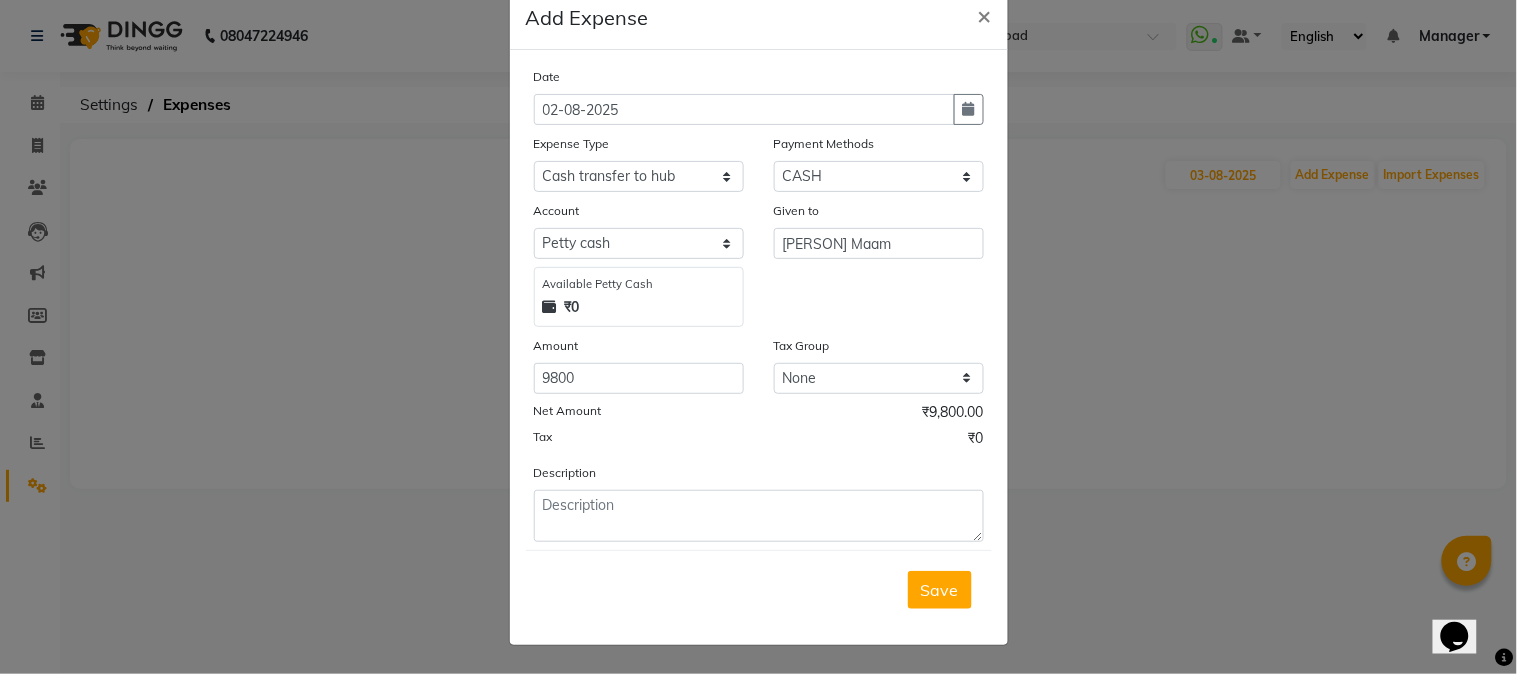 click on "Save" 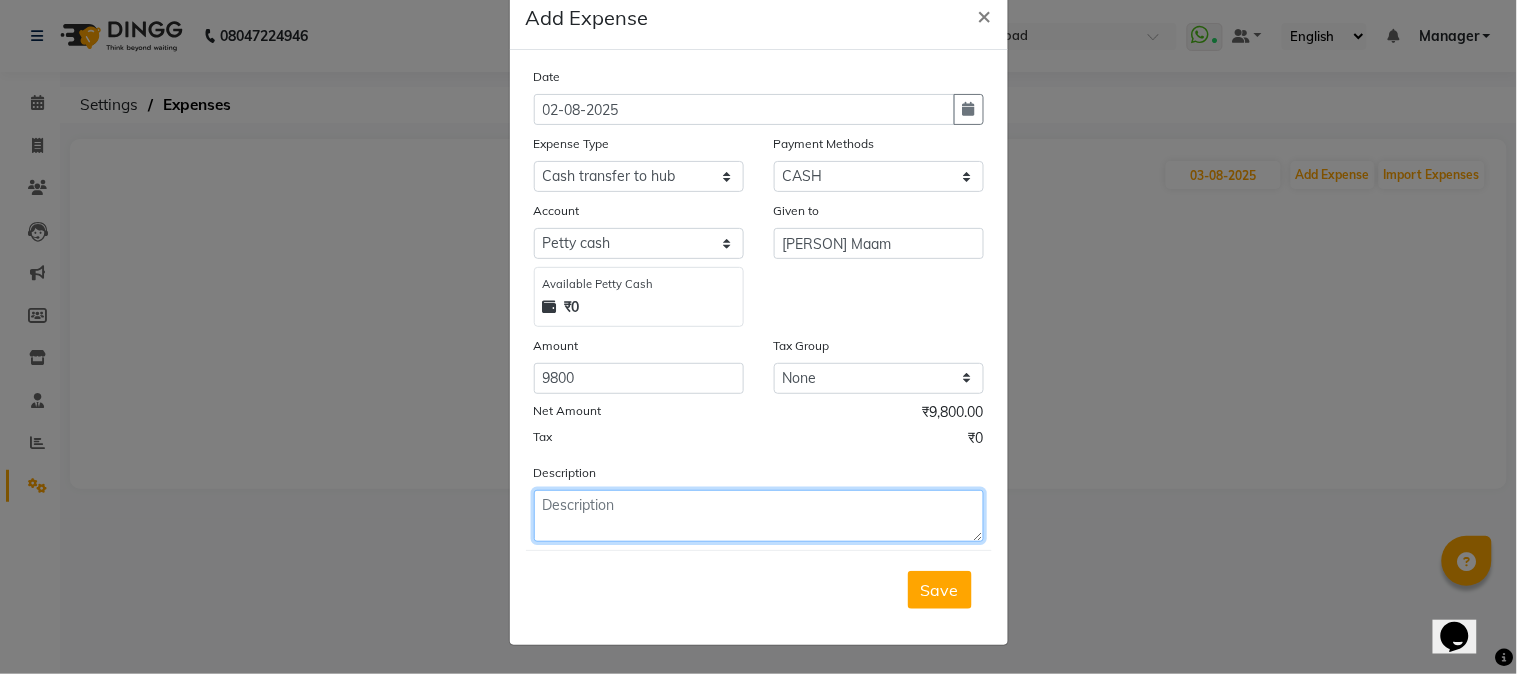 click 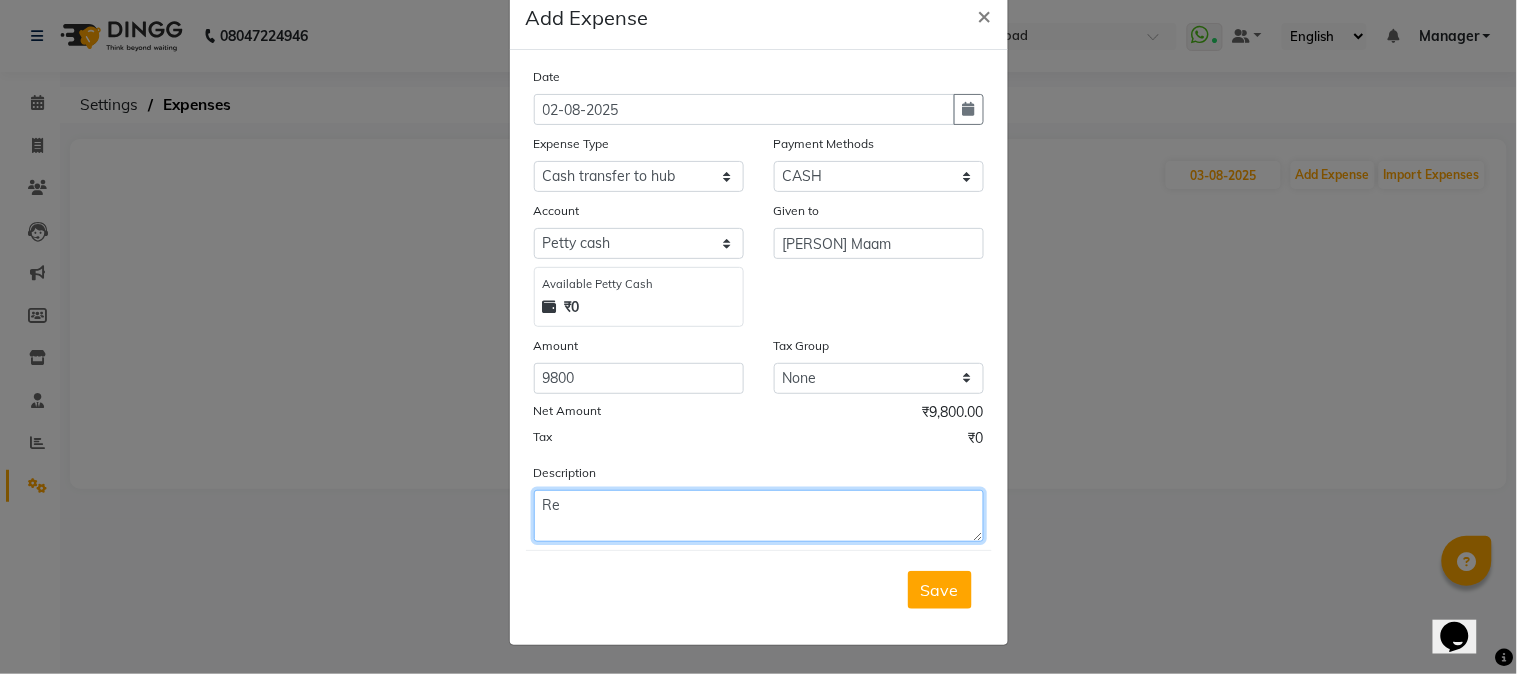 type on "R" 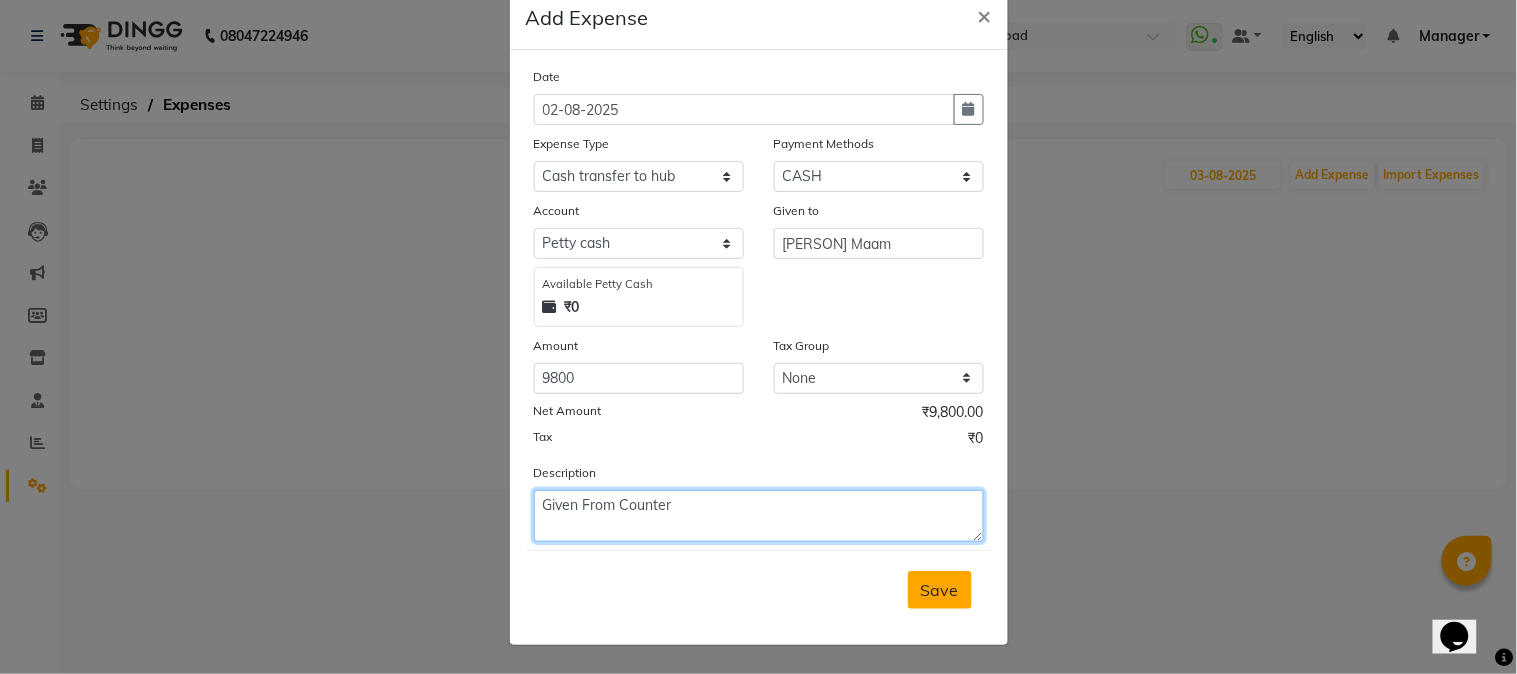 type on "Given From Counter" 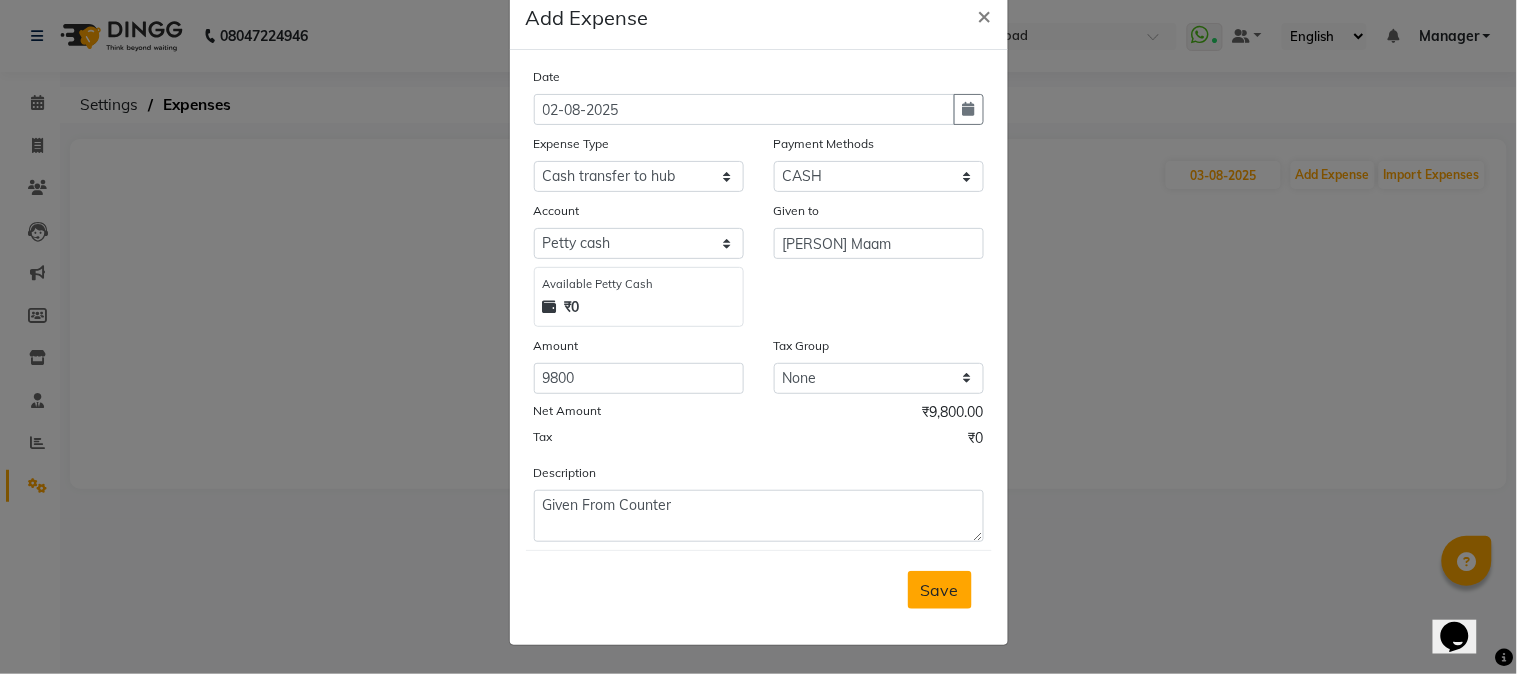 click on "Save" at bounding box center [940, 590] 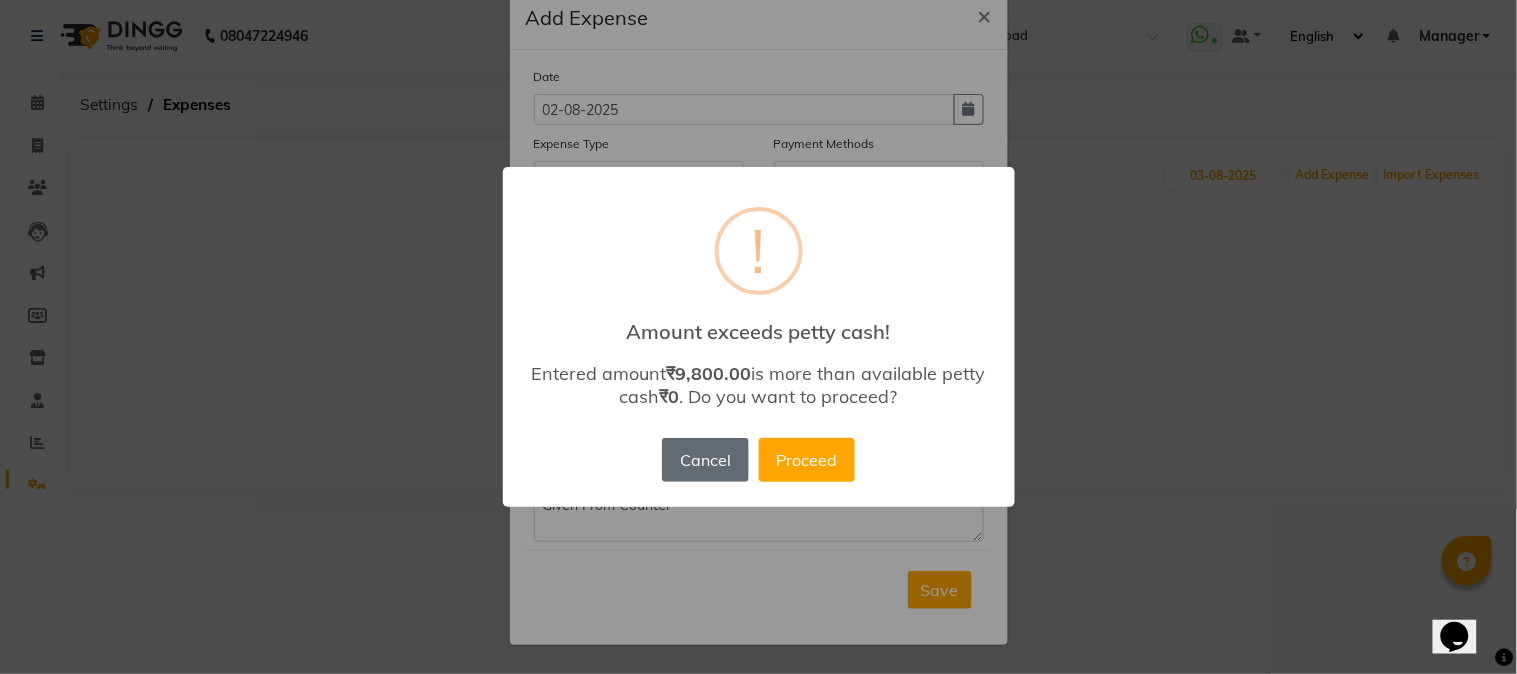 click on "Cancel" at bounding box center [705, 460] 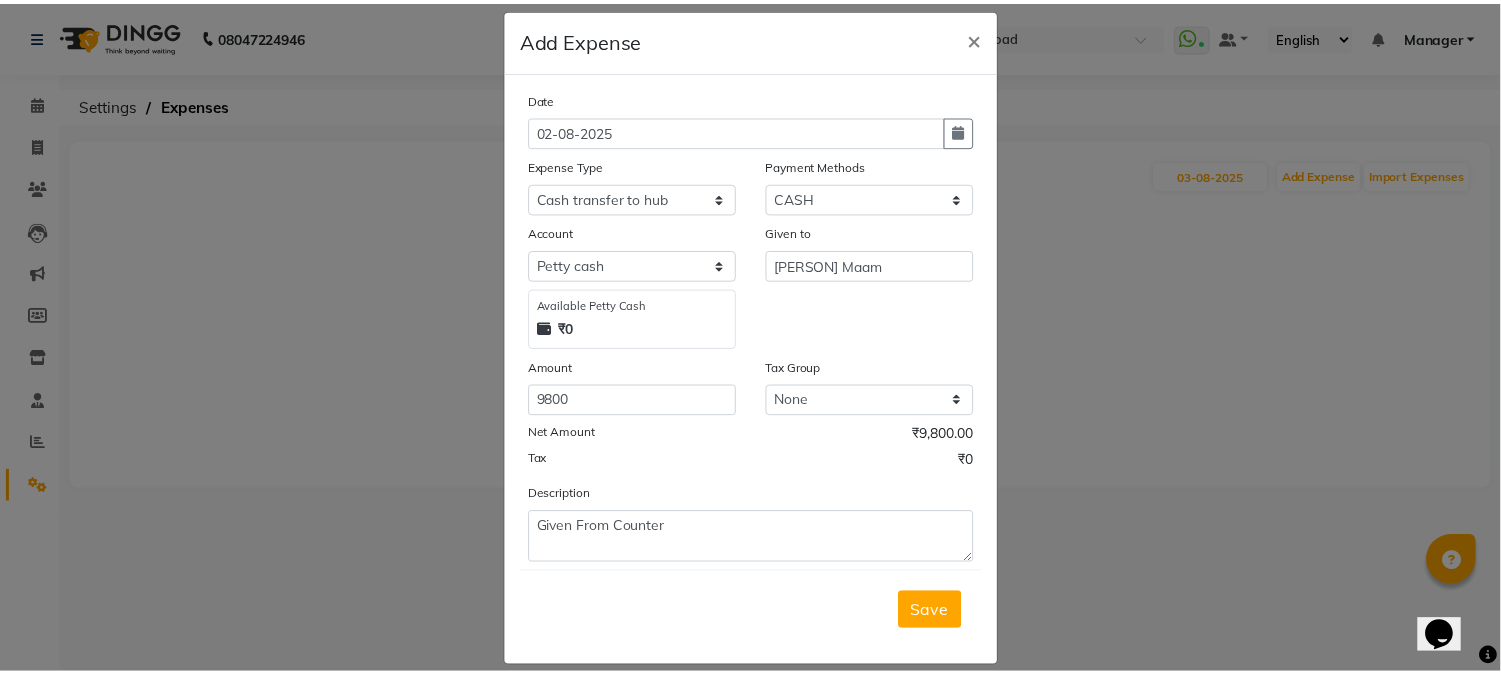 scroll, scrollTop: 0, scrollLeft: 0, axis: both 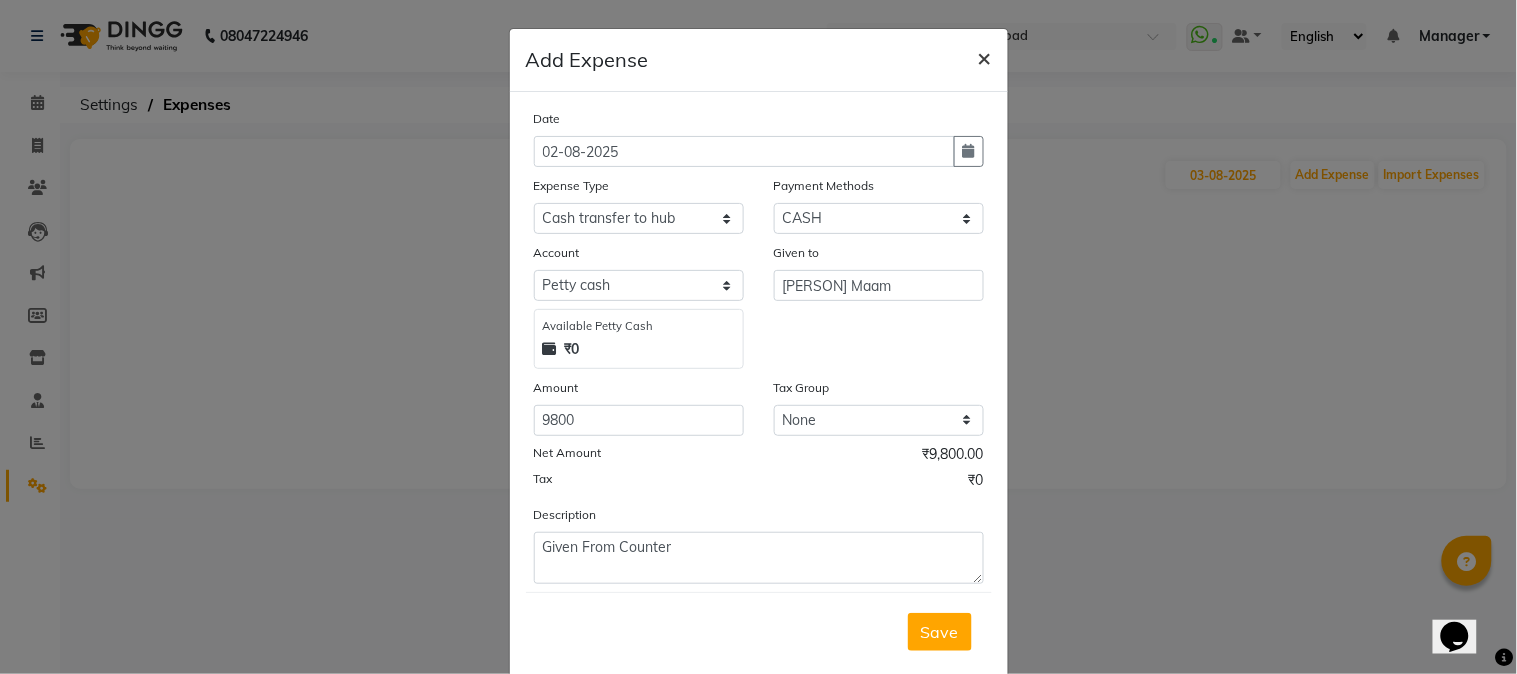 click on "×" 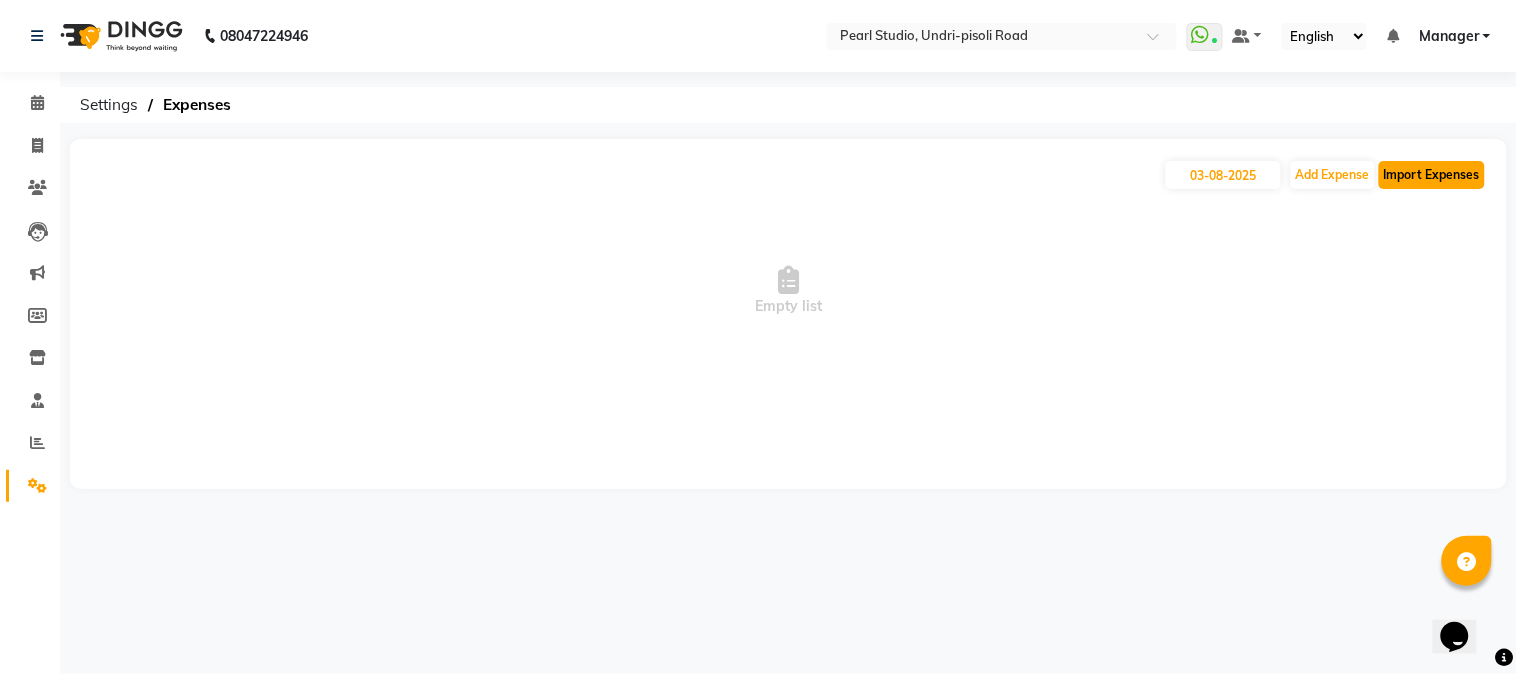 click on "Import Expenses" 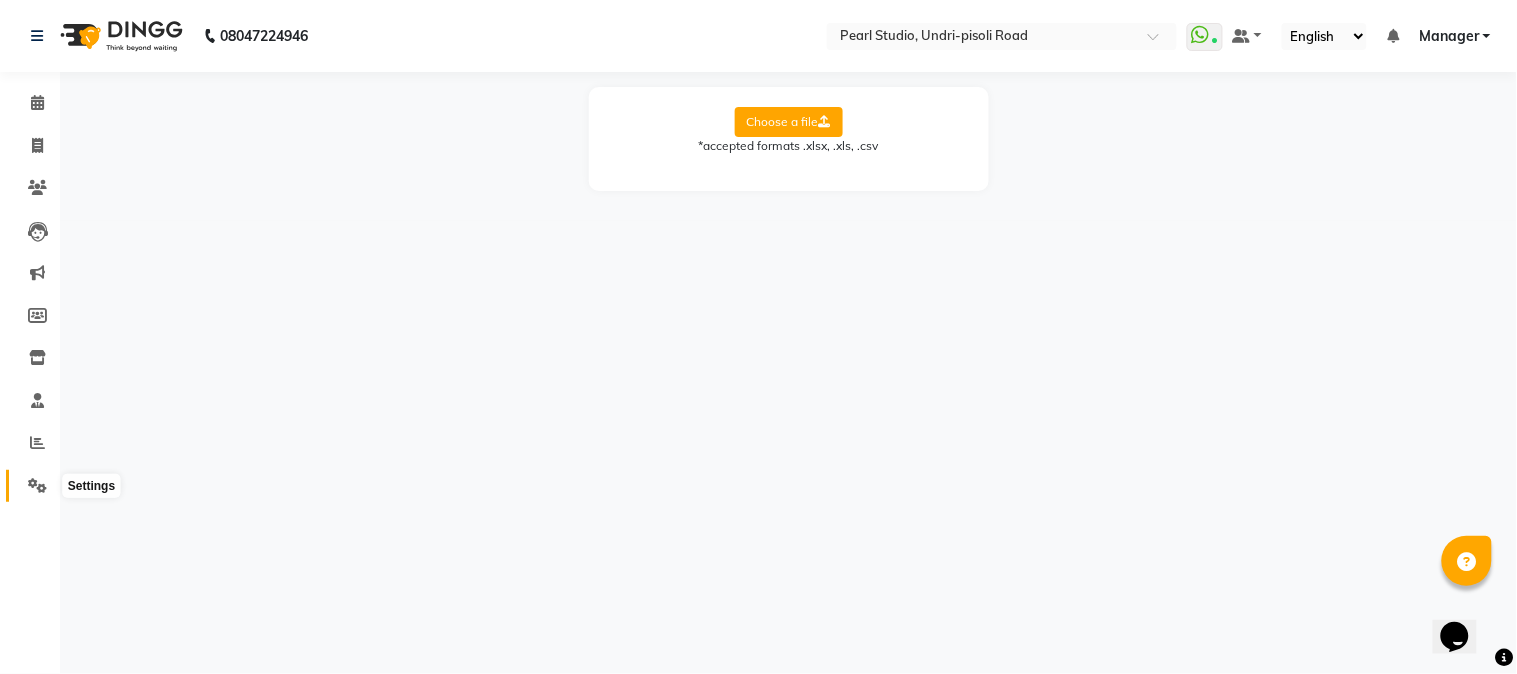 click 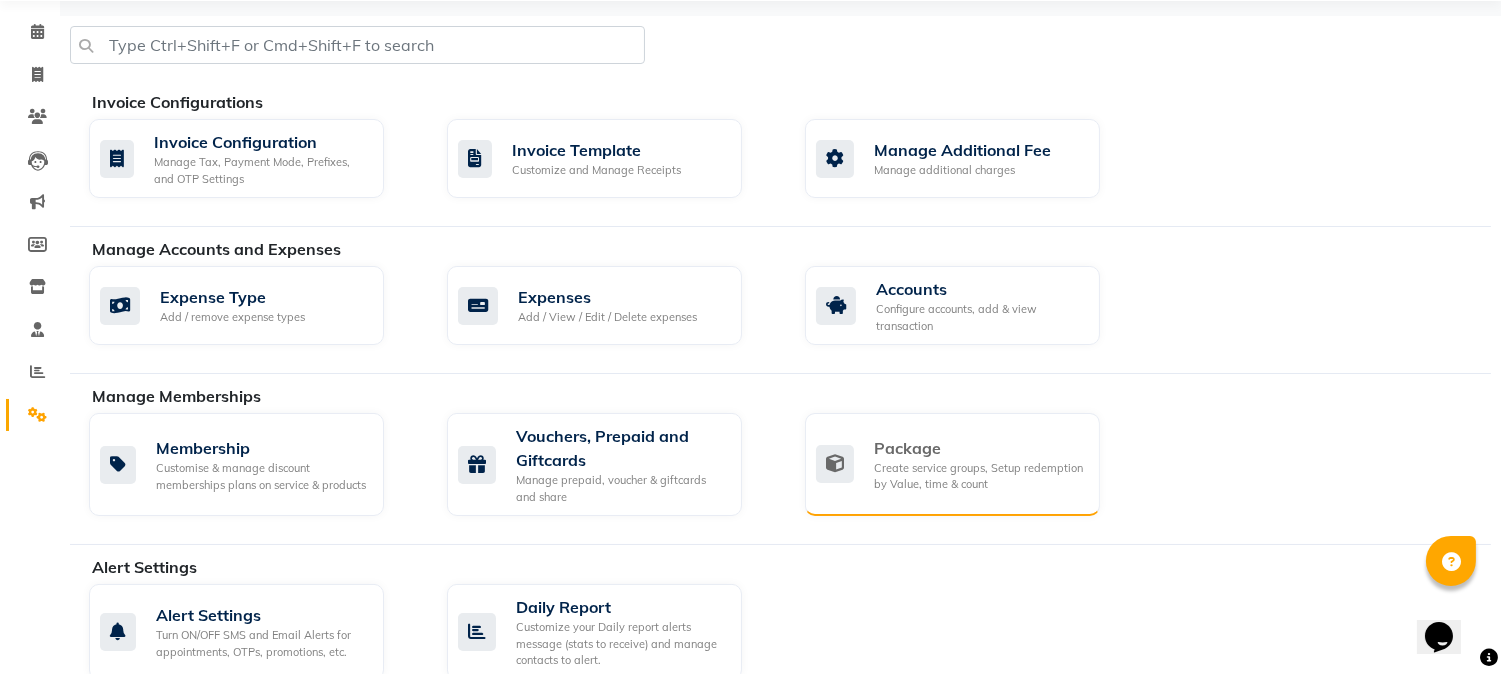 scroll, scrollTop: 0, scrollLeft: 0, axis: both 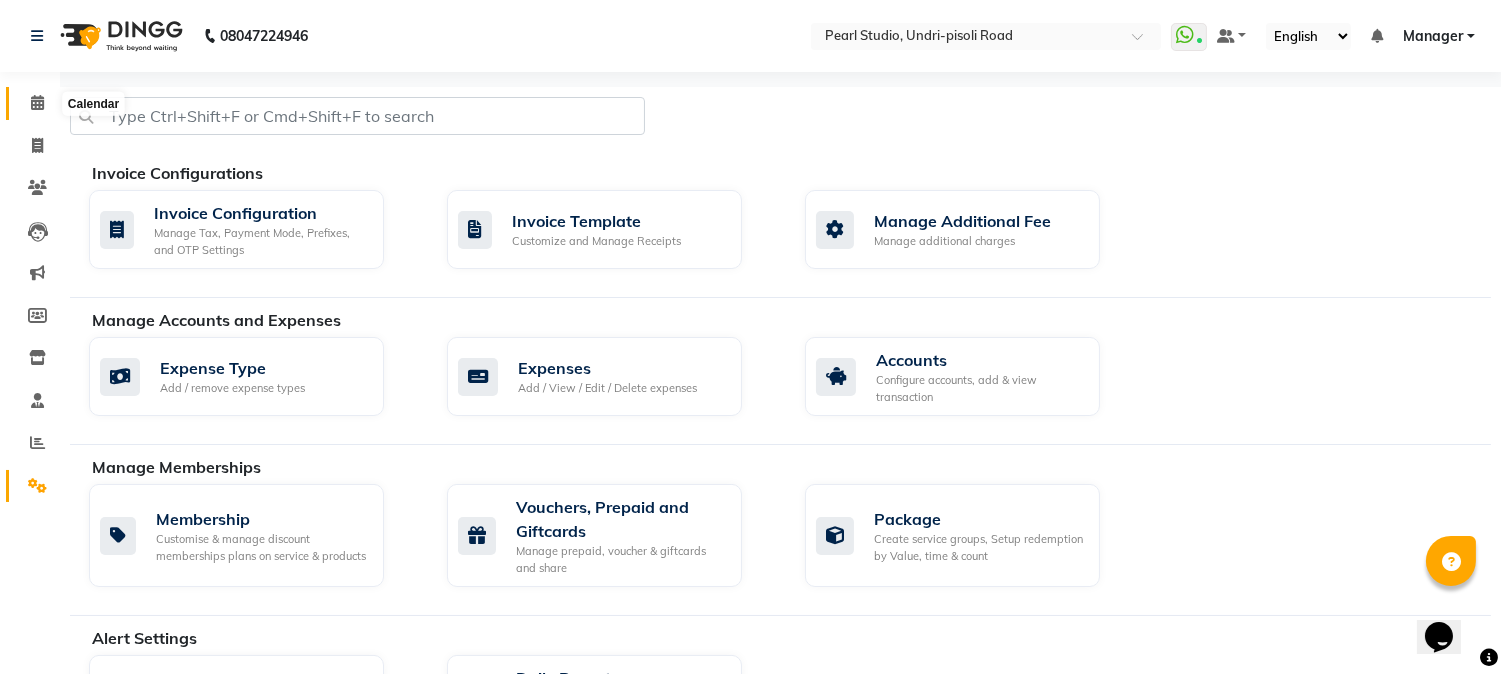click 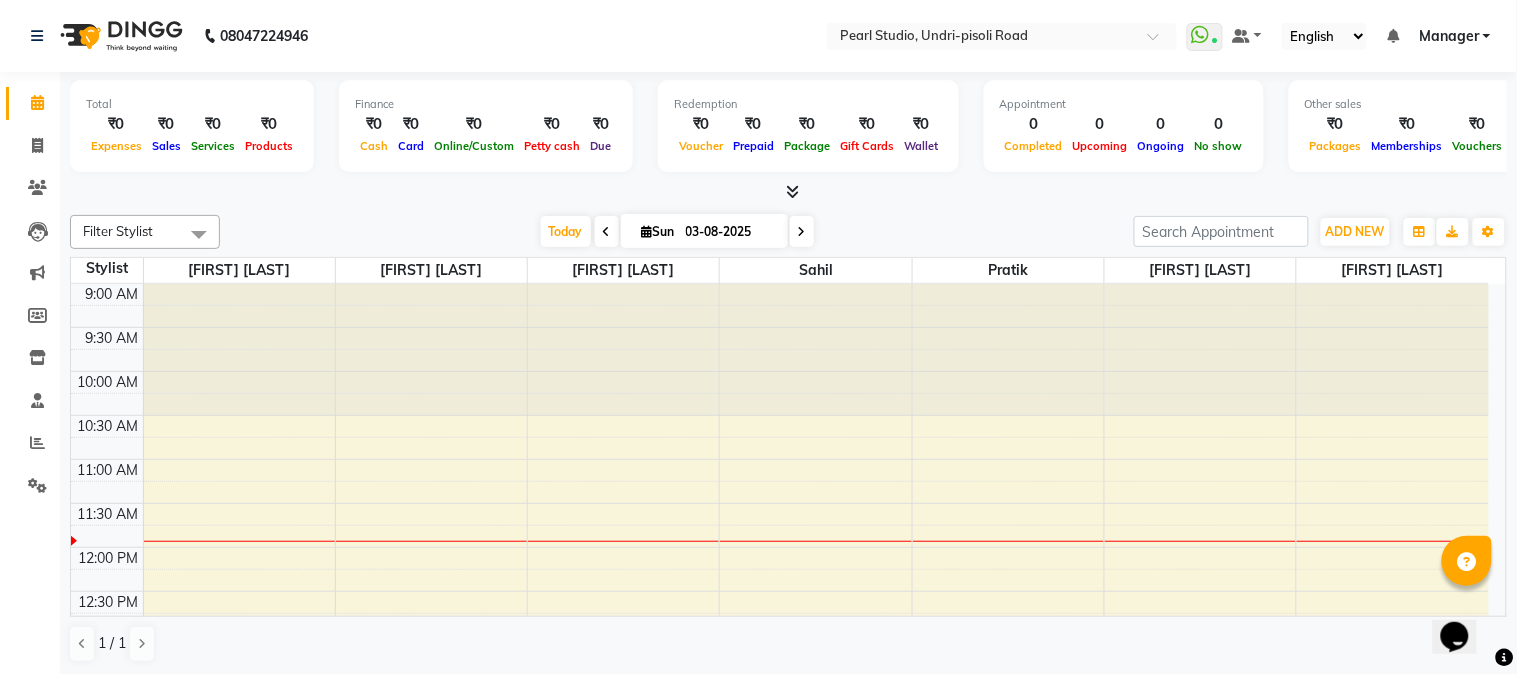 click on "9:00 AM 9:30 AM 10:00 AM 10:30 AM 11:00 AM 11:30 AM 12:00 PM 12:30 PM 1:00 PM 1:30 PM 2:00 PM 2:30 PM 3:00 PM 3:30 PM 4:00 PM 4:30 PM 5:00 PM 5:30 PM 6:00 PM 6:30 PM 7:00 PM 7:30 PM 8:00 PM 8:30 PM" at bounding box center (780, 811) 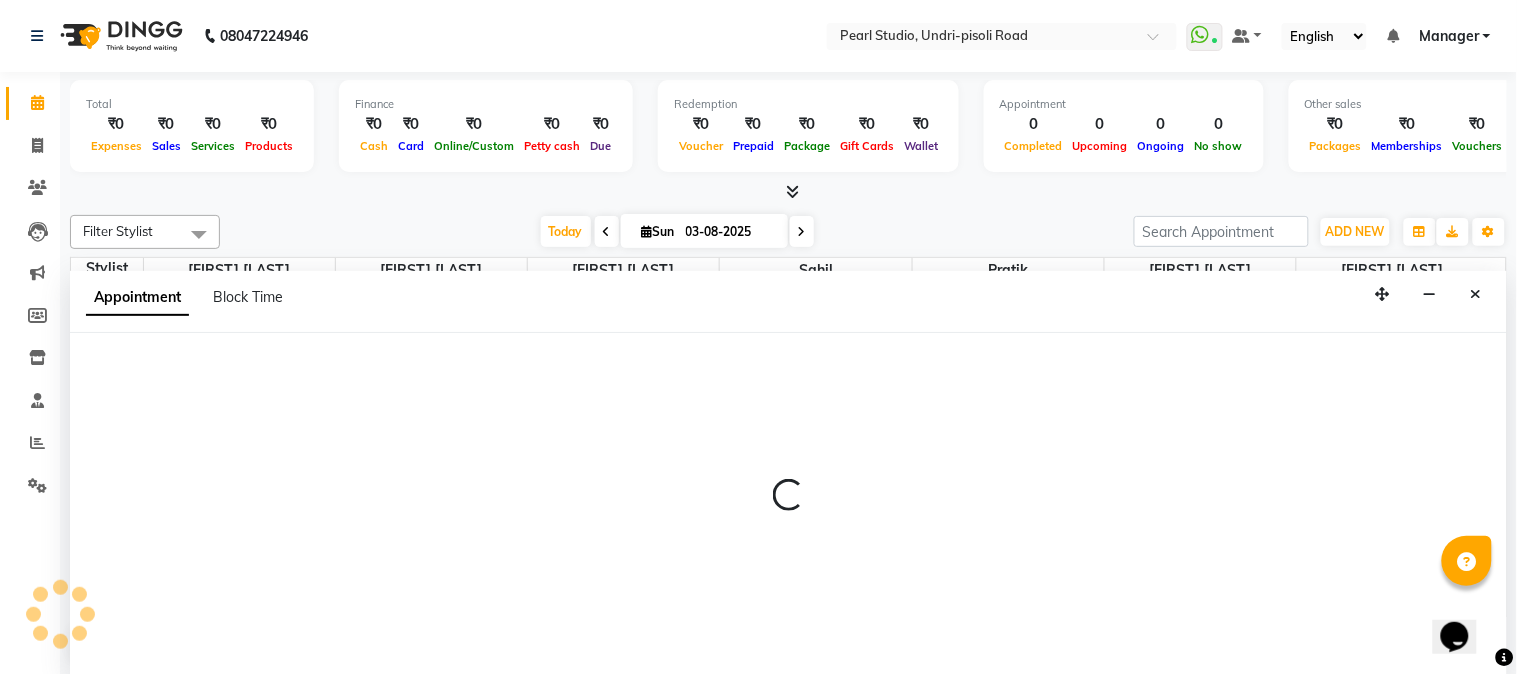 select on "63863" 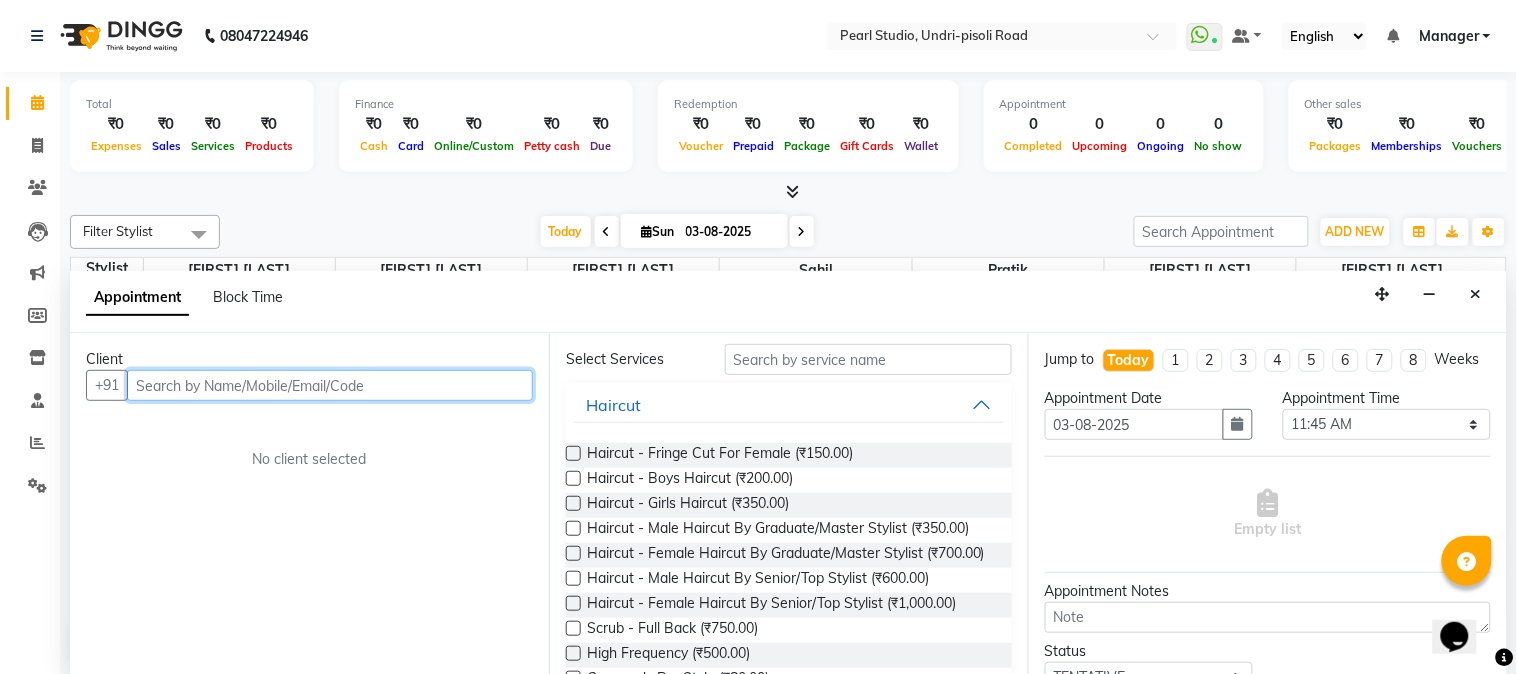 scroll, scrollTop: 111, scrollLeft: 0, axis: vertical 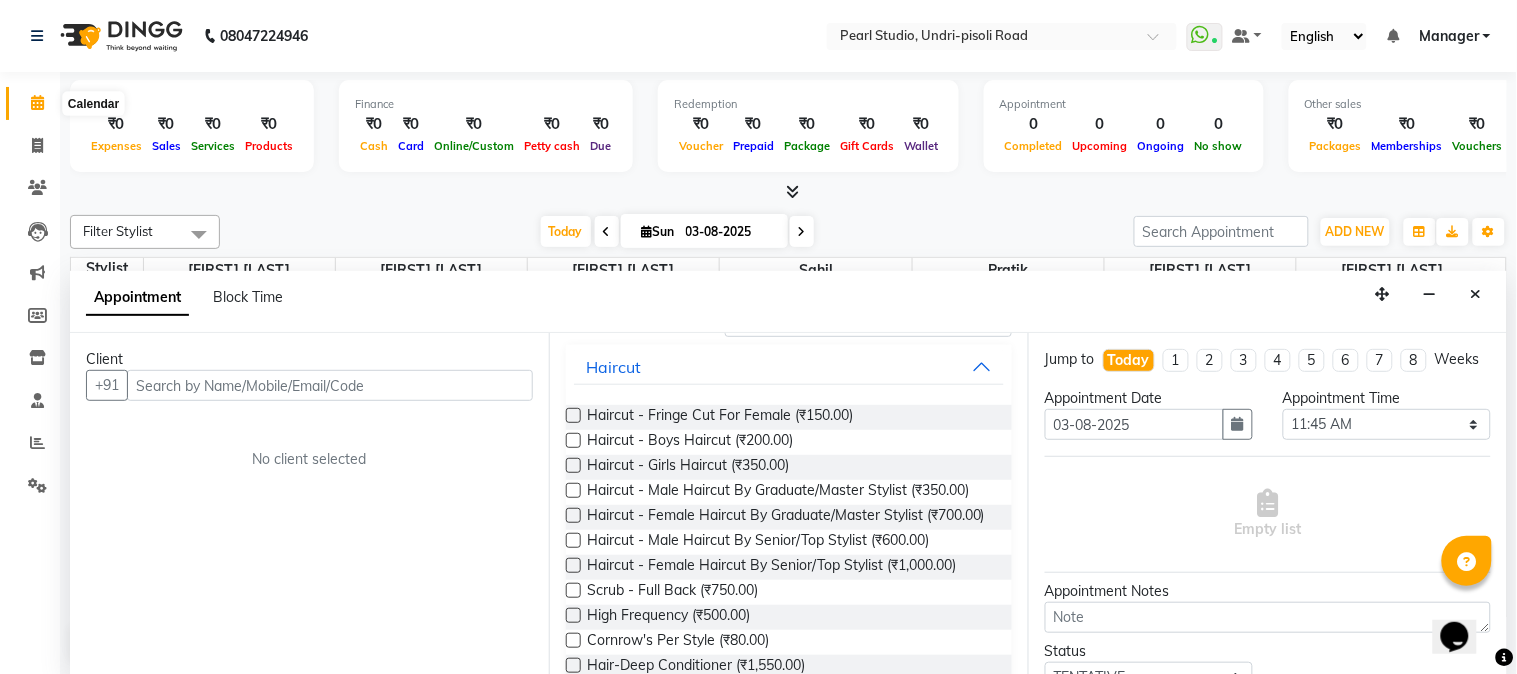 click 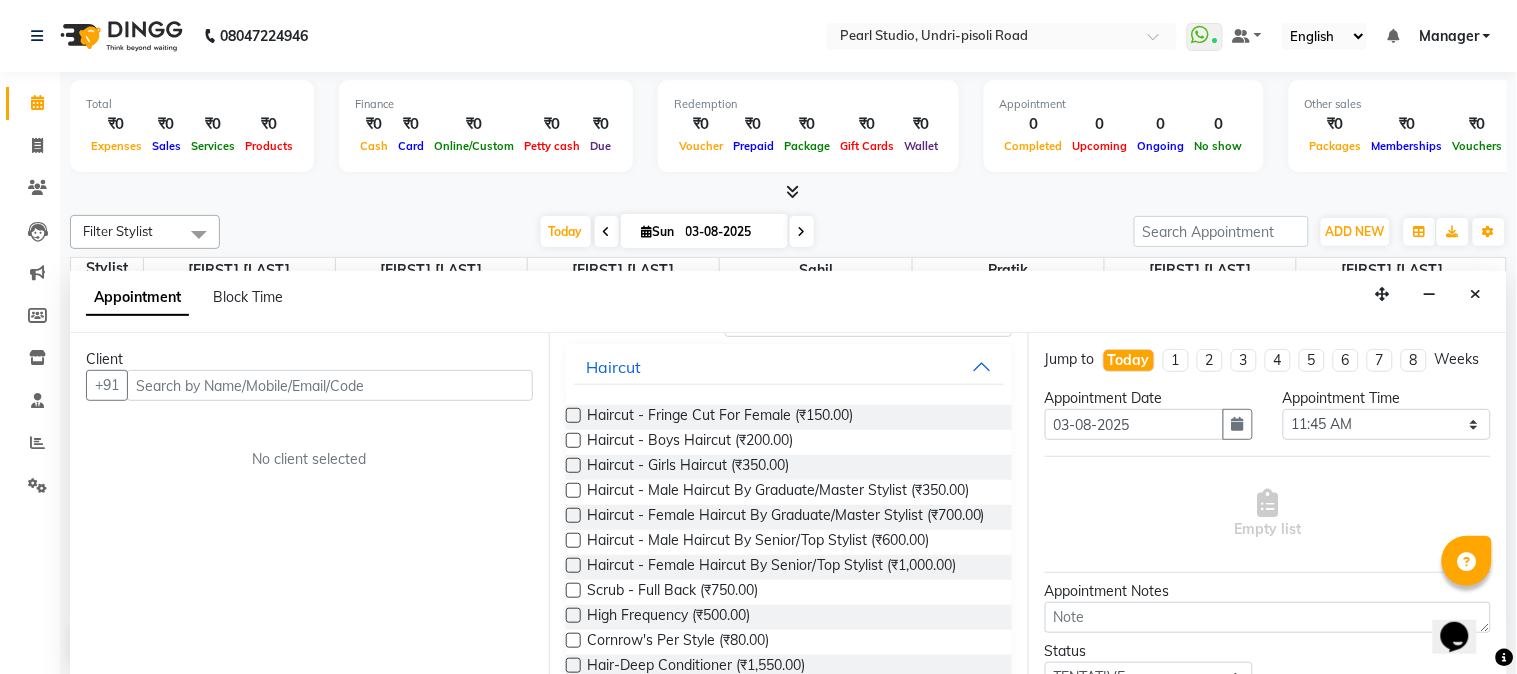 click 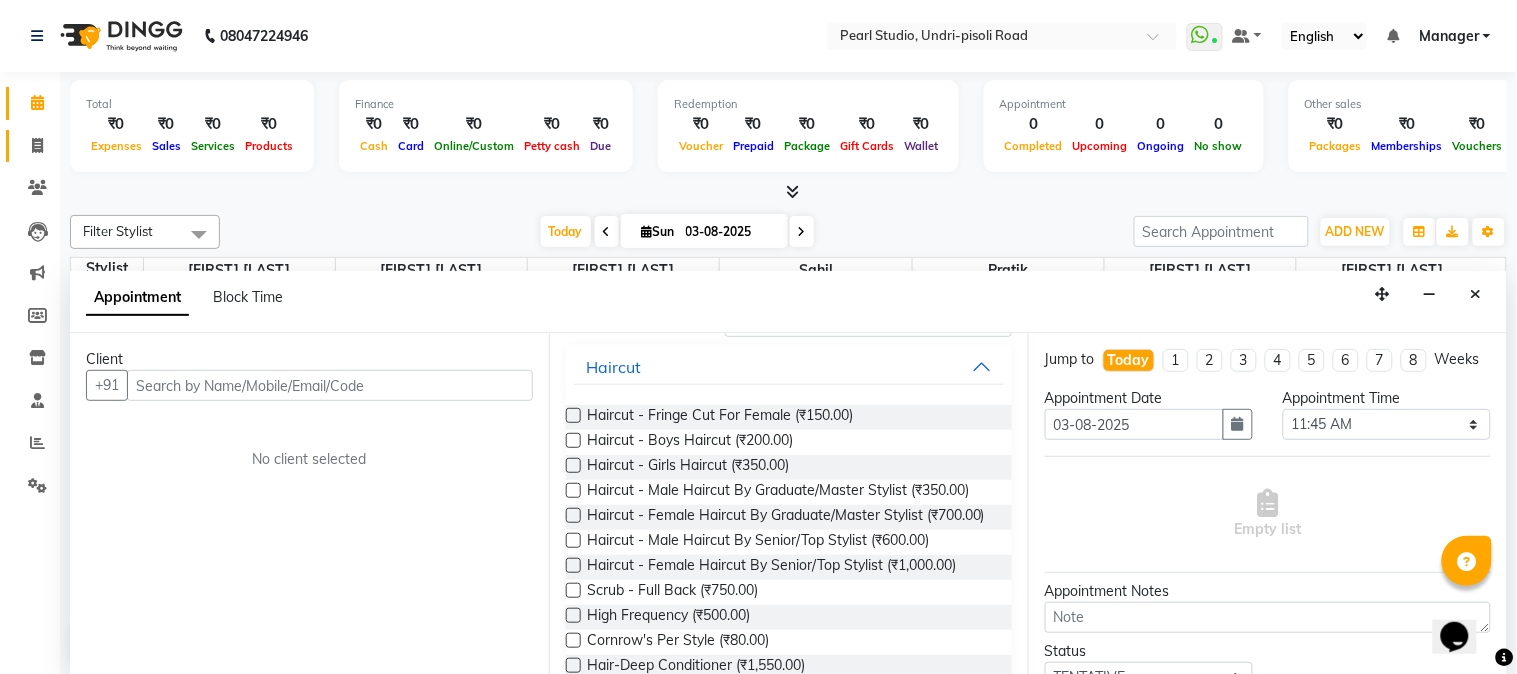 click 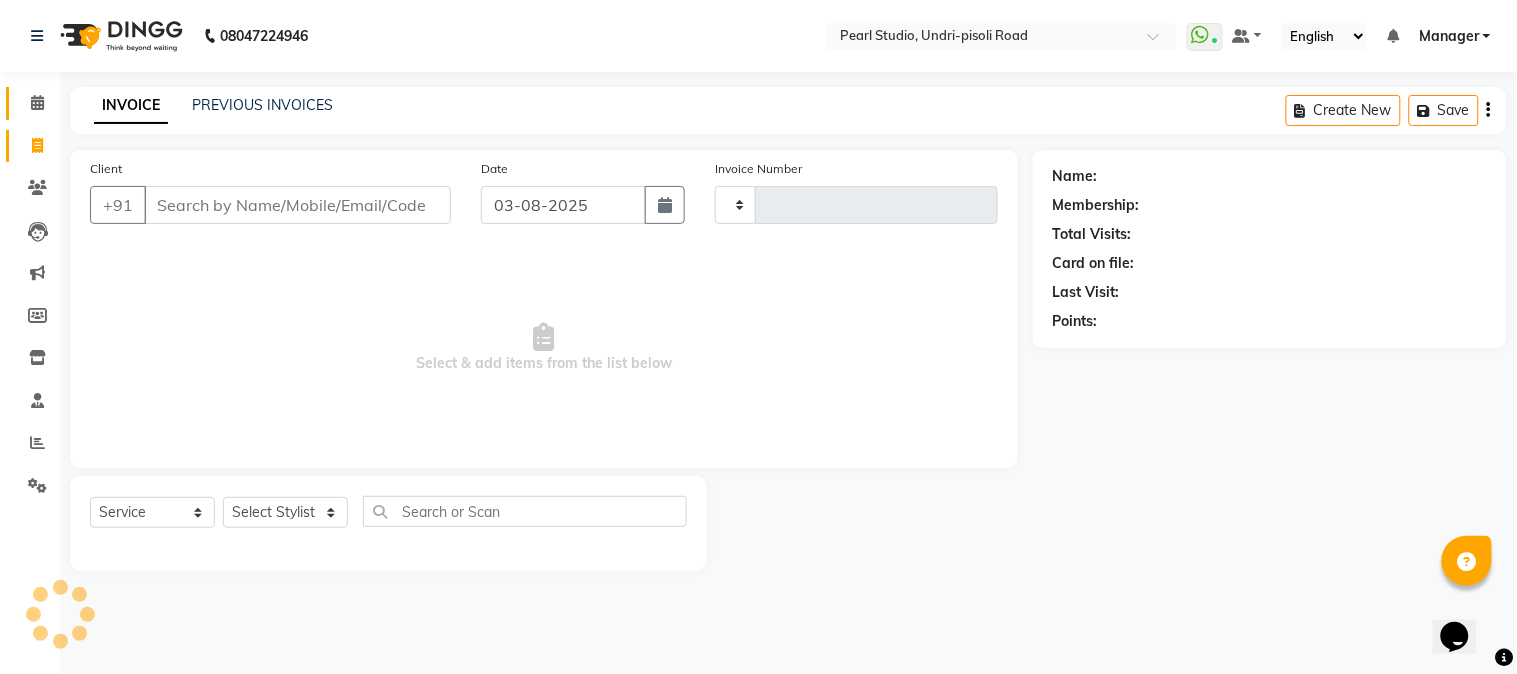type on "0474" 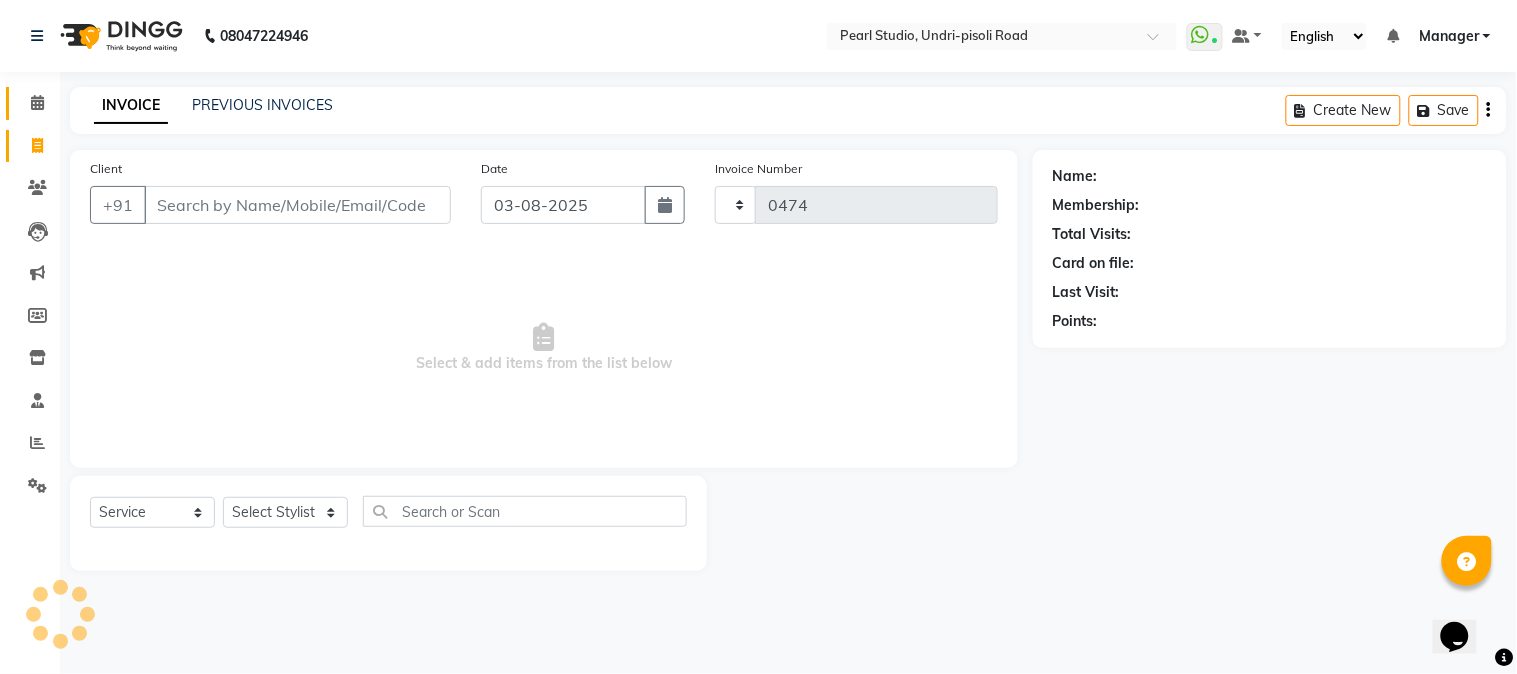 click on "Calendar" 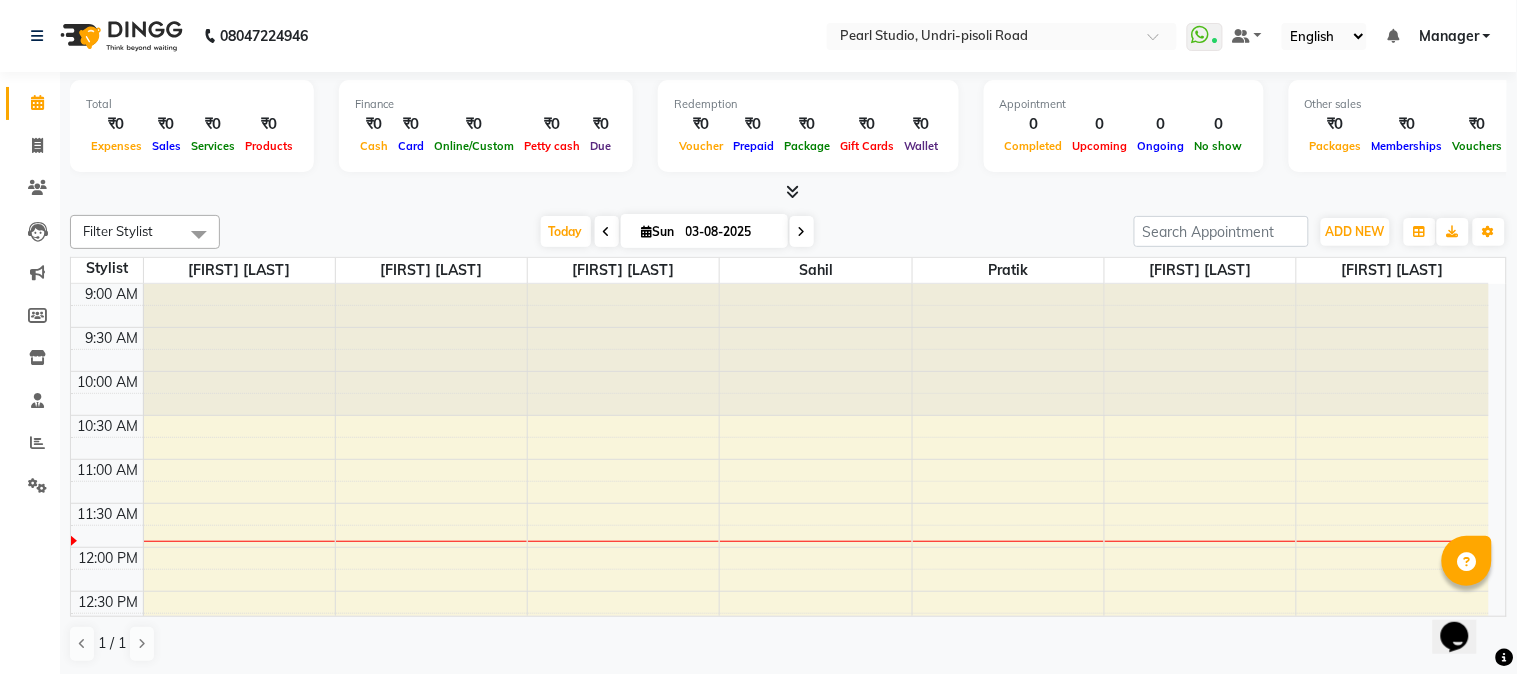 click at bounding box center (607, 232) 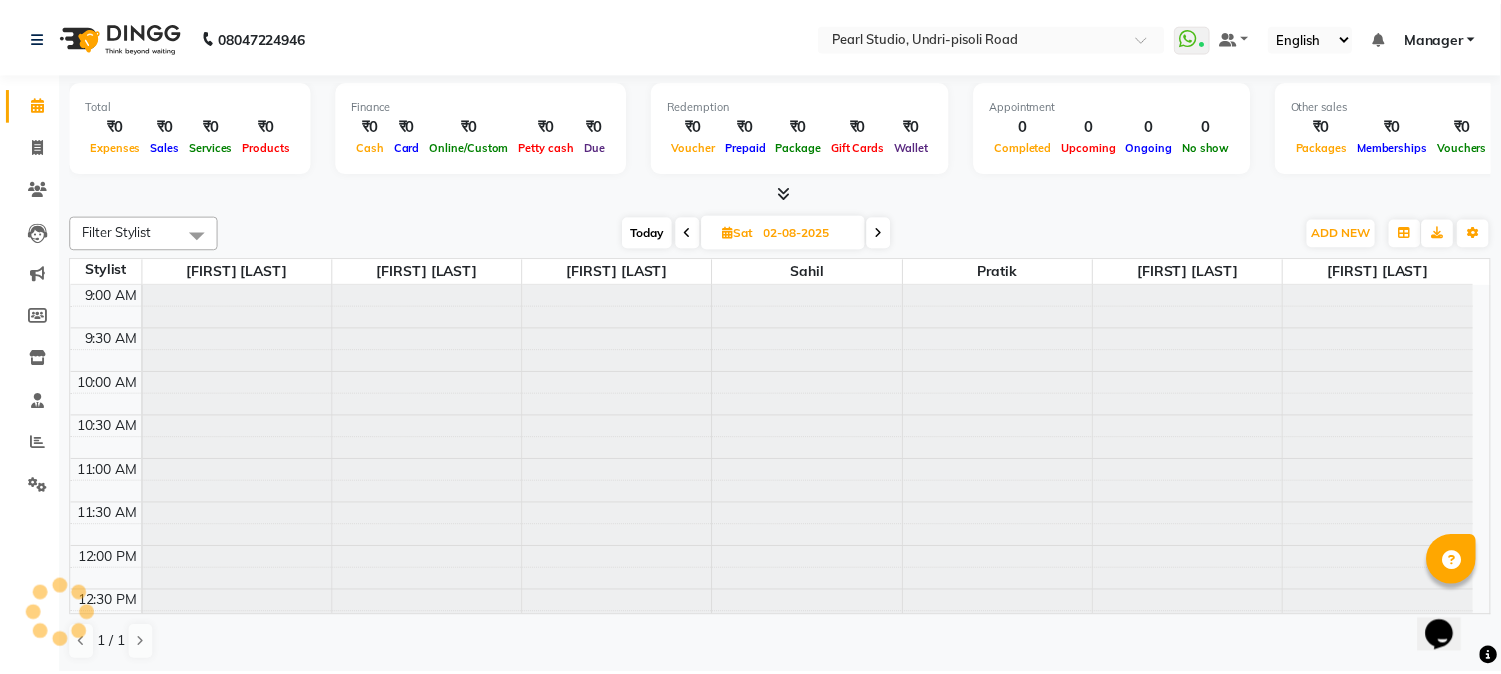 scroll, scrollTop: 177, scrollLeft: 0, axis: vertical 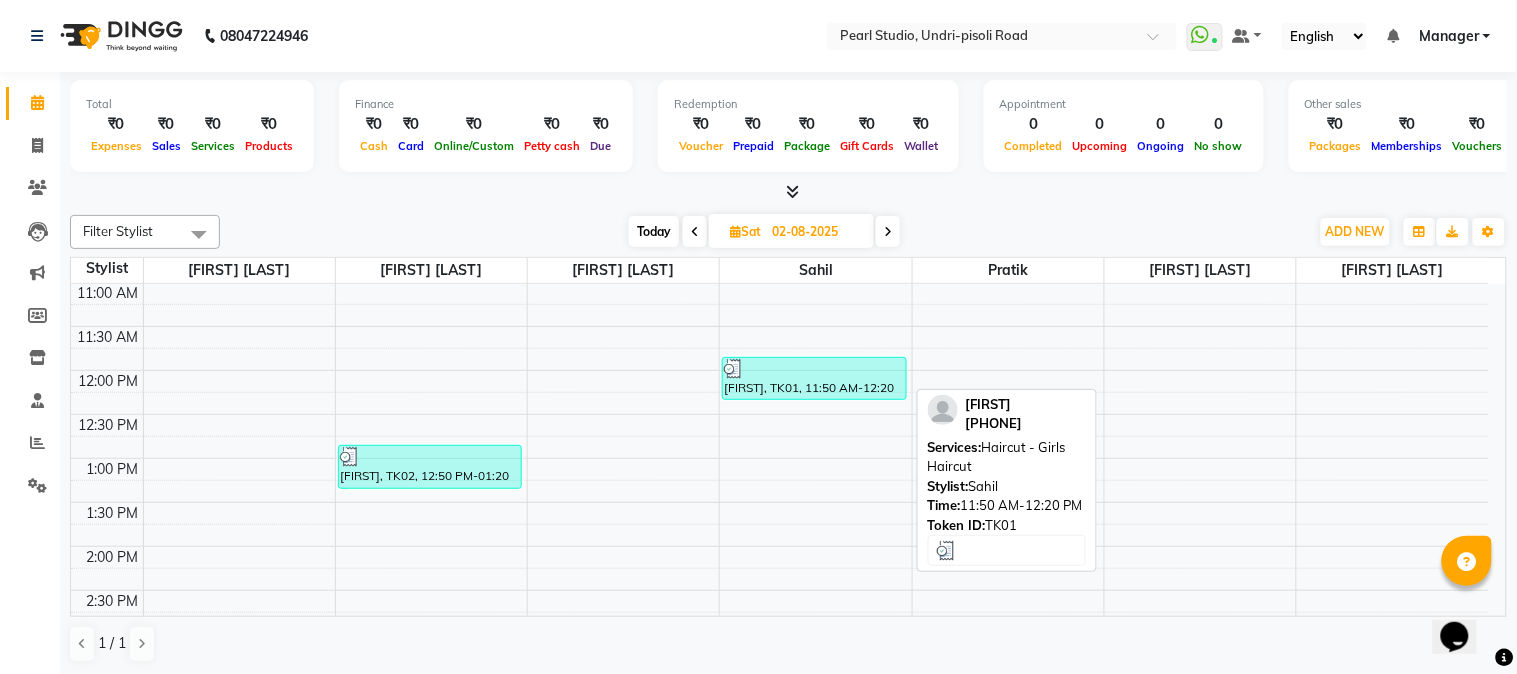 click on "NAUSHEEN, TK01, 11:50 AM-12:20 PM, Haircut  - Girls Haircut" at bounding box center (814, 378) 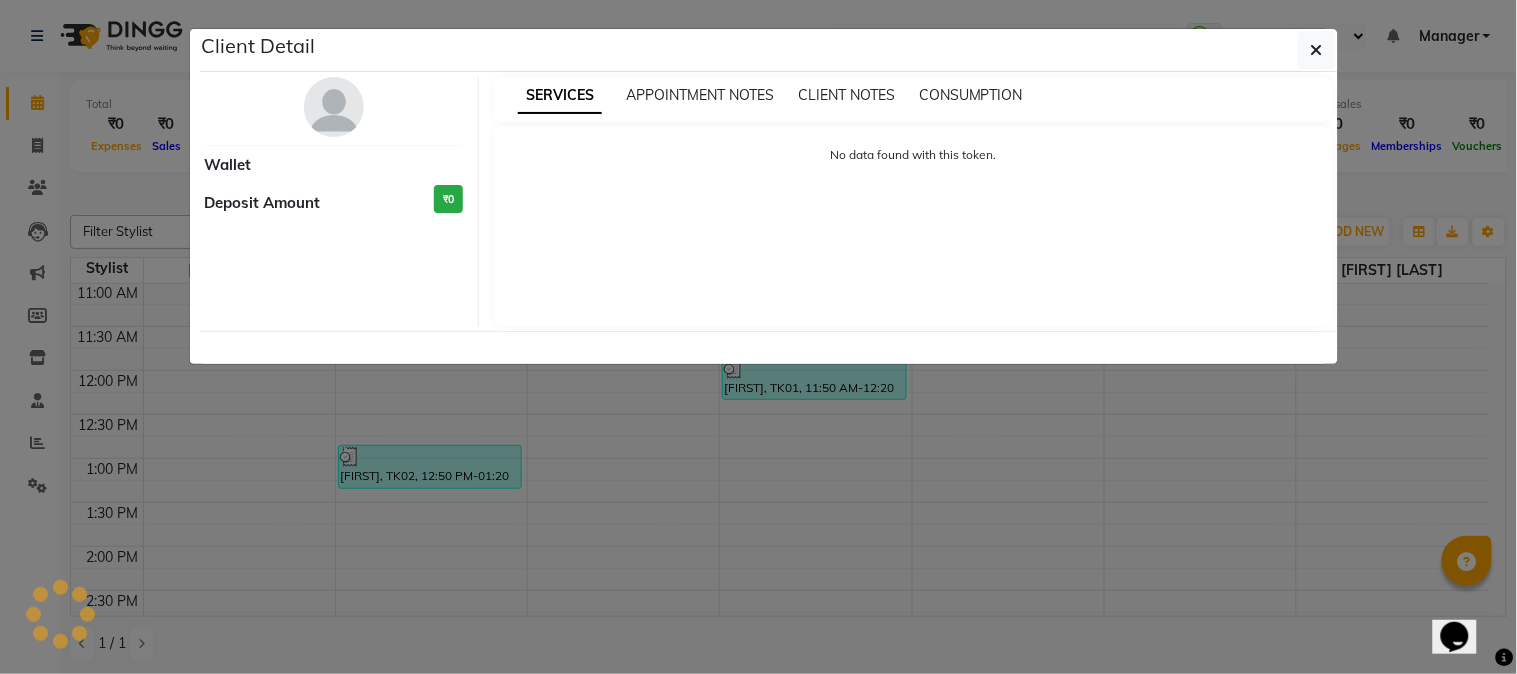 select on "3" 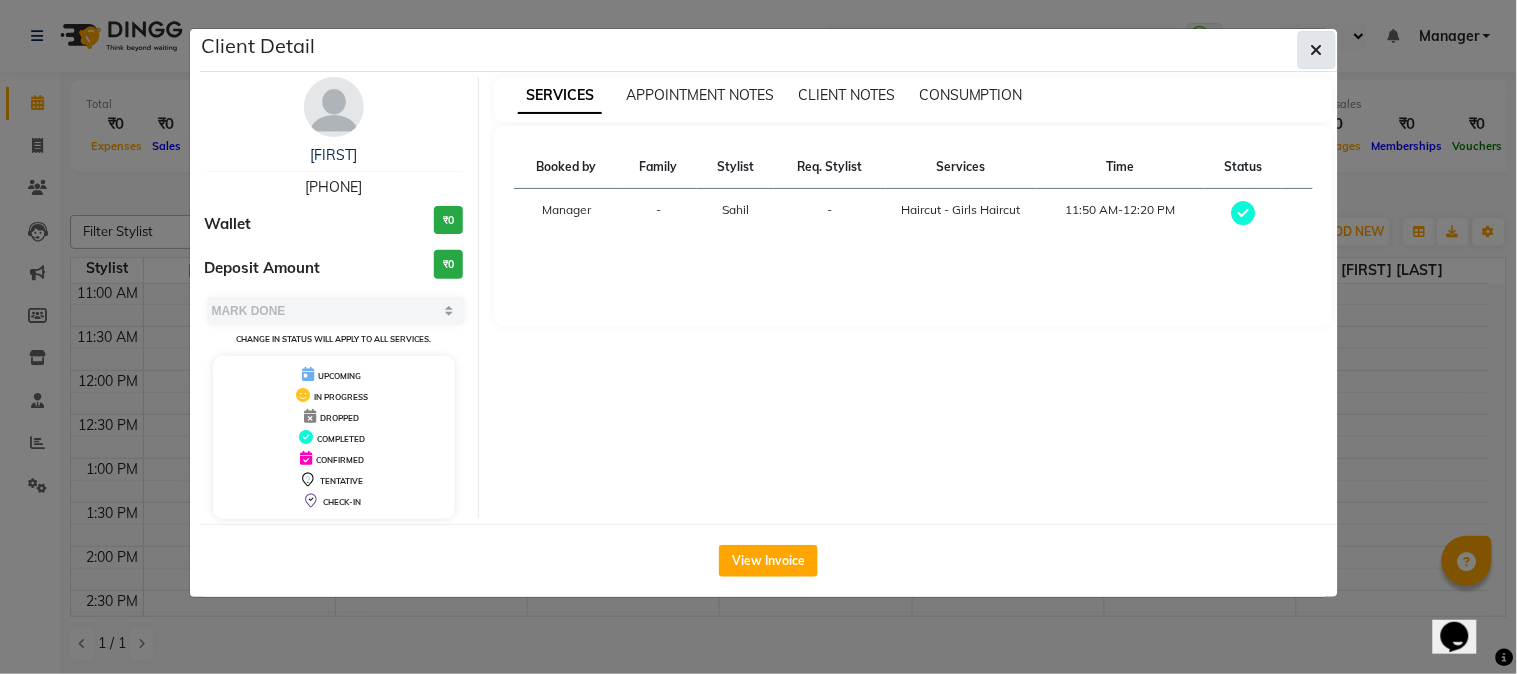 click 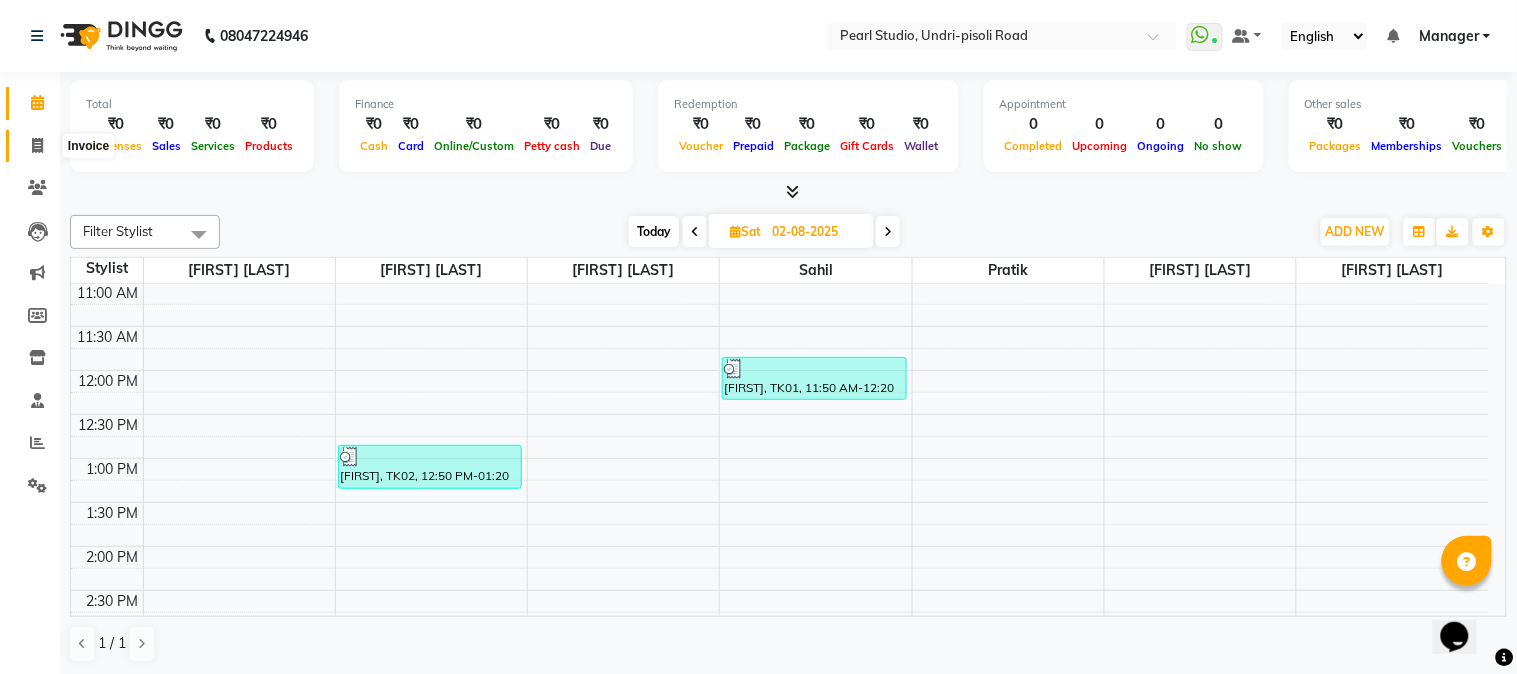 click 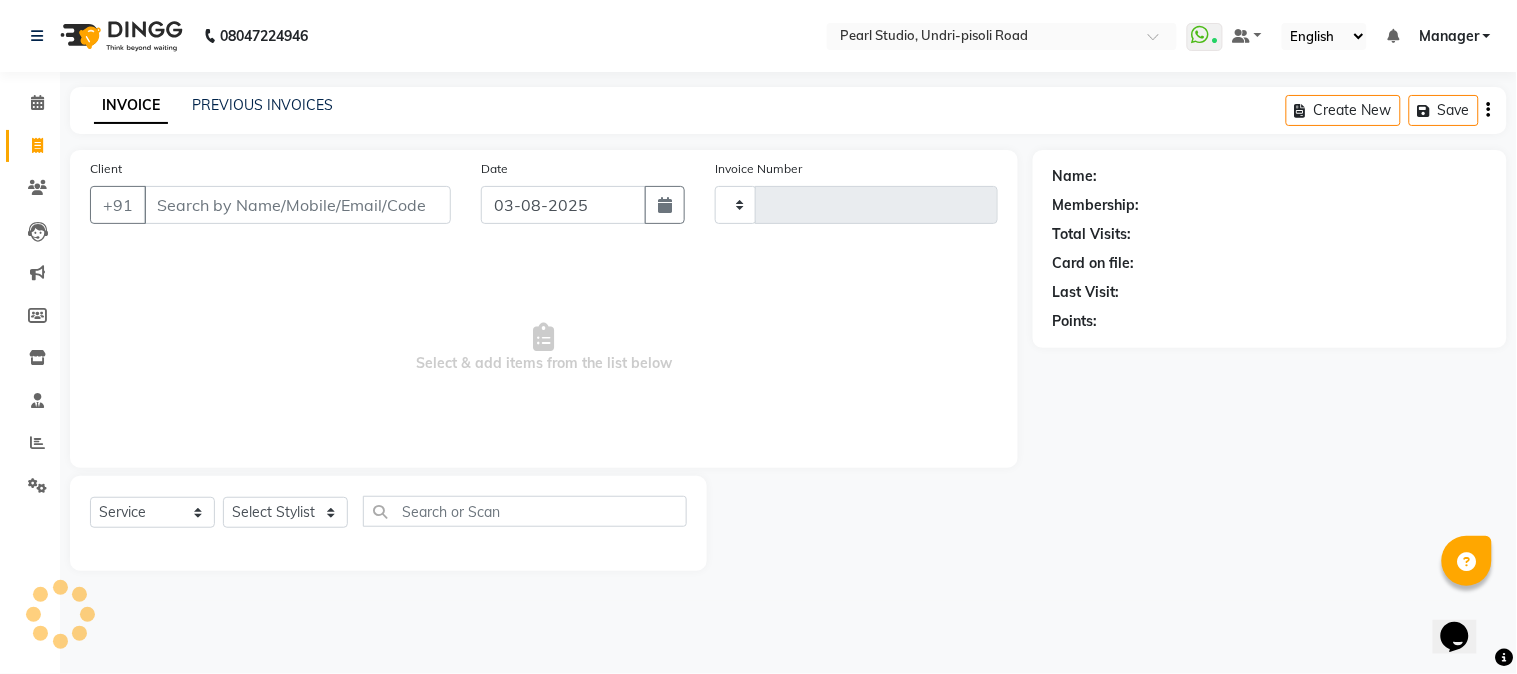 type on "0474" 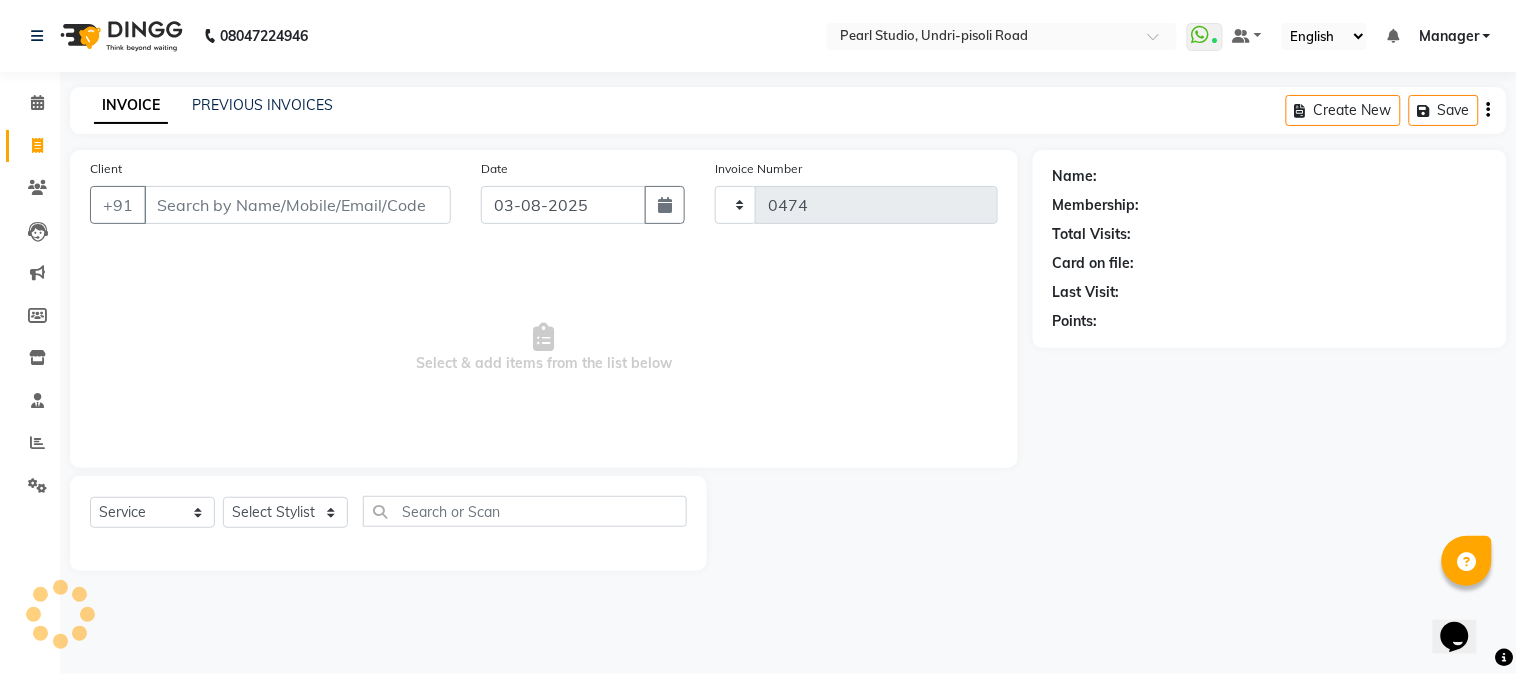 select on "5290" 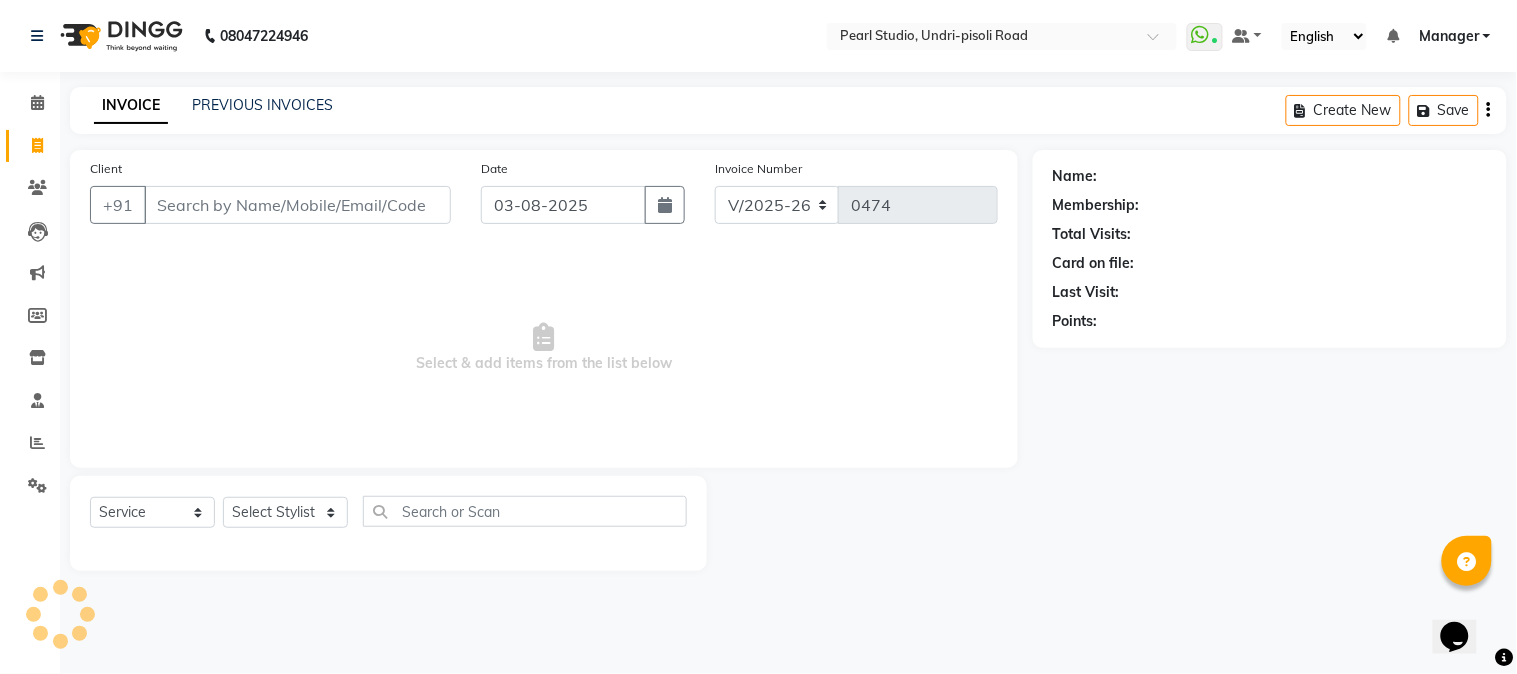 click on "Client" at bounding box center [297, 205] 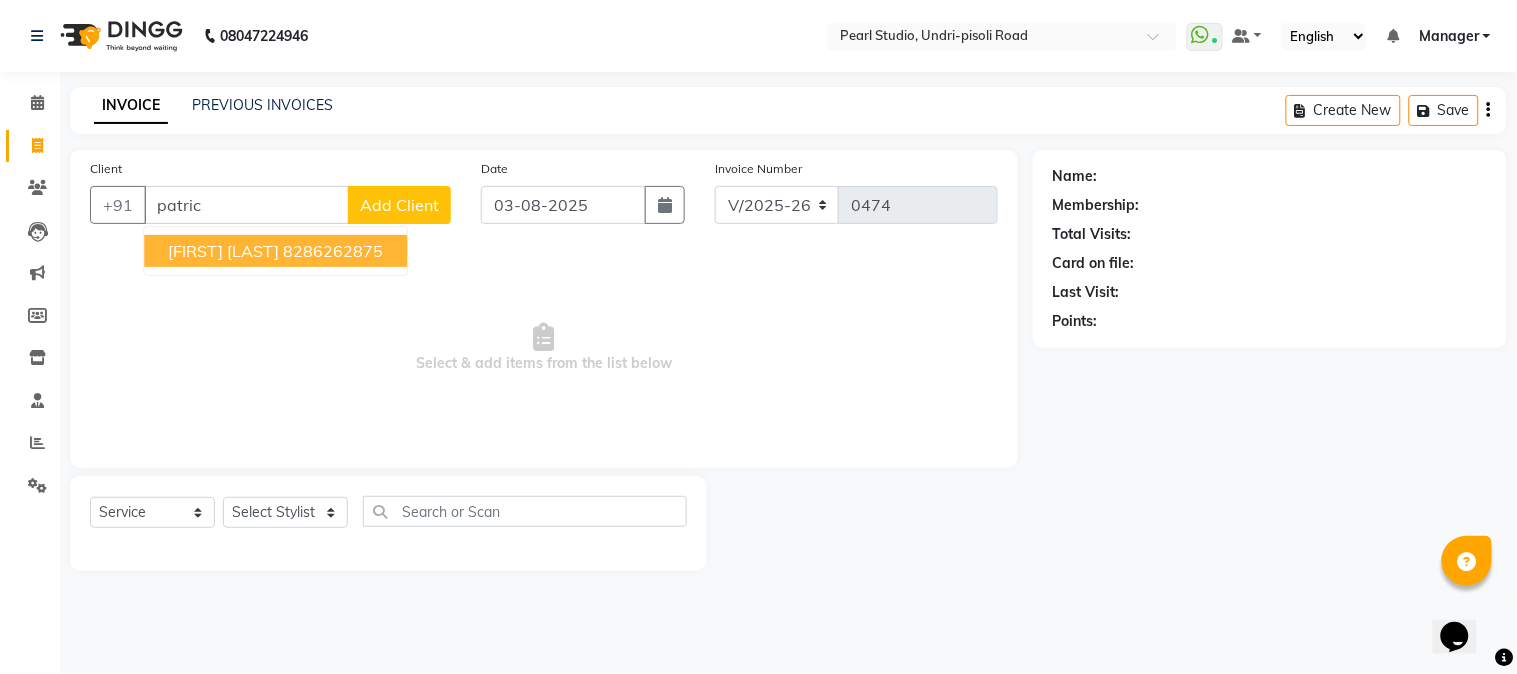 click on "Patricia Oconnor  8286262875" at bounding box center (275, 251) 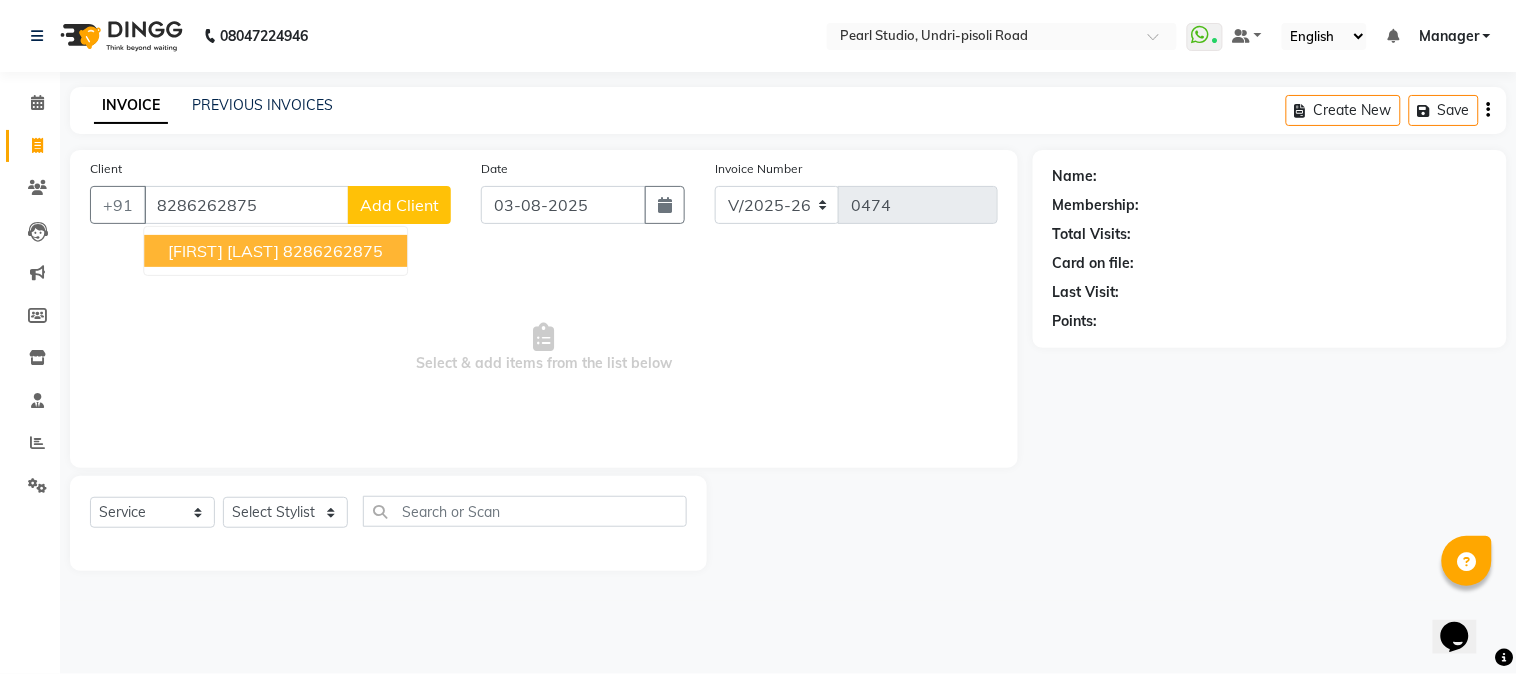 type on "8286262875" 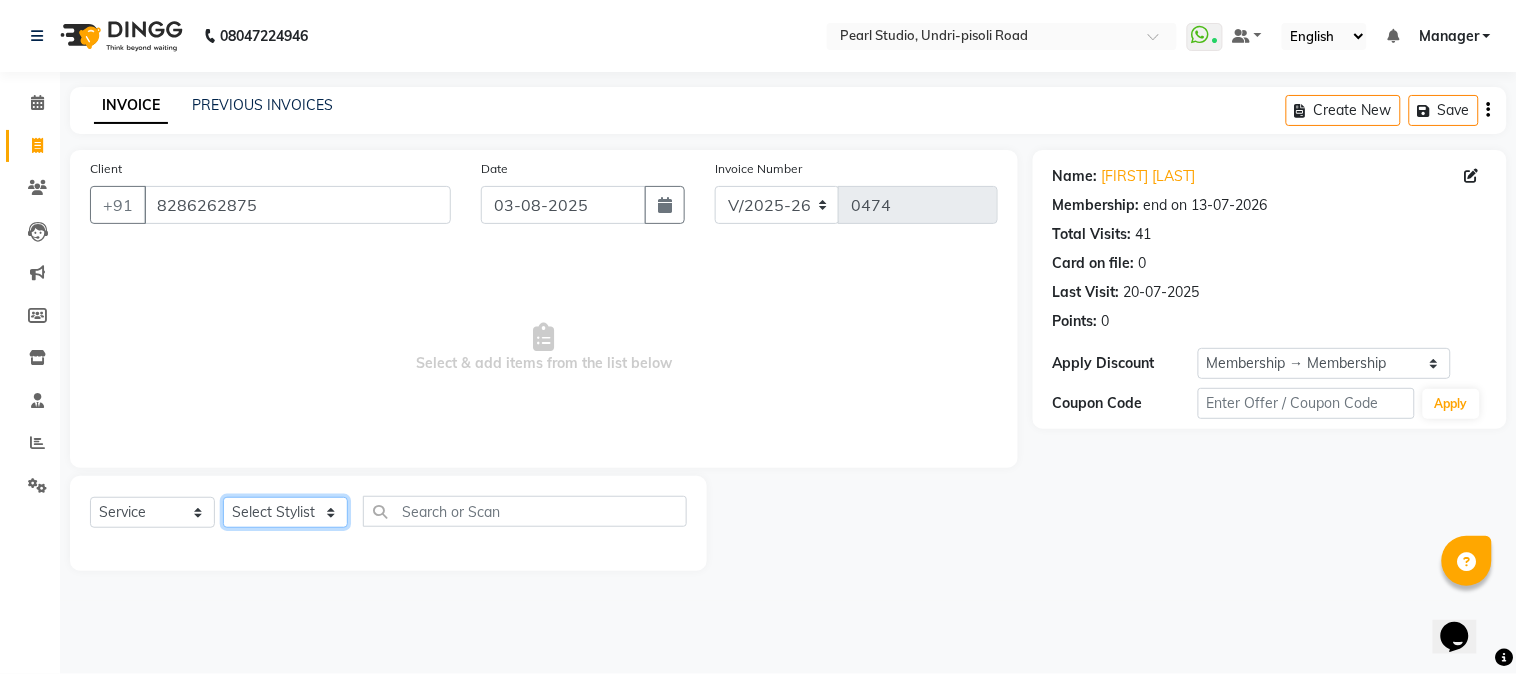 click on "Select Stylist Manager Nikhil Gulhane Nitu Rai Pratik Pratima Akshay Sonawane Sabita Pariyar Sahil Samundra Thapa" 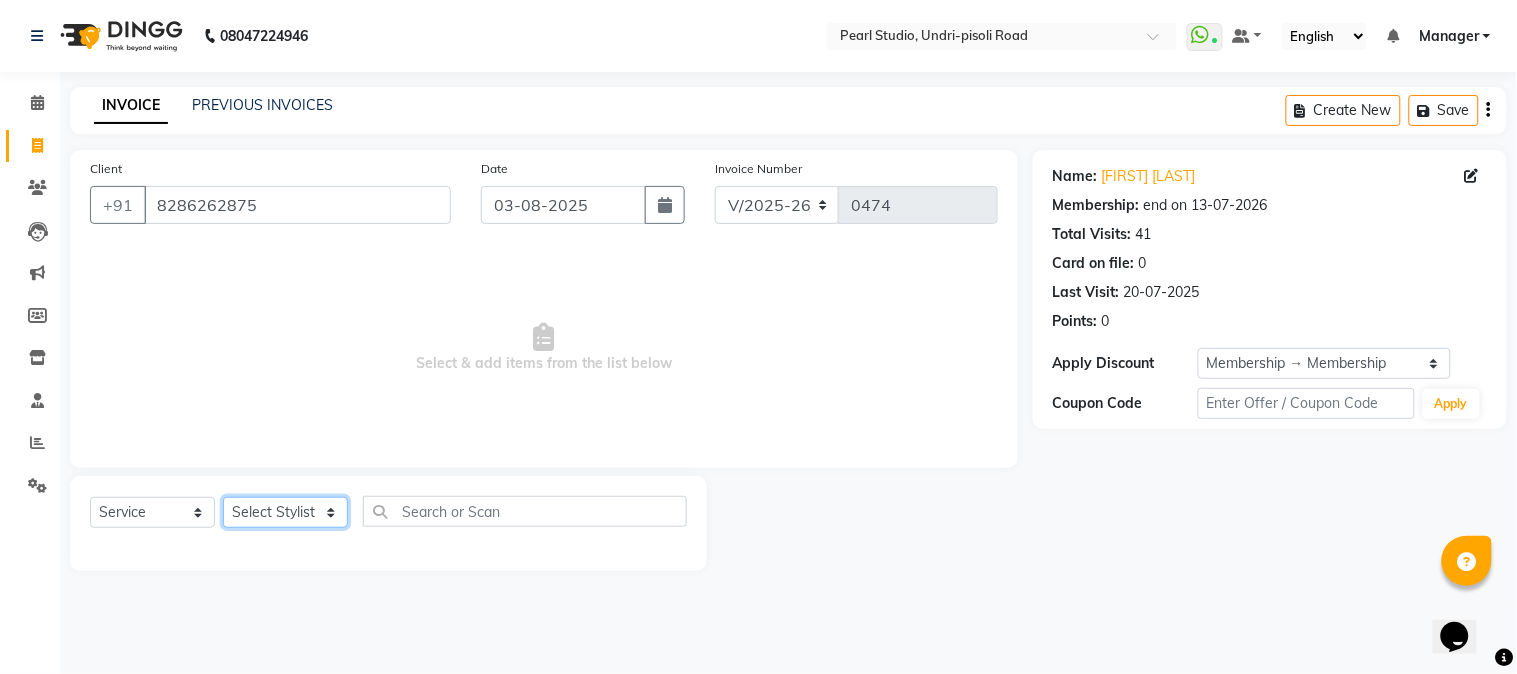 select on "63726" 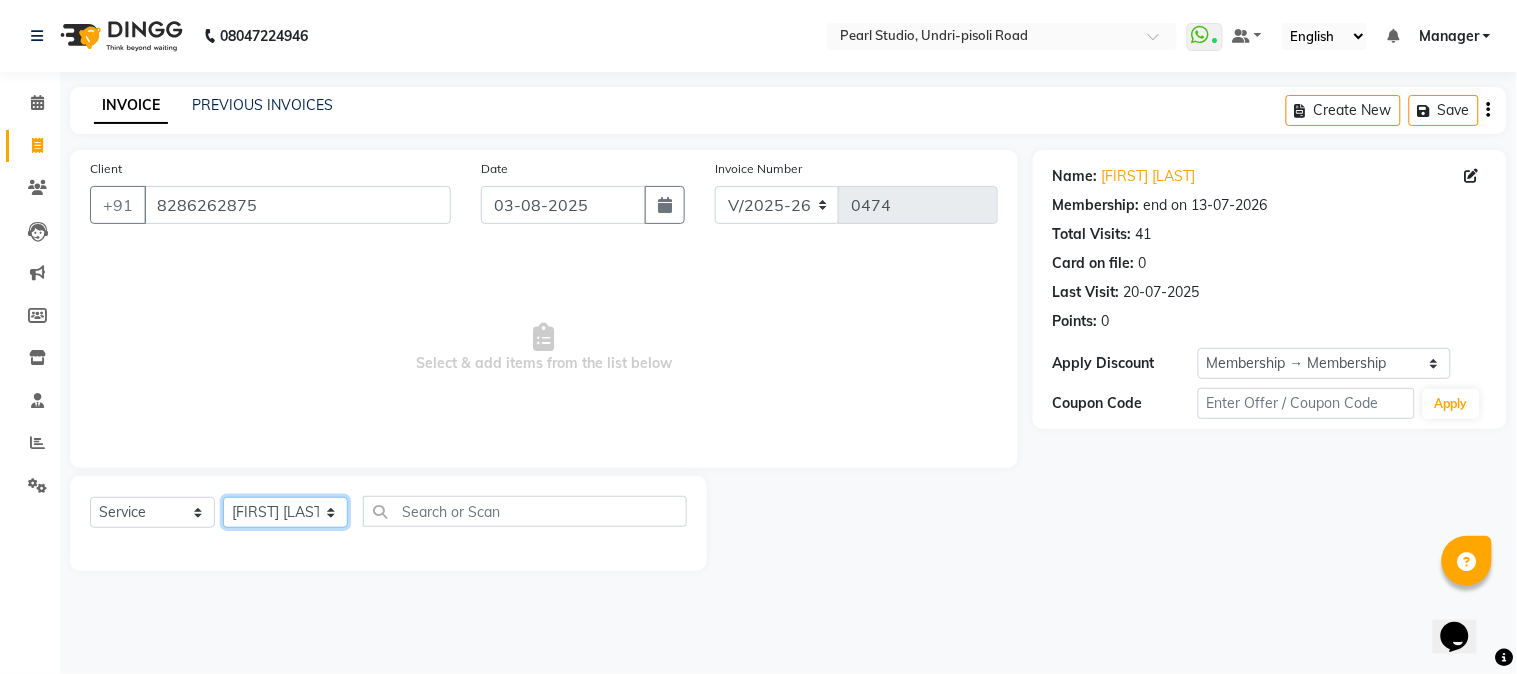 click on "Select Stylist Manager Nikhil Gulhane Nitu Rai Pratik Pratima Akshay Sonawane Sabita Pariyar Sahil Samundra Thapa" 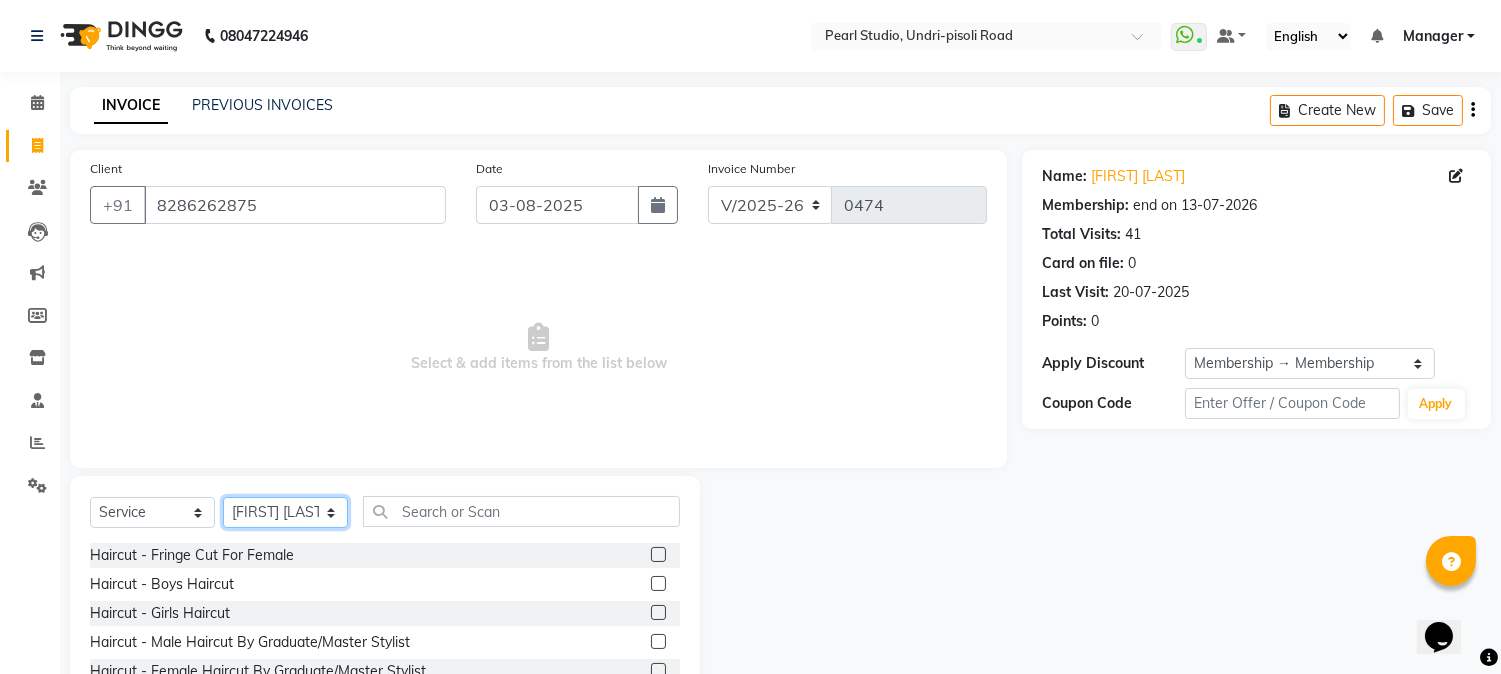 scroll, scrollTop: 126, scrollLeft: 0, axis: vertical 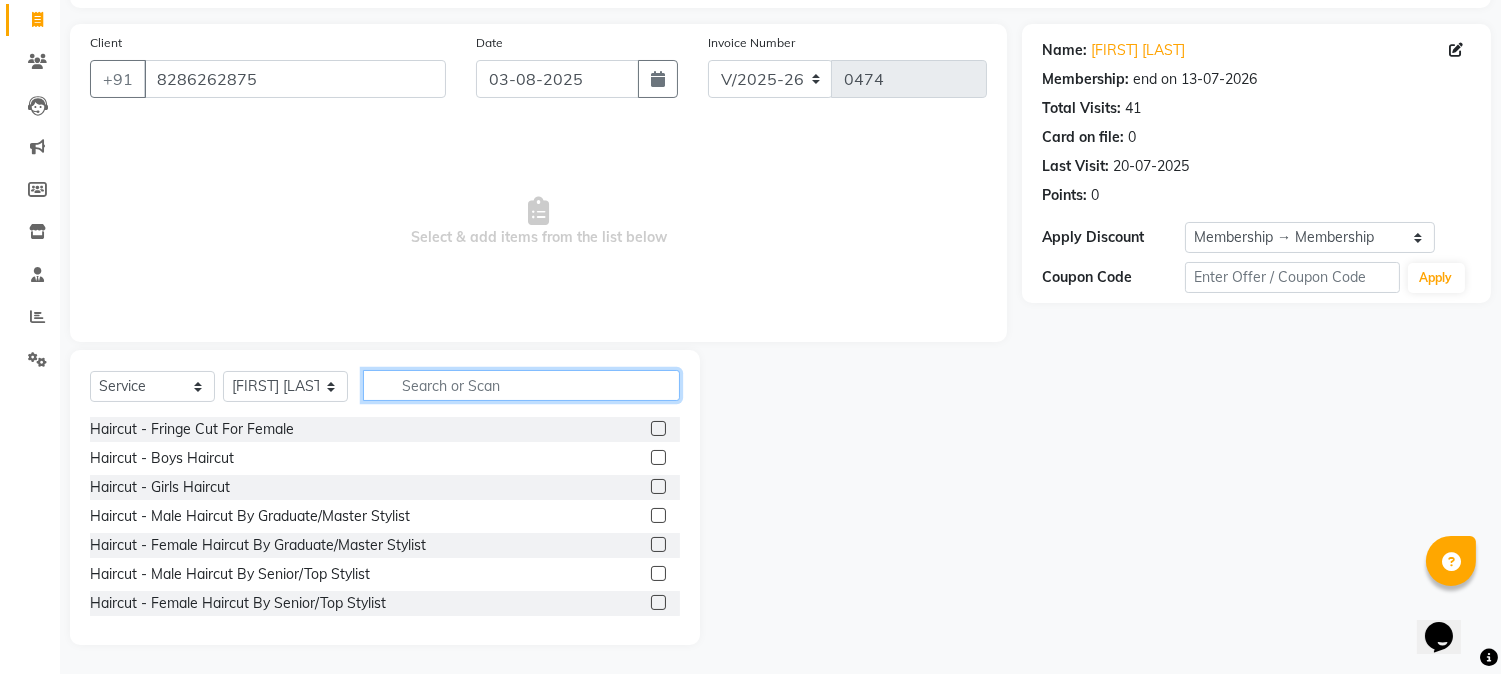 click 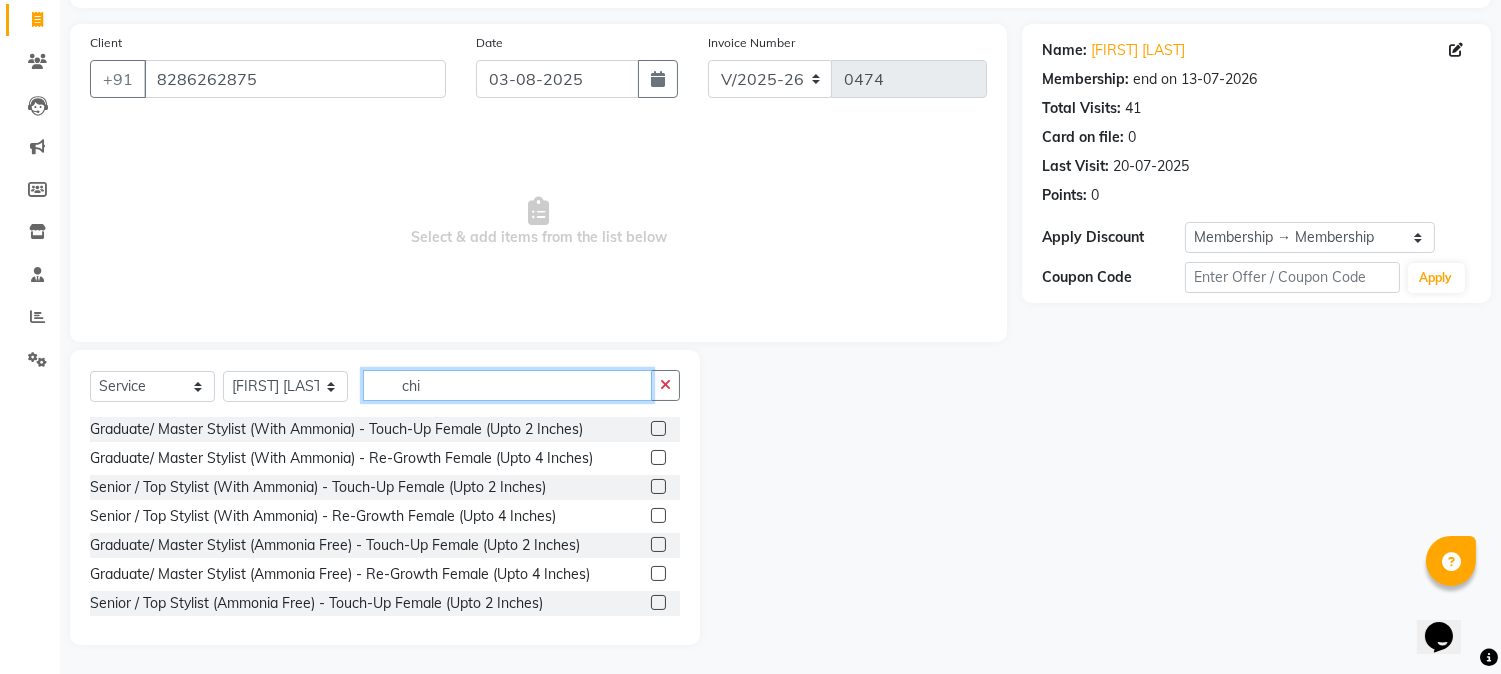 scroll, scrollTop: 43, scrollLeft: 0, axis: vertical 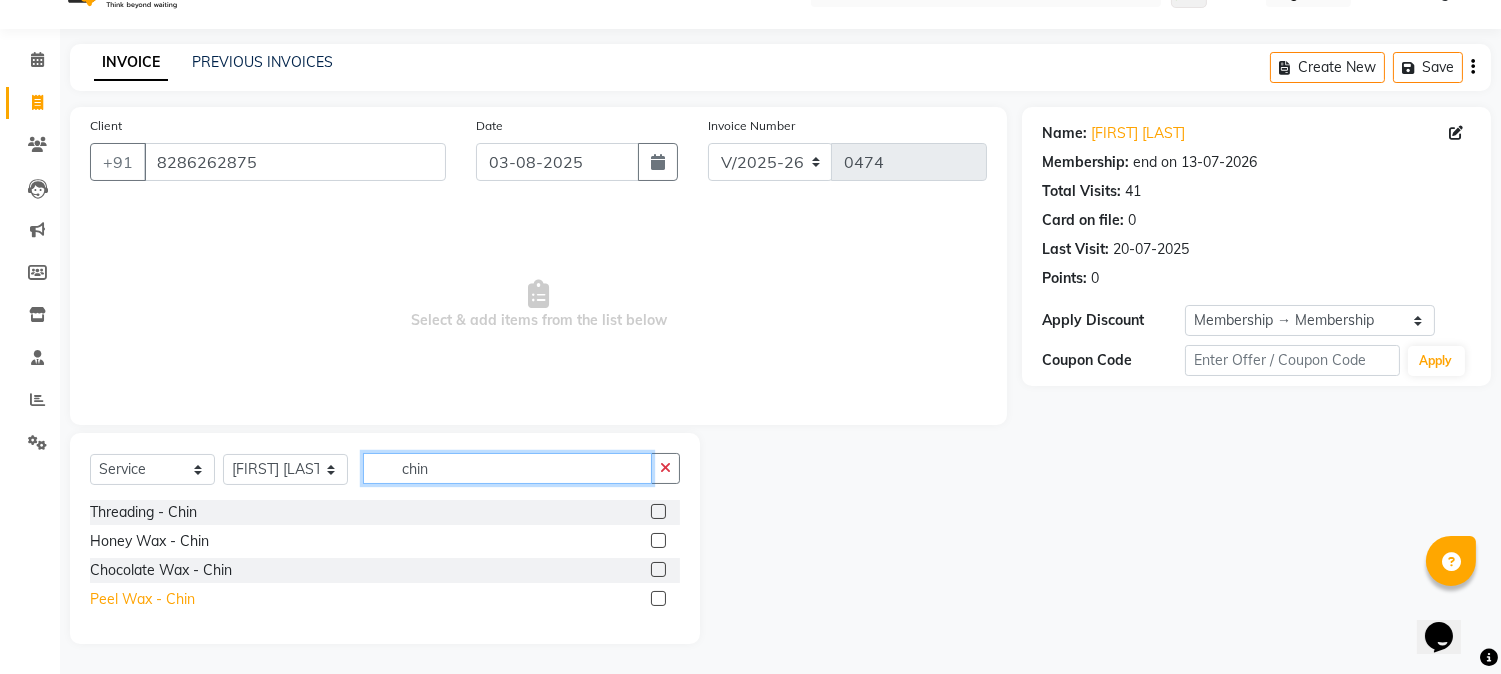 type on "chin" 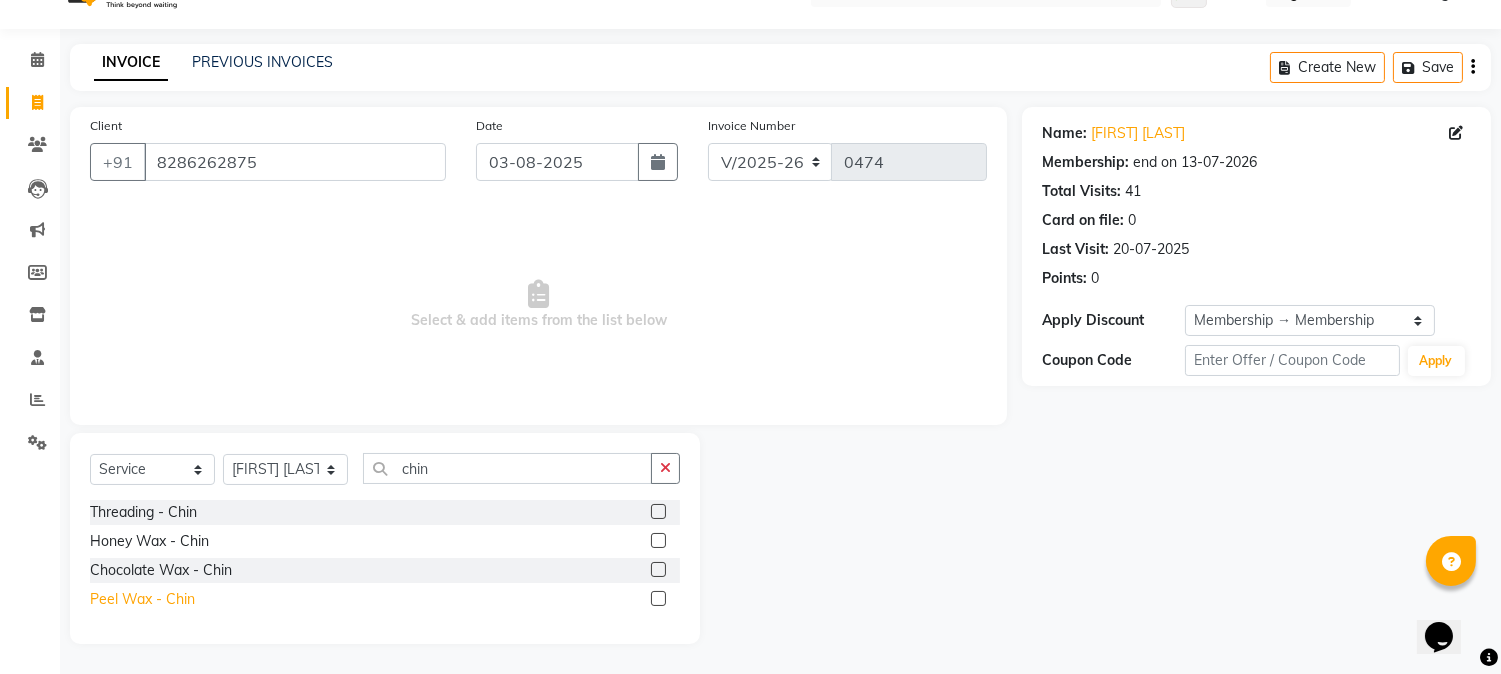 click on "Peel Wax - Chin" 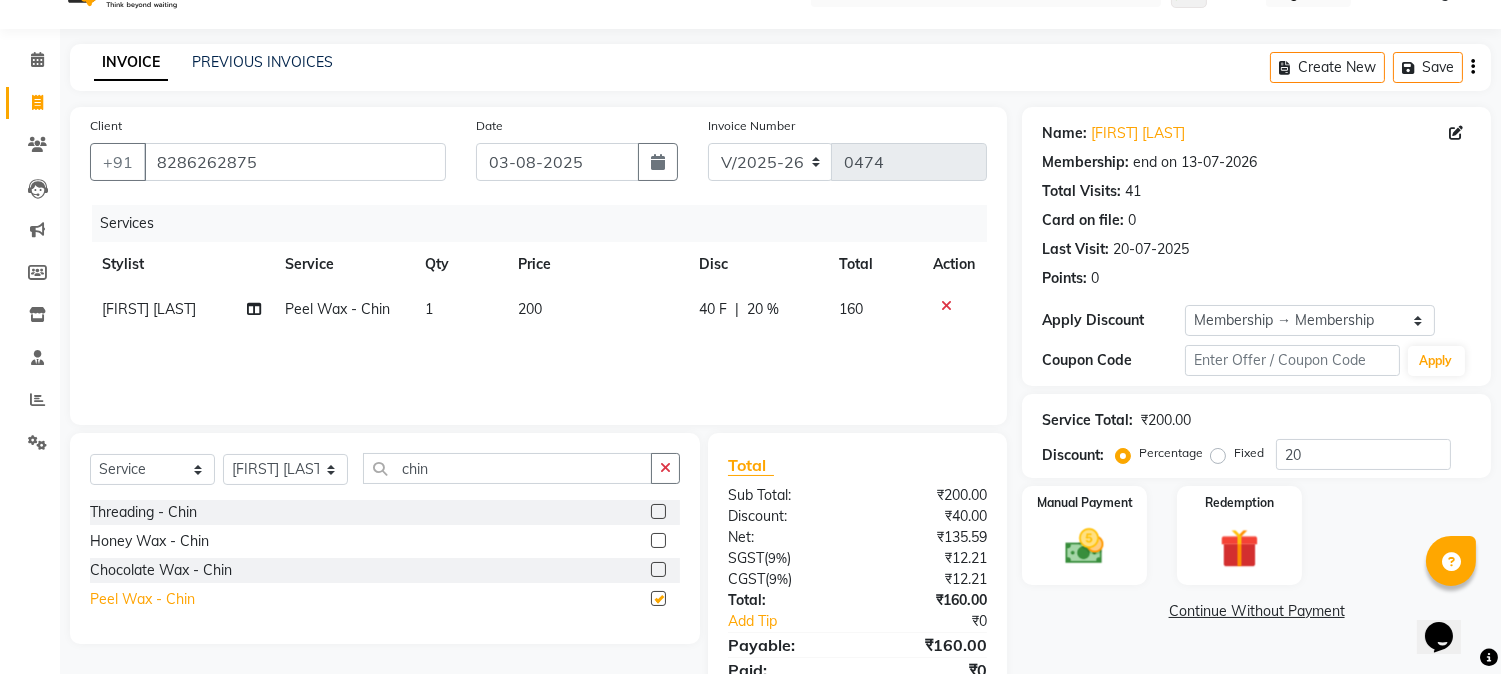 checkbox on "false" 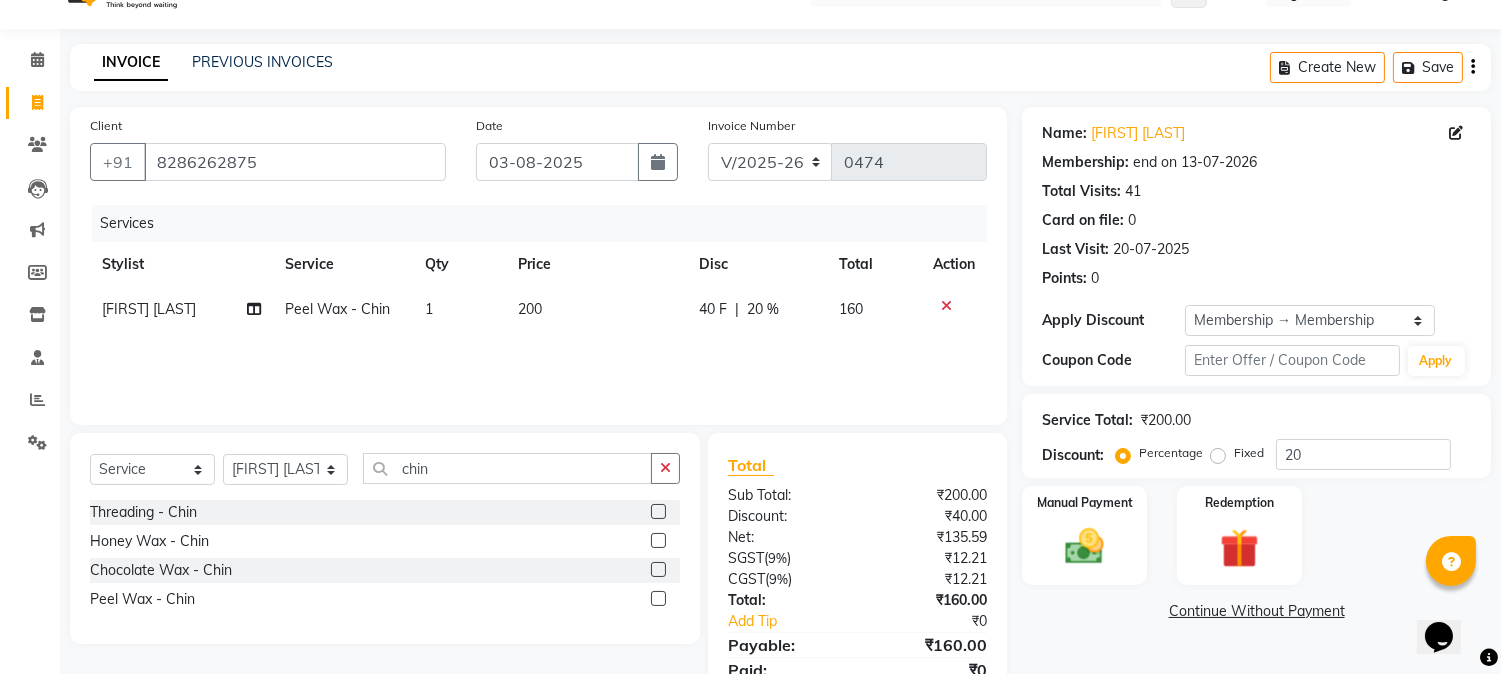 click on "200" 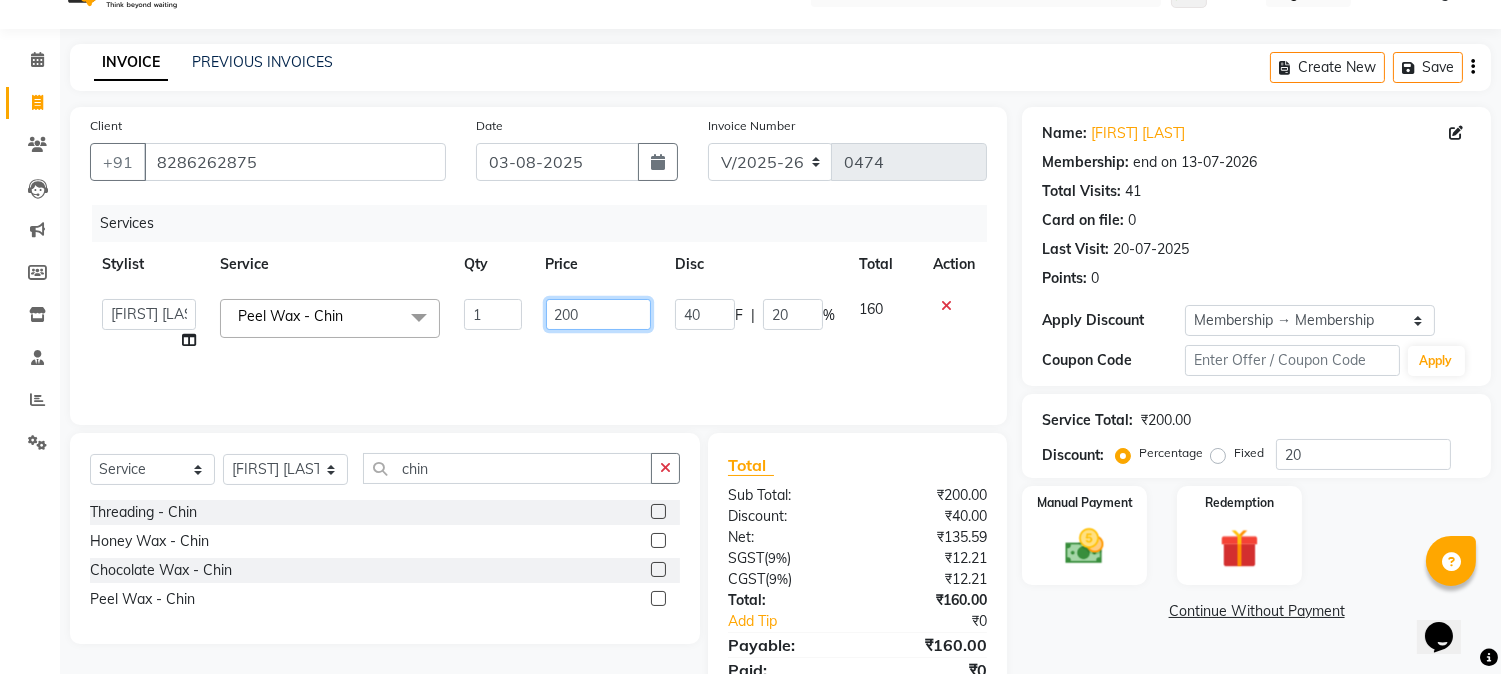 drag, startPoint x: 634, startPoint y: 313, endPoint x: 516, endPoint y: 316, distance: 118.03813 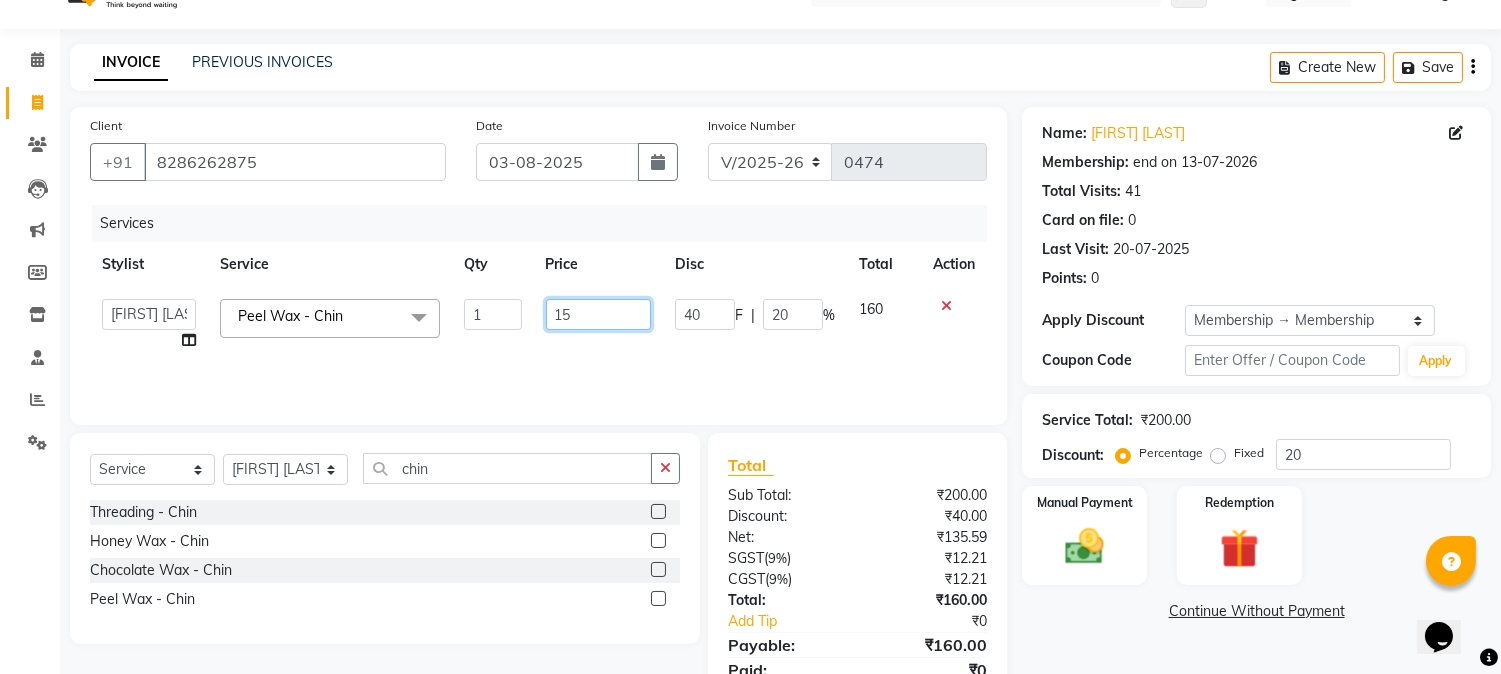 type on "150" 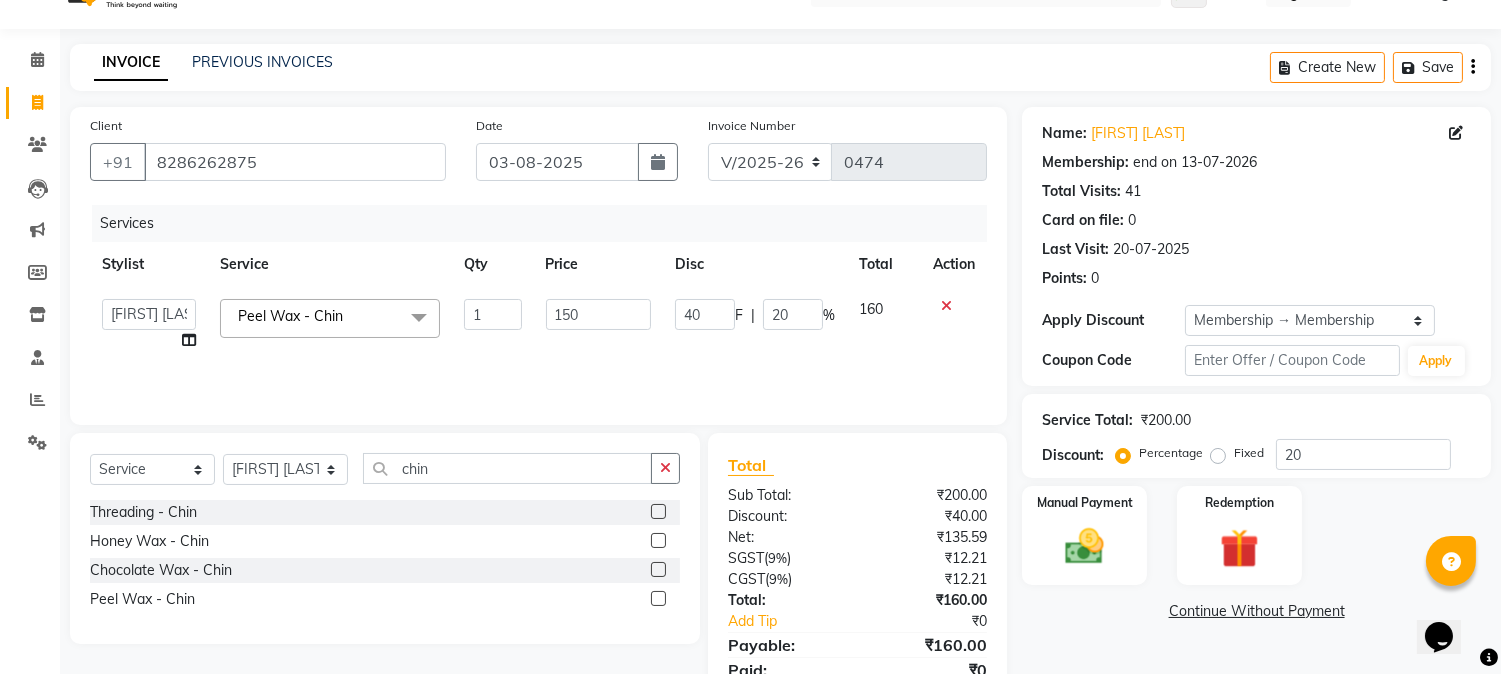 click on "Membership: end on 13-07-2026" 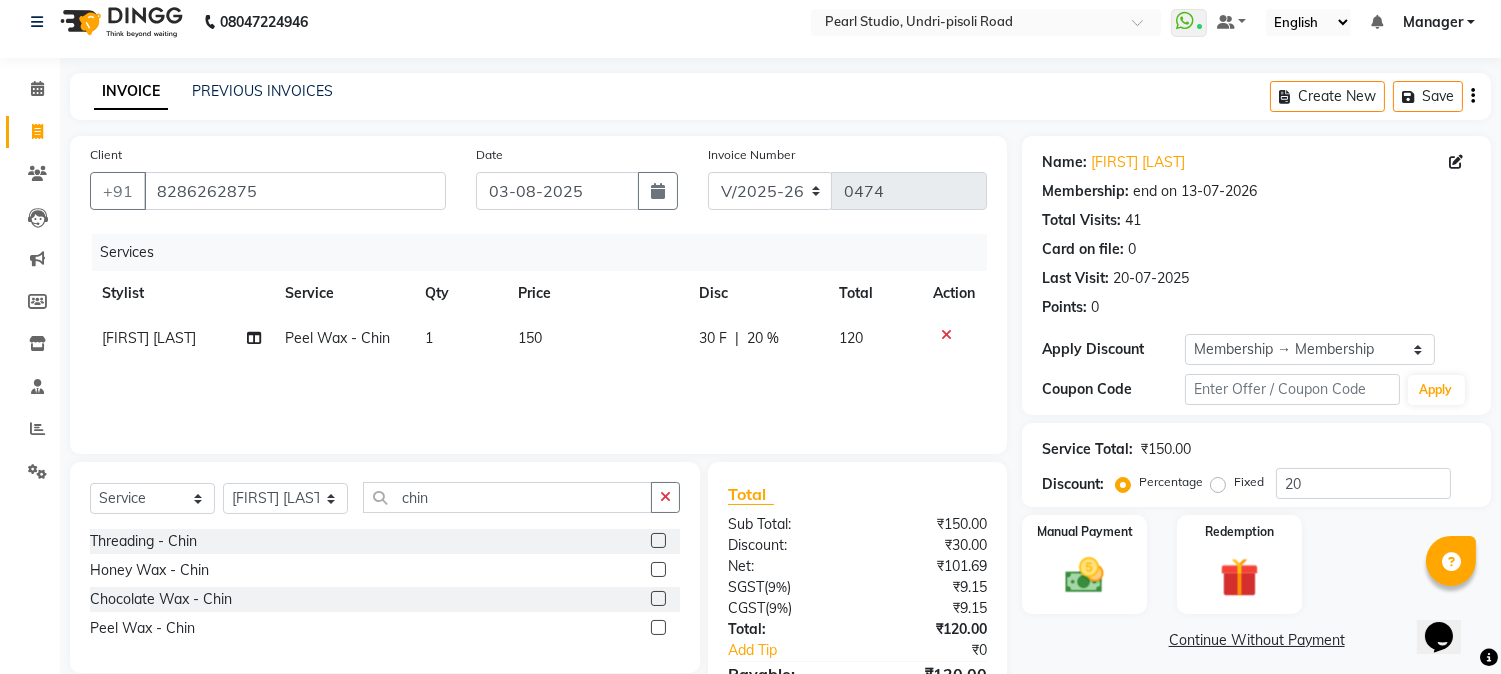 scroll, scrollTop: 125, scrollLeft: 0, axis: vertical 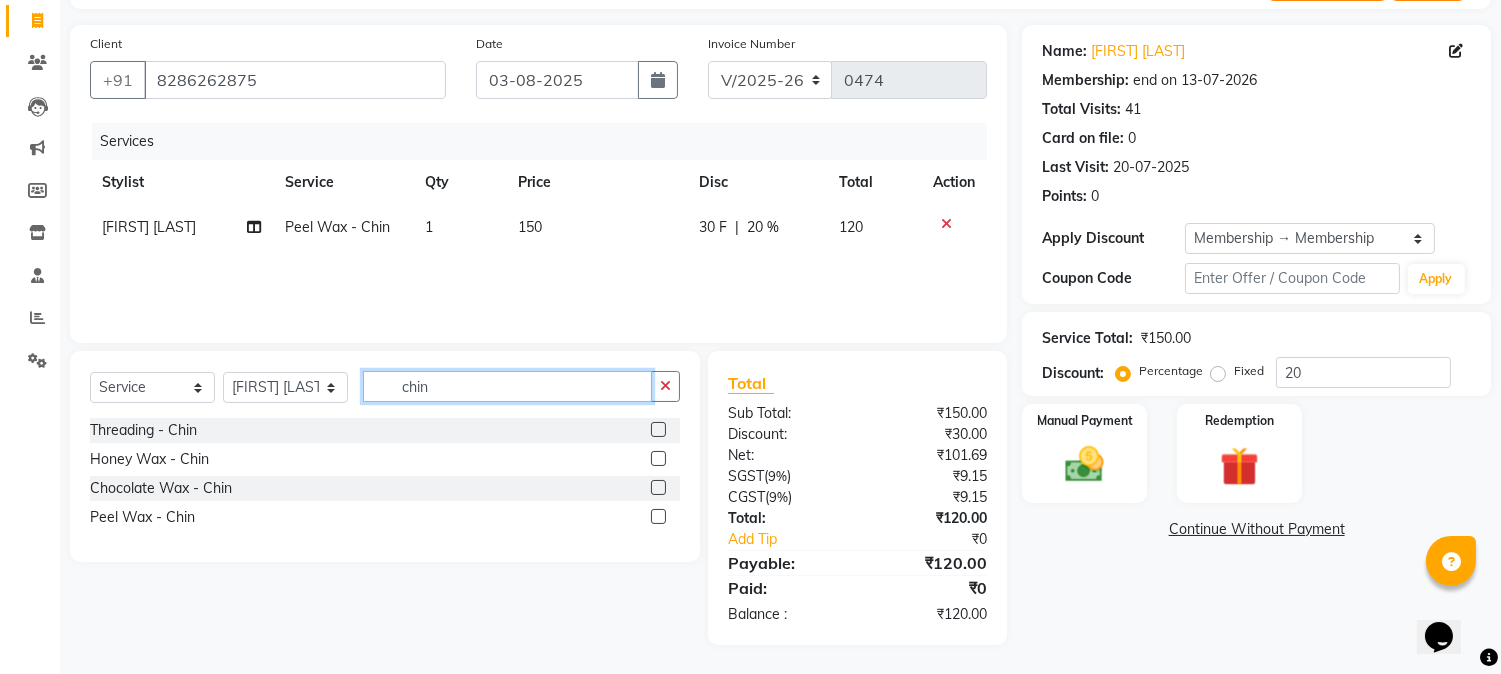 drag, startPoint x: 455, startPoint y: 392, endPoint x: 353, endPoint y: 386, distance: 102.176315 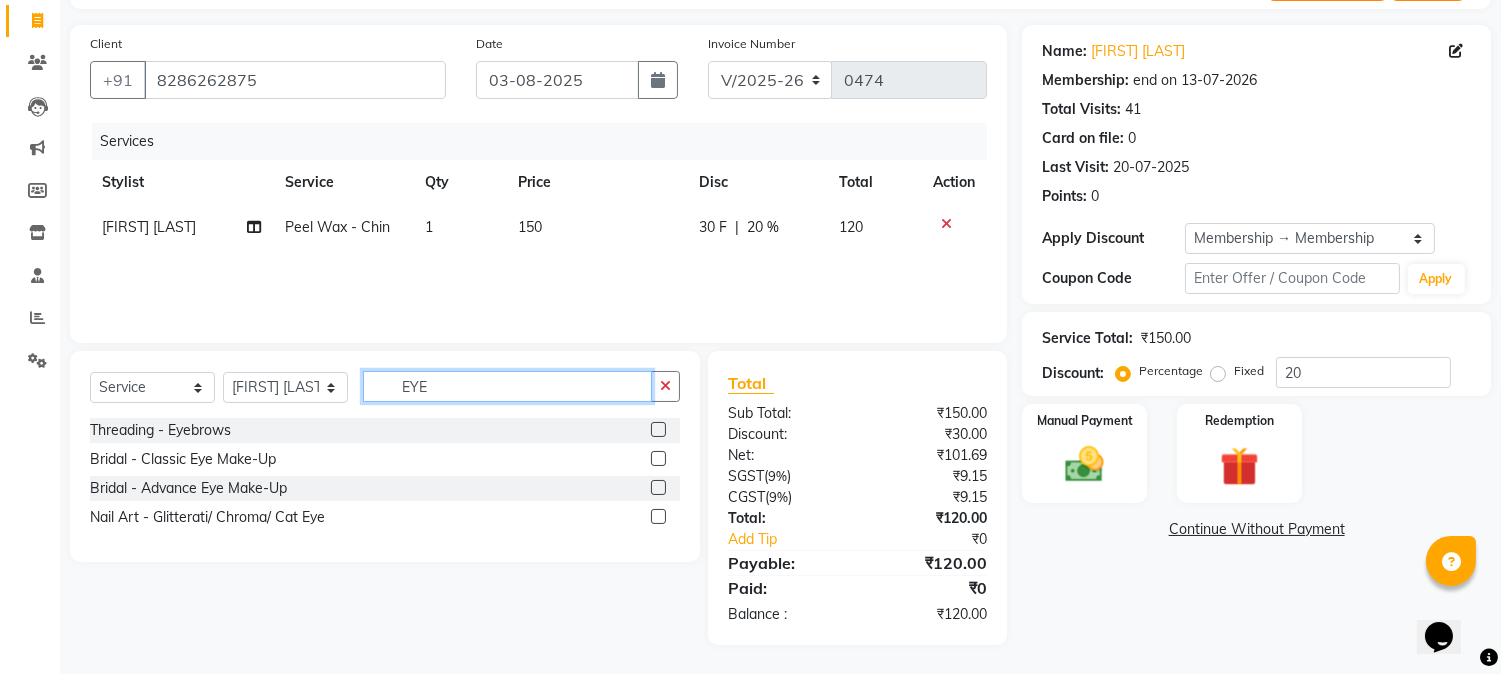 drag, startPoint x: 470, startPoint y: 385, endPoint x: 278, endPoint y: 380, distance: 192.0651 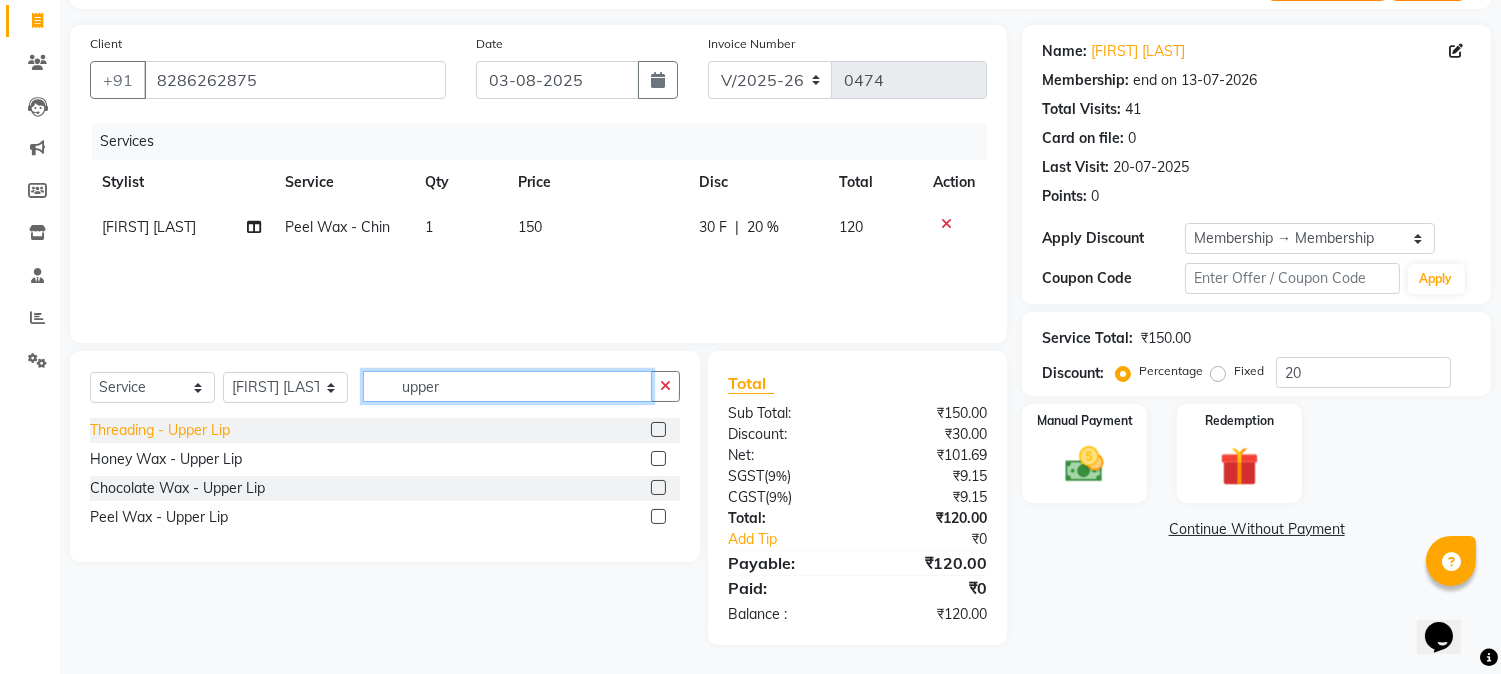 type on "upper" 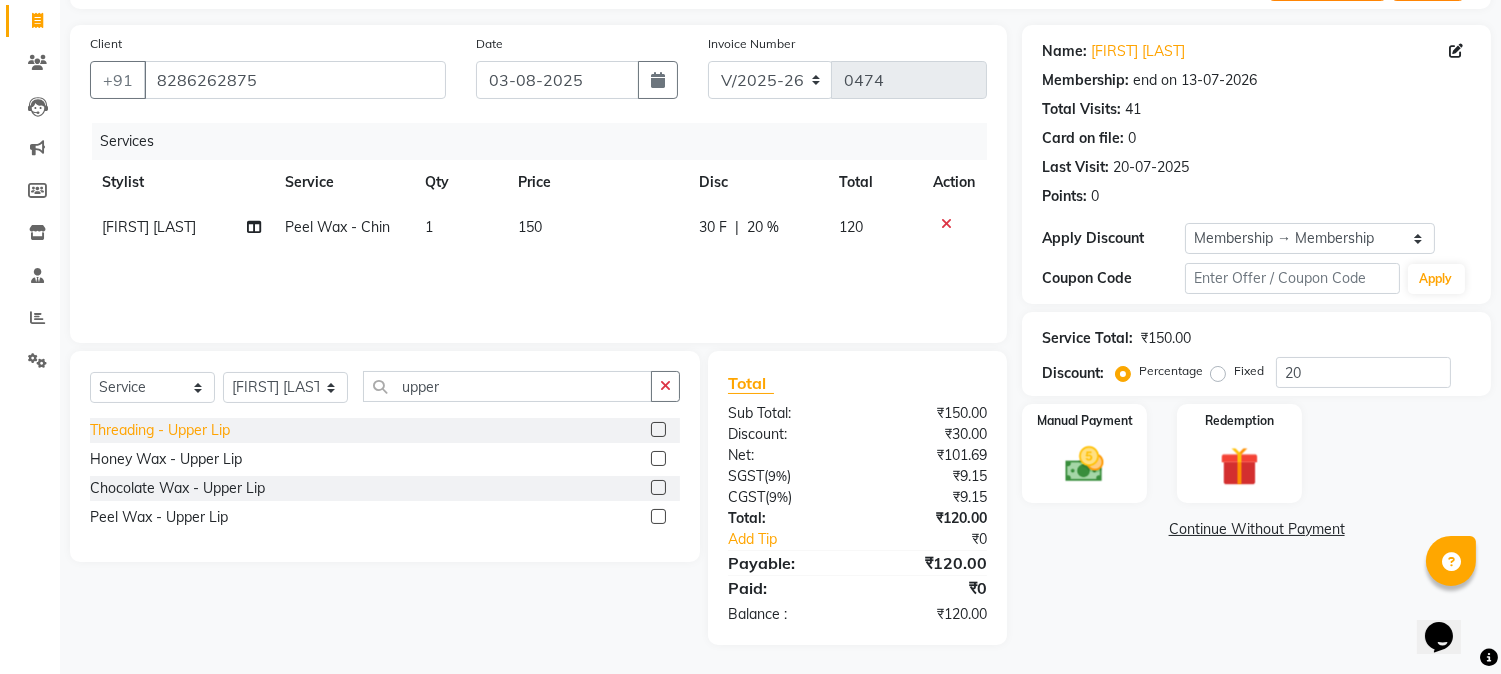 click on "Threading - Upper Lip" 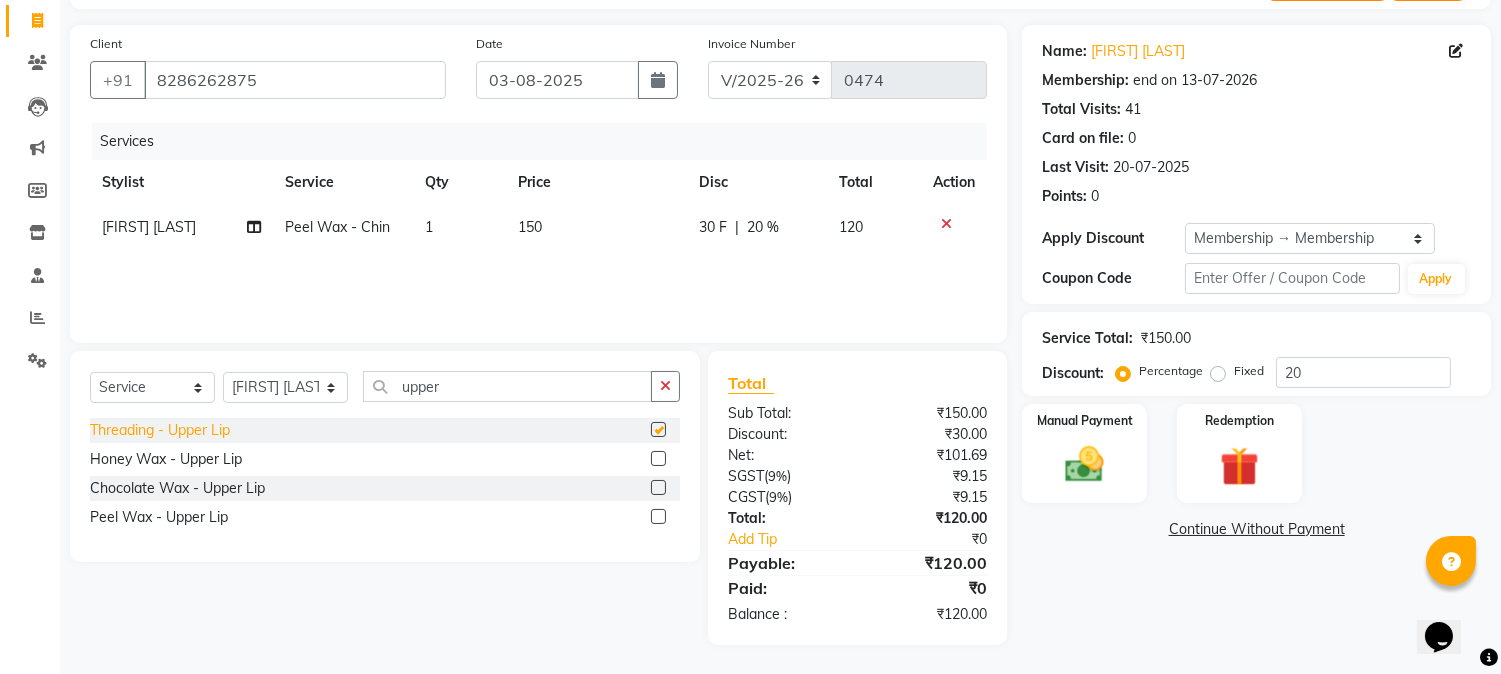 checkbox on "false" 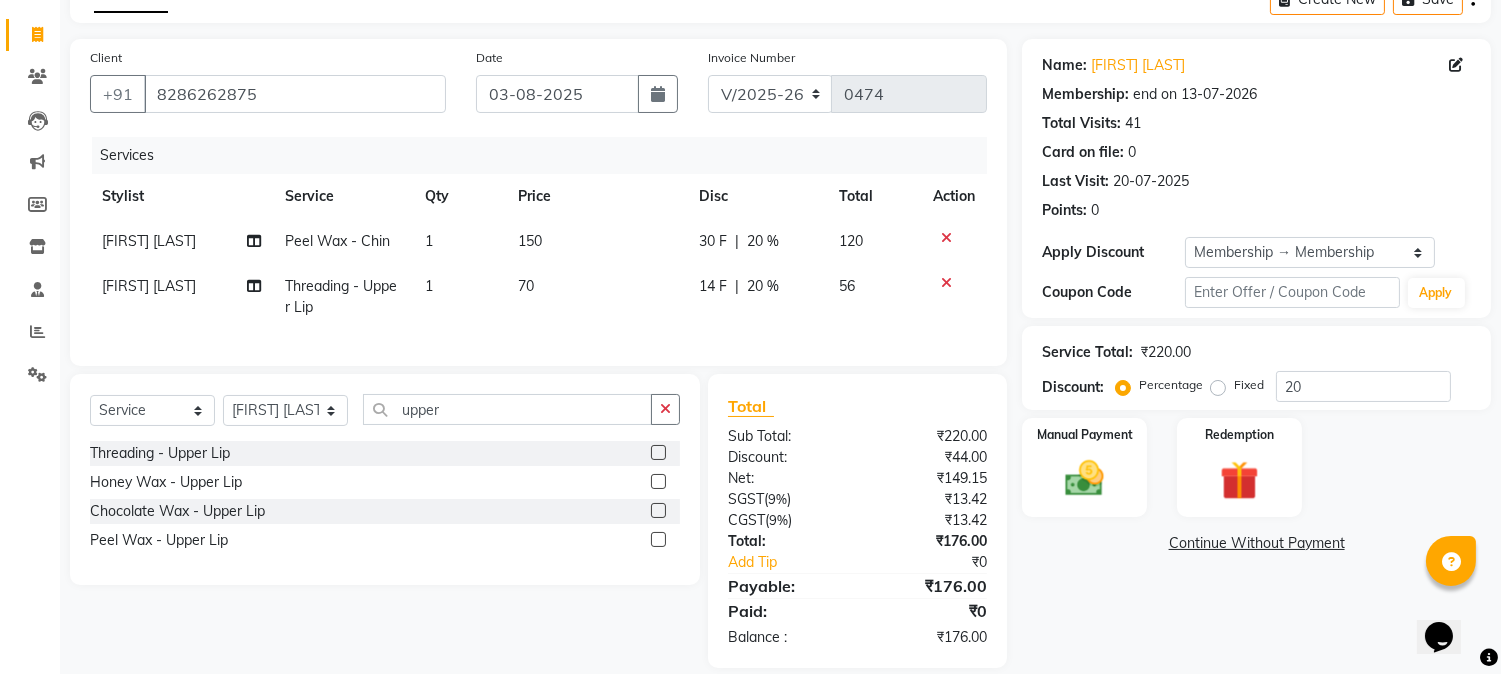 scroll, scrollTop: 151, scrollLeft: 0, axis: vertical 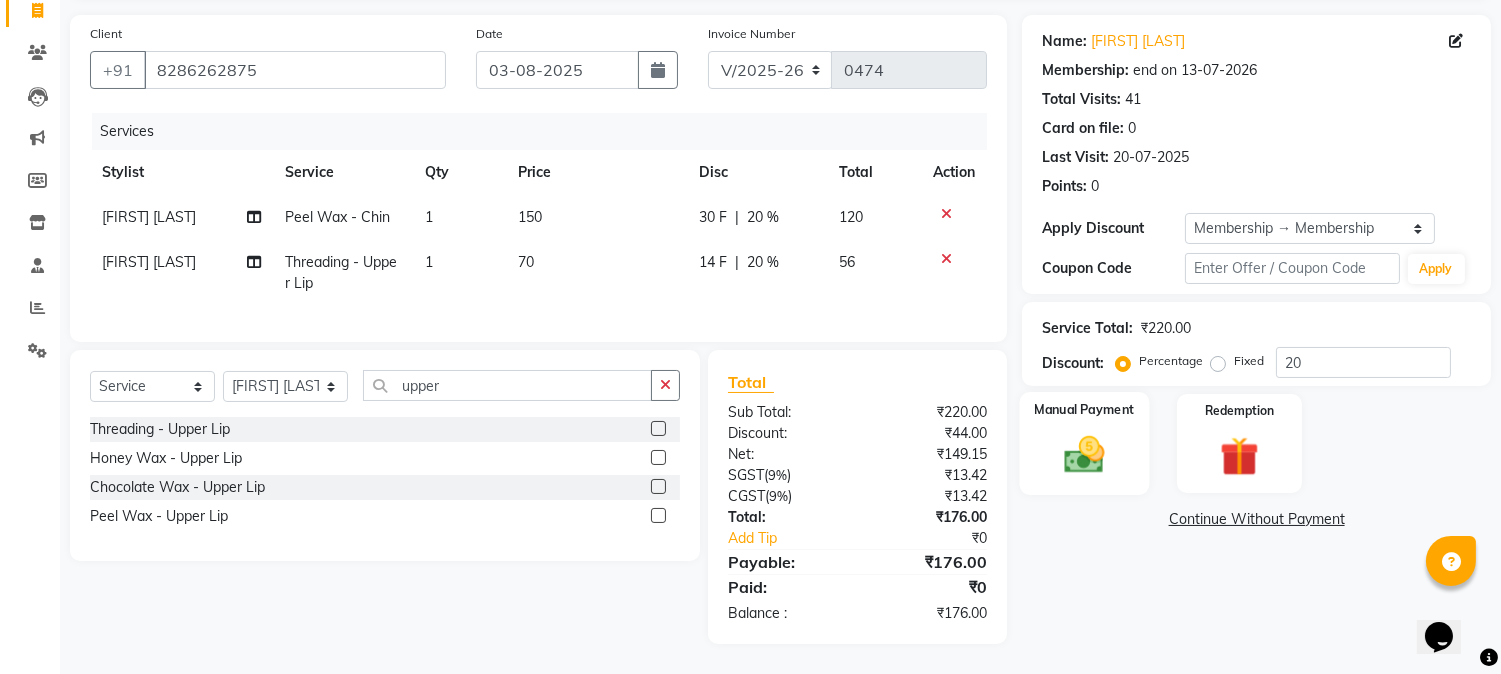 click 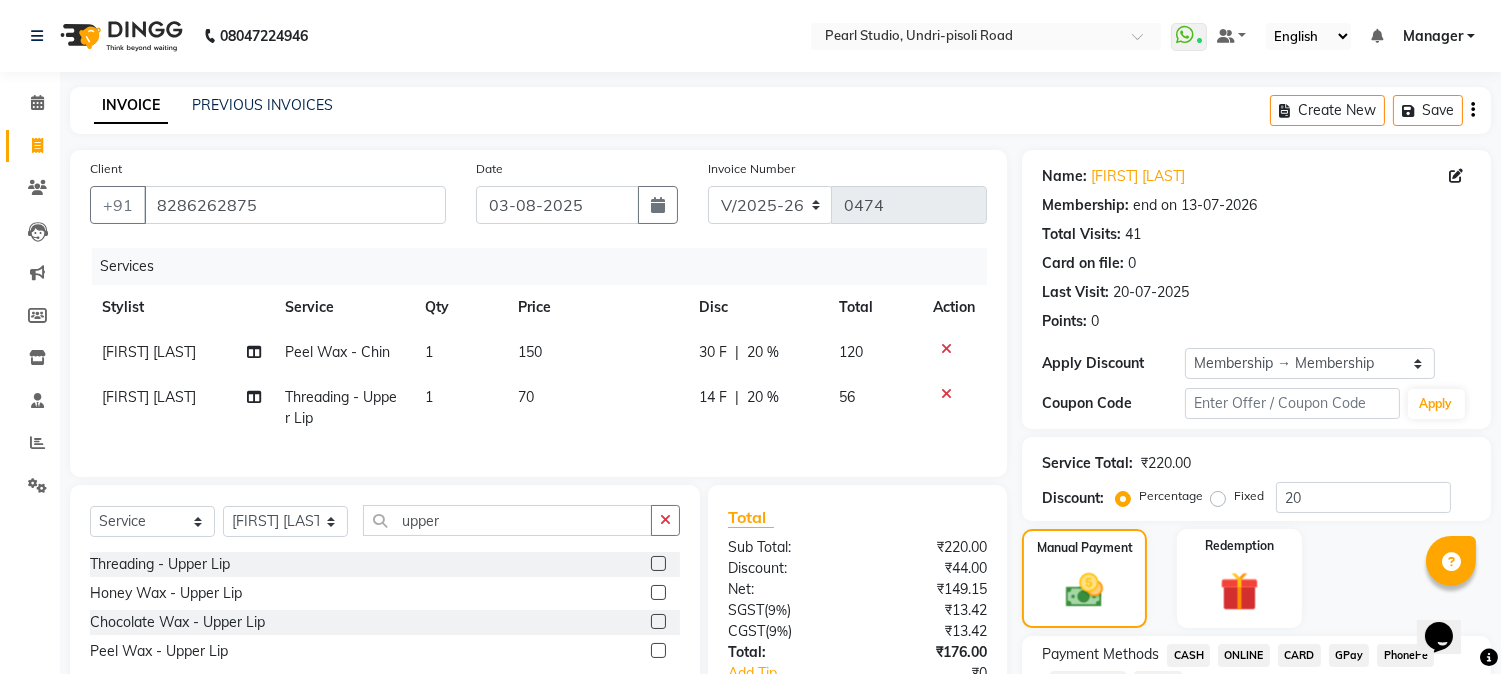 scroll, scrollTop: 152, scrollLeft: 0, axis: vertical 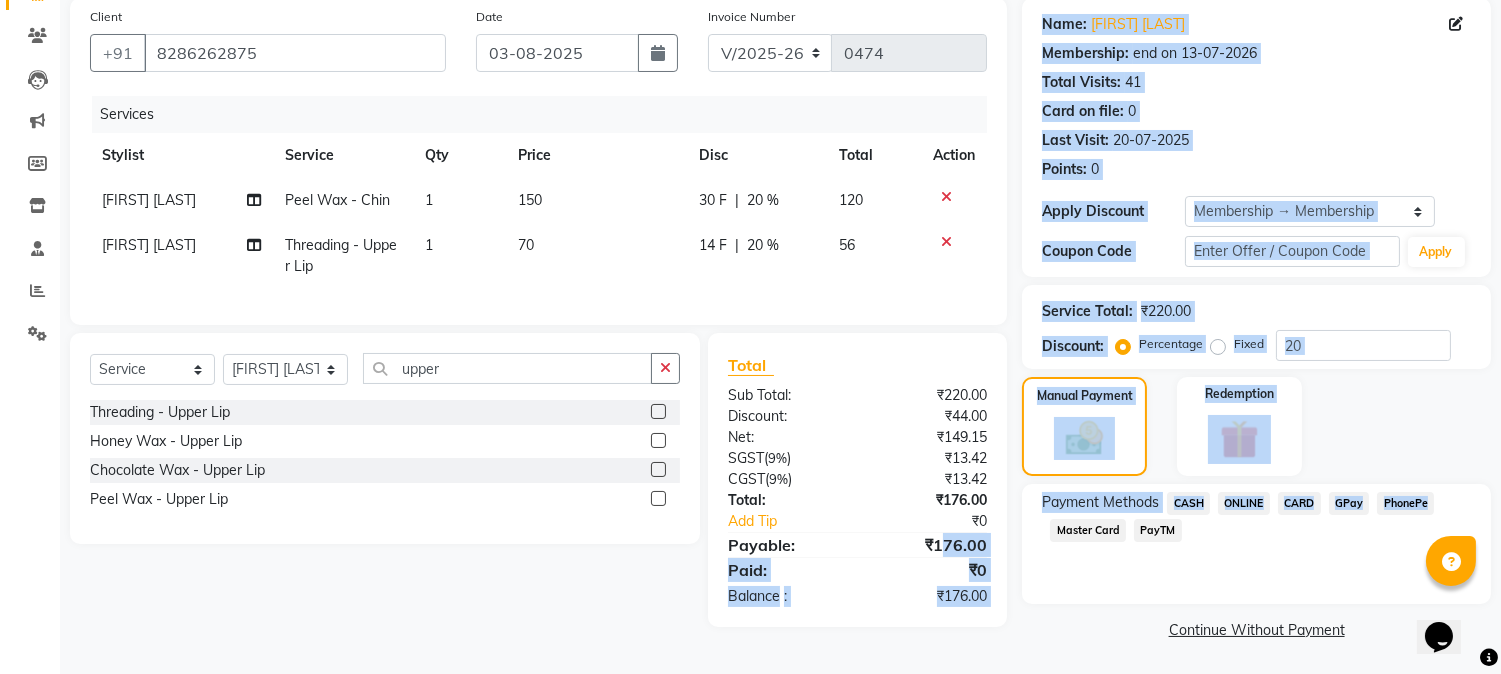 drag, startPoint x: 944, startPoint y: 560, endPoint x: 1046, endPoint y: 554, distance: 102.176315 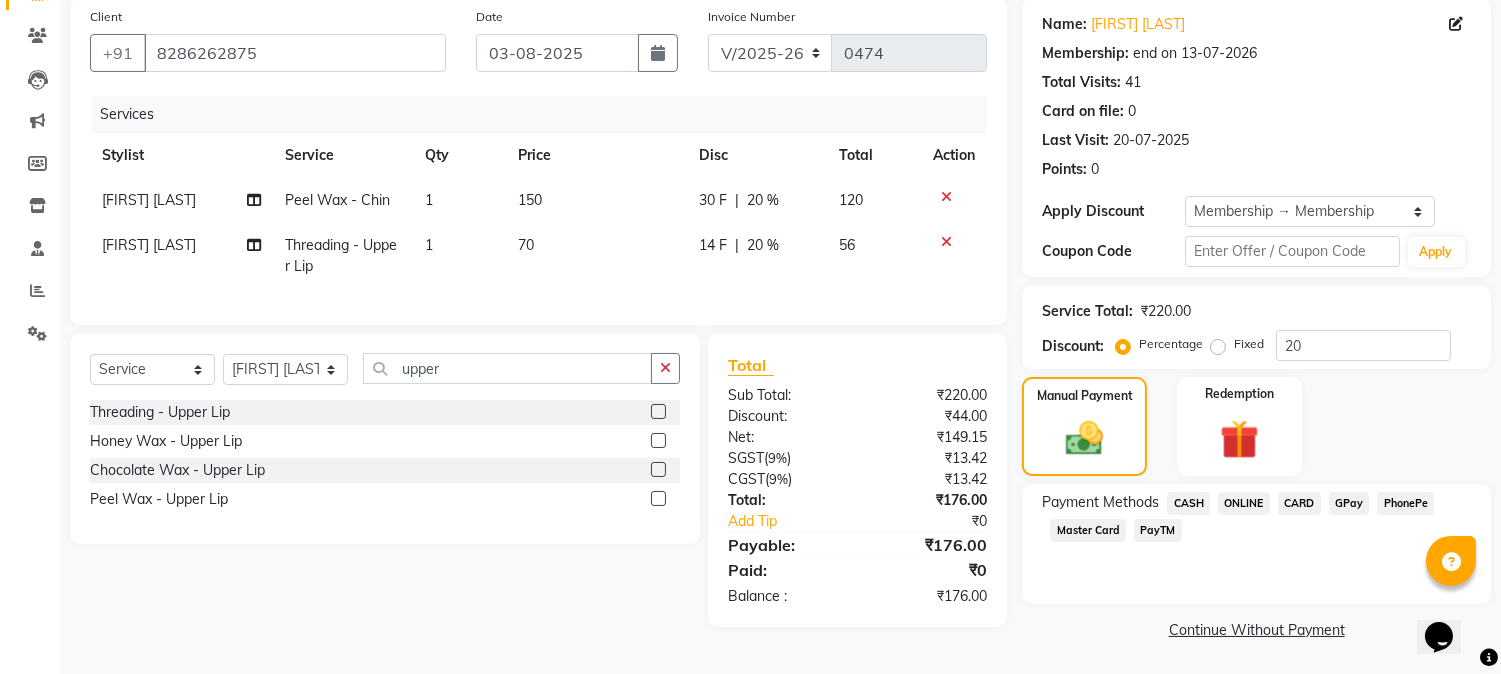 click on "Continue Without Payment" 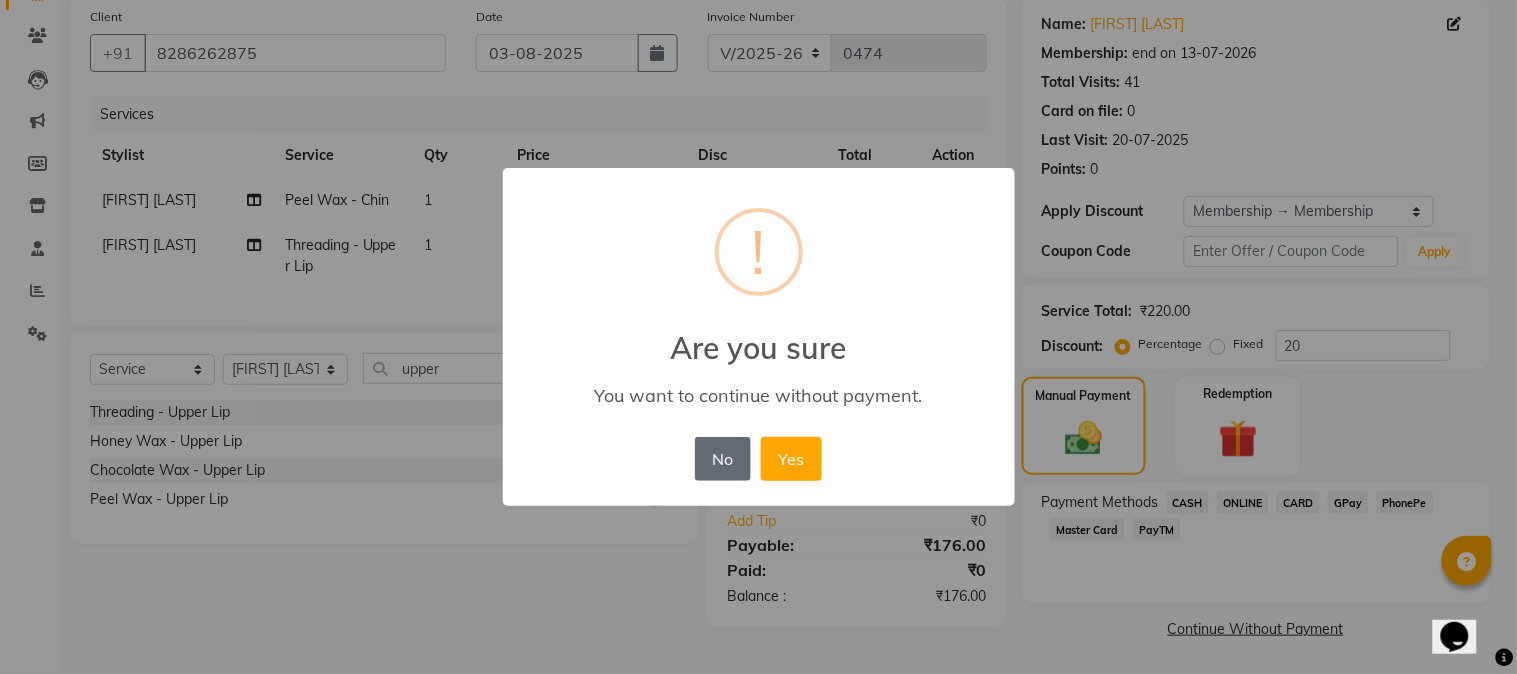 click on "No" at bounding box center [723, 459] 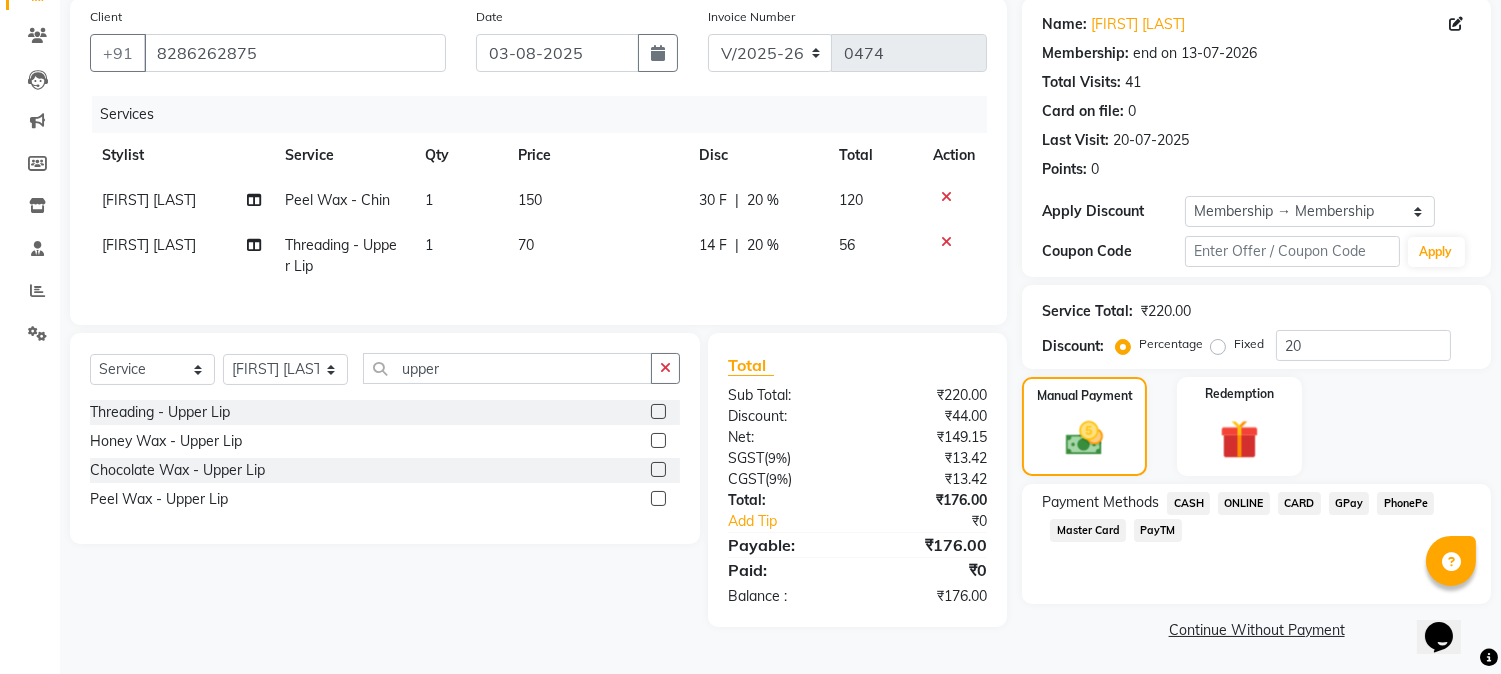 click 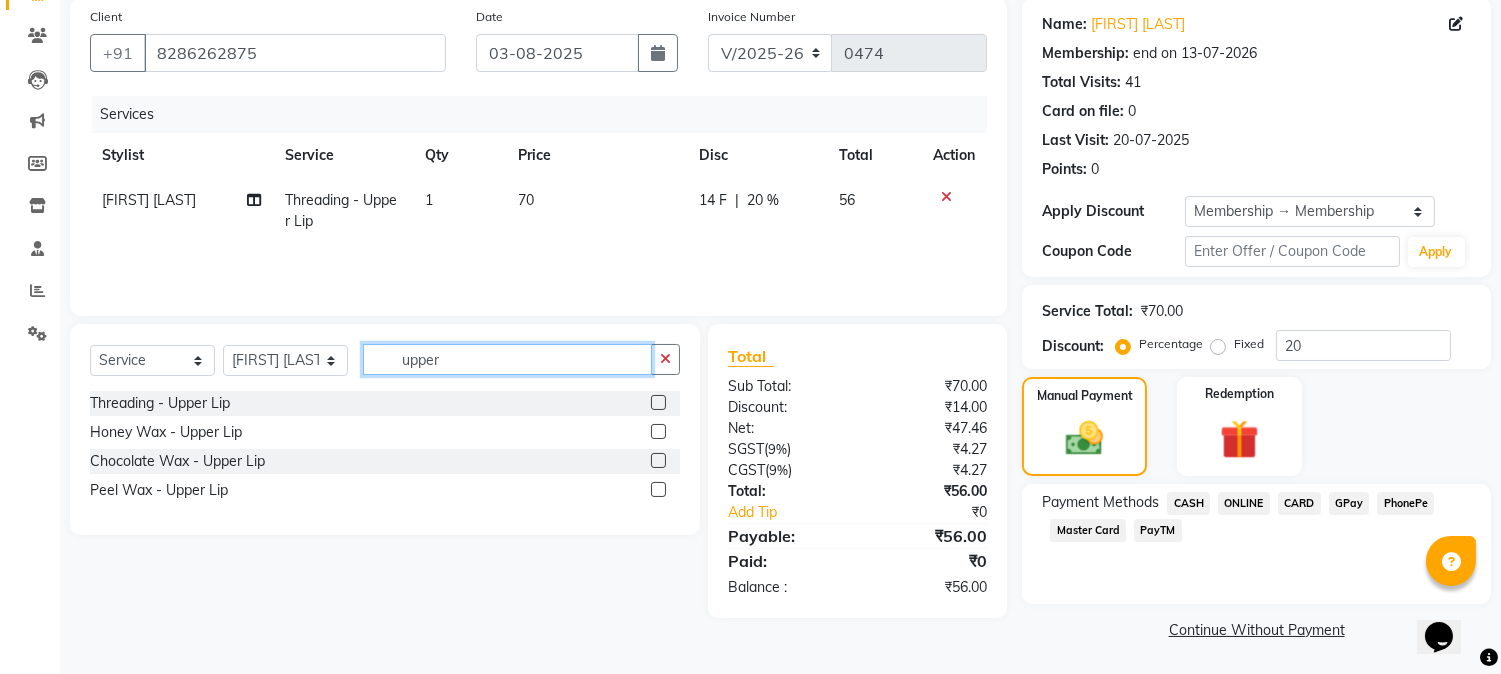drag, startPoint x: 456, startPoint y: 356, endPoint x: 362, endPoint y: 355, distance: 94.00532 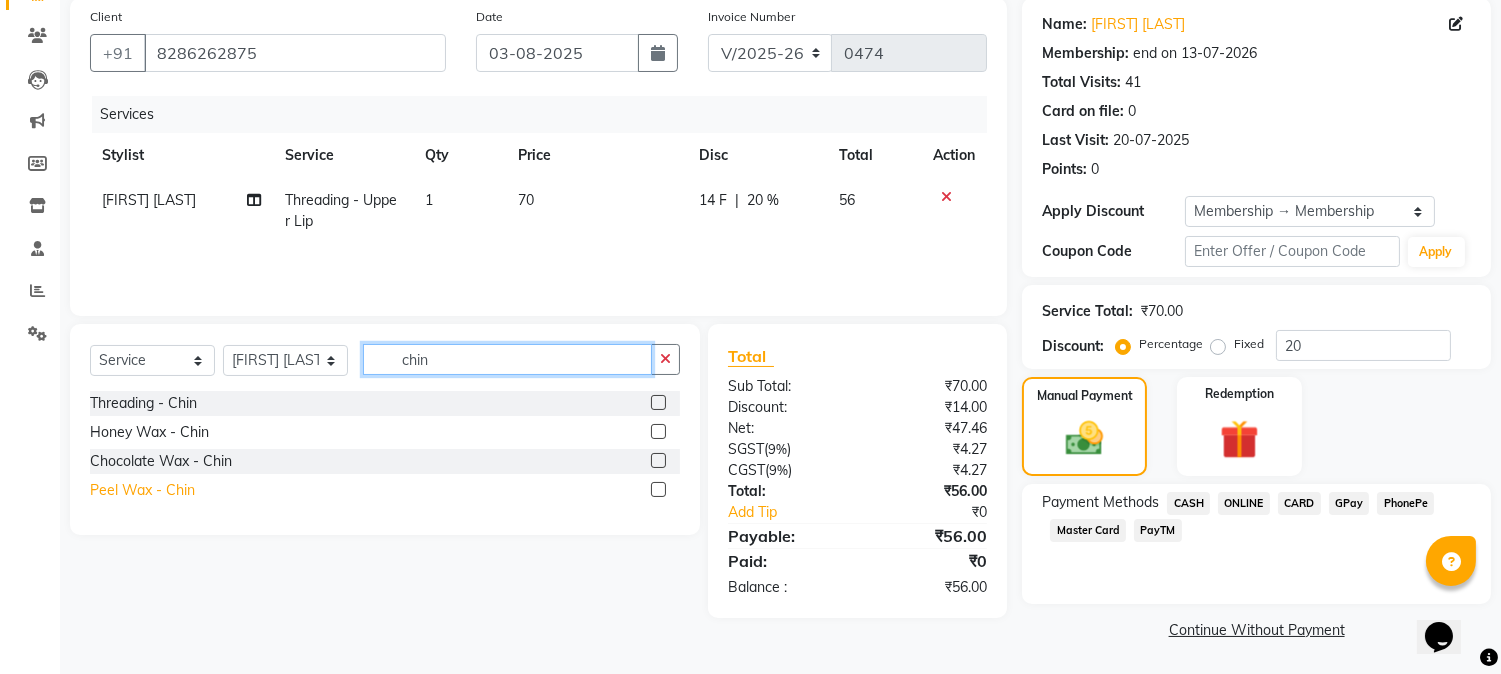 type on "chin" 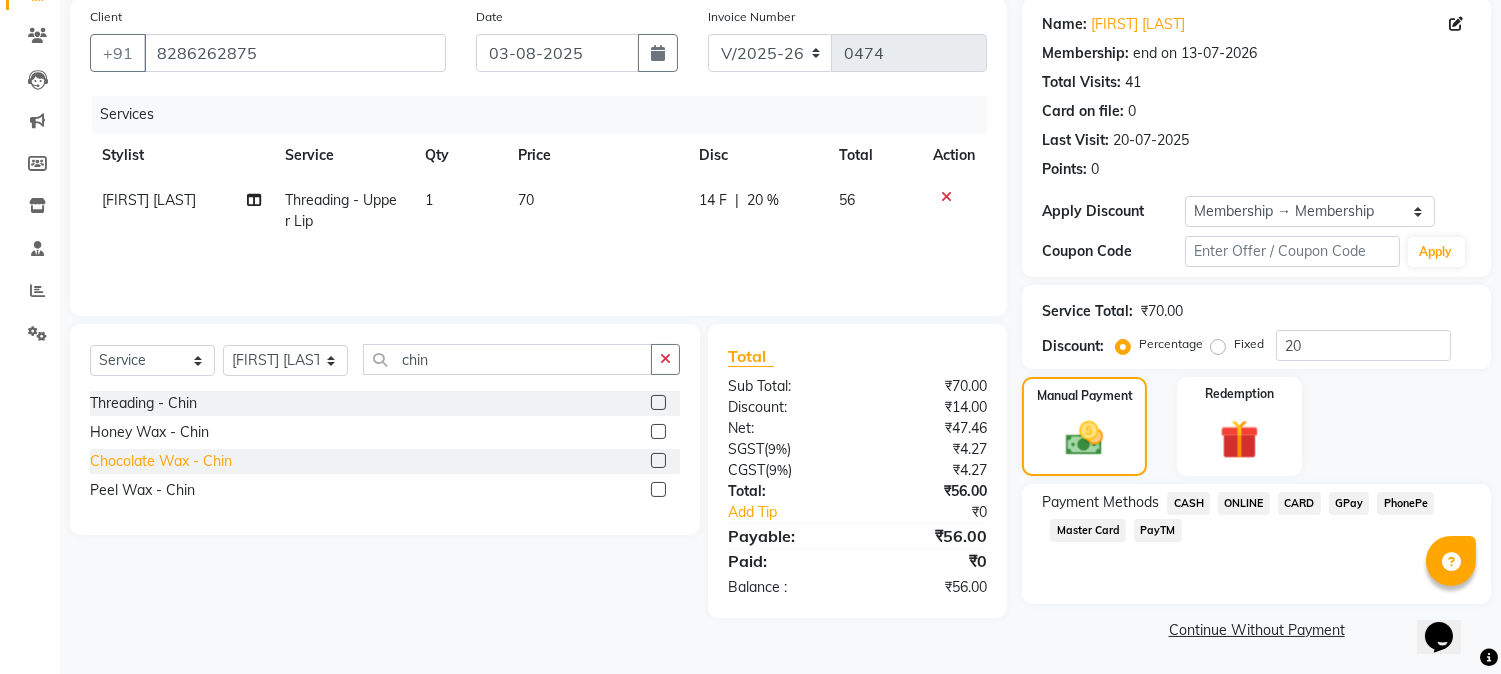 click on "Peel Wax - Chin" 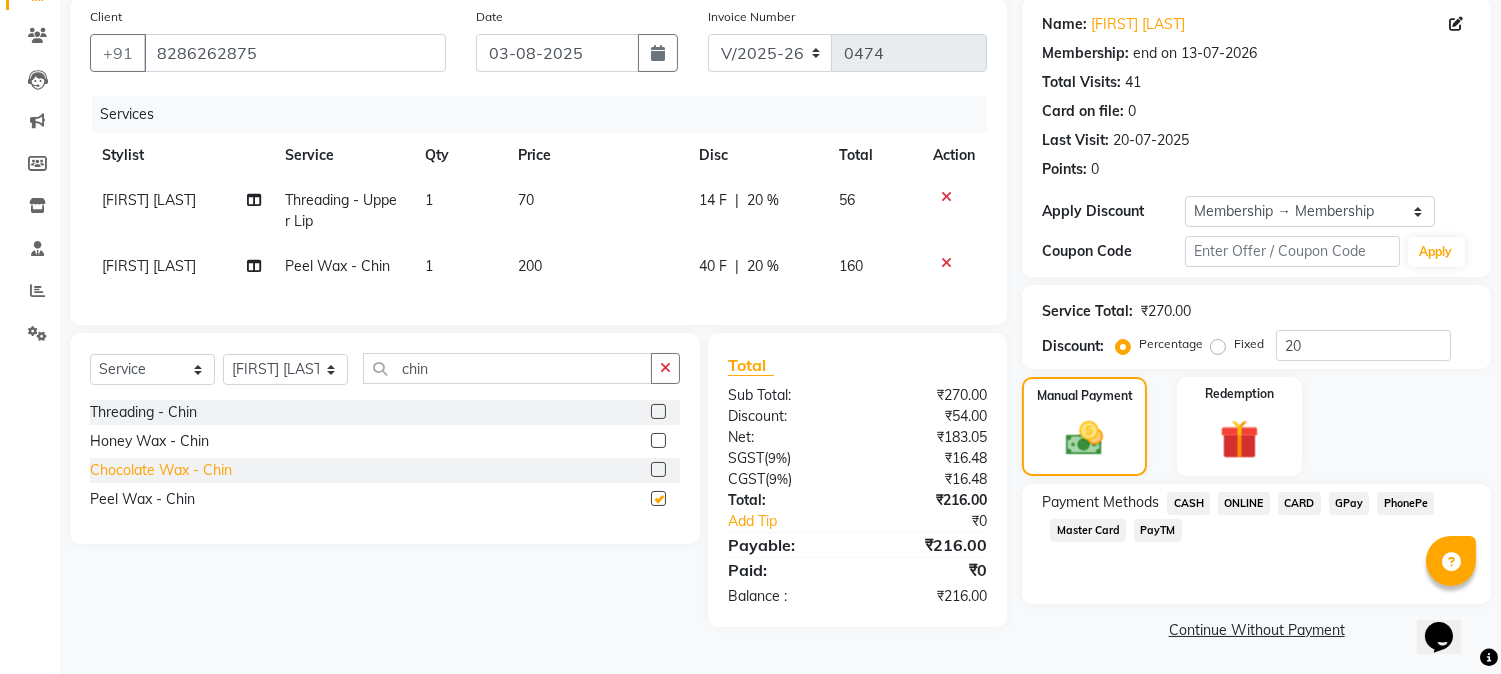 checkbox on "false" 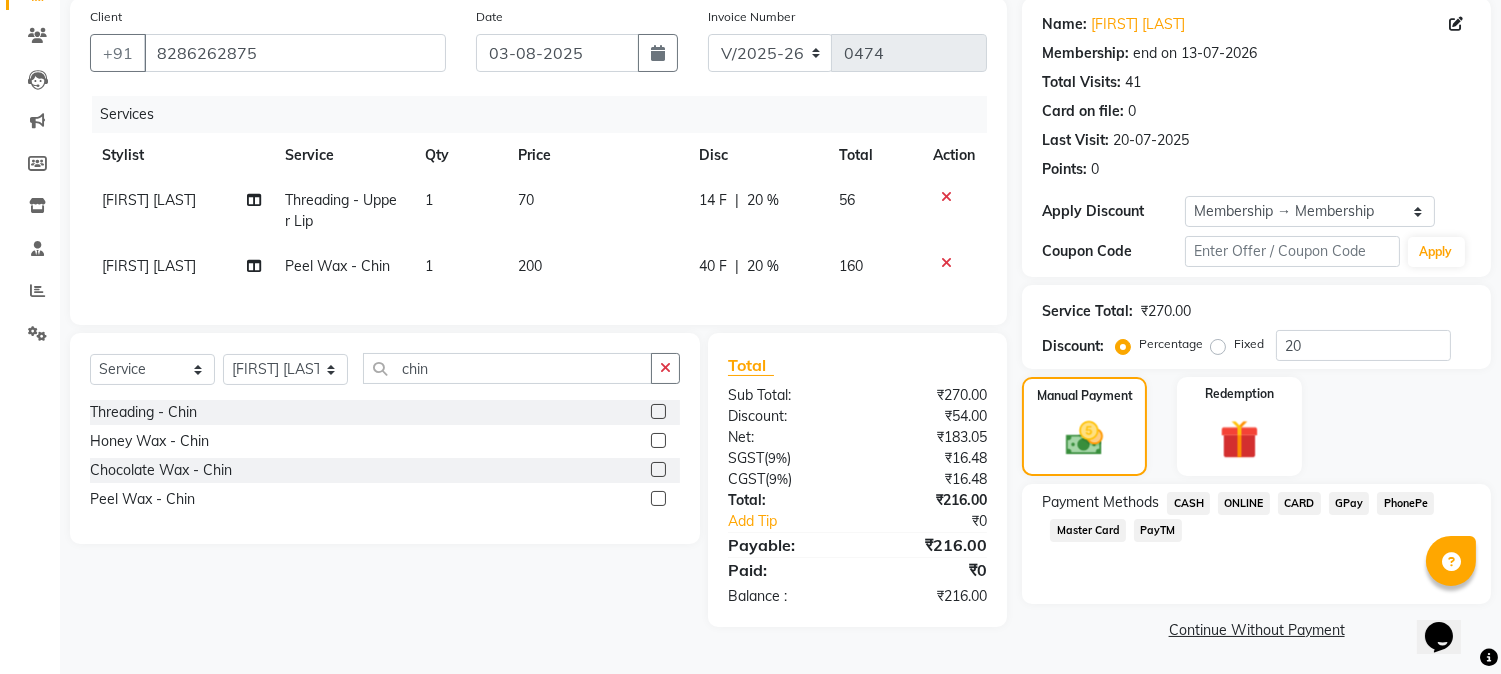 scroll, scrollTop: 0, scrollLeft: 0, axis: both 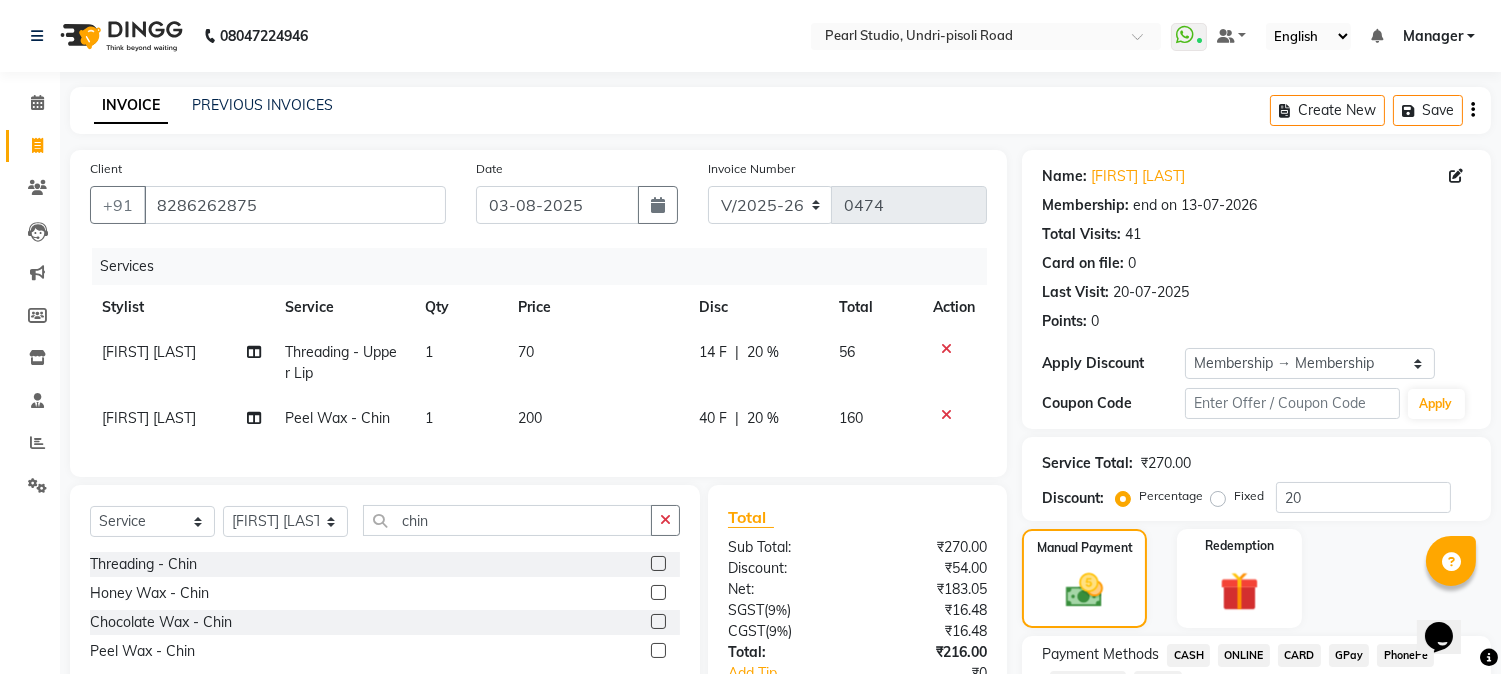 click on "200" 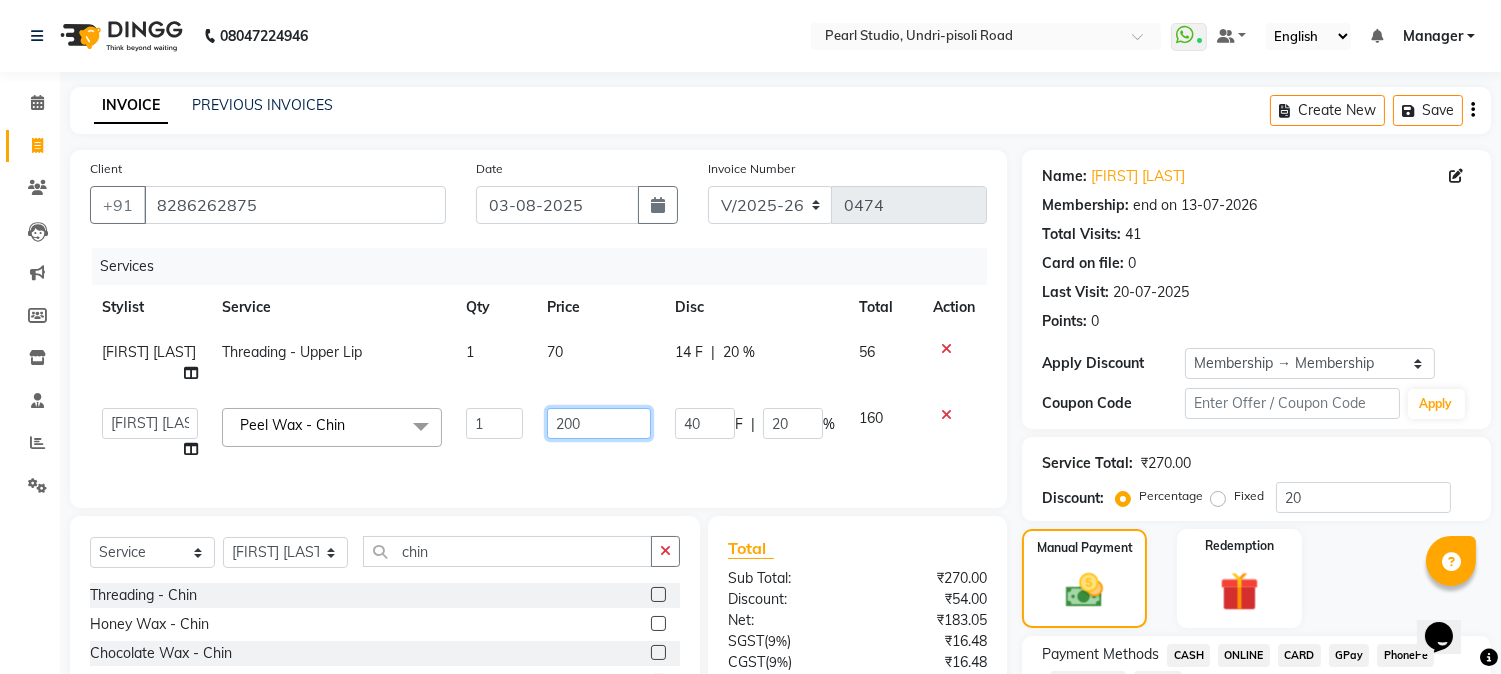drag, startPoint x: 615, startPoint y: 420, endPoint x: 466, endPoint y: 425, distance: 149.08386 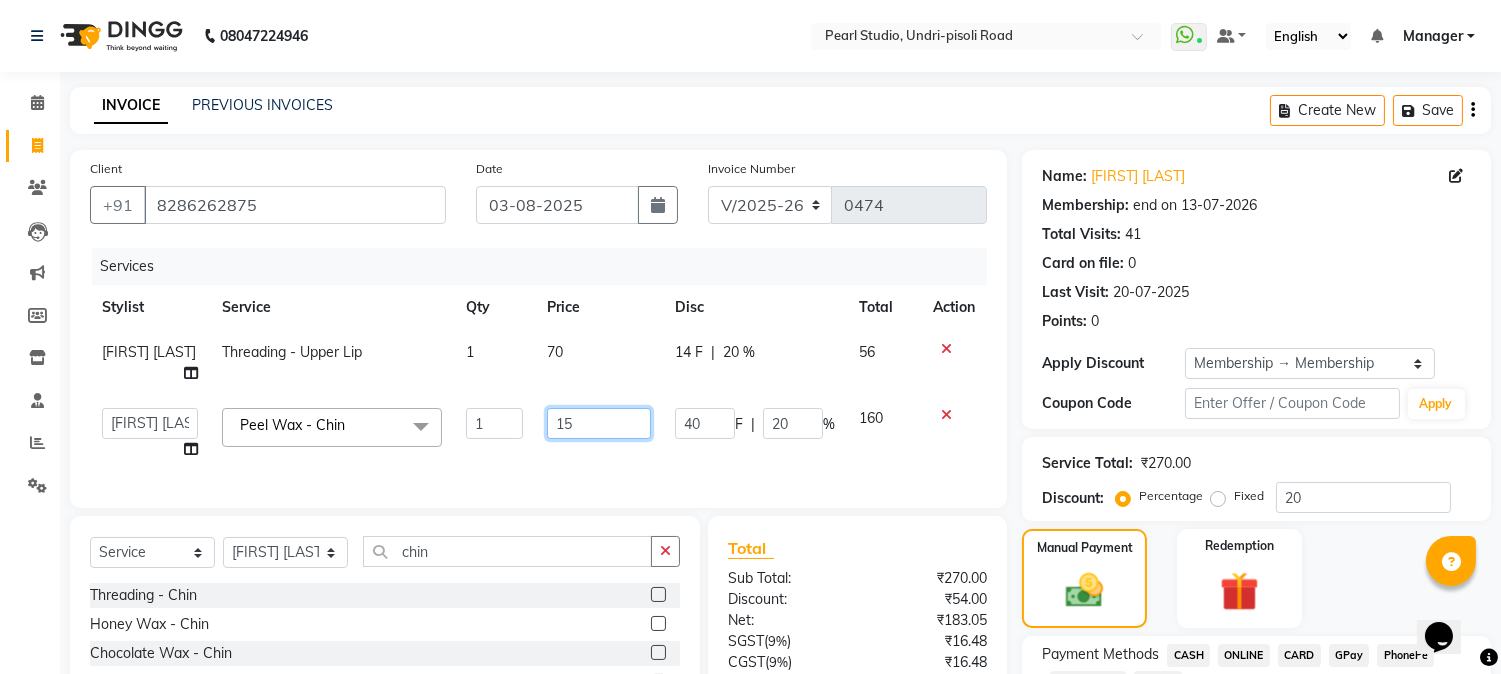 type on "150" 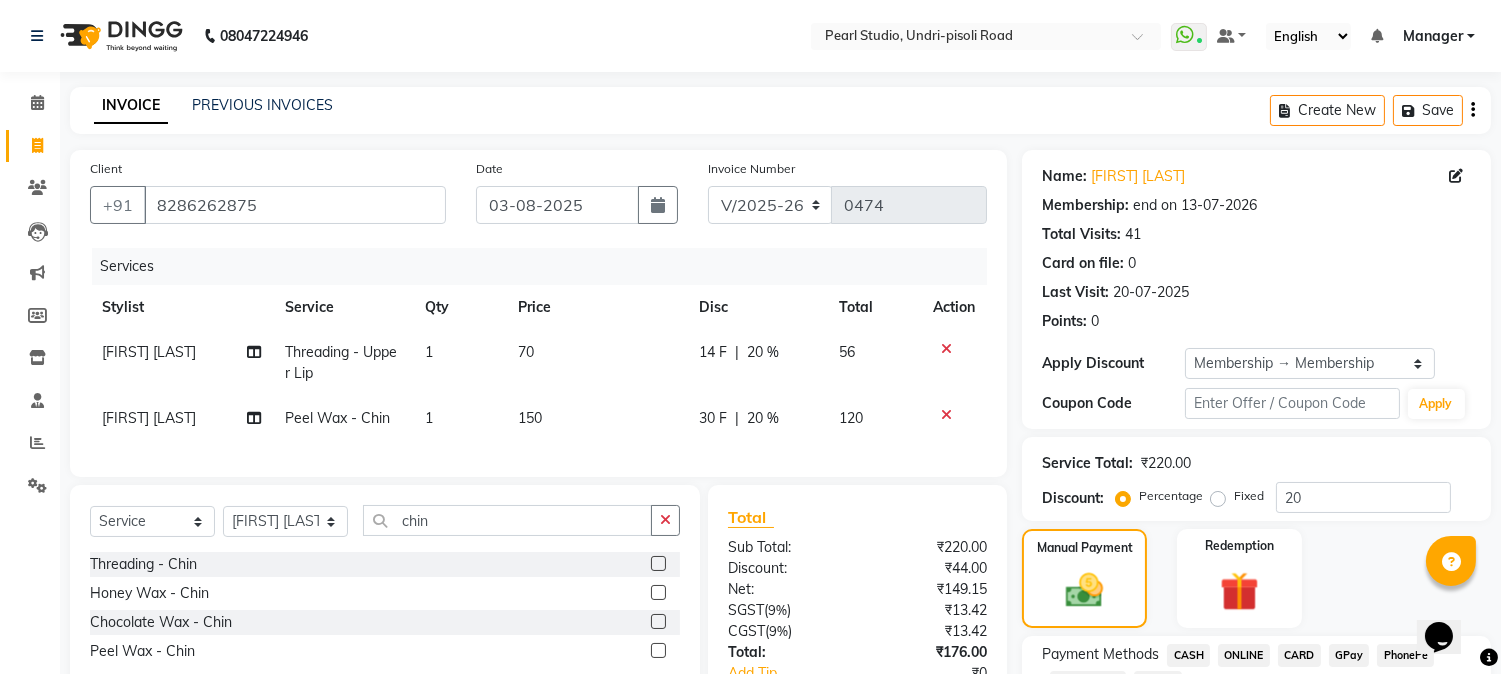 click on "INVOICE PREVIOUS INVOICES Create New   Save" 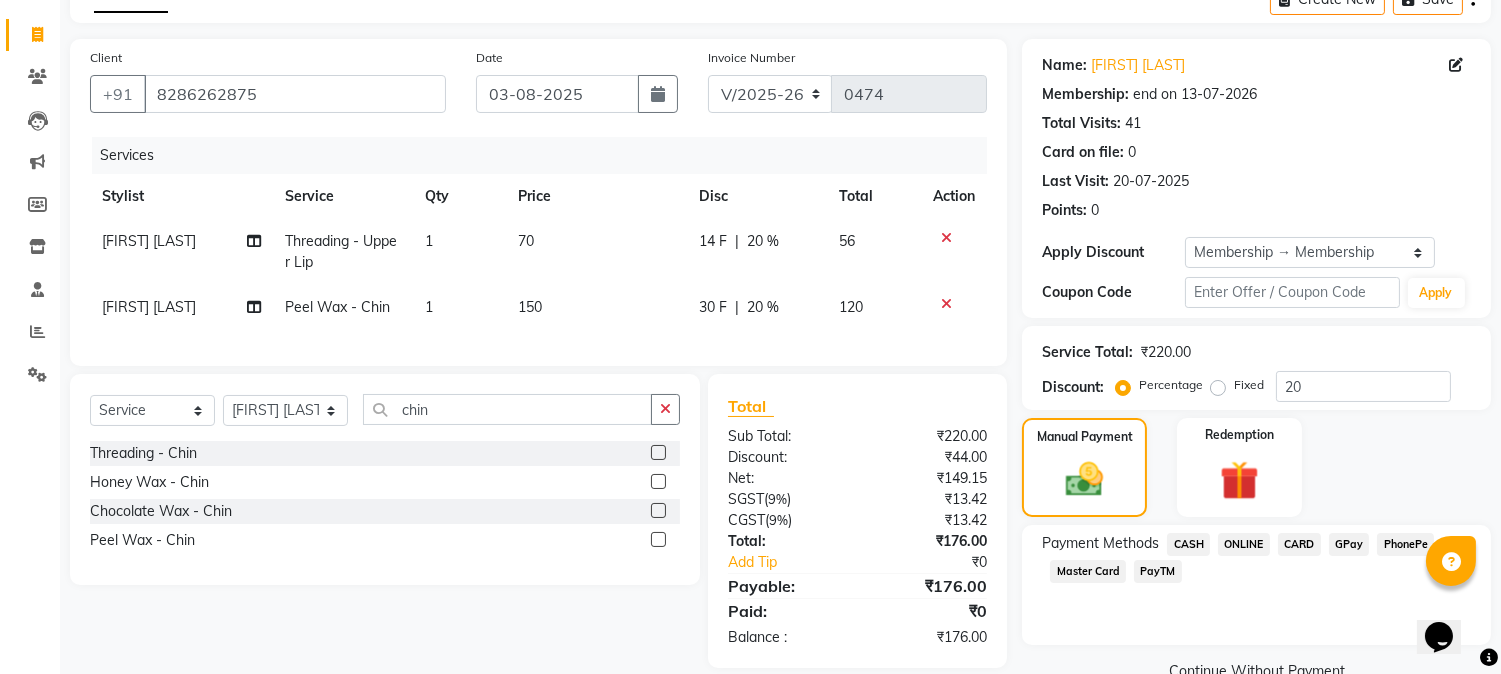 click on "PayTM" 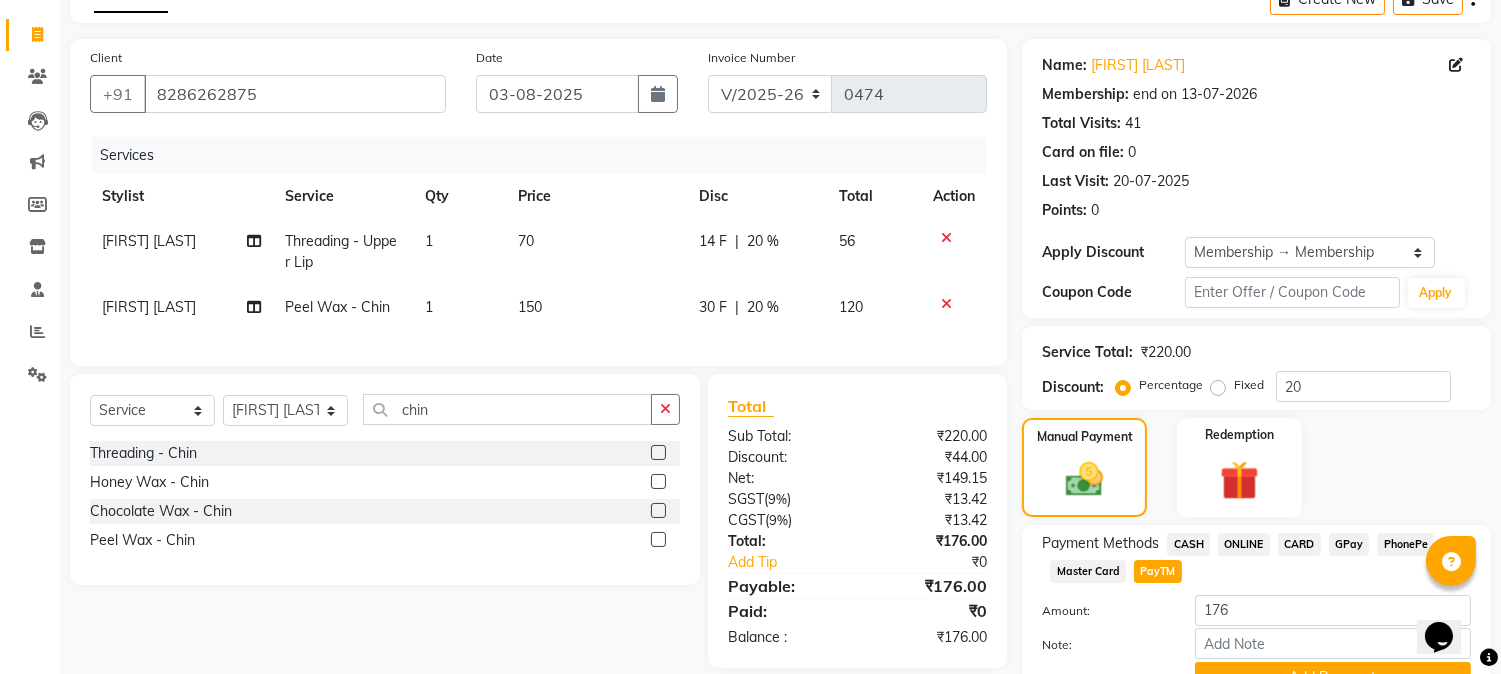 scroll, scrollTop: 208, scrollLeft: 0, axis: vertical 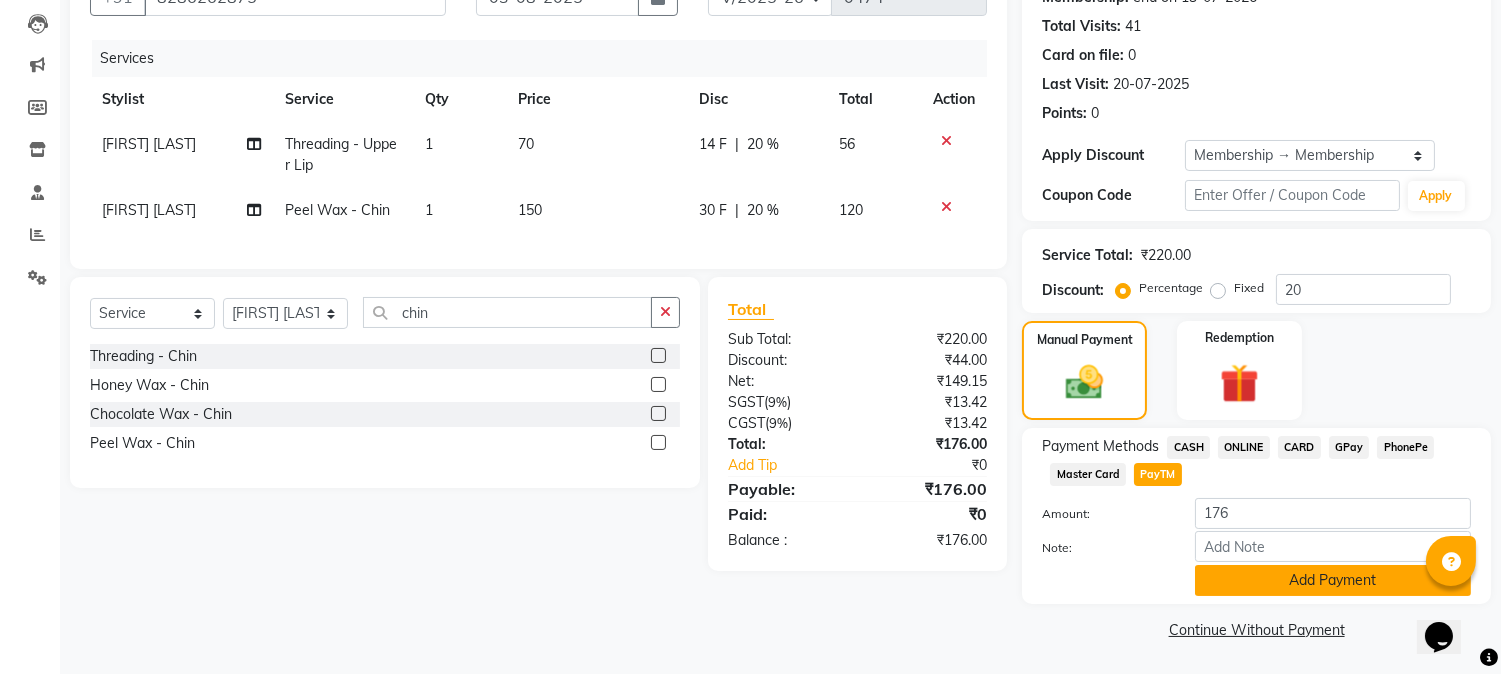 click on "Add Payment" 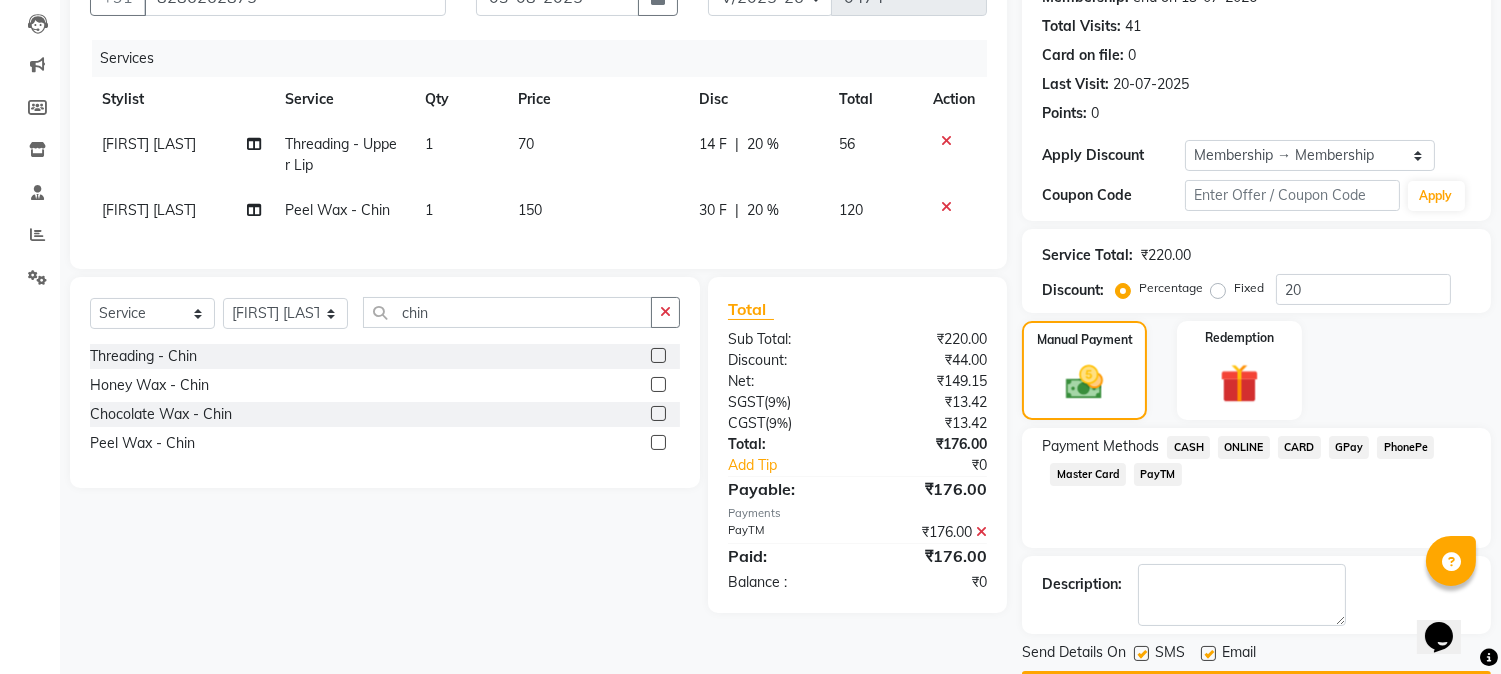scroll, scrollTop: 265, scrollLeft: 0, axis: vertical 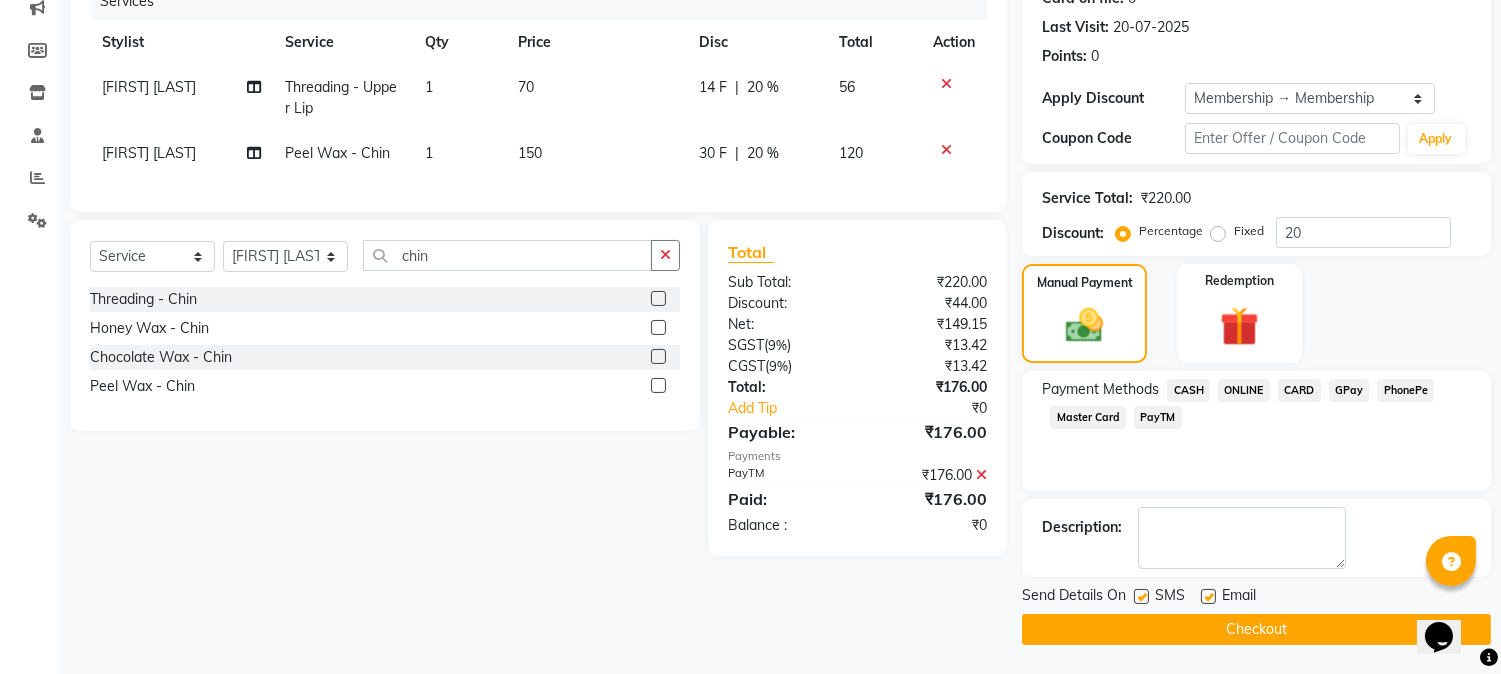 click on "Checkout" 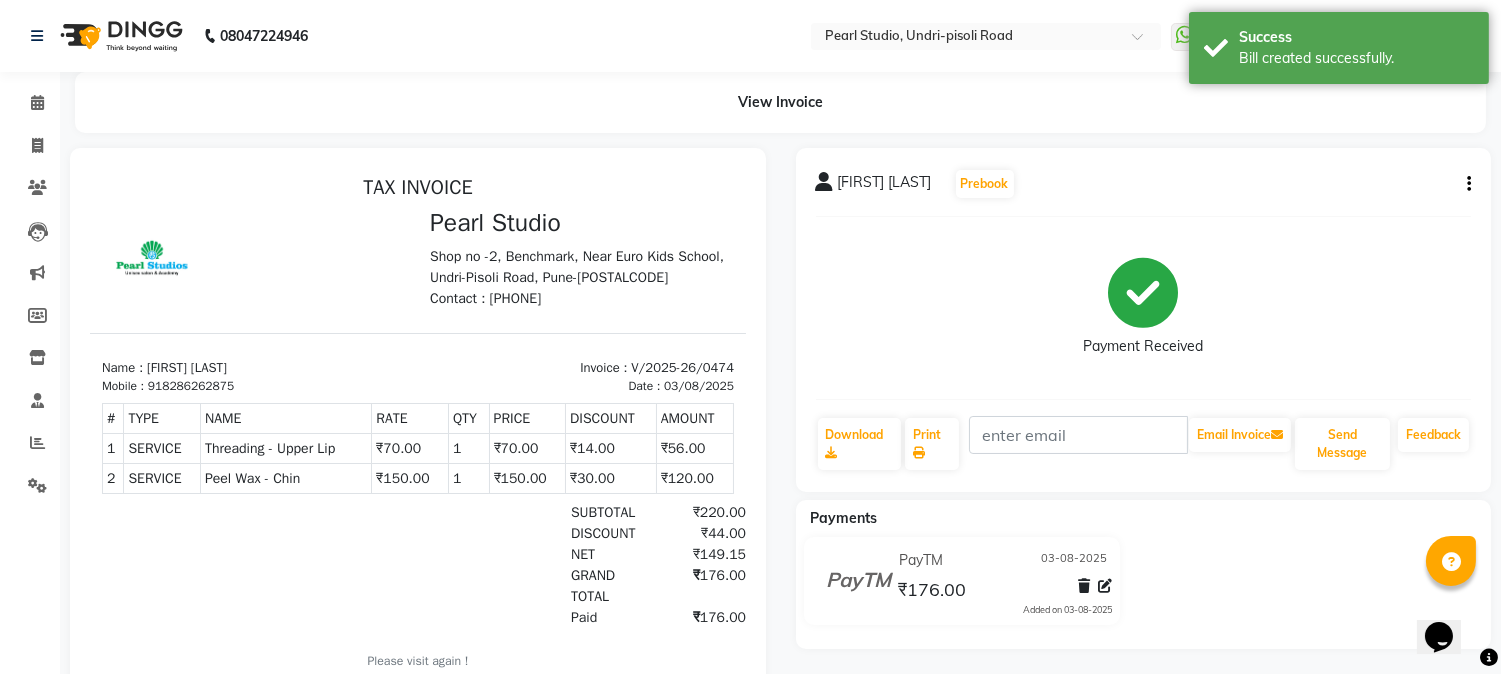 scroll, scrollTop: 0, scrollLeft: 0, axis: both 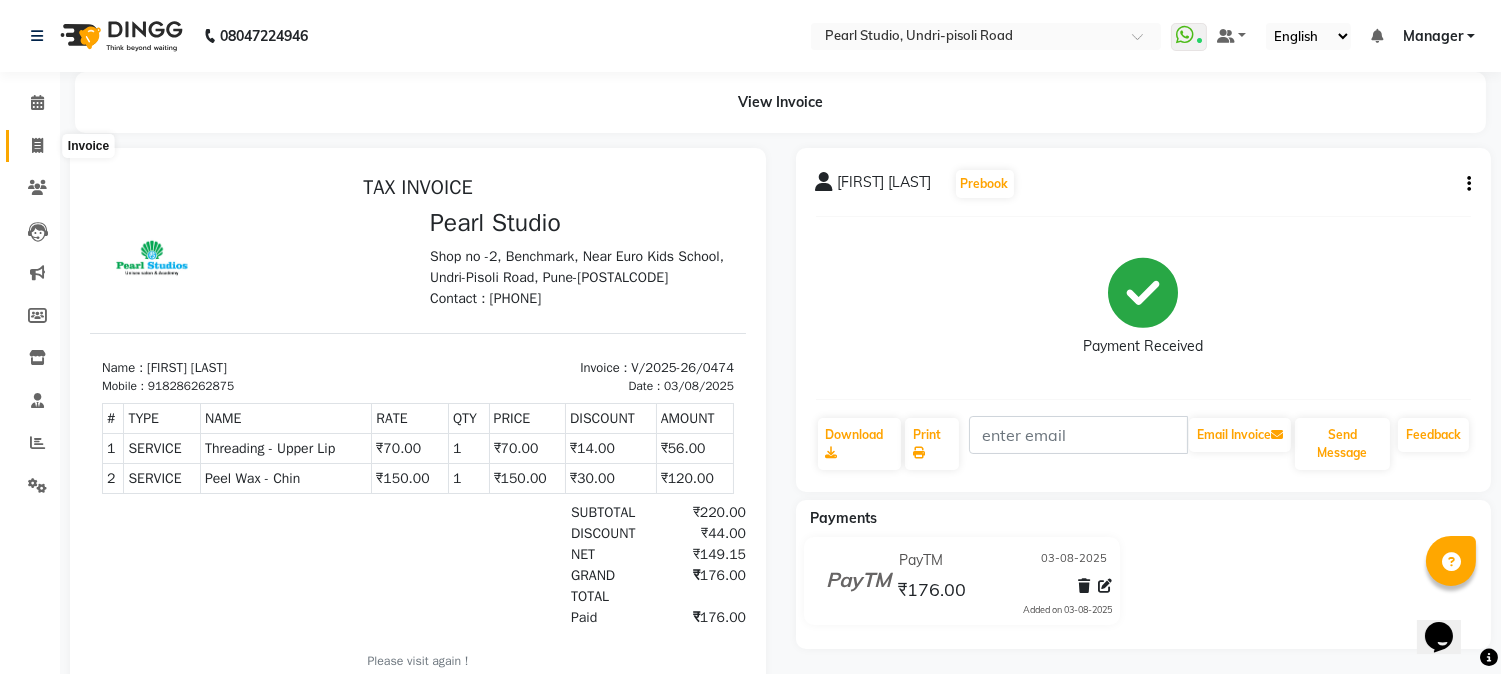 click 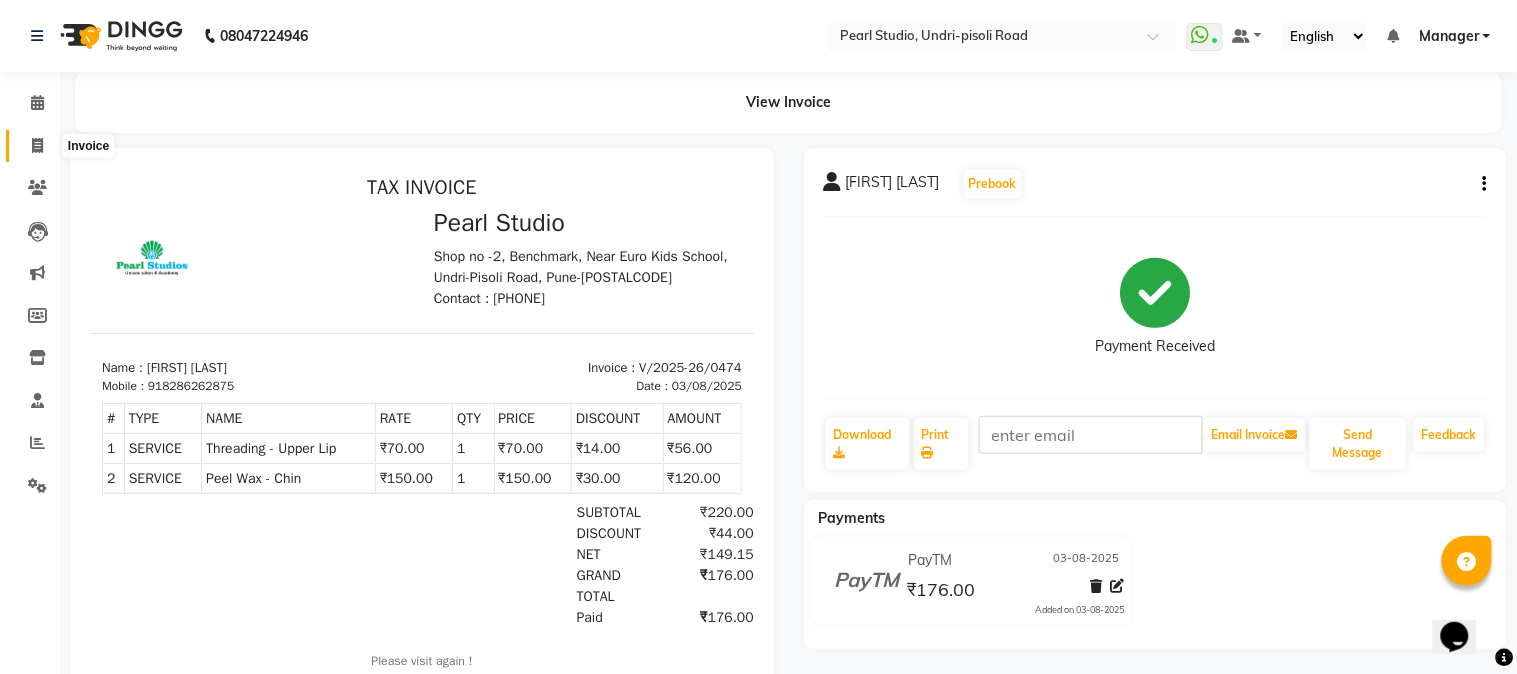 select on "service" 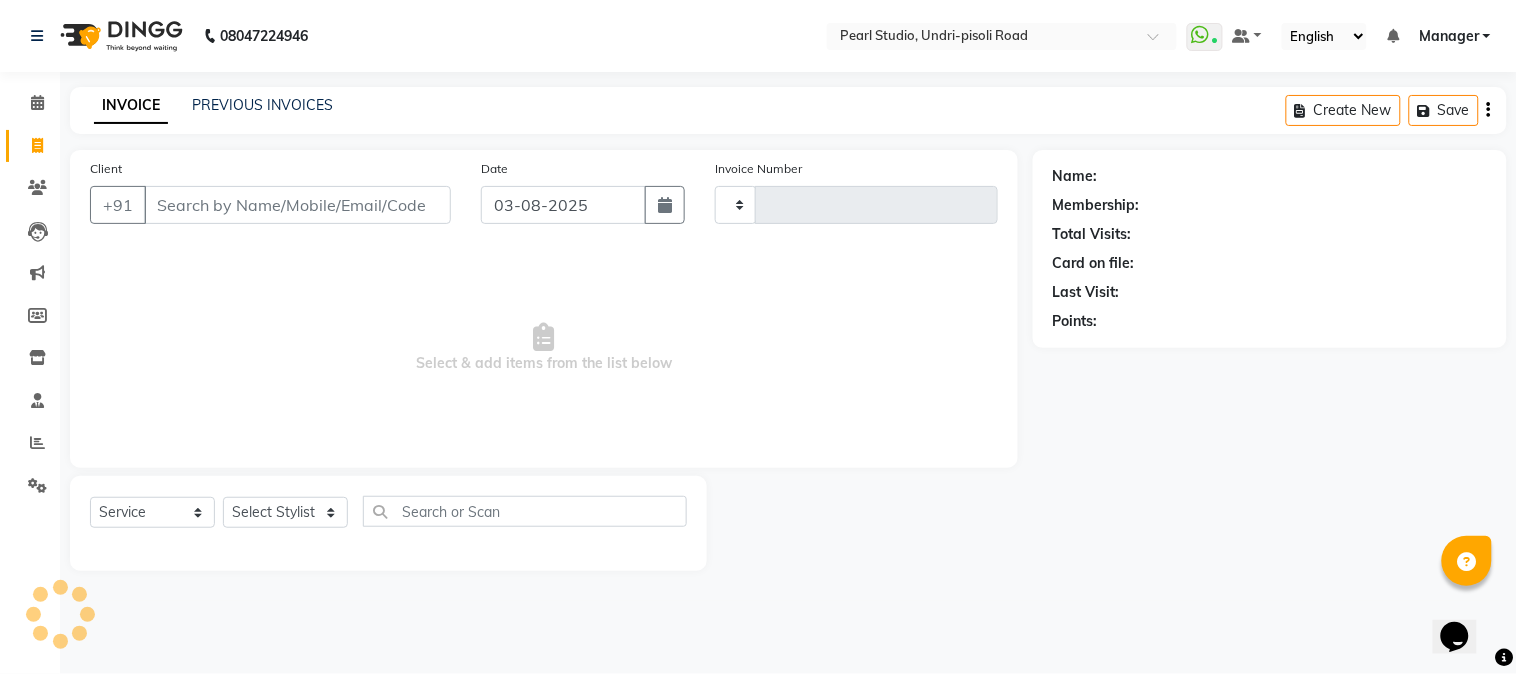 type on "0475" 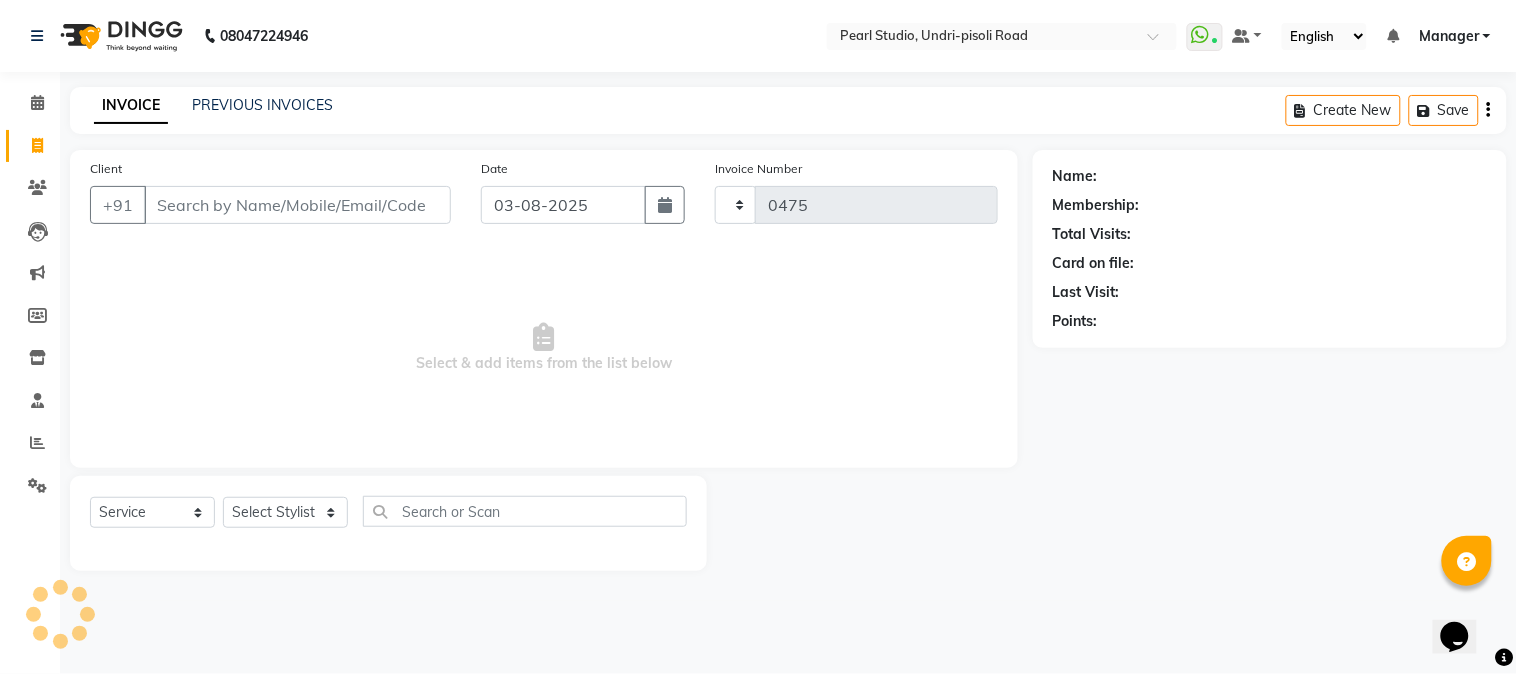select on "5290" 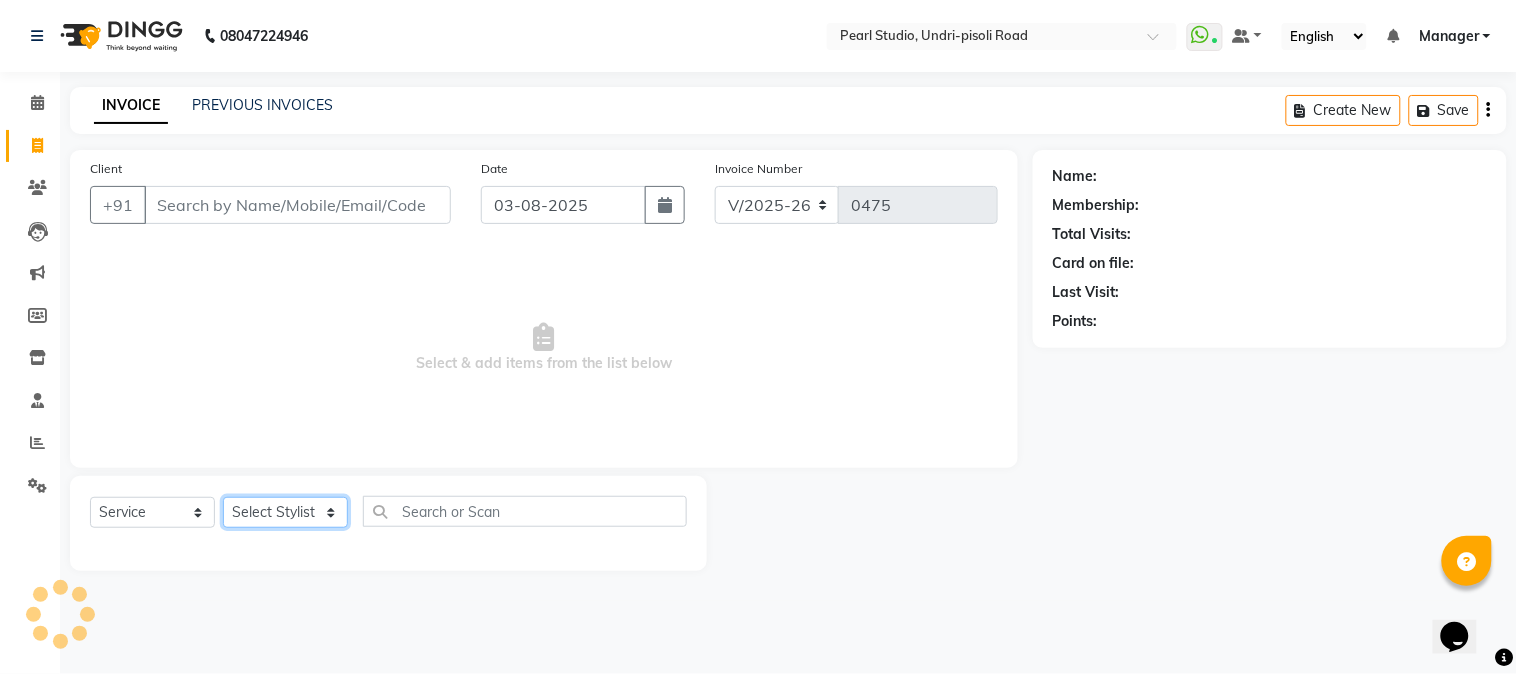 click on "Select Stylist" 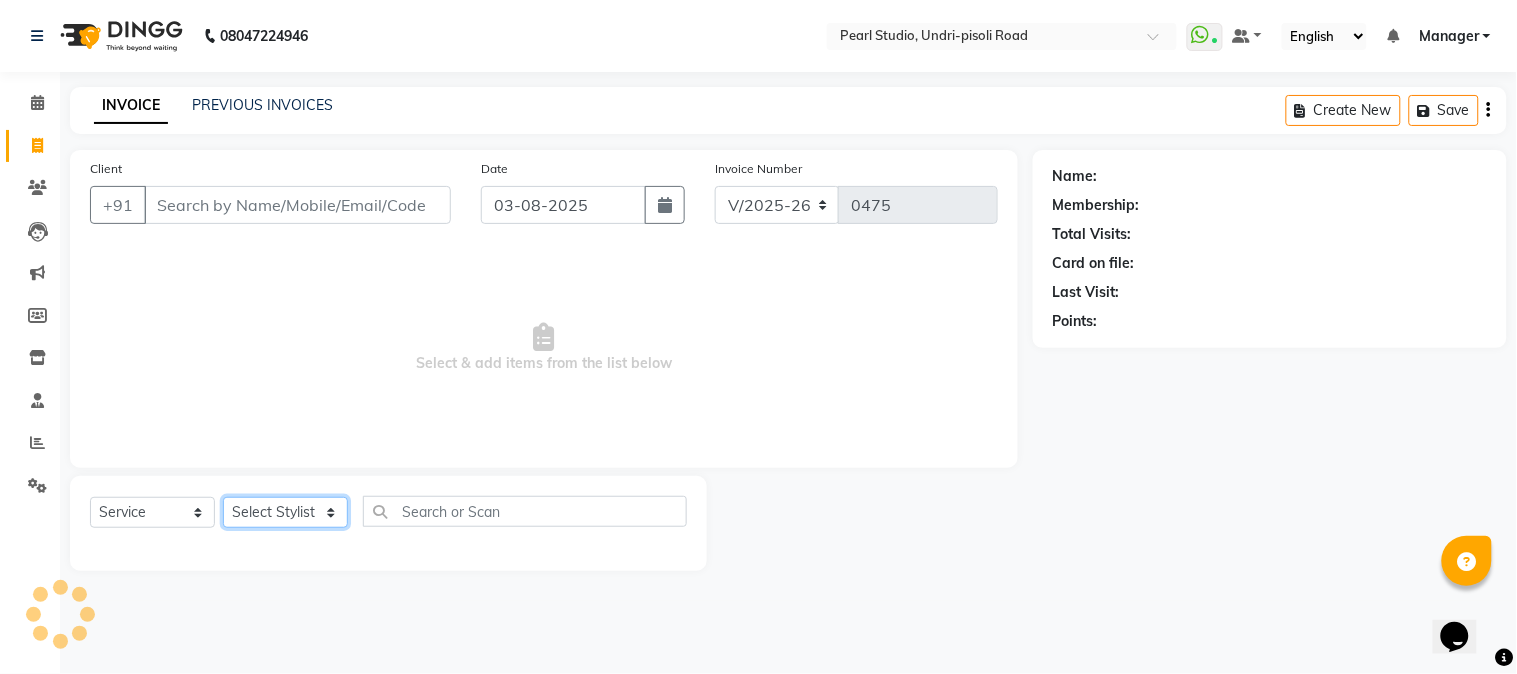 select on "71778" 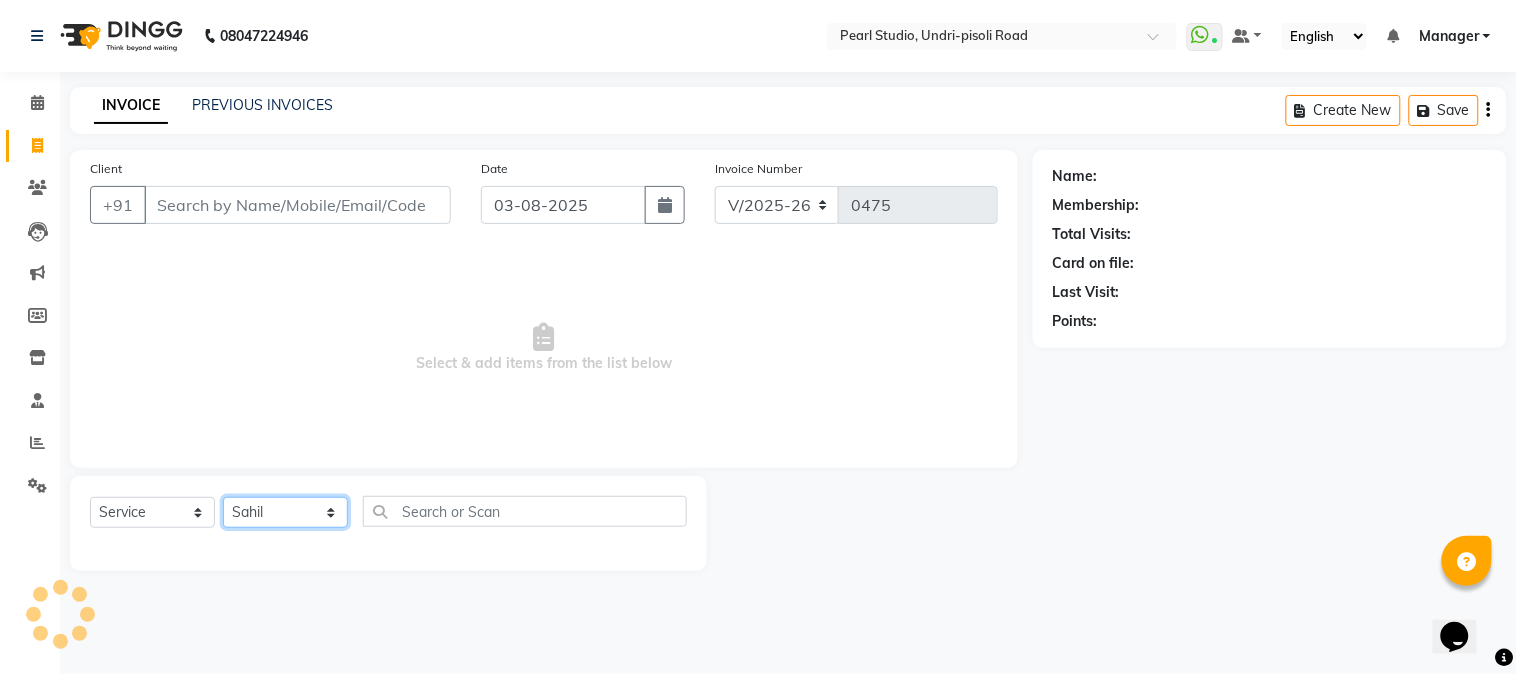 click on "Select Stylist Manager Nikhil Gulhane Nitu Rai Pratik Pratima Akshay Sonawane Sabita Pariyar Sahil Samundra Thapa" 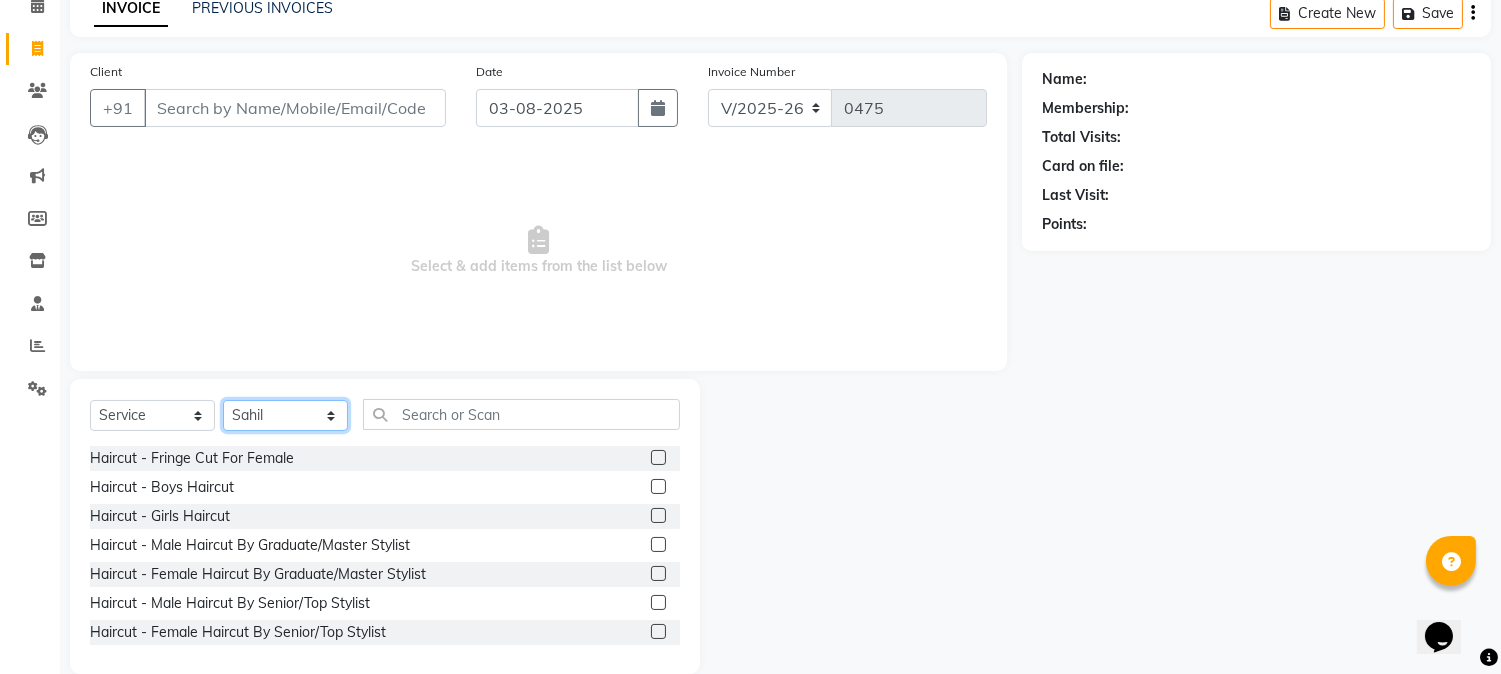 scroll, scrollTop: 111, scrollLeft: 0, axis: vertical 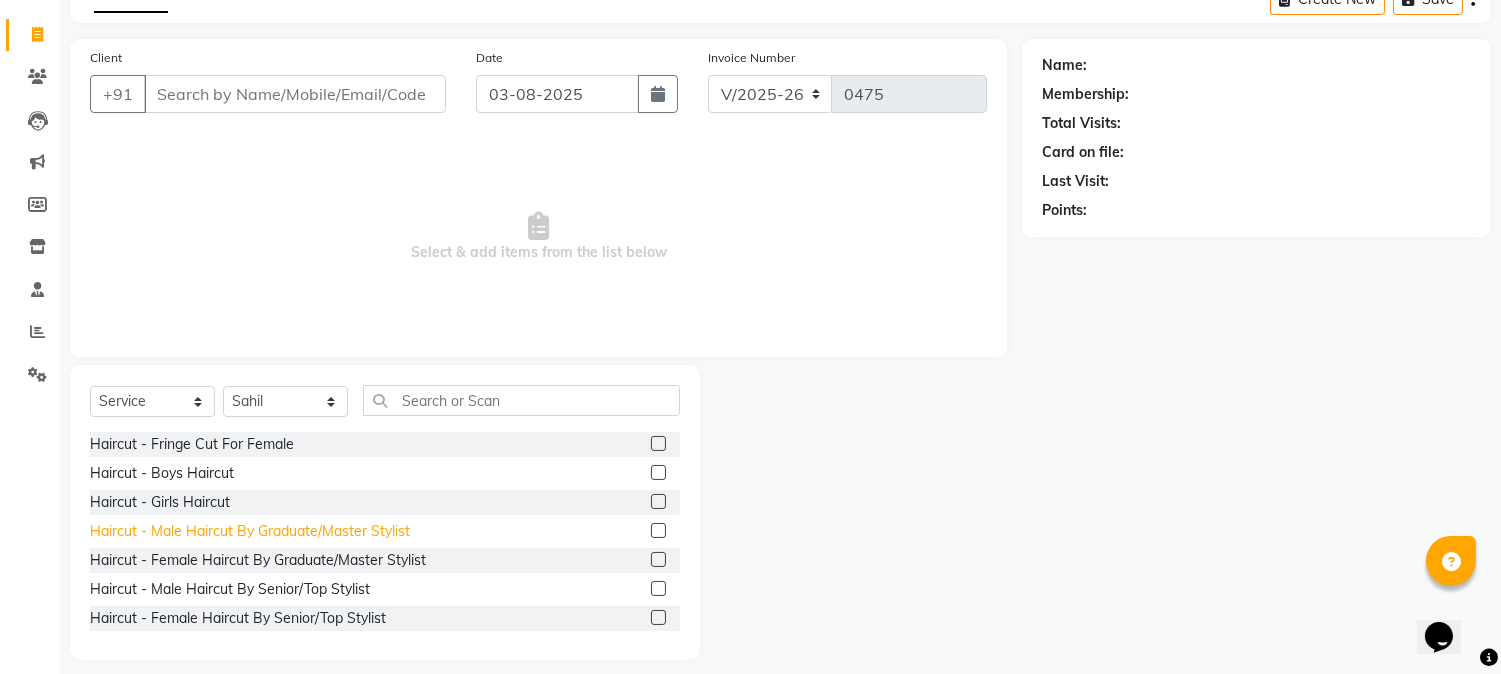 click on "Haircut  - Male Haircut By Graduate/Master Stylist" 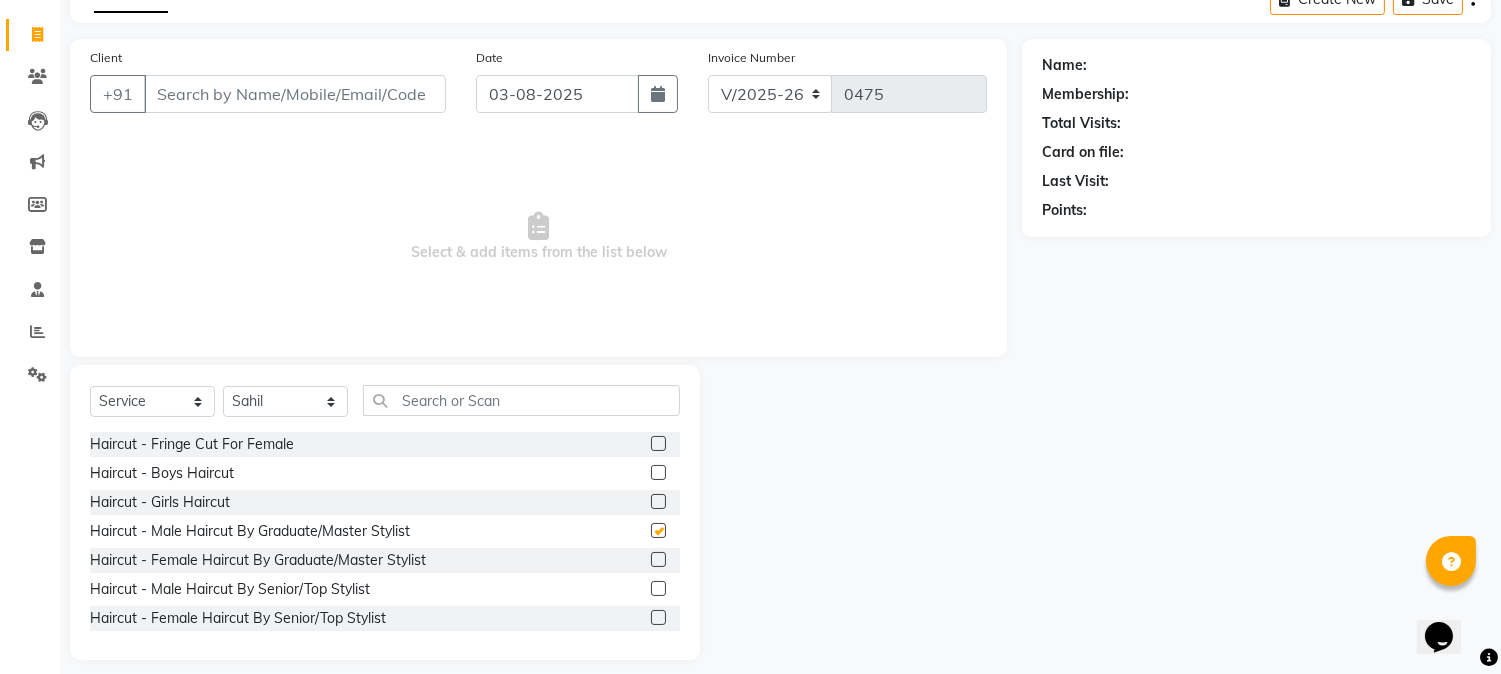 checkbox on "false" 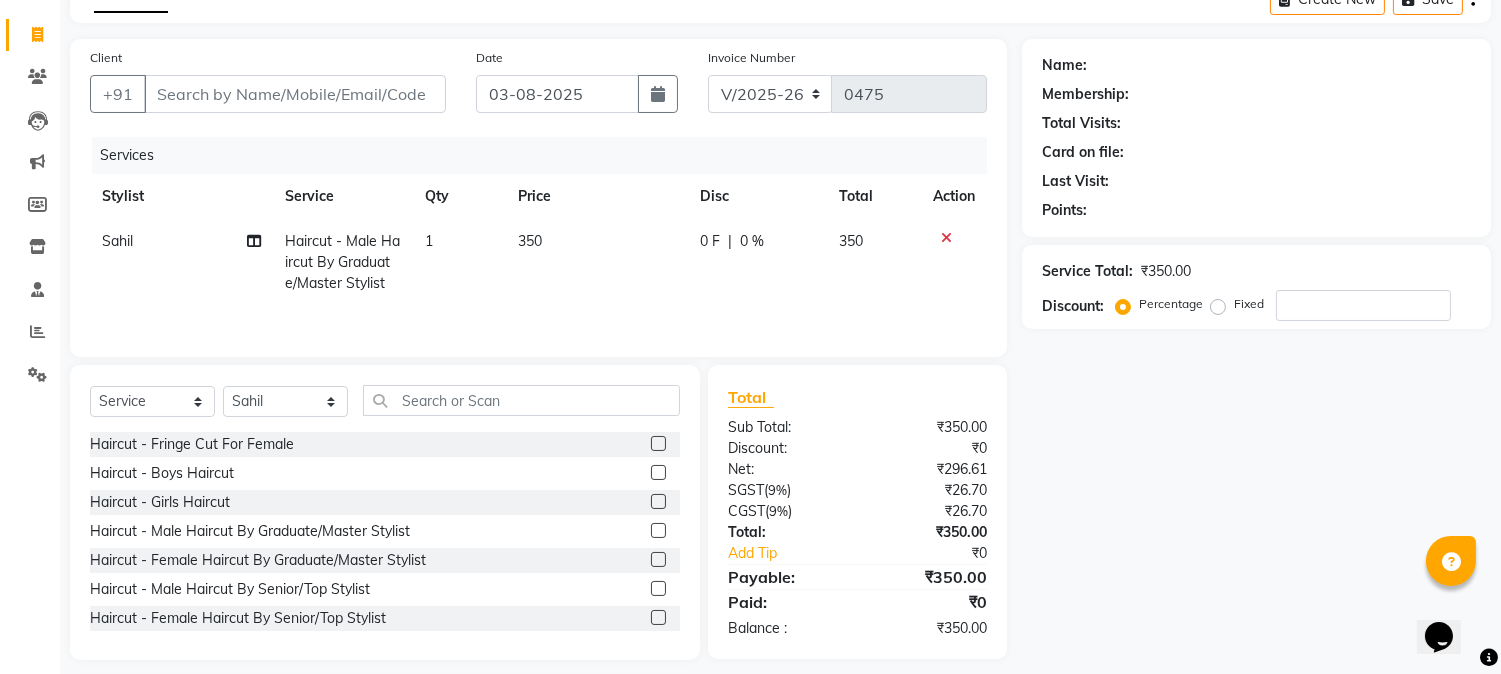 click on "350" 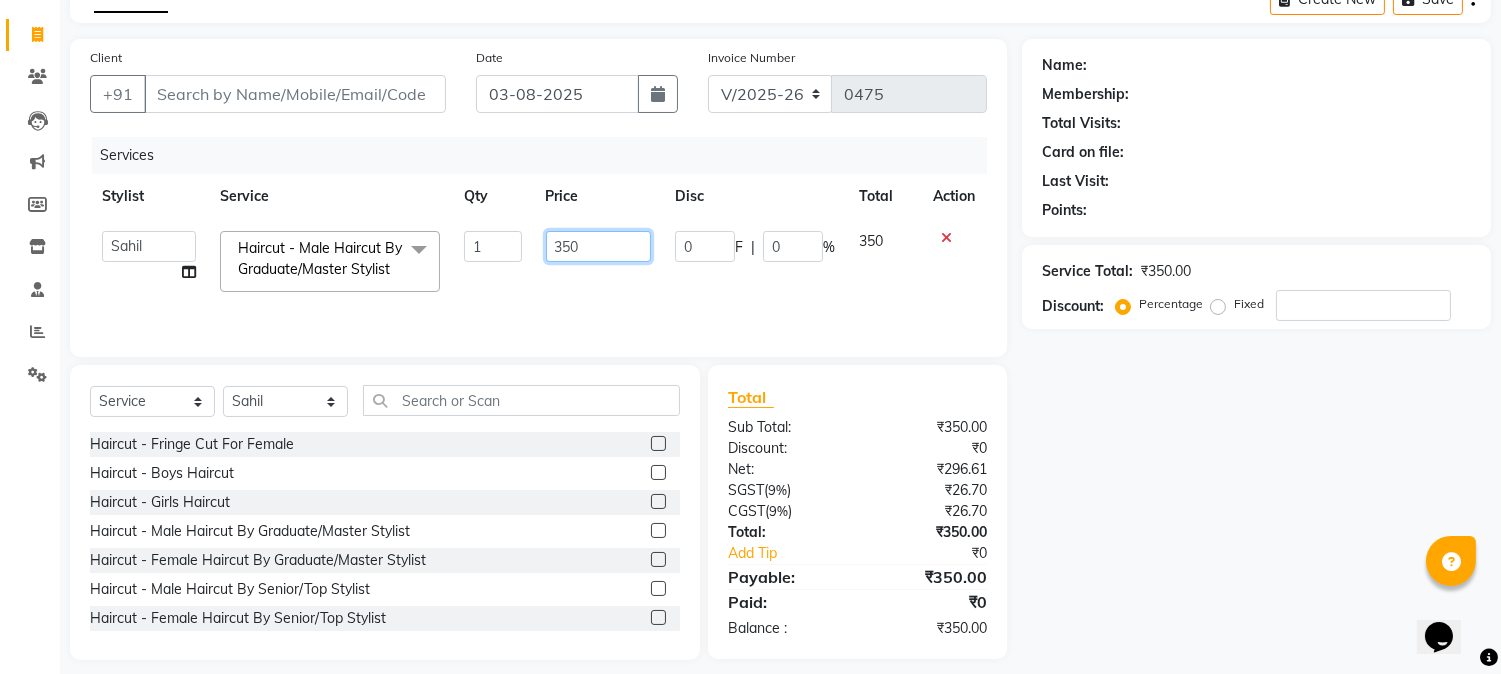 drag, startPoint x: 605, startPoint y: 246, endPoint x: 514, endPoint y: 250, distance: 91.08787 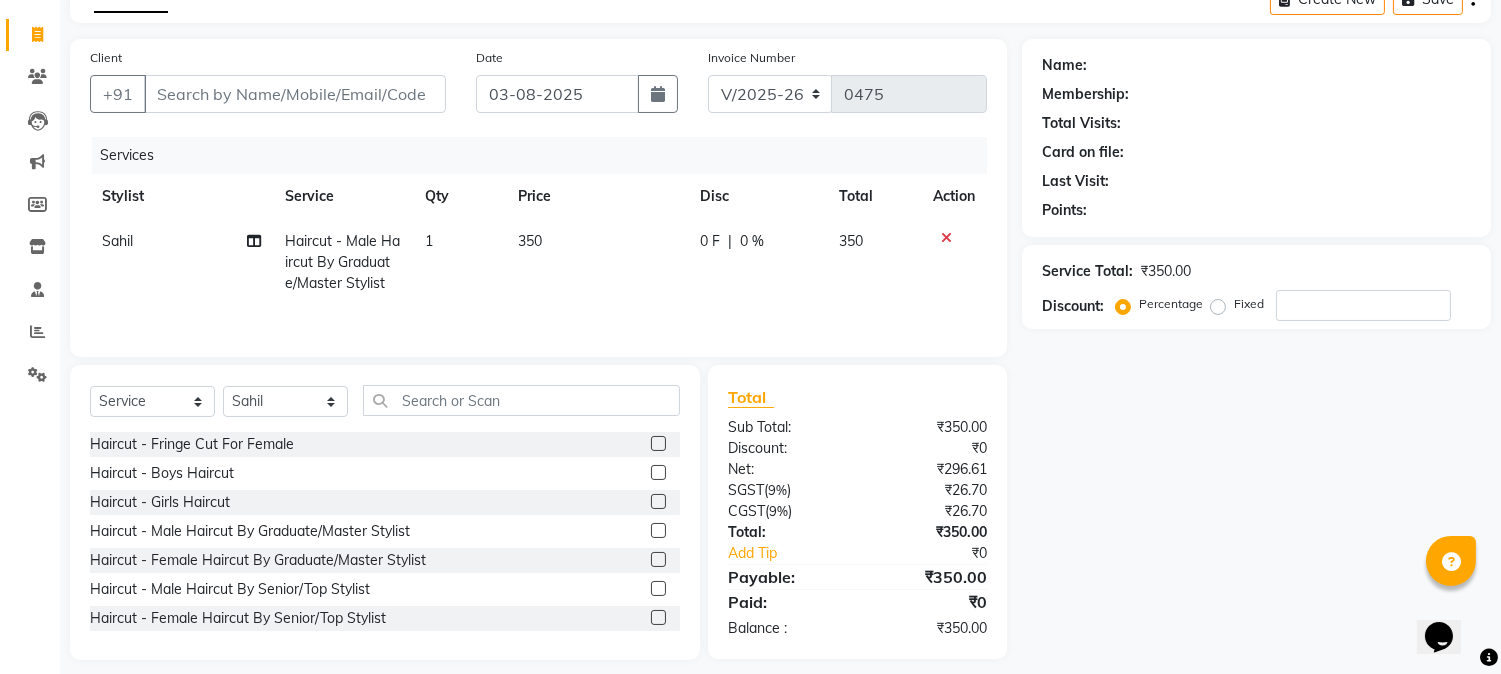 click 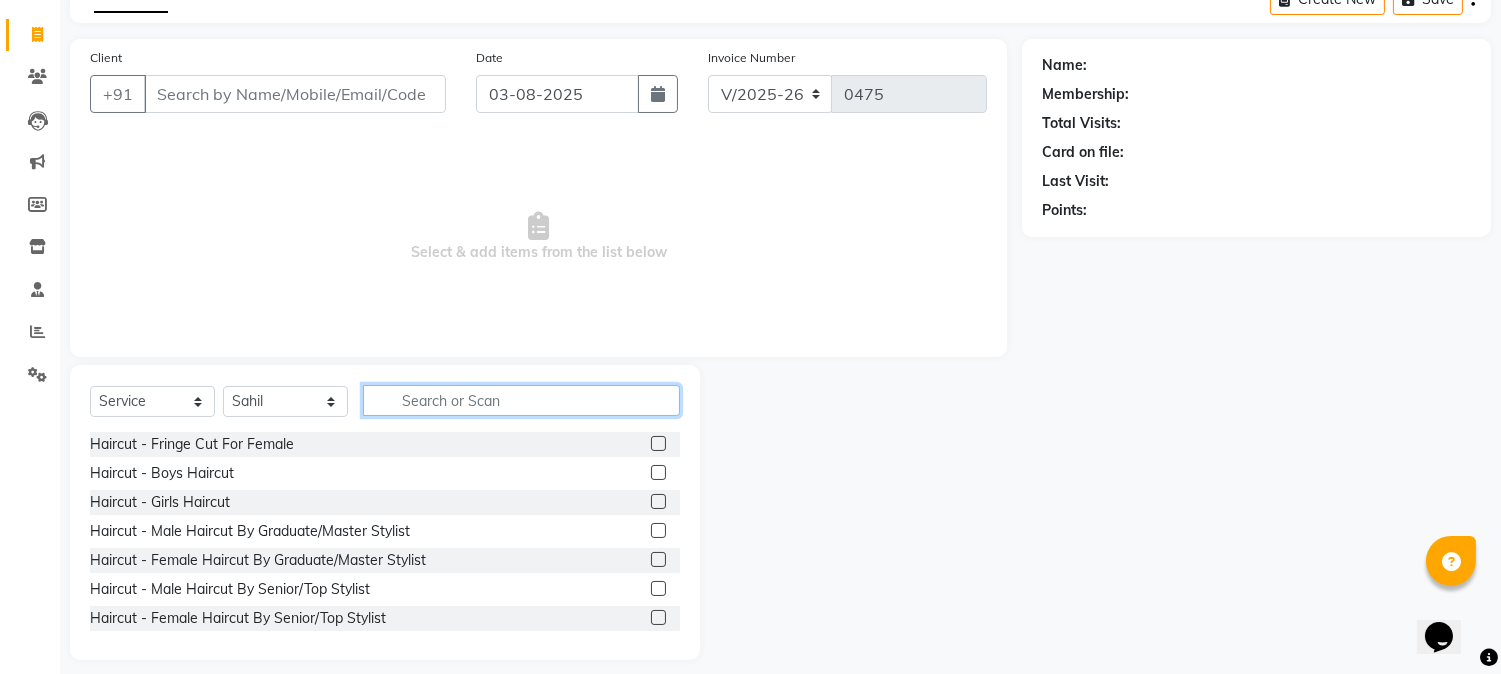 click 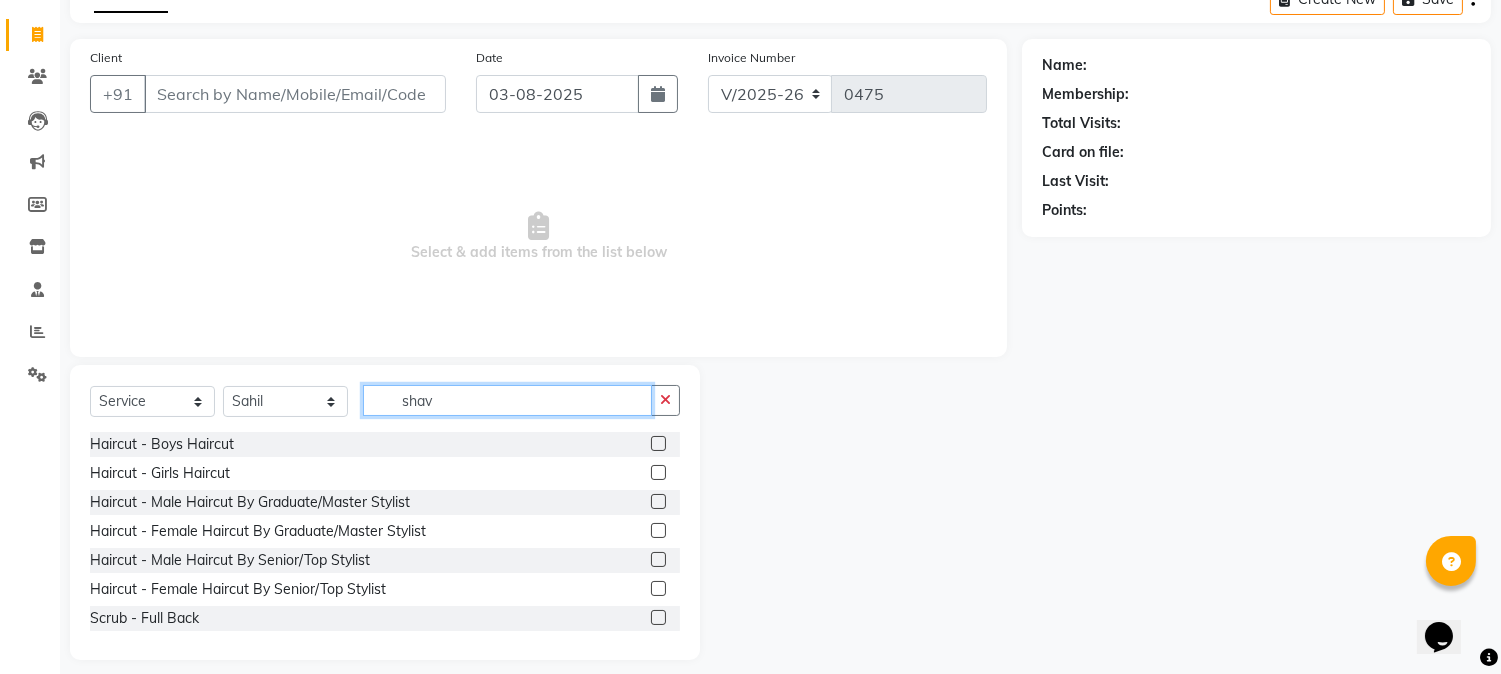 scroll, scrollTop: 0, scrollLeft: 0, axis: both 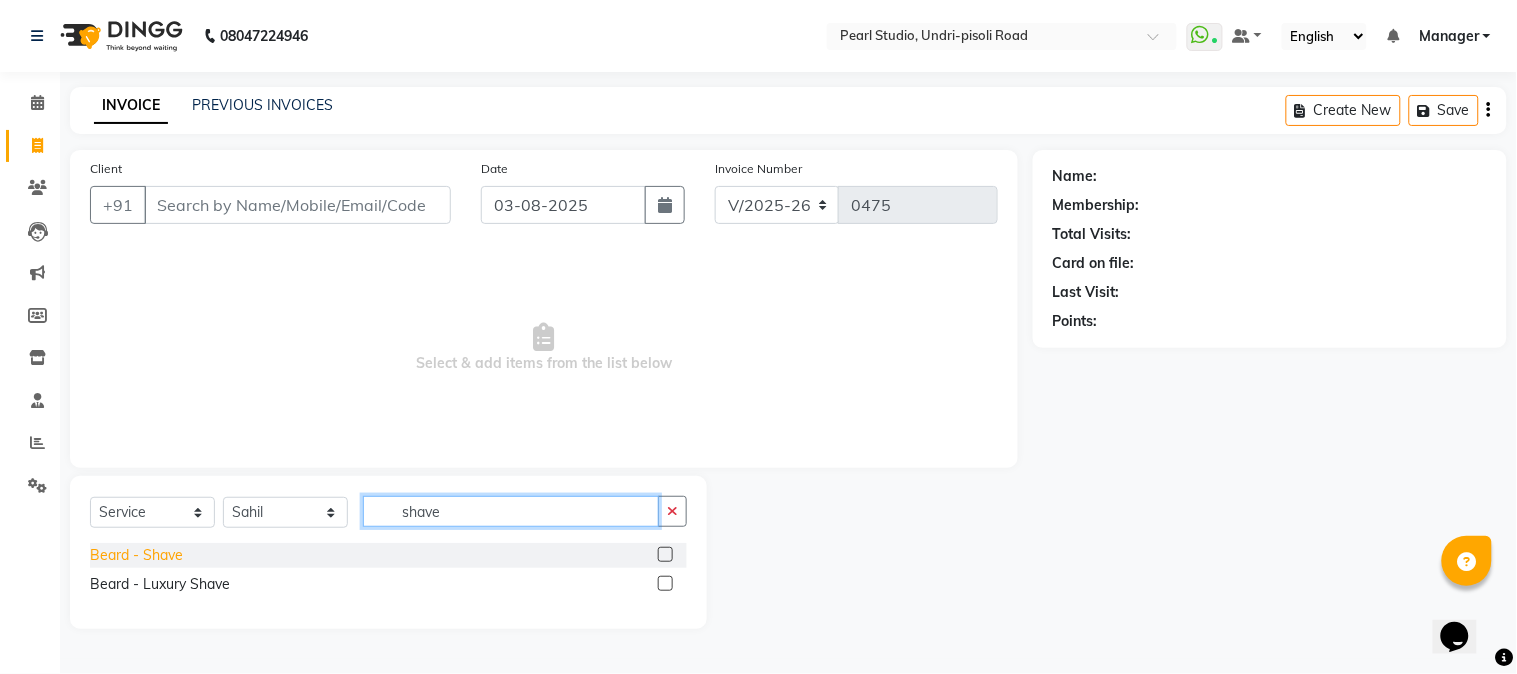 type on "shave" 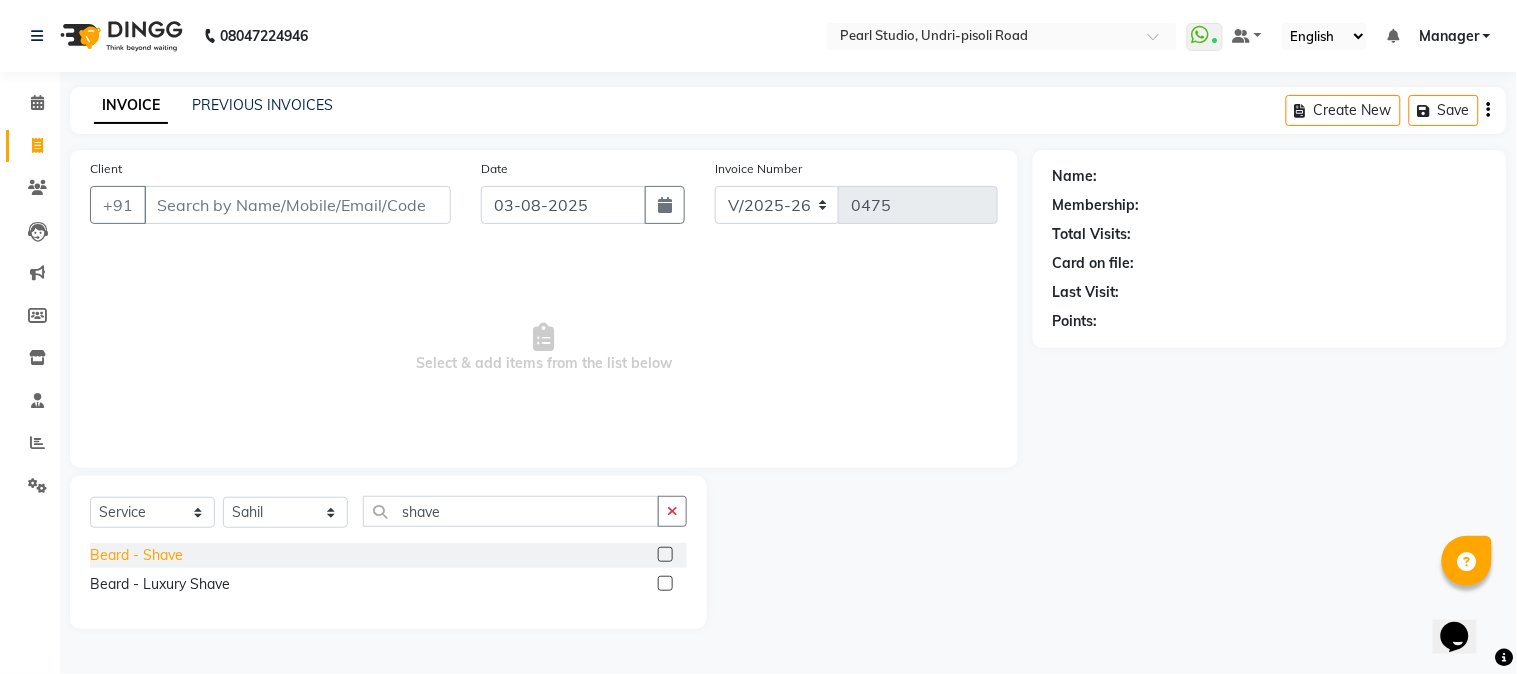 click on "Beard - Shave" 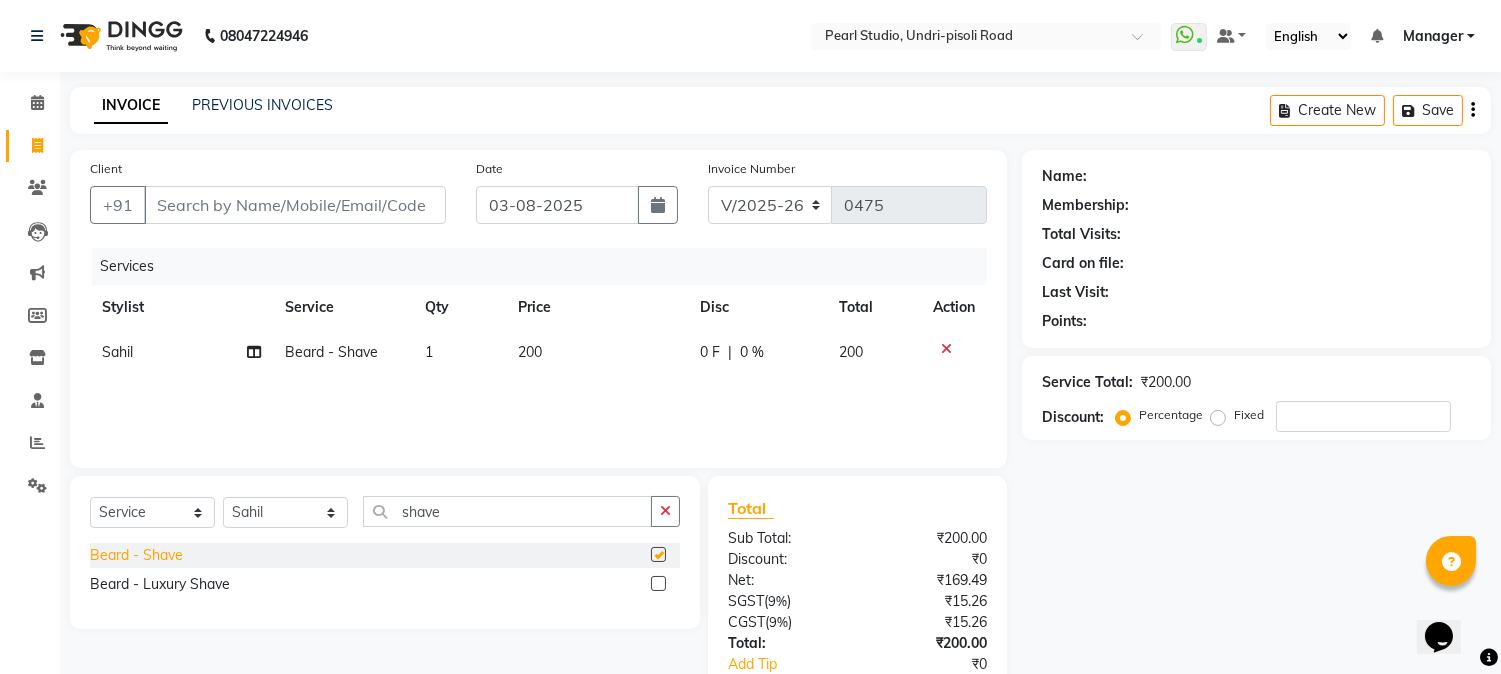 checkbox on "false" 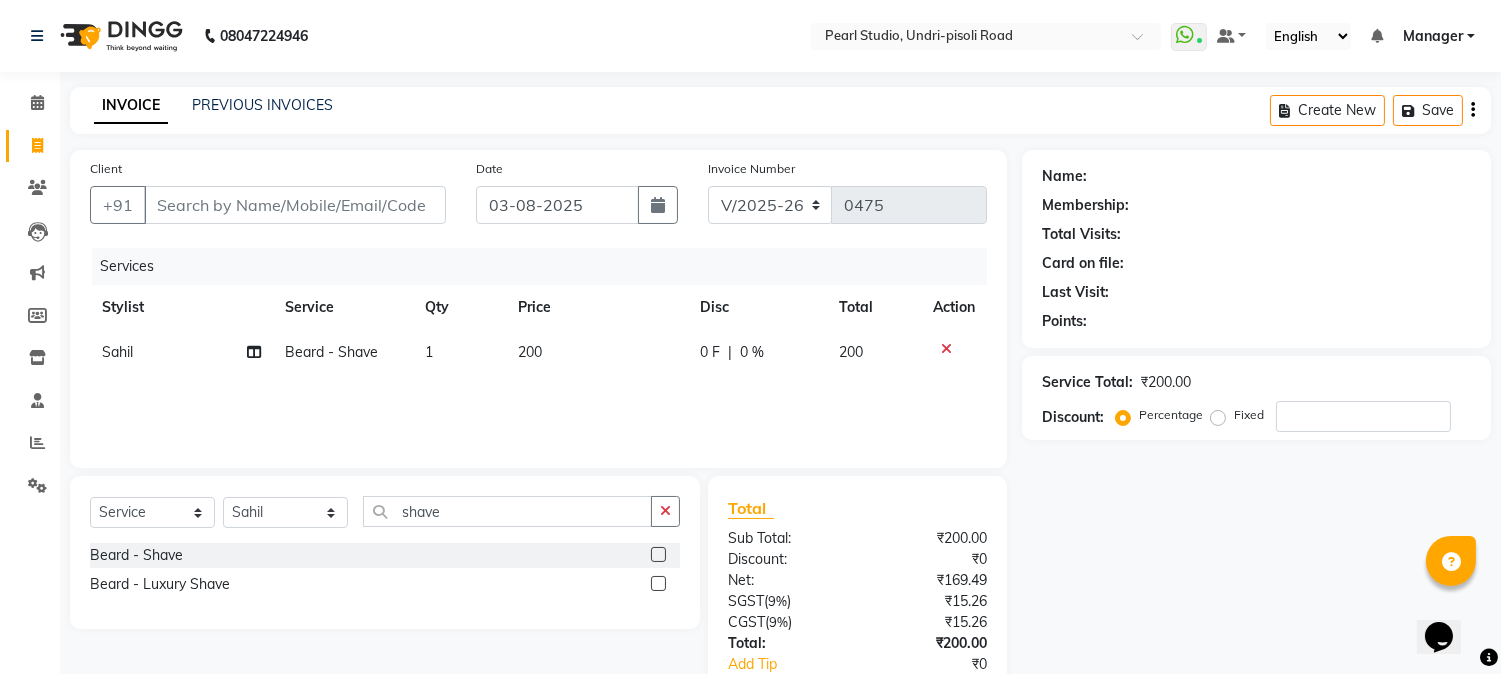 click on "200" 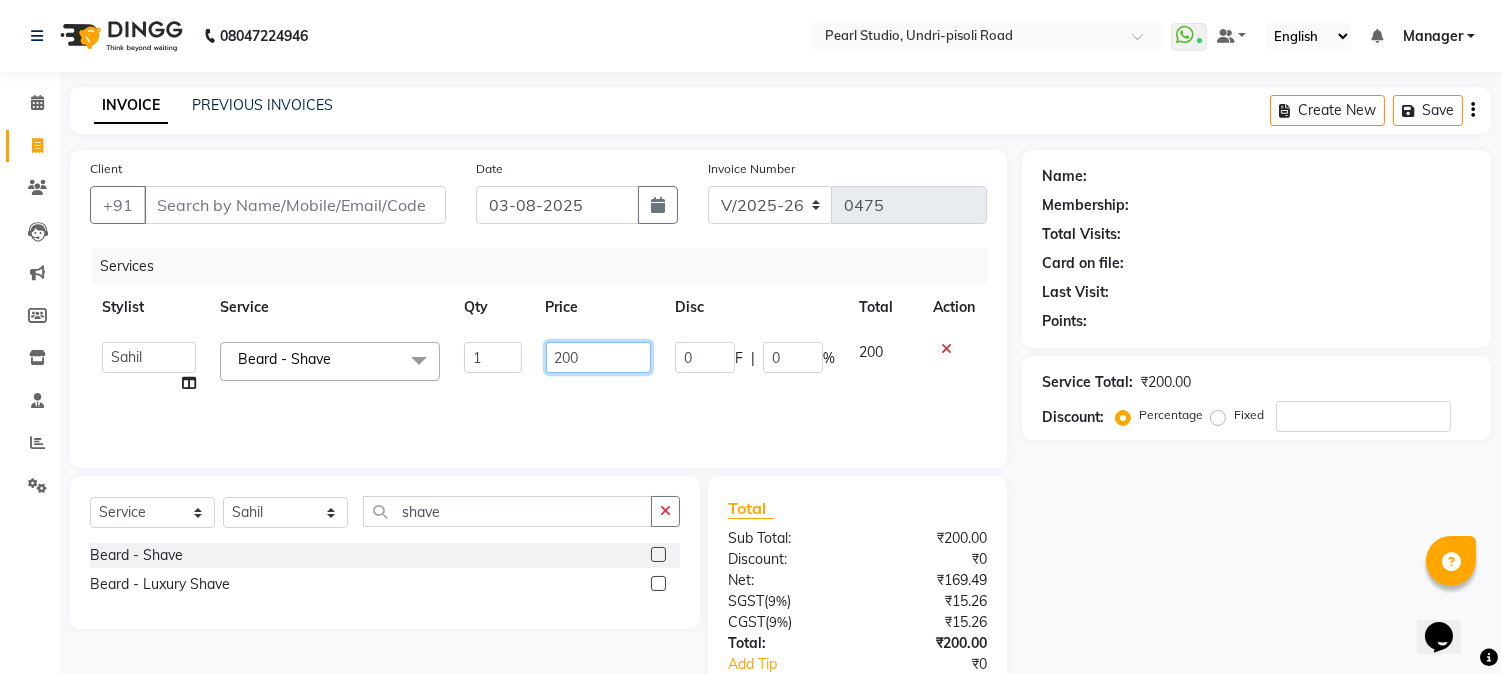 drag, startPoint x: 615, startPoint y: 351, endPoint x: 380, endPoint y: 353, distance: 235.00851 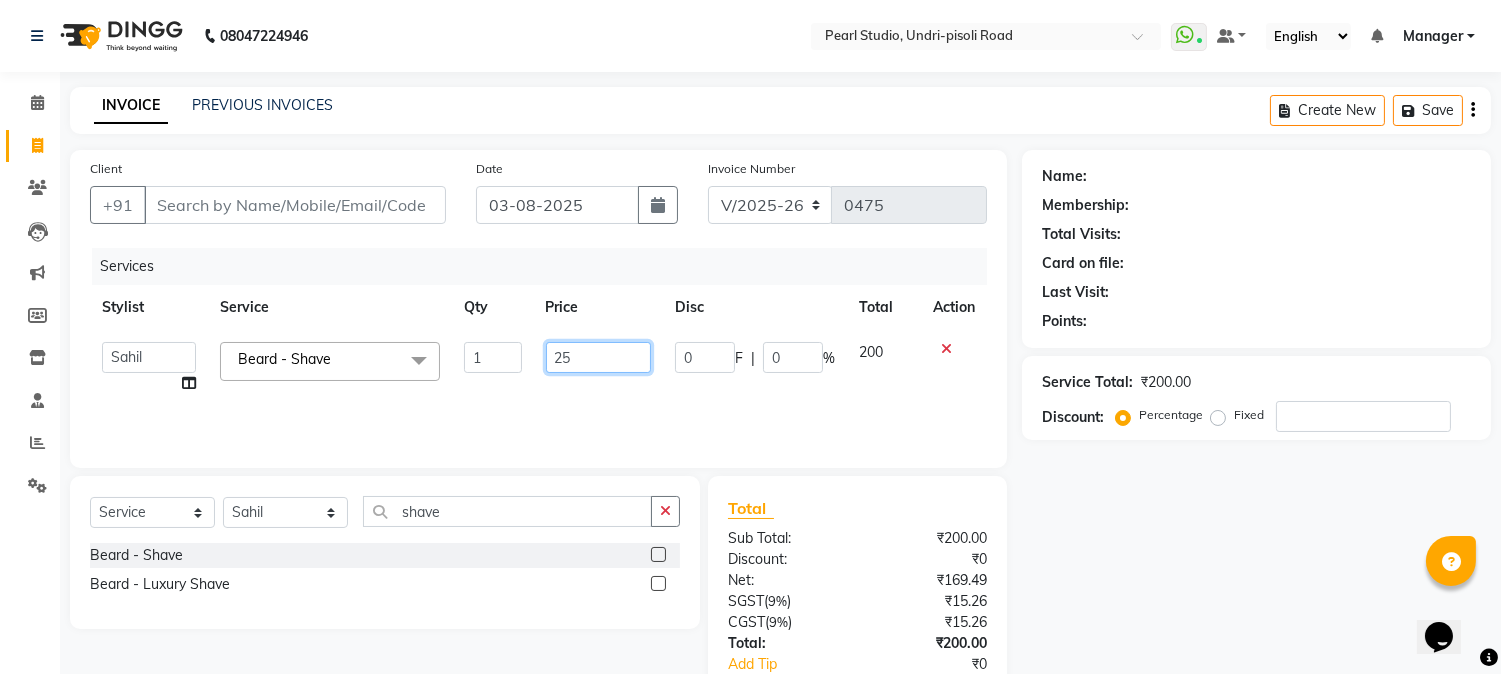 type on "250" 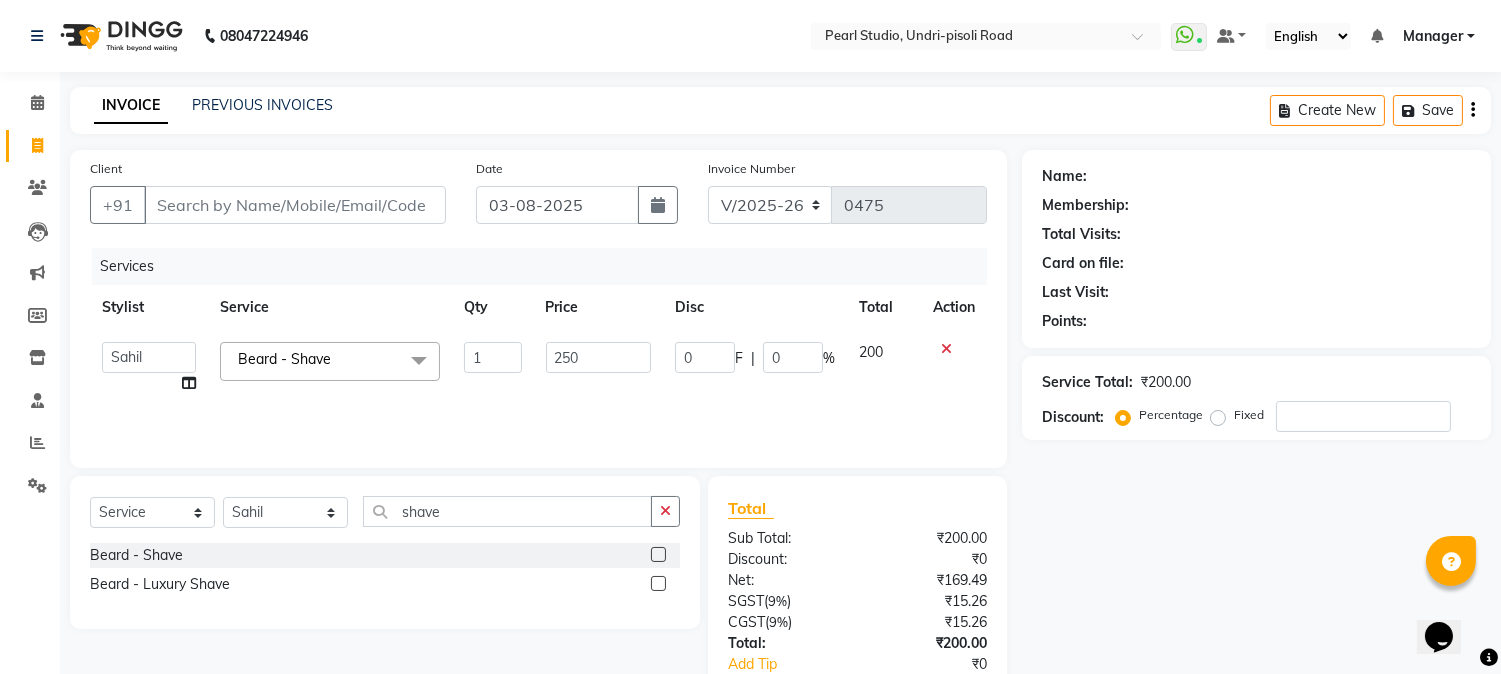 click on "Name: Membership: Total Visits: Card on file: Last Visit:  Points:  Service Total:  ₹200.00  Discount:  Percentage   Fixed" 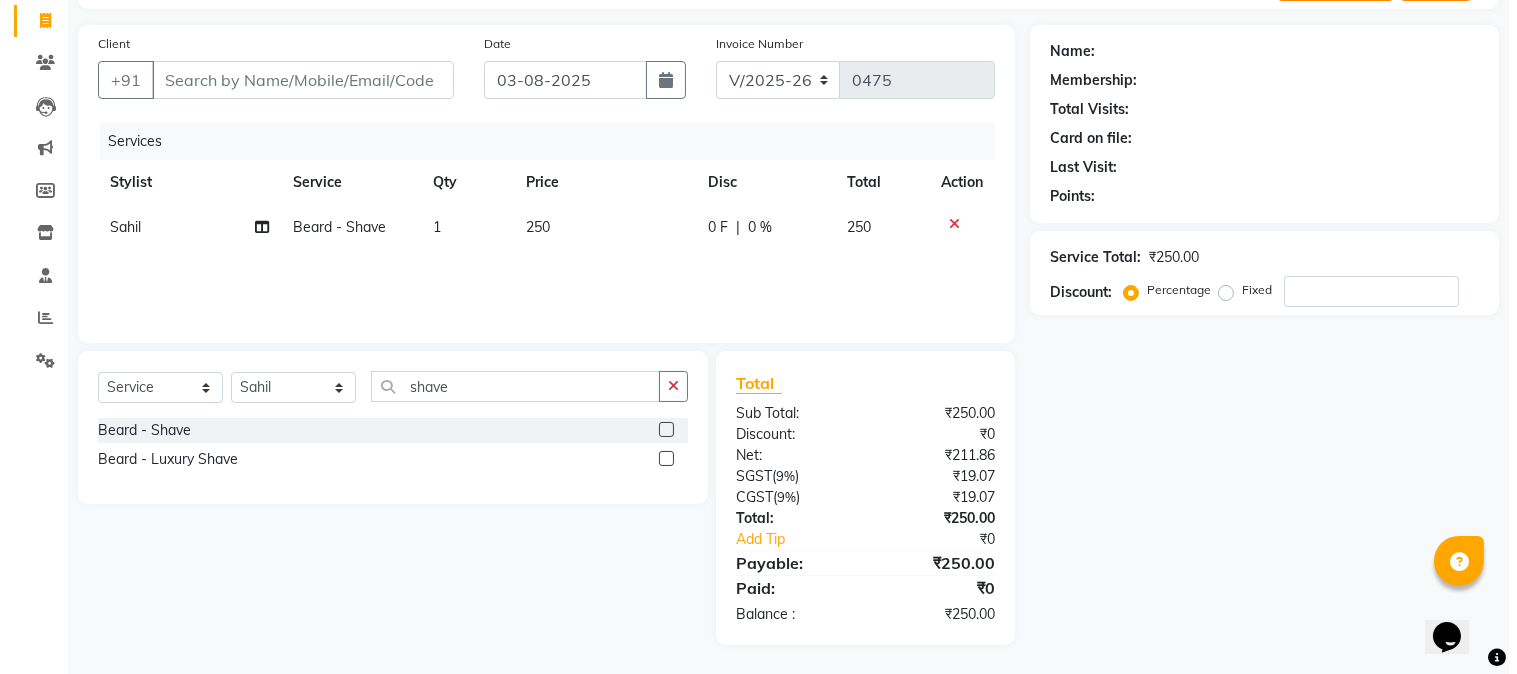 scroll, scrollTop: 0, scrollLeft: 0, axis: both 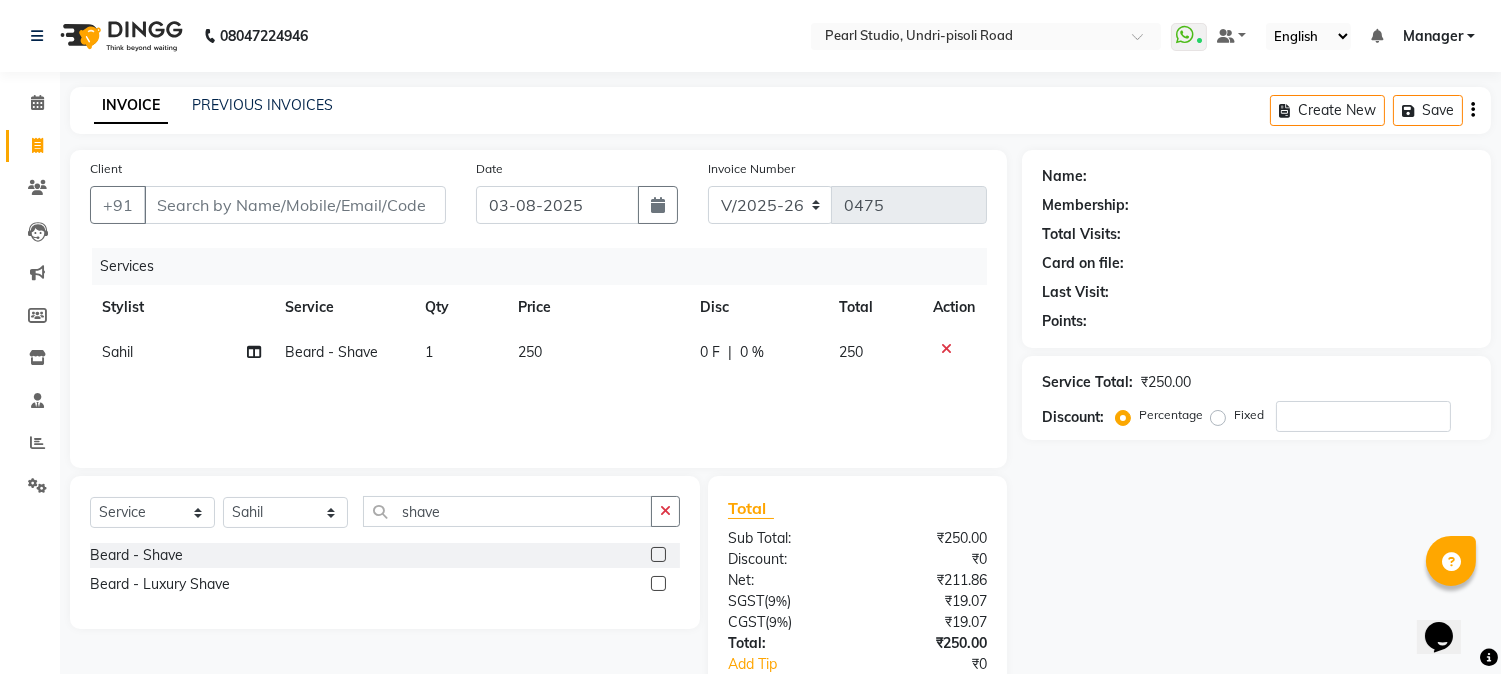 click on "INVOICE PREVIOUS INVOICES Create New   Save" 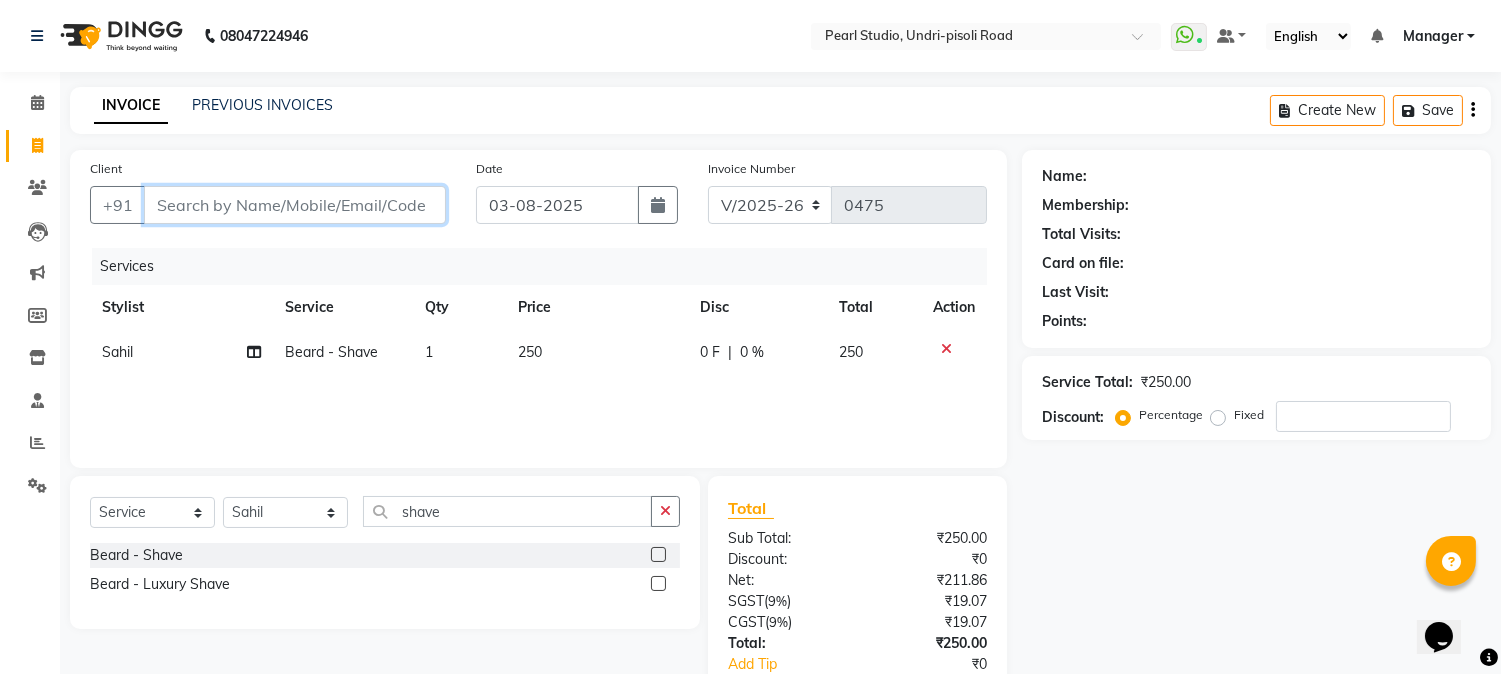 click on "Client" at bounding box center (295, 205) 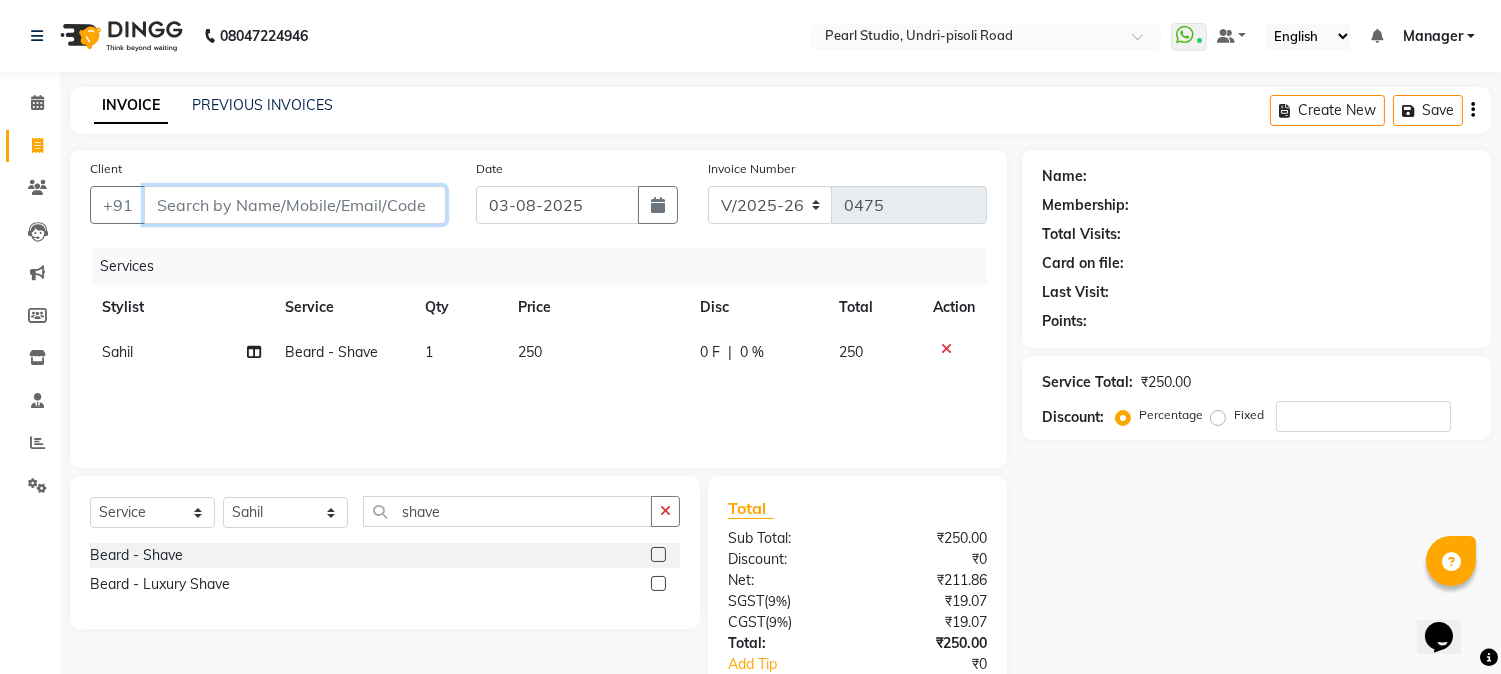 type on "7" 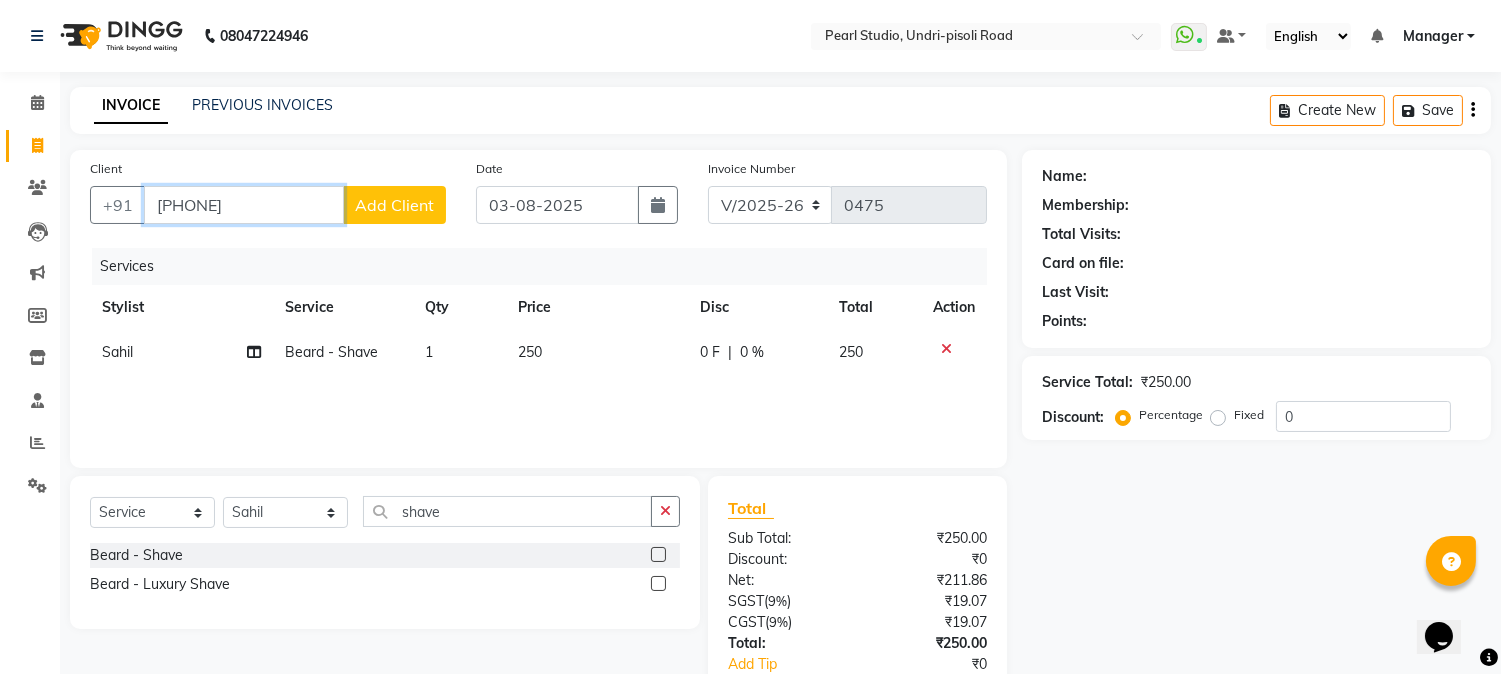 type on "7028014678" 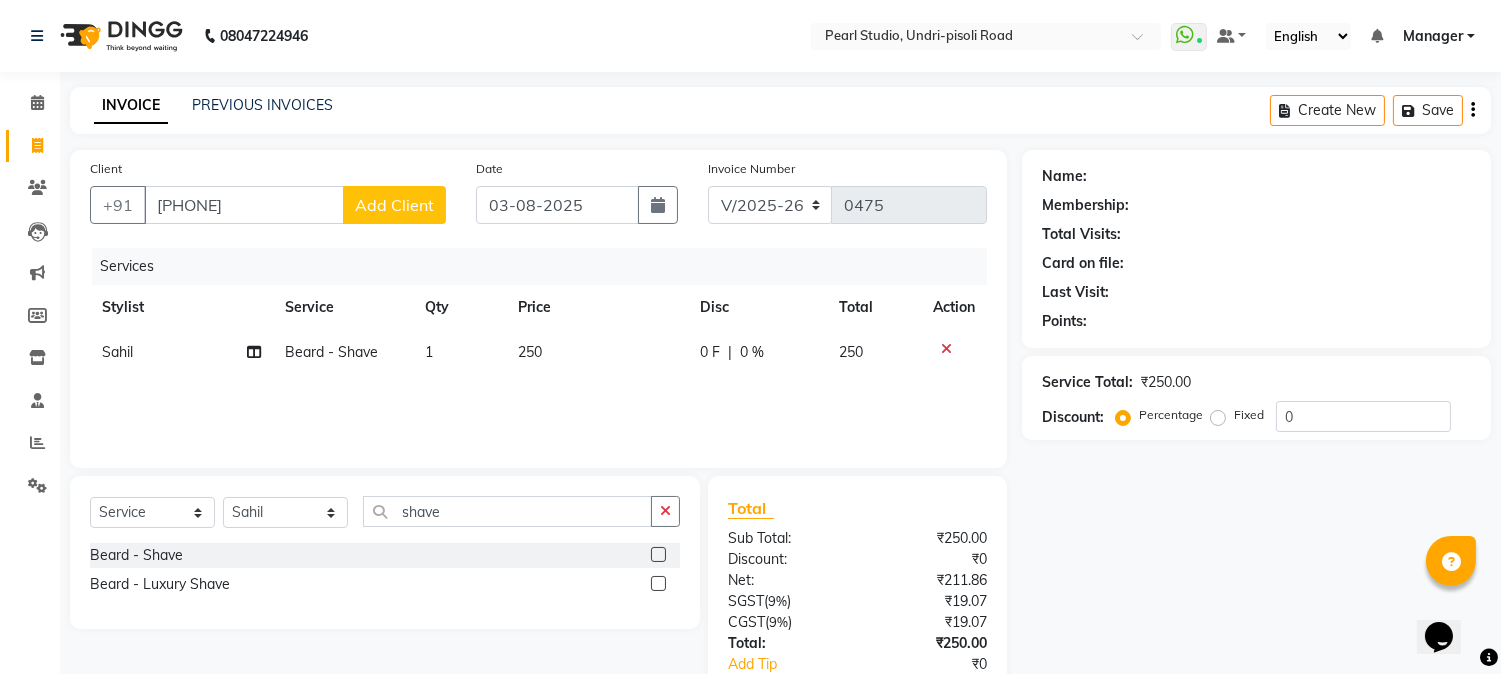 click on "Add Client" 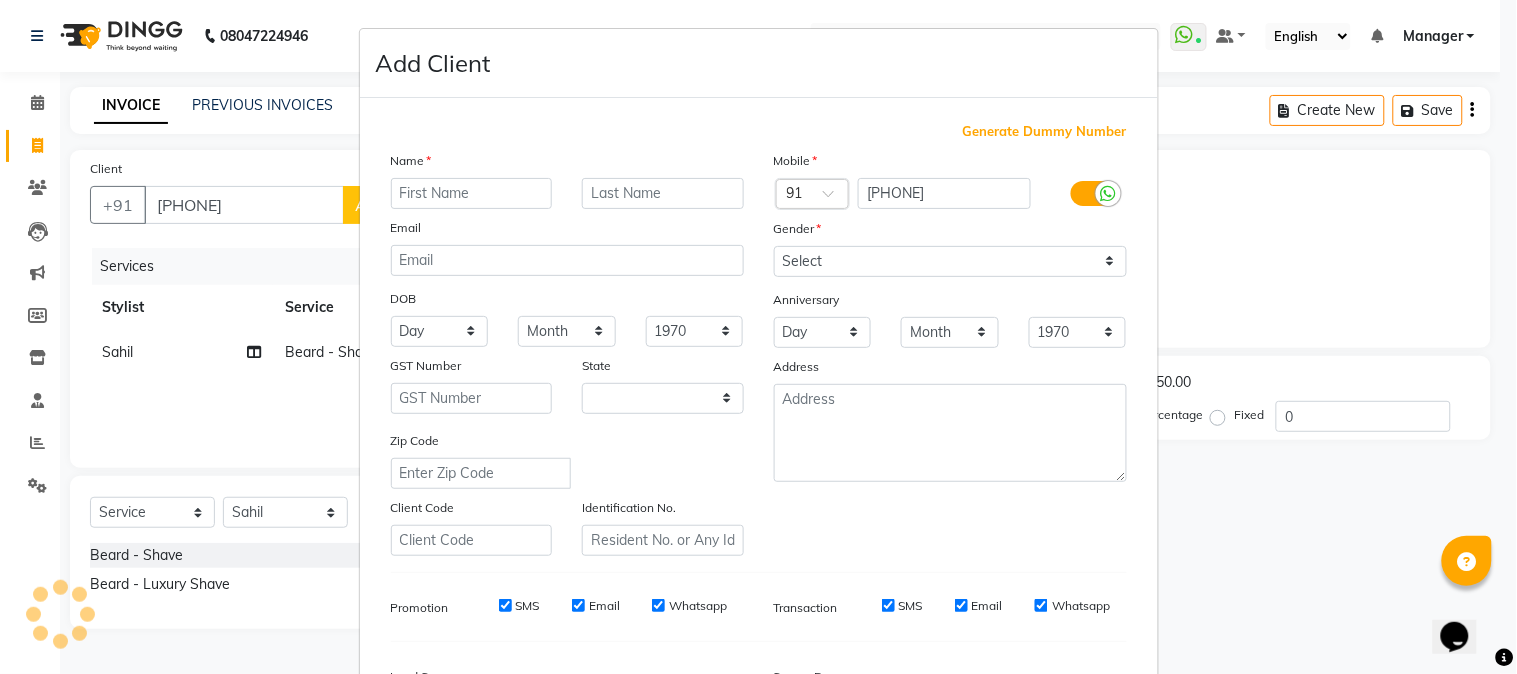select on "22" 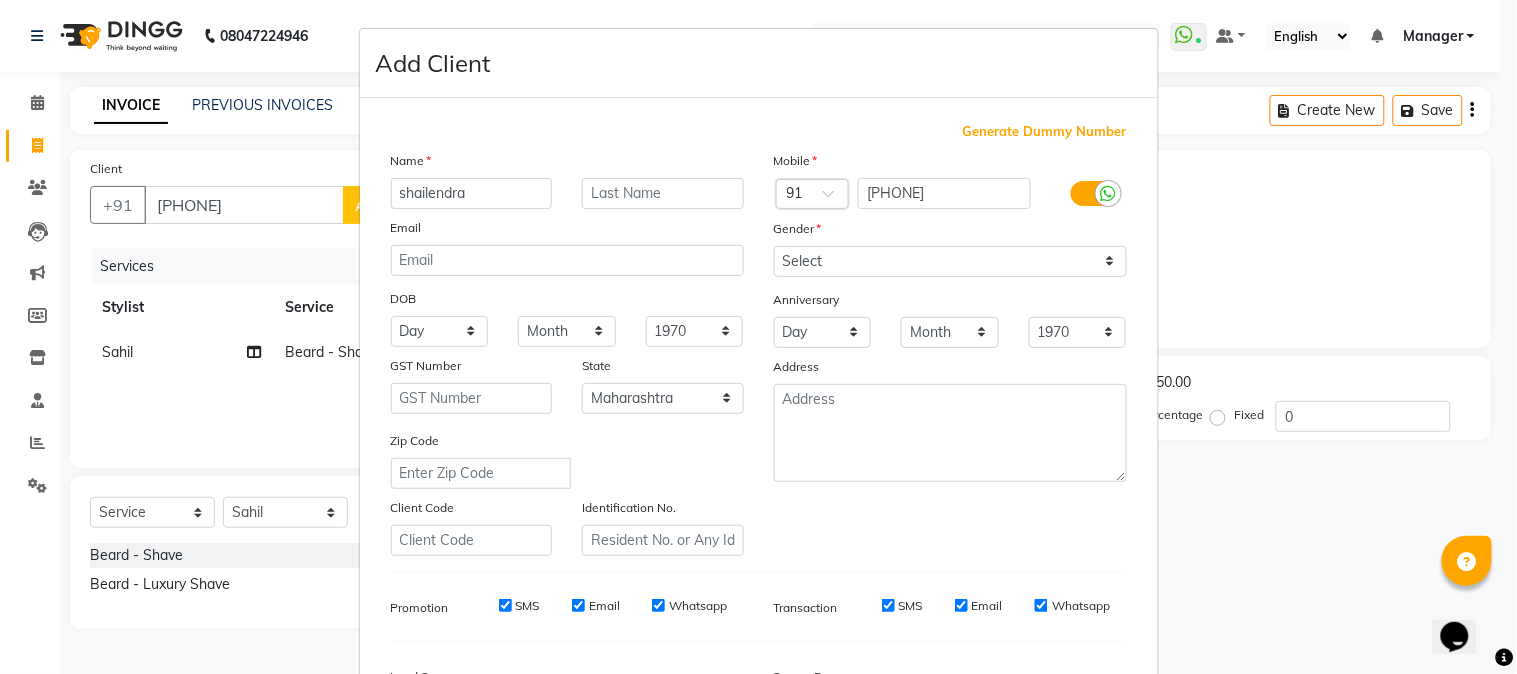 type on "shailendra" 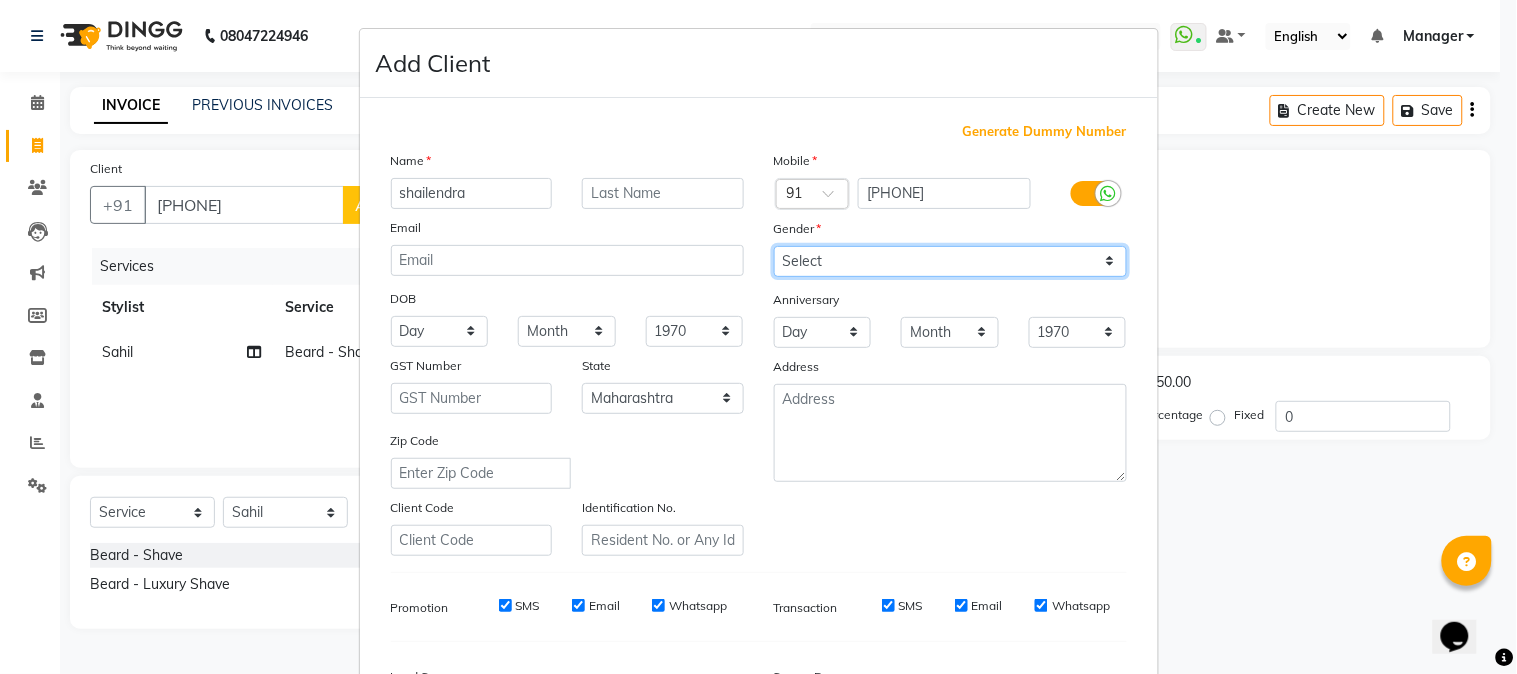click on "Select Male Female Other Prefer Not To Say" at bounding box center (950, 261) 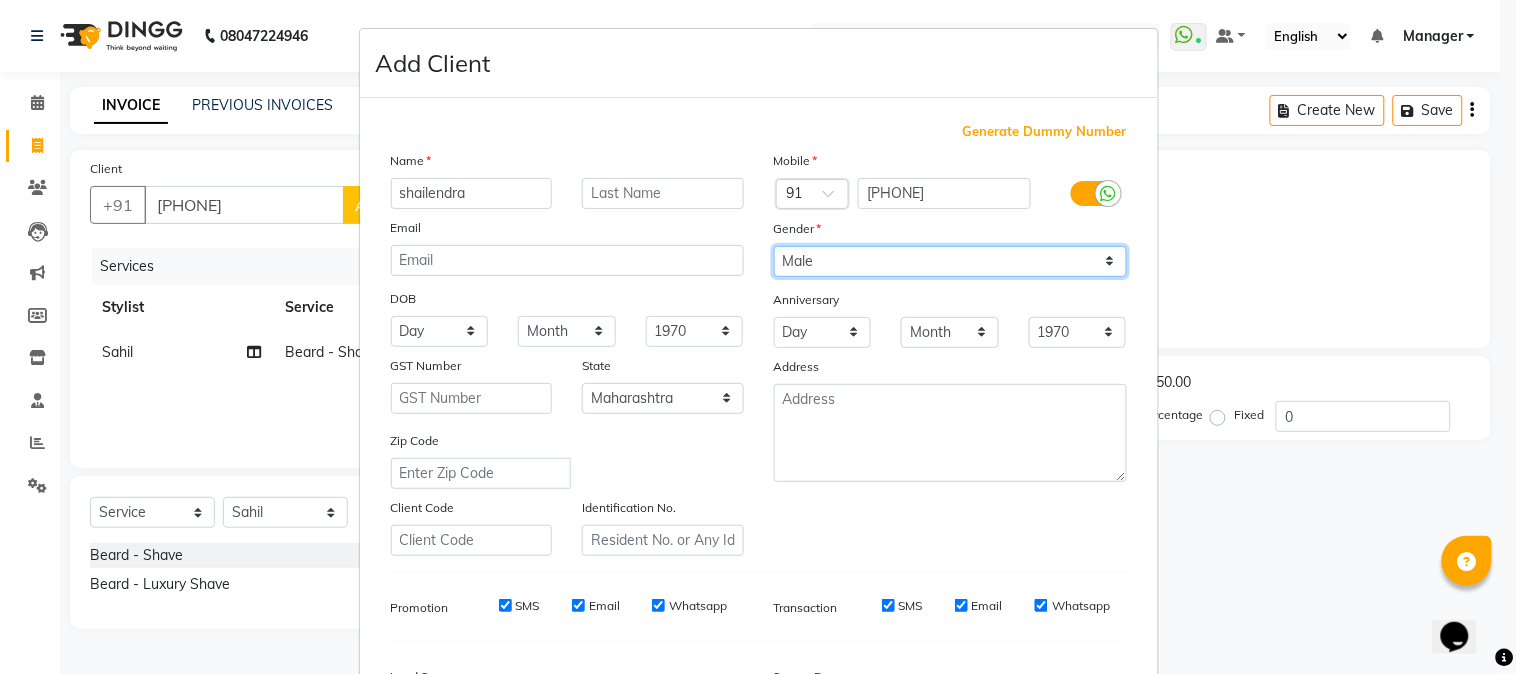 click on "Select Male Female Other Prefer Not To Say" at bounding box center [950, 261] 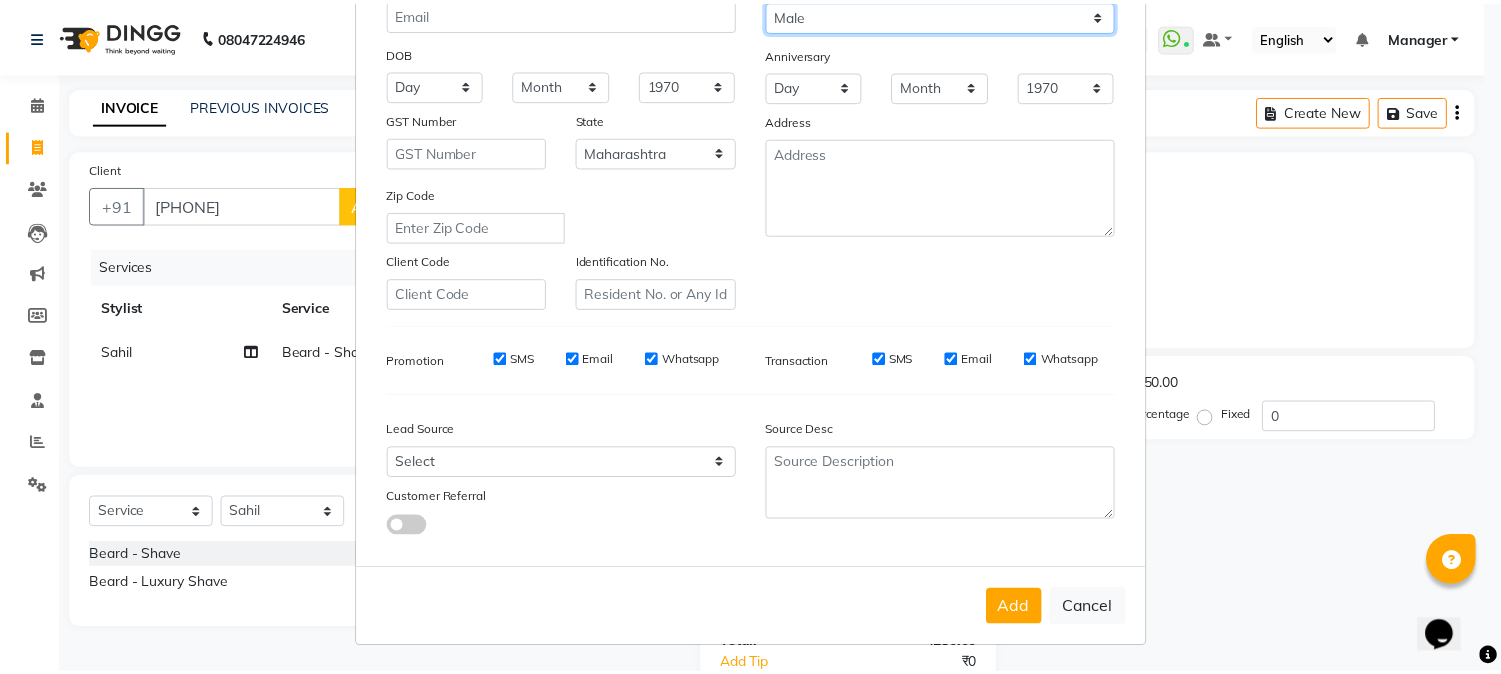 scroll, scrollTop: 250, scrollLeft: 0, axis: vertical 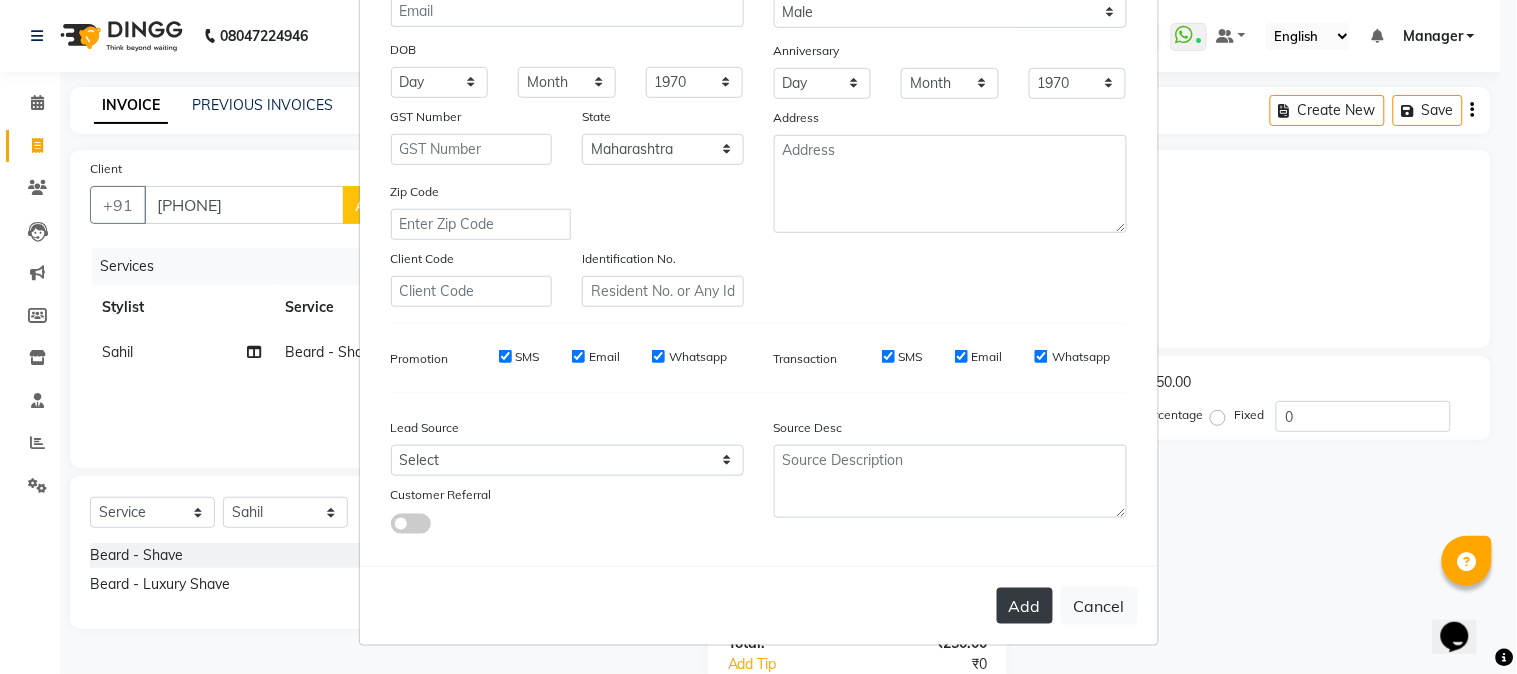 click on "Add" at bounding box center [1025, 606] 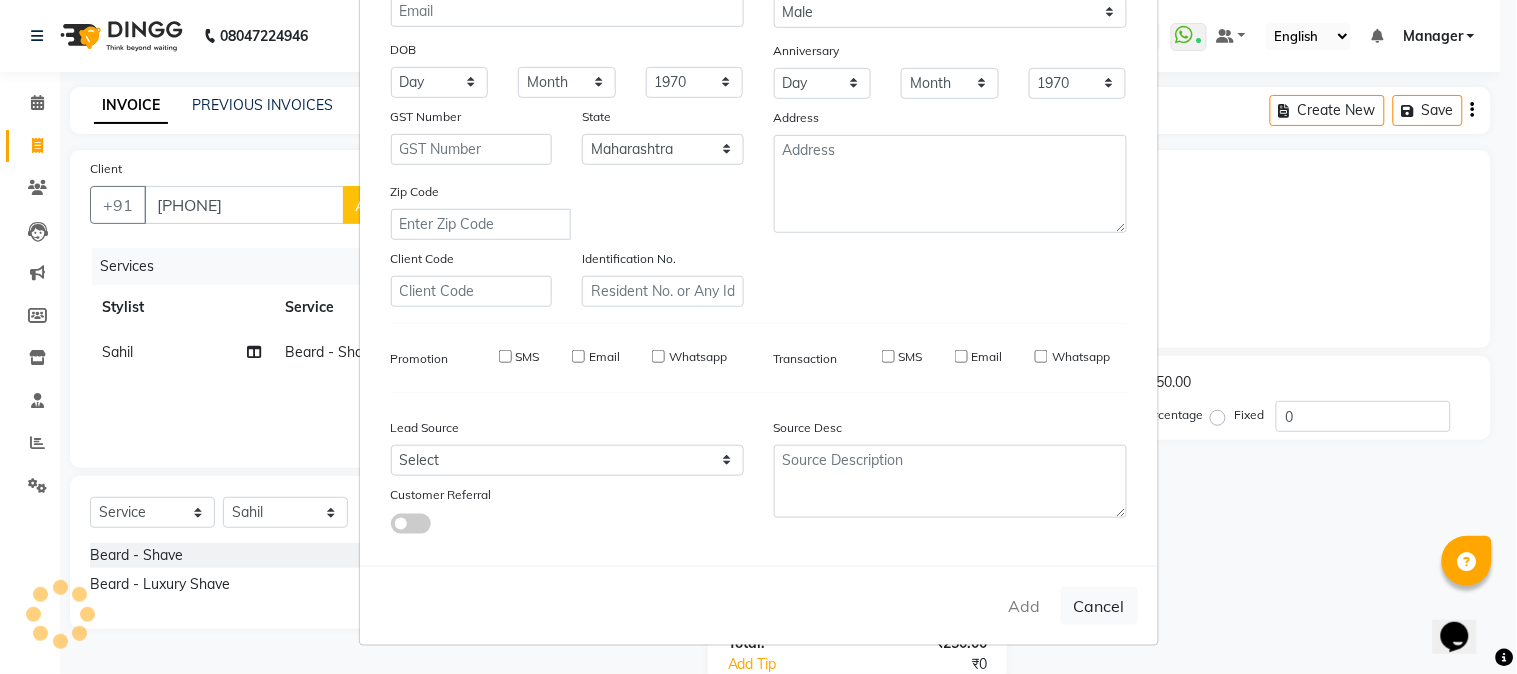 type 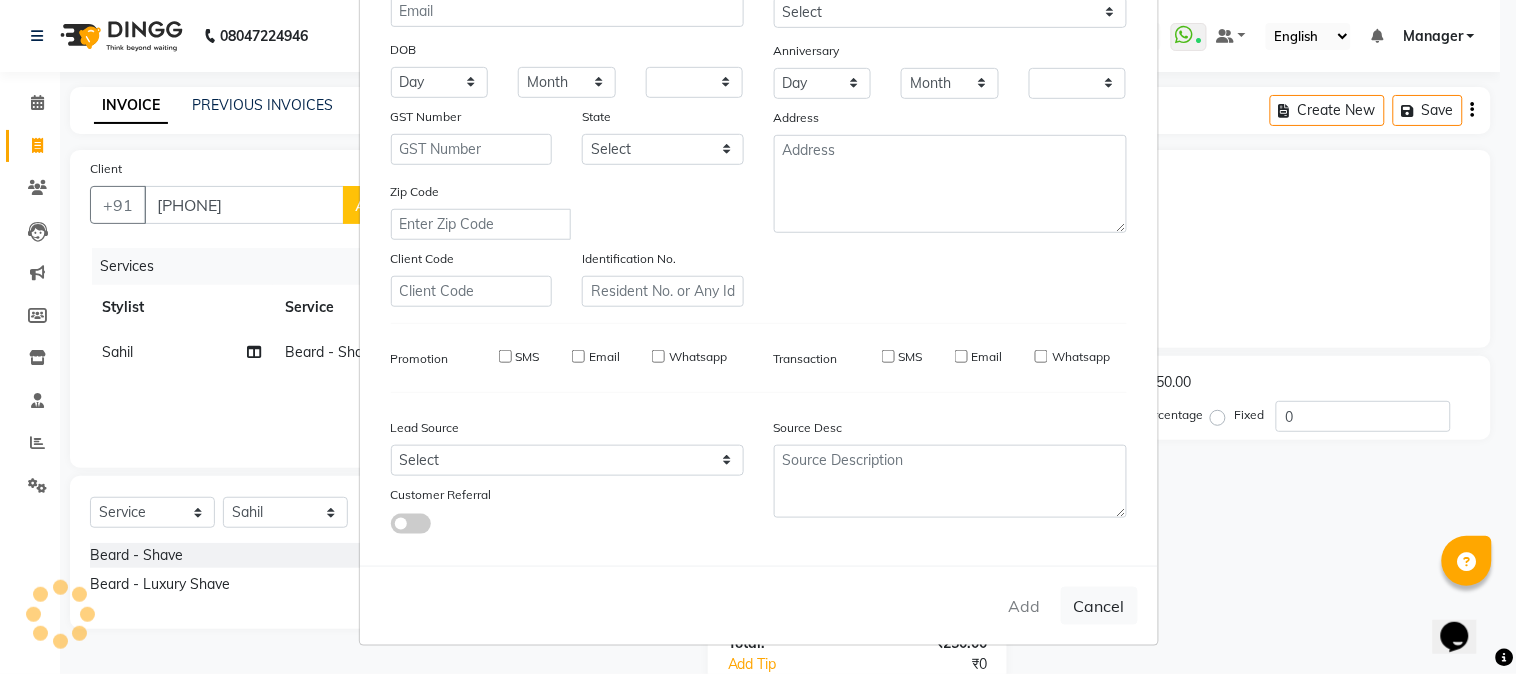 checkbox on "false" 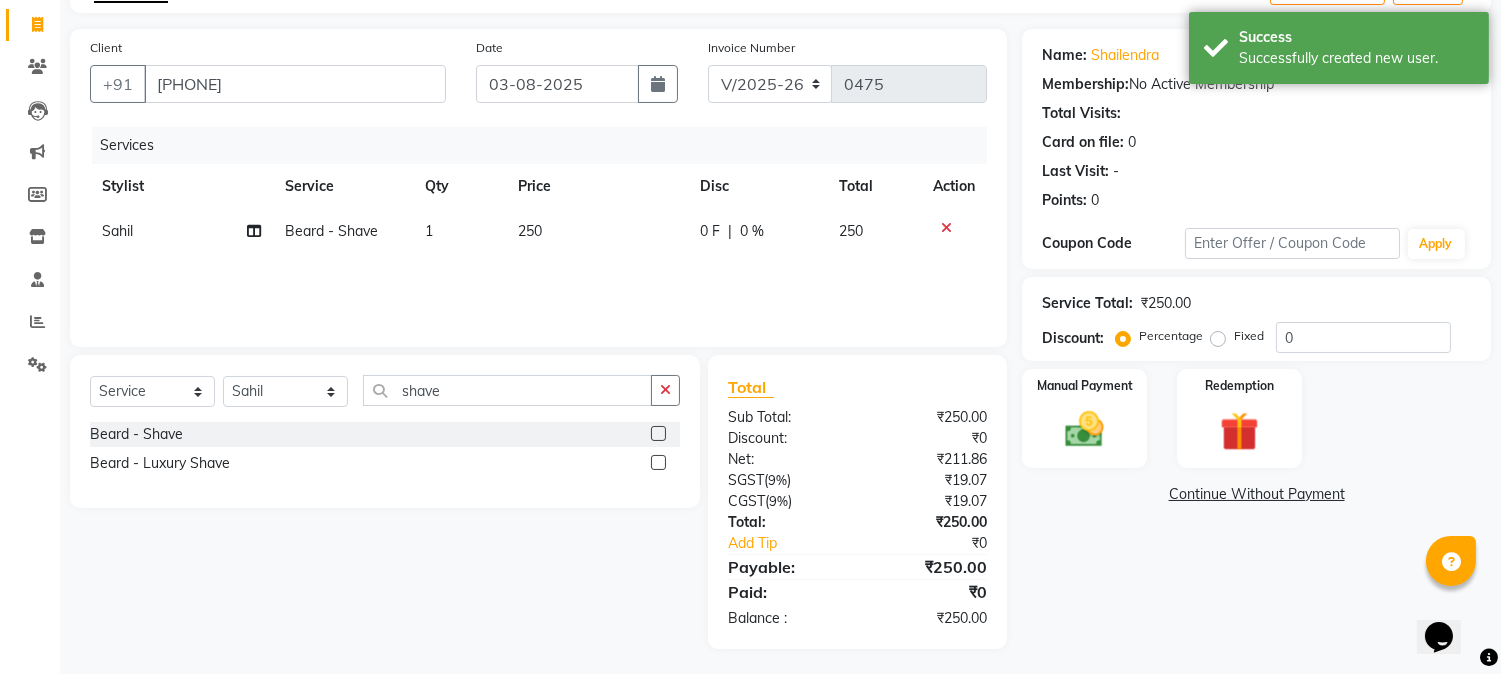 scroll, scrollTop: 125, scrollLeft: 0, axis: vertical 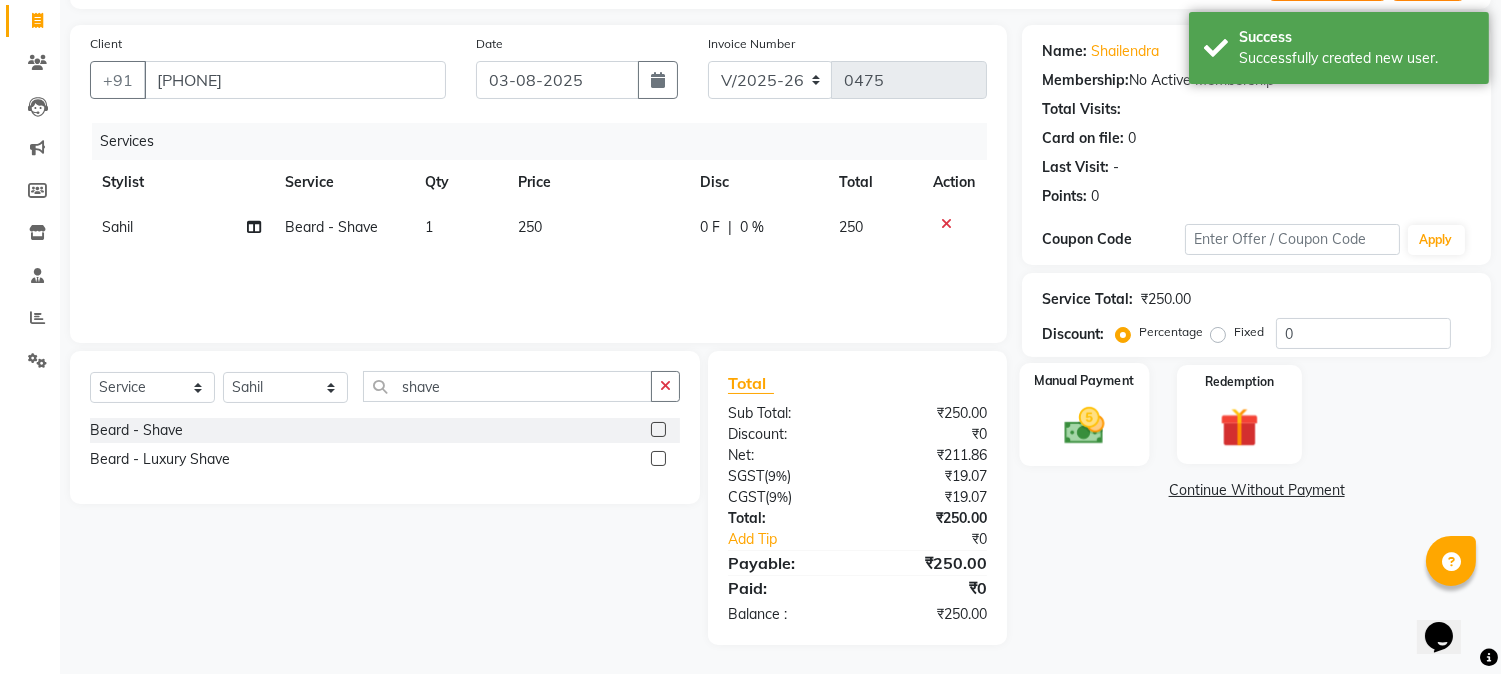 click 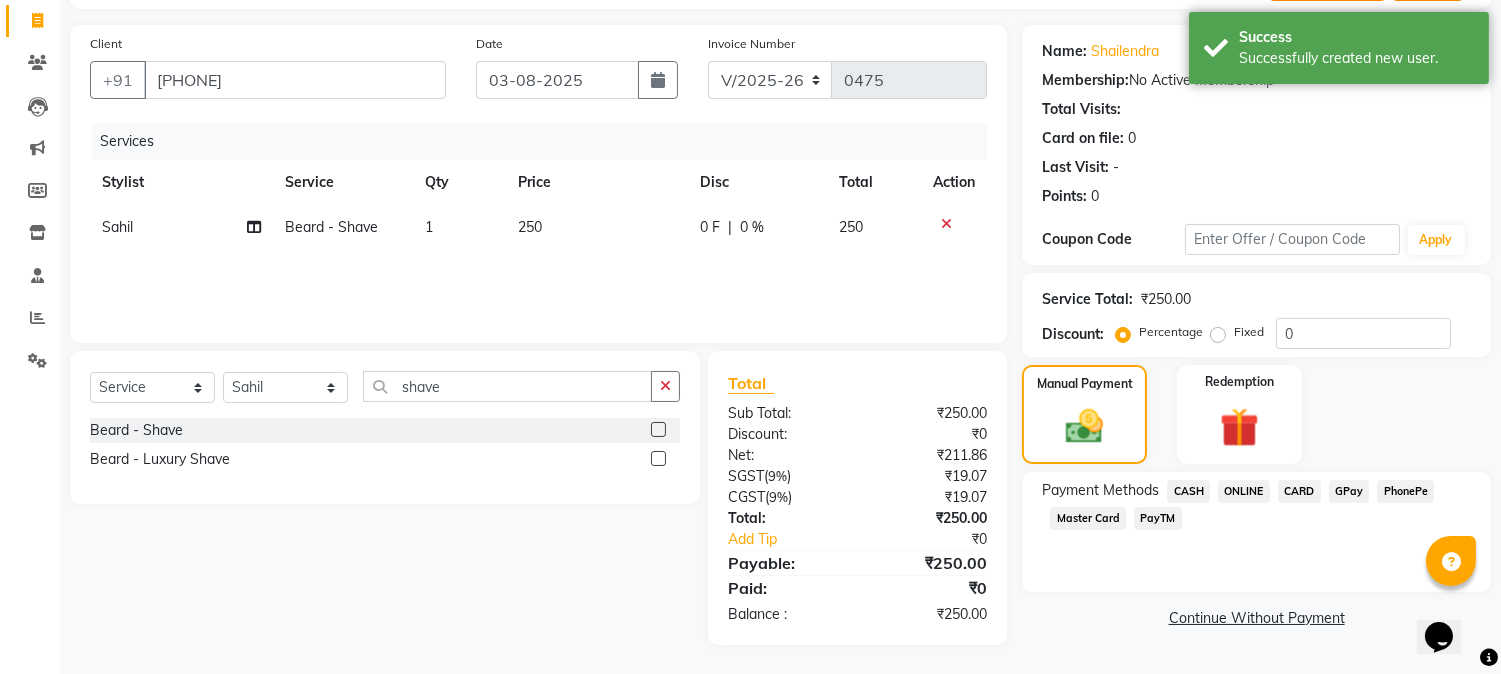 click on "PayTM" 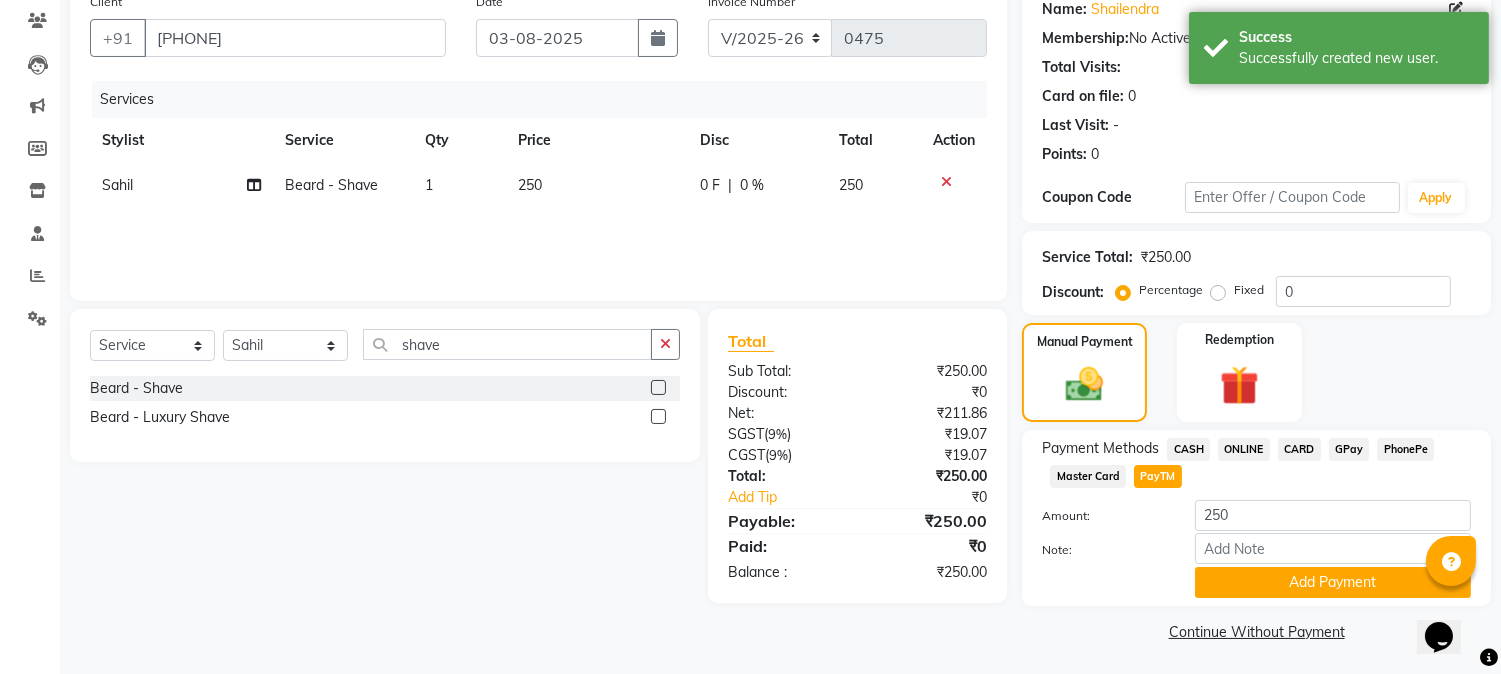 scroll, scrollTop: 170, scrollLeft: 0, axis: vertical 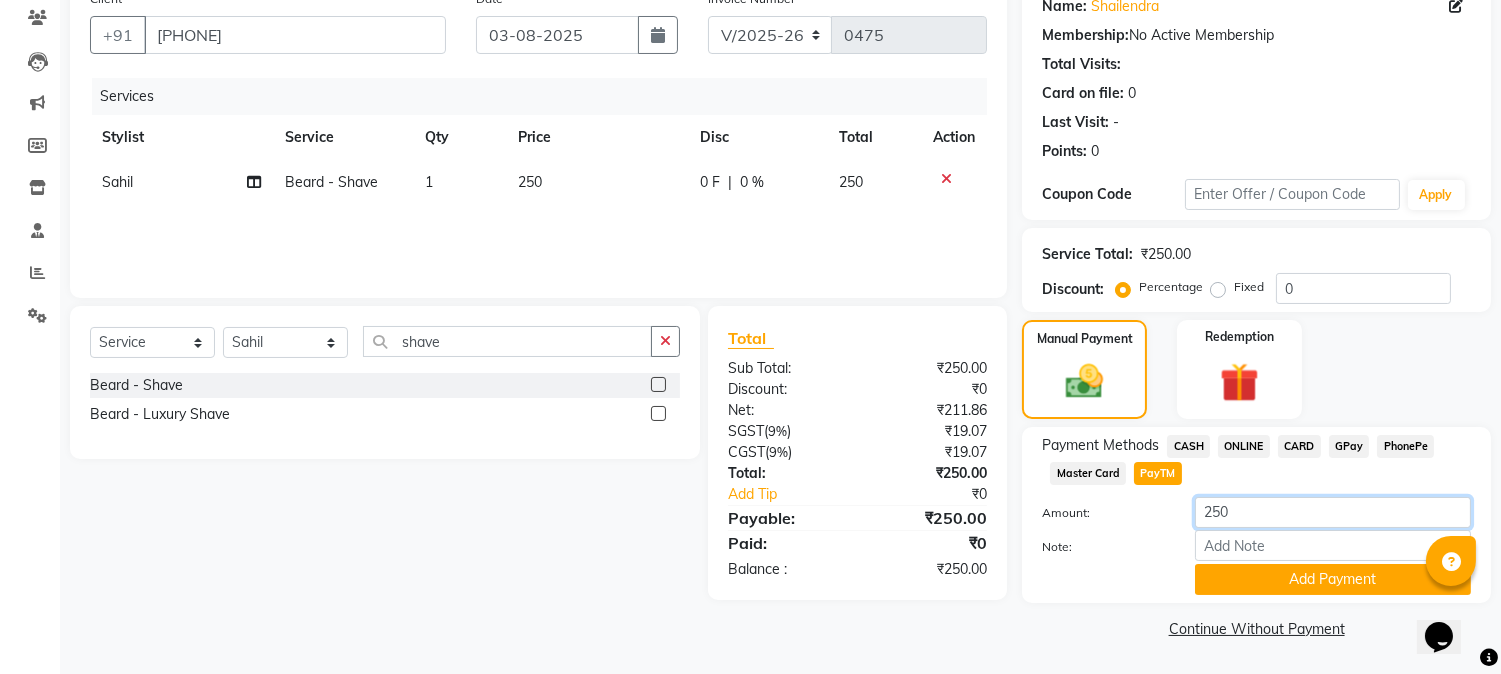 click on "250" 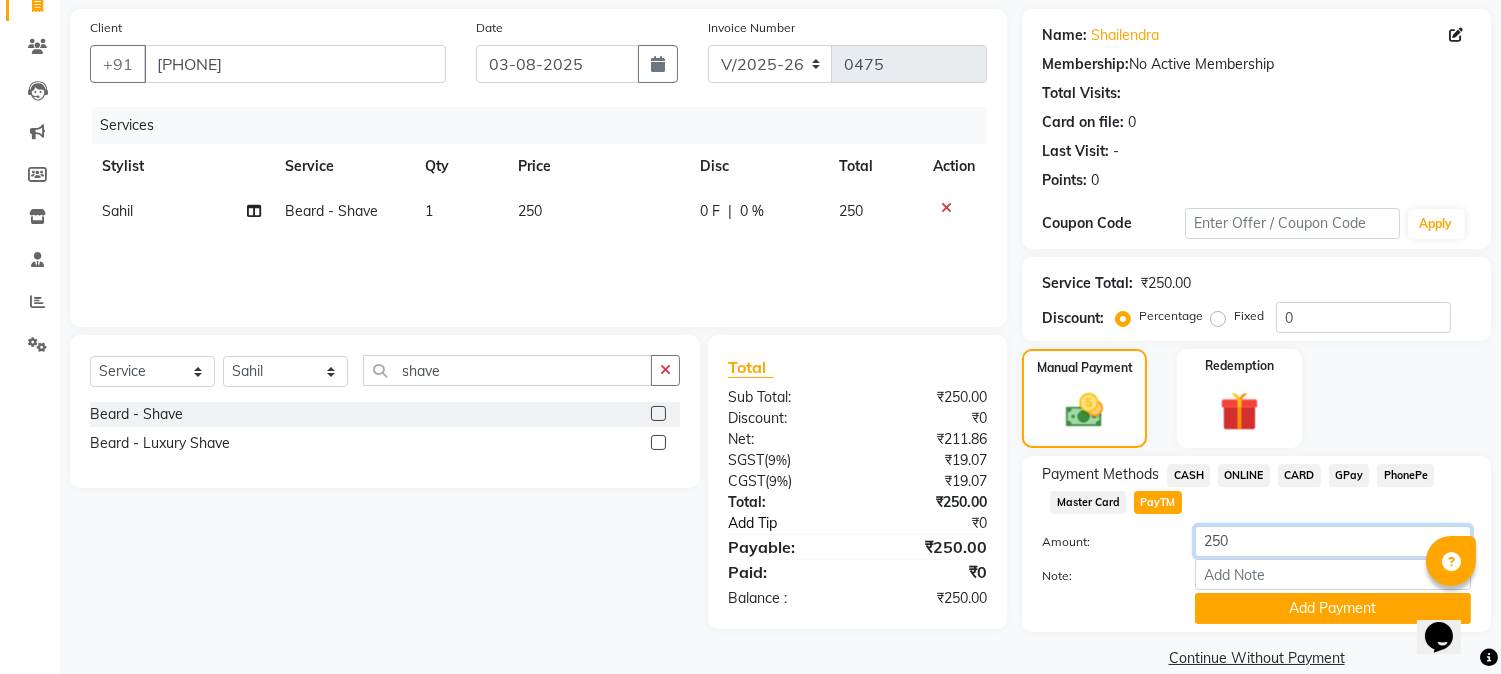 scroll, scrollTop: 170, scrollLeft: 0, axis: vertical 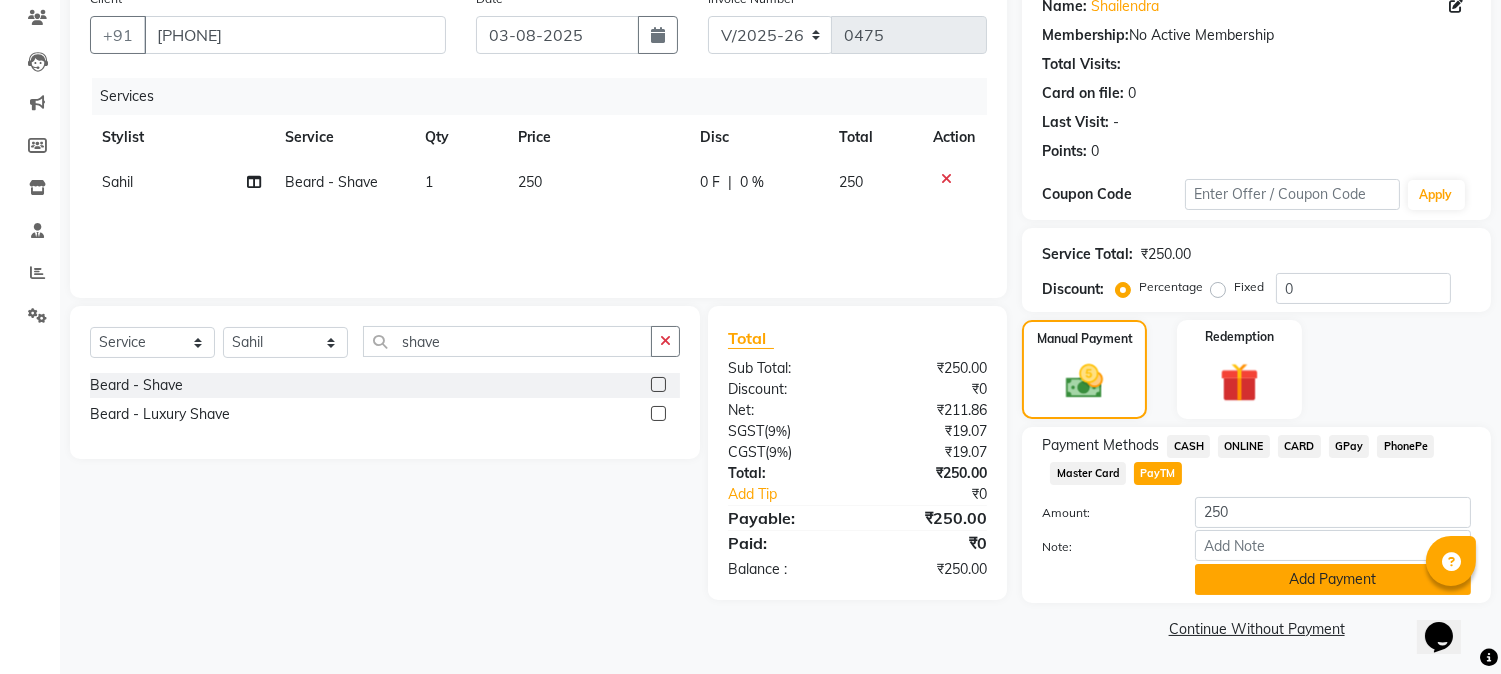 click on "Add Payment" 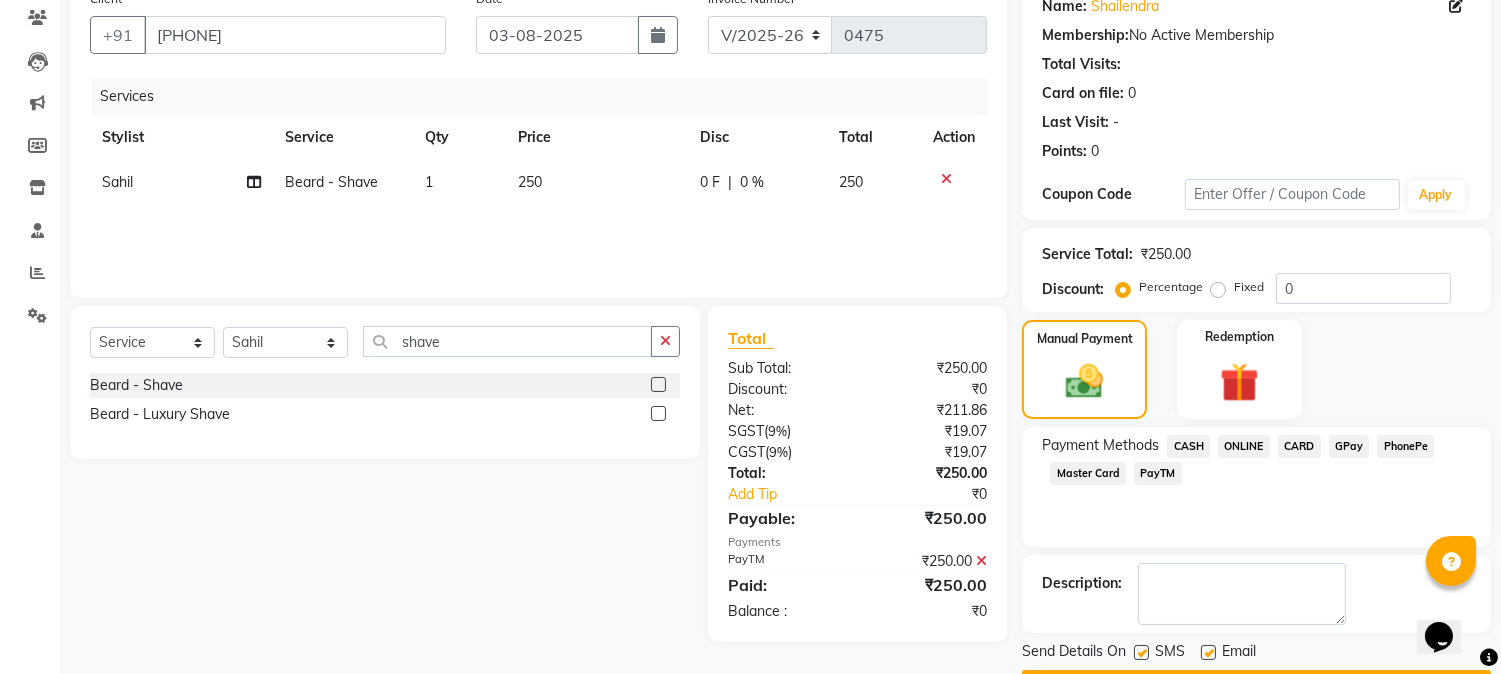 scroll, scrollTop: 225, scrollLeft: 0, axis: vertical 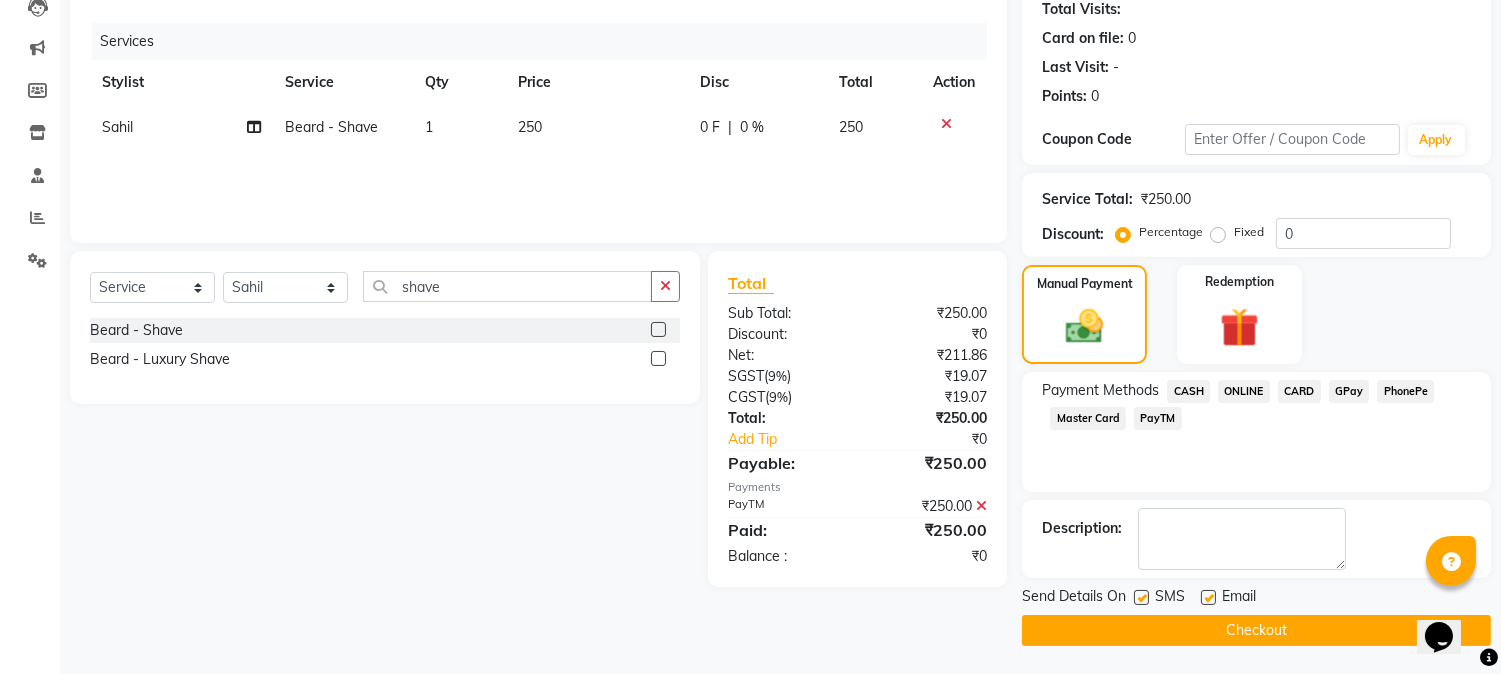 click on "Checkout" 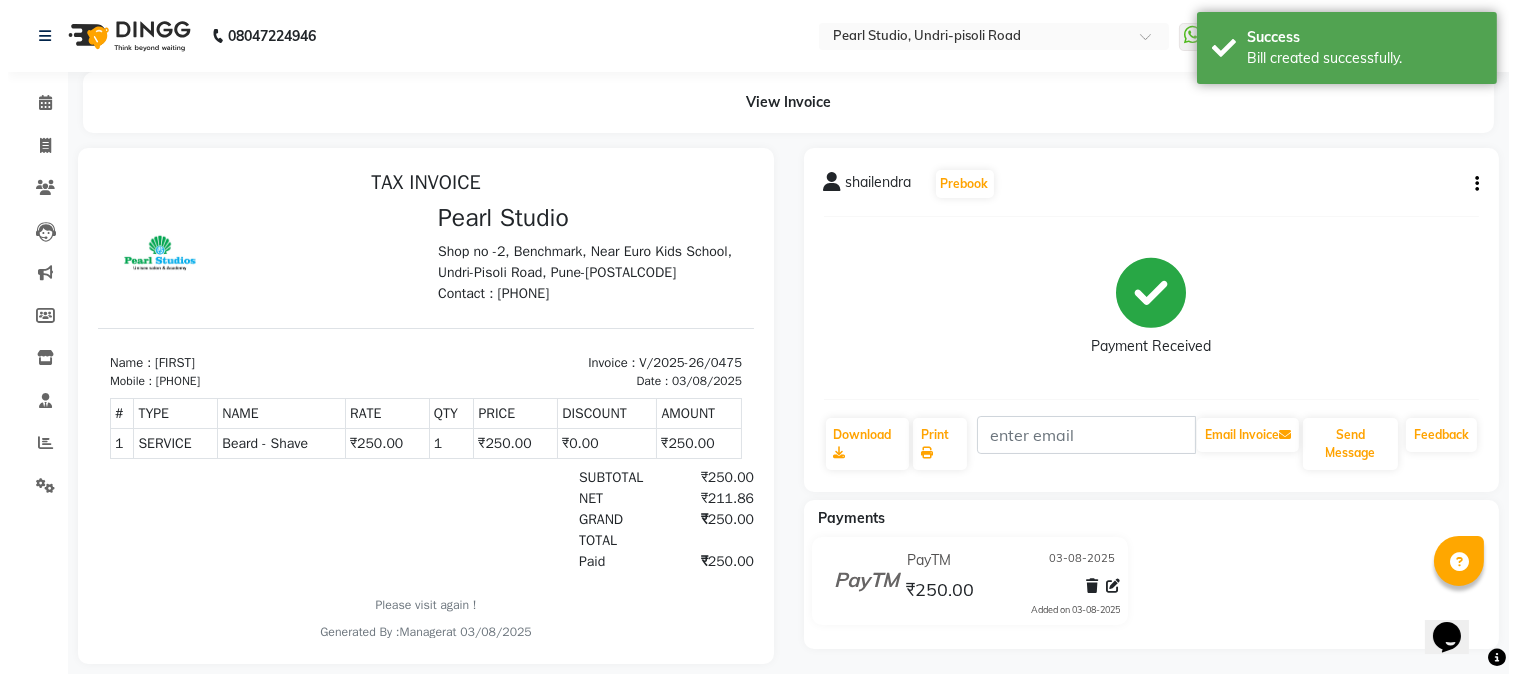scroll, scrollTop: 0, scrollLeft: 0, axis: both 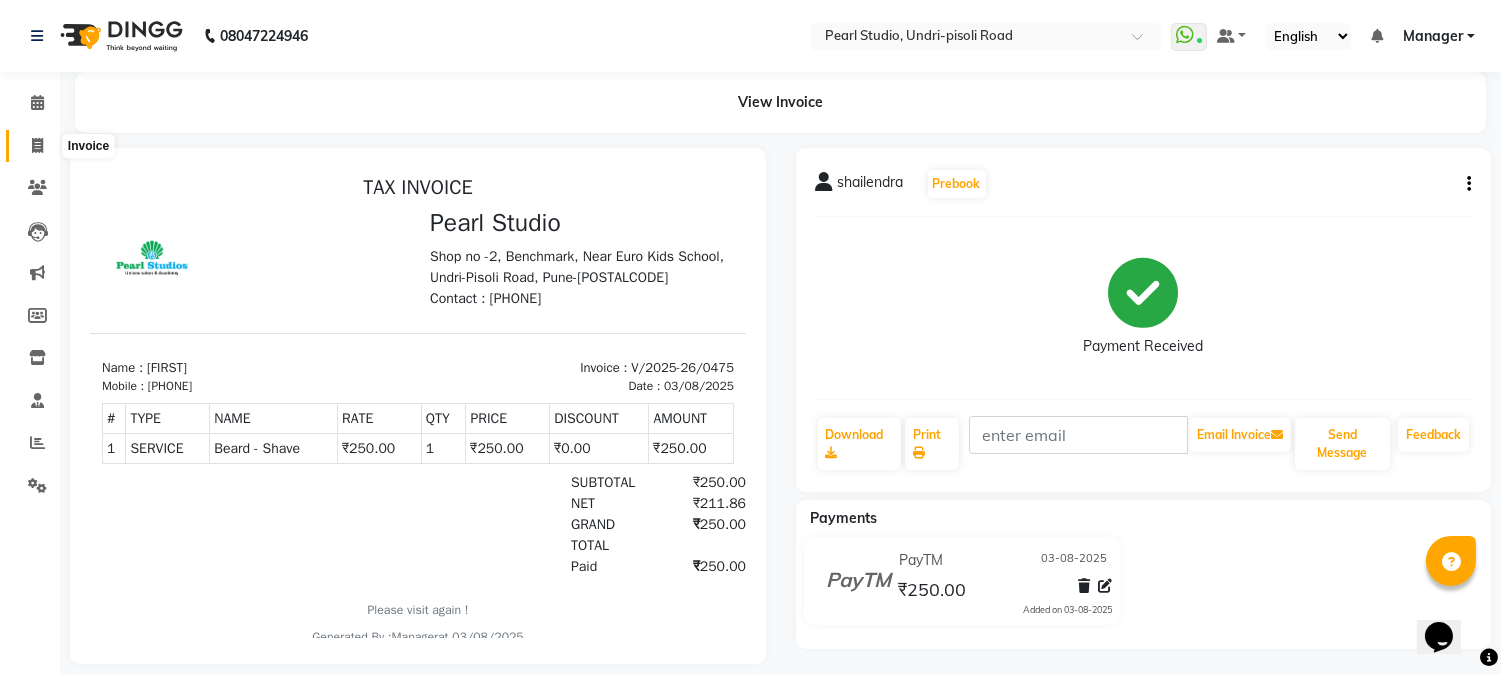 click 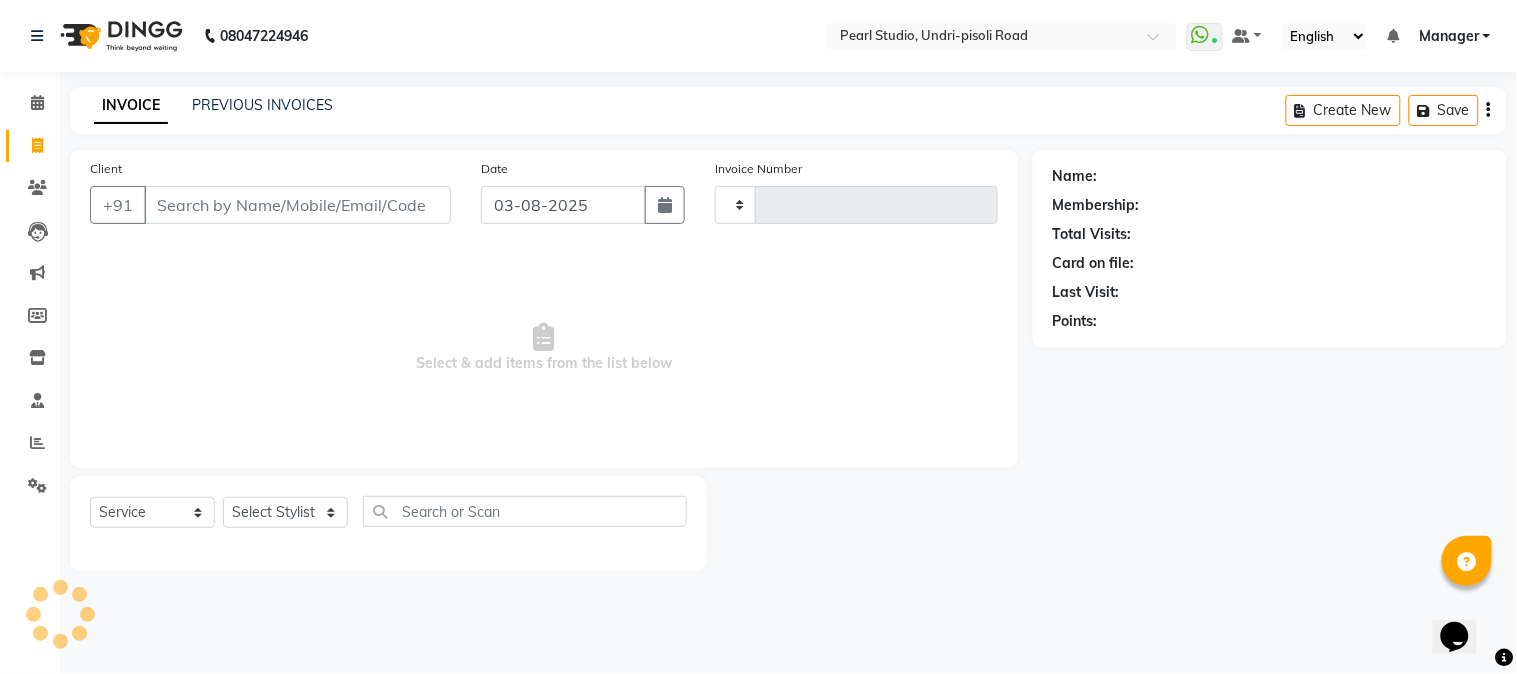 type on "0476" 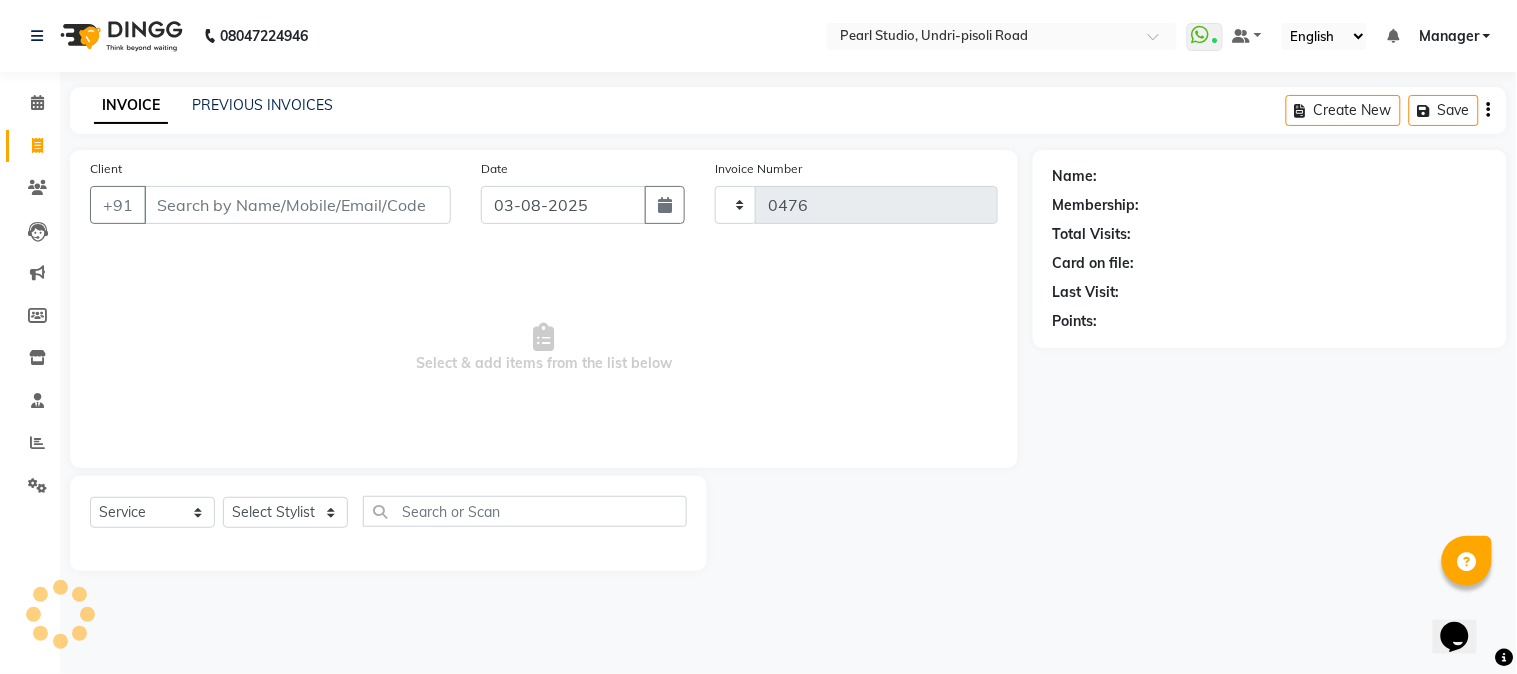 select on "5290" 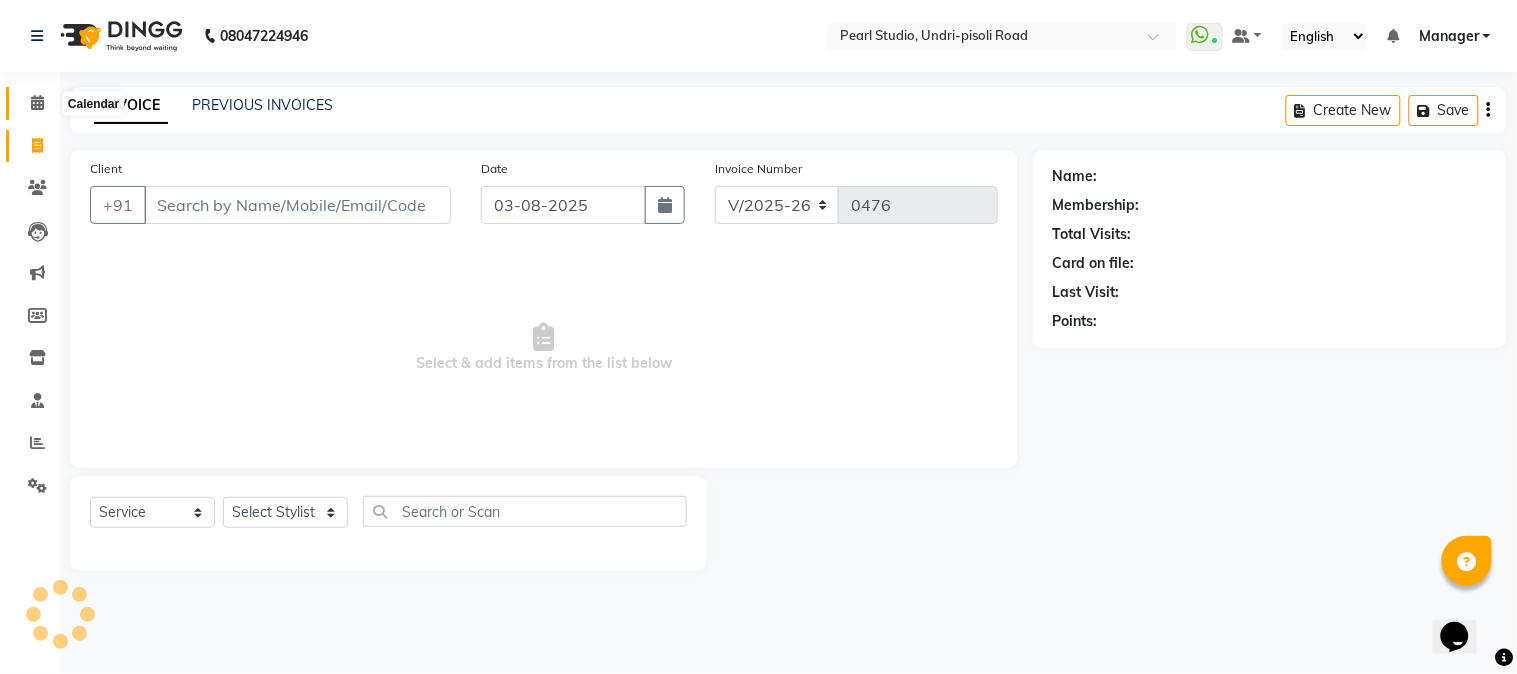 click 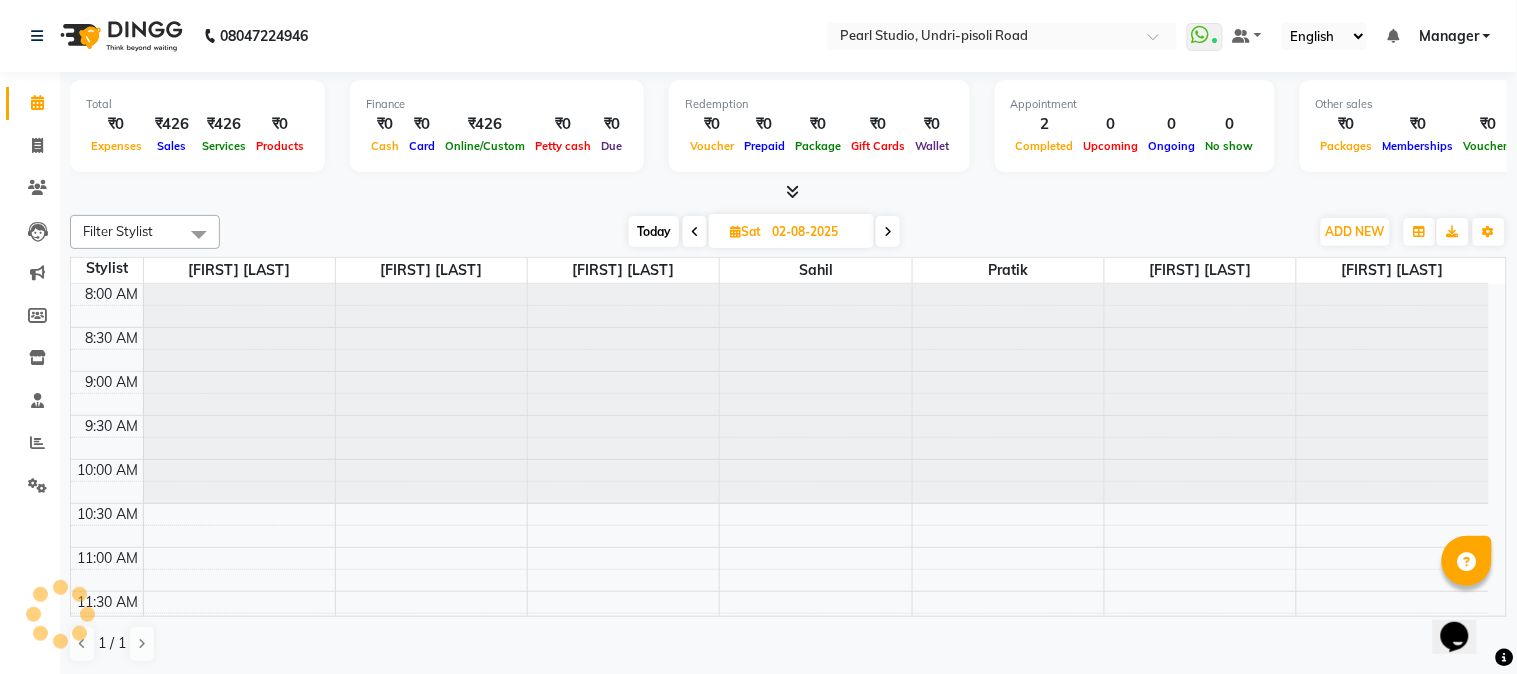 scroll, scrollTop: 0, scrollLeft: 0, axis: both 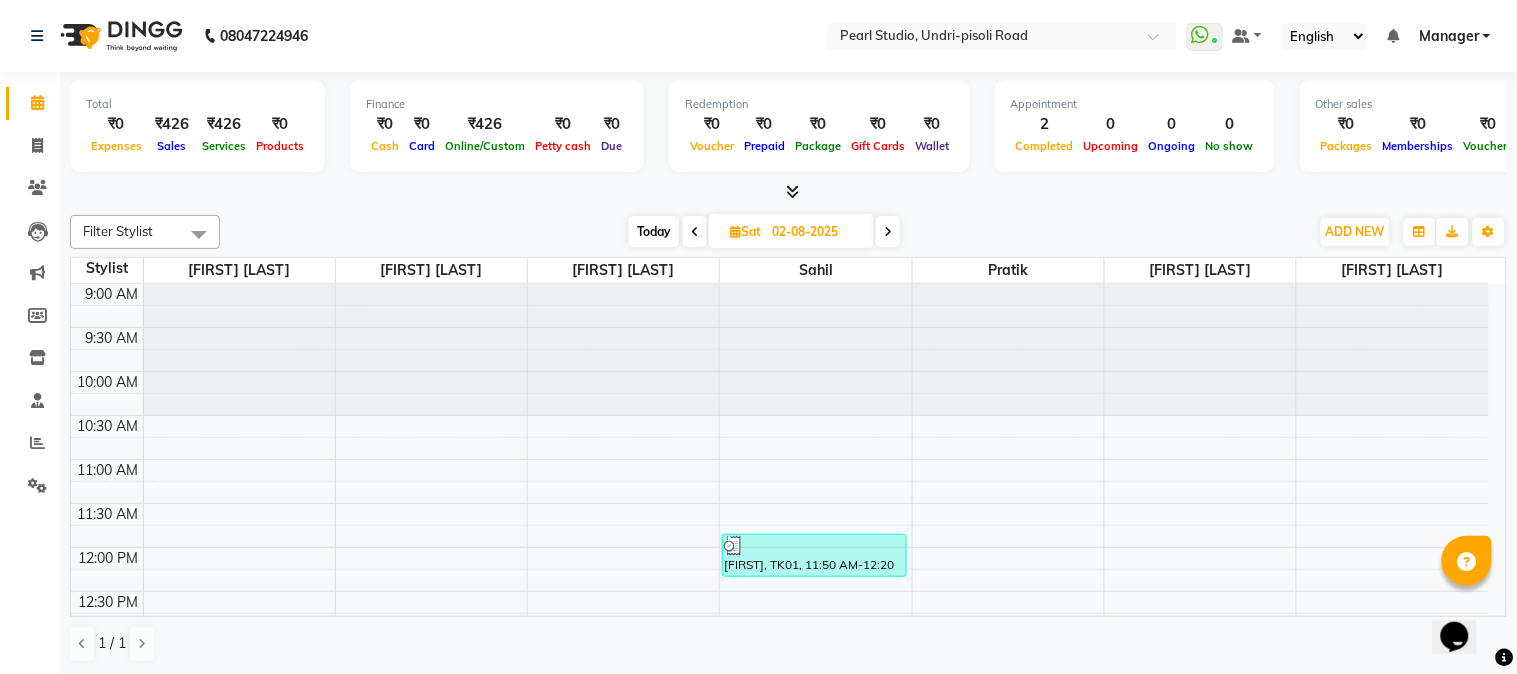 click at bounding box center (695, 232) 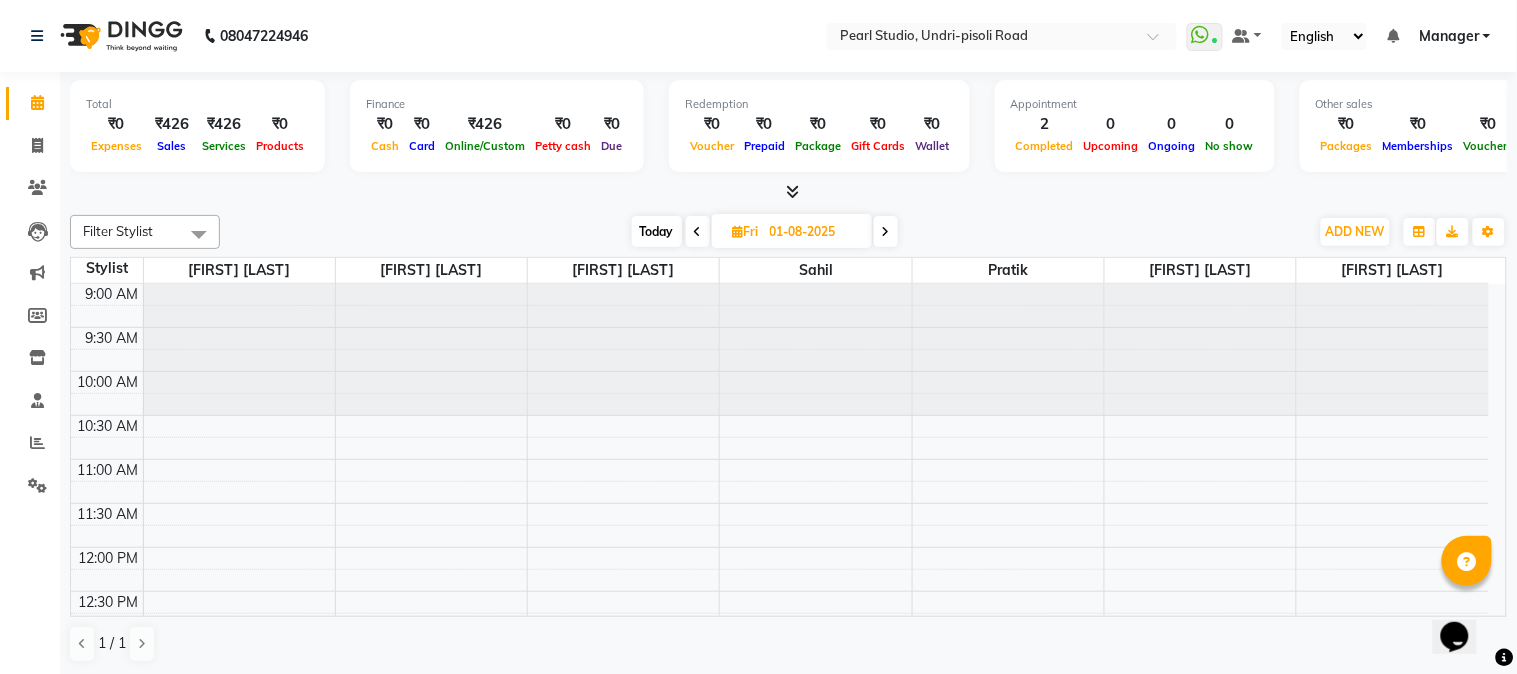 scroll, scrollTop: 265, scrollLeft: 0, axis: vertical 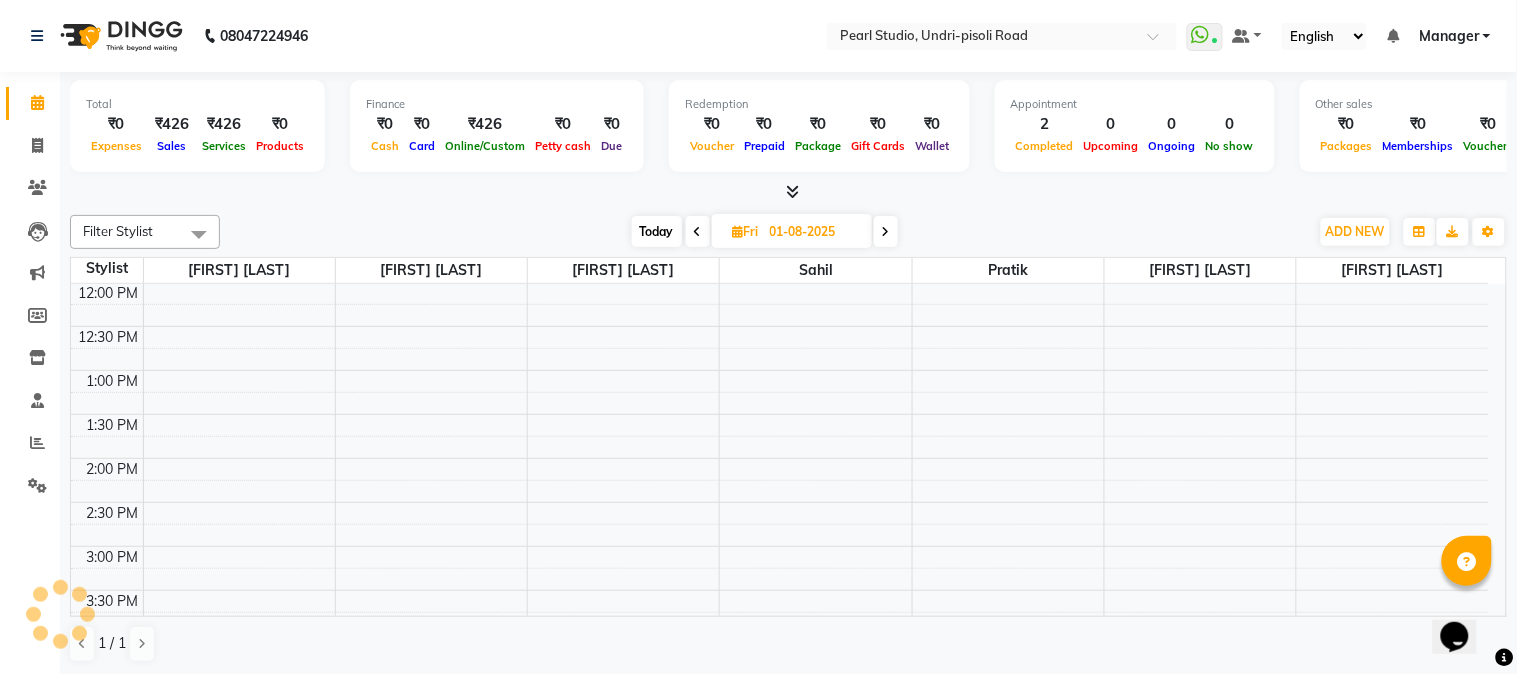 click at bounding box center [886, 231] 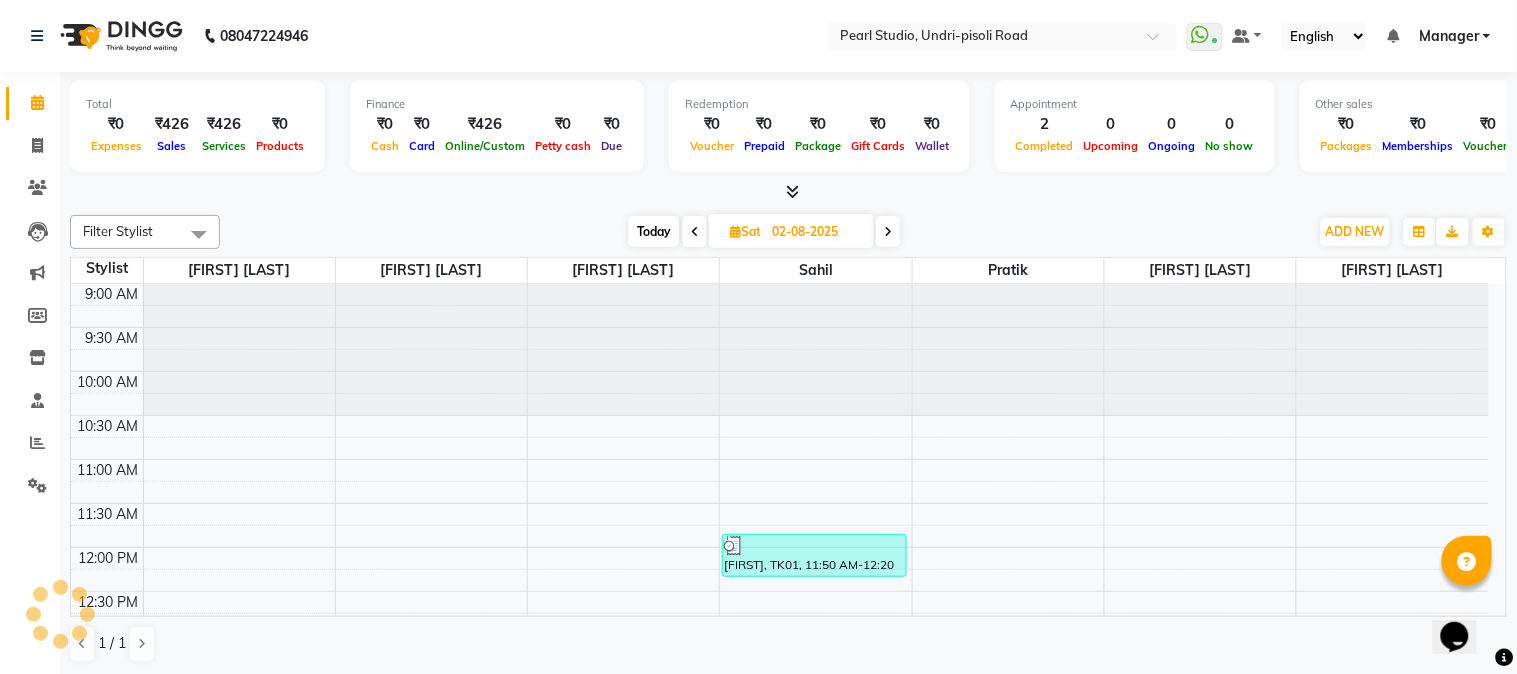 scroll, scrollTop: 265, scrollLeft: 0, axis: vertical 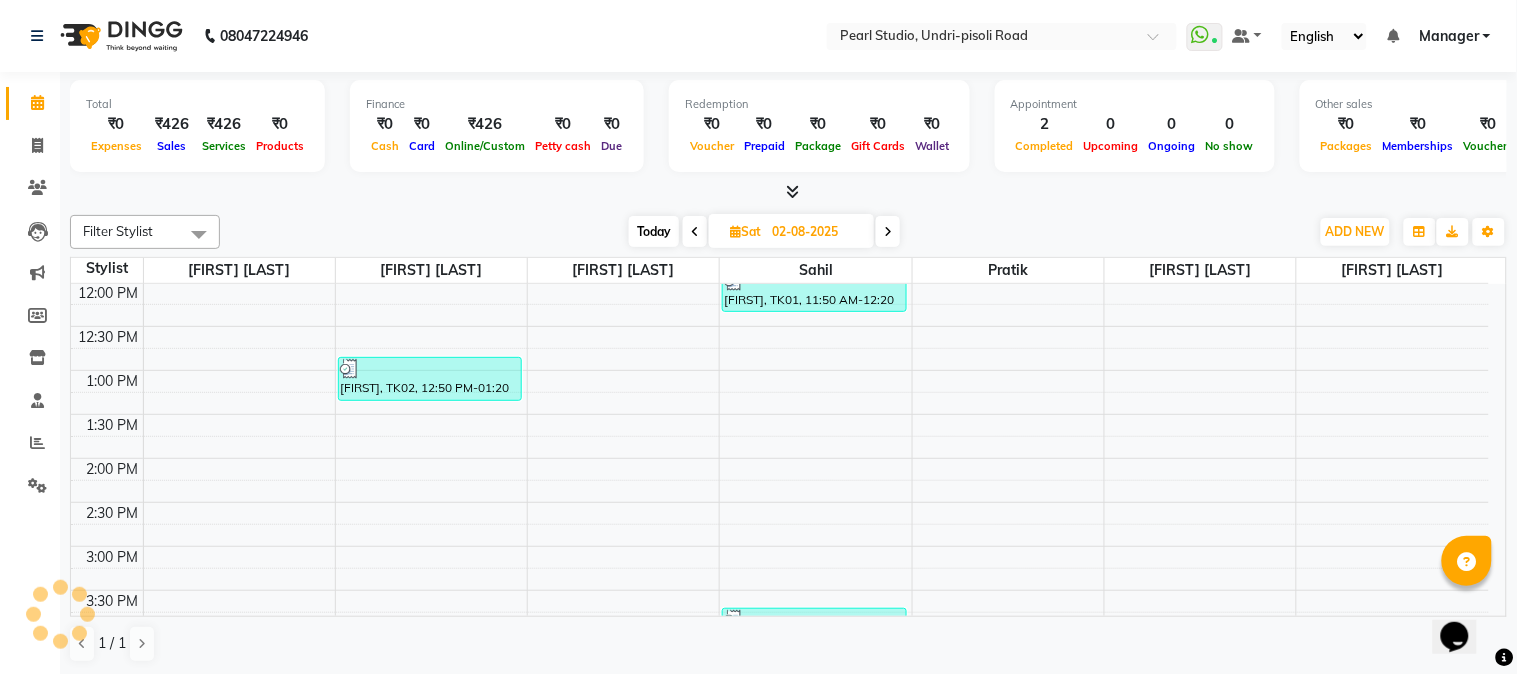 click at bounding box center (888, 231) 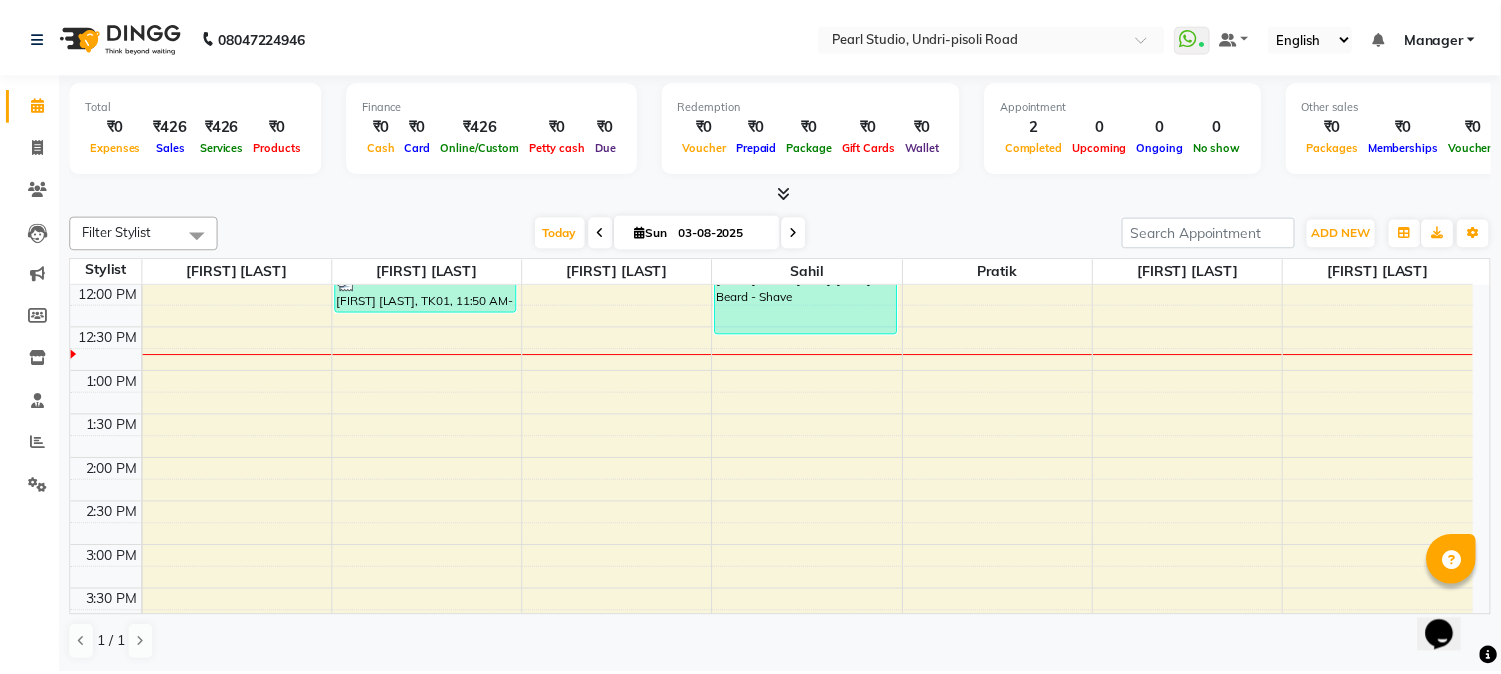 scroll, scrollTop: 43, scrollLeft: 0, axis: vertical 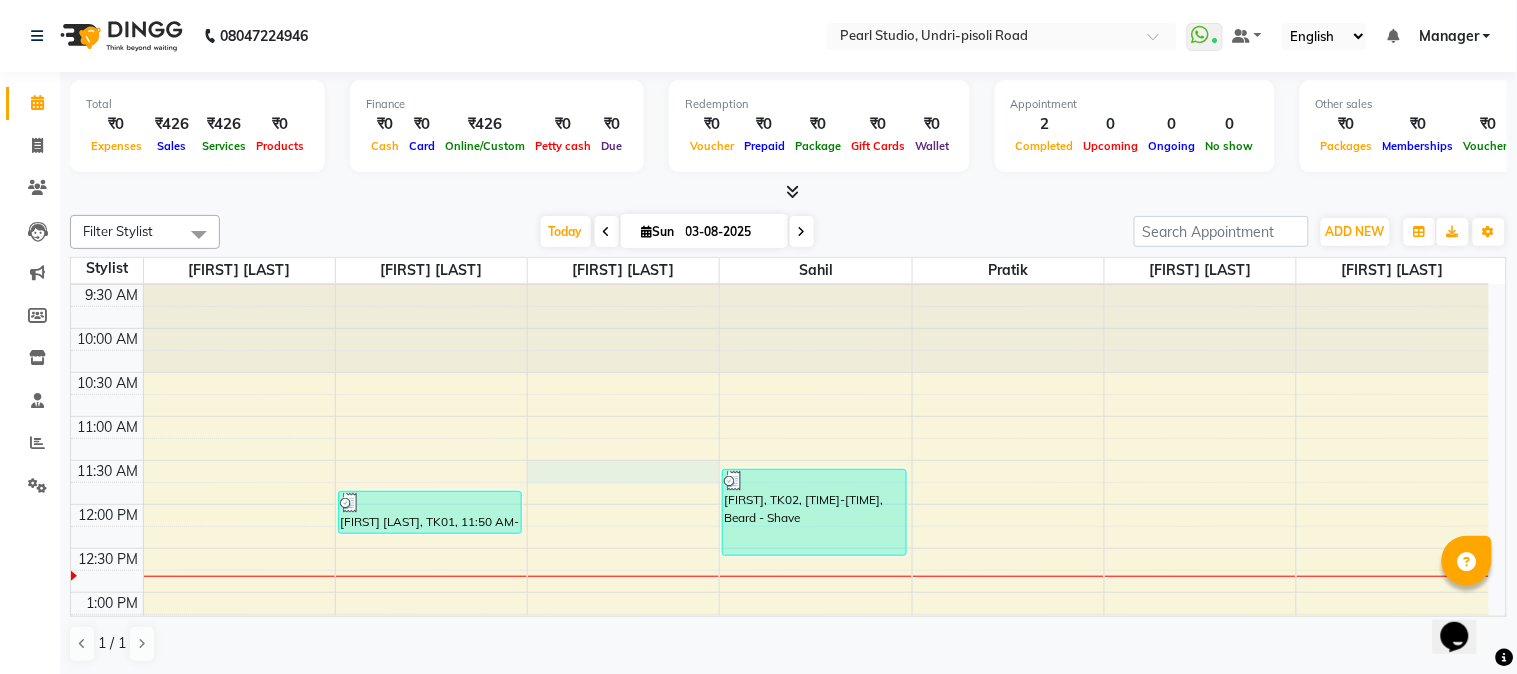 click on "9:00 AM 9:30 AM 10:00 AM 10:30 AM 11:00 AM 11:30 AM 12:00 PM 12:30 PM 1:00 PM 1:30 PM 2:00 PM 2:30 PM 3:00 PM 3:30 PM 4:00 PM 4:30 PM 5:00 PM 5:30 PM 6:00 PM 6:30 PM 7:00 PM 7:30 PM 8:00 PM 8:30 PM     Patricia Oconnor, TK01, 11:50 AM-12:20 PM, Threading - Upper Lip,Peel Wax - Chin     shailendra, TK02, 11:35 AM-12:35 PM, Beard - Shave" at bounding box center (780, 768) 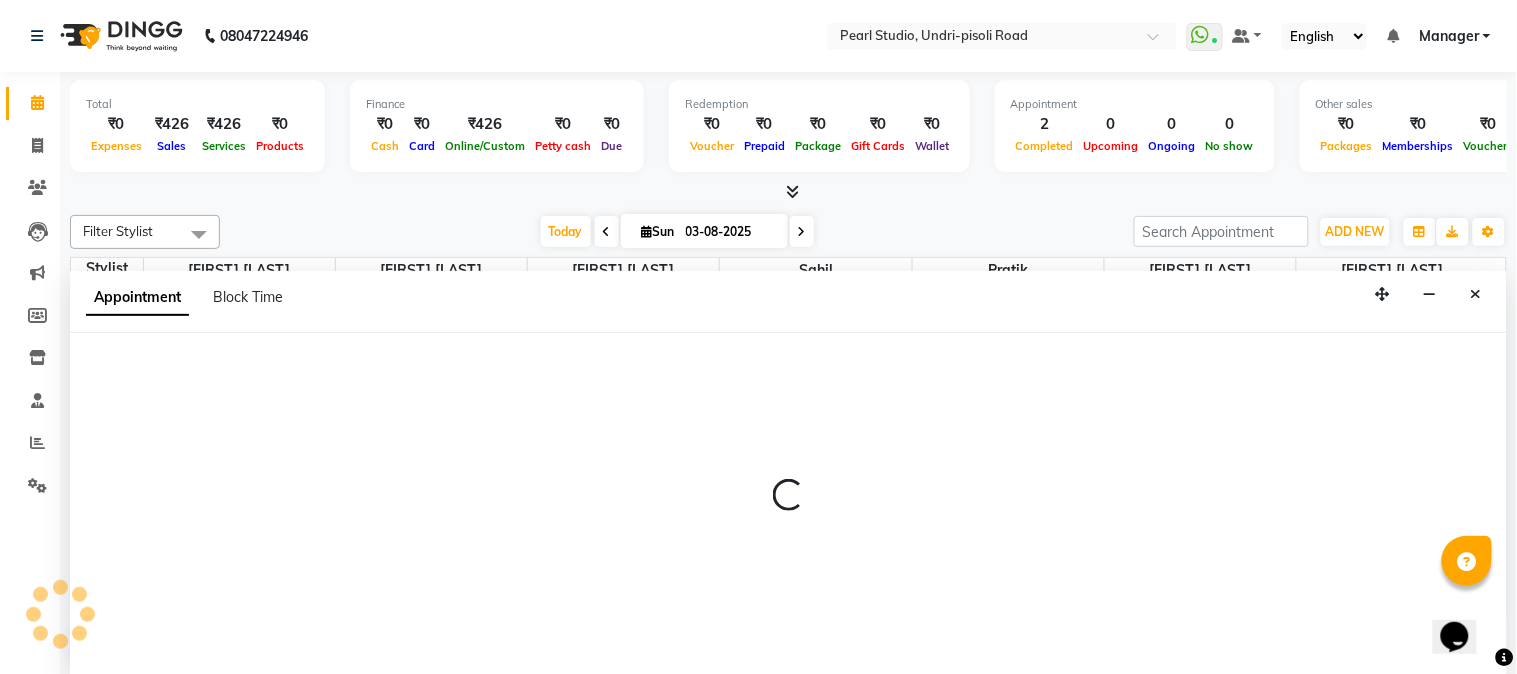 select on "63863" 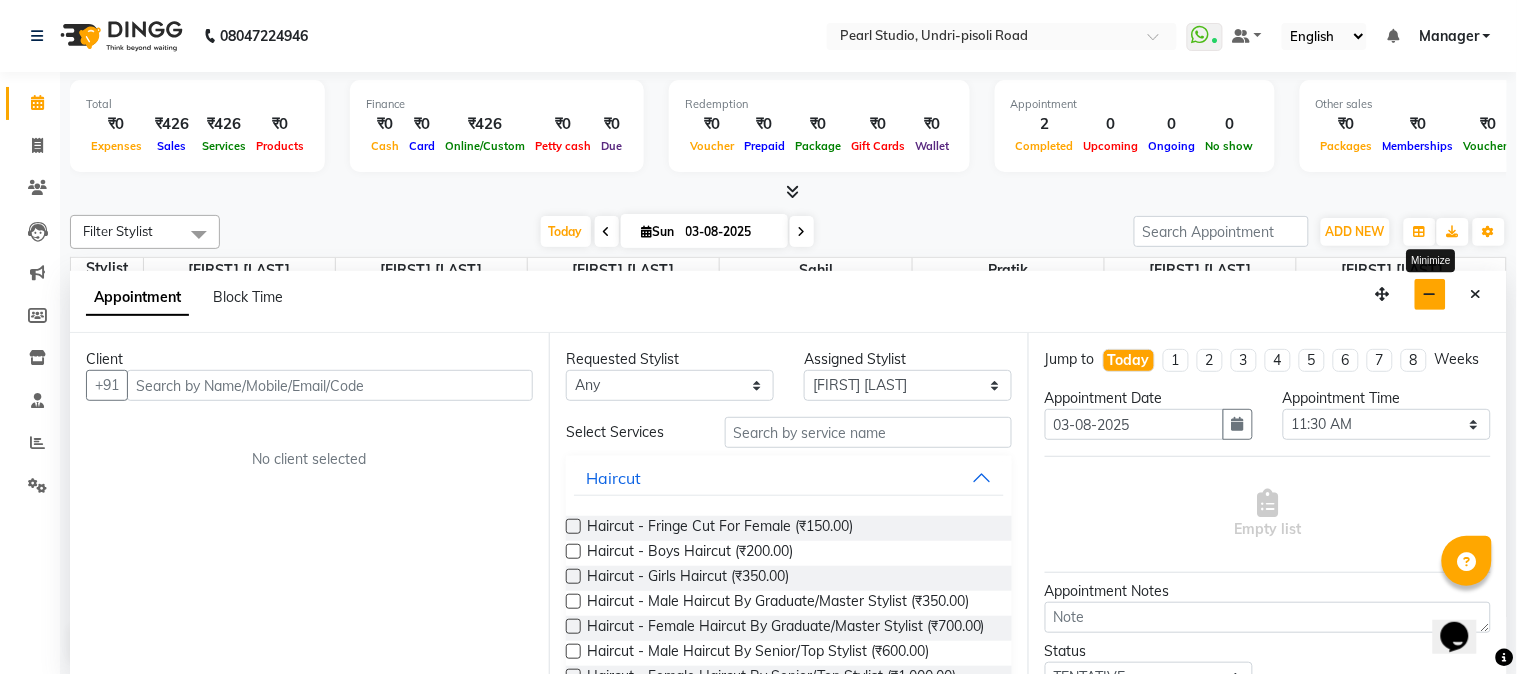 click at bounding box center [1430, 294] 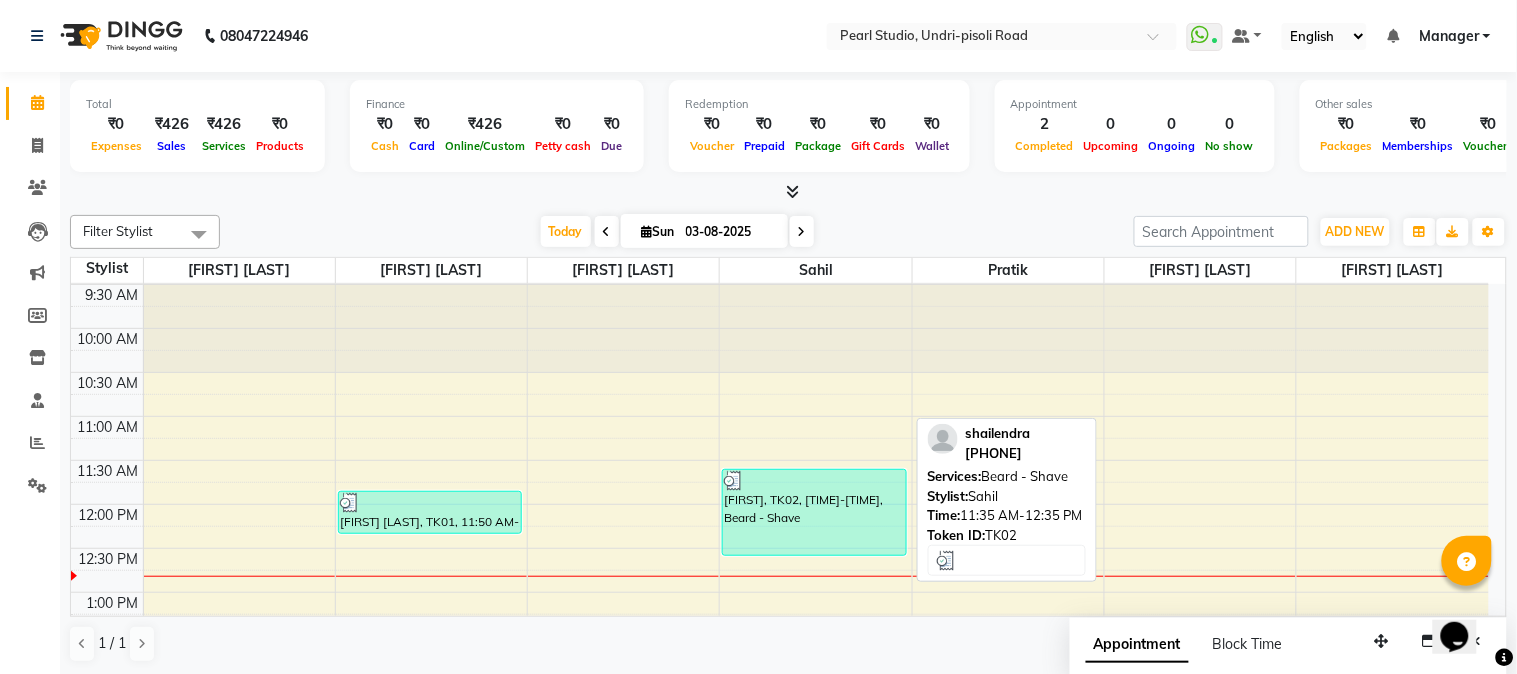 click on "[FIRST], TK02, [TIME], [SERVICE]" at bounding box center [814, 512] 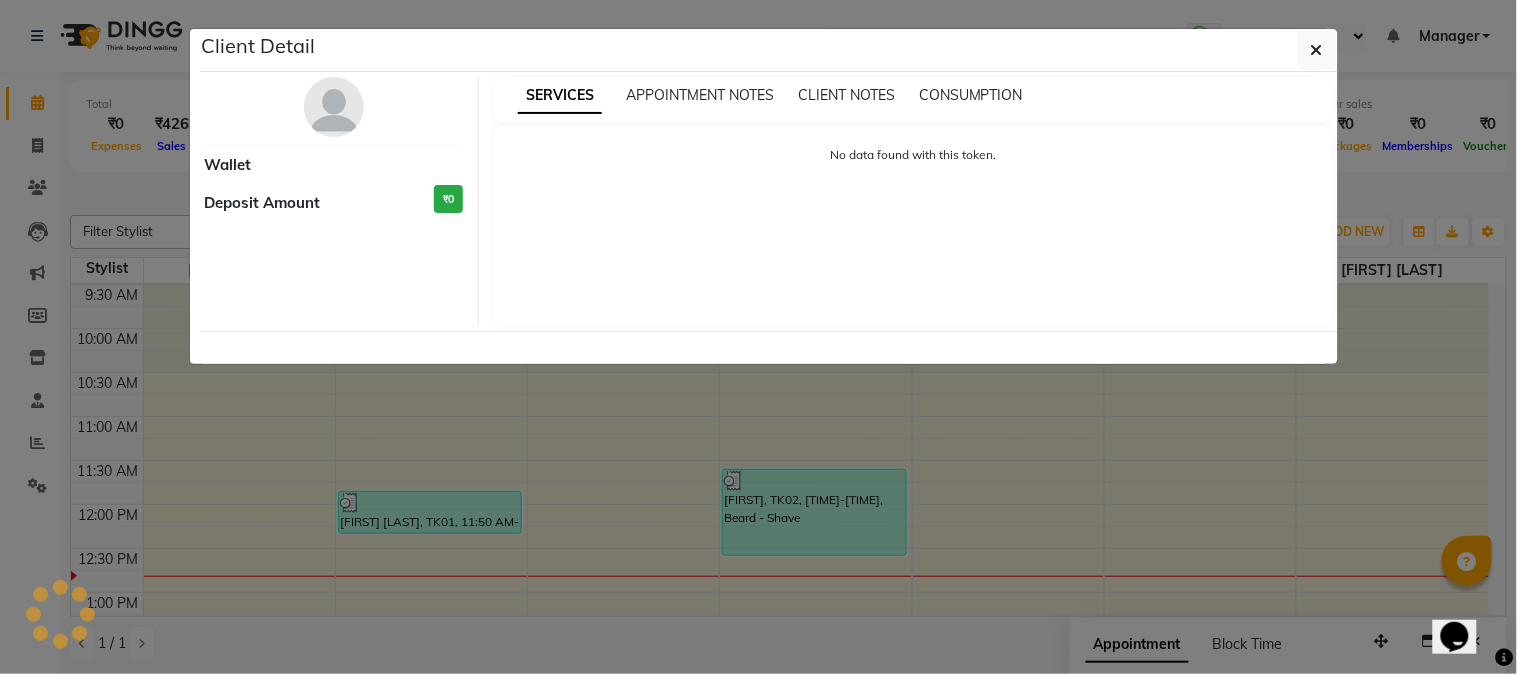 select on "3" 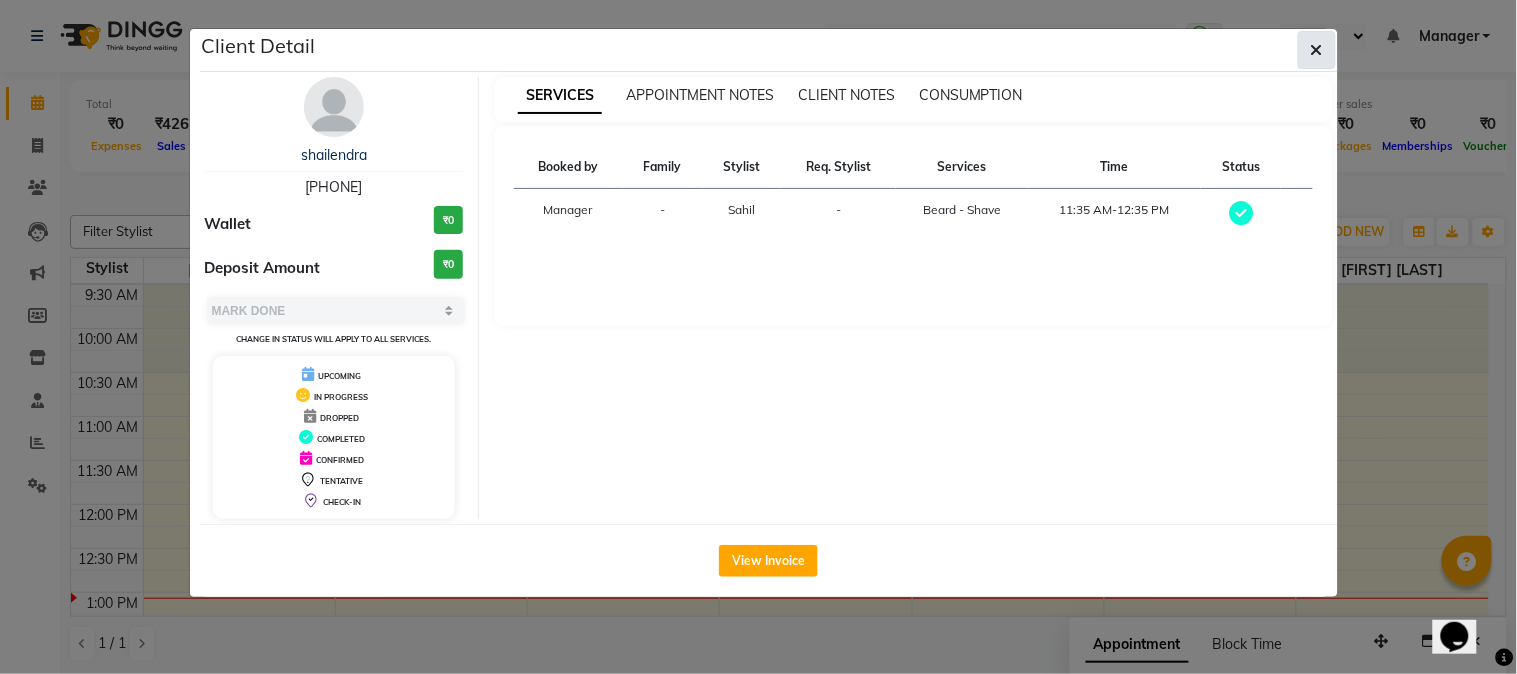 click 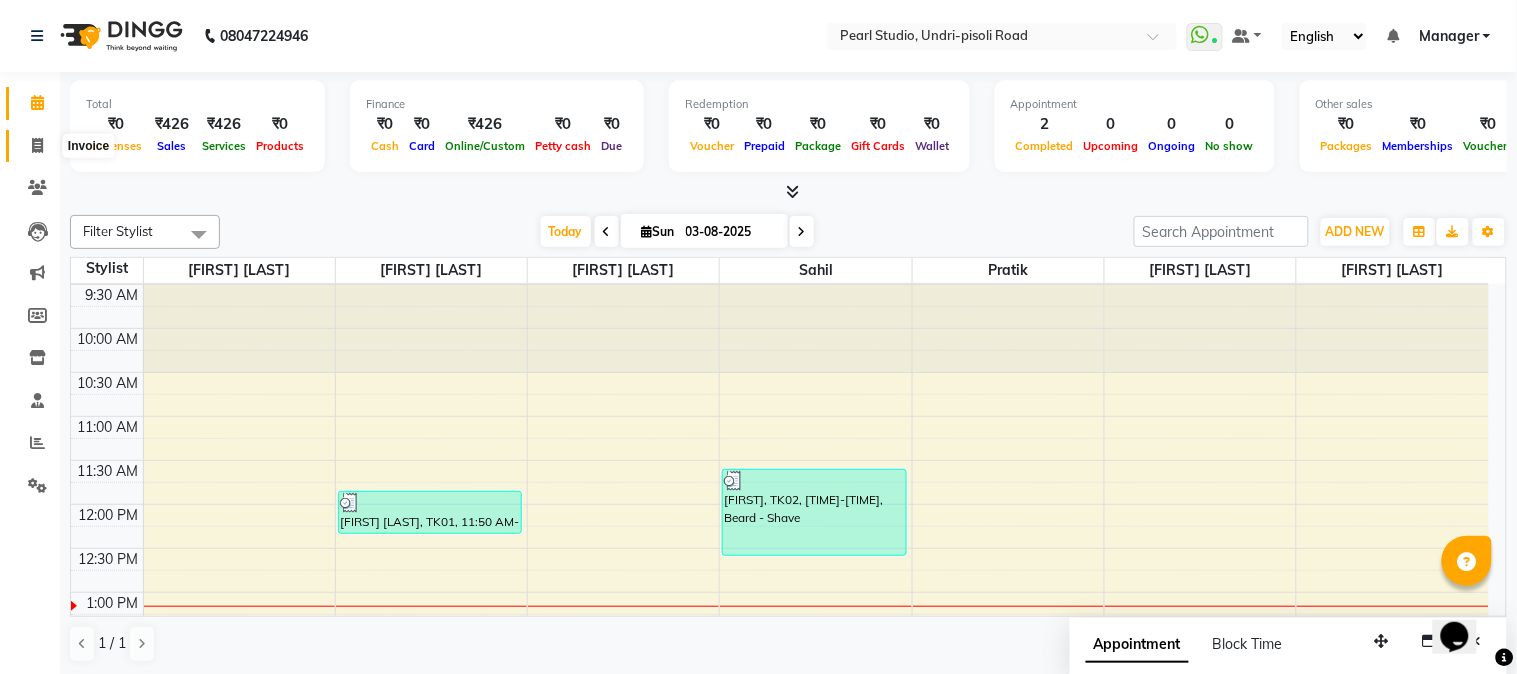 click 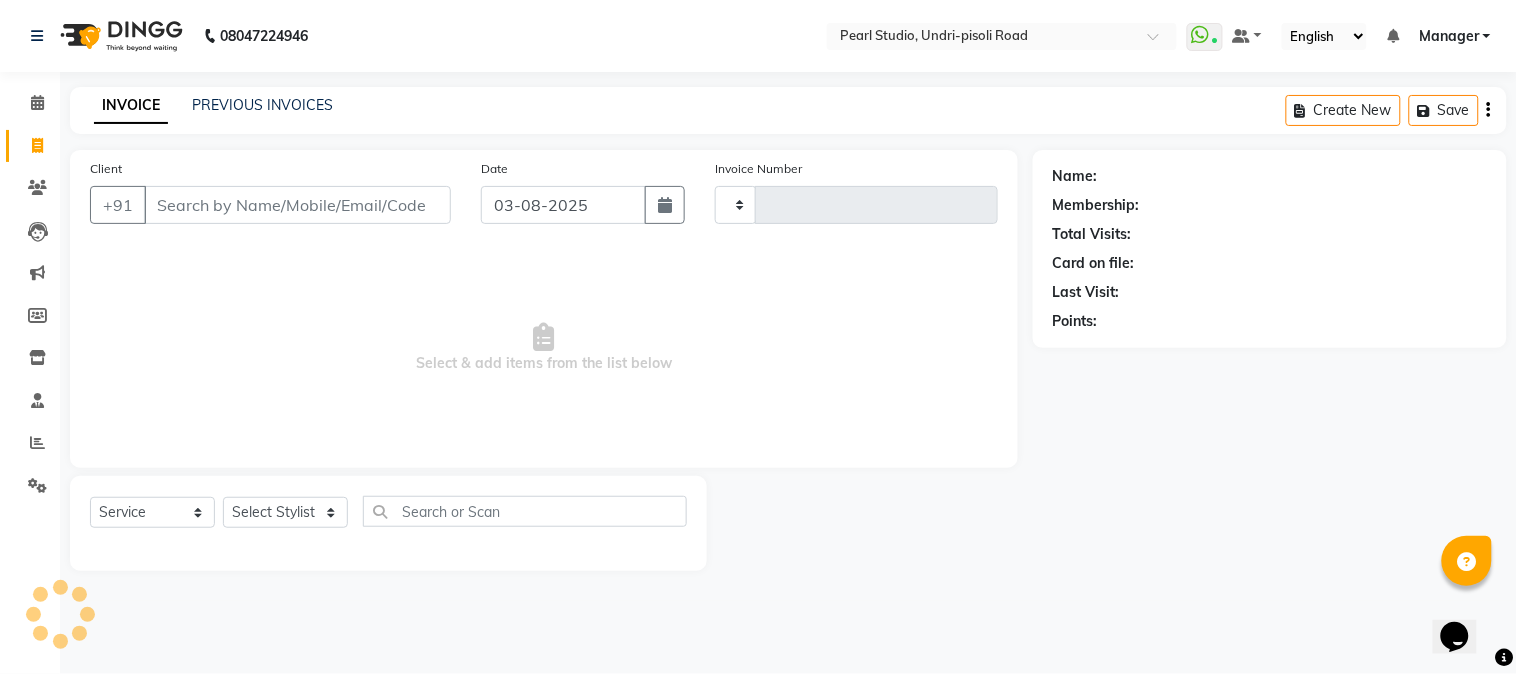 type on "0476" 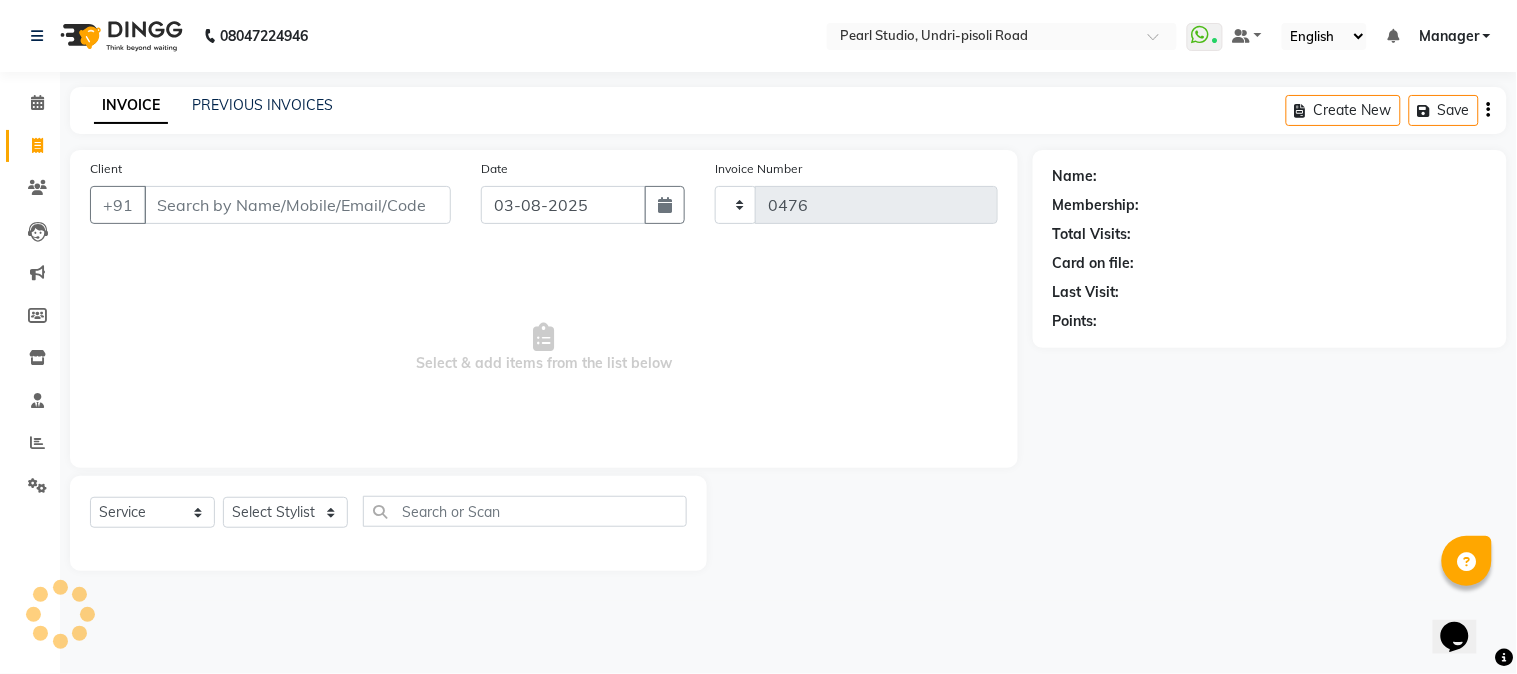 select on "5290" 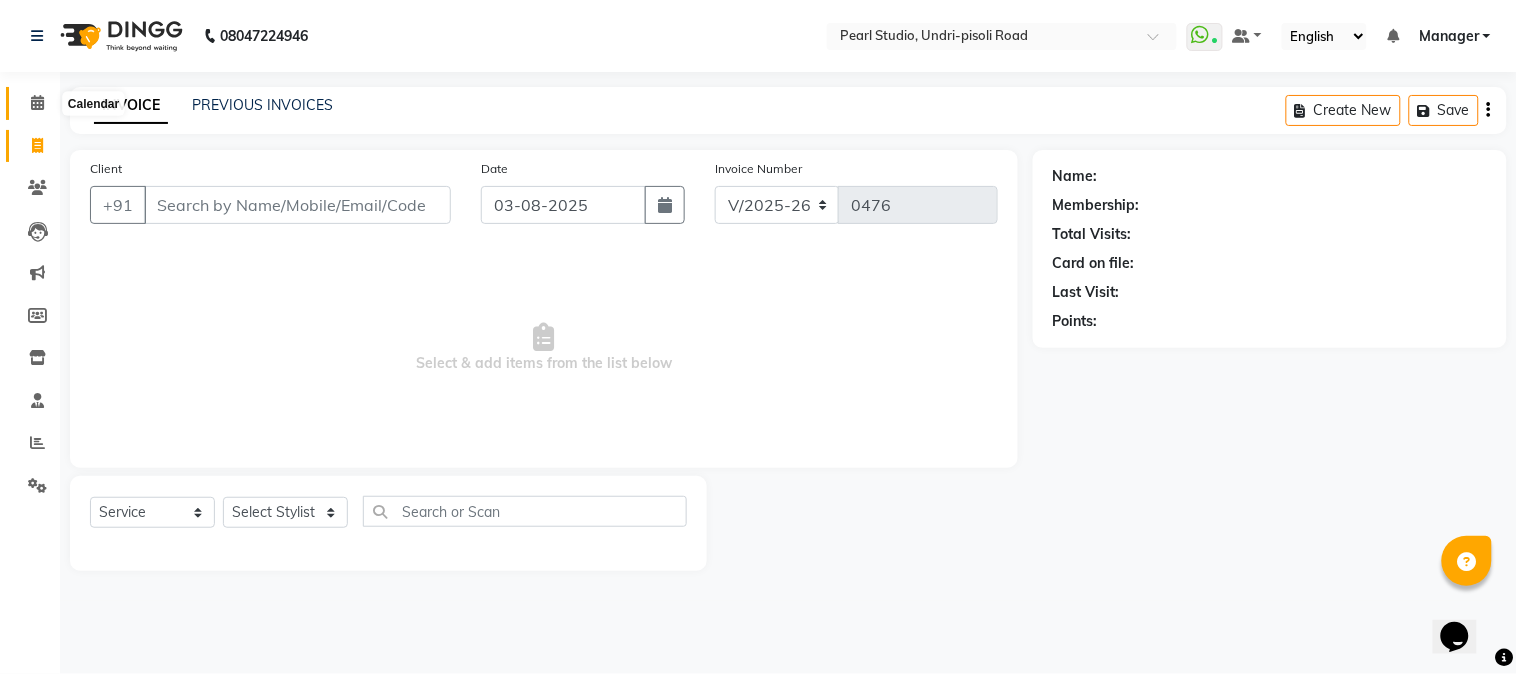 click 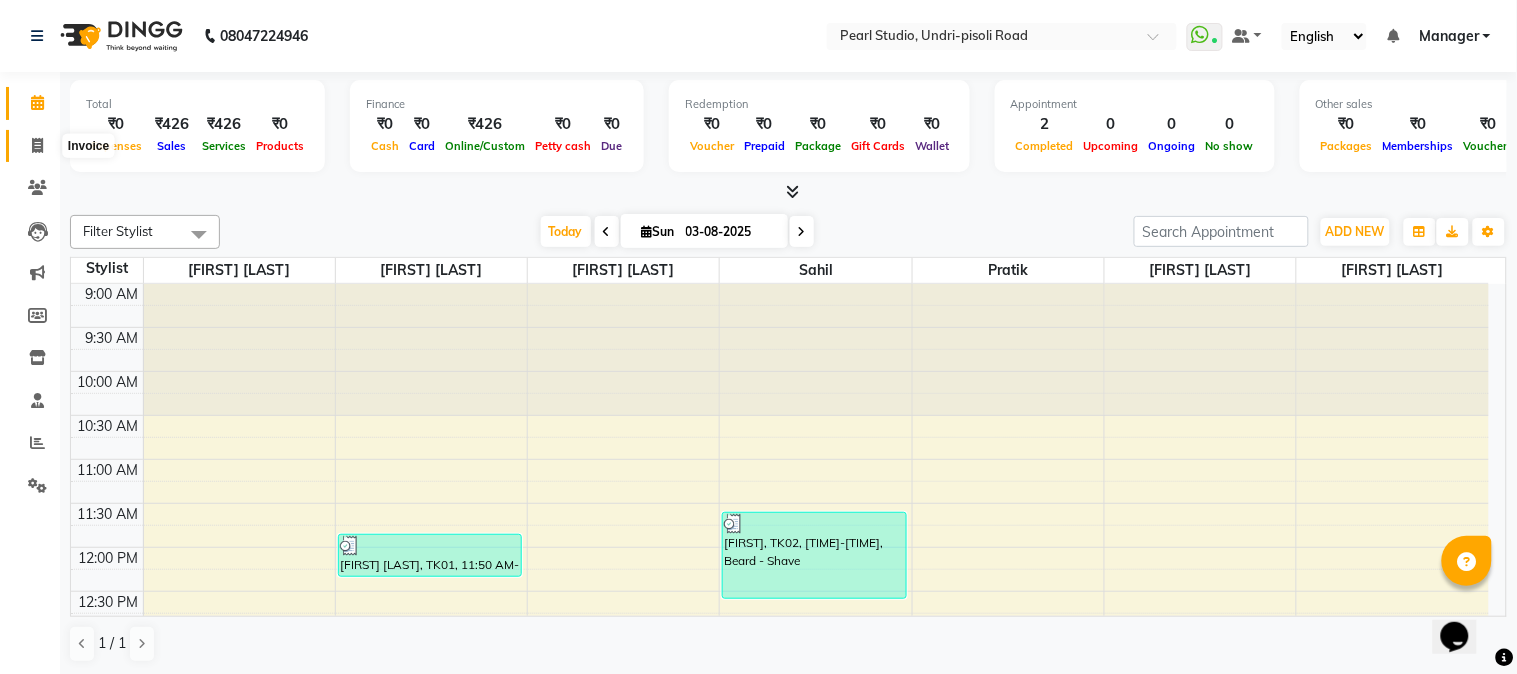 click 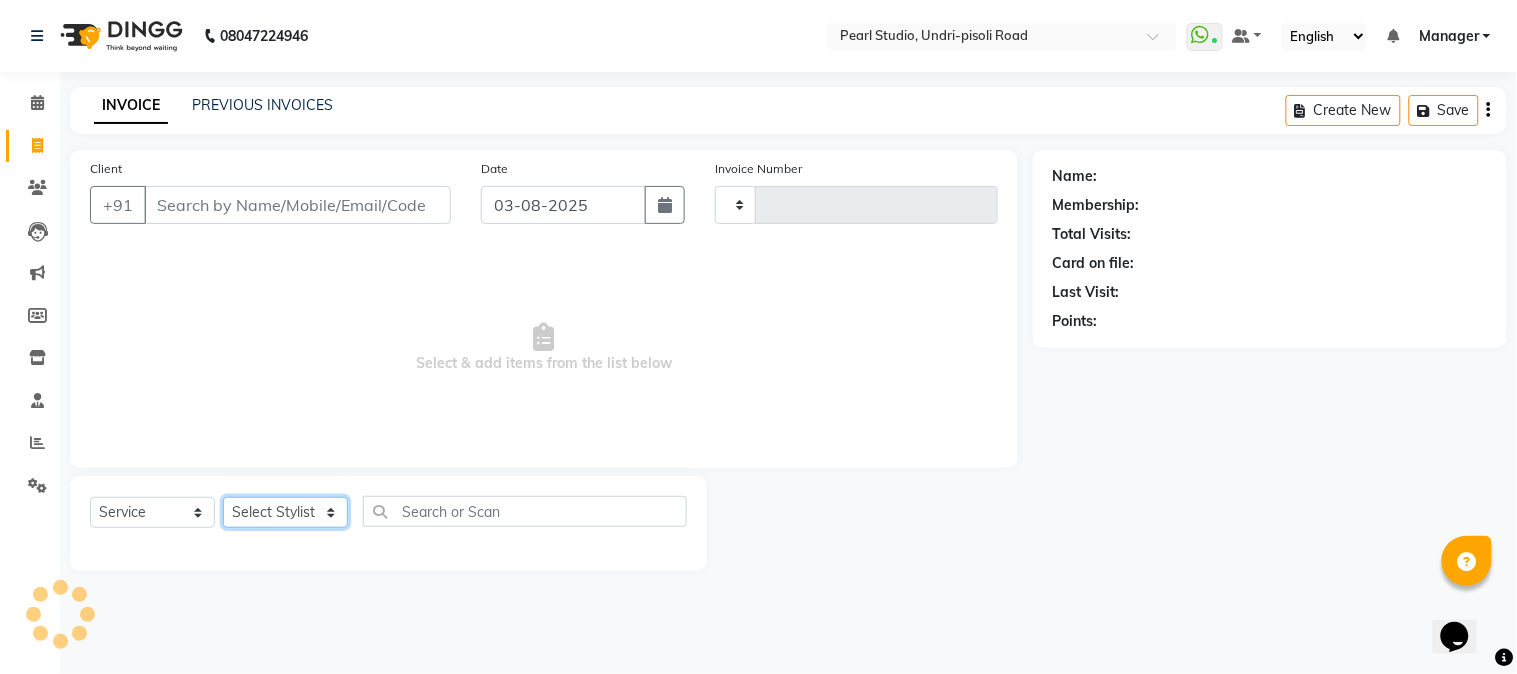 click on "Select Stylist Manager Nikhil Gulhane Nitu Rai Pratik Pratima Akshay Sonawane Sabita Pariyar Sahil Samundra Thapa" 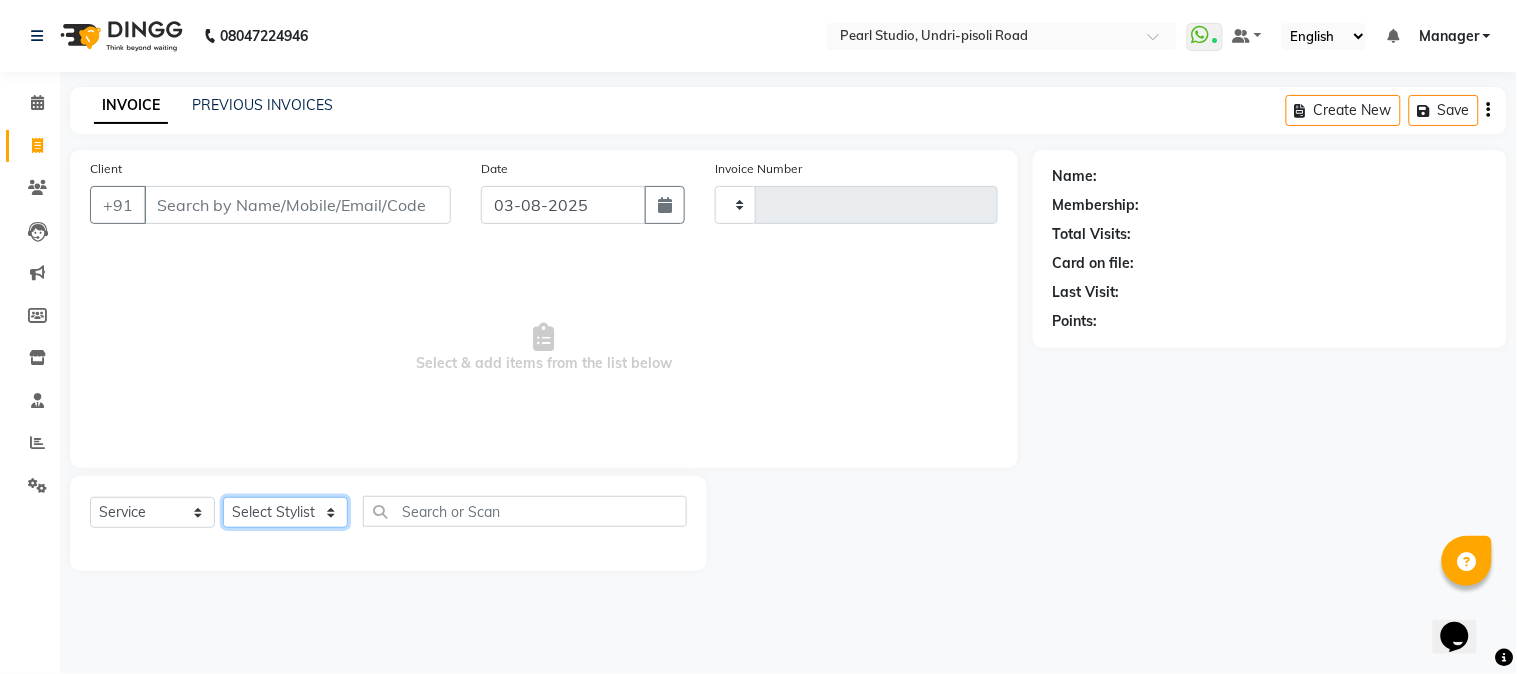 select on "71778" 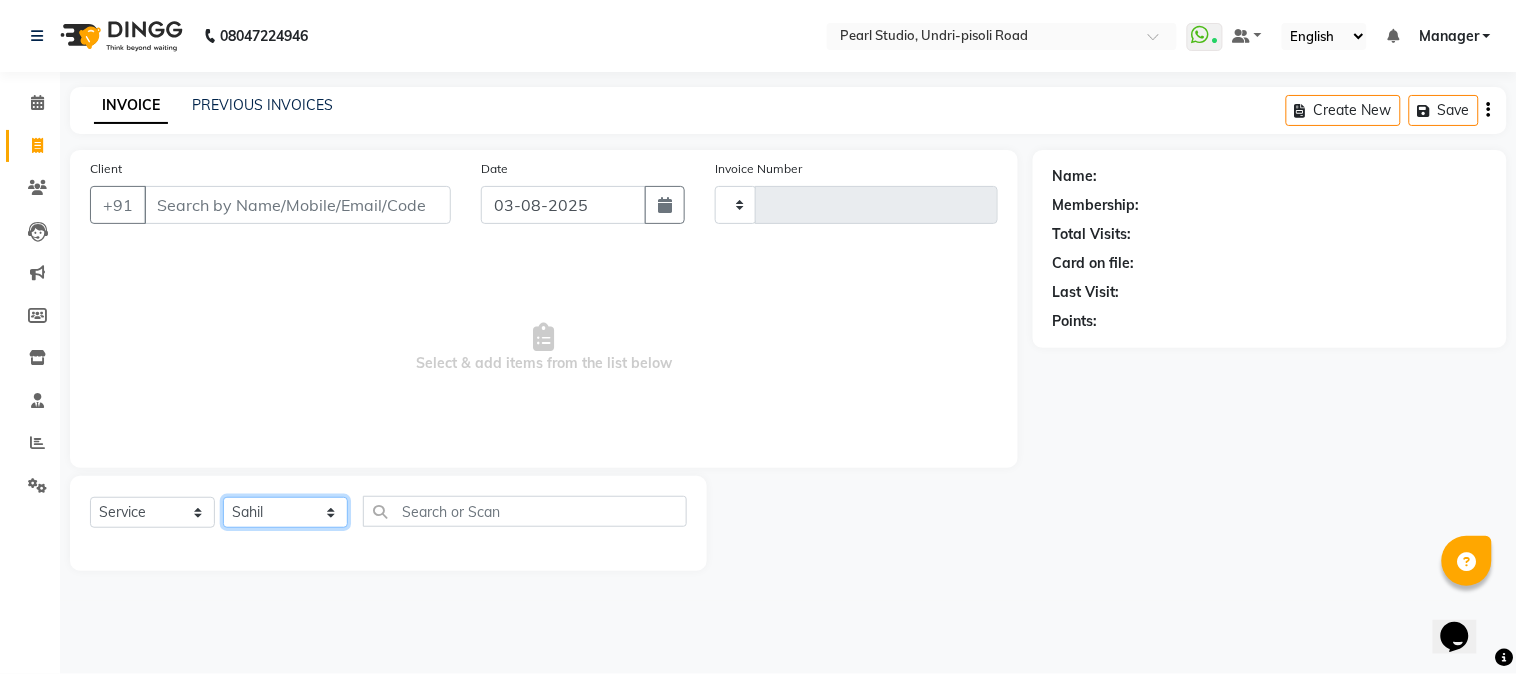 click on "Select Stylist Manager Nikhil Gulhane Nitu Rai Pratik Pratima Akshay Sonawane Sabita Pariyar Sahil Samundra Thapa" 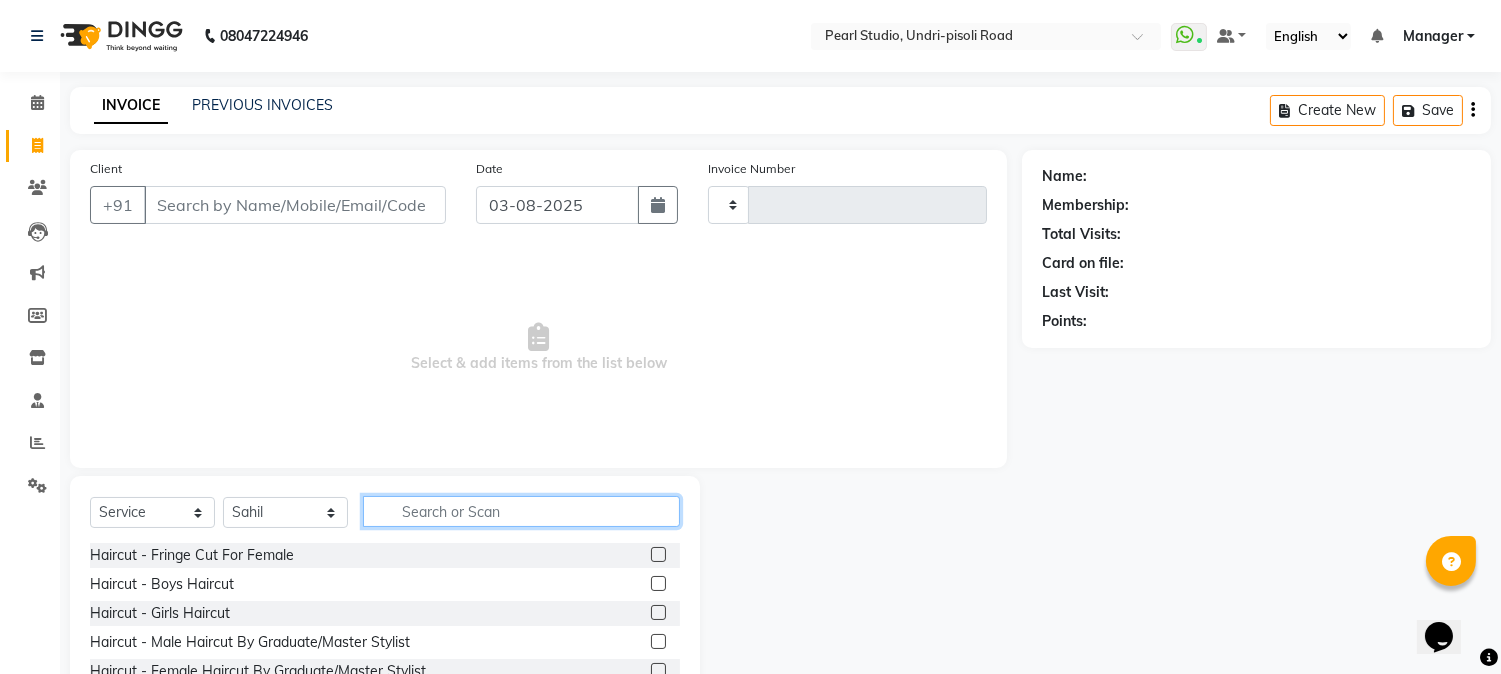 click 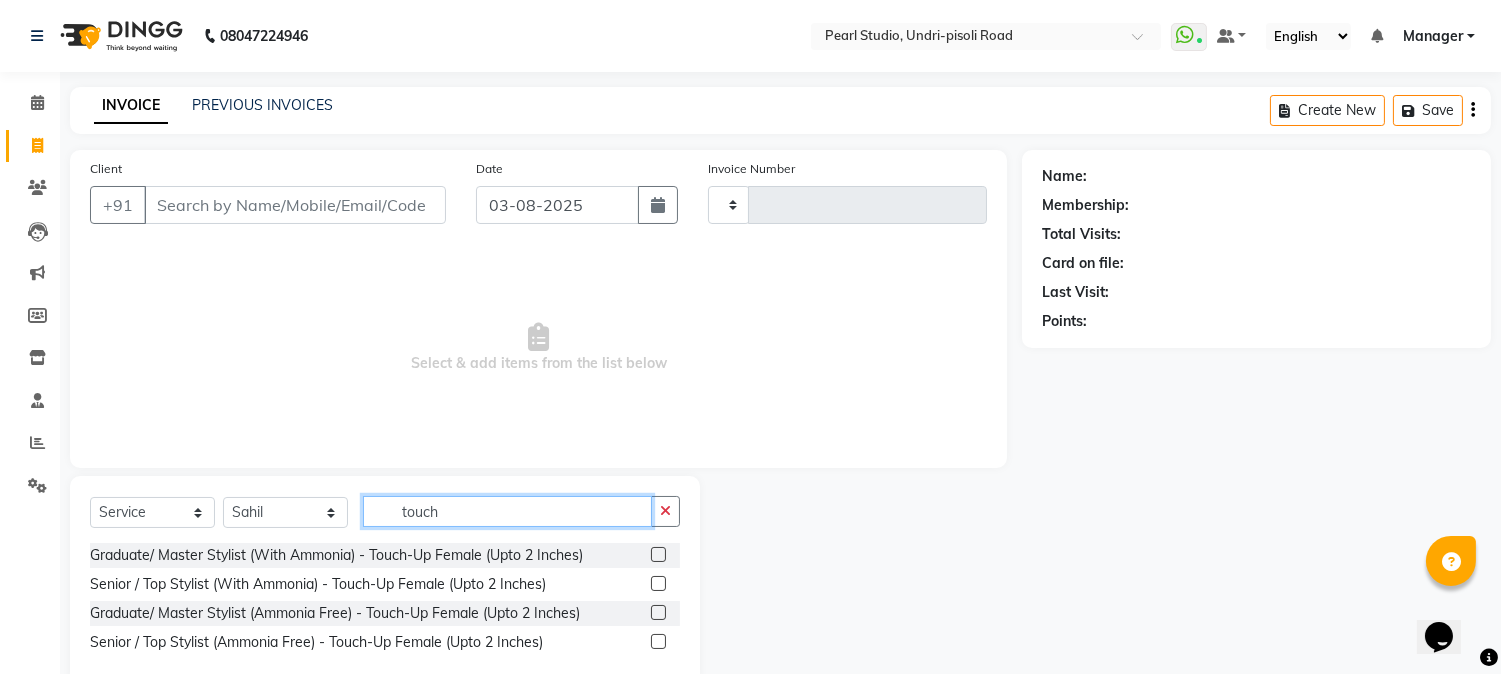 scroll, scrollTop: 43, scrollLeft: 0, axis: vertical 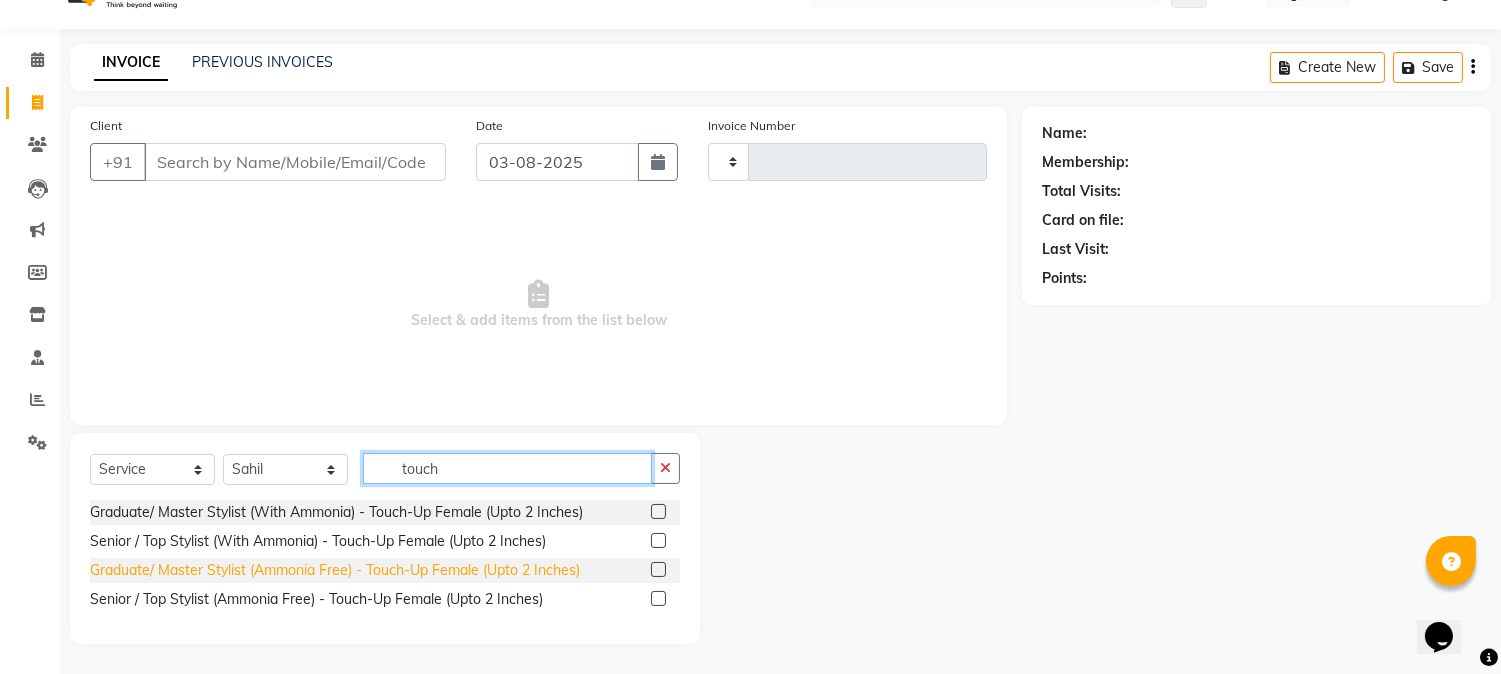 type on "touch" 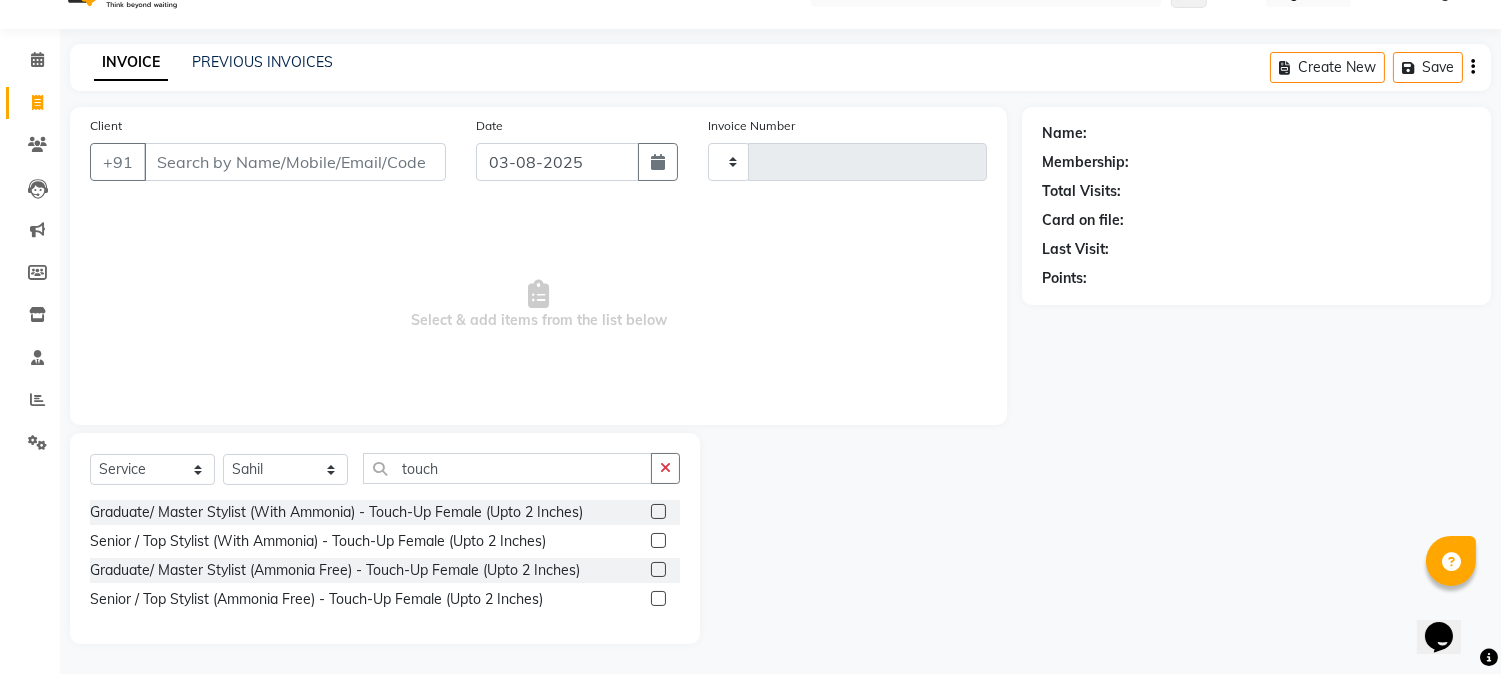 click on "Graduate/ Master Stylist (Ammonia Free) - Touch-Up Female (Upto 2 Inches)" 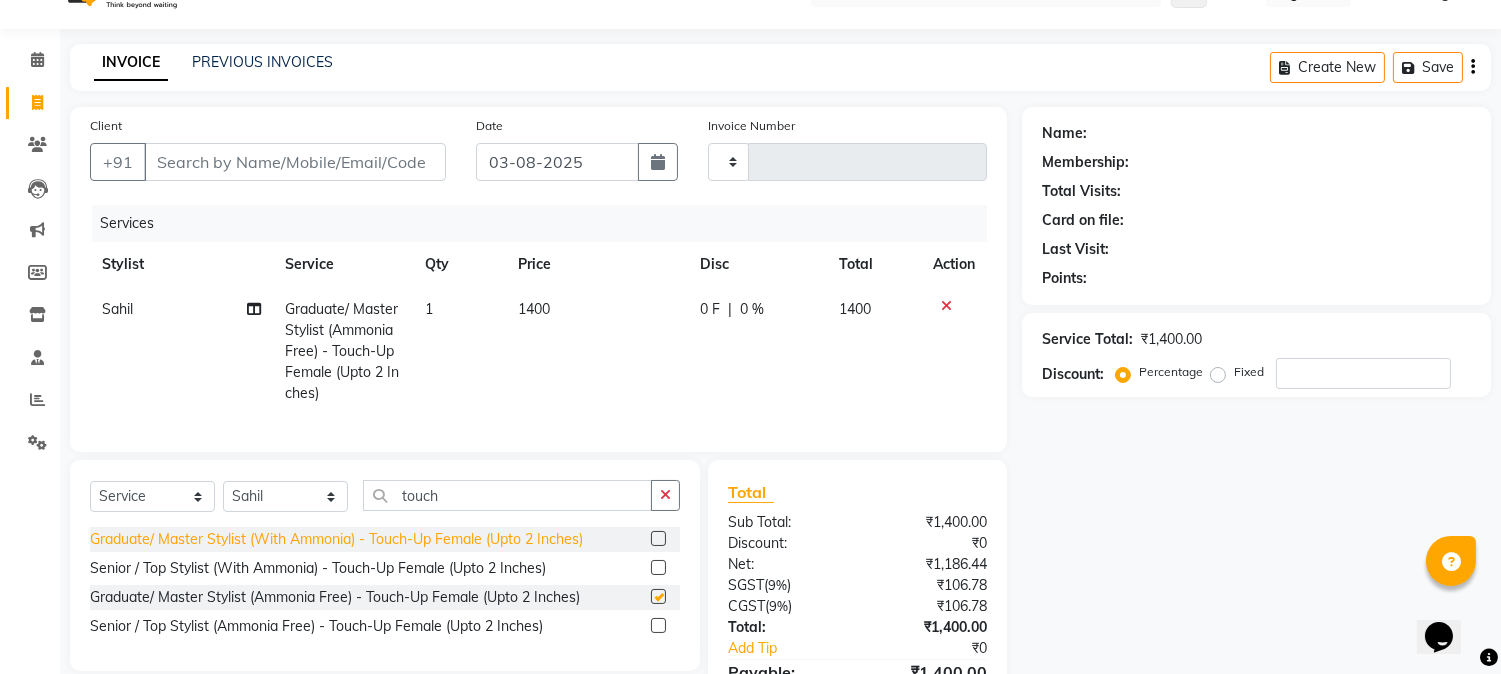 checkbox on "false" 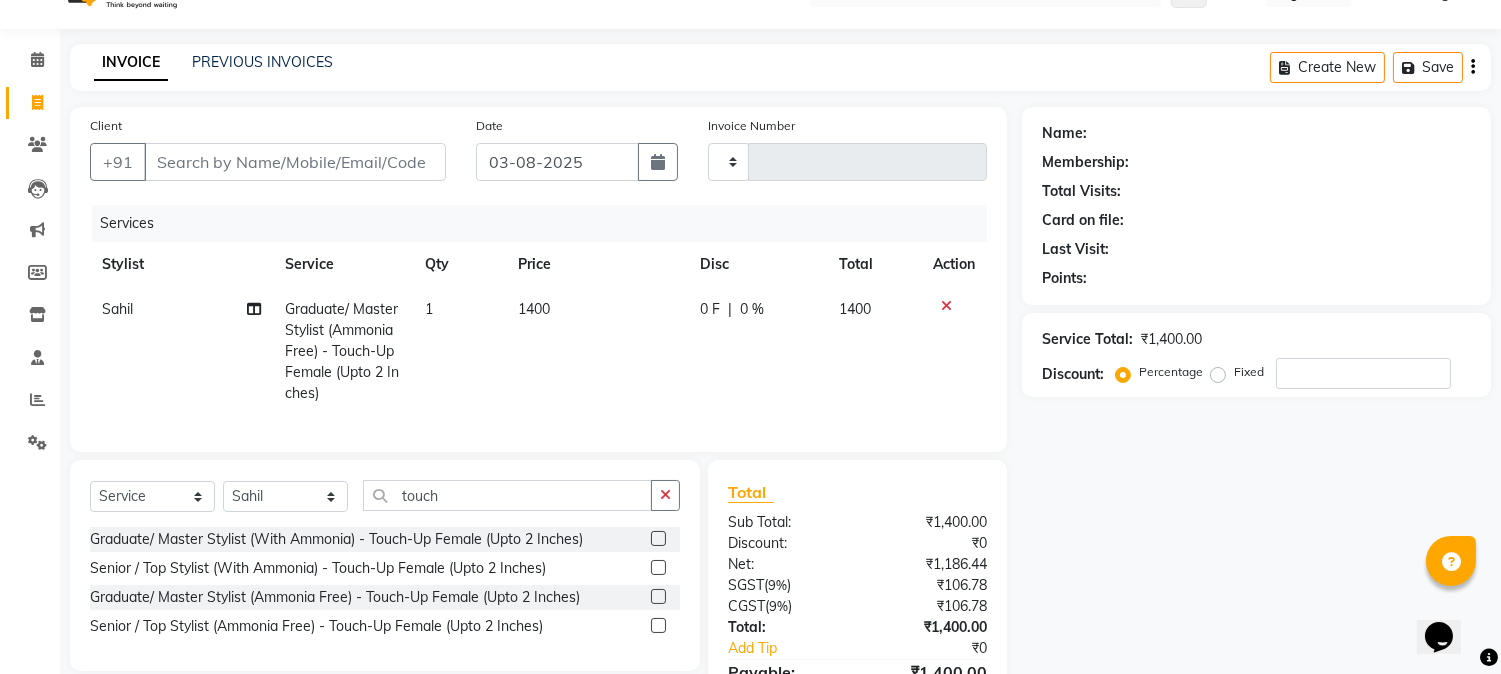 click on "1400" 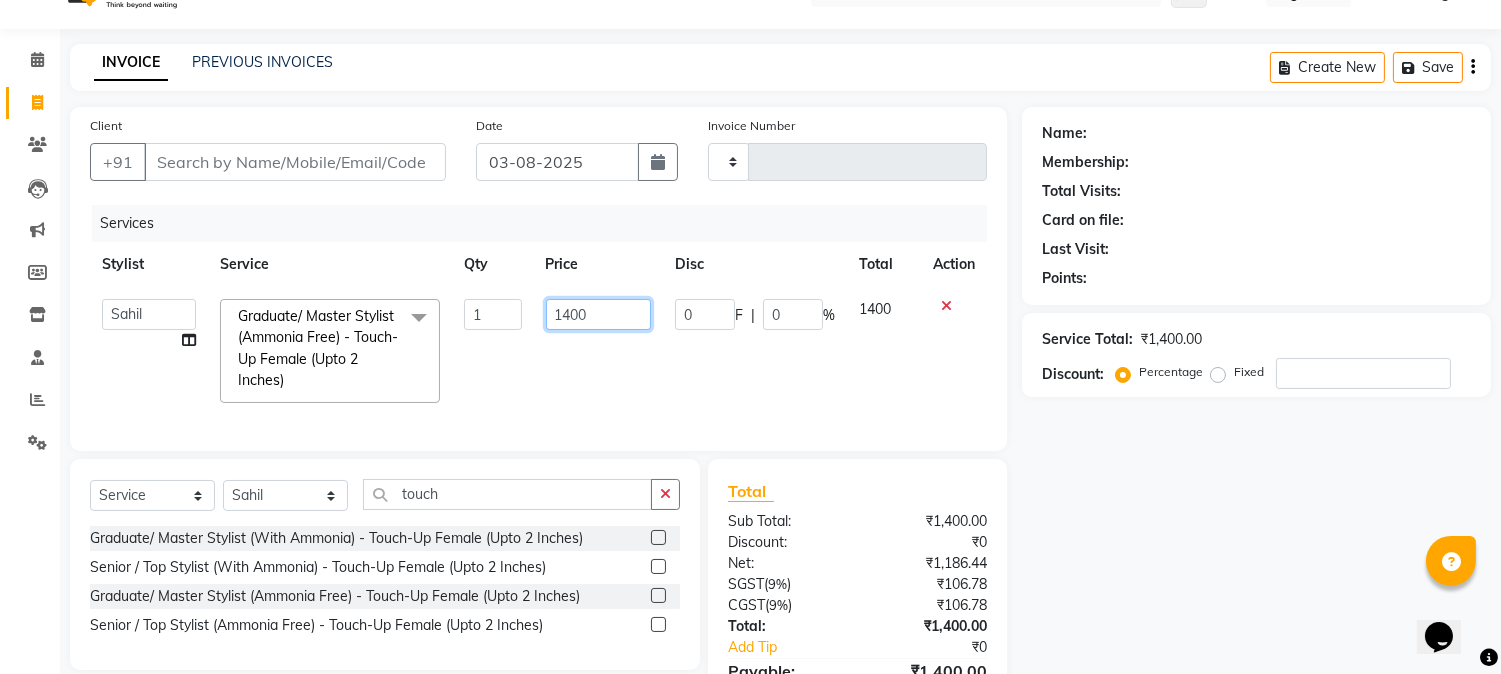 drag, startPoint x: 568, startPoint y: 320, endPoint x: 476, endPoint y: 318, distance: 92.021736 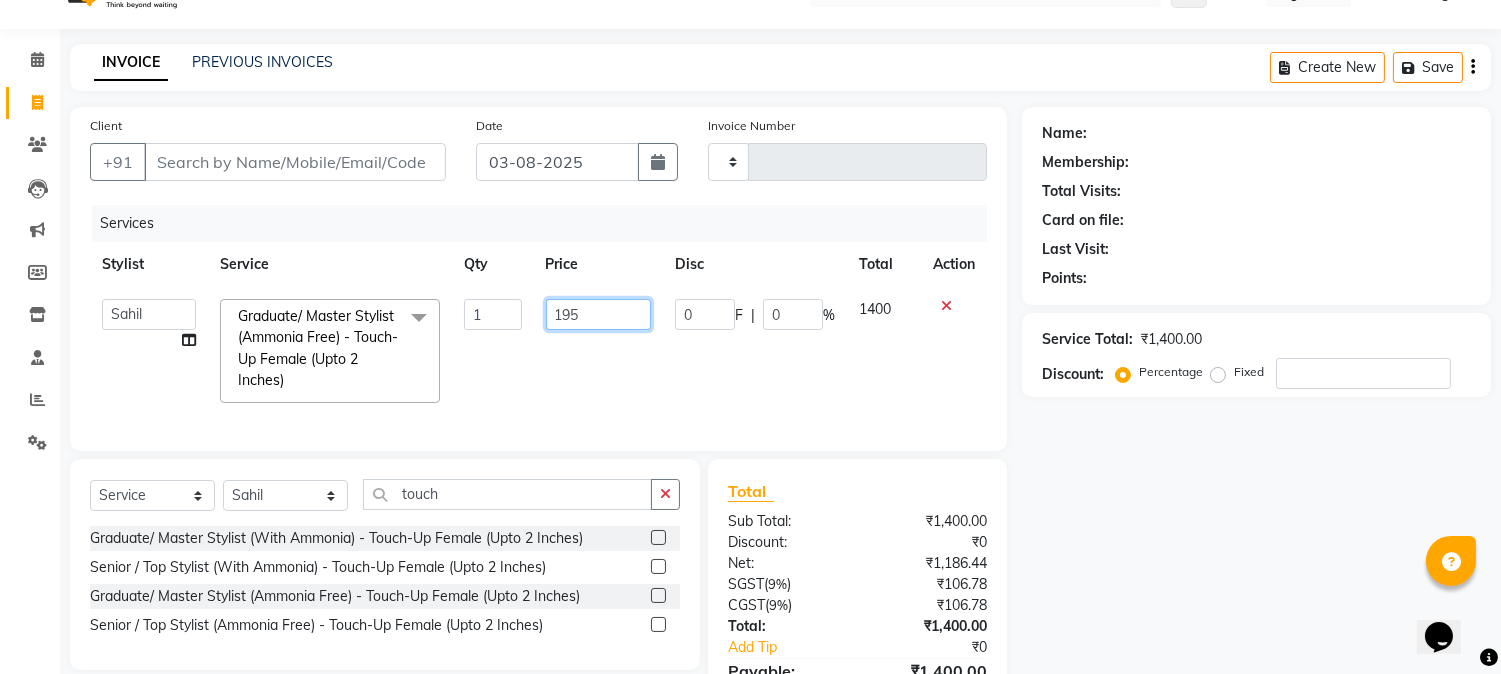 type on "1950" 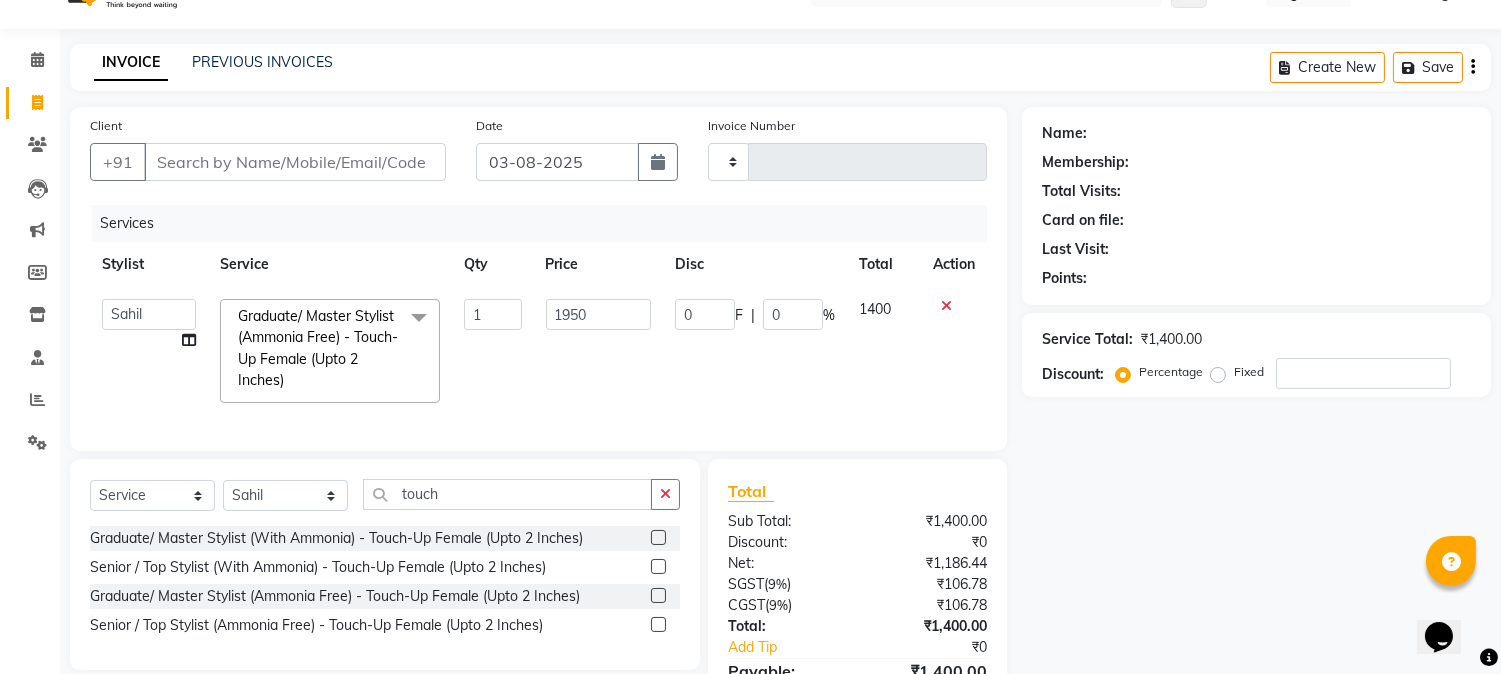 click on "Name: Membership: Total Visits: Card on file: Last Visit:  Points:  Service Total:  ₹1,400.00  Discount:  Percentage   Fixed" 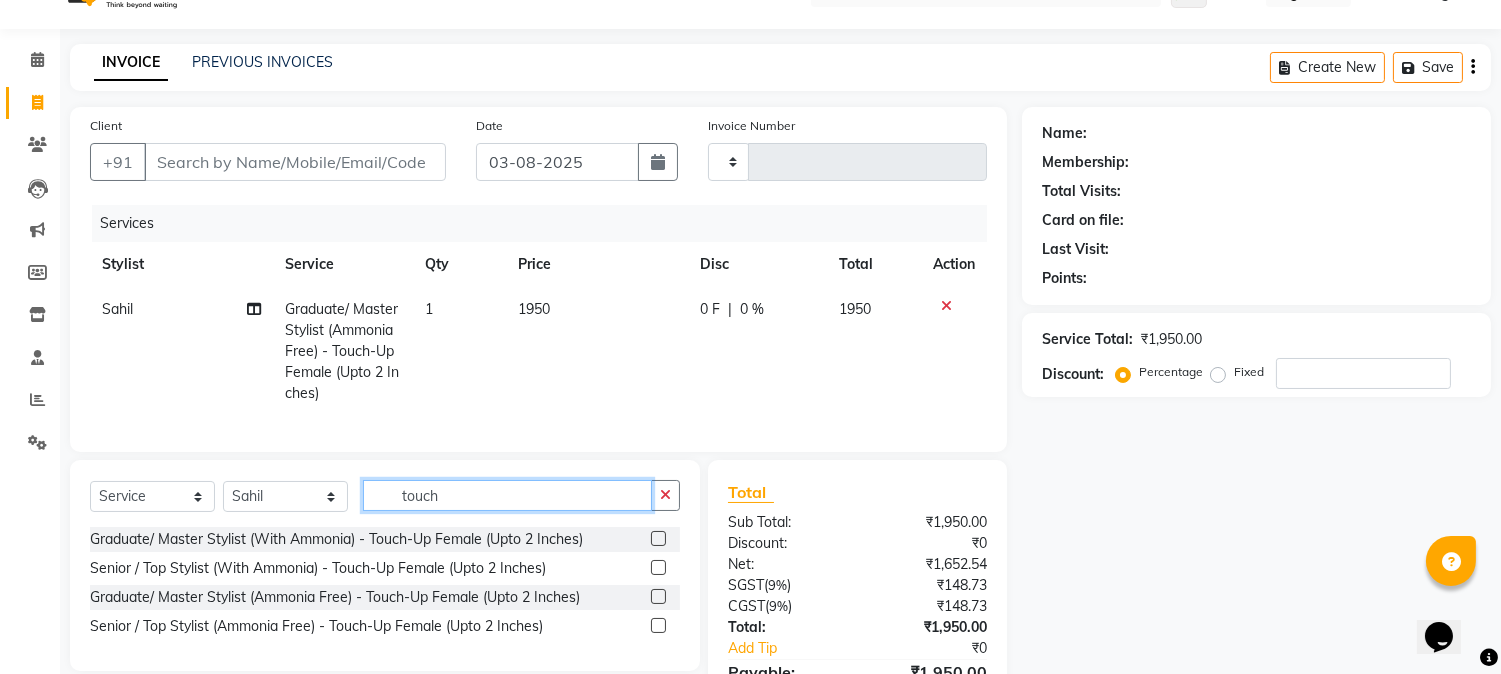 drag, startPoint x: 458, startPoint y: 507, endPoint x: 330, endPoint y: 506, distance: 128.0039 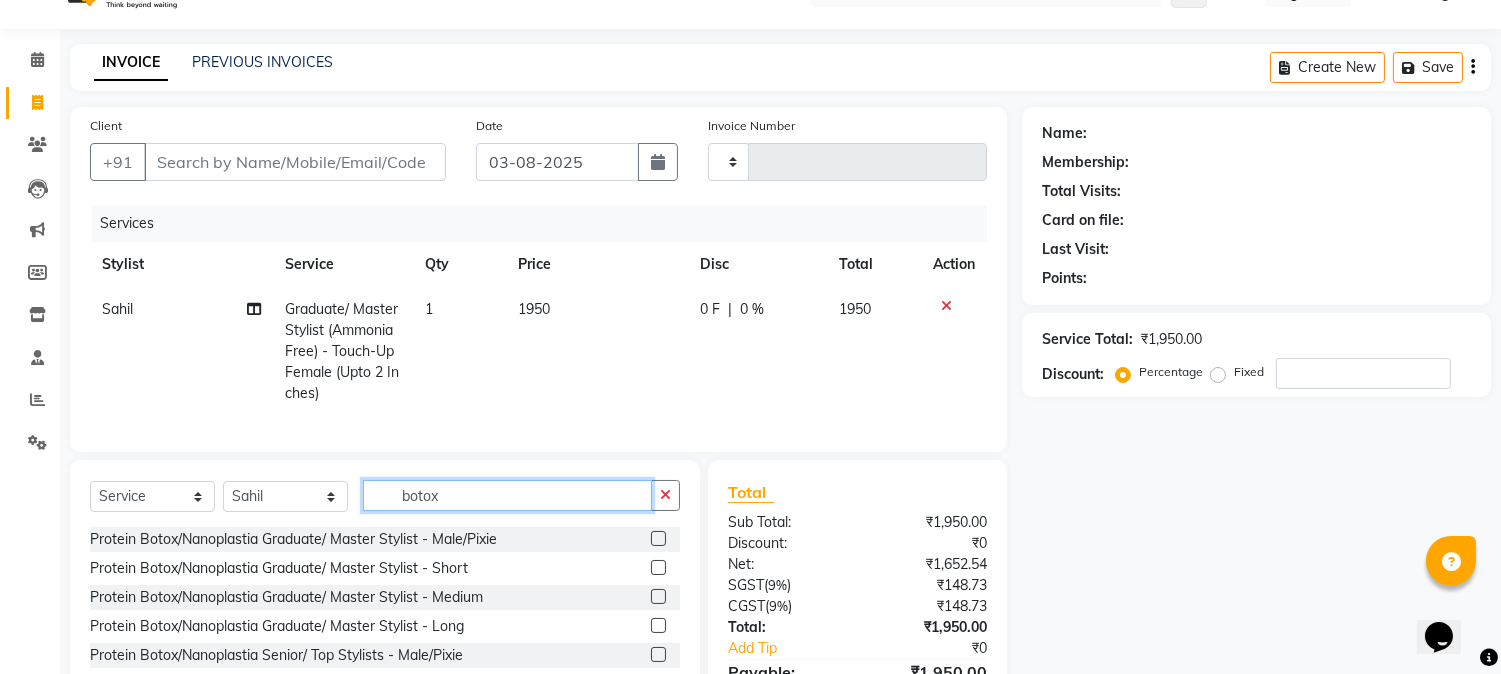 scroll, scrollTop: 154, scrollLeft: 0, axis: vertical 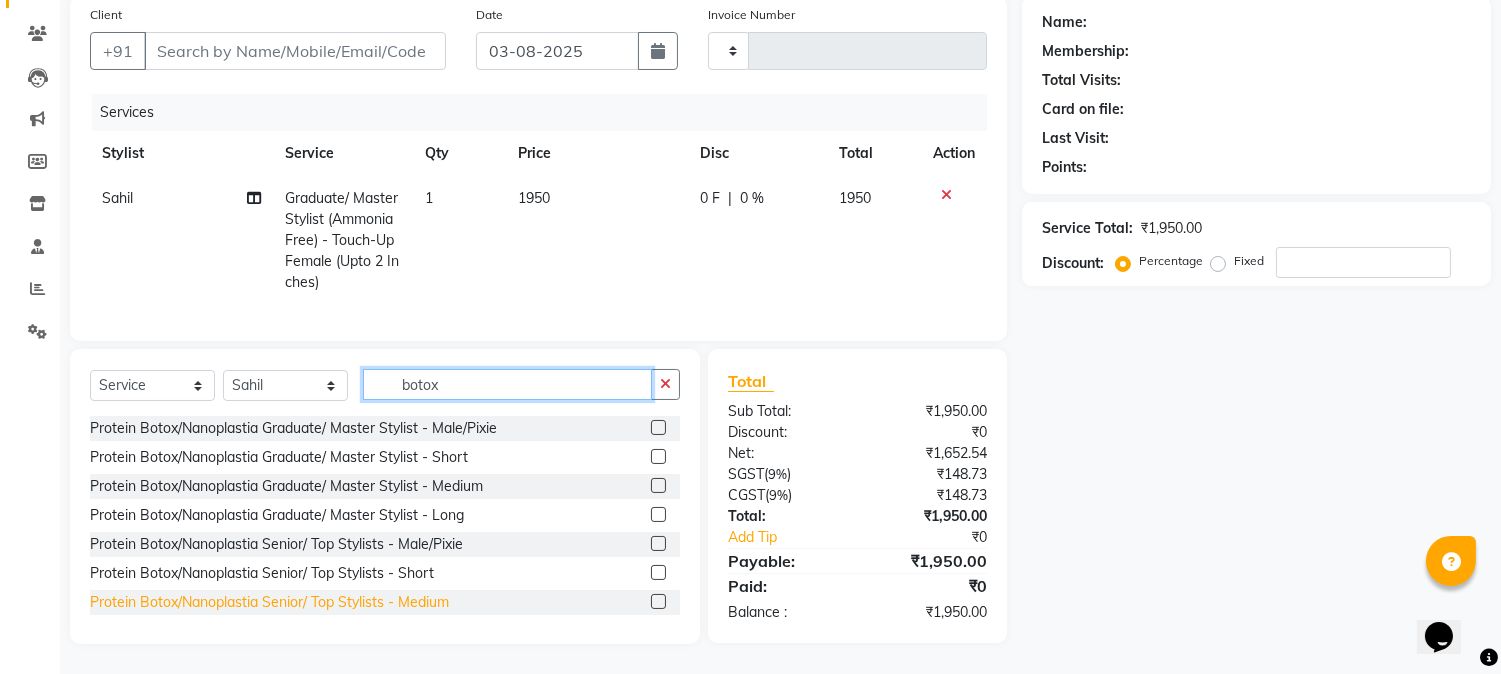 type on "botox" 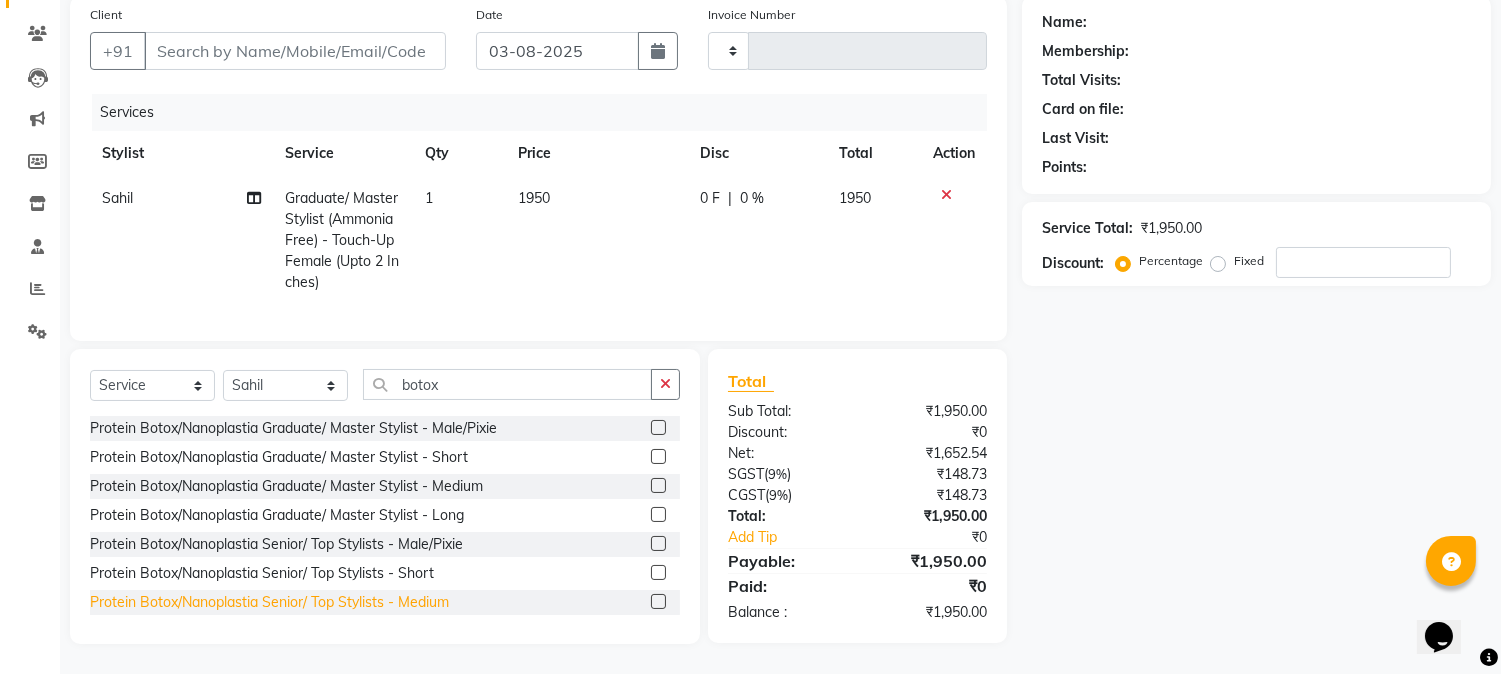 click on "Protein Botox/Nanoplastia Senior/ Top Stylists - Medium" 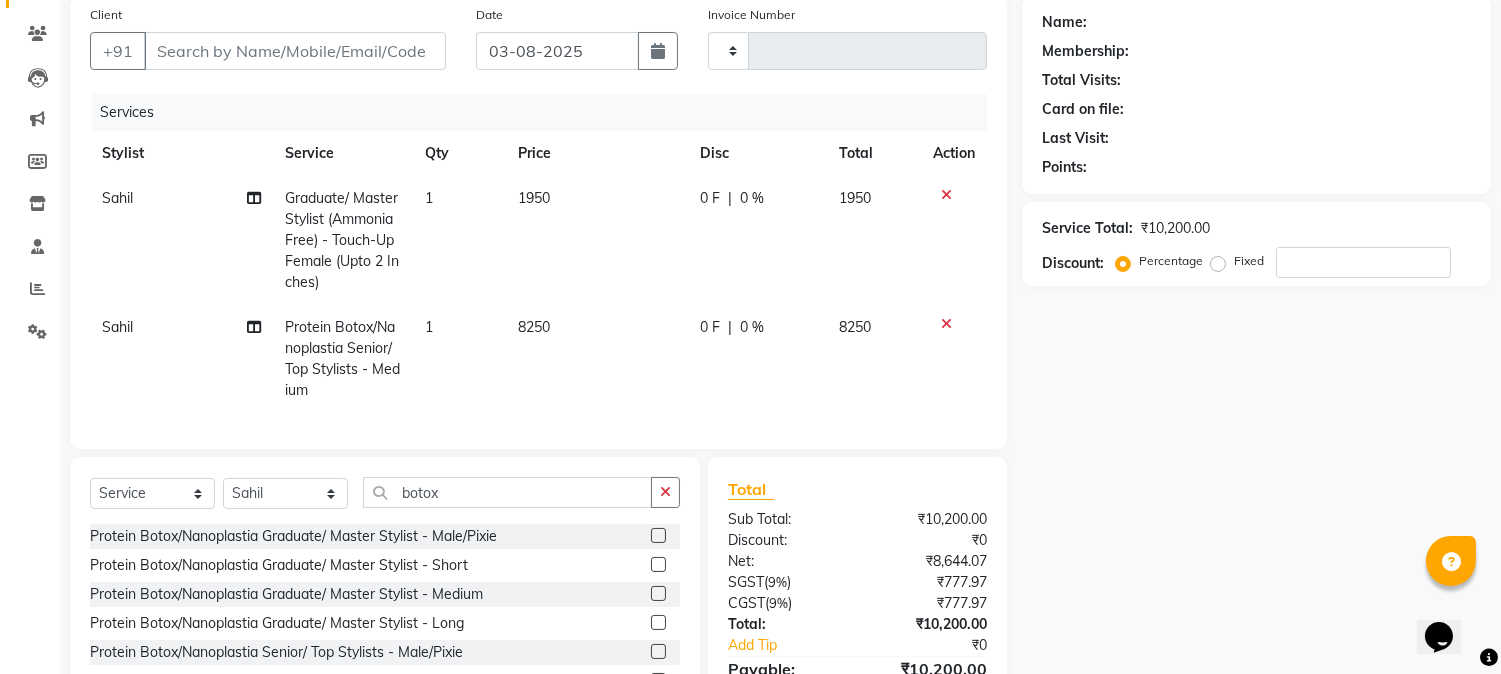 checkbox on "false" 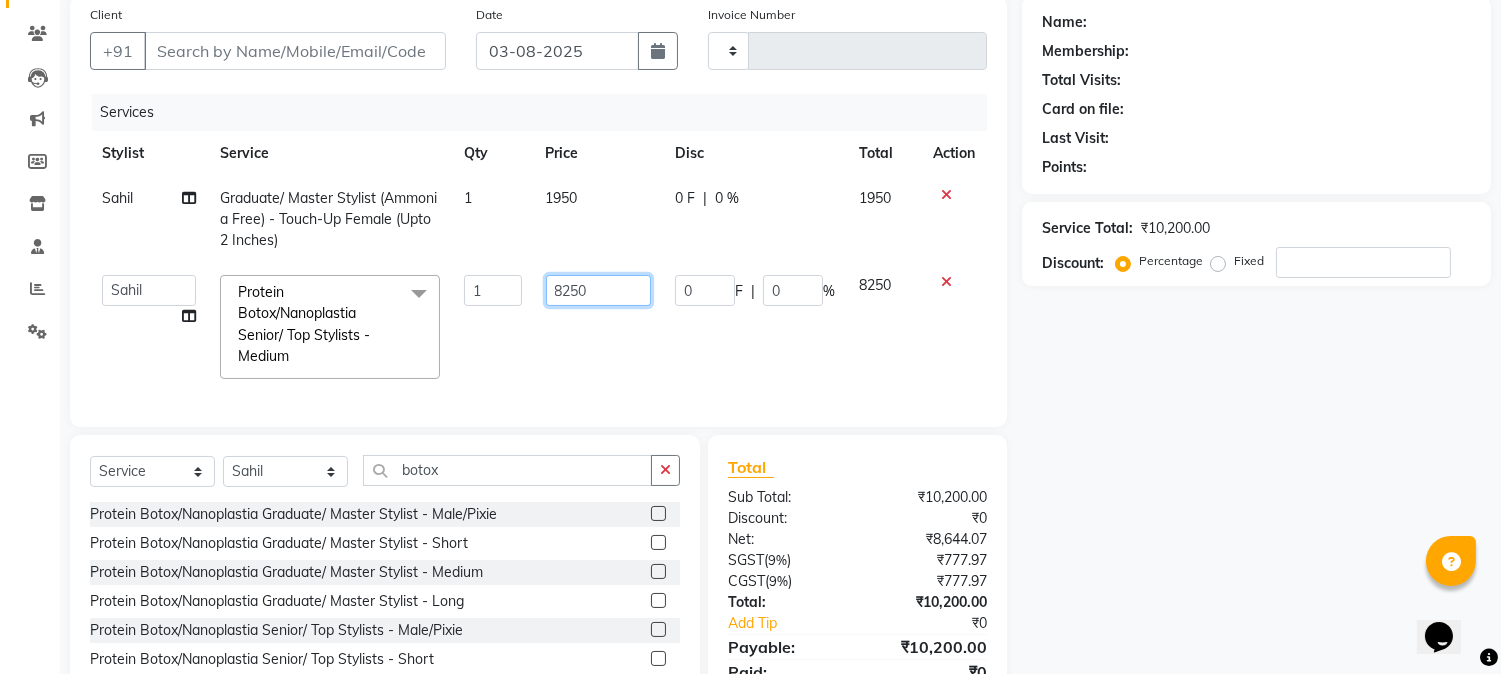 drag, startPoint x: 631, startPoint y: 292, endPoint x: 506, endPoint y: 286, distance: 125.14392 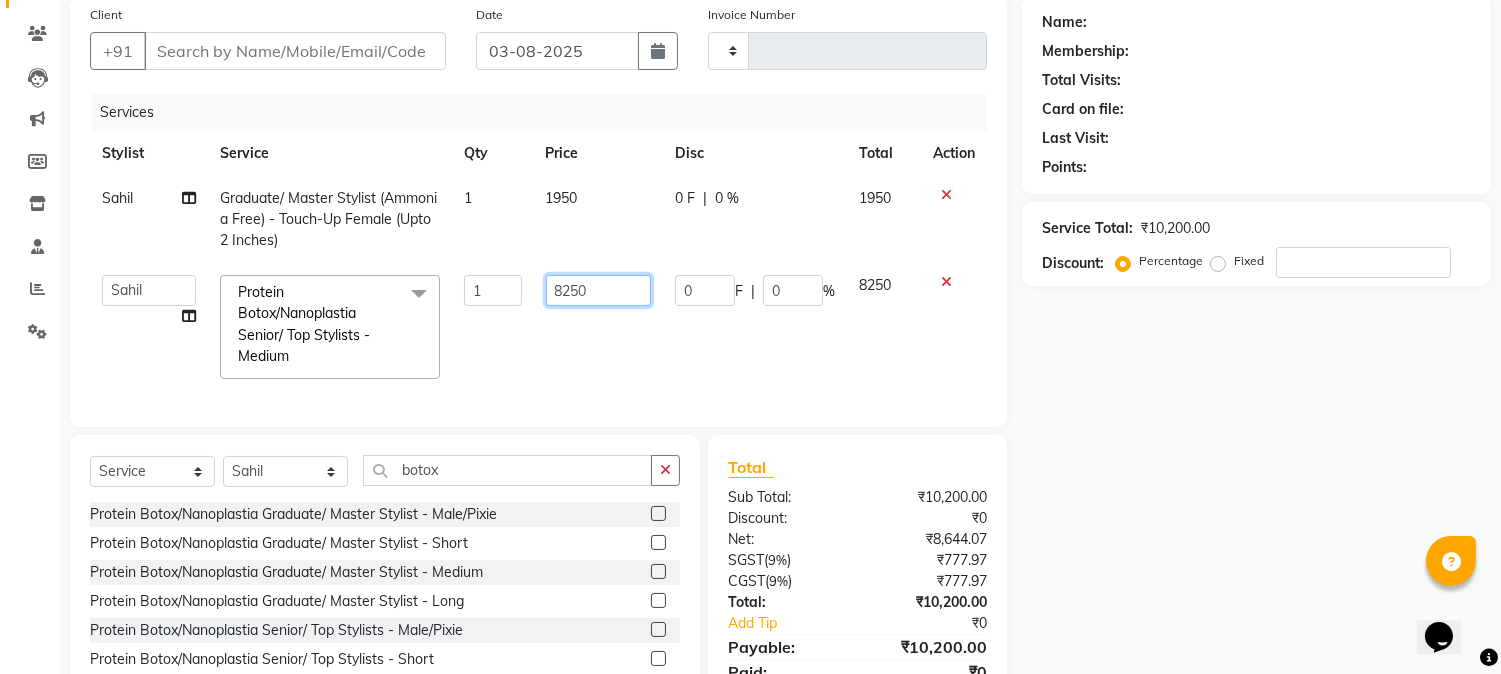type on "6" 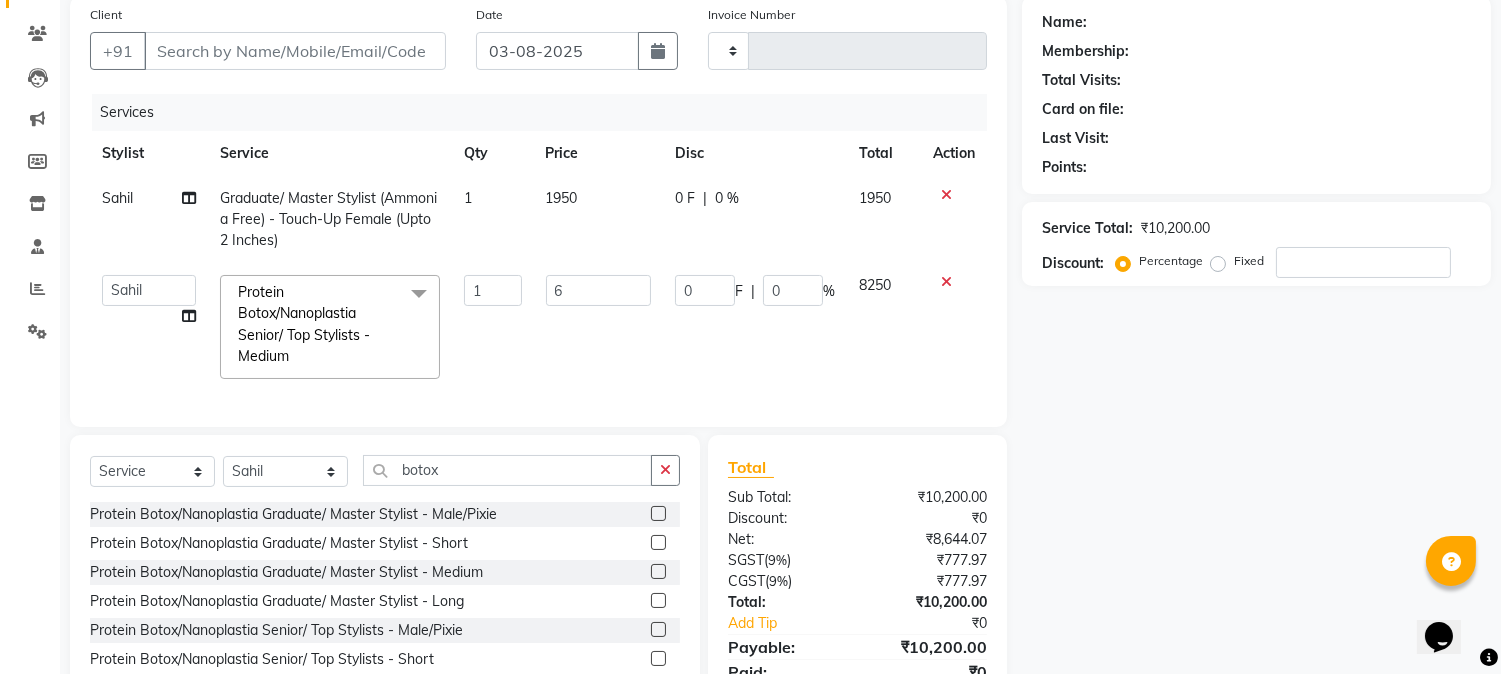 click on "Sahil Graduate/ Master Stylist (Ammonia Free) - Touch-Up Female (Upto 2 Inches) 1 1950 0 F | 0 % 1950  Manager   Nikhil Gulhane   Nitu Rai   Pratik   Pratima Akshay Sonawane   Sabita Pariyar   Sahil   Samundra Thapa  Protein Botox/Nanoplastia Senior/ Top Stylists - Medium  x Haircut  - Fringe Cut For Female Haircut  - Boys Haircut Haircut  - Girls Haircut Haircut  - Male Haircut By Graduate/Master Stylist Haircut  - Female Haircut By Graduate/Master Stylist Haircut  - Male Haircut By Senior/Top Stylist Haircut  - Female Haircut By Senior/Top Stylist Scrub - Full Back High Frequency Cornrow's Per Style Hair-Deep Conditioner Classic Hairwash  - Hair Wash For Male Classic Hairwash  - Short Length Hair For Female Classic Hairwash  - Medium Length Hair For Female Classic Hairwash  - Long Length Hair For Female Premium Hairwash  - Hair Wash For Male Premium Hairwash  - Short Length Hair For Female Premium Hairwash  - Medium Length Hair For Female Premium Hairwash  - Long Length Hair For Female Blow Dry  - Short 1" 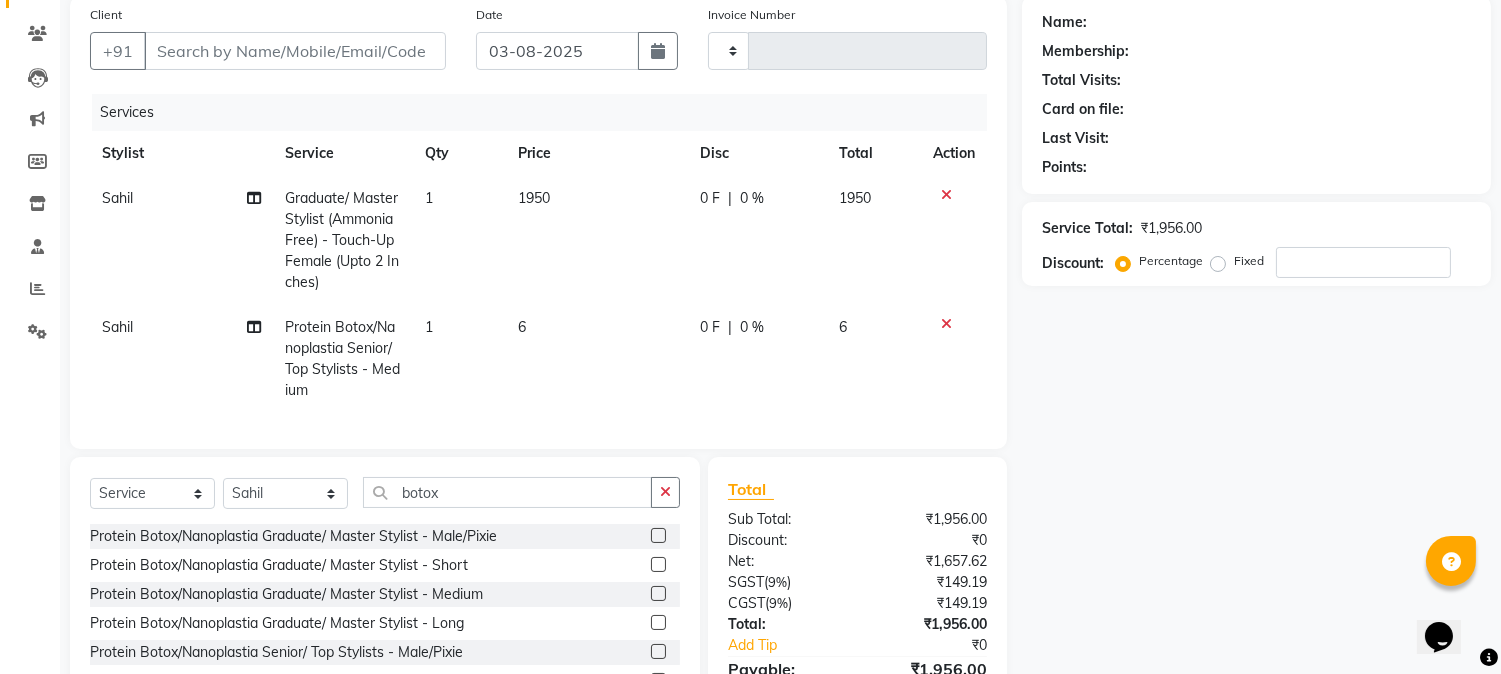 scroll, scrollTop: 265, scrollLeft: 0, axis: vertical 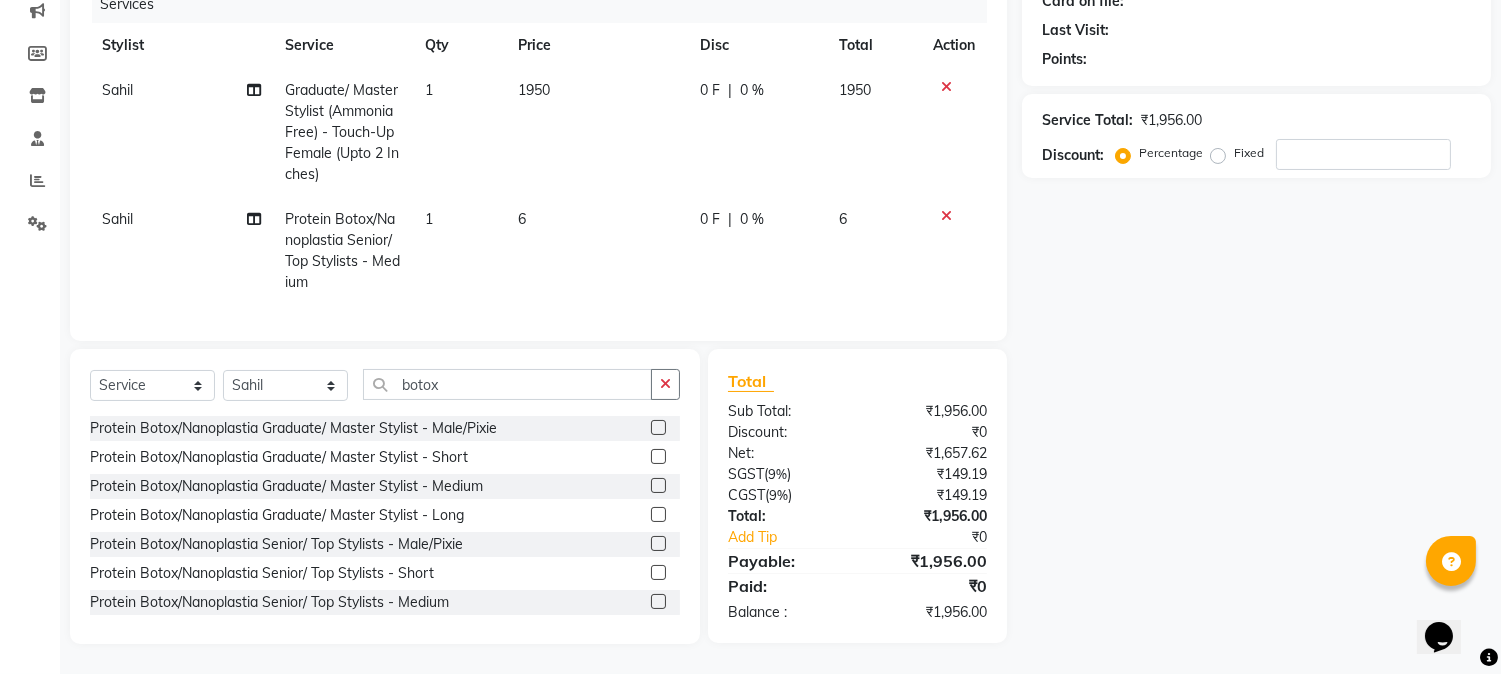 click 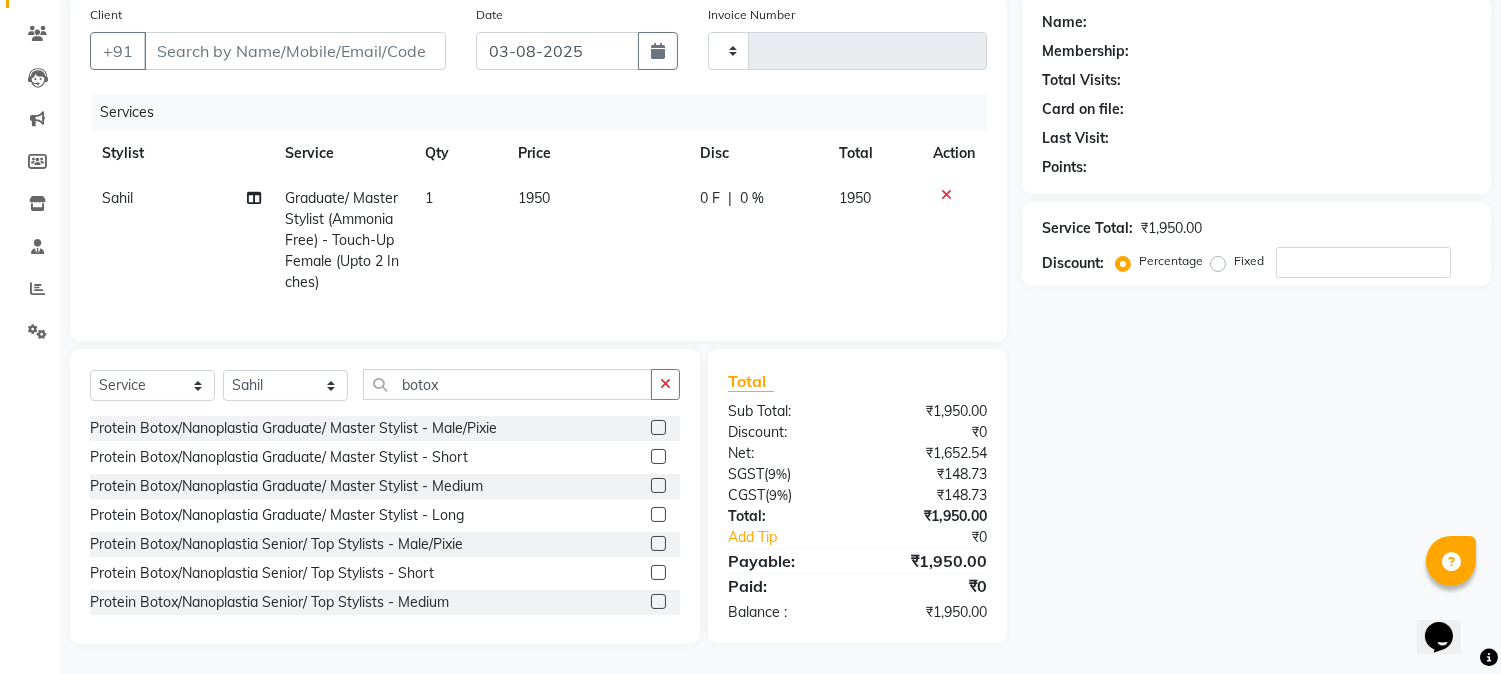 scroll, scrollTop: 170, scrollLeft: 0, axis: vertical 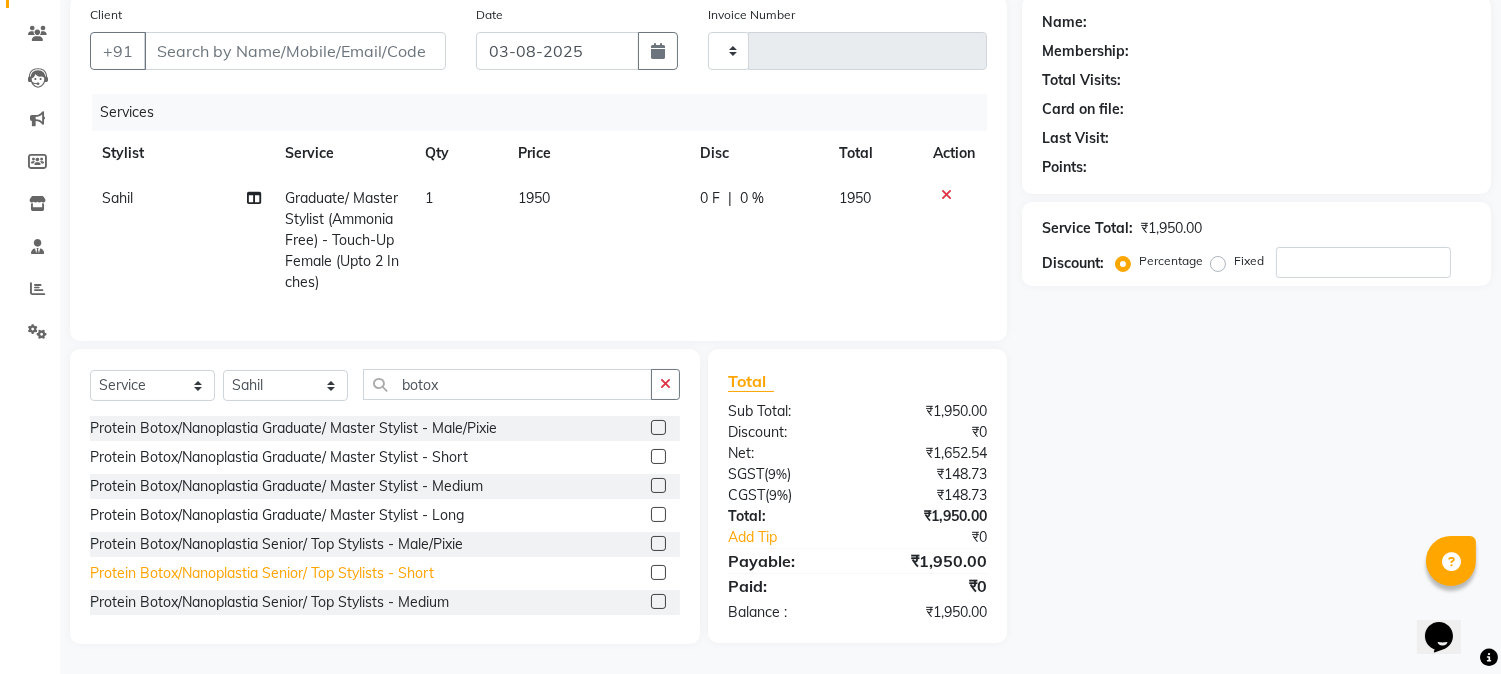 click on "Protein Botox/Nanoplastia Senior/ Top Stylists - Short" 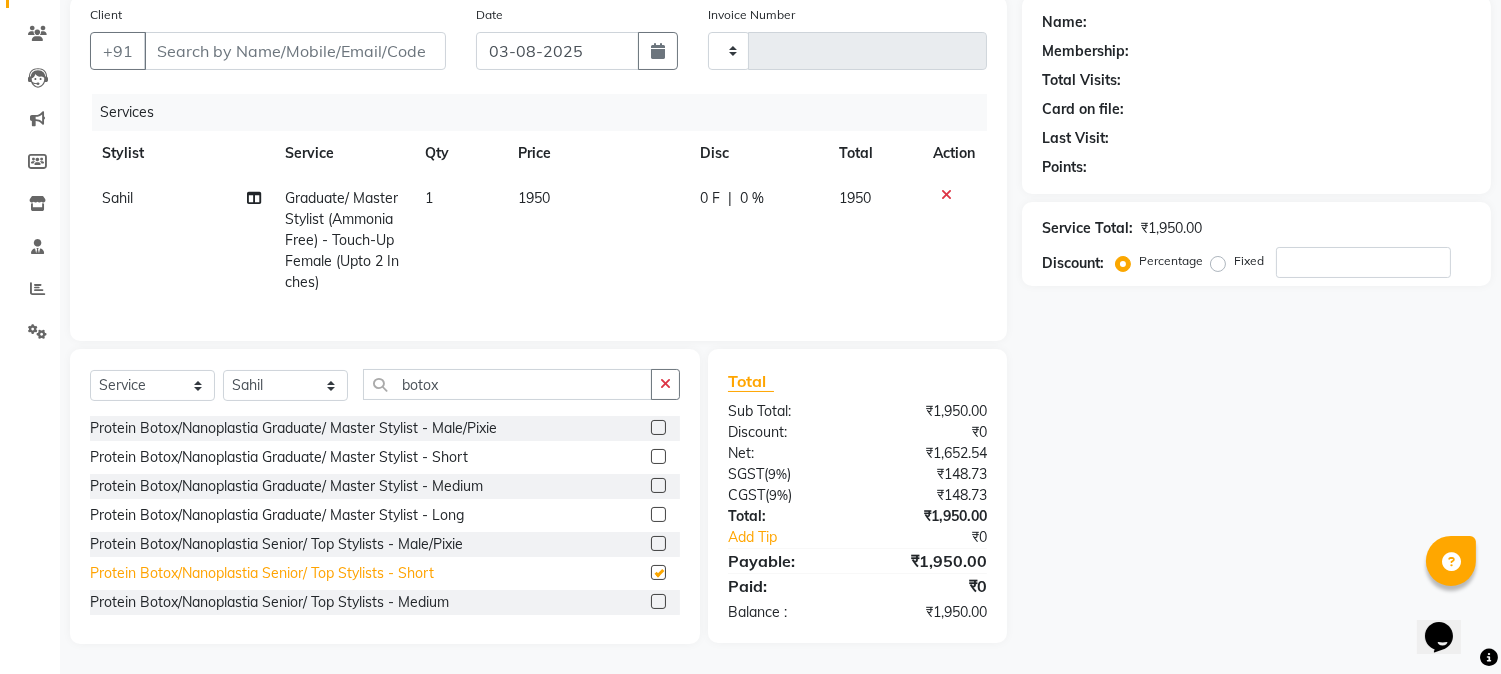 scroll, scrollTop: 265, scrollLeft: 0, axis: vertical 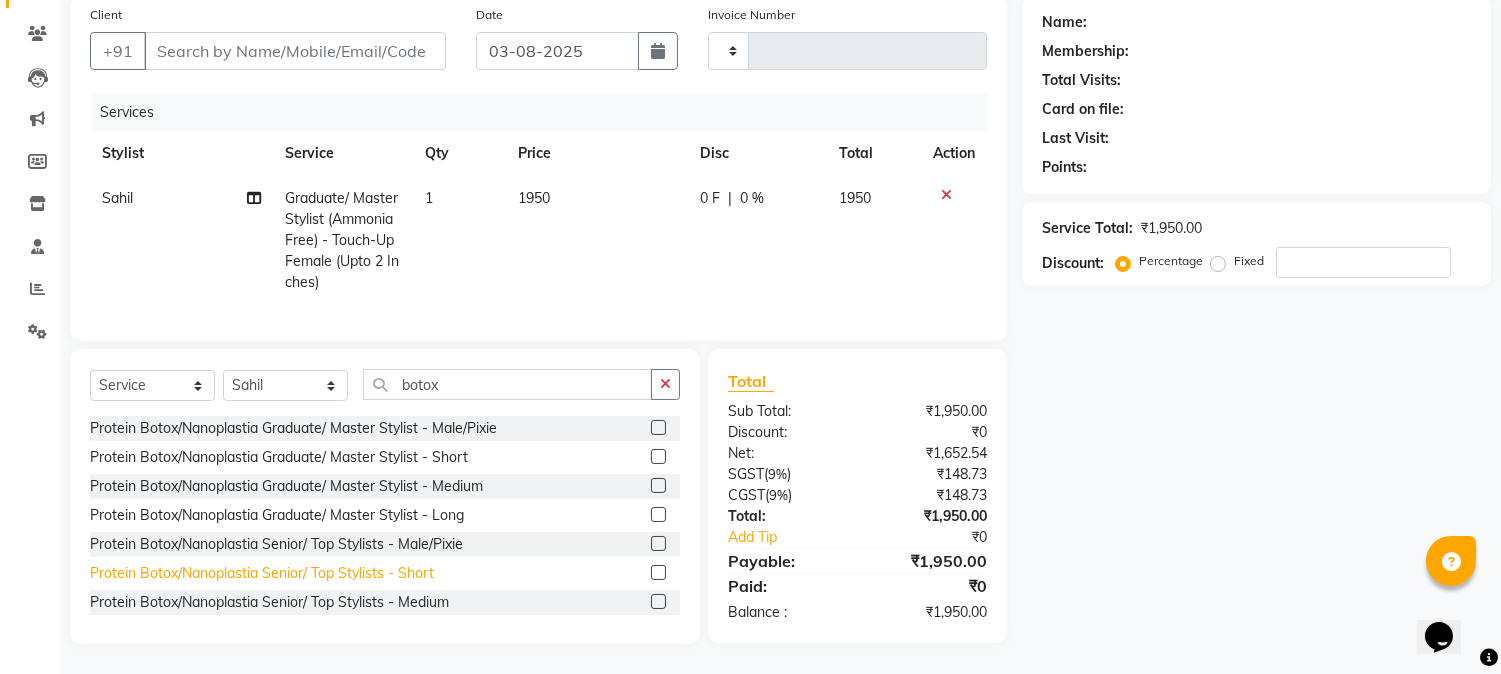 checkbox on "false" 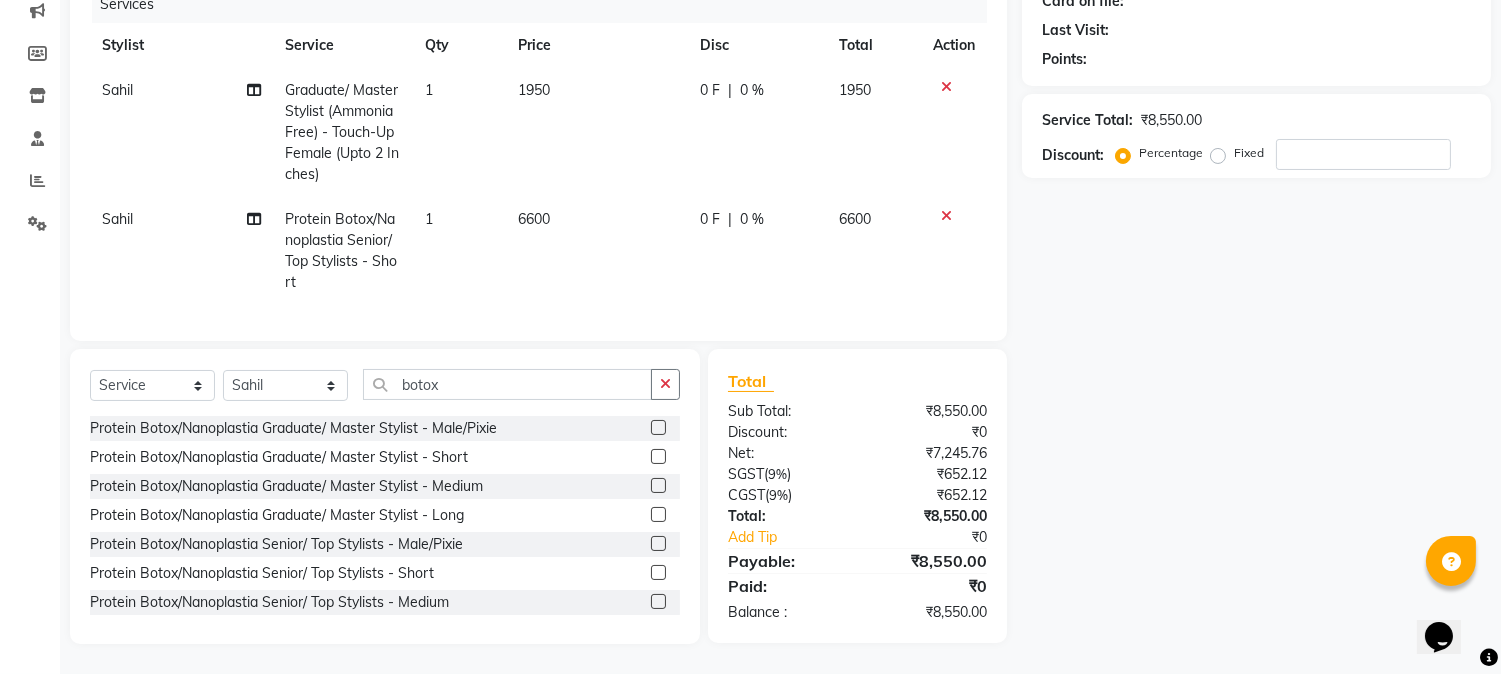 click on "6600" 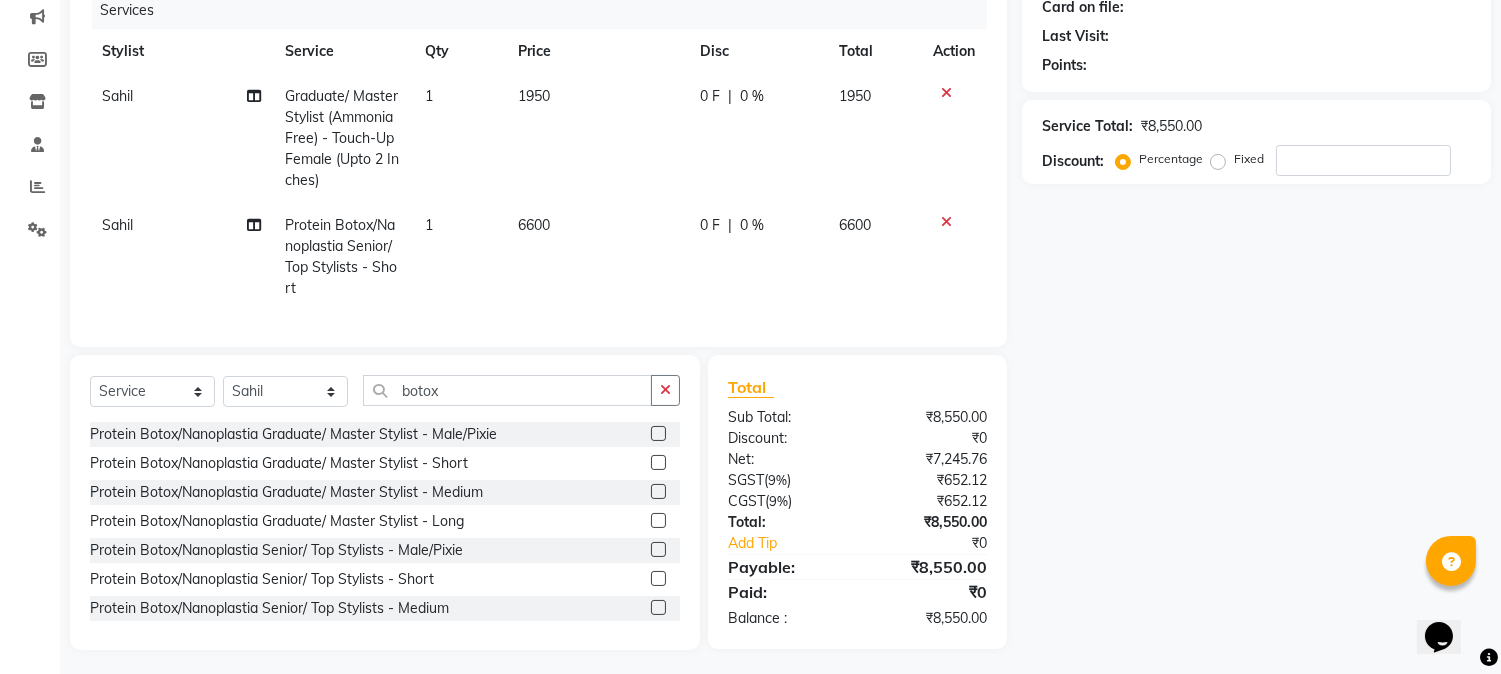 select on "71778" 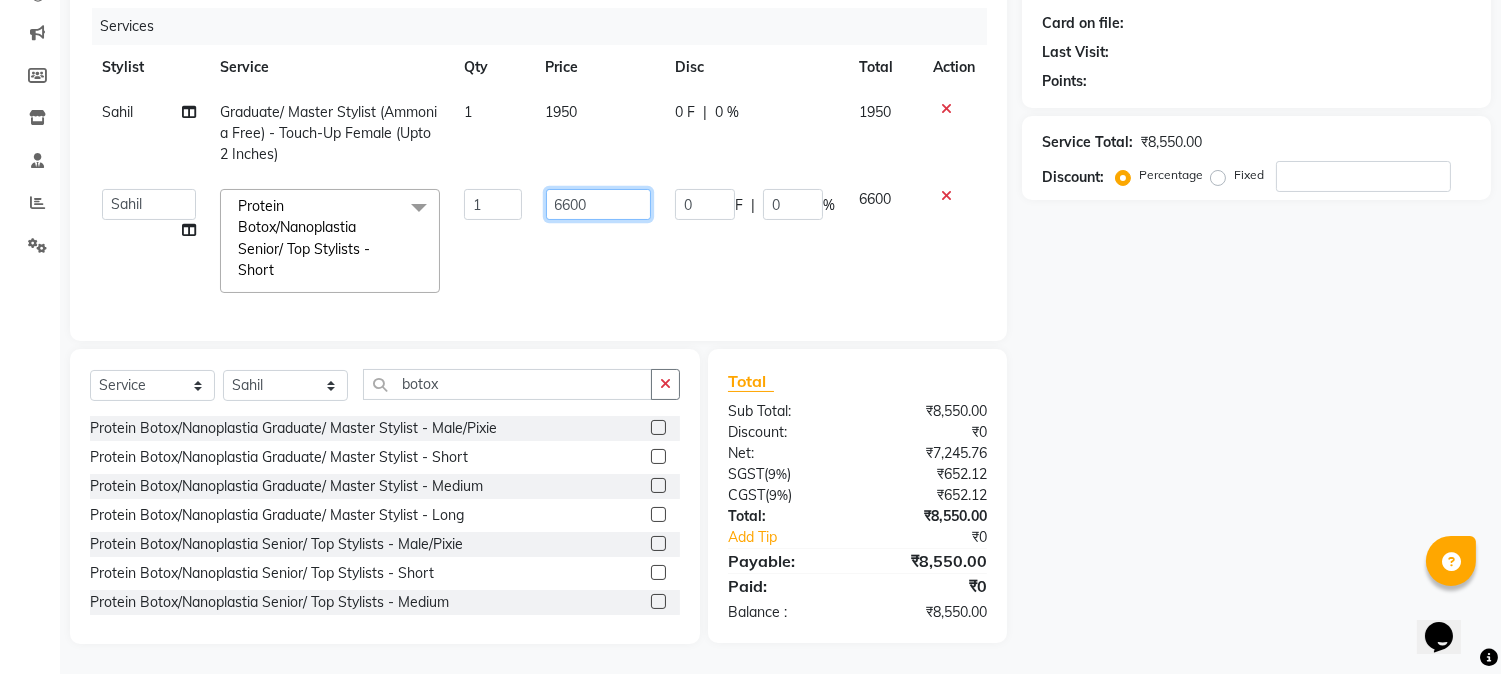 click on "6600" 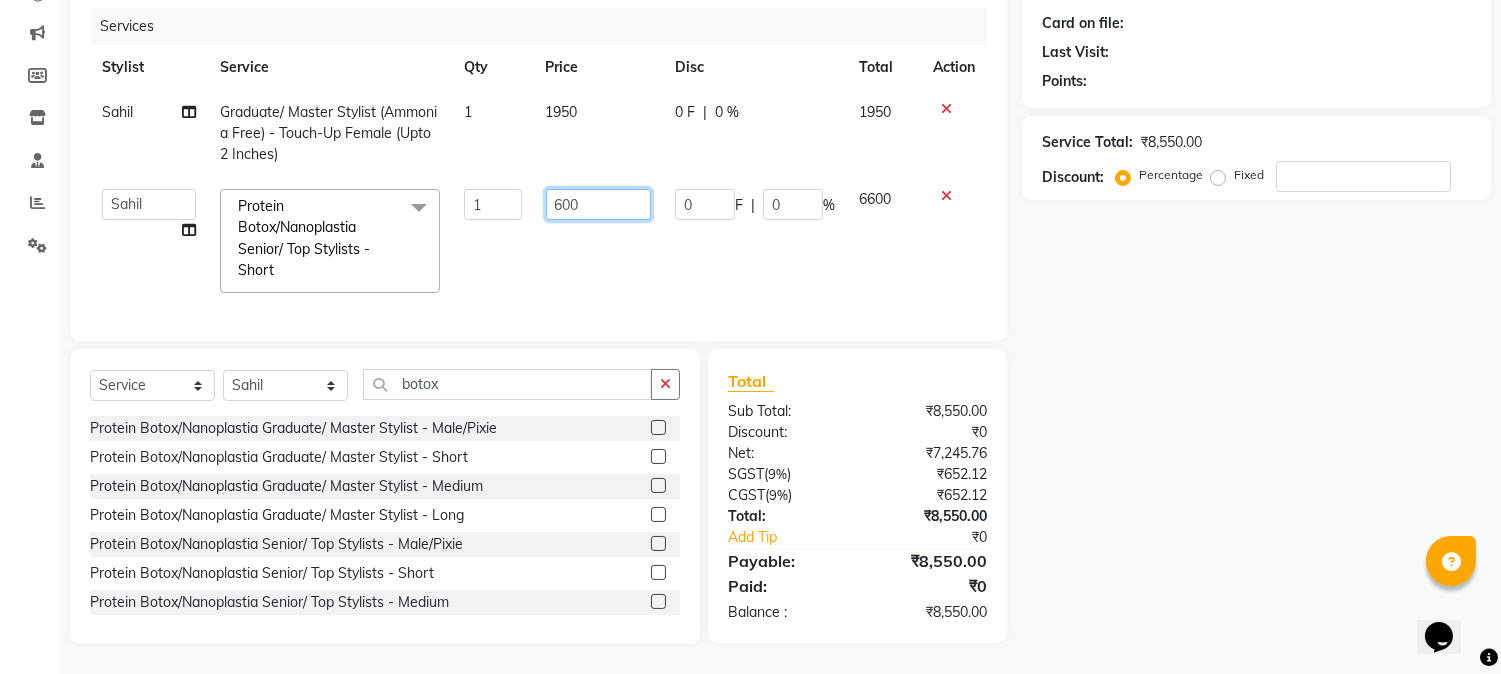 type on "6000" 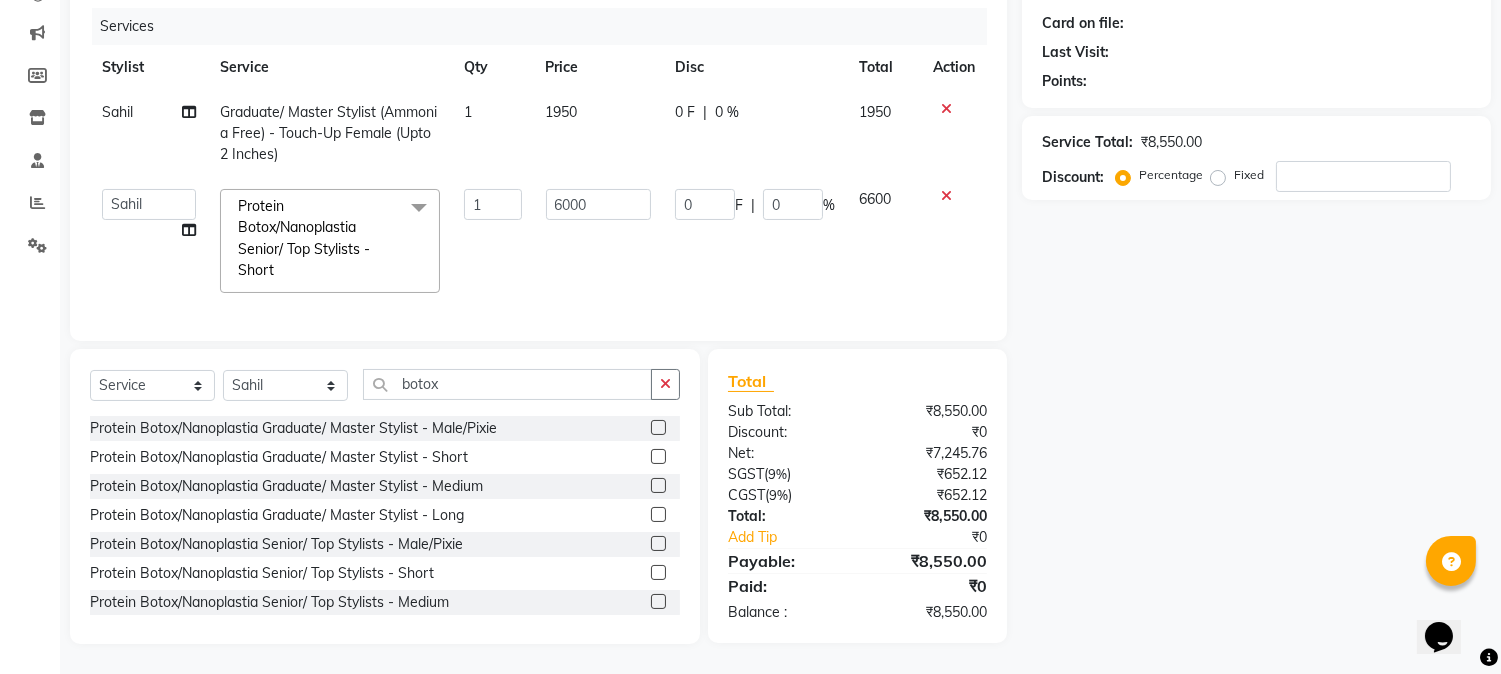 click on "Name: Membership: Total Visits: Card on file: Last Visit:  Points:  Service Total:  ₹8,550.00  Discount:  Percentage   Fixed" 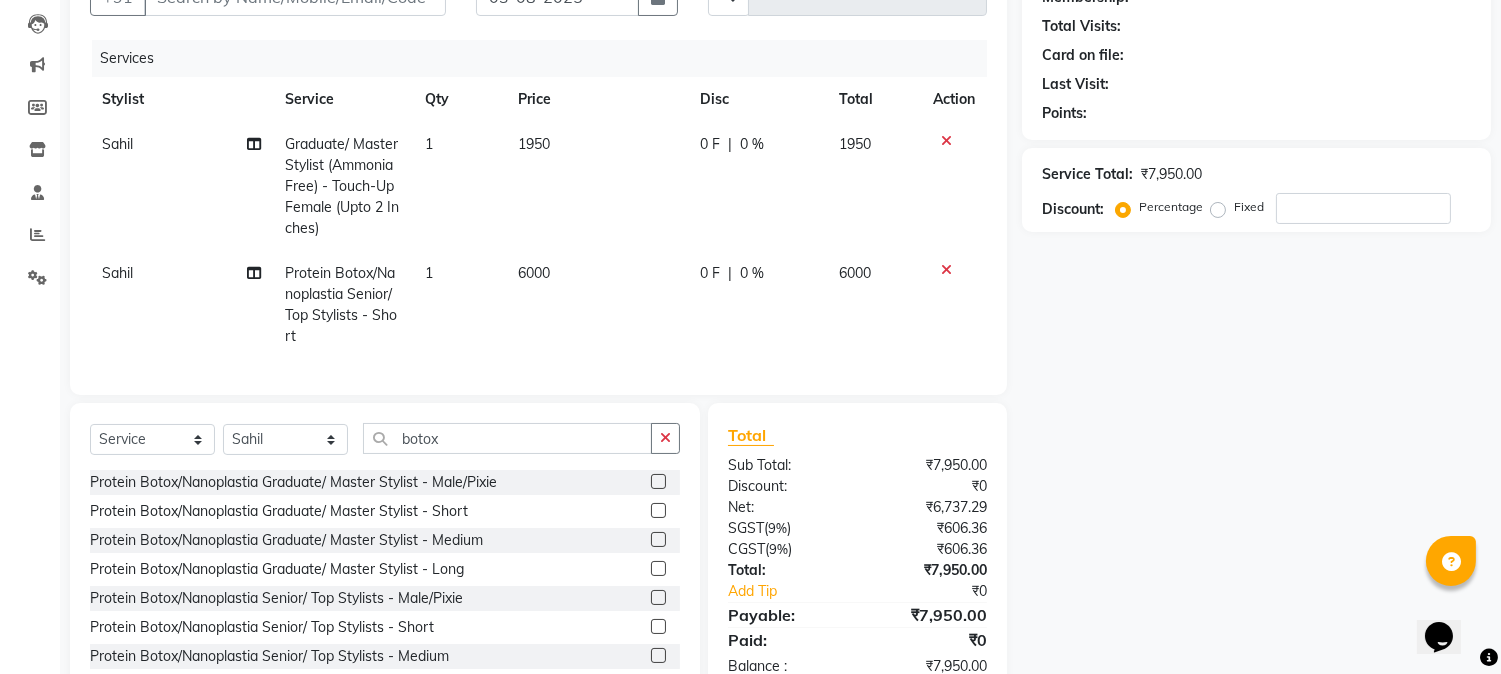 scroll, scrollTop: 278, scrollLeft: 0, axis: vertical 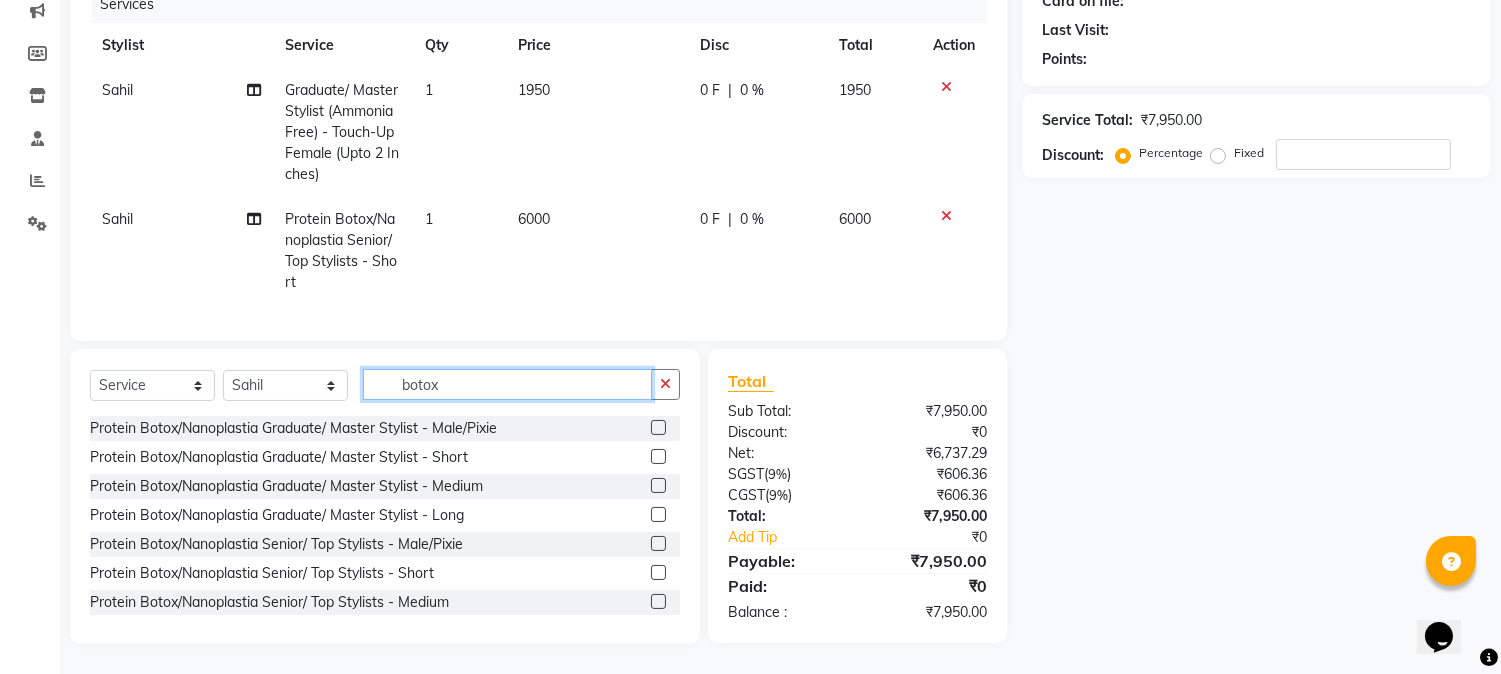 drag, startPoint x: 496, startPoint y: 387, endPoint x: 390, endPoint y: 397, distance: 106.47065 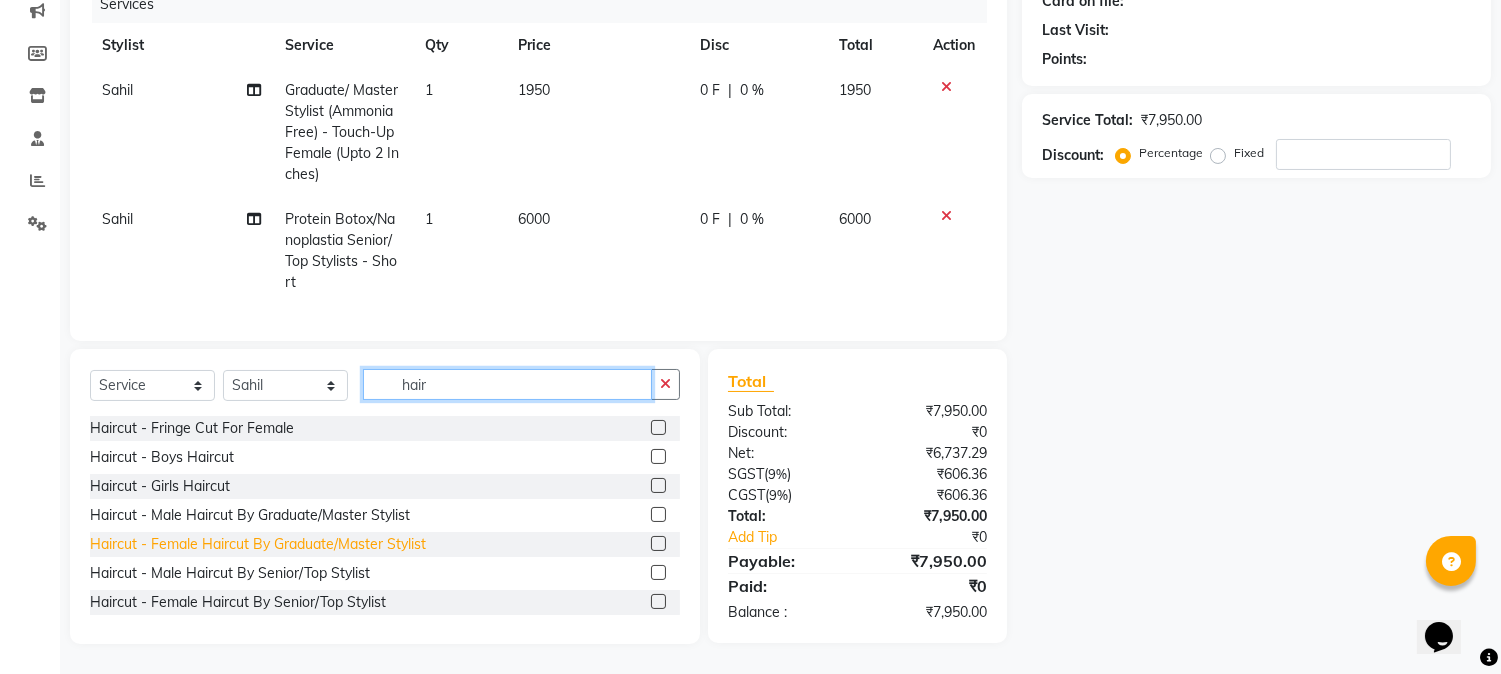 type on "hair" 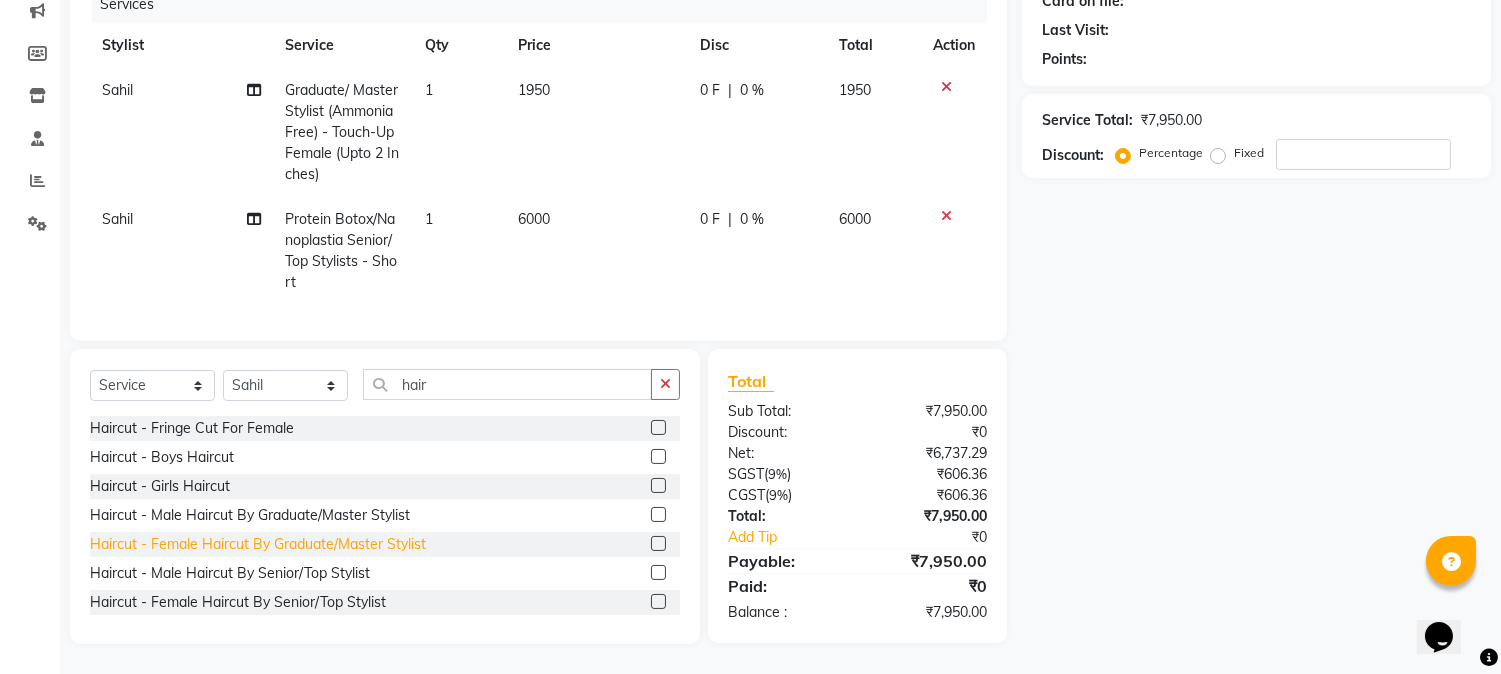 click on "Haircut  - Female Haircut By Graduate/Master Stylist" 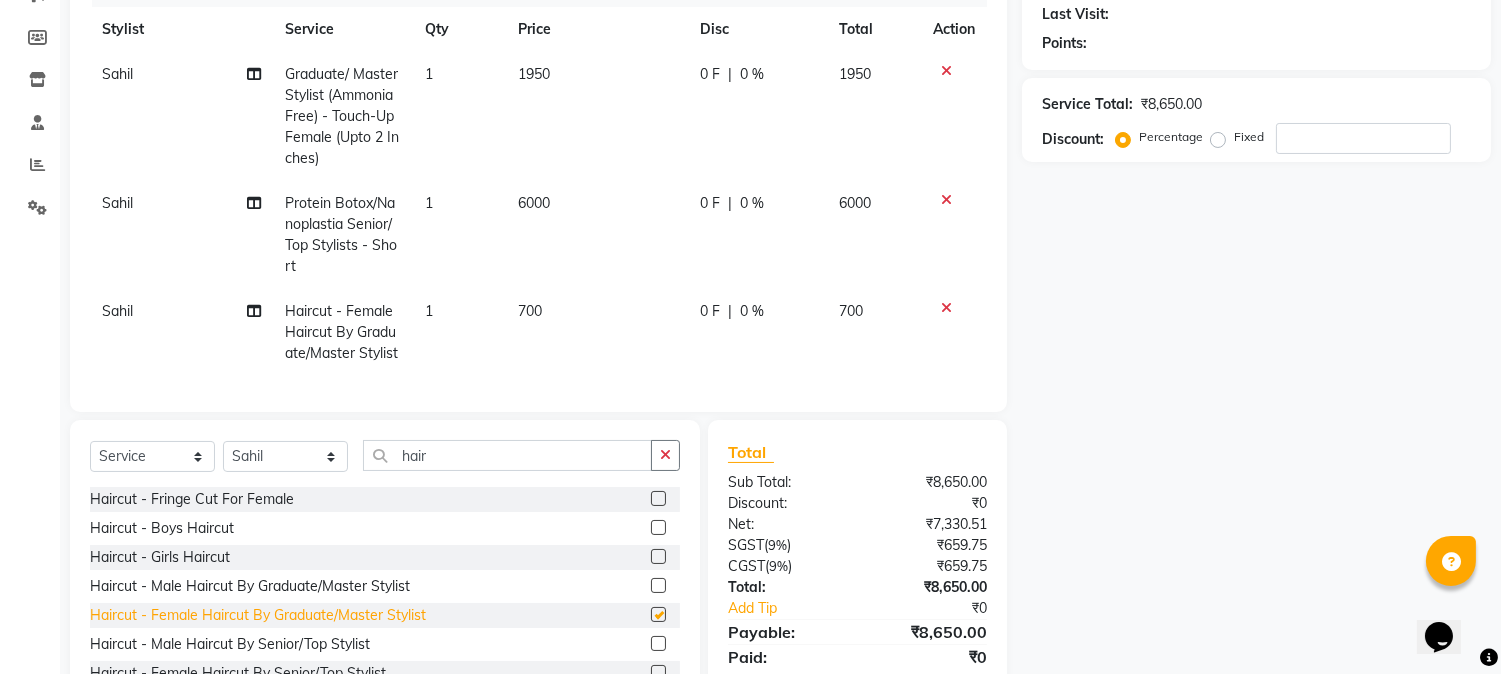 checkbox on "false" 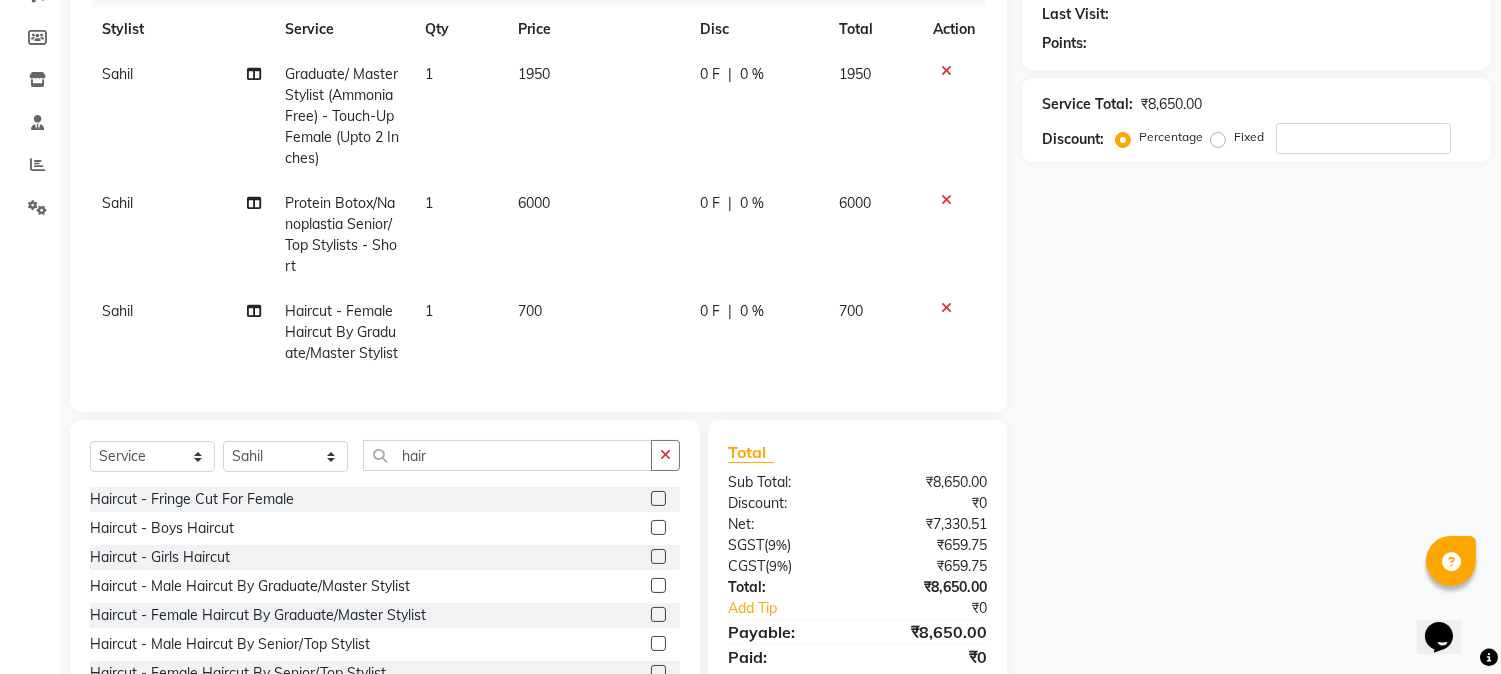 scroll, scrollTop: 365, scrollLeft: 0, axis: vertical 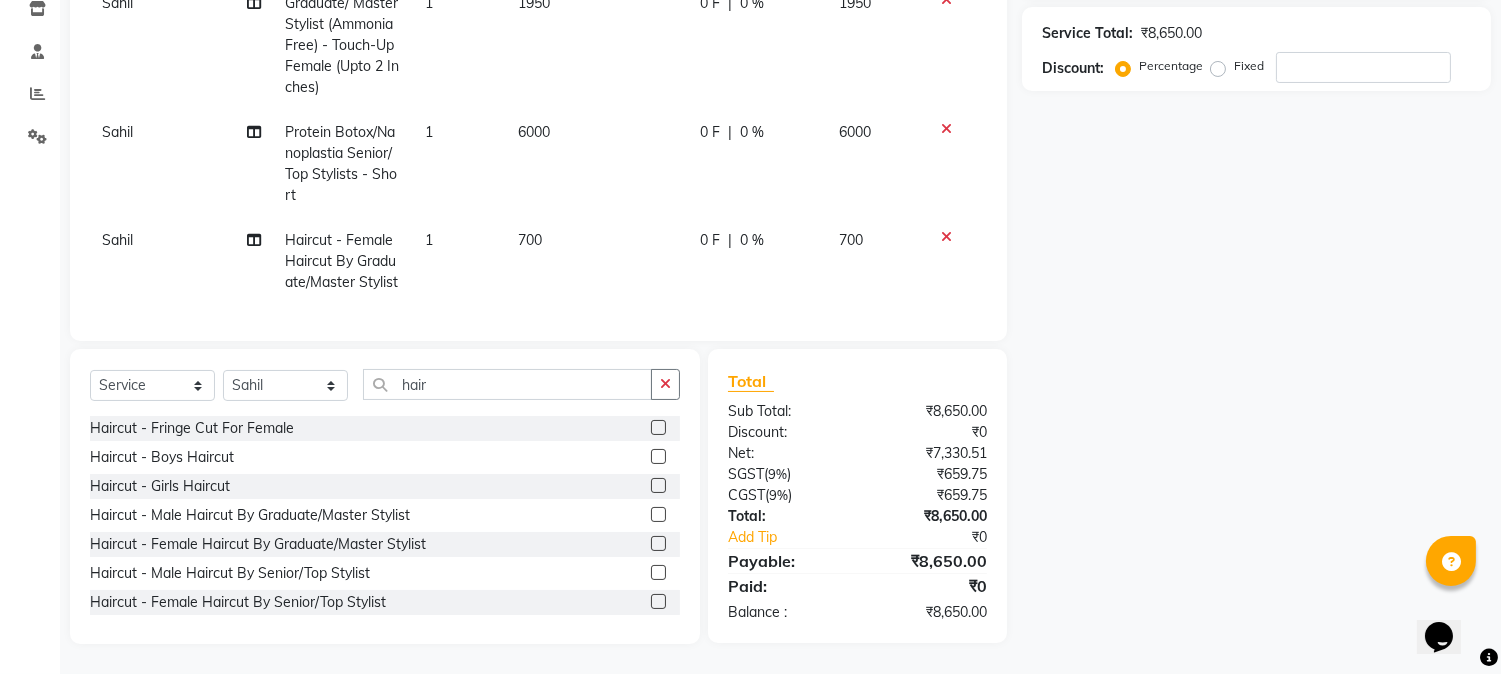 click on "700" 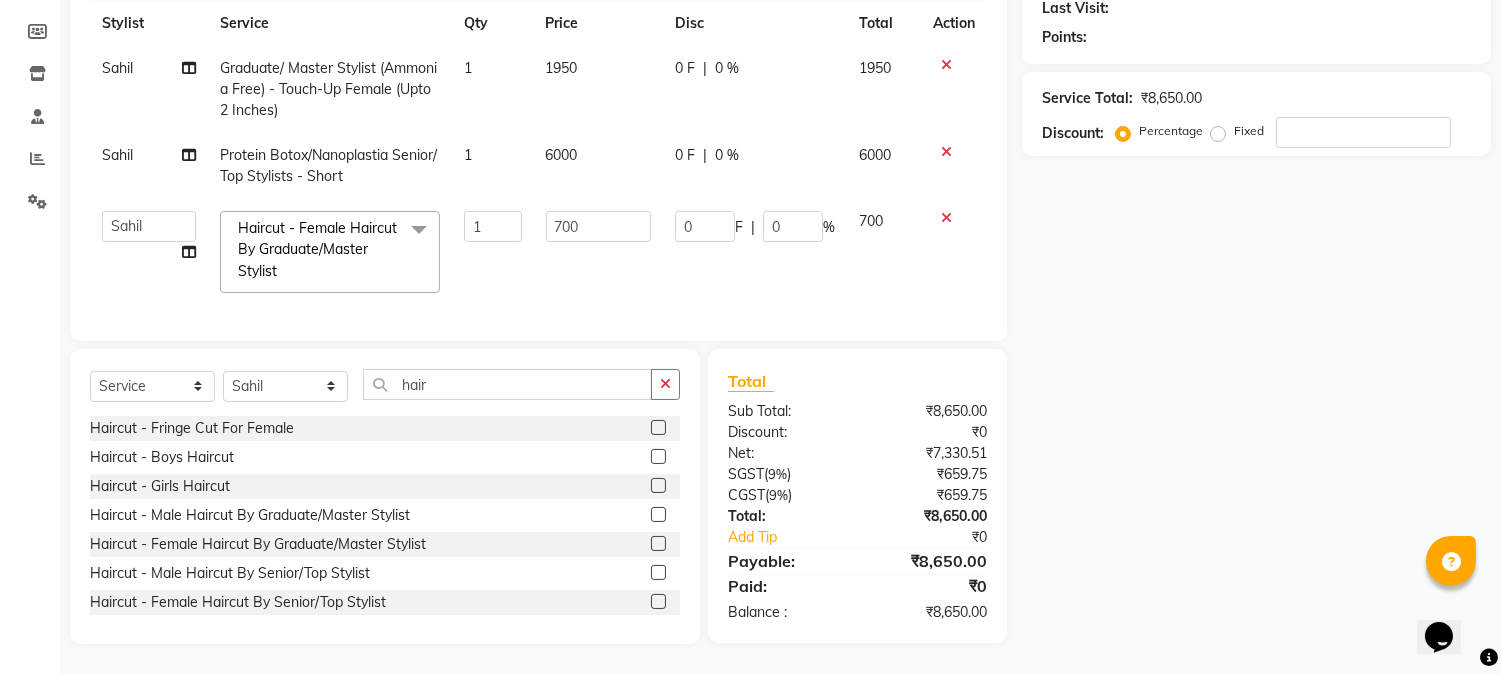 scroll, scrollTop: 301, scrollLeft: 0, axis: vertical 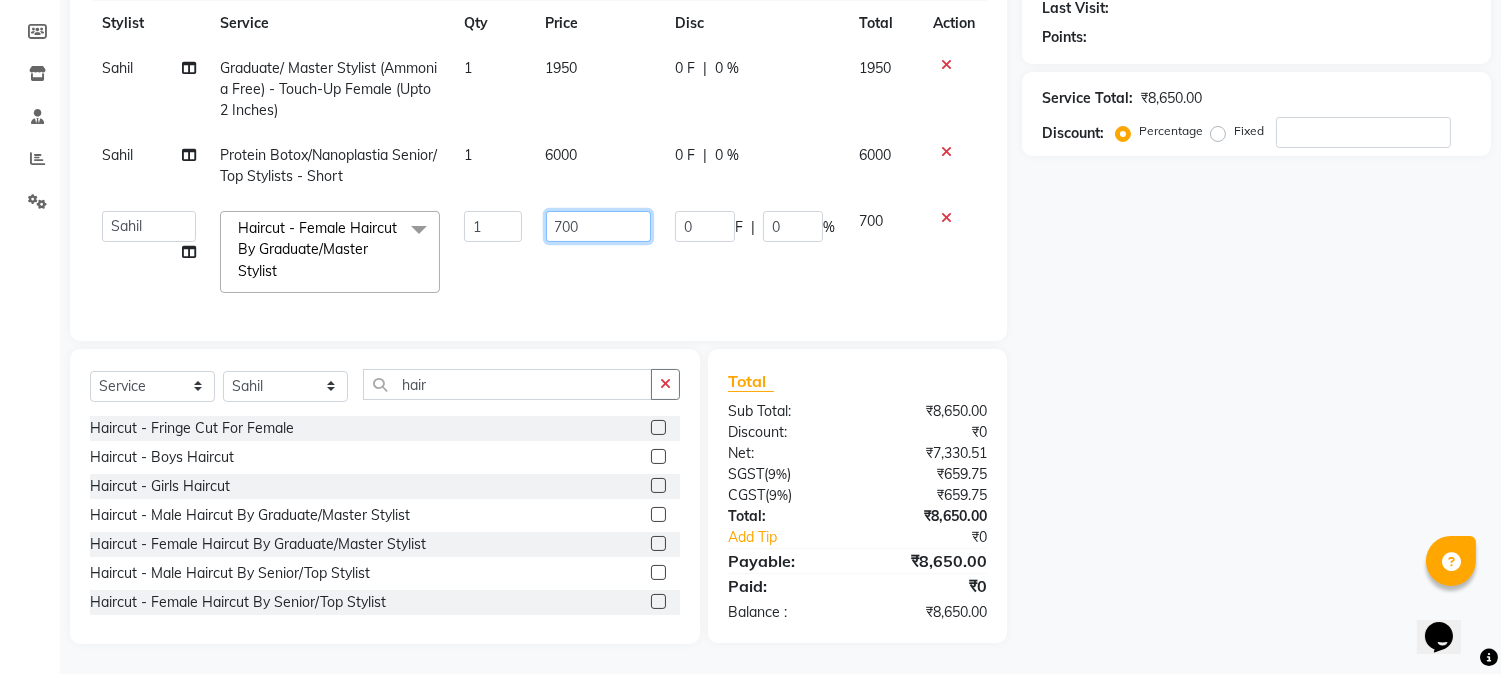 drag, startPoint x: 612, startPoint y: 206, endPoint x: 462, endPoint y: 194, distance: 150.47923 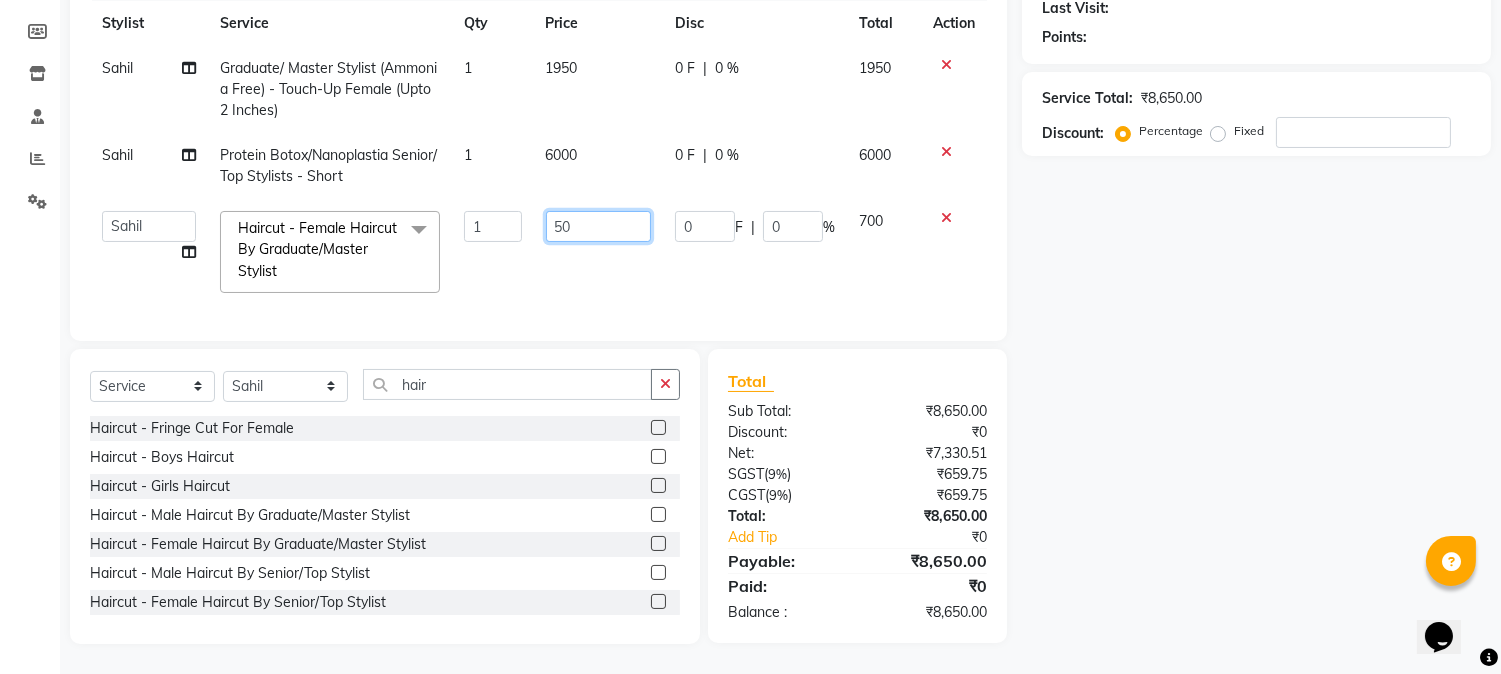 type on "500" 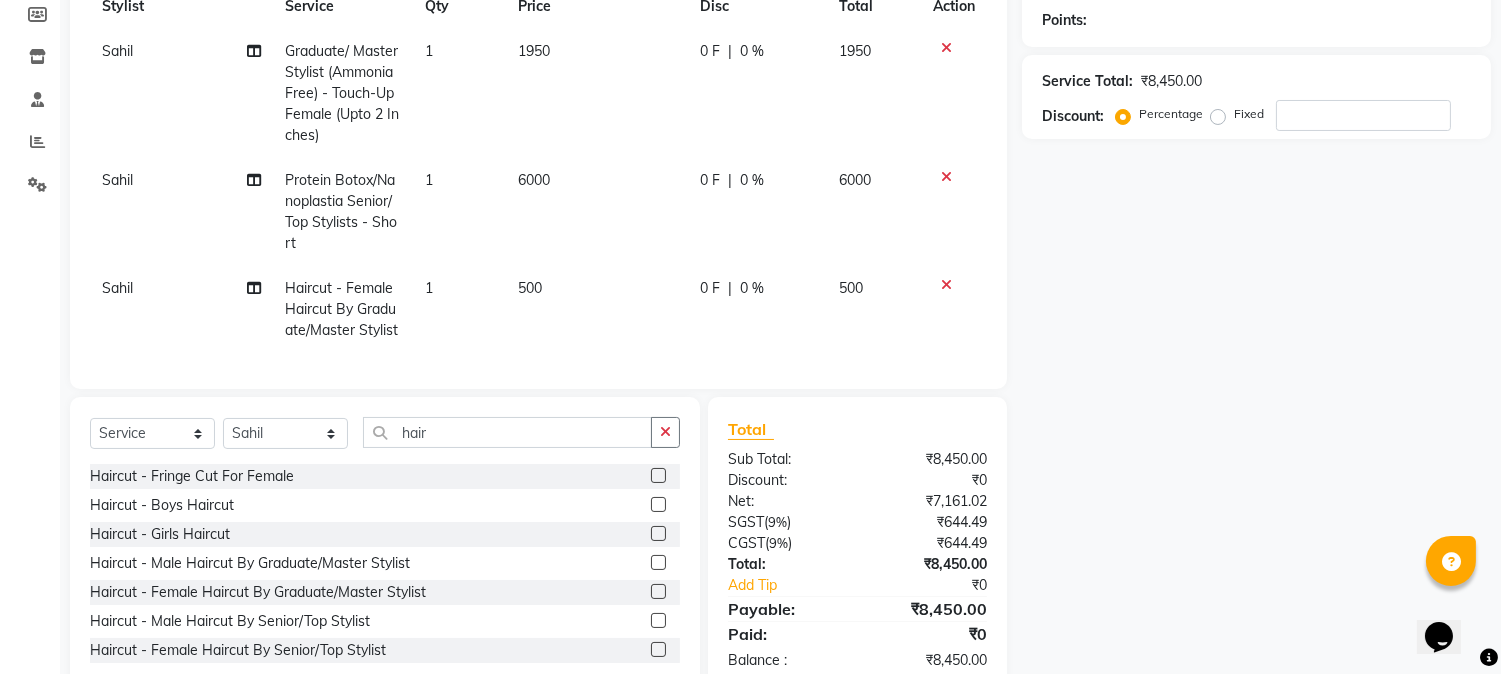 click on "Name: Membership: Total Visits: Card on file: Last Visit:  Points:  Service Total:  ₹8,450.00  Discount:  Percentage   Fixed" 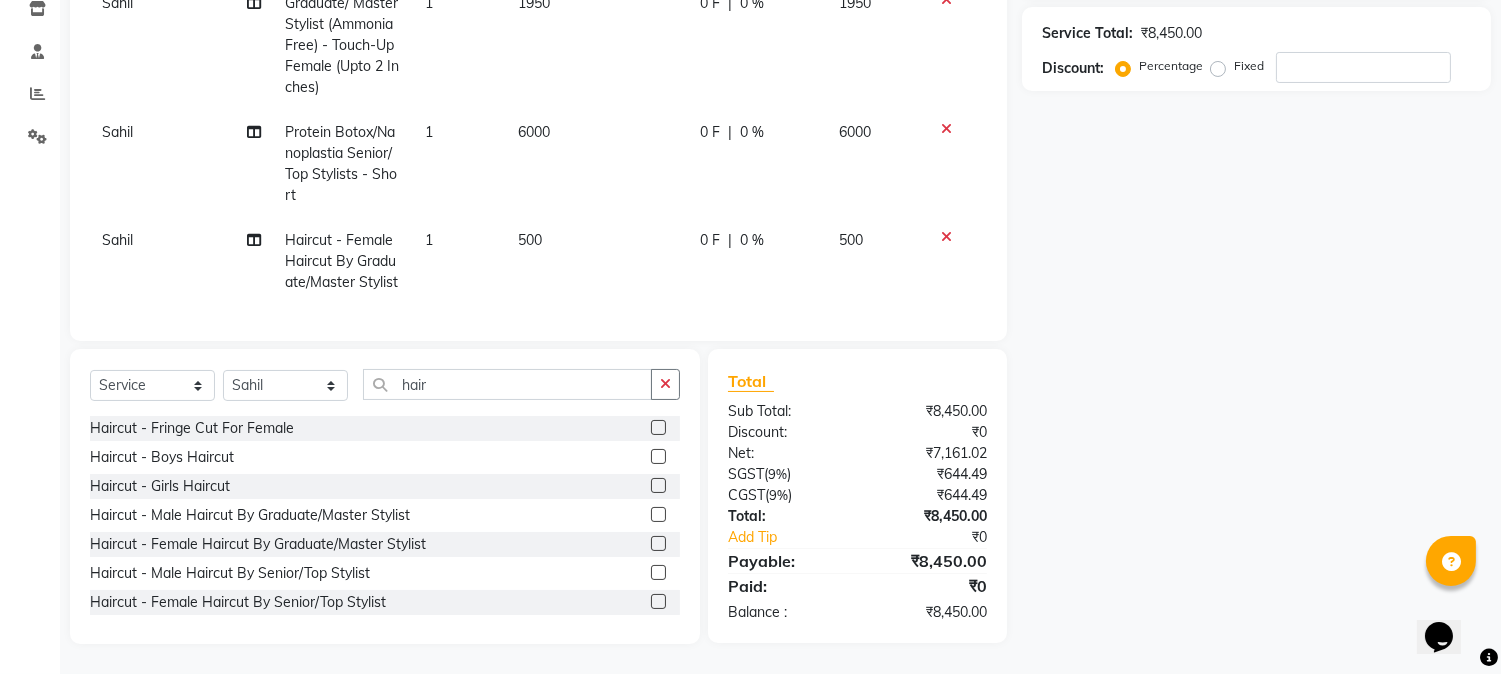 scroll, scrollTop: 32, scrollLeft: 0, axis: vertical 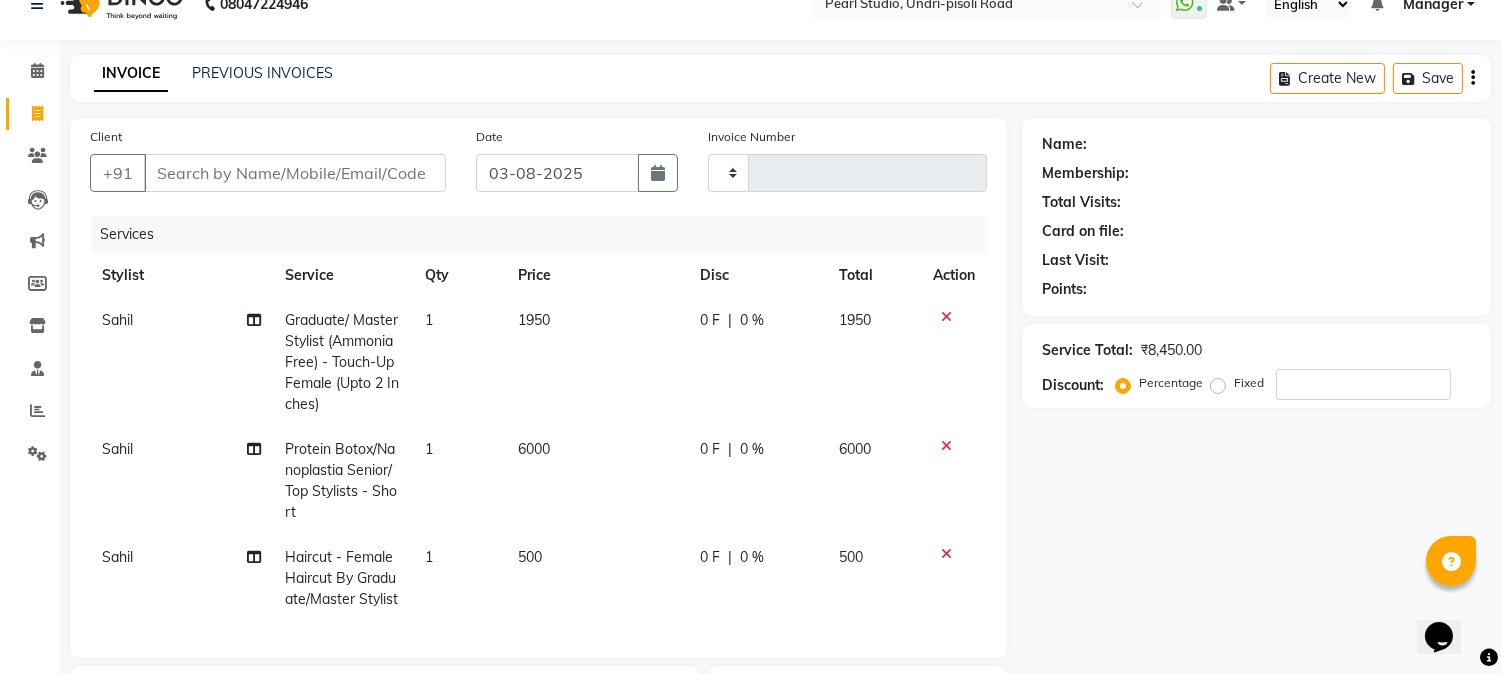 click on "Name: Membership: Total Visits: Card on file: Last Visit:  Points:  Service Total:  ₹8,450.00  Discount:  Percentage   Fixed" 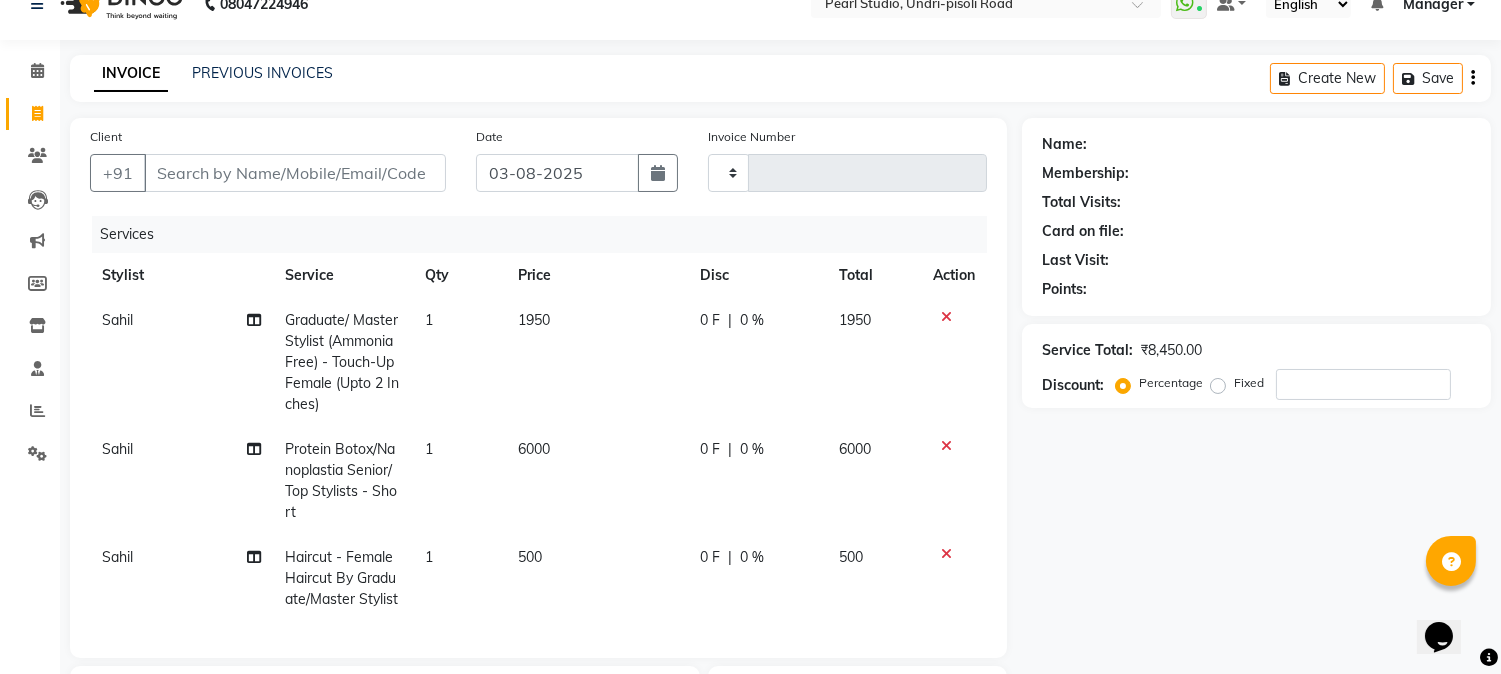 scroll, scrollTop: 143, scrollLeft: 0, axis: vertical 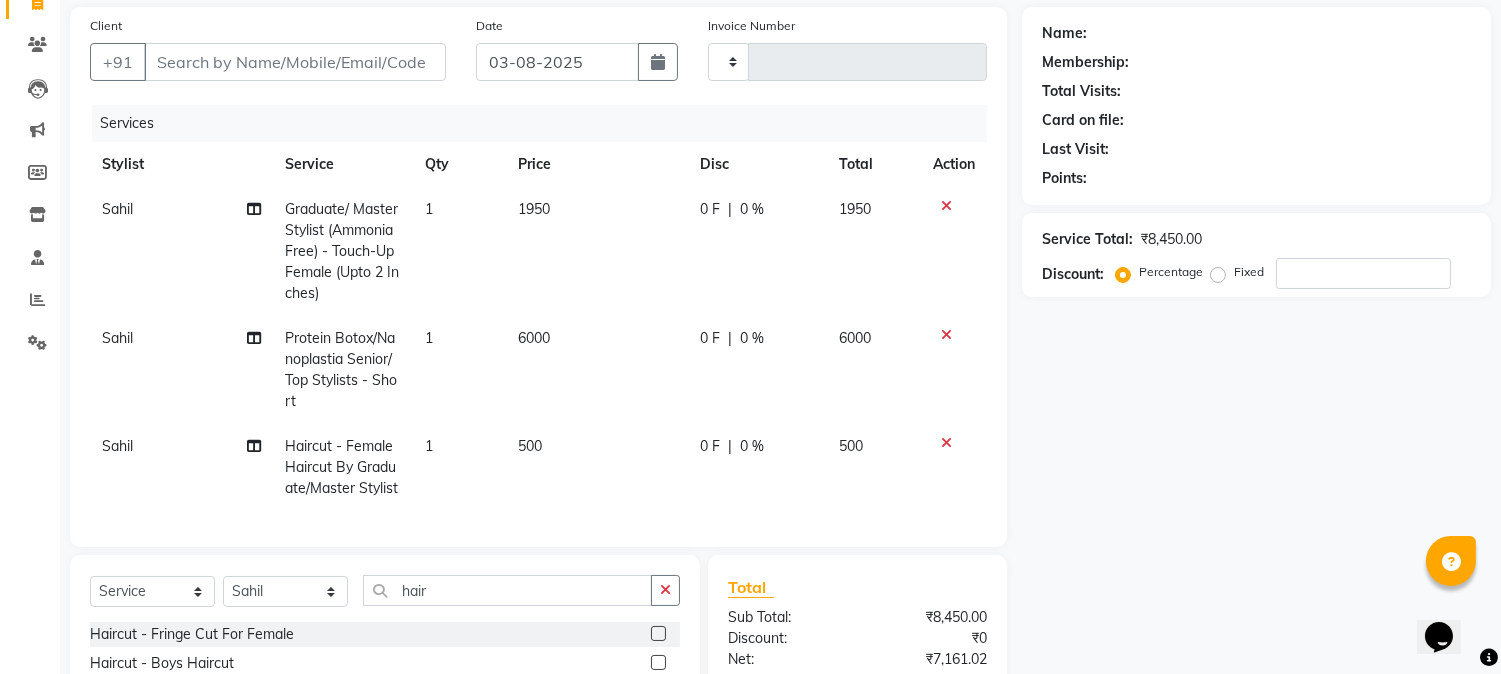click on "500" 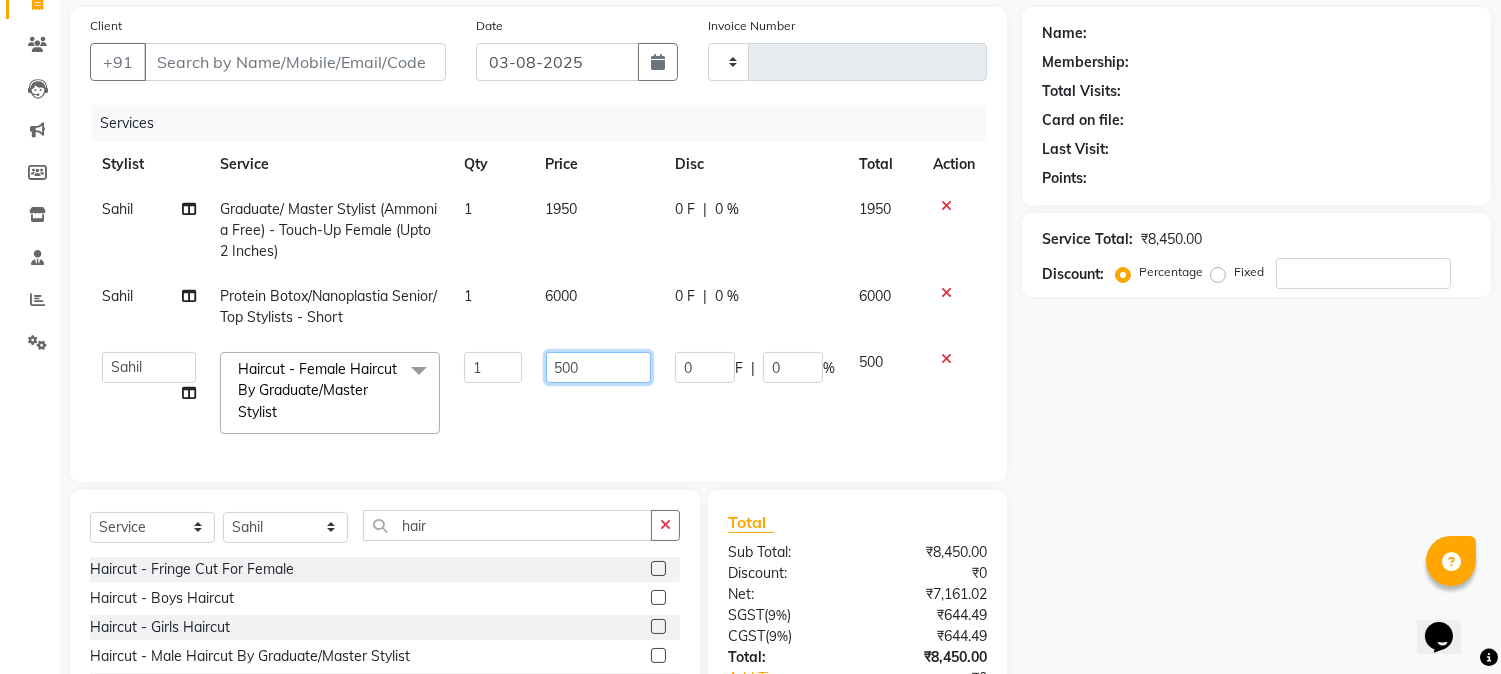 drag, startPoint x: 617, startPoint y: 376, endPoint x: 515, endPoint y: 361, distance: 103.09704 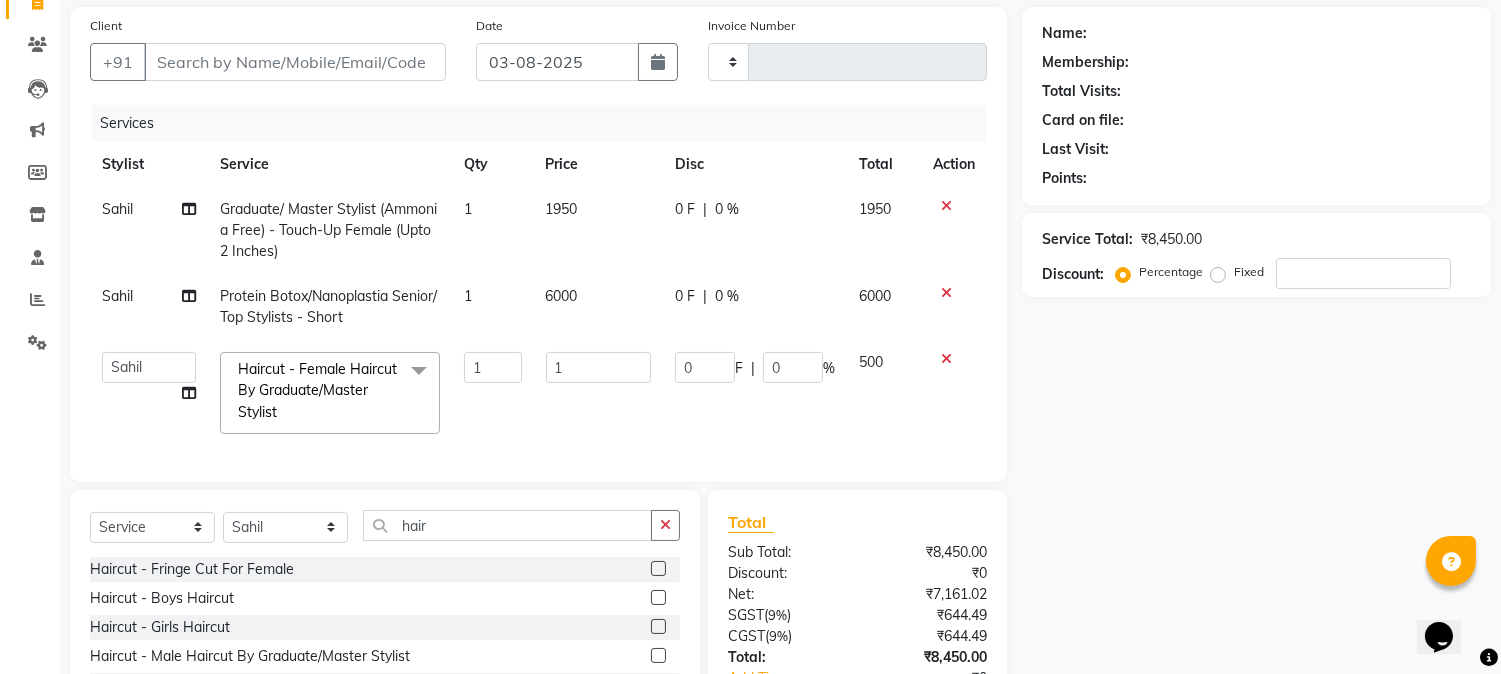 click on "Name: Membership: Total Visits: Card on file: Last Visit:  Points:  Service Total:  ₹8,450.00  Discount:  Percentage   Fixed" 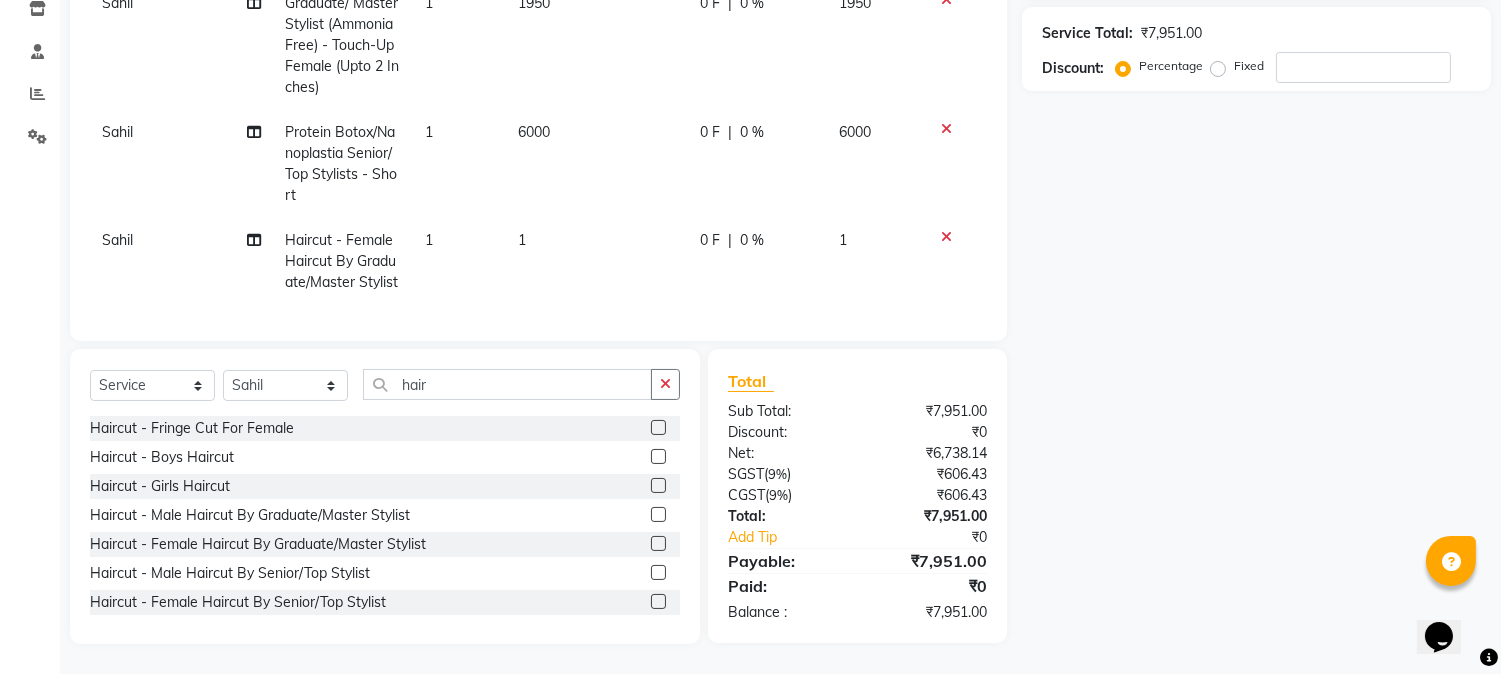 scroll, scrollTop: 0, scrollLeft: 0, axis: both 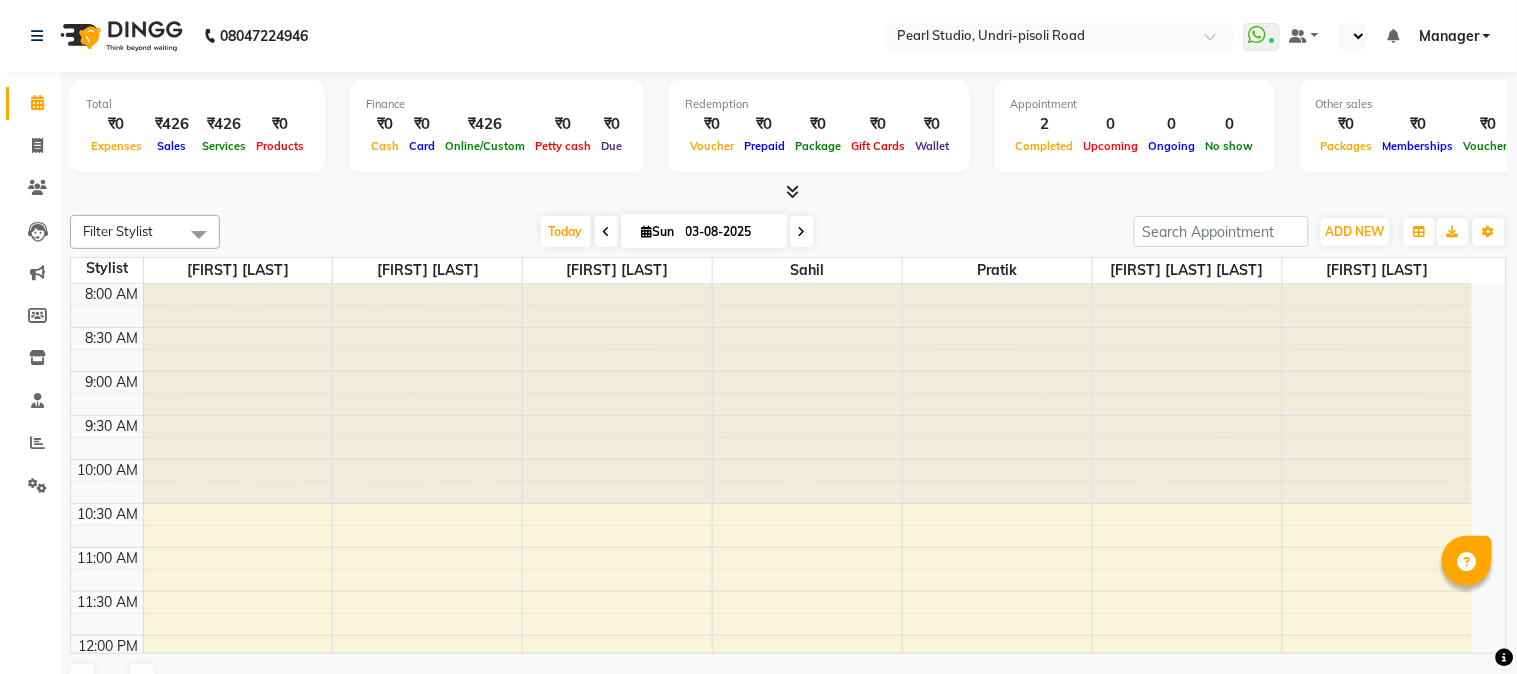 select on "en" 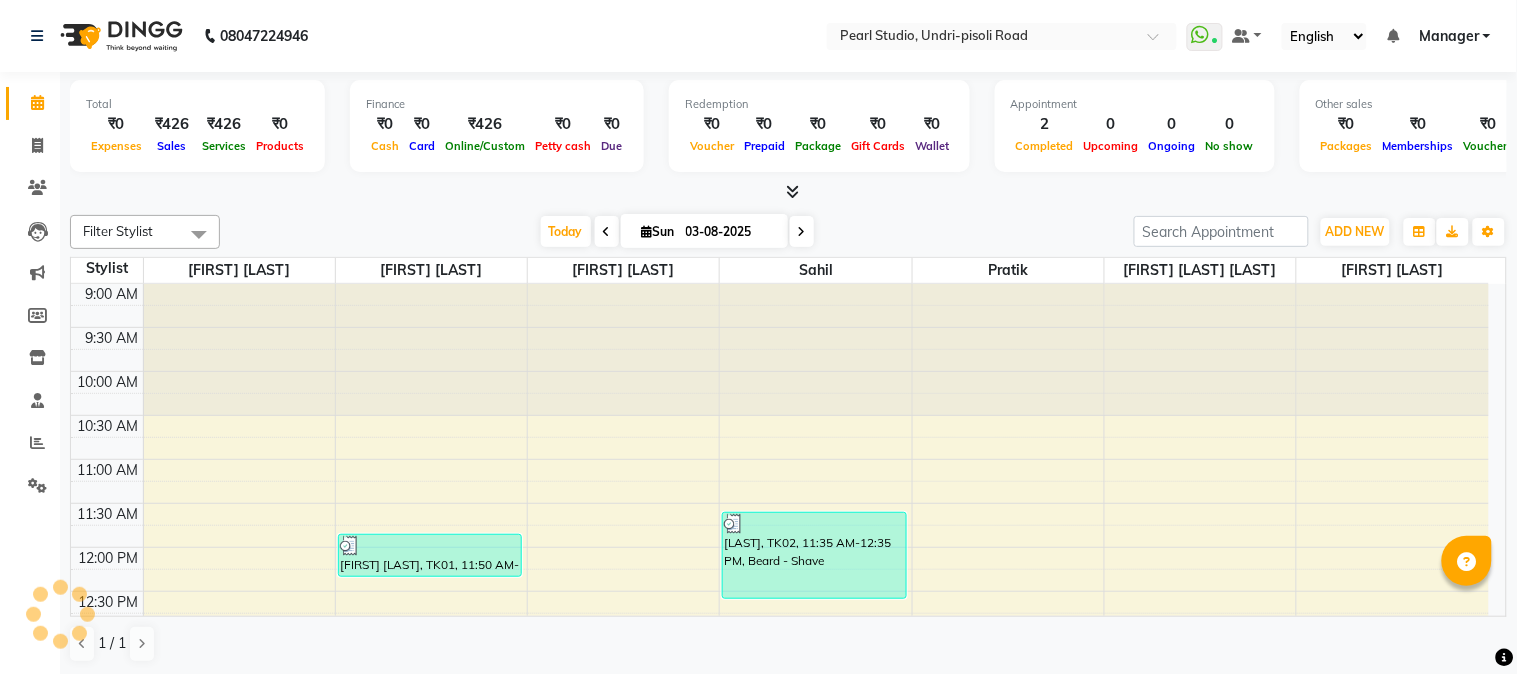 scroll, scrollTop: 0, scrollLeft: 0, axis: both 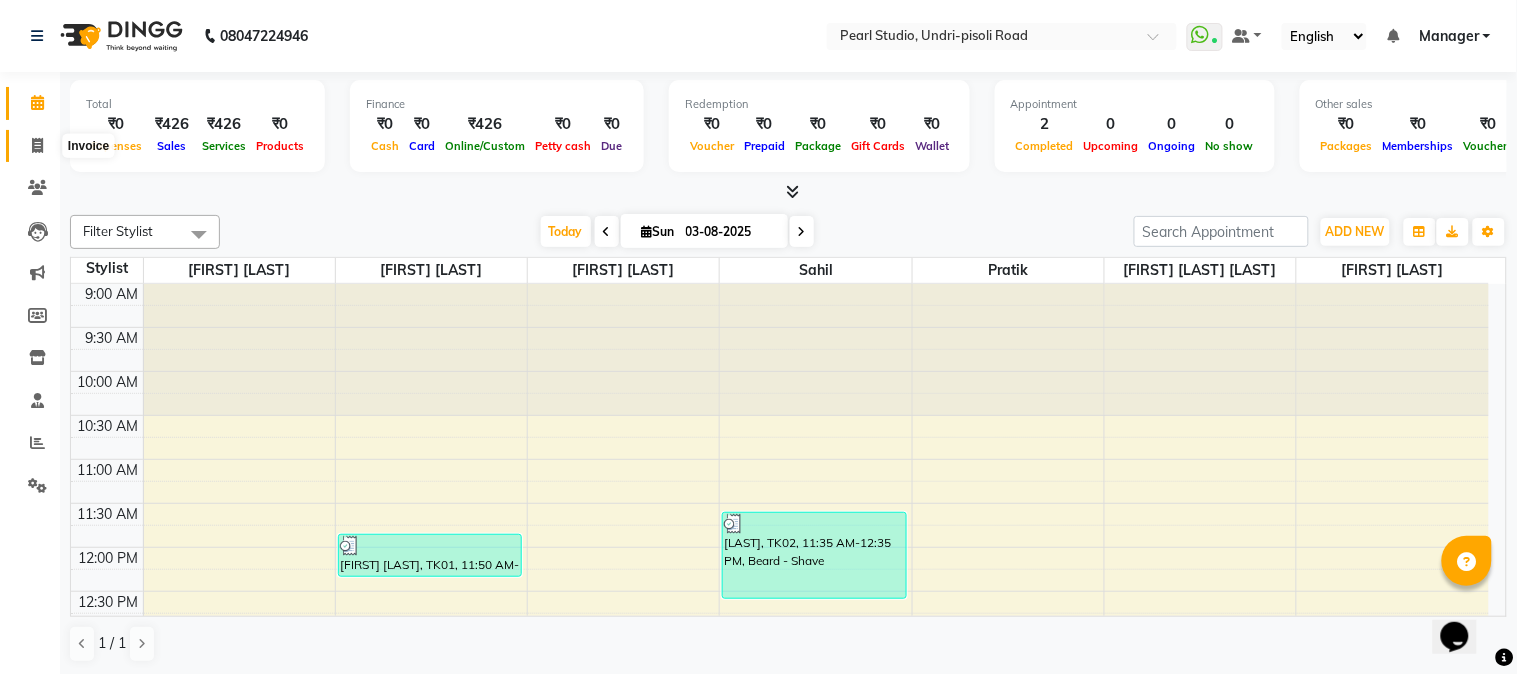 click 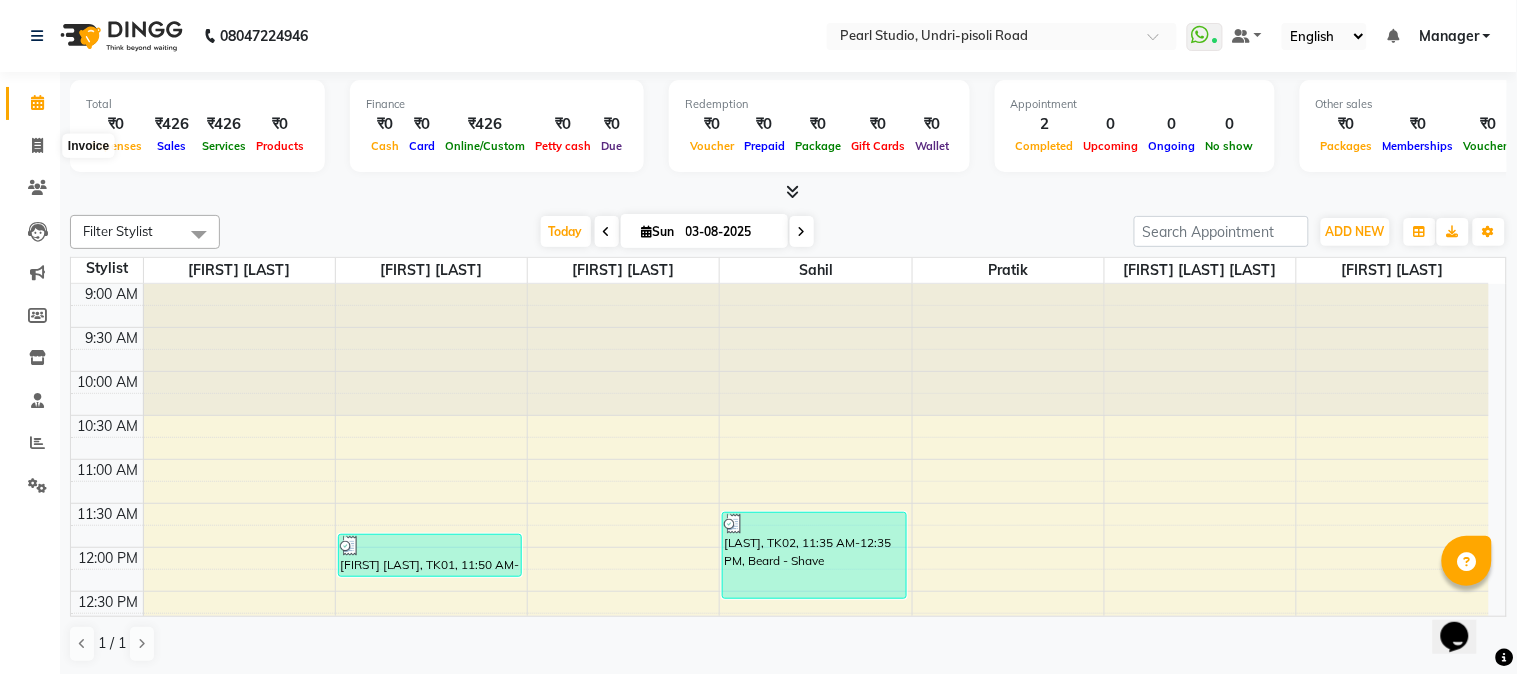 select on "5290" 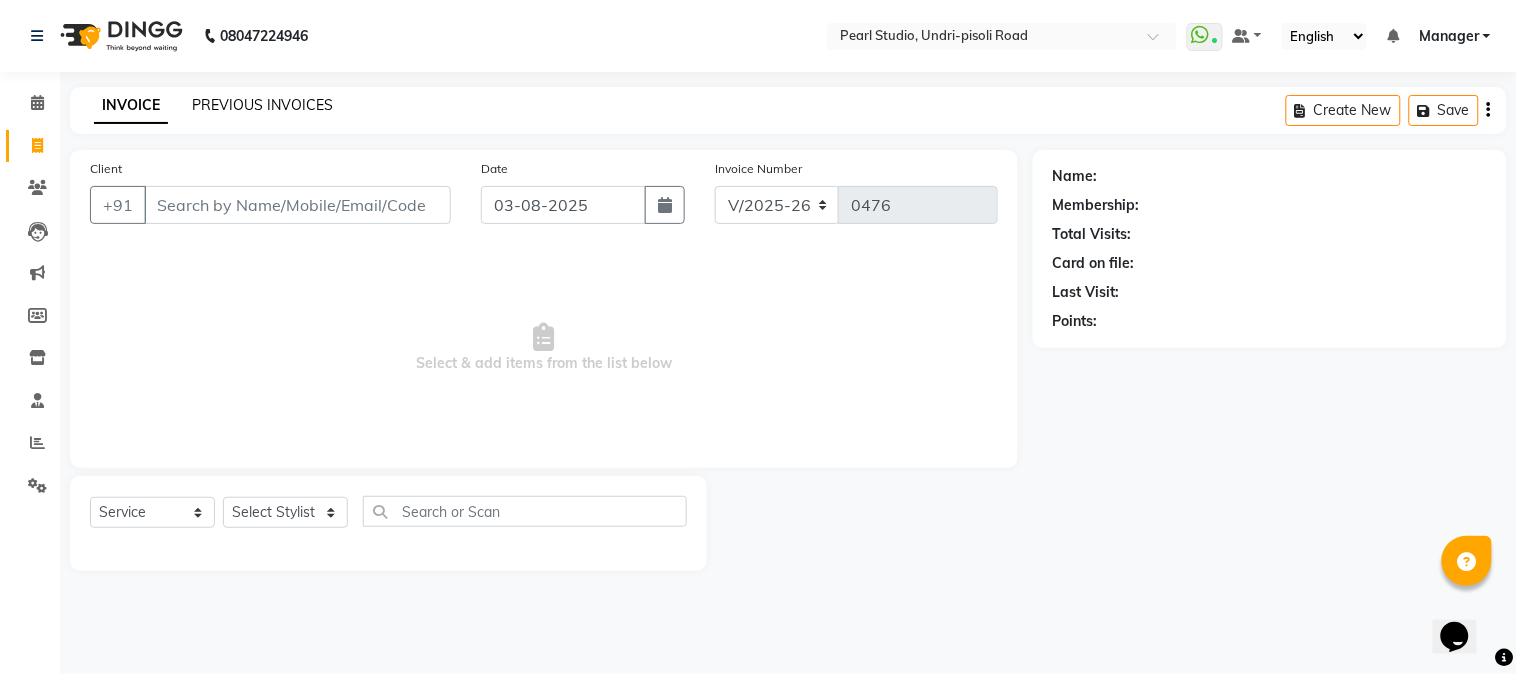 click on "PREVIOUS INVOICES" 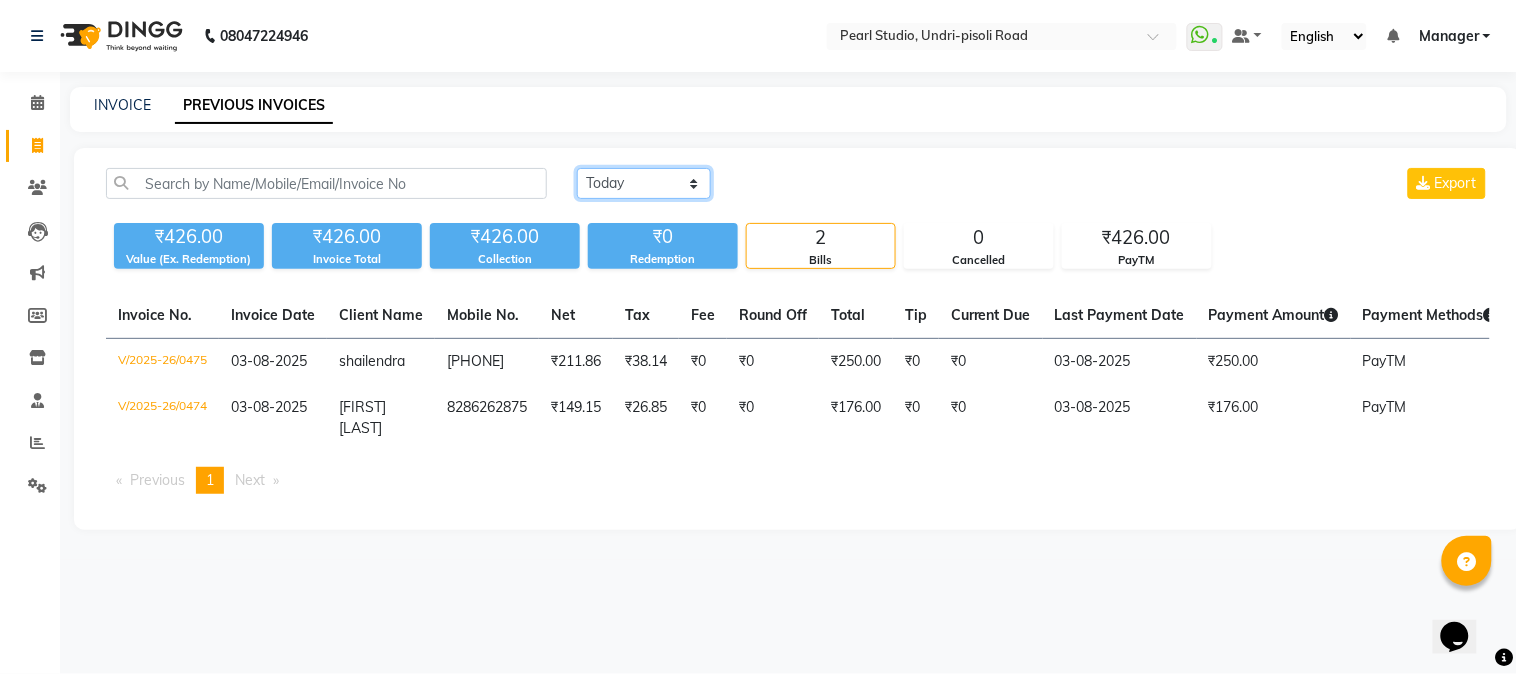 click on "Today Yesterday Custom Range" 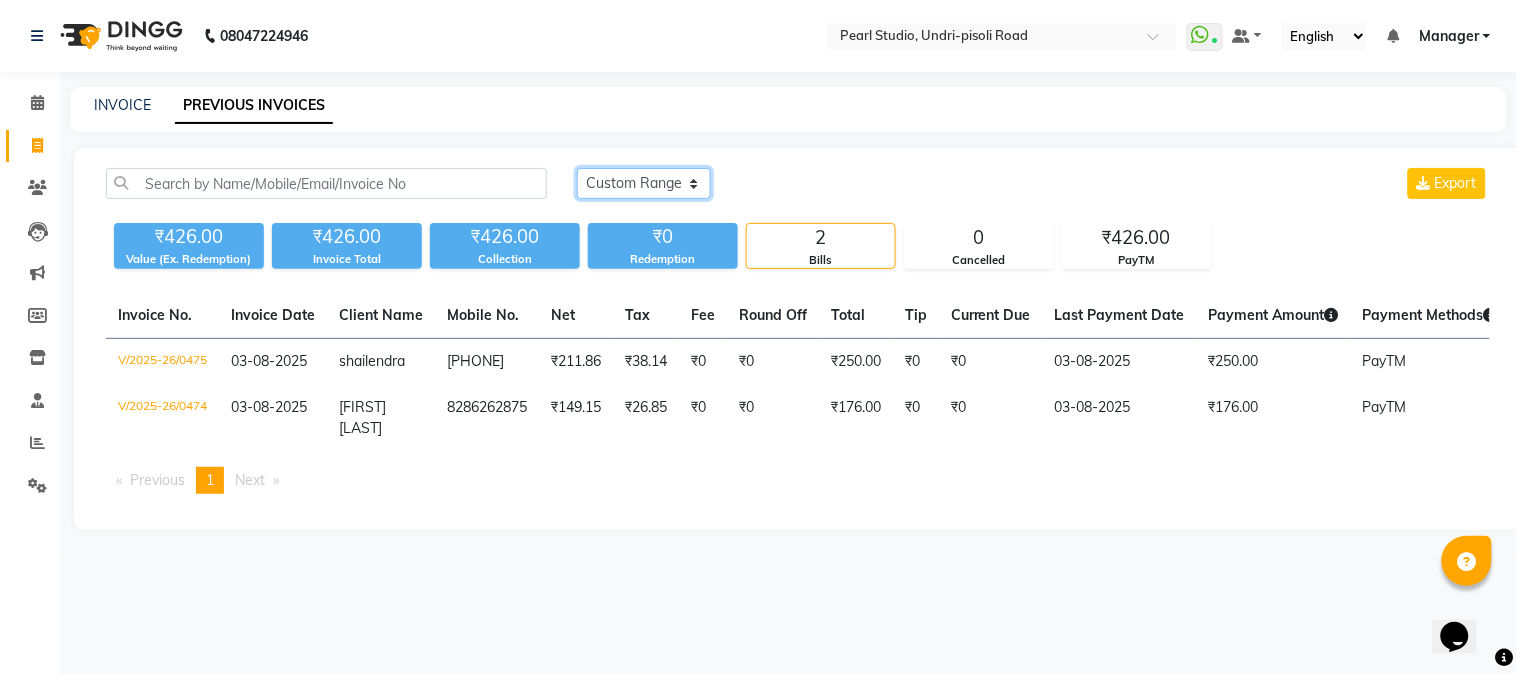 click on "Today Yesterday Custom Range" 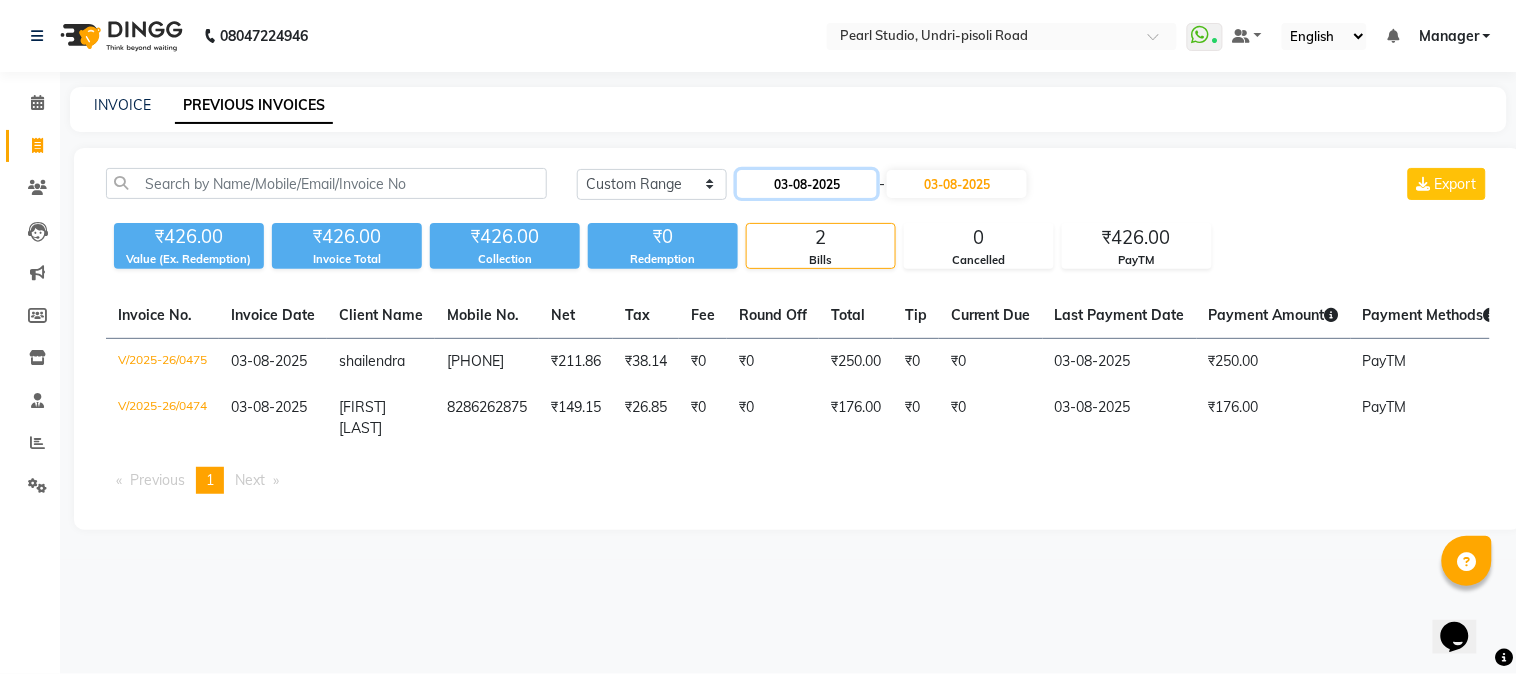 click on "03-08-2025" 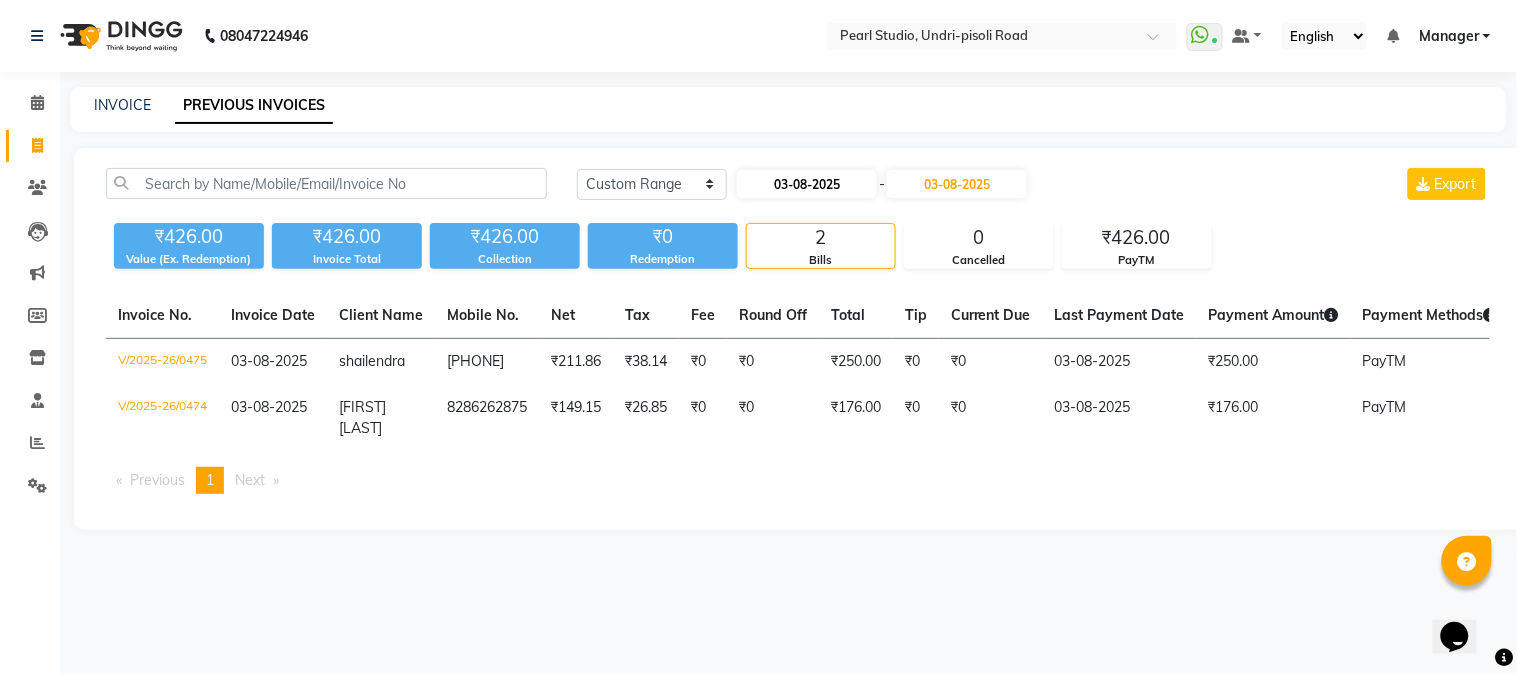 select on "8" 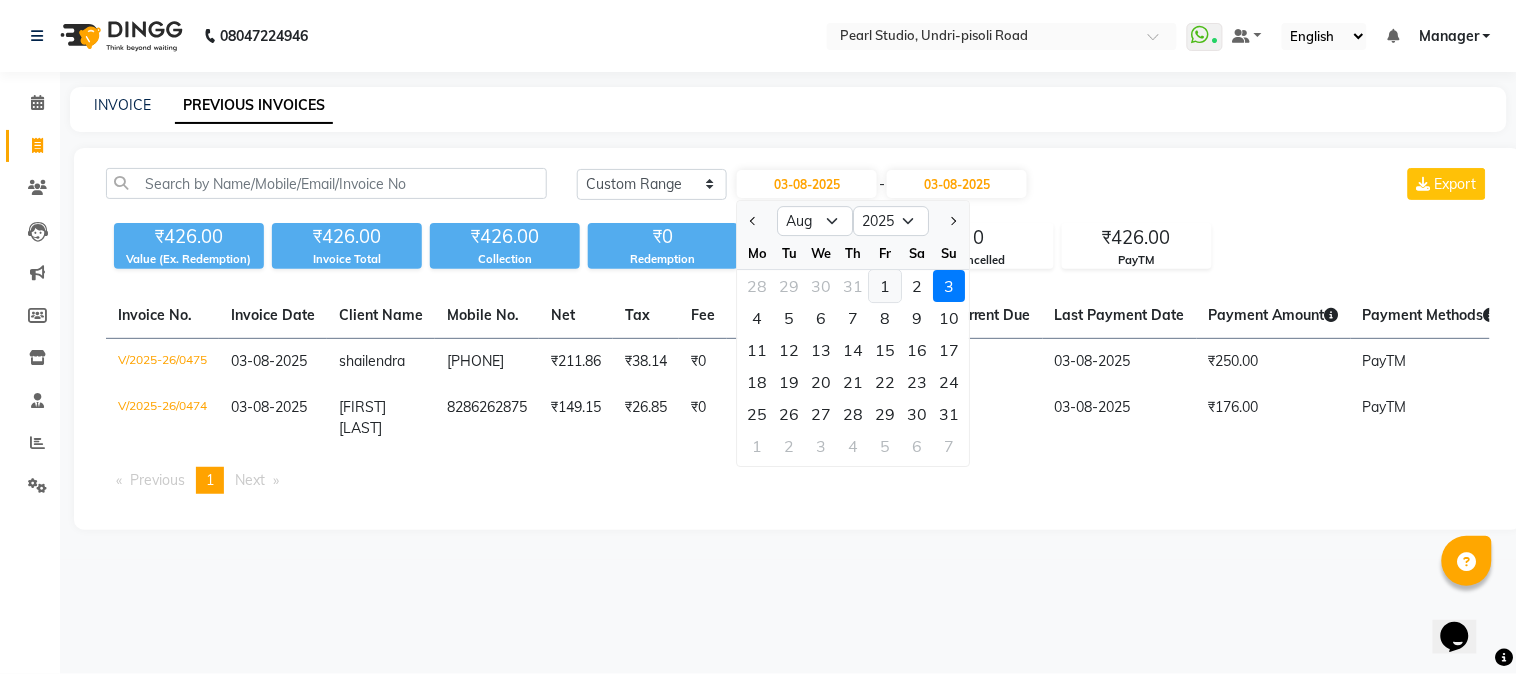 click on "1" 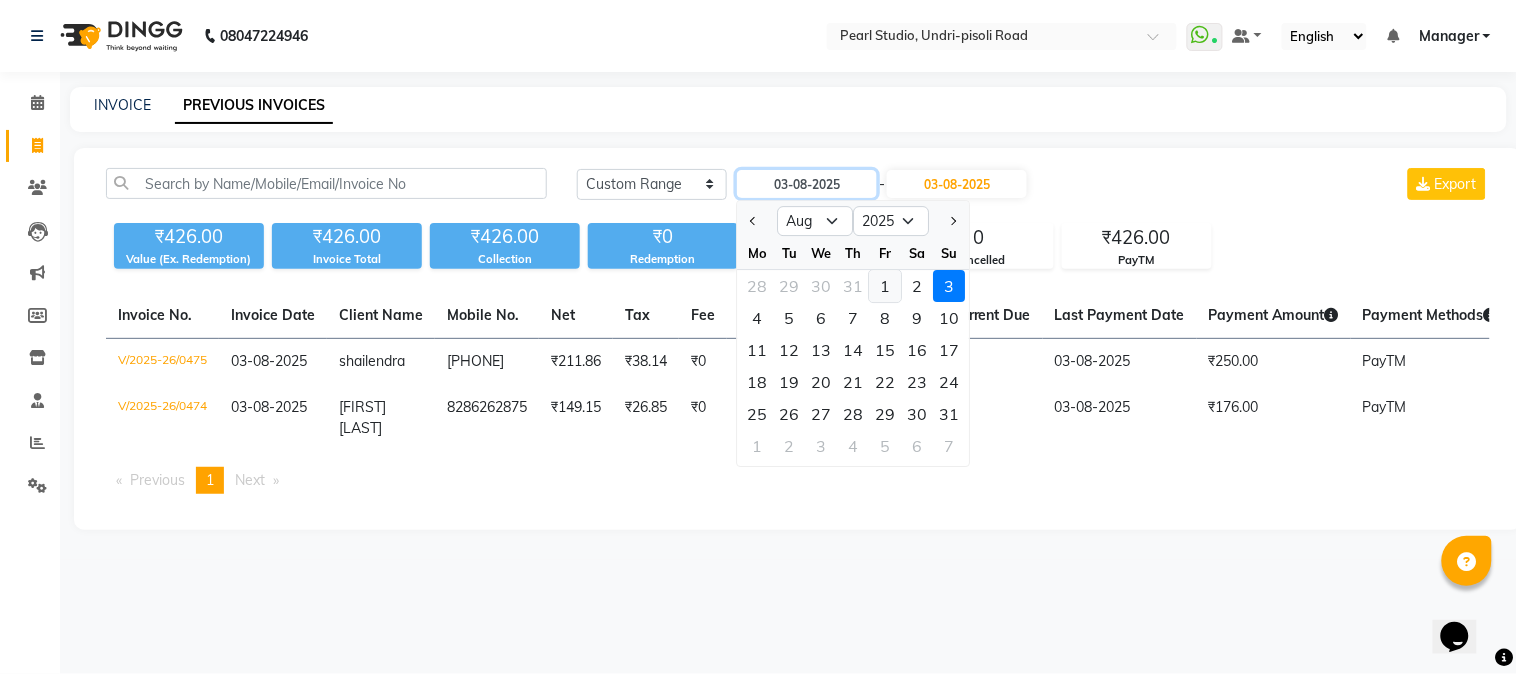 type on "01-08-2025" 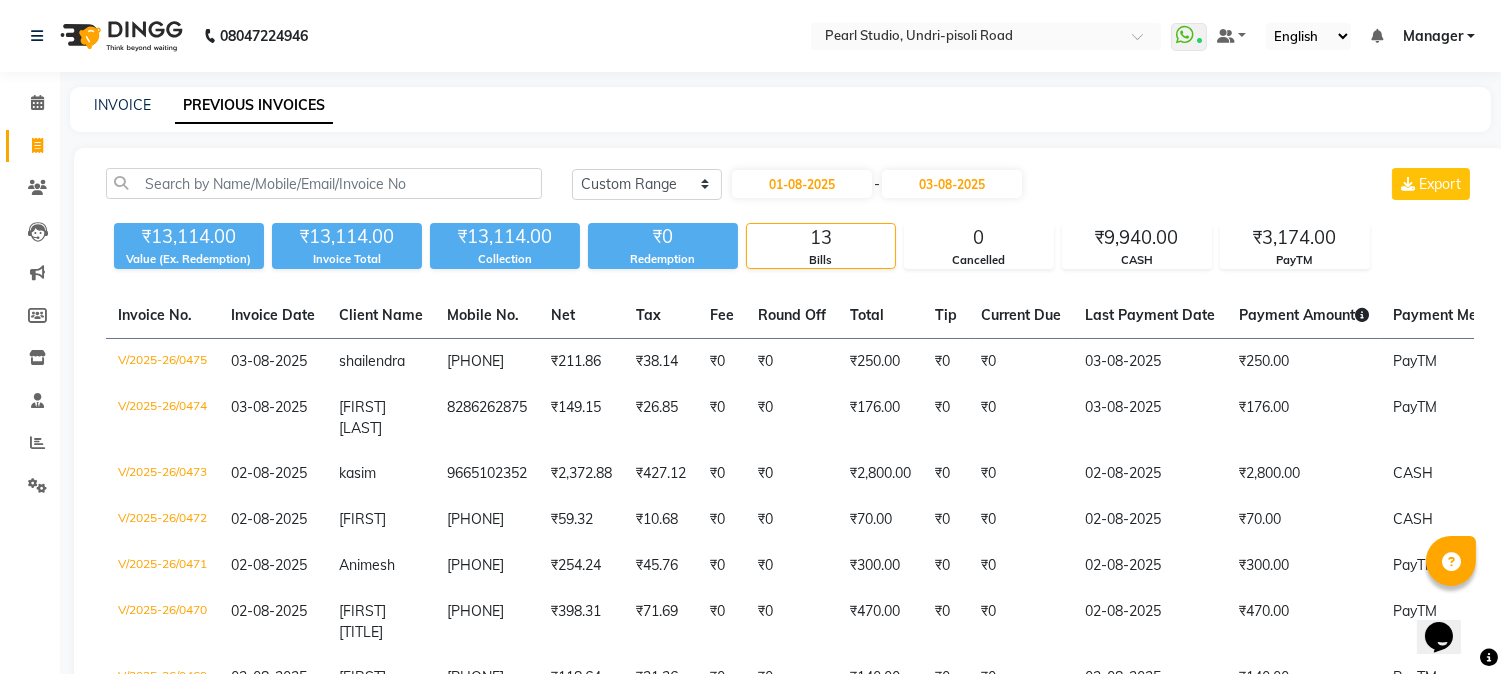 click on "Today Yesterday Custom Range 01-08-2025 - 03-08-2025 Export ₹13,114.00 Value (Ex. Redemption) ₹13,114.00 Invoice Total  ₹13,114.00 Collection ₹0 Redemption 13 Bills 0 Cancelled ₹9,940.00 CASH ₹3,174.00 PayTM  Invoice No.   Invoice Date   Client Name   Mobile No.   Net   Tax   Fee   Round Off   Total   Tip   Current Due   Last Payment Date   Payment Amount   Payment Methods   Cancel Reason   Status   V/2025-26/0475  03-08-2025 shailendra   7028014678 ₹211.86 ₹38.14  ₹0  ₹0 ₹250.00 ₹0 ₹0 03-08-2025 ₹250.00  PayTM - PAID  V/2025-26/0474  03-08-2025 Patricia  Oconnor 8286262875 ₹149.15 ₹26.85  ₹0  ₹0 ₹176.00 ₹0 ₹0 03-08-2025 ₹176.00  PayTM - PAID  V/2025-26/0473  02-08-2025 kasim   9665102352 ₹2,372.88 ₹427.12  ₹0  ₹0 ₹2,800.00 ₹0 ₹0 02-08-2025 ₹2,800.00  CASH - PAID  V/2025-26/0472  02-08-2025 julian   8374540526 ₹59.32 ₹10.68  ₹0  ₹0 ₹70.00 ₹0 ₹0 02-08-2025 ₹70.00  CASH - PAID  V/2025-26/0471  02-08-2025 Animesh   8605413236 ₹254.24 -" 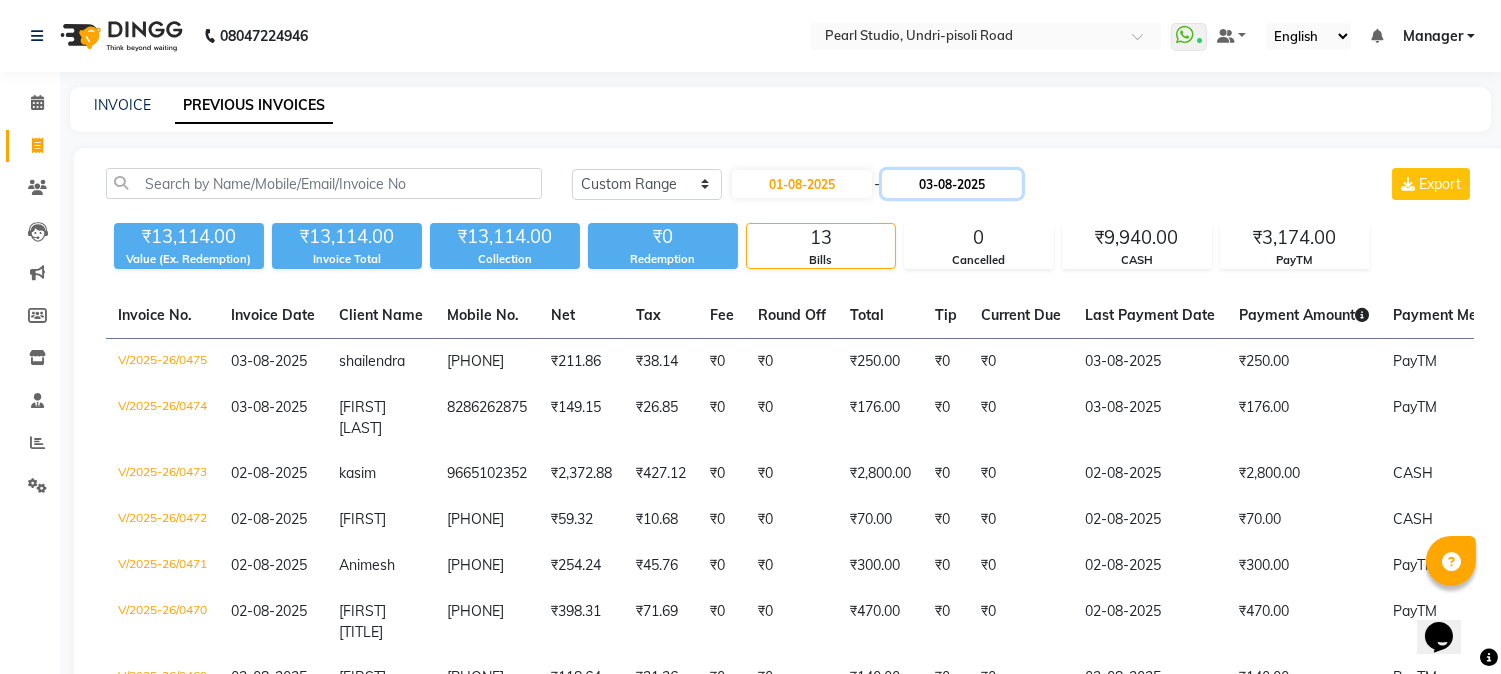 click on "03-08-2025" 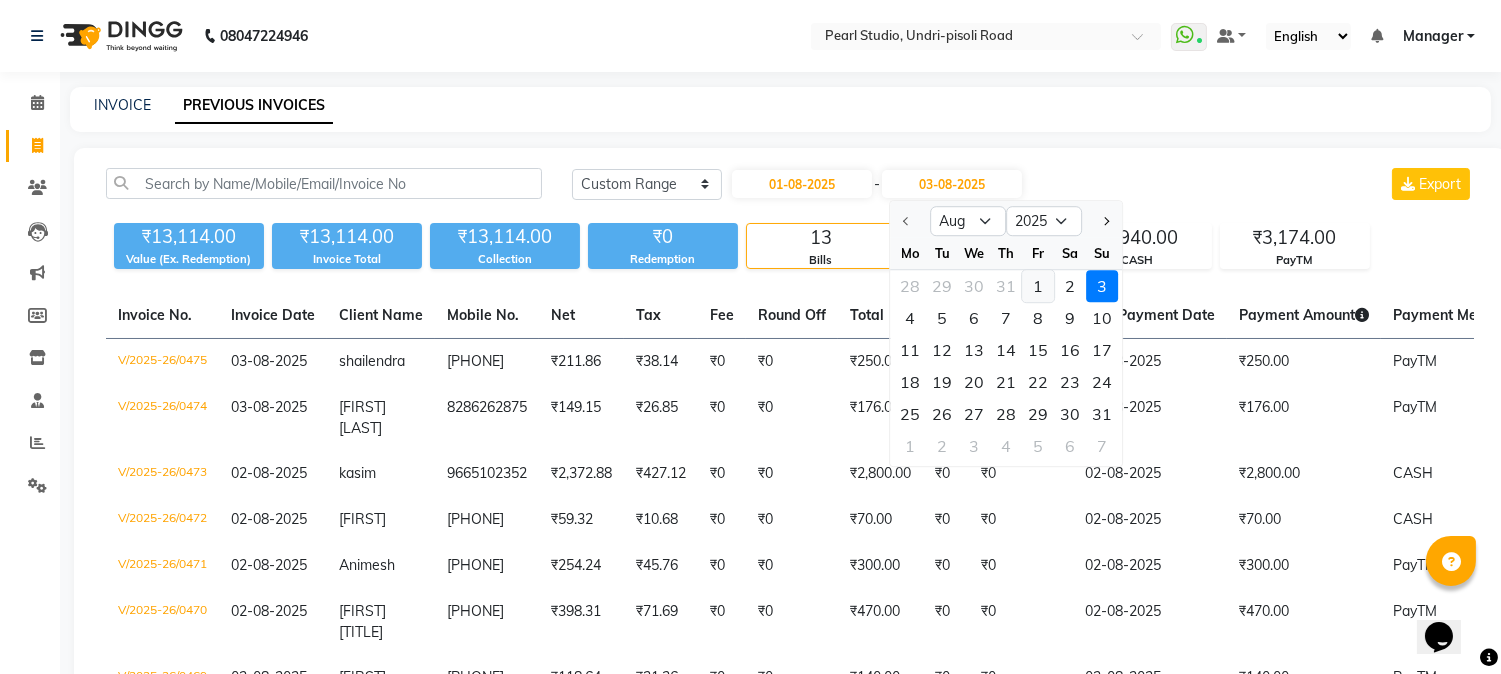 click on "1" 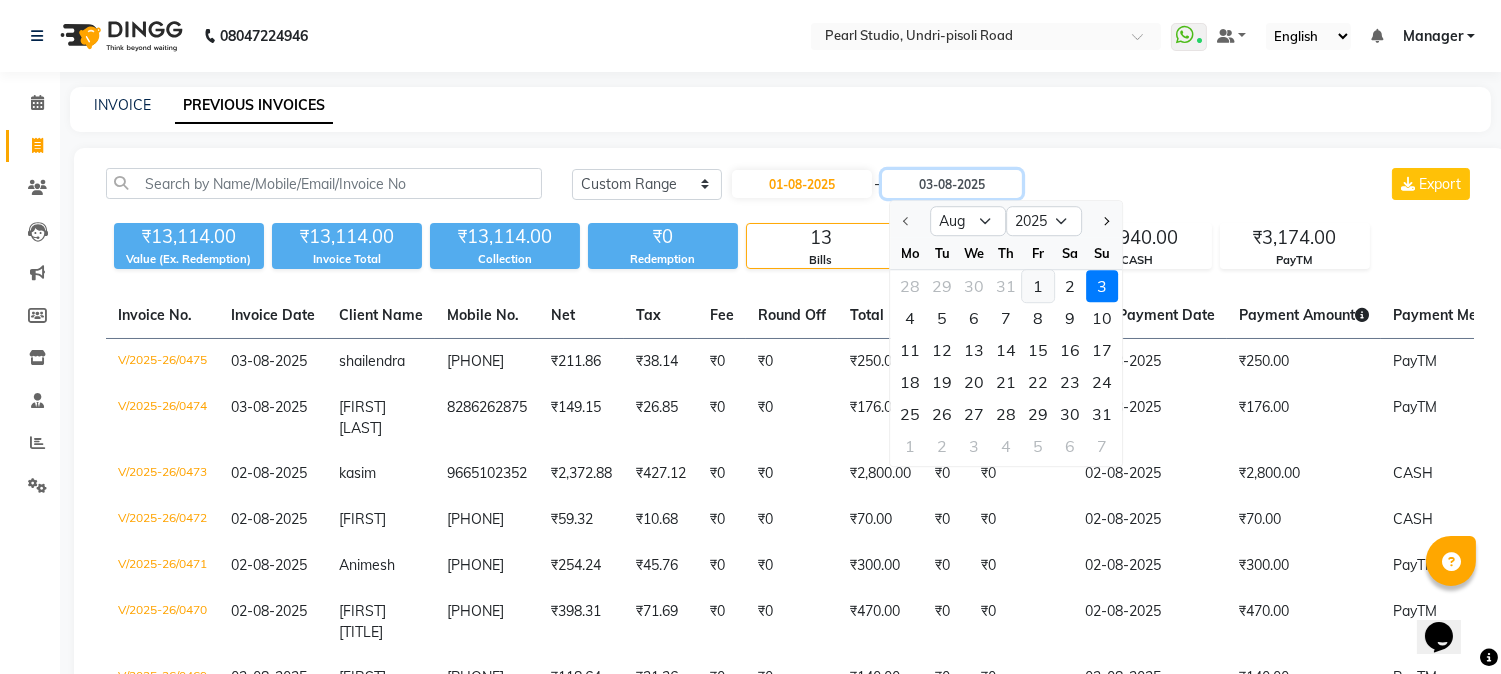 type on "01-08-2025" 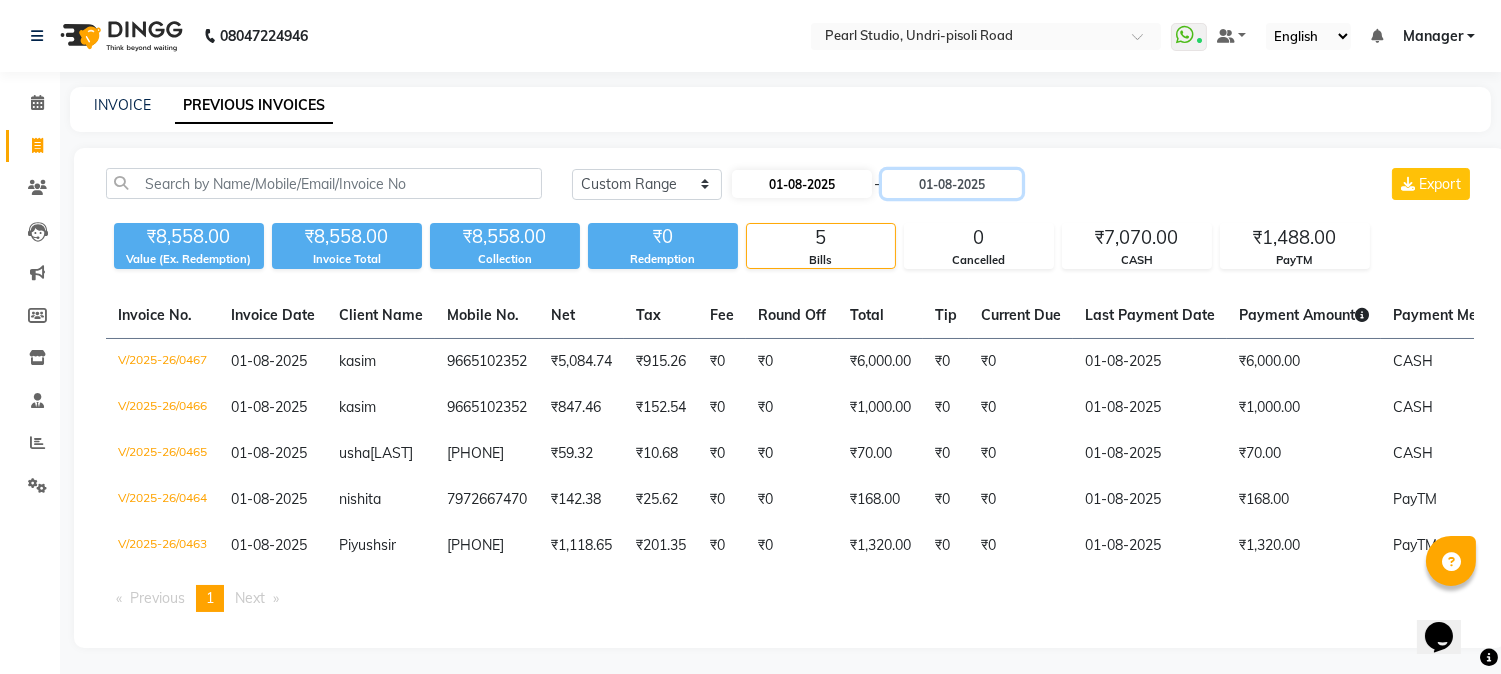 scroll, scrollTop: 18, scrollLeft: 0, axis: vertical 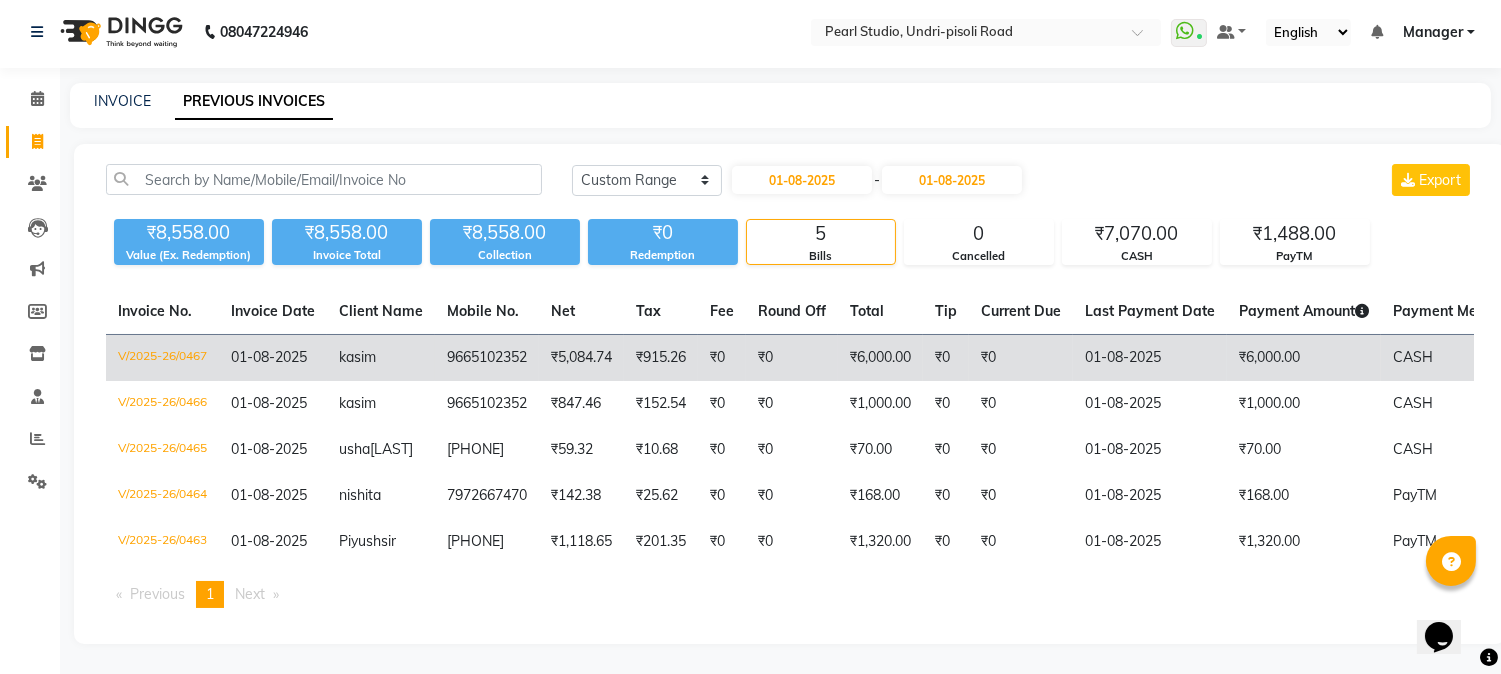 click on "9665102352" 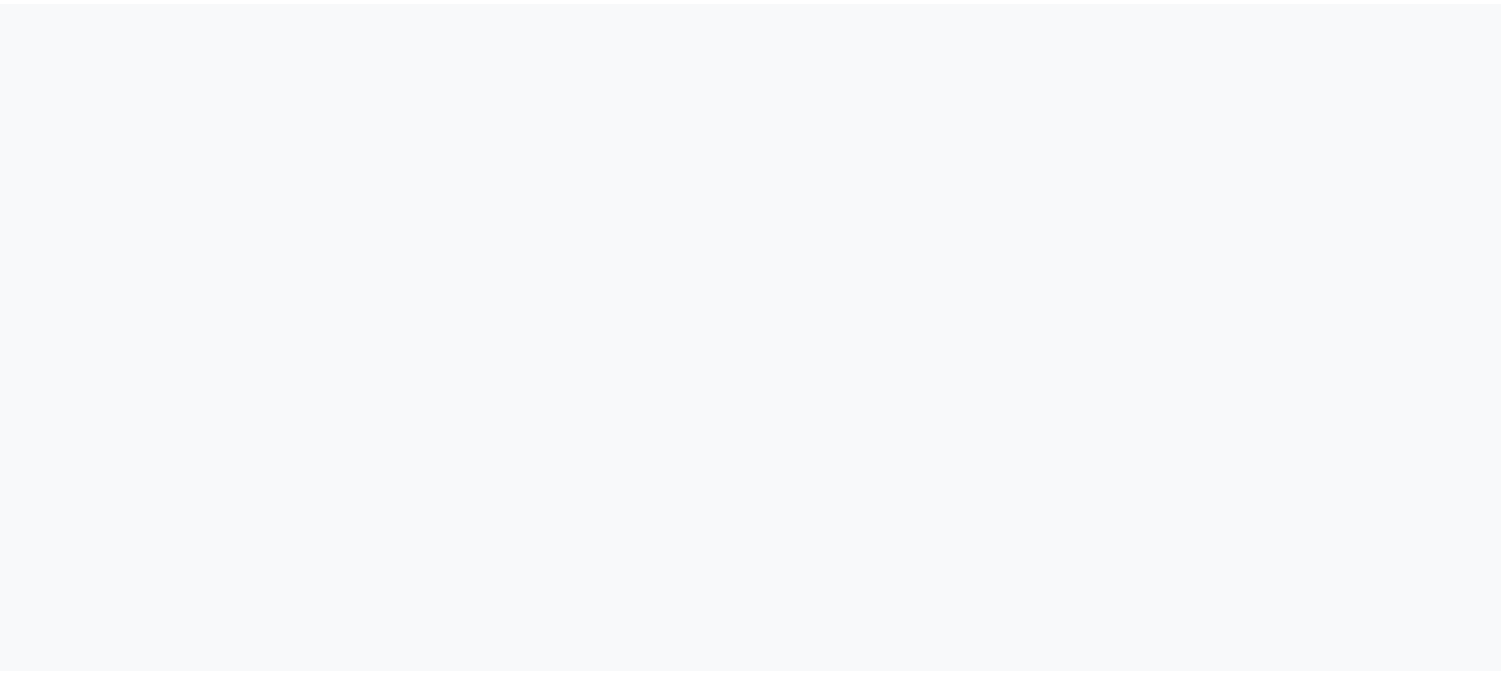 scroll, scrollTop: 0, scrollLeft: 0, axis: both 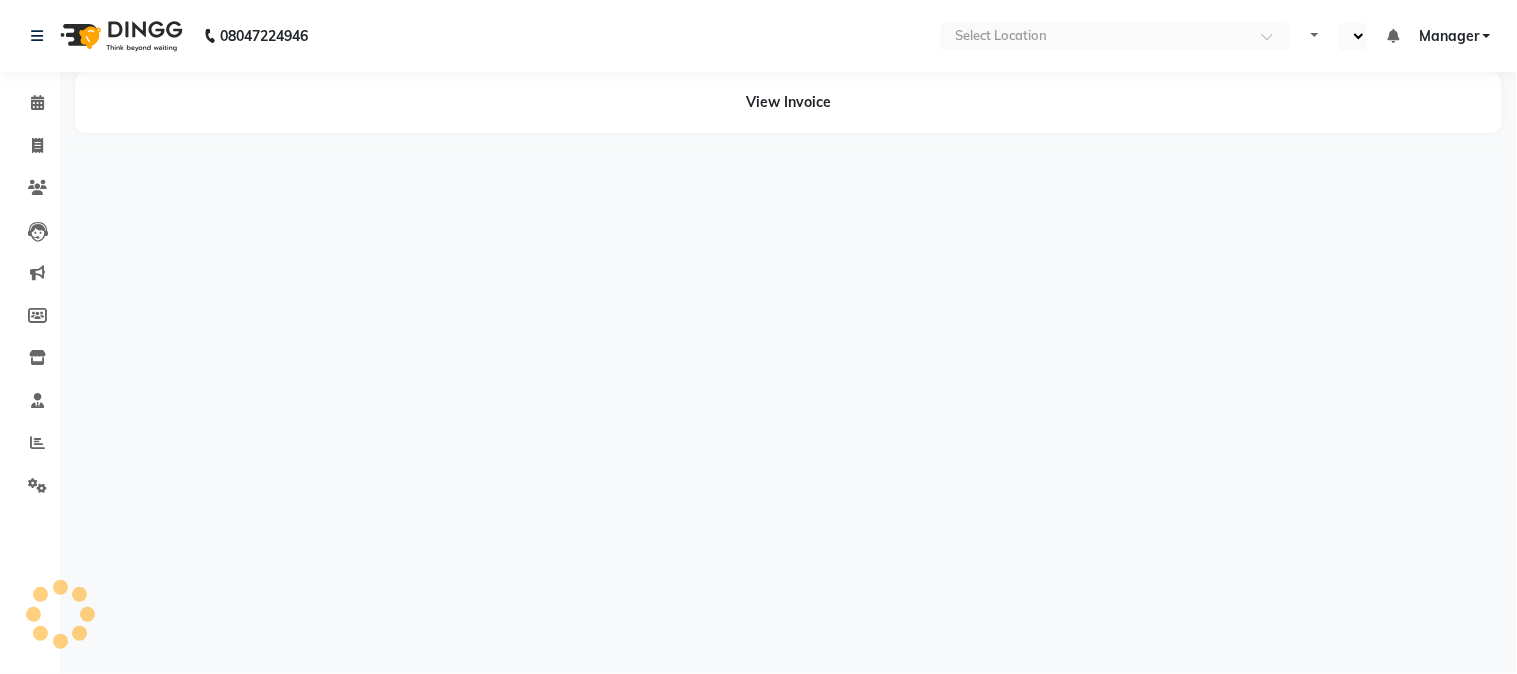 select on "en" 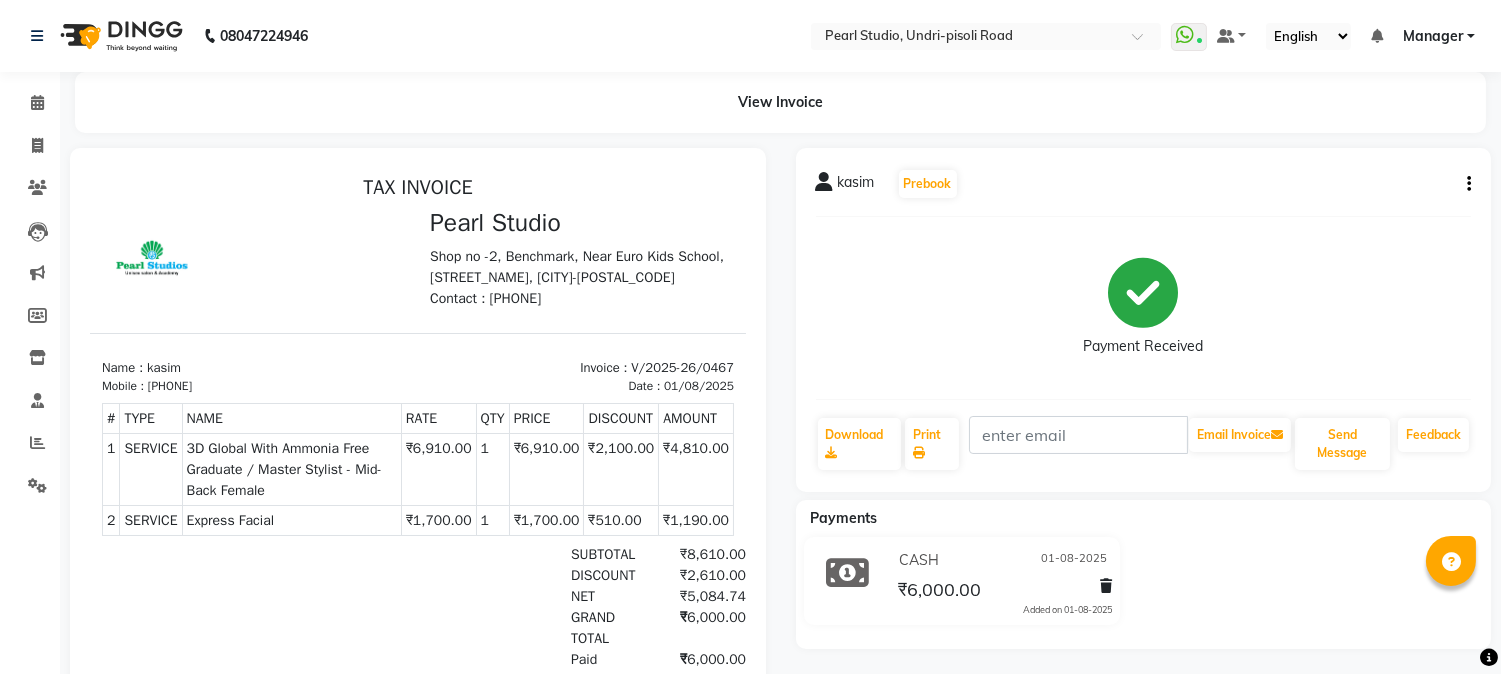 scroll, scrollTop: 0, scrollLeft: 0, axis: both 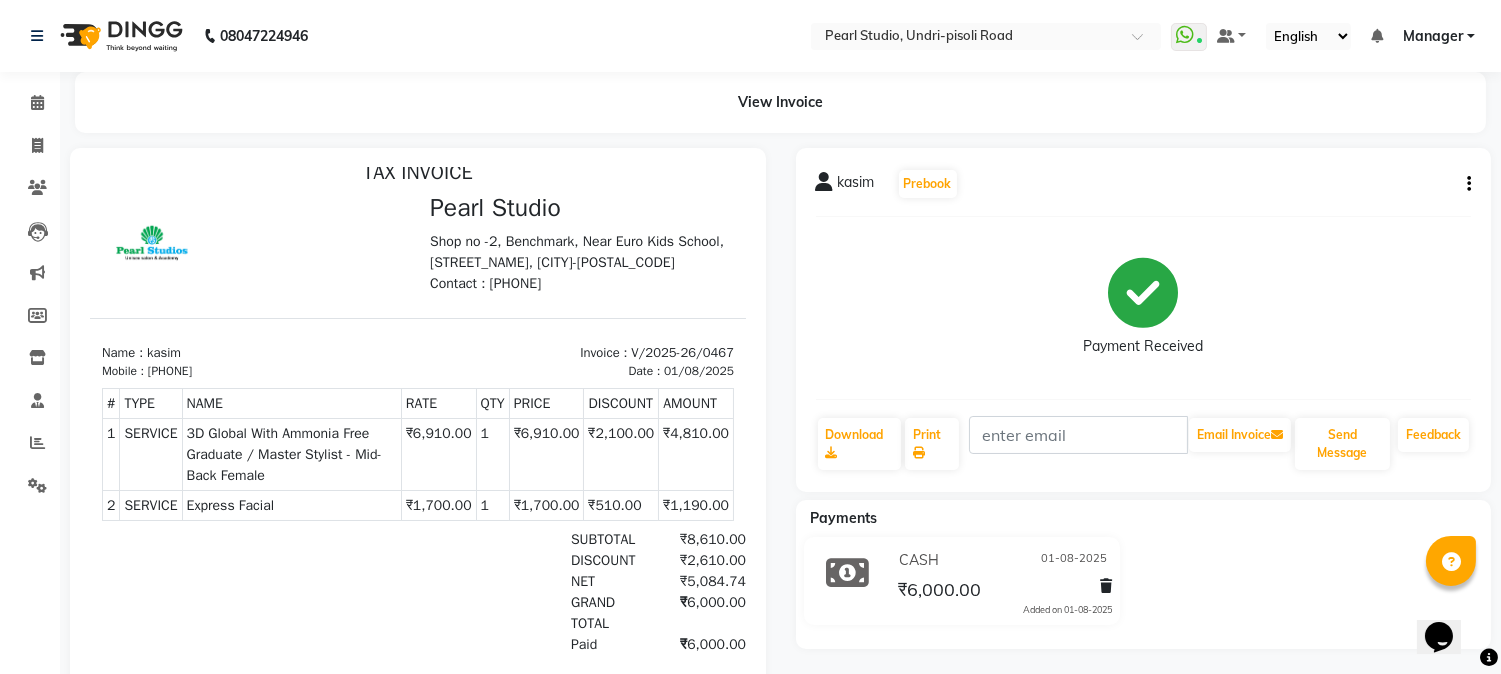drag, startPoint x: 388, startPoint y: 430, endPoint x: 466, endPoint y: 426, distance: 78.10249 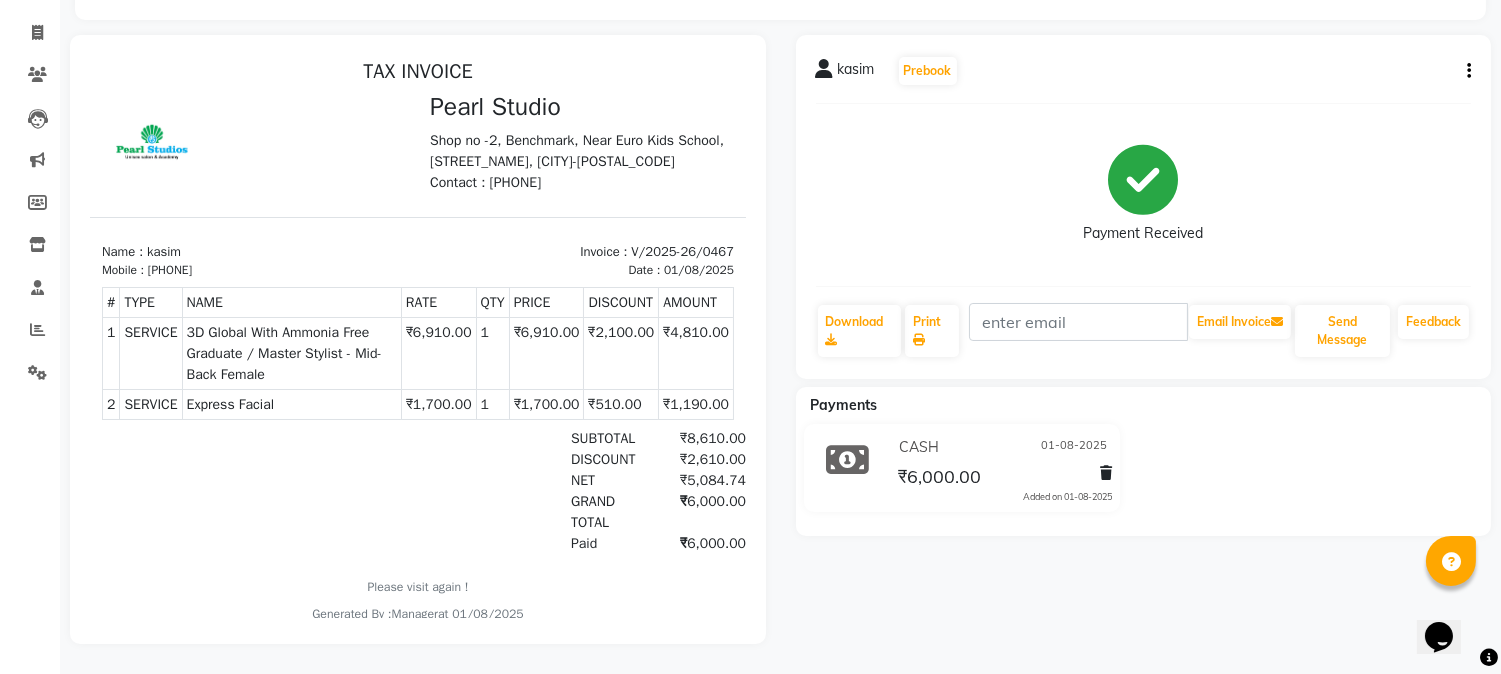 scroll, scrollTop: 0, scrollLeft: 0, axis: both 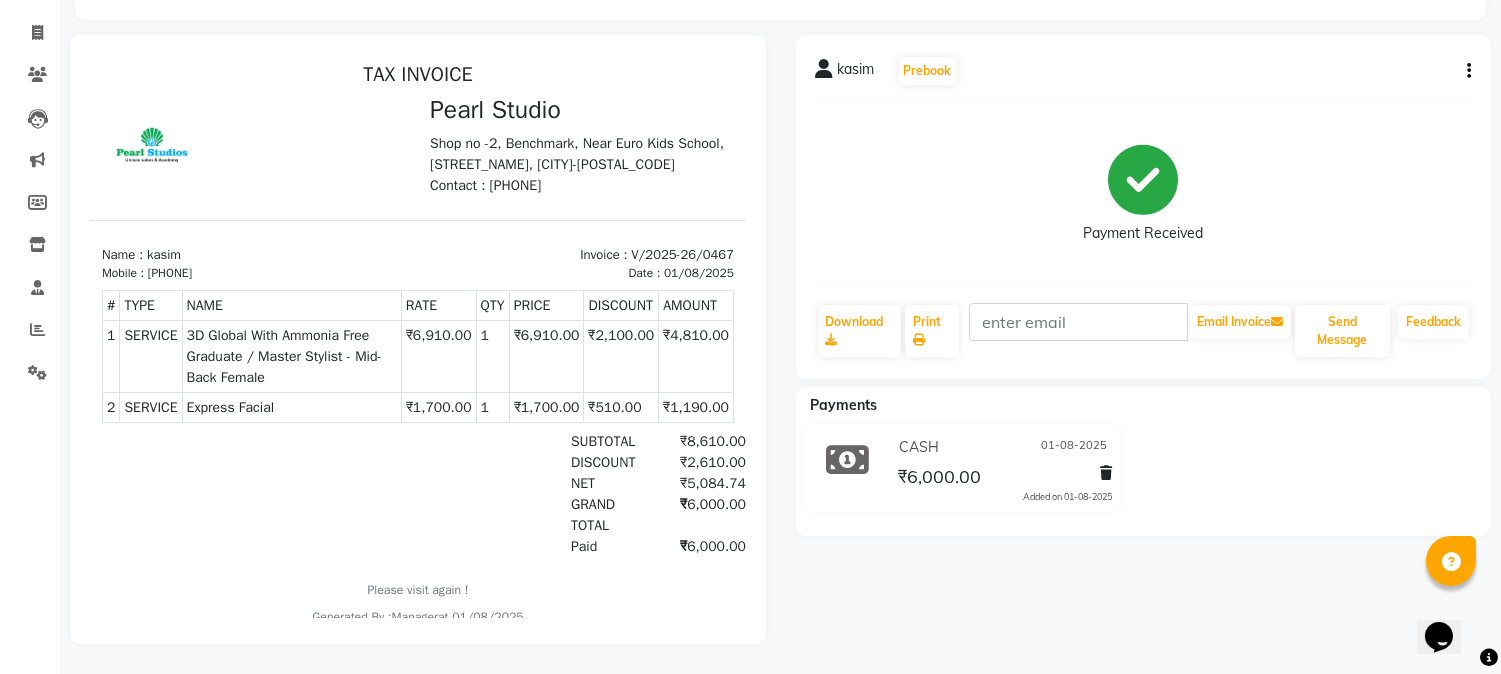 click on "[FIRST] Prebook Payment Received Download Print Email Invoice Send Message Feedback" 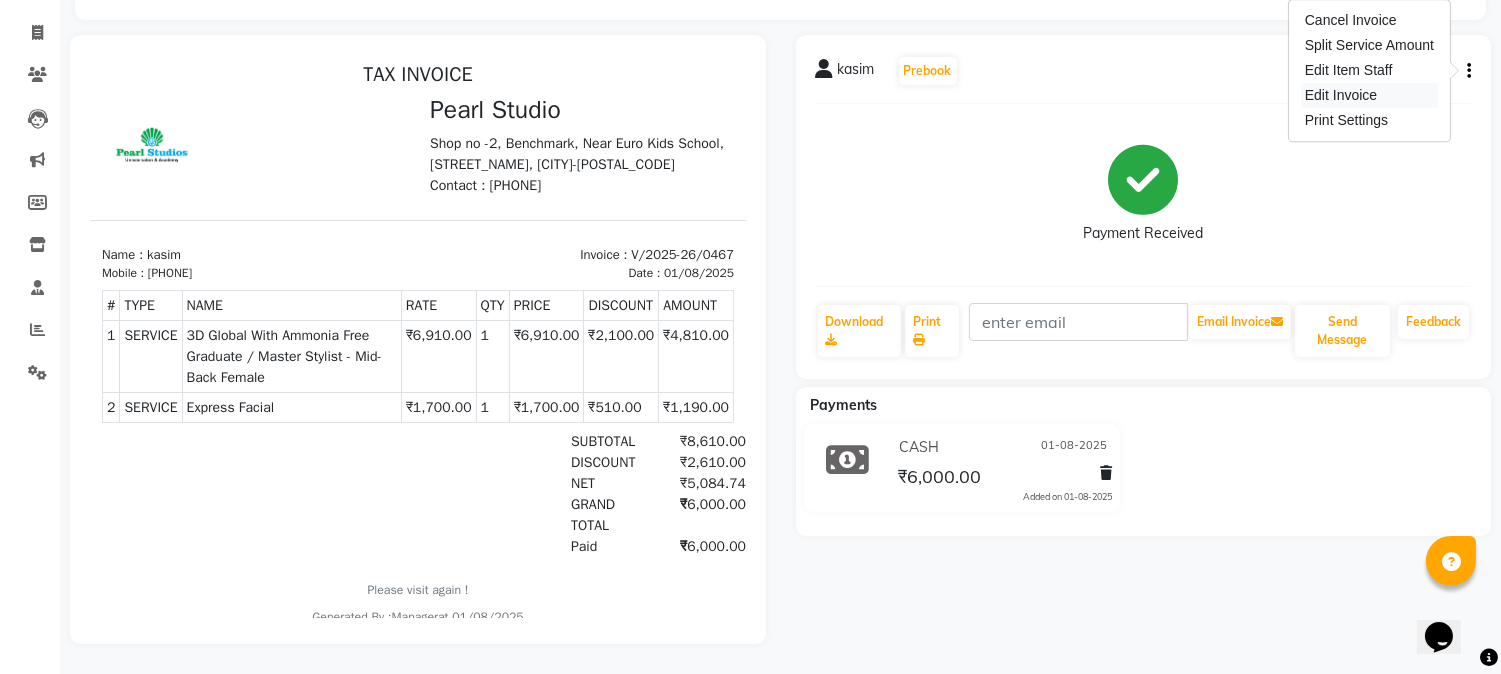 click on "Edit Invoice" at bounding box center [1369, 95] 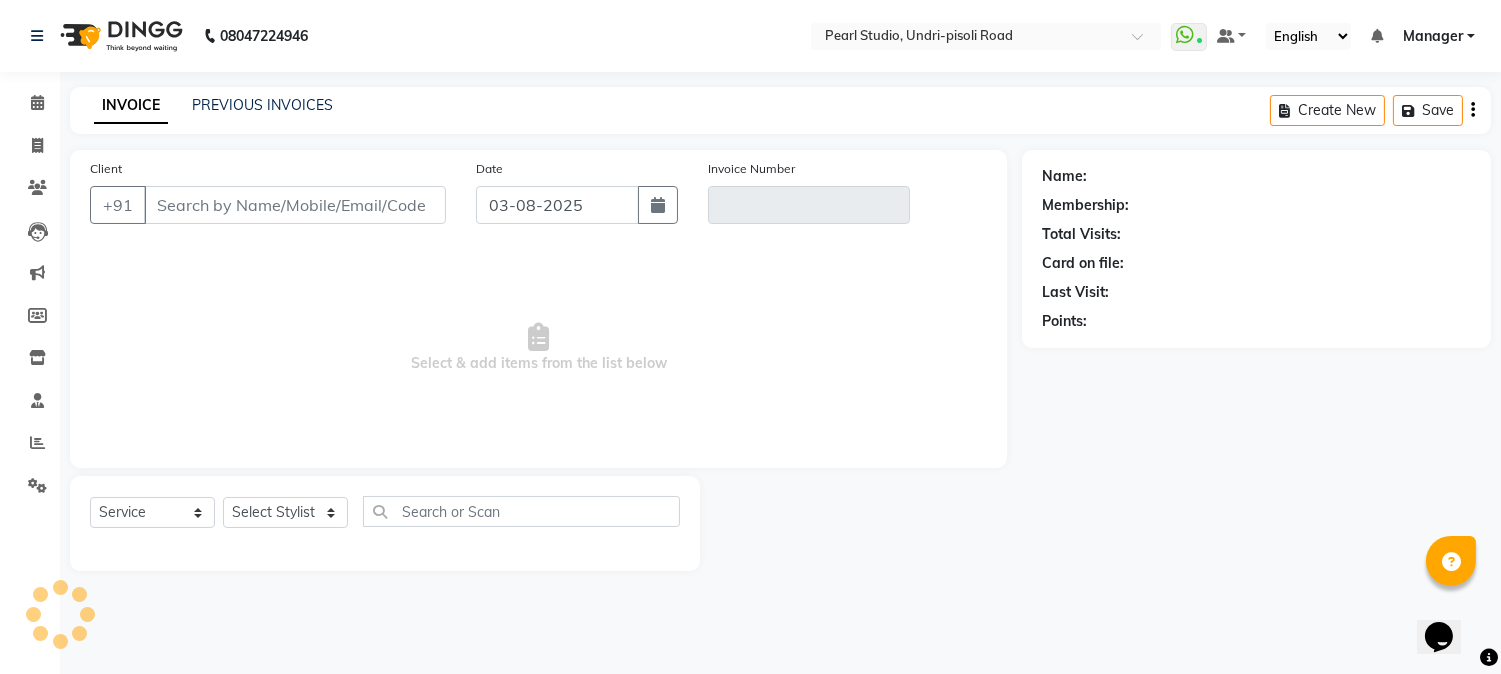 scroll, scrollTop: 0, scrollLeft: 0, axis: both 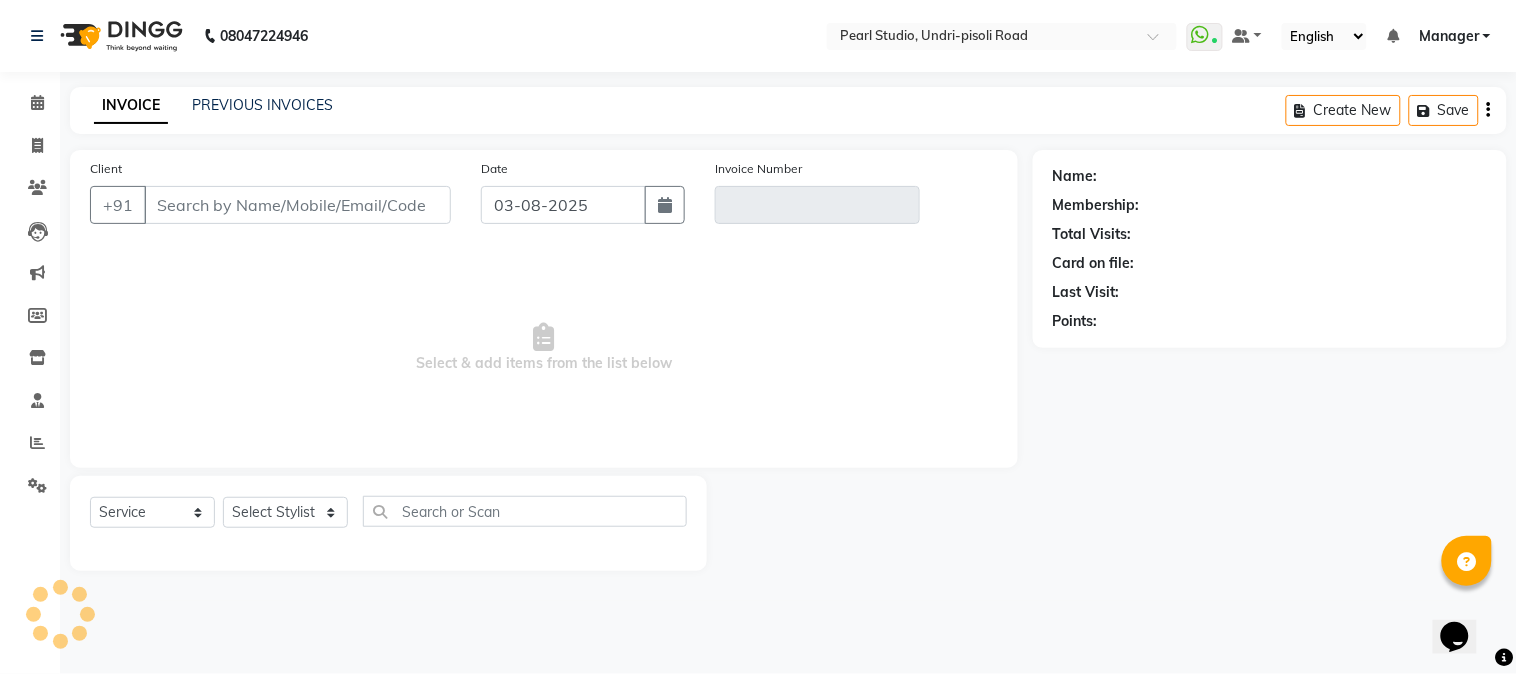 type on "9665102352" 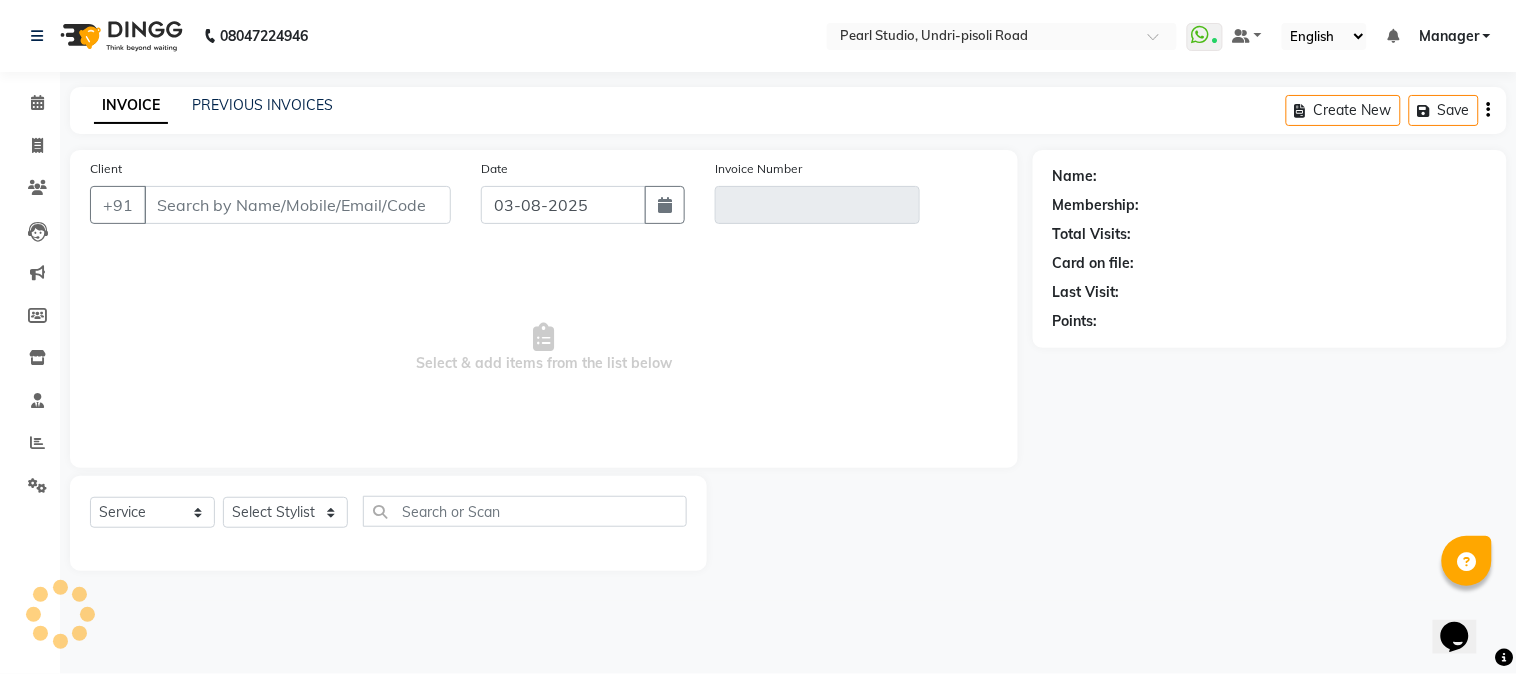 type on "V/2025-26/0467" 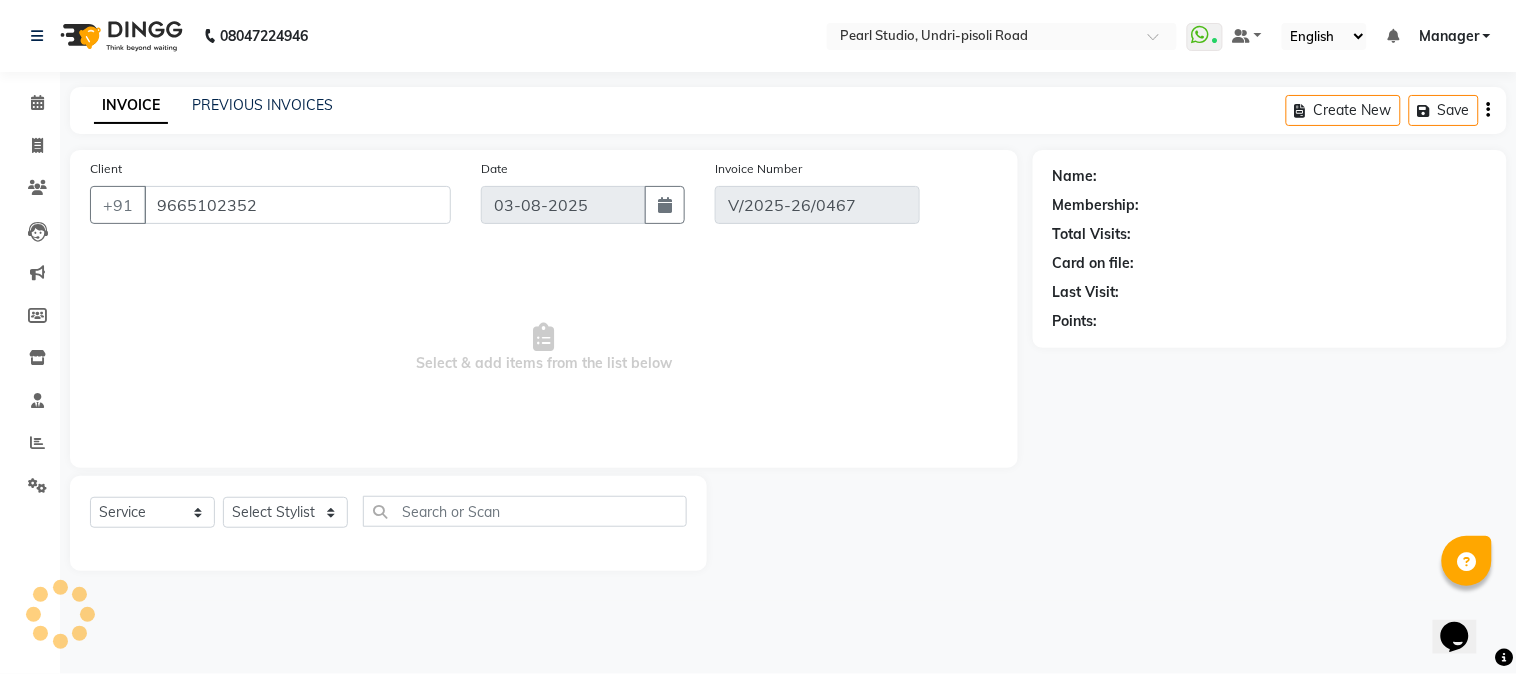 select on "1: Object" 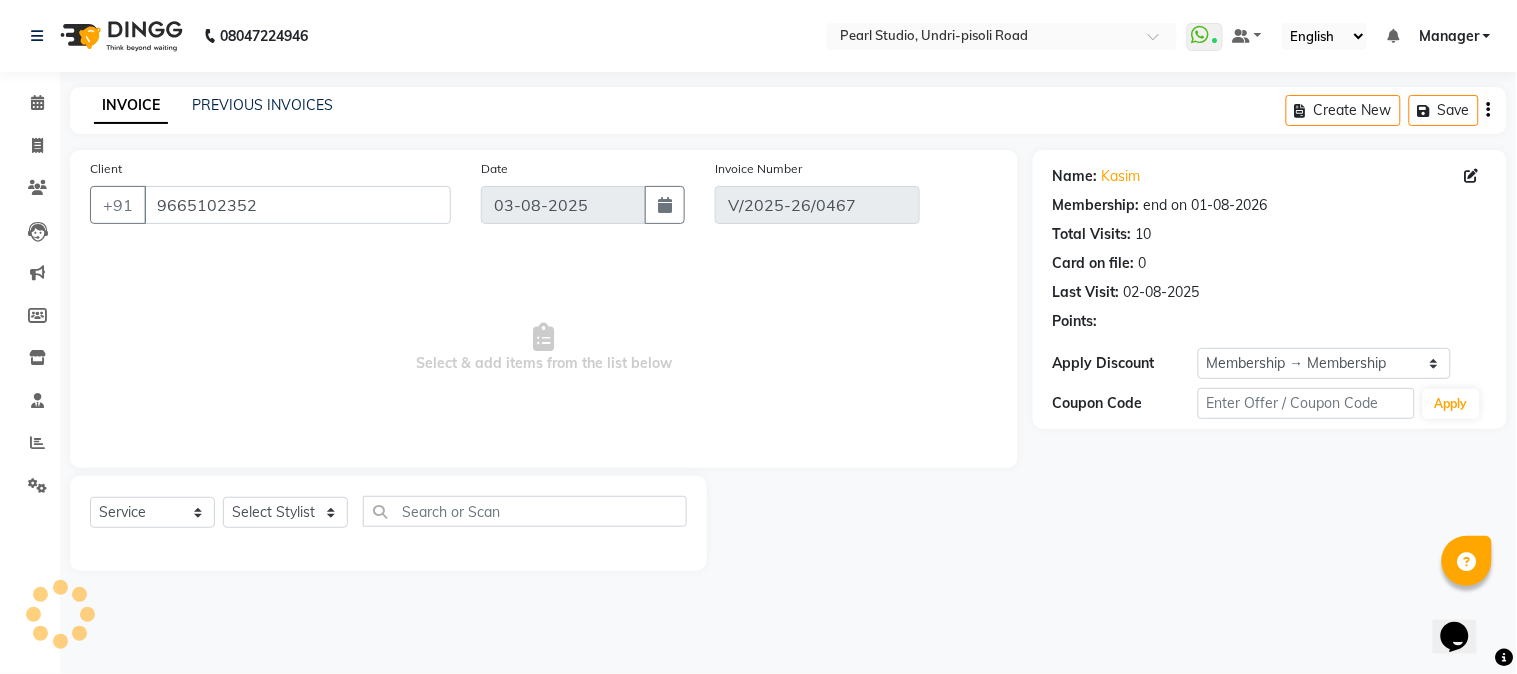 type on "01-08-2025" 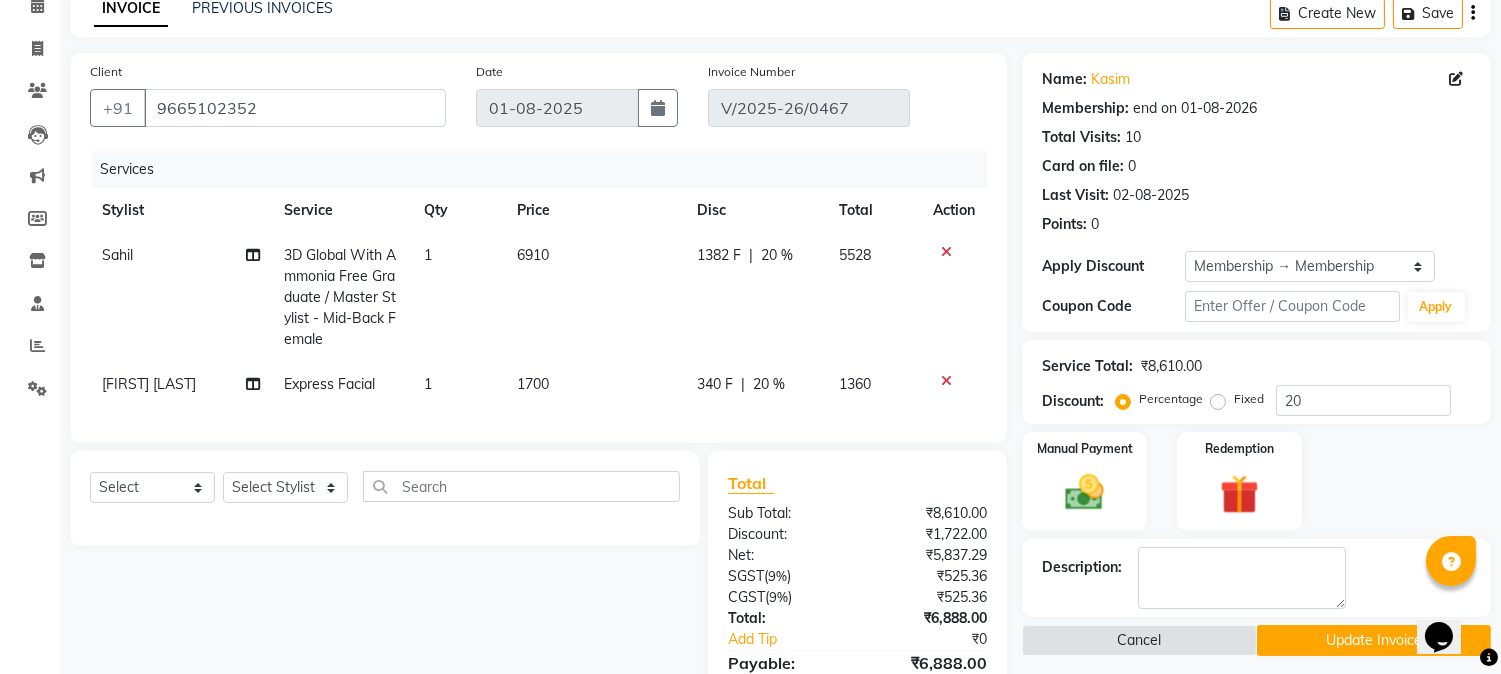 scroll, scrollTop: 63, scrollLeft: 0, axis: vertical 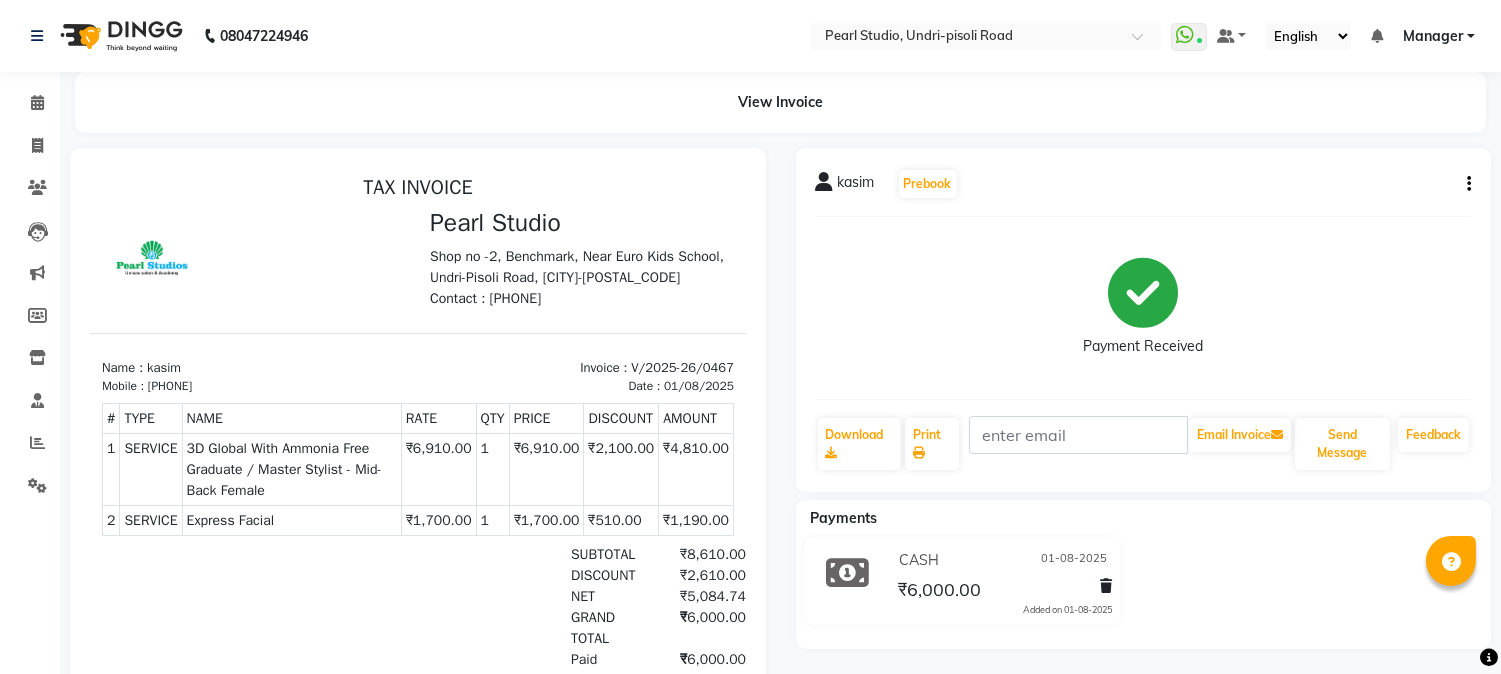 click on "[FIRST] Prebook Payment Received Download Print Email Invoice Send Message Feedback" 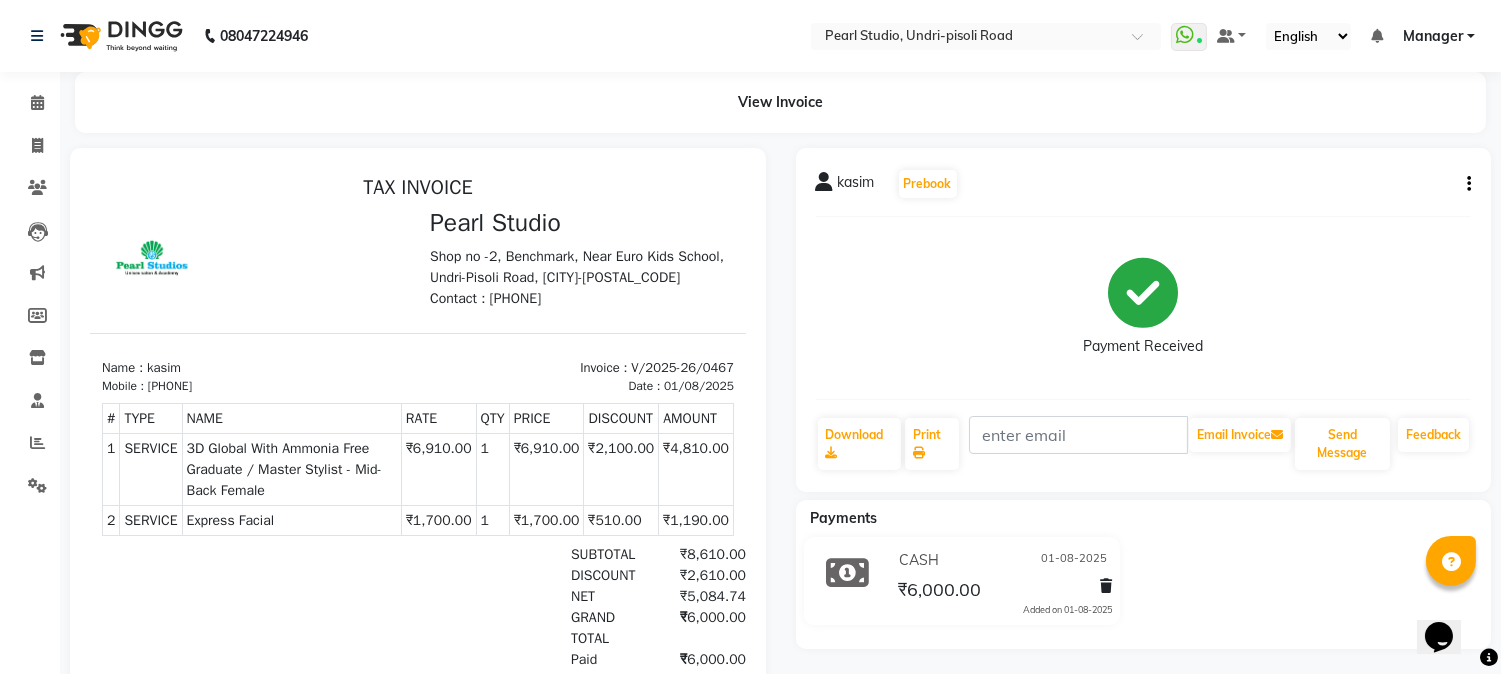 scroll, scrollTop: 0, scrollLeft: 0, axis: both 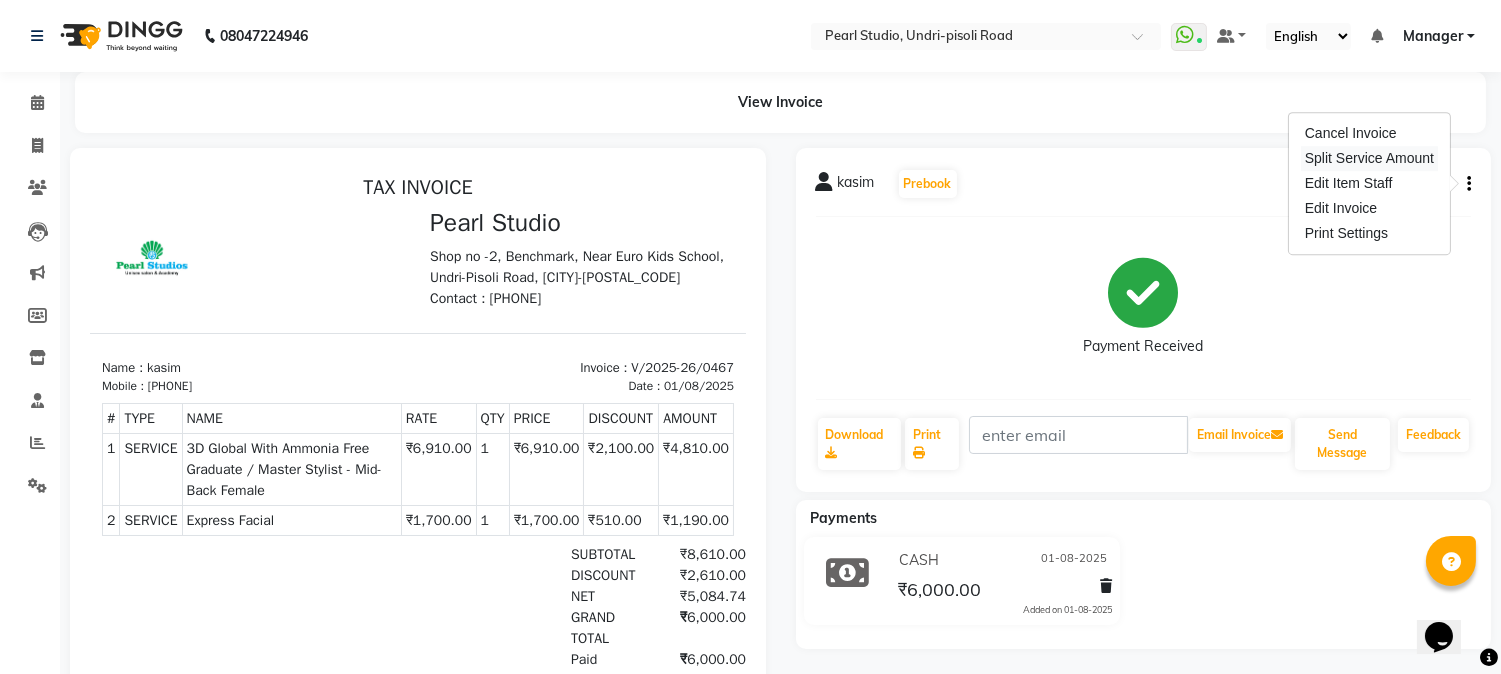 click on "Split Service Amount" at bounding box center (1369, 158) 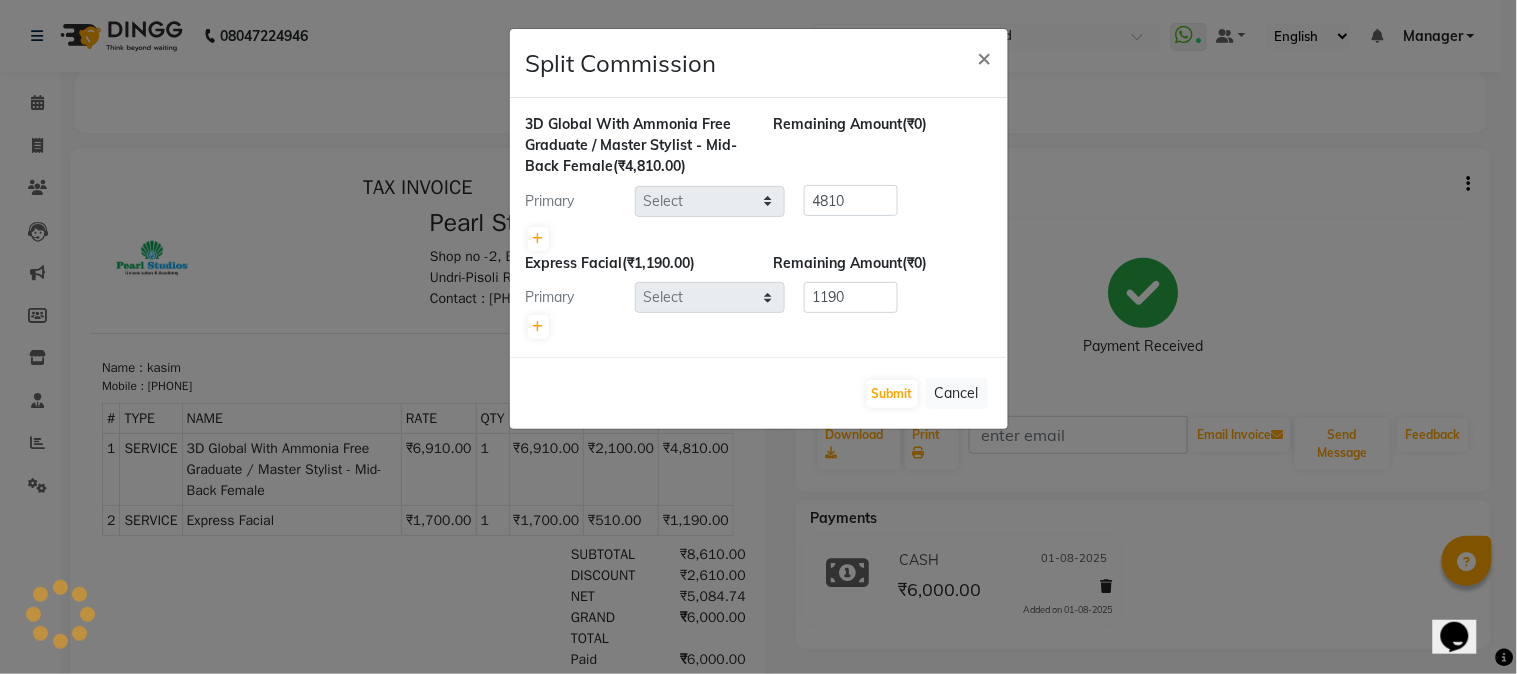 select on "71778" 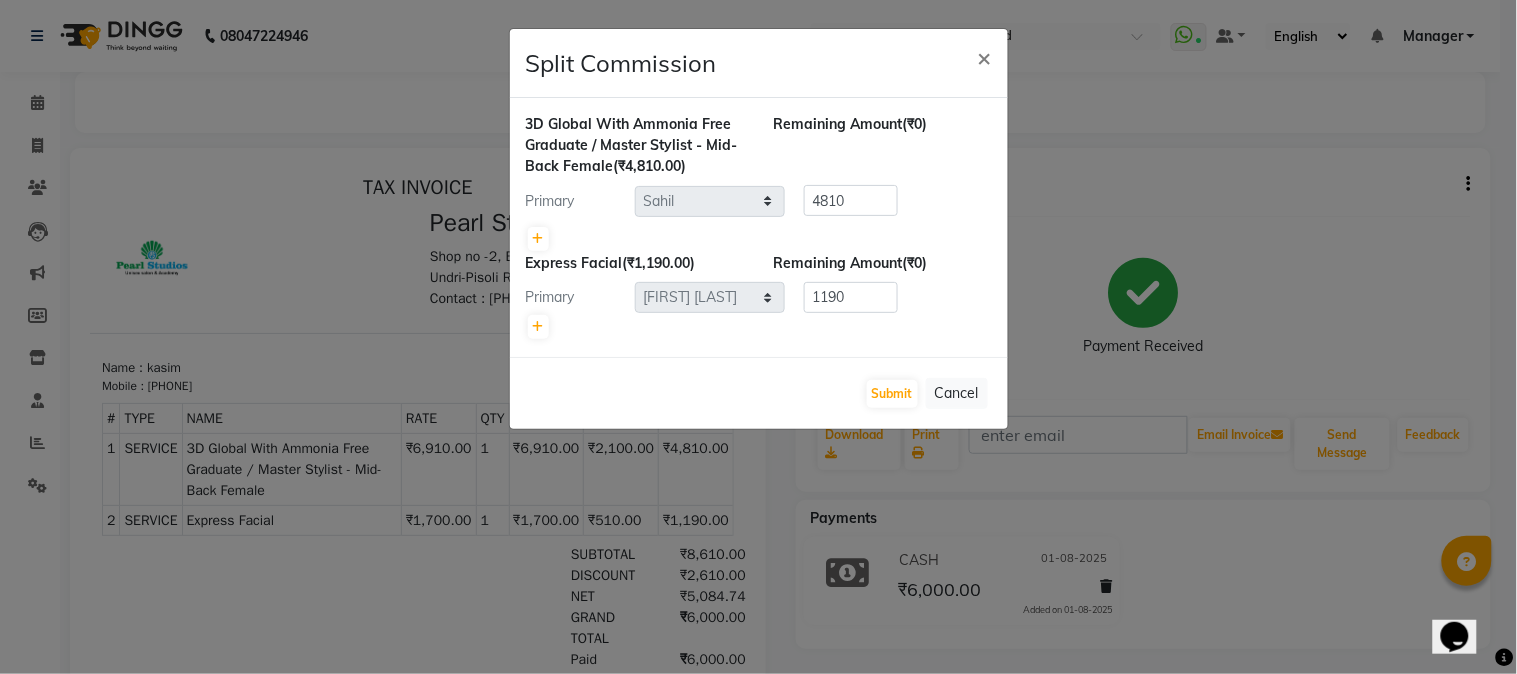 click on "3D Global With Ammonia Free Graduate / Master Stylist - Mid-Back Female (₹4,810.00) Remaining Amount (₹0) Primary Select Manager [FIRST] [LAST] [FIRST] [LAST] [FIRST] [LAST] [FIRST] [LAST] [FIRST] [LAST] [FIRST] [LAST] [FIRST] [LAST] 4810" 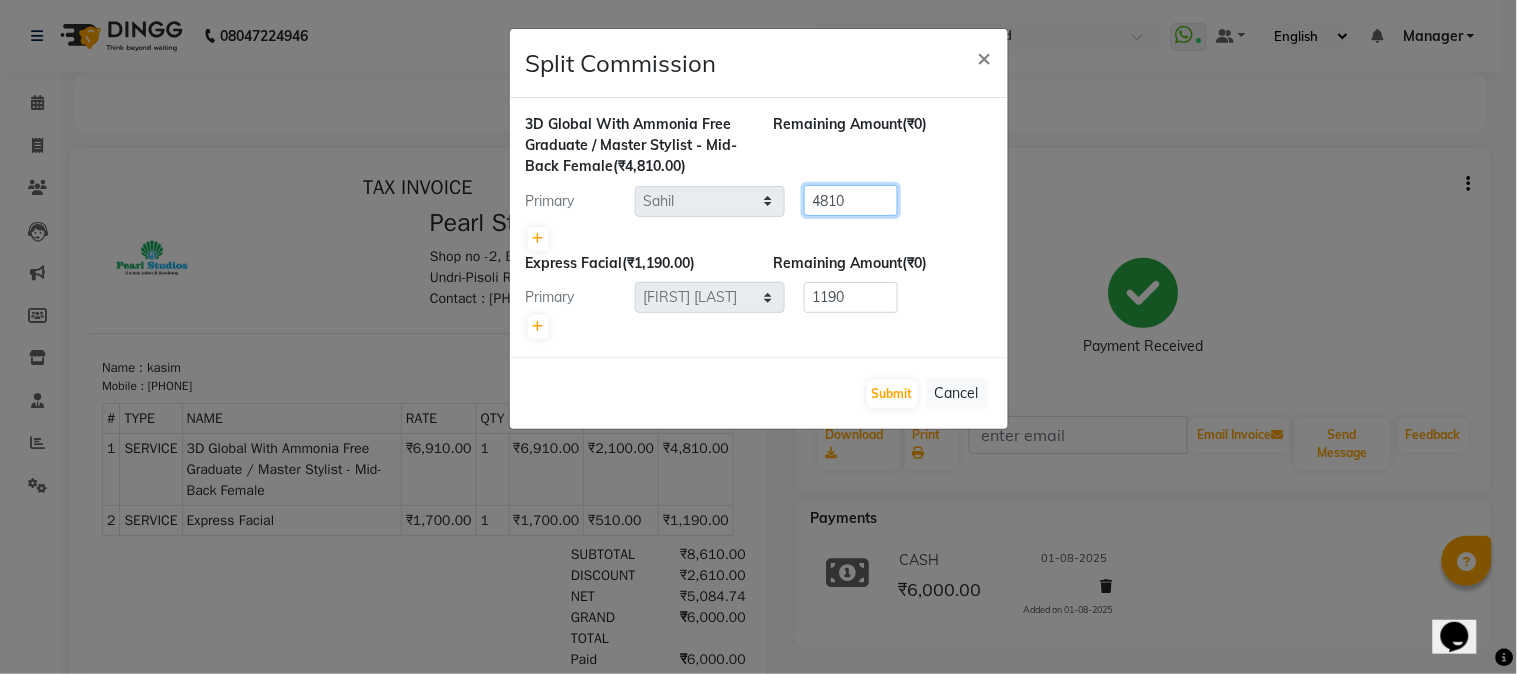 click on "4810" 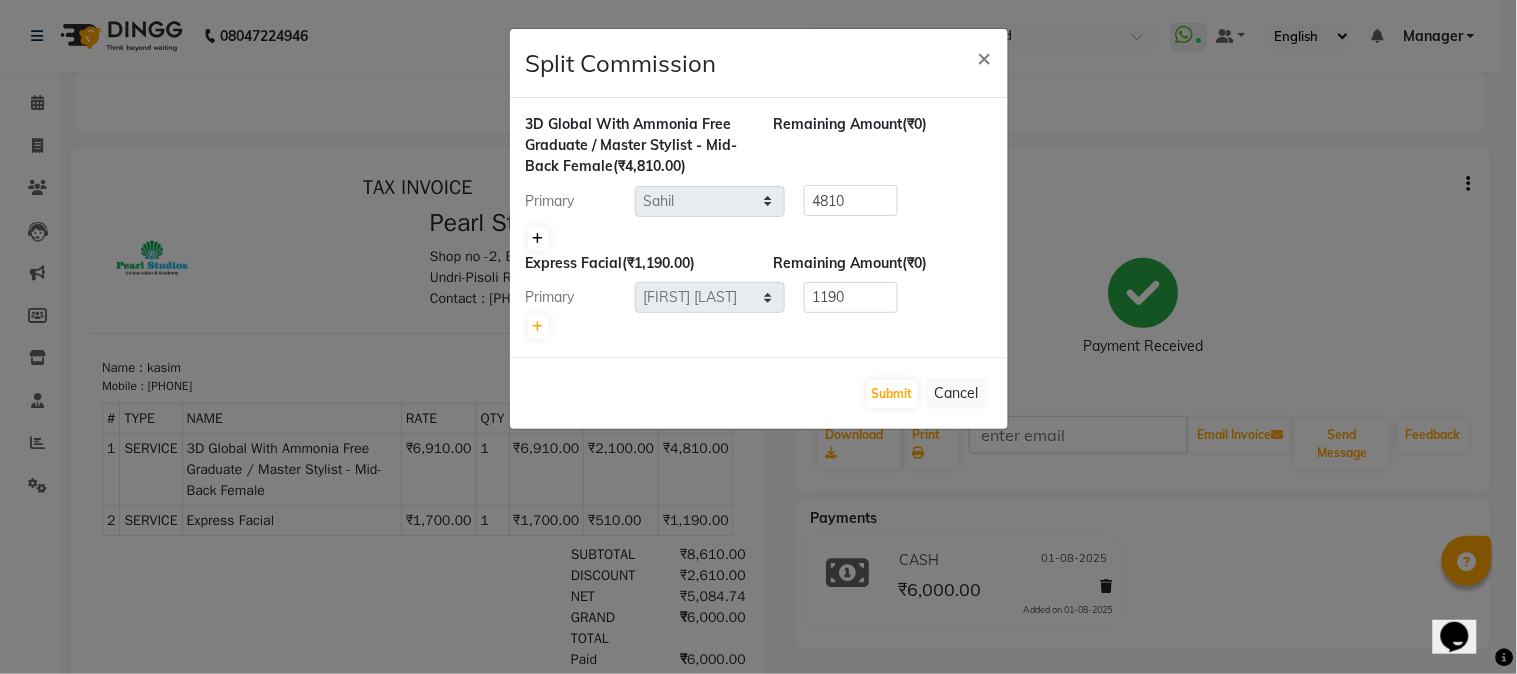 click 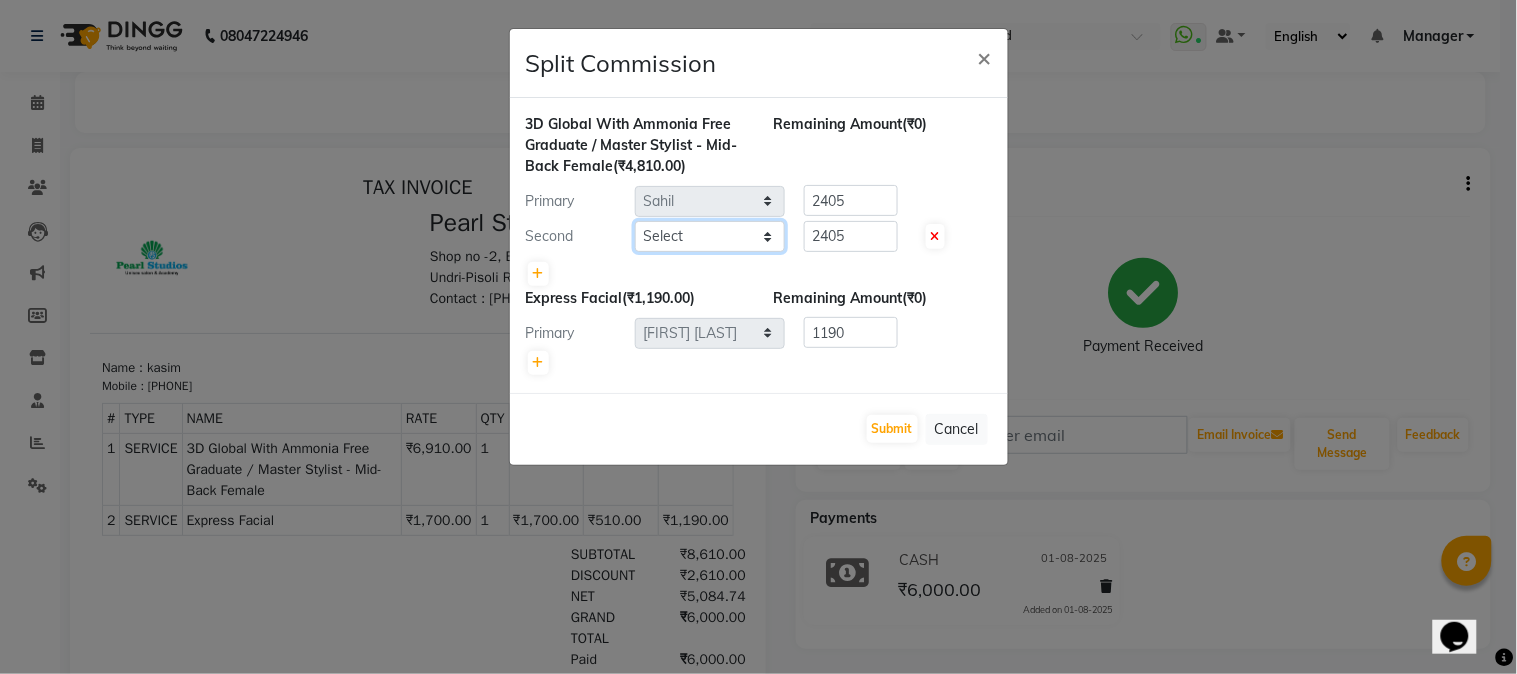 click on "Select  Manager   Nikhil Gulhane   Nitu Rai   Pratik   Pratima Akshay Sonawane   Sabita Pariyar   Sahil   Samundra Thapa" 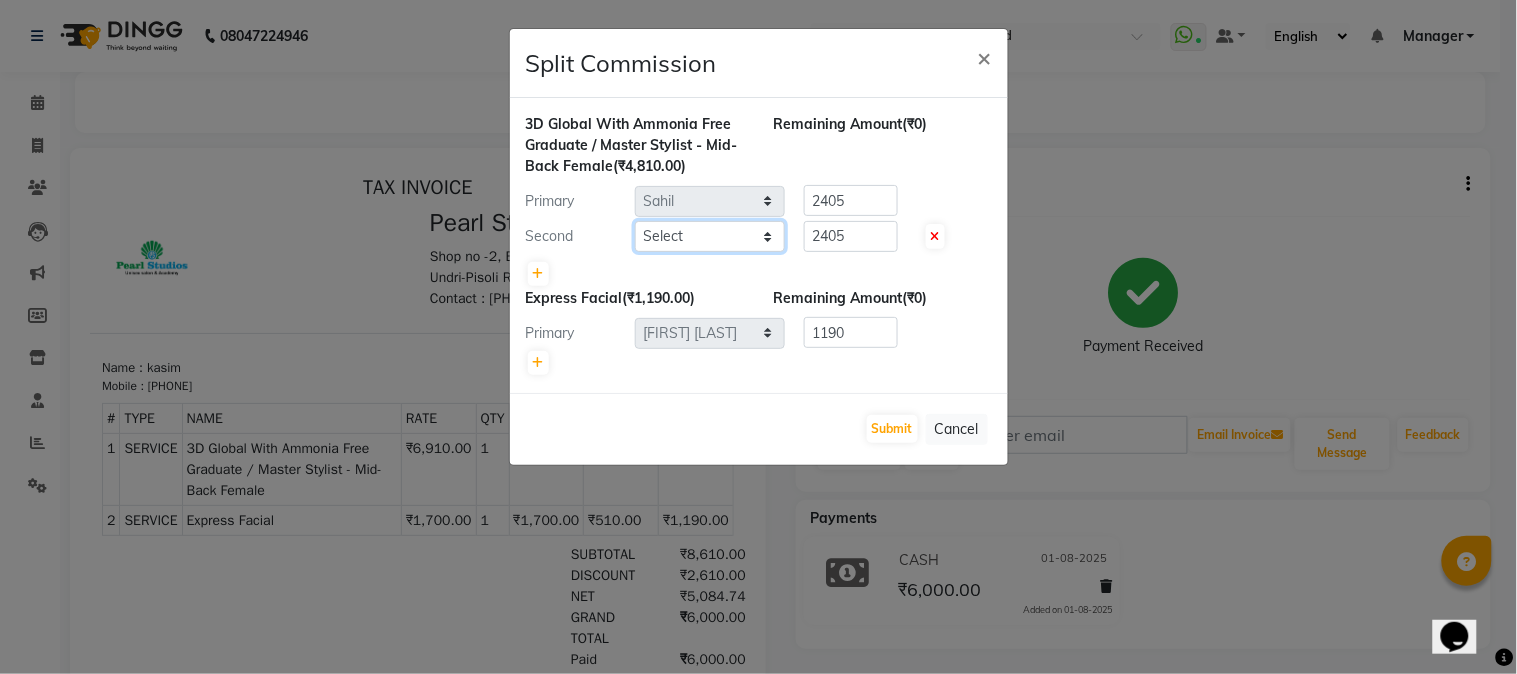select on "63726" 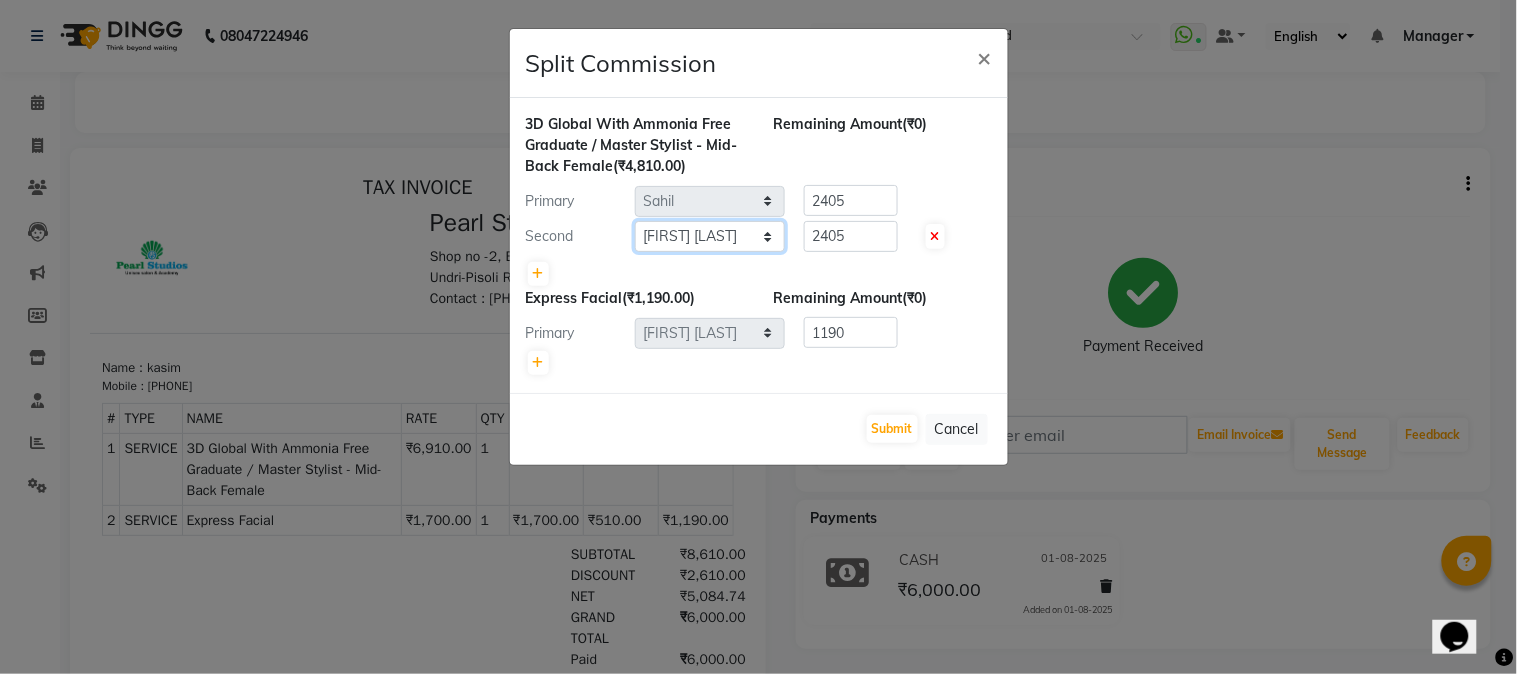 click on "Select  Manager   Nikhil Gulhane   Nitu Rai   Pratik   Pratima Akshay Sonawane   Sabita Pariyar   Sahil   Samundra Thapa" 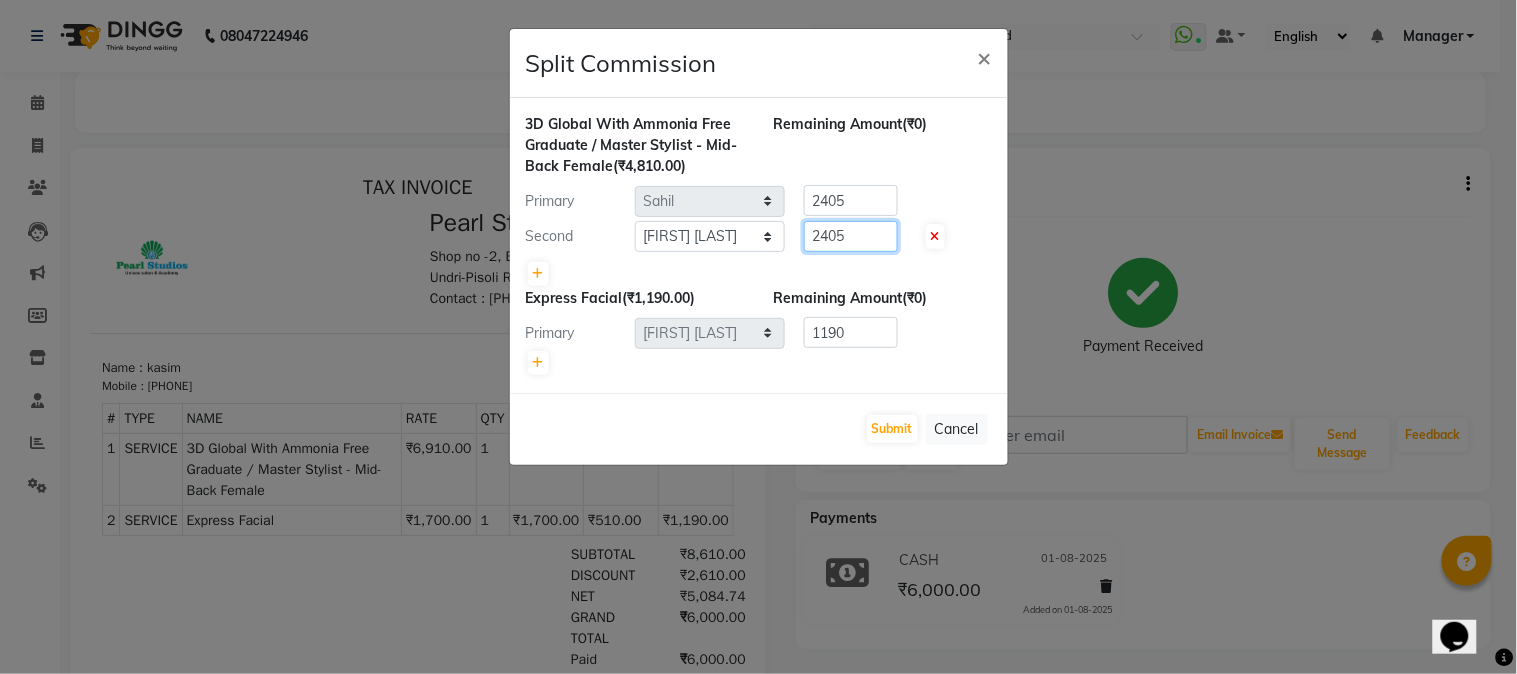 drag, startPoint x: 868, startPoint y: 235, endPoint x: 758, endPoint y: 225, distance: 110.45361 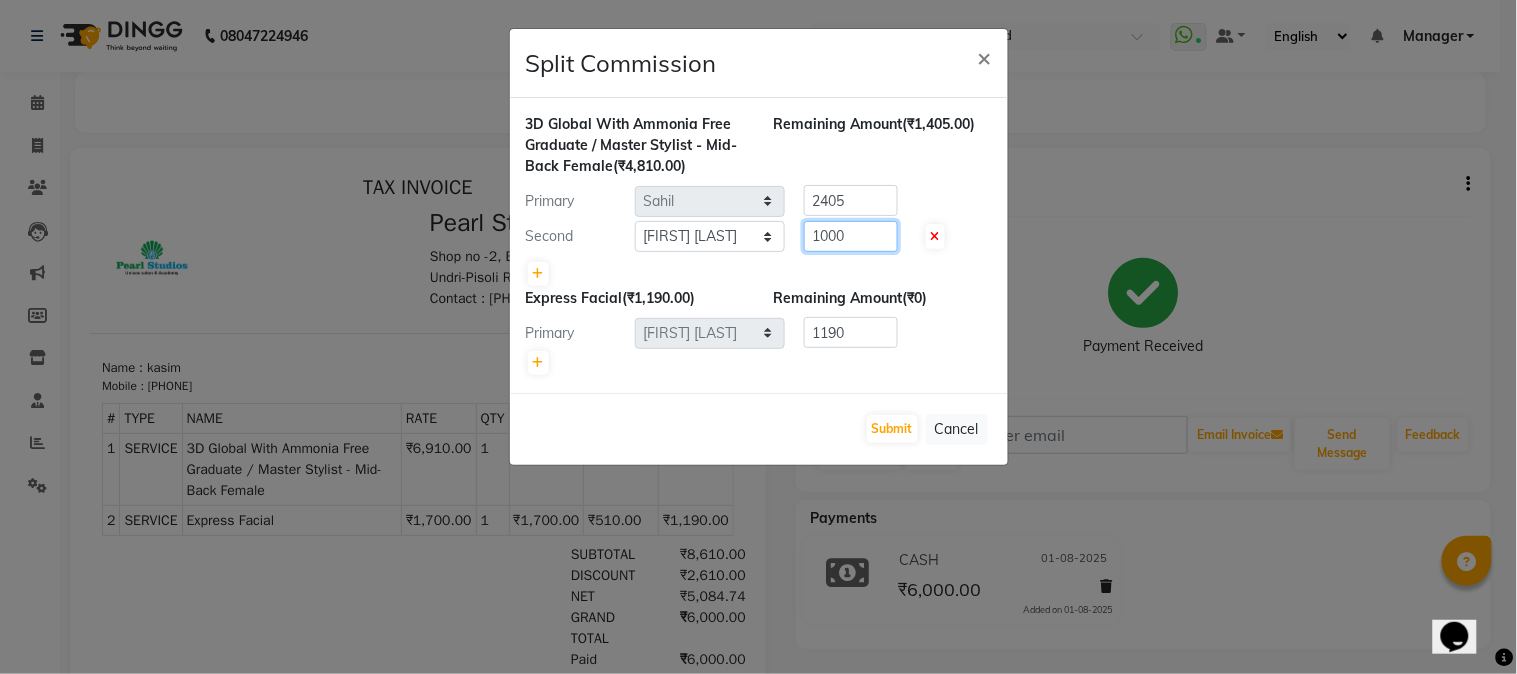 type on "1000" 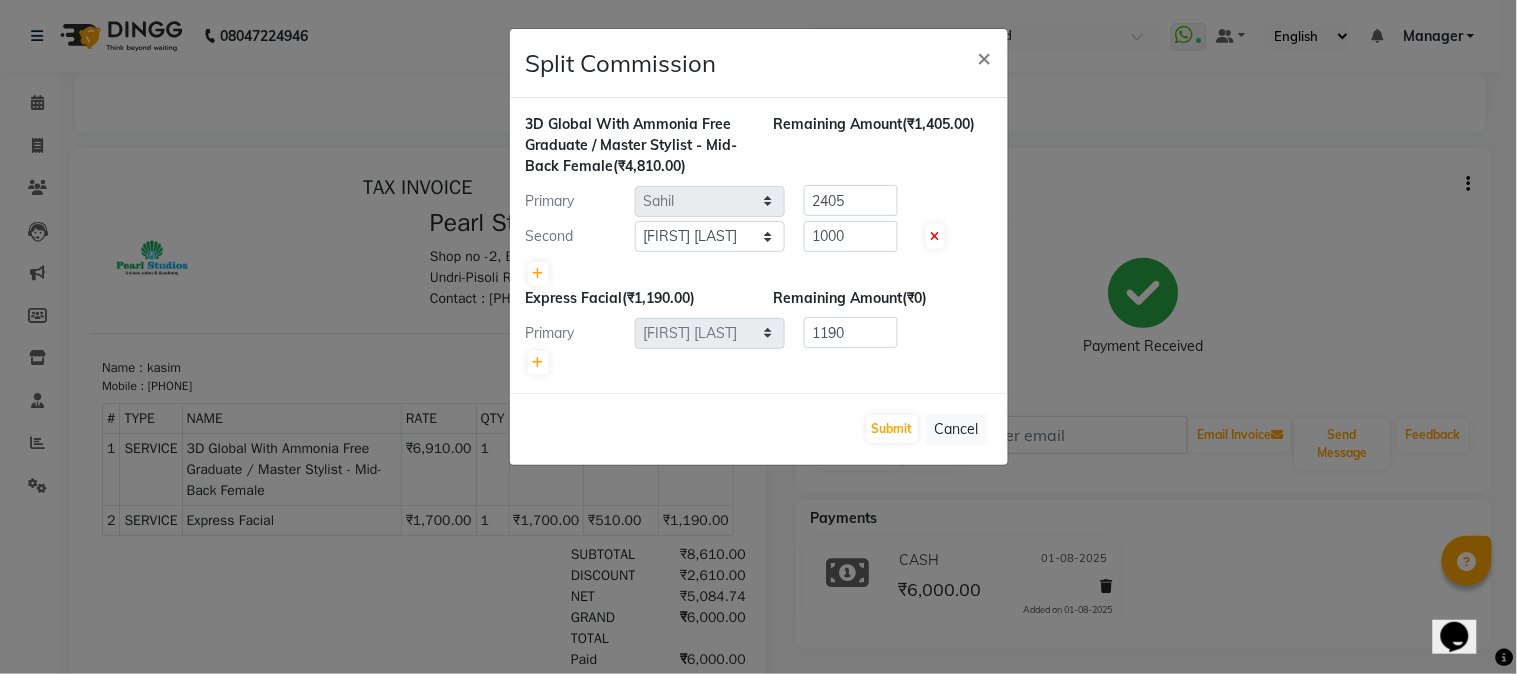 click on "Split Commission × 3D Global With Ammonia Free Graduate / Master Stylist  - Mid-Back Female  (₹4,810.00) Remaining Amount  (₹1,405.00) Primary Select  Manager   Nikhil Gulhane   Nitu Rai   Pratik   Pratima Akshay Sonawane   Sabita Pariyar   Sahil   Samundra Thapa  2405 Second Select  Manager   Nikhil Gulhane   Nitu Rai   Pratik   Pratima Akshay Sonawane   Sabita Pariyar   Sahil   Samundra Thapa  1000 Express Facial    (₹1,190.00) Remaining Amount  (₹0) Primary Select  Manager   Nikhil Gulhane   Nitu Rai   Pratik   Pratima Akshay Sonawane   Sabita Pariyar   Sahil   Samundra Thapa  1190  Submit   Cancel" 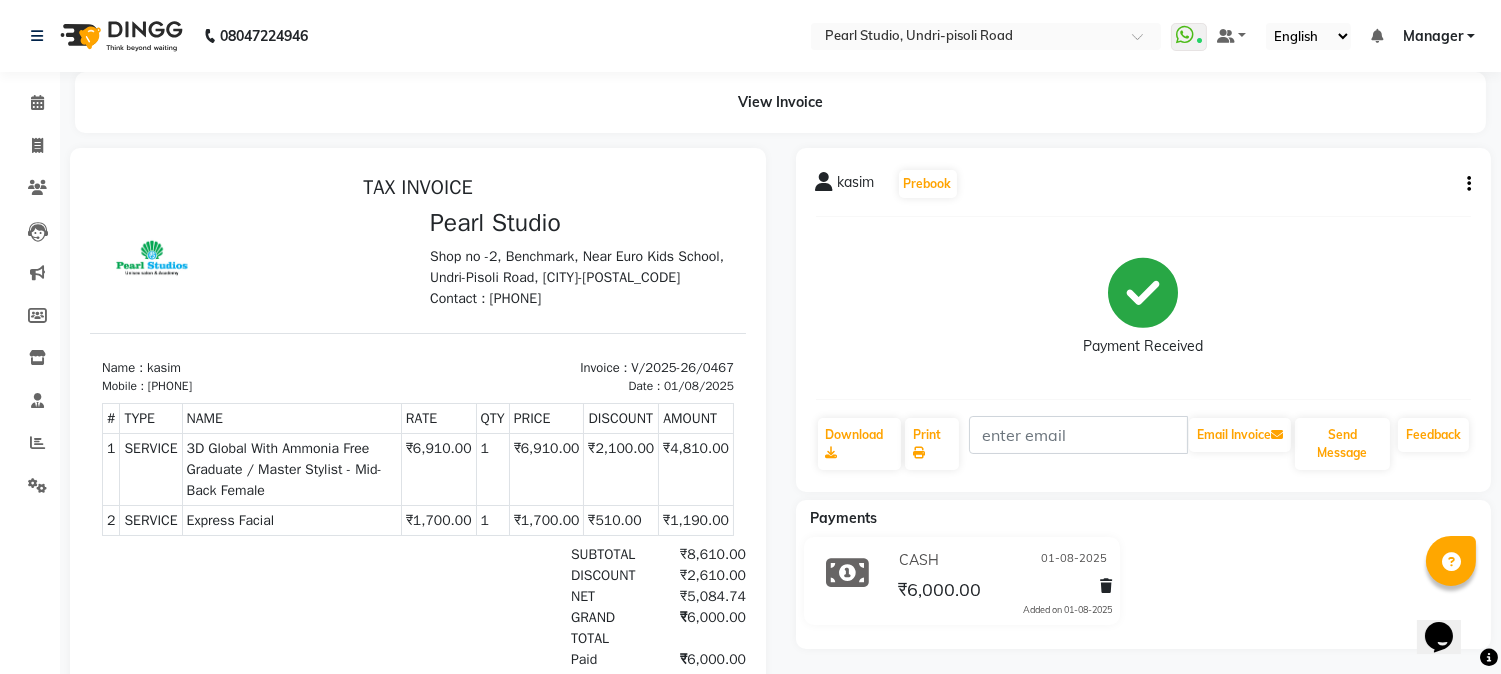 click 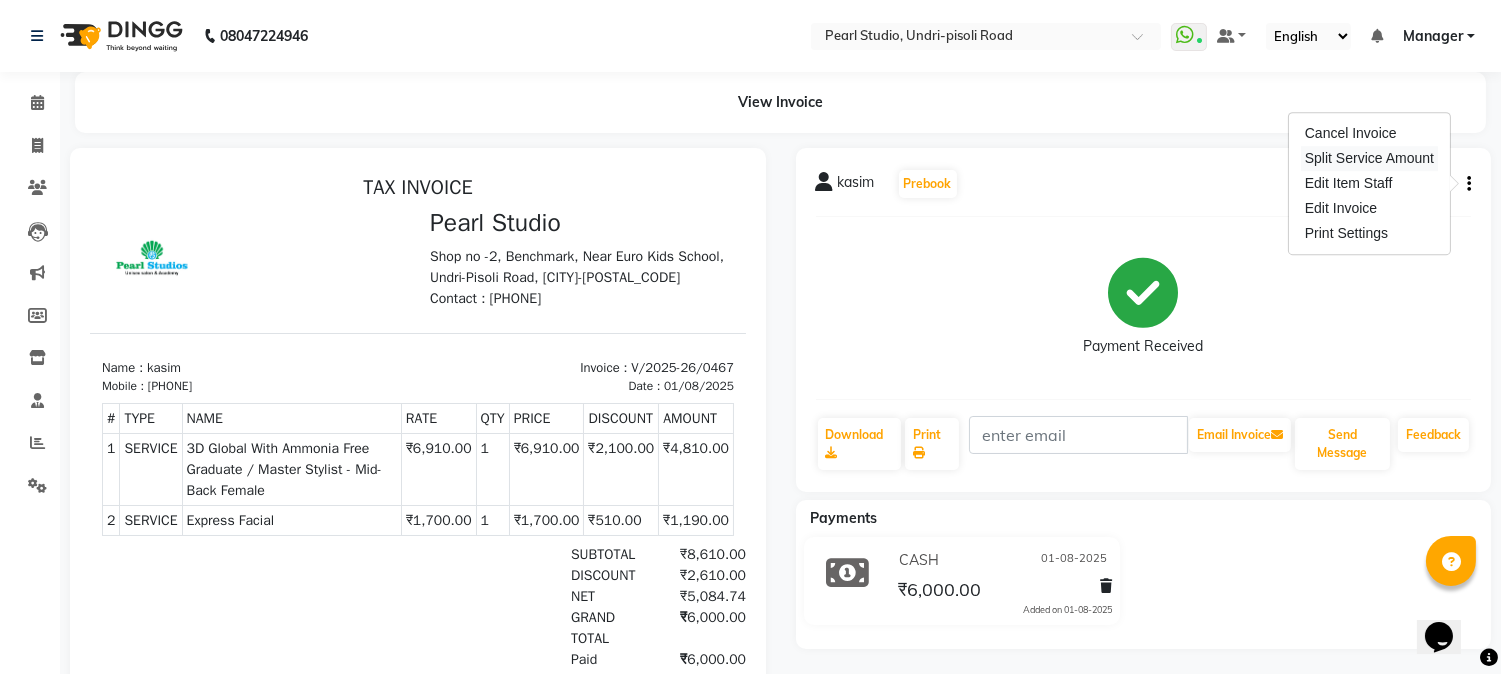 click on "Split Service Amount" at bounding box center (1369, 158) 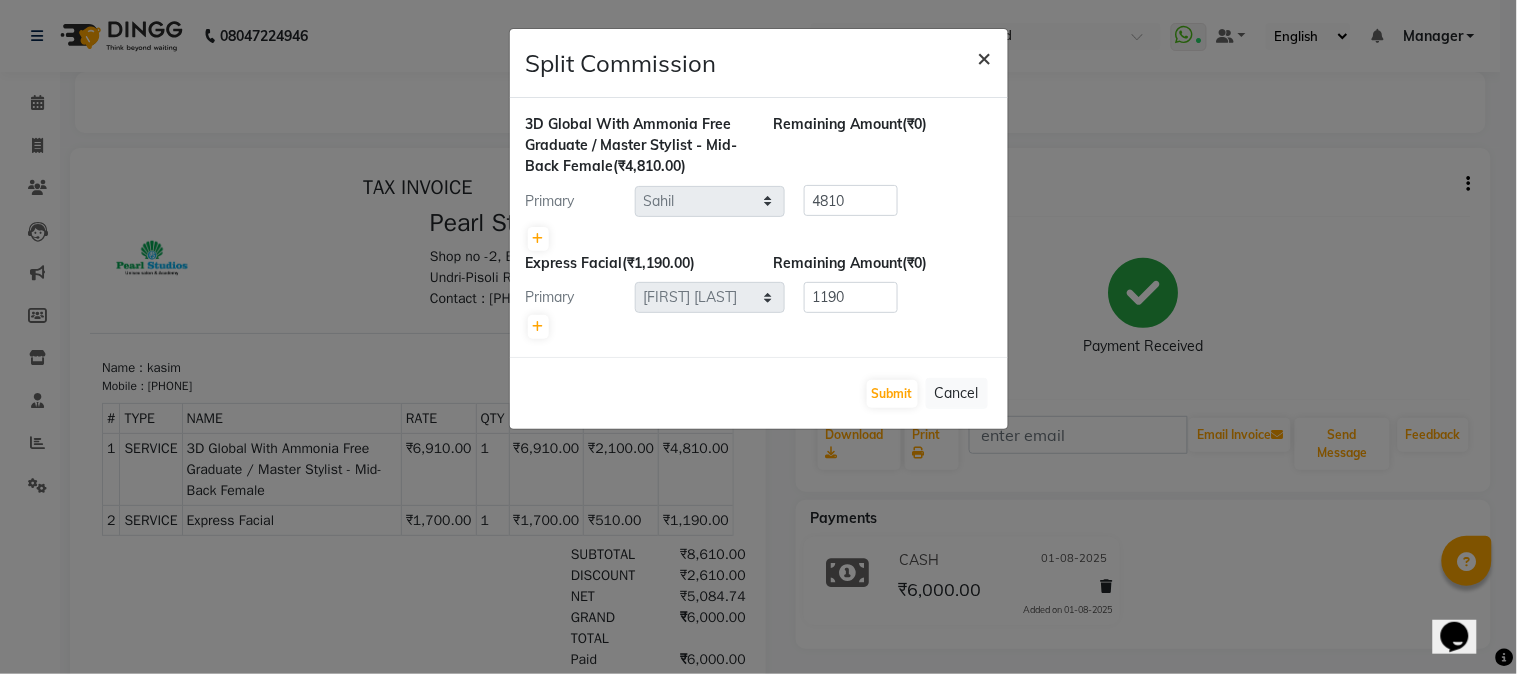 click on "×" 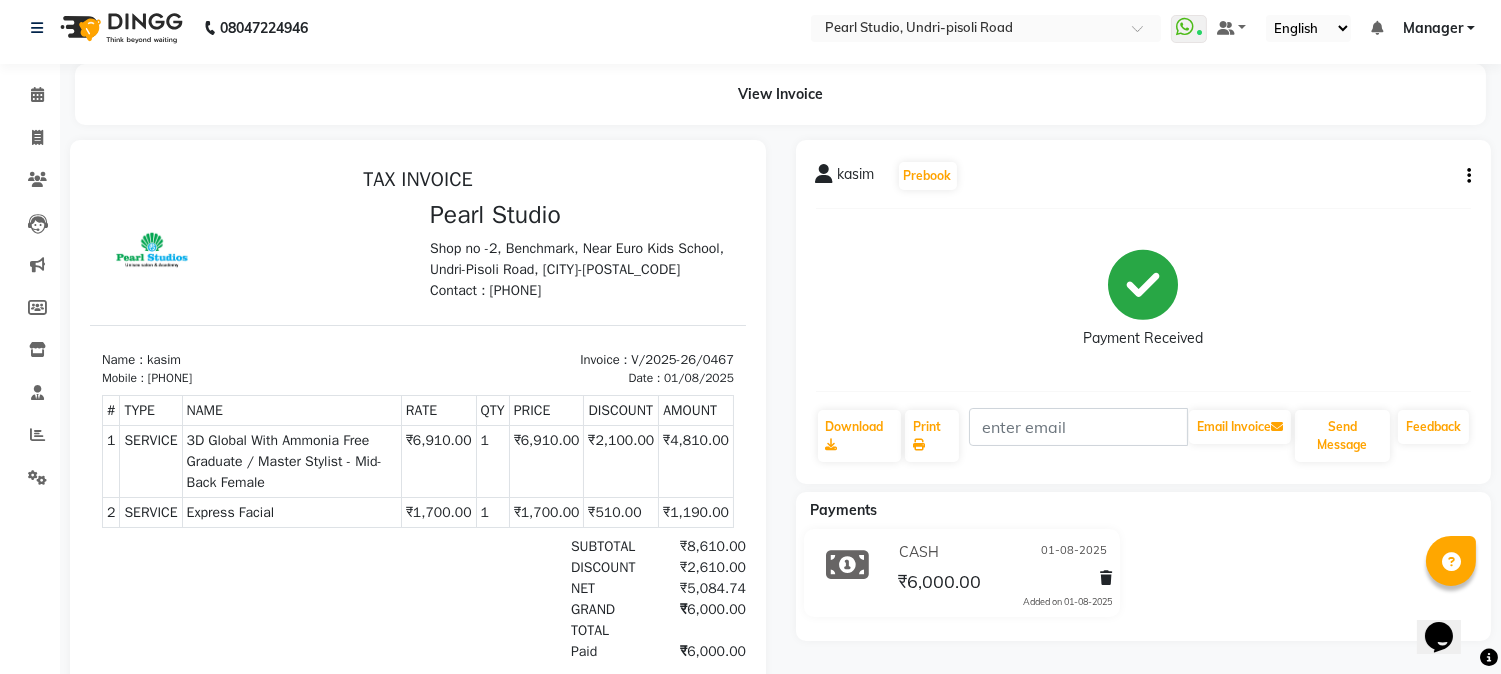 scroll, scrollTop: 0, scrollLeft: 0, axis: both 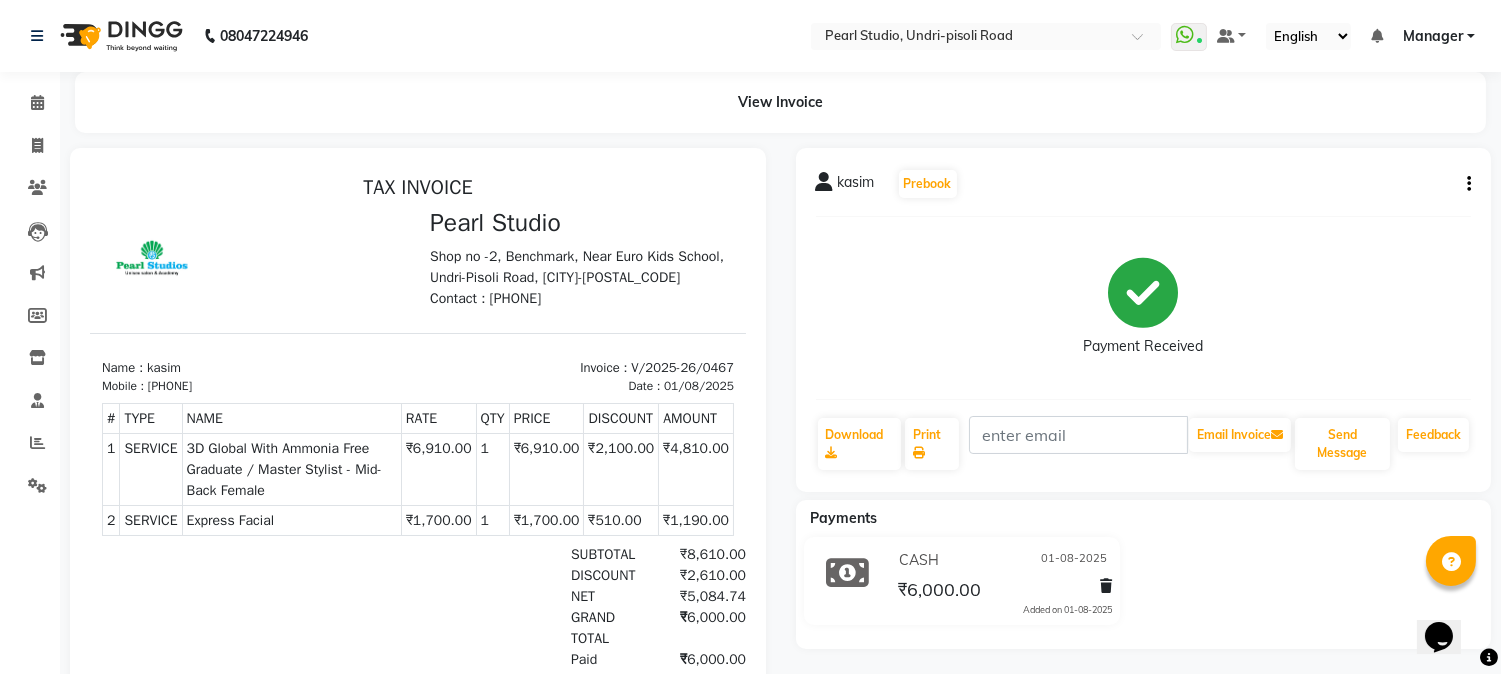 click 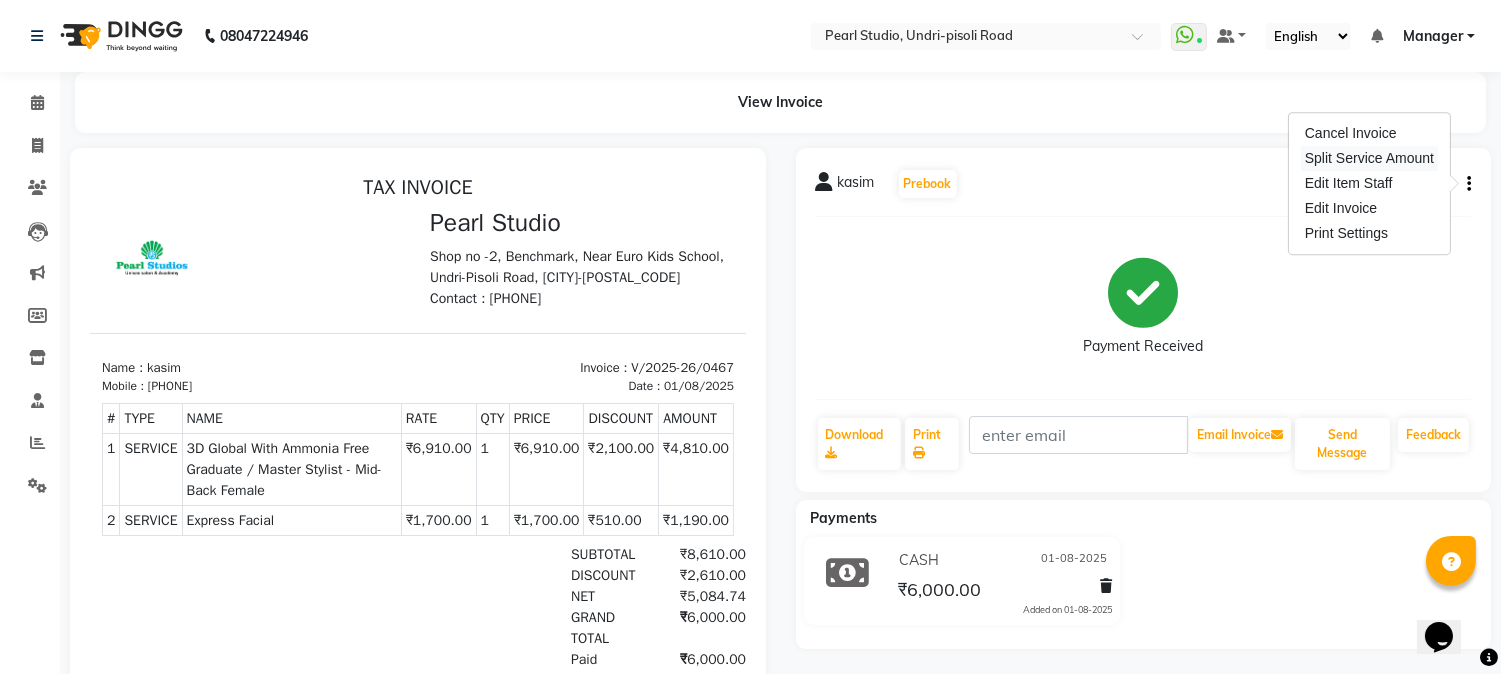 click on "Split Service Amount" at bounding box center (1369, 158) 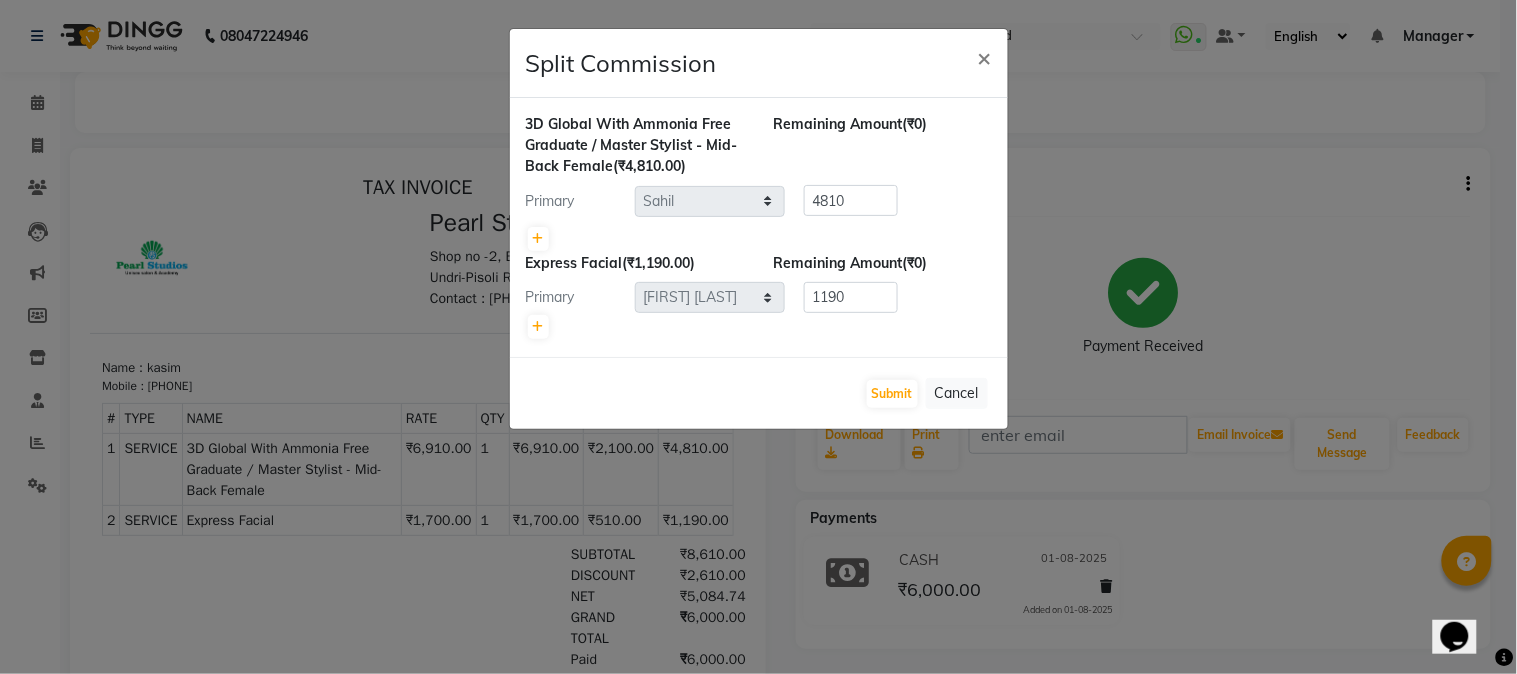click on "Primary Select  Manager   Nikhil Gulhane   Nitu Rai   Pratik   Pratima Akshay Sonawane   Sabita Pariyar   Sahil   Samundra Thapa  4810" 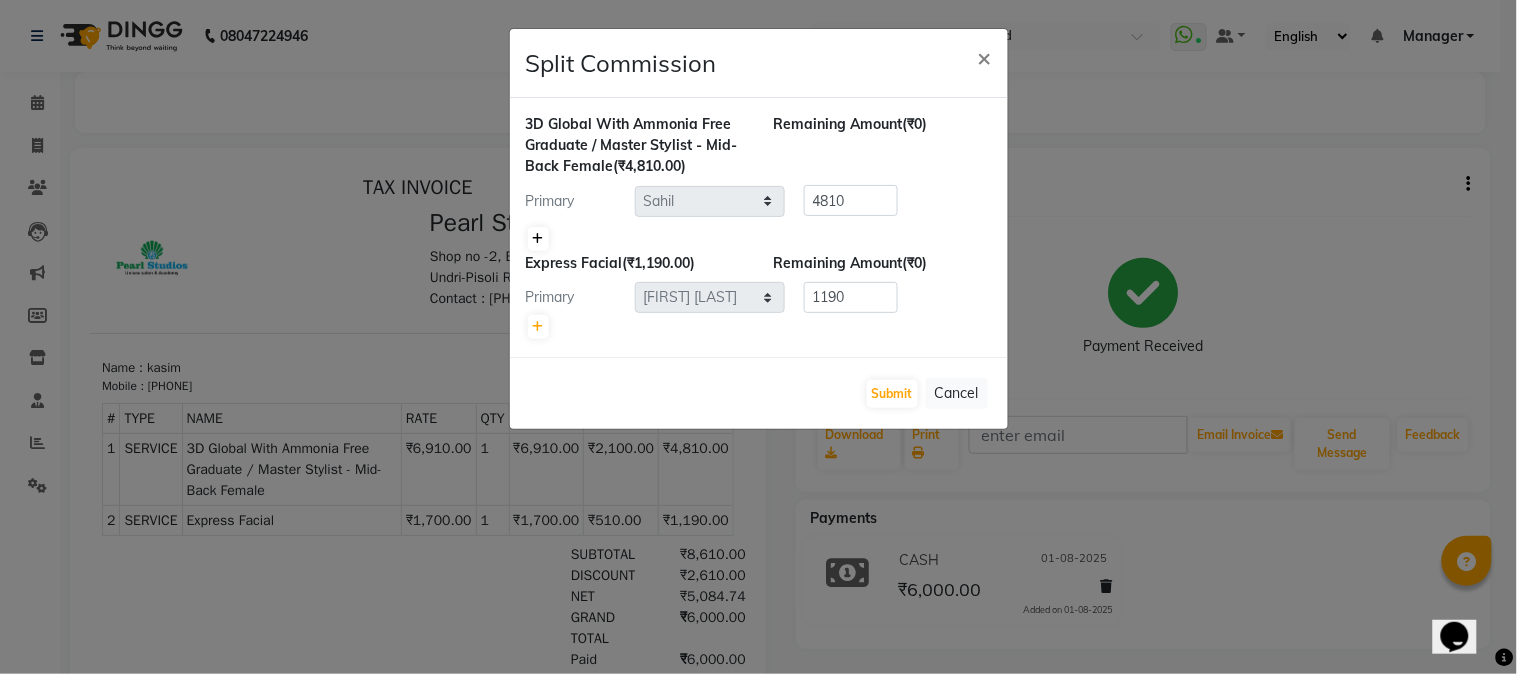 click 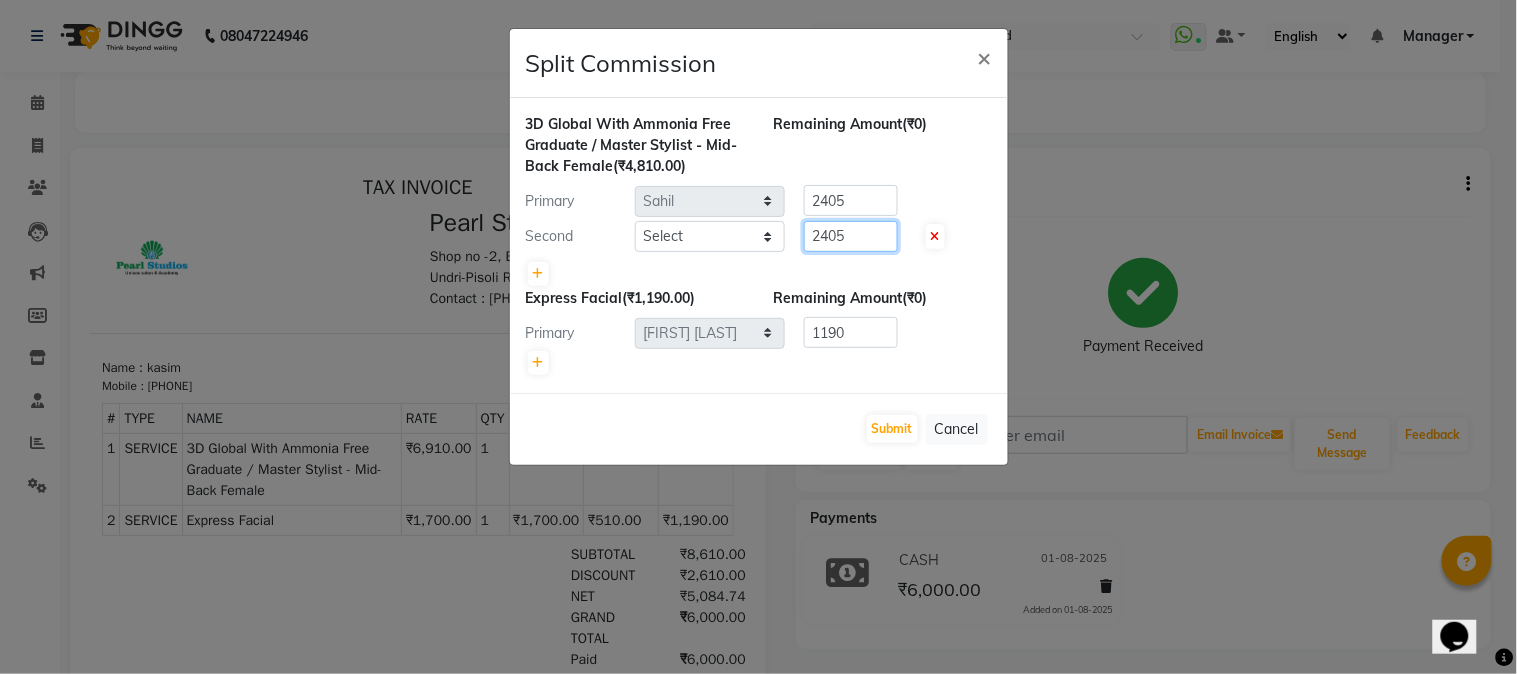 drag, startPoint x: 857, startPoint y: 238, endPoint x: 740, endPoint y: 231, distance: 117.20921 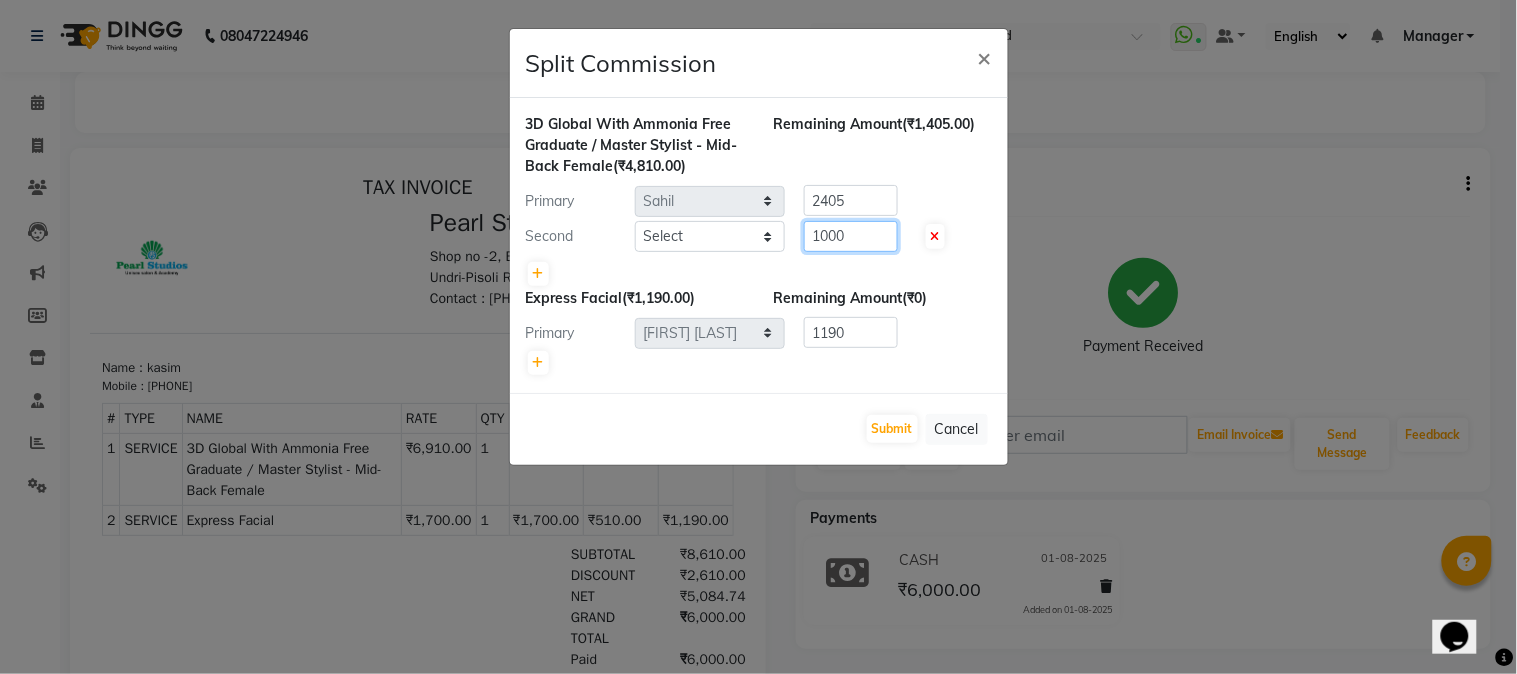 type on "1000" 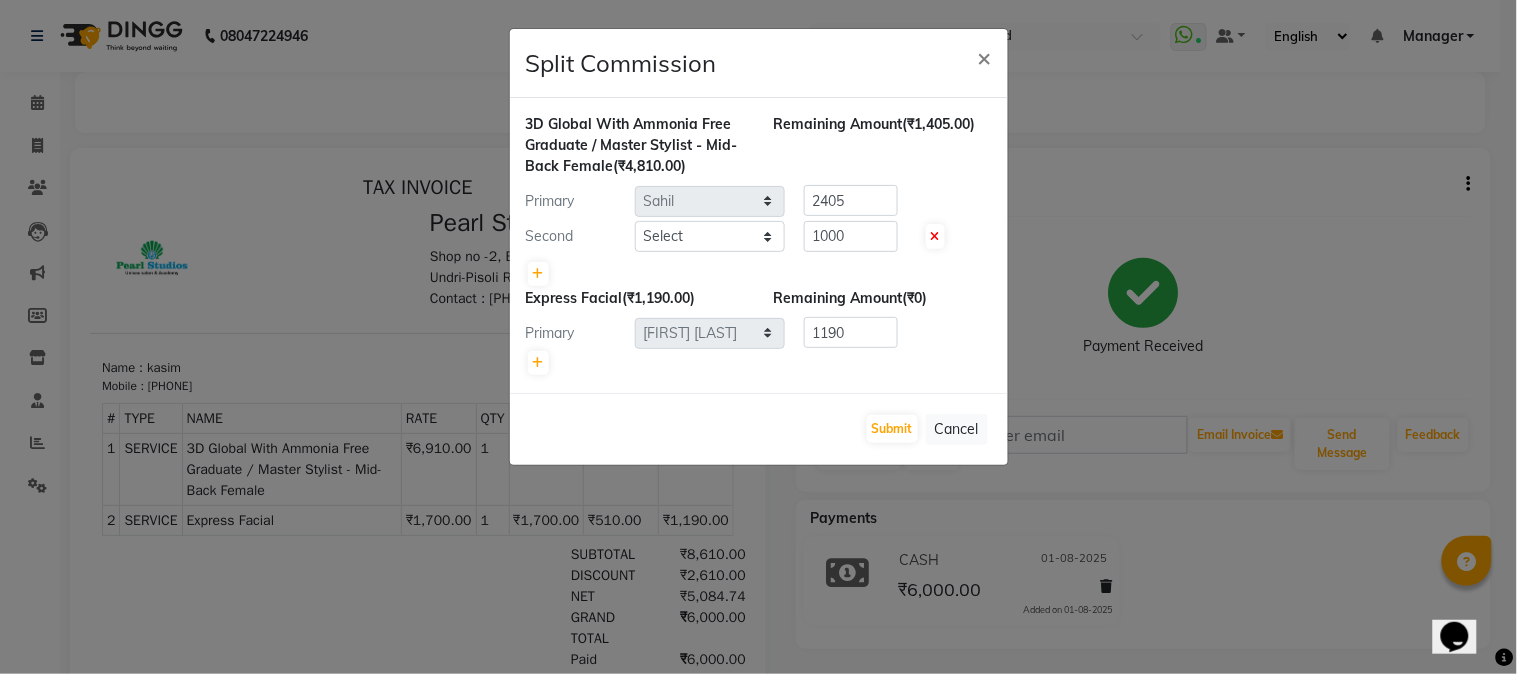 click on "Remaining Amount  (₹1,405.00)" 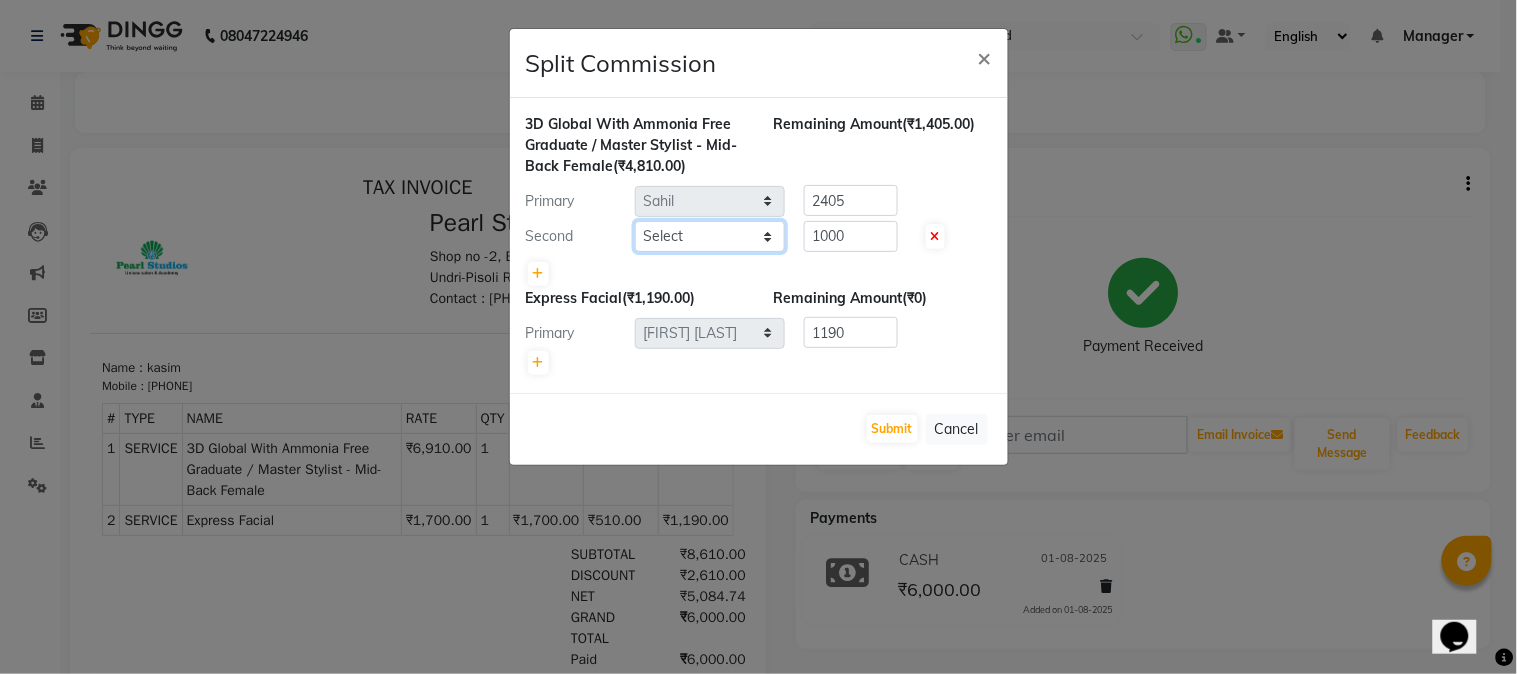 click on "Select  Manager   Nikhil Gulhane   Nitu Rai   Pratik   Pratima Akshay Sonawane   Sabita Pariyar   Sahil   Samundra Thapa" 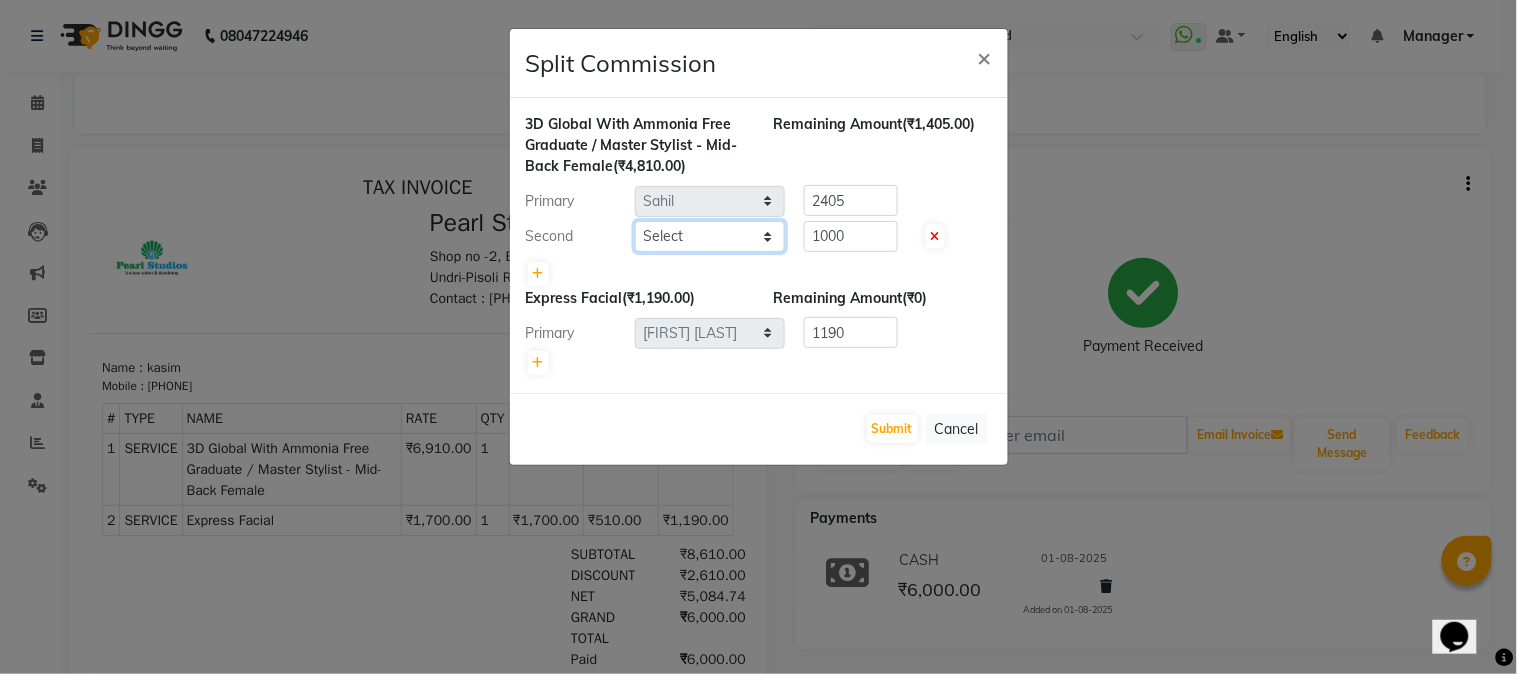 select on "63726" 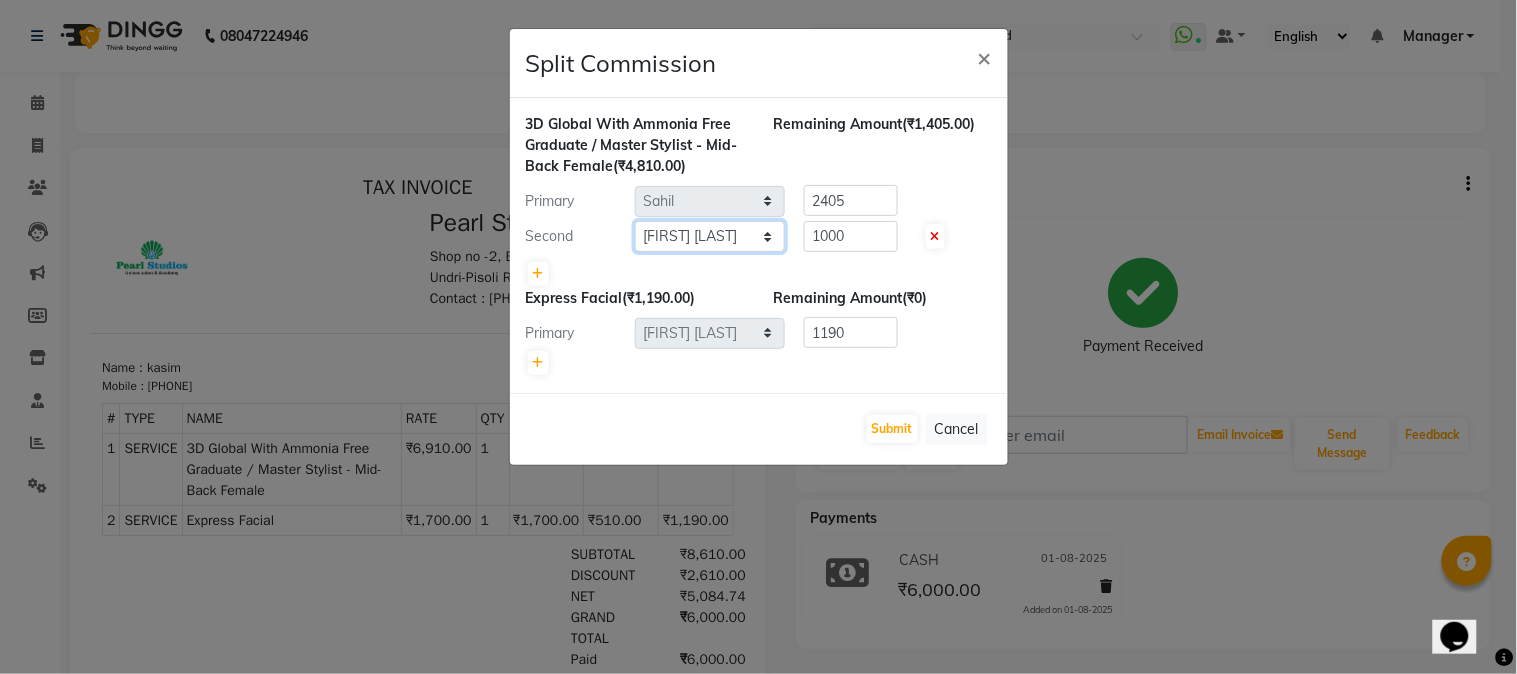 click on "Select  Manager   Nikhil Gulhane   Nitu Rai   Pratik   Pratima Akshay Sonawane   Sabita Pariyar   Sahil   Samundra Thapa" 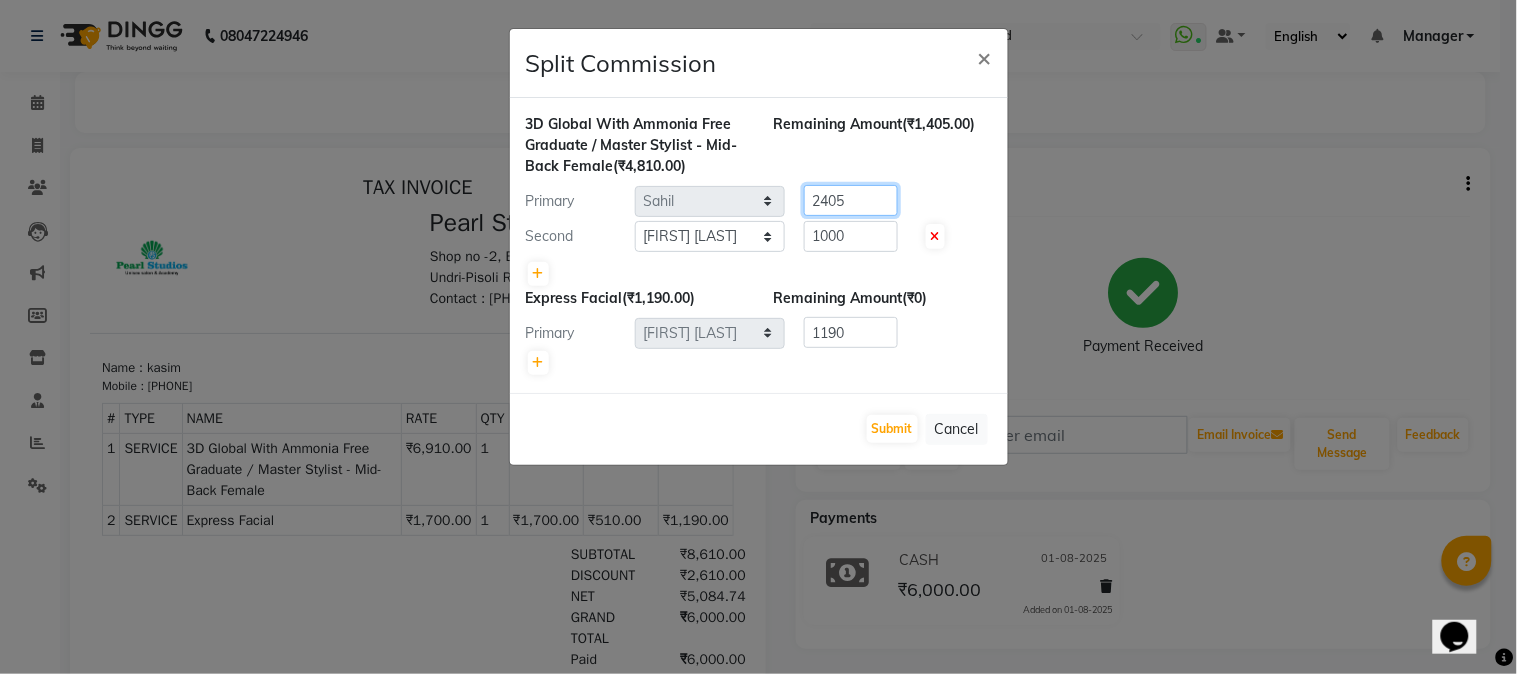 click on "2405" 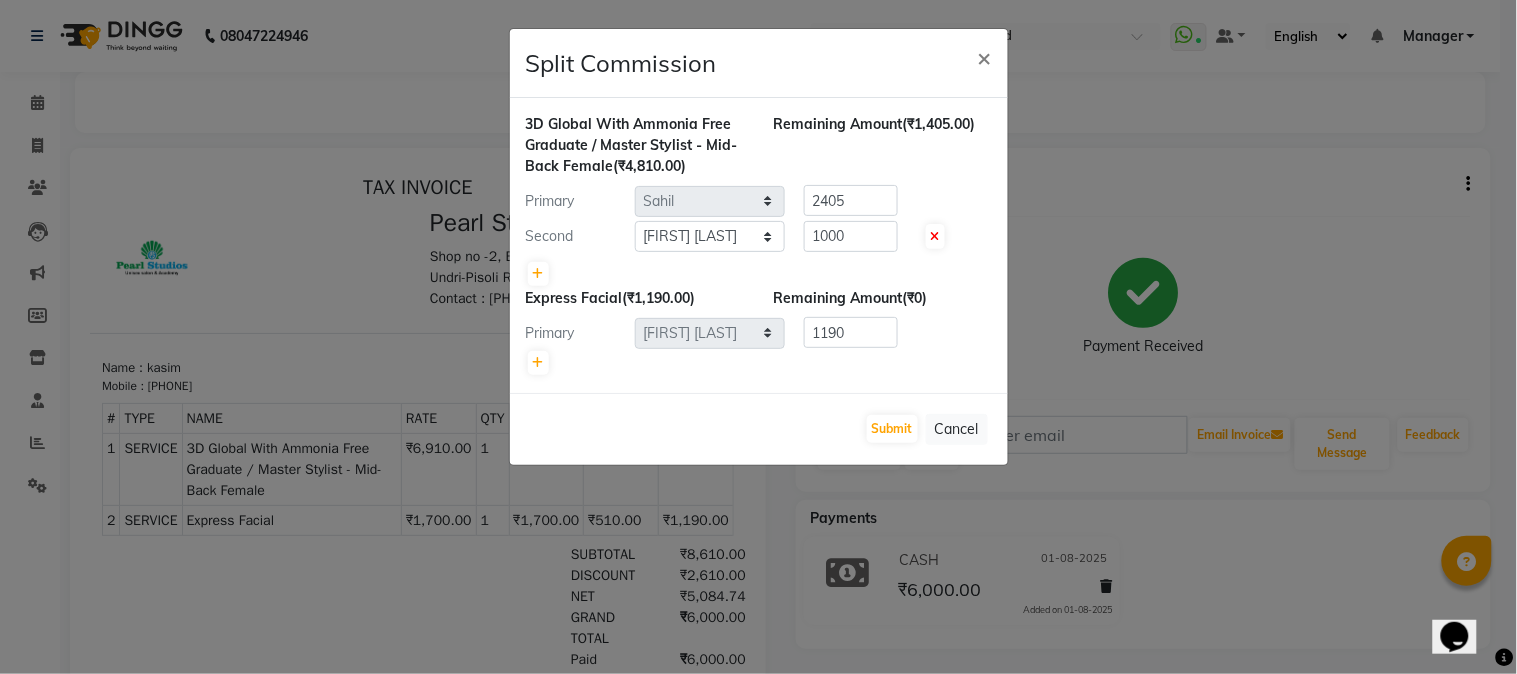 click on "3D Global With Ammonia Free Graduate / Master Stylist  - Mid-Back Female  (₹4,810.00) Remaining Amount  (₹1,405.00) Primary Select  Manager   Nikhil Gulhane   Nitu Rai   Pratik   Pratima Akshay Sonawane   Sabita Pariyar   Sahil   Samundra Thapa  2405 Second Select  Manager   Nikhil Gulhane   Nitu Rai   Pratik   Pratima Akshay Sonawane   Sabita Pariyar   Sahil   Samundra Thapa  1000" 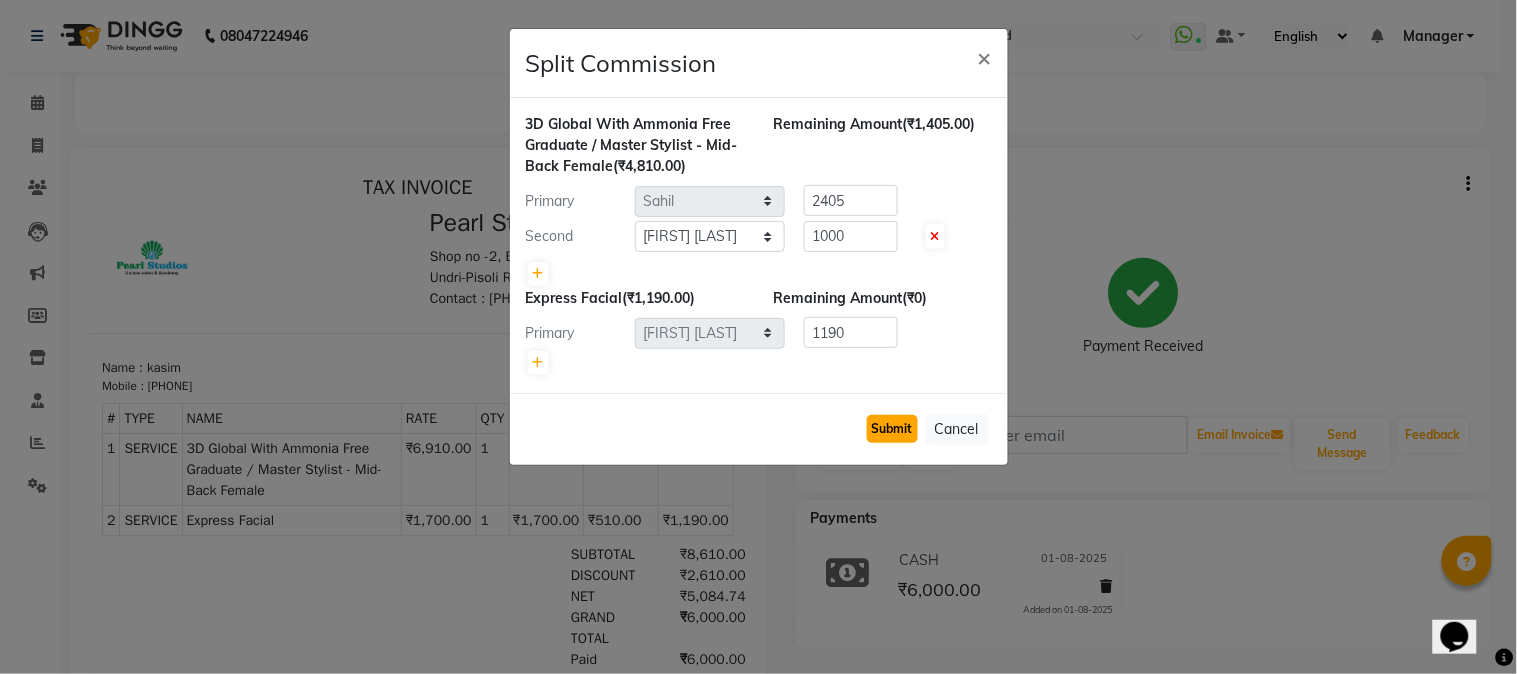 click on "Submit" 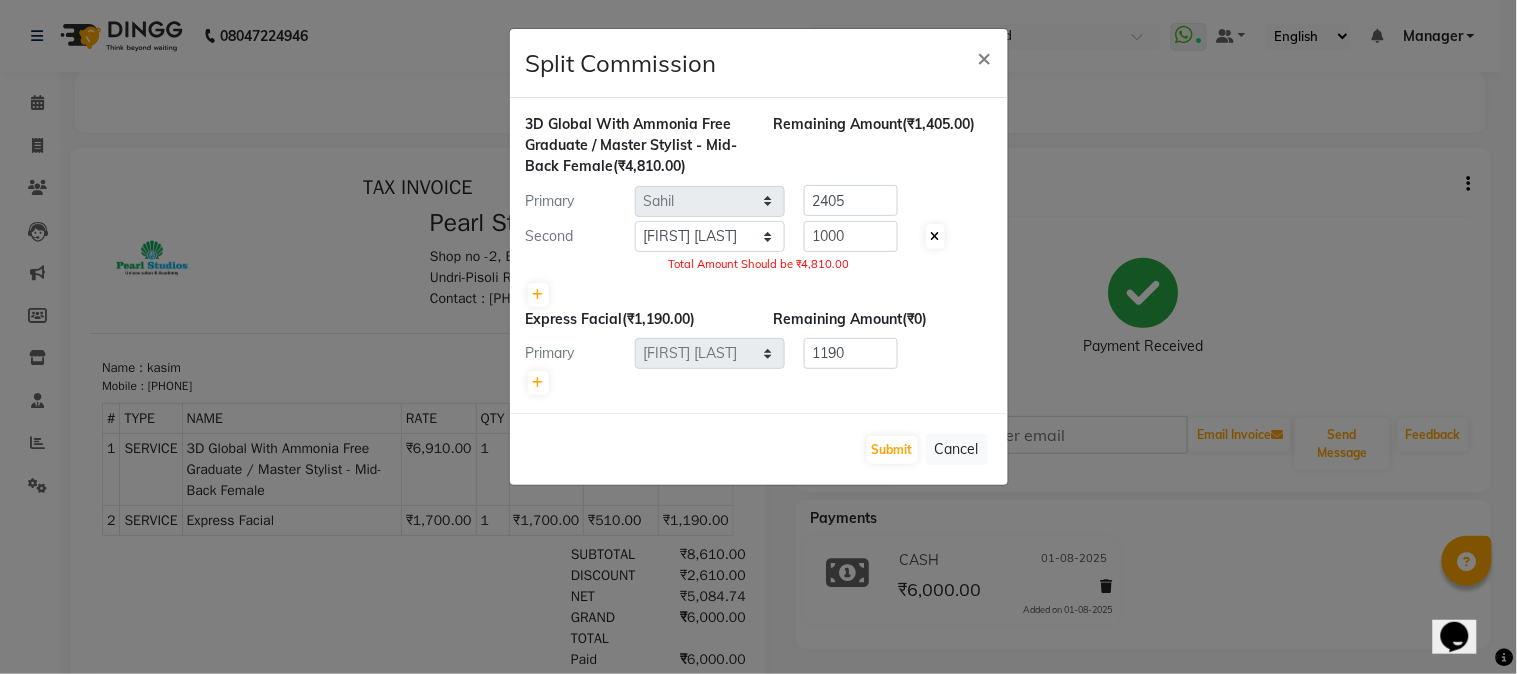 click 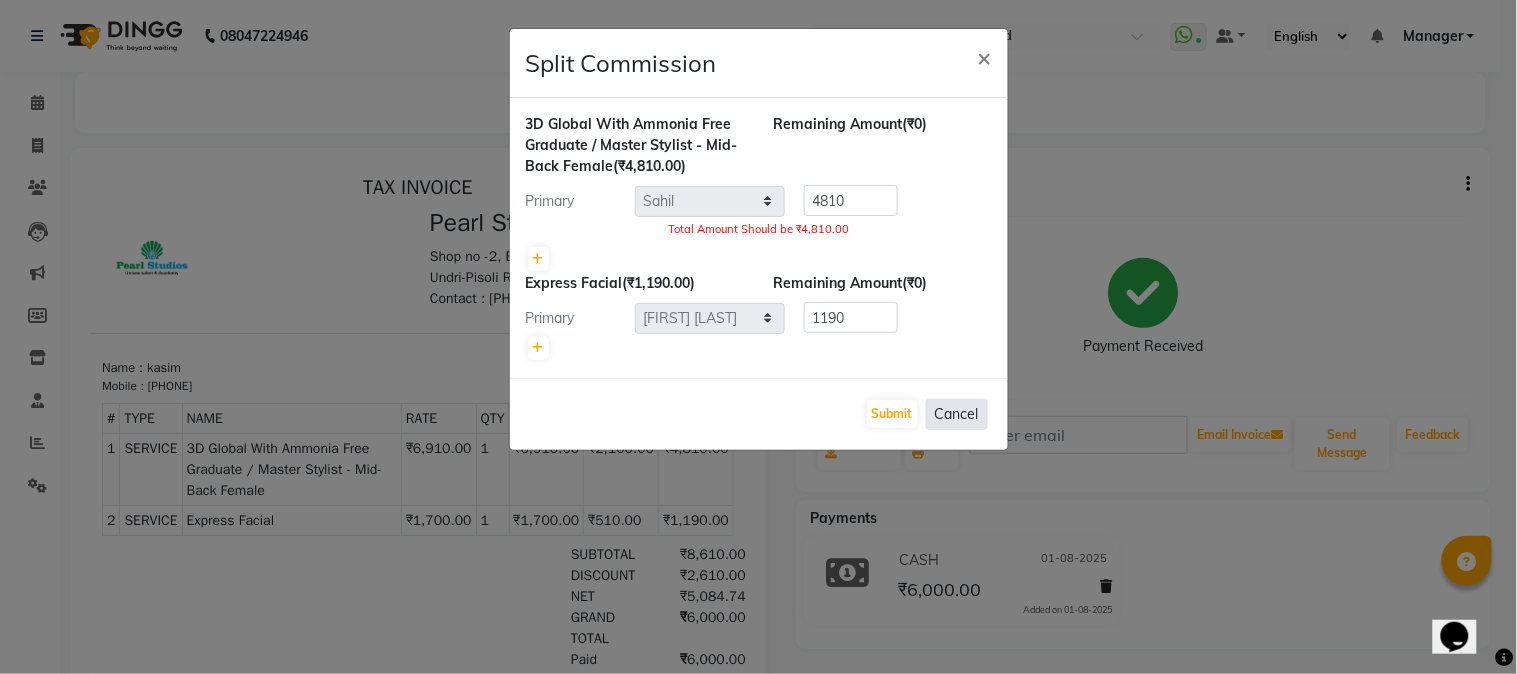 click on "Cancel" 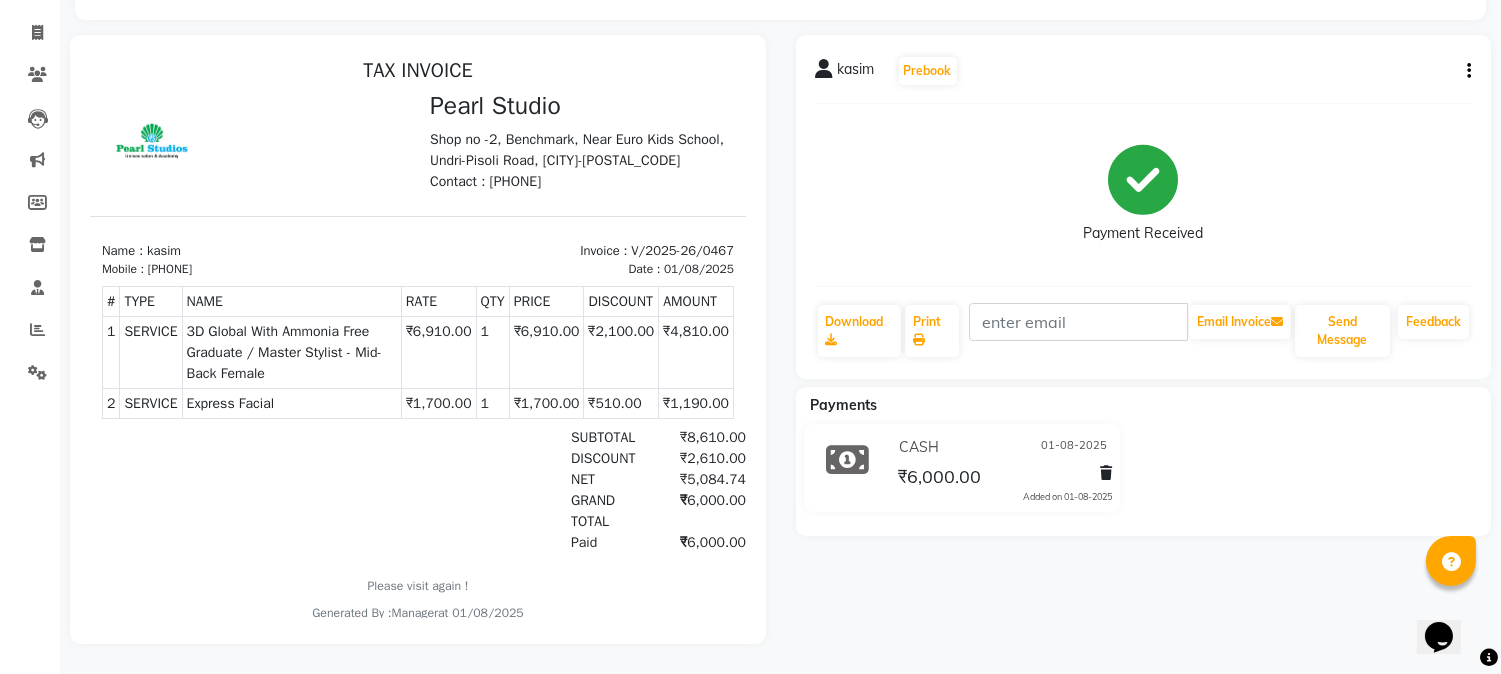 scroll, scrollTop: 0, scrollLeft: 0, axis: both 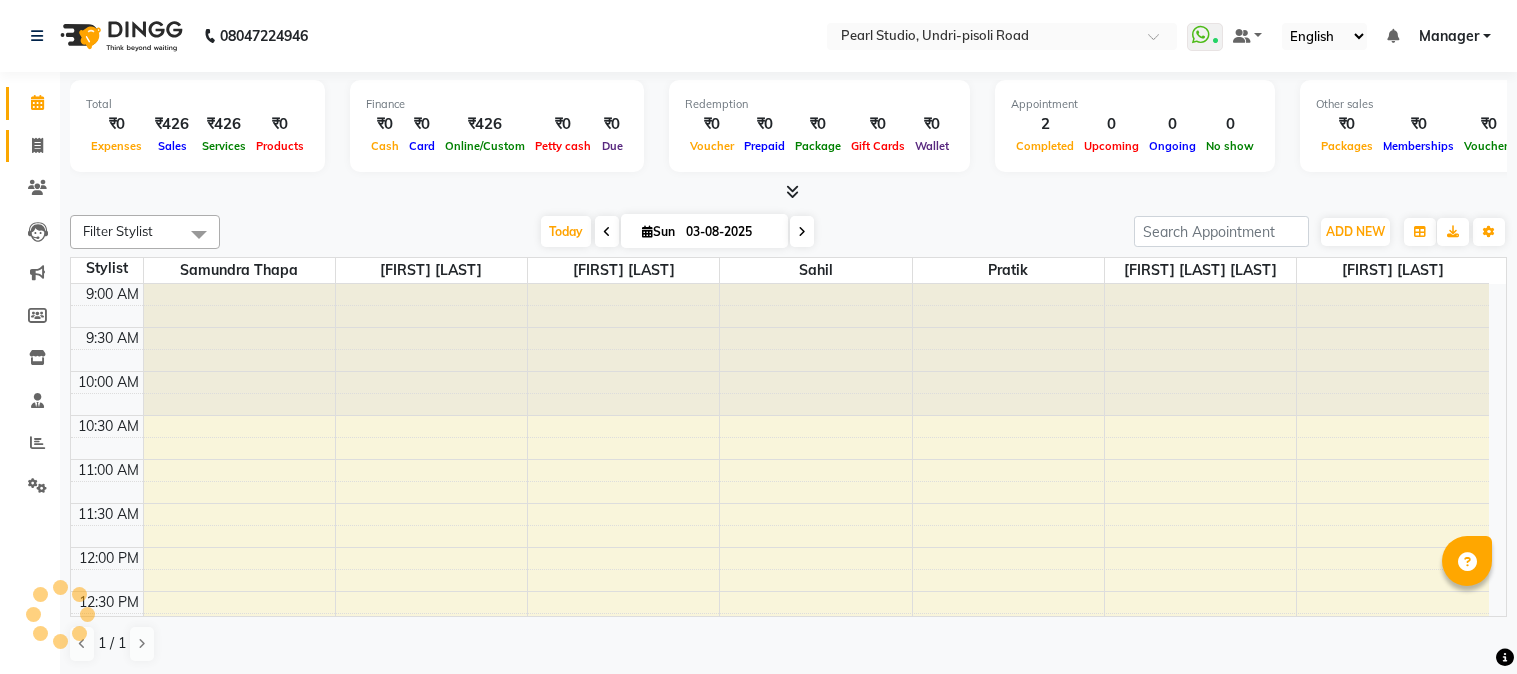 click 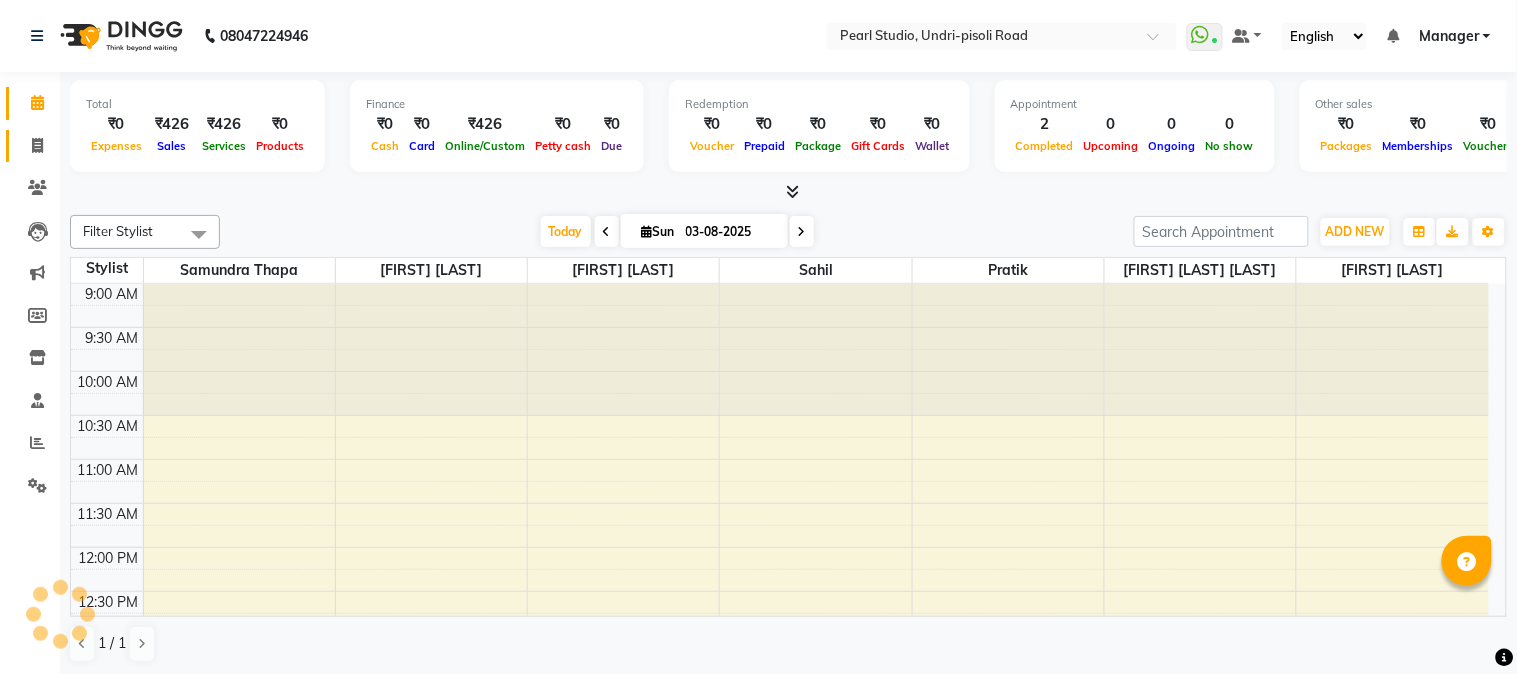 select on "service" 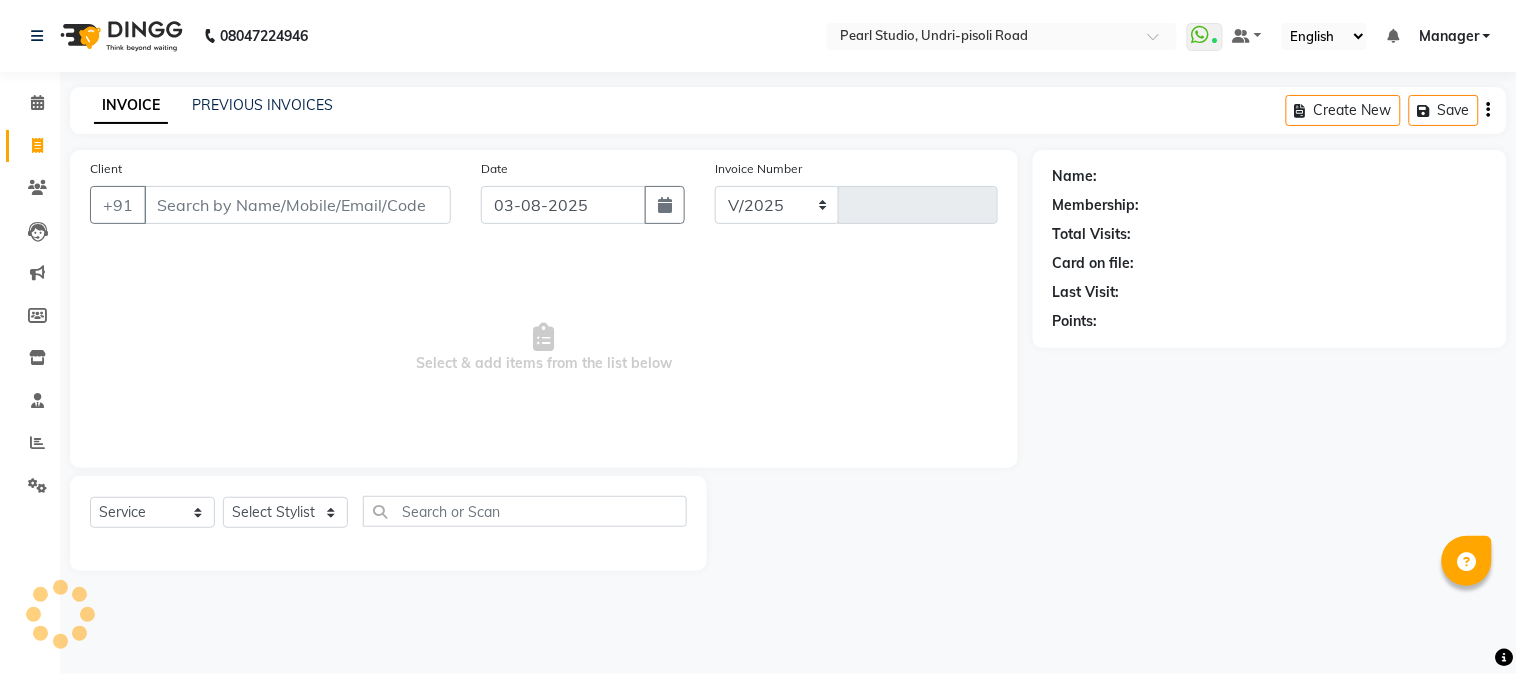 select on "5290" 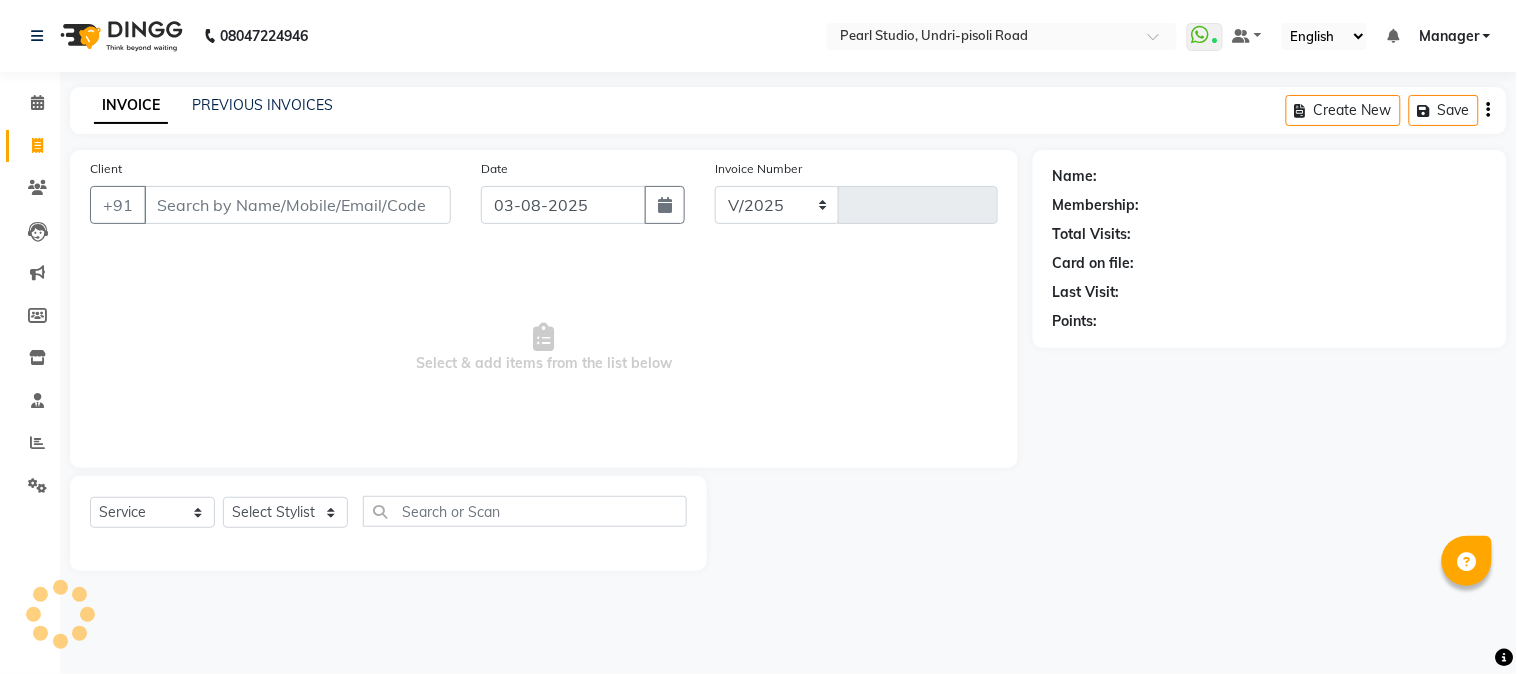 type on "0476" 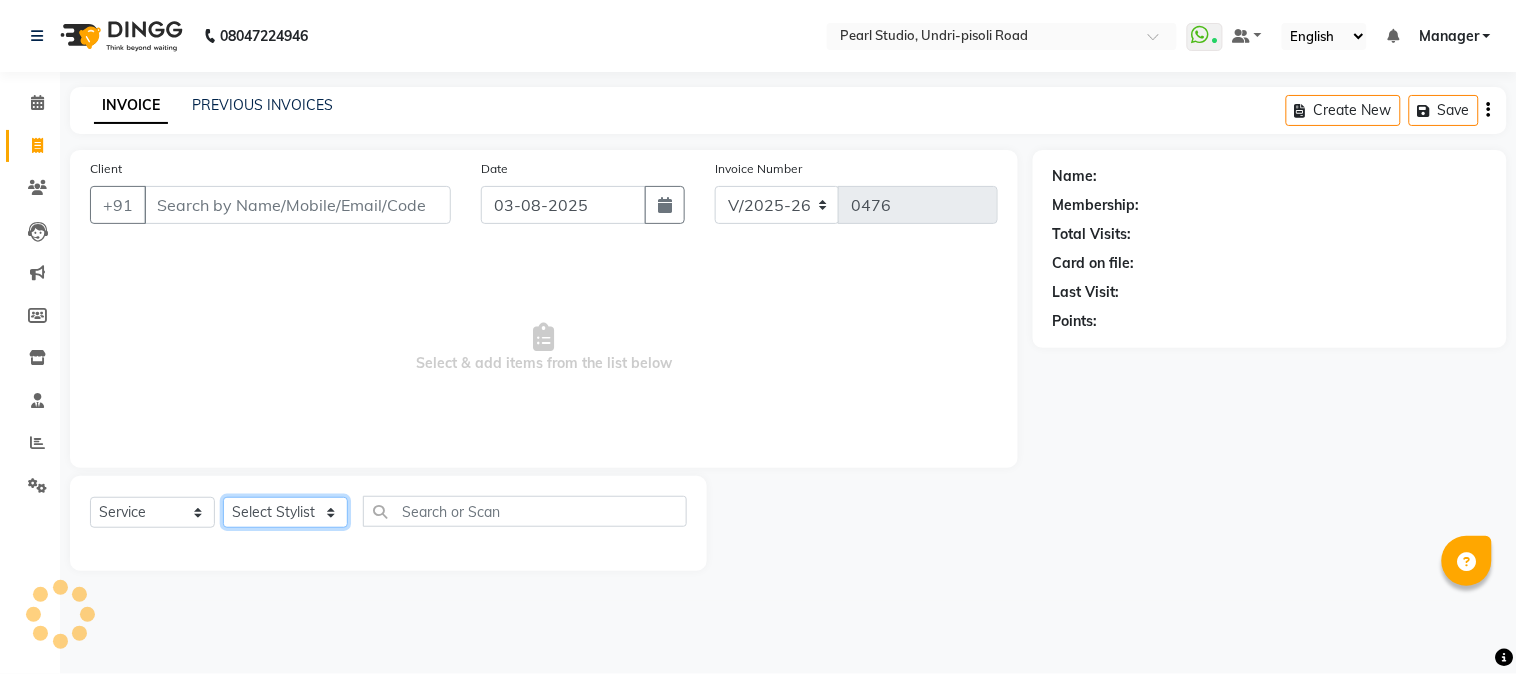click on "Select Stylist" 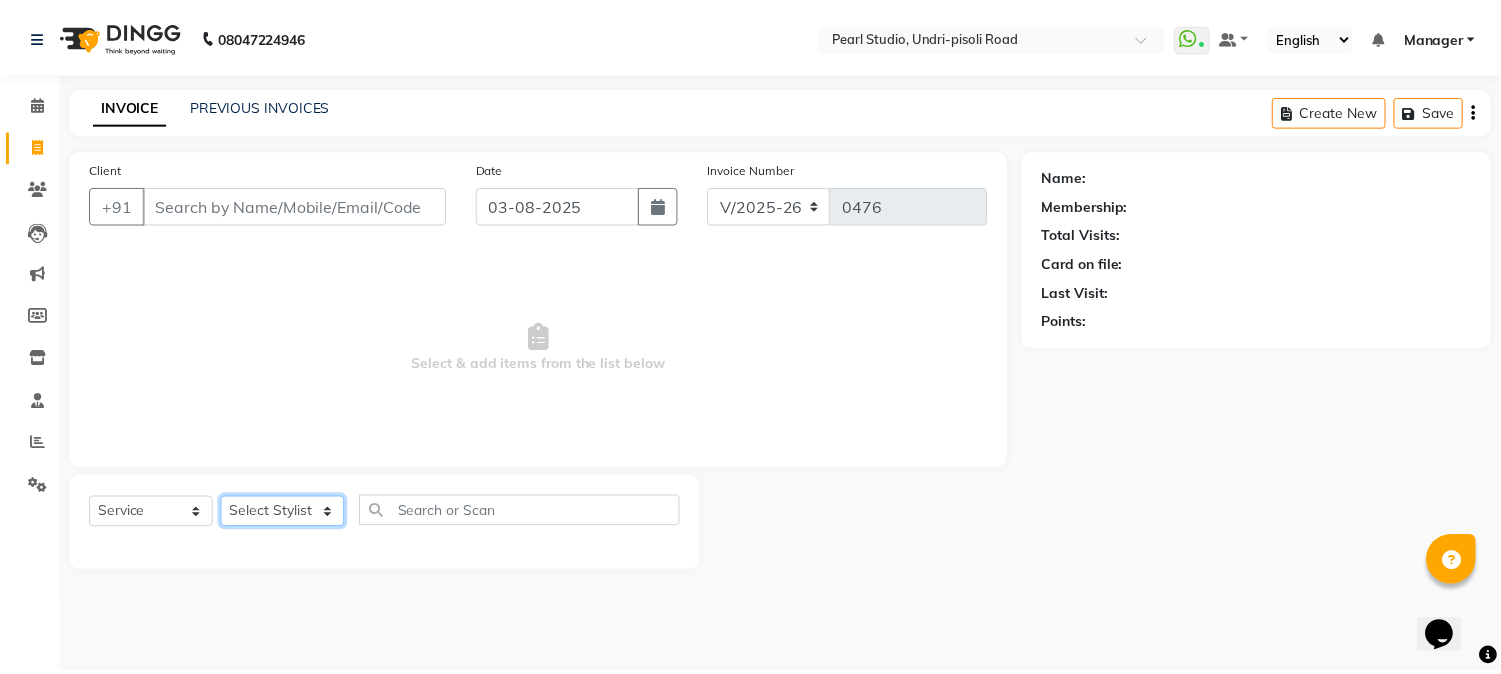 scroll, scrollTop: 0, scrollLeft: 0, axis: both 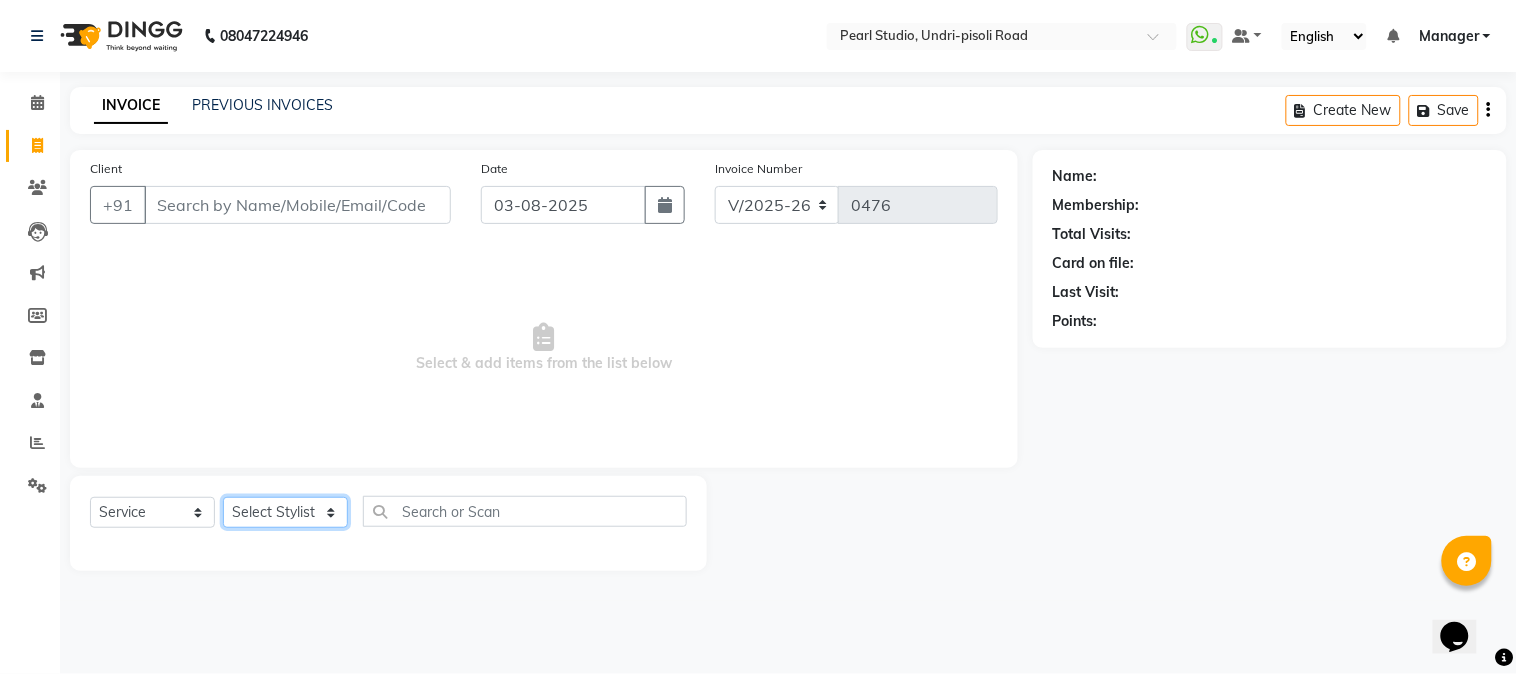 select on "71778" 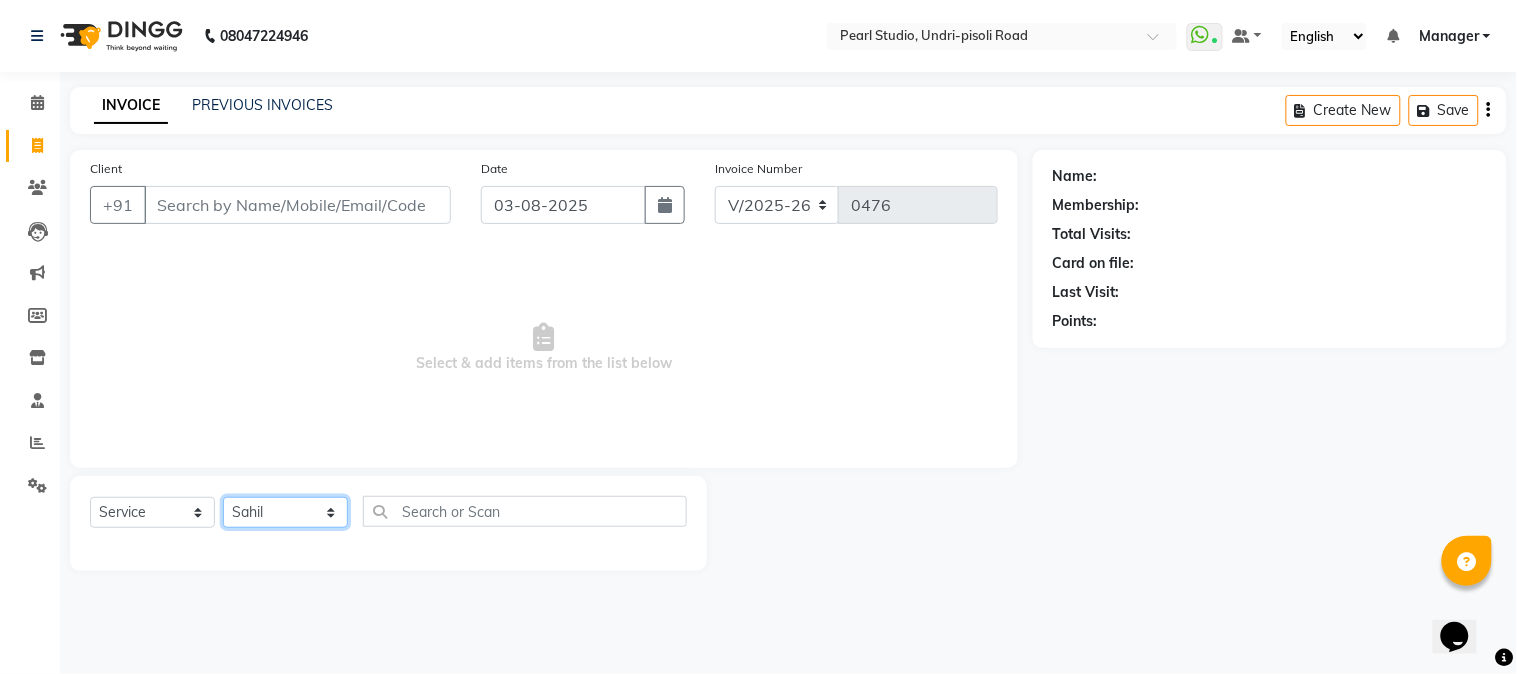 click on "Select Stylist Manager Nikhil Gulhane Nitu Rai Pratik Pratima Akshay Sonawane Sabita Pariyar Sahil Samundra Thapa" 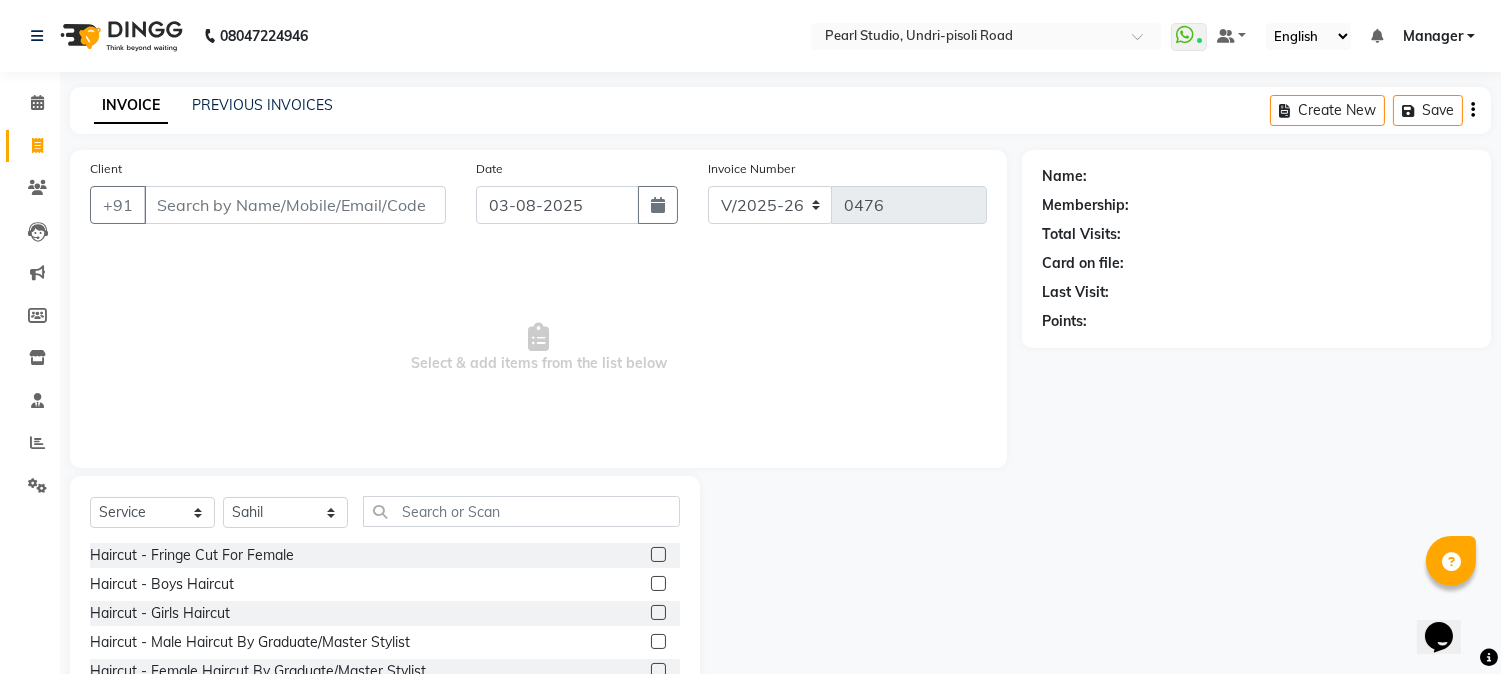 click on "Haircut  - Fringe Cut For Female" 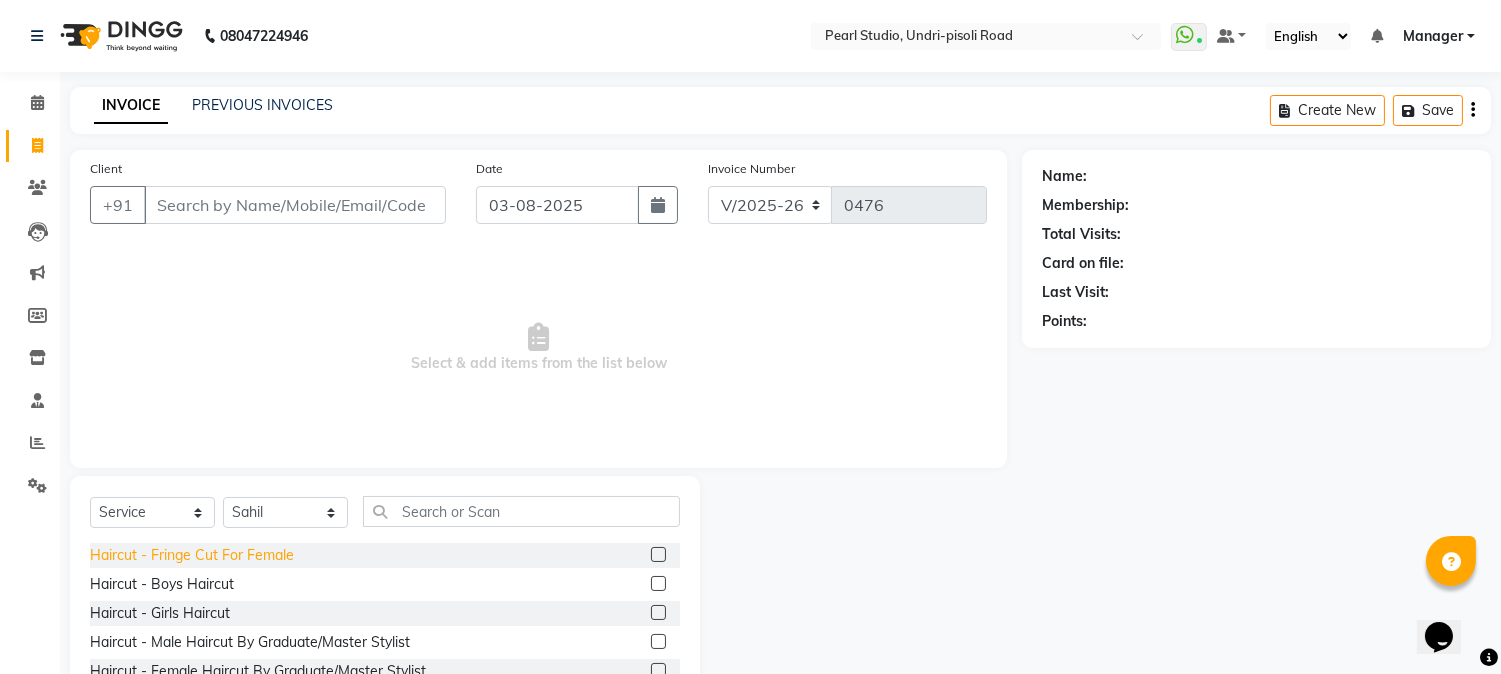 click on "Haircut  - Fringe Cut For Female" 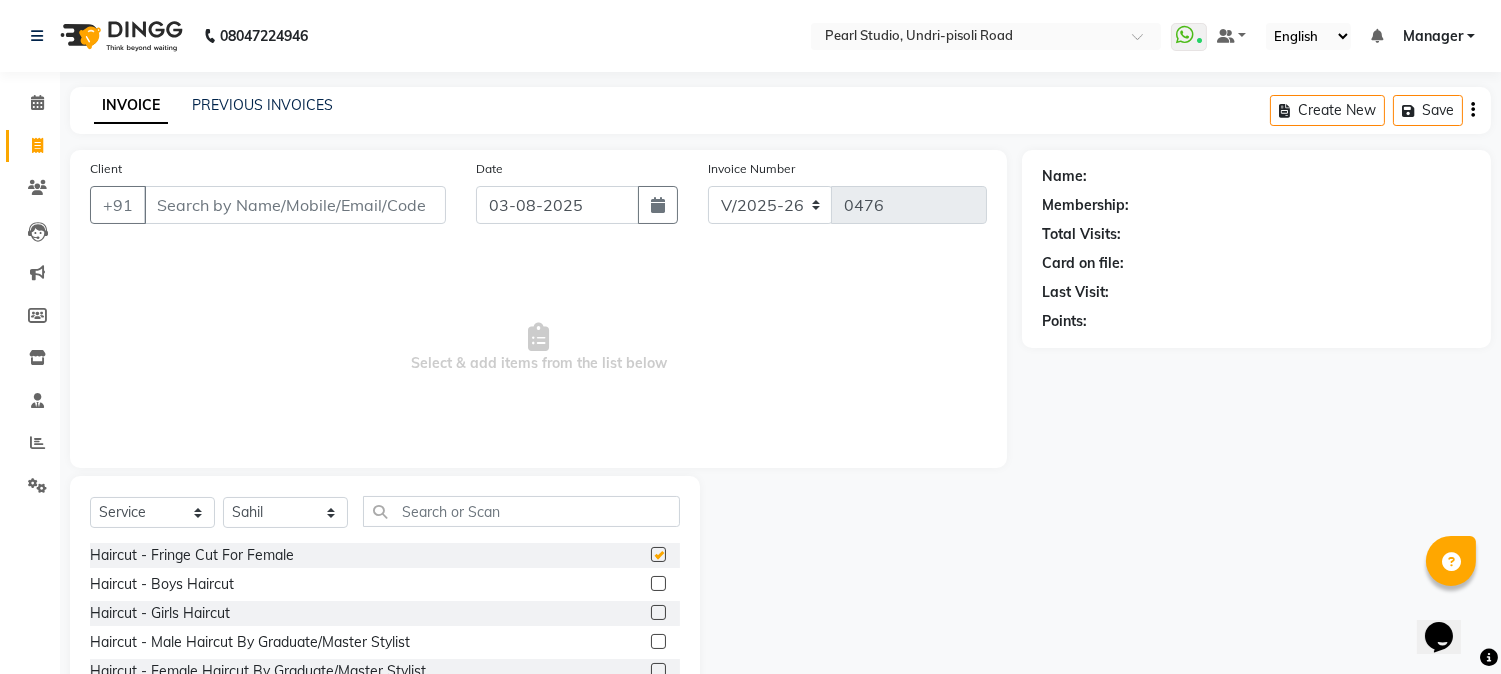 checkbox on "false" 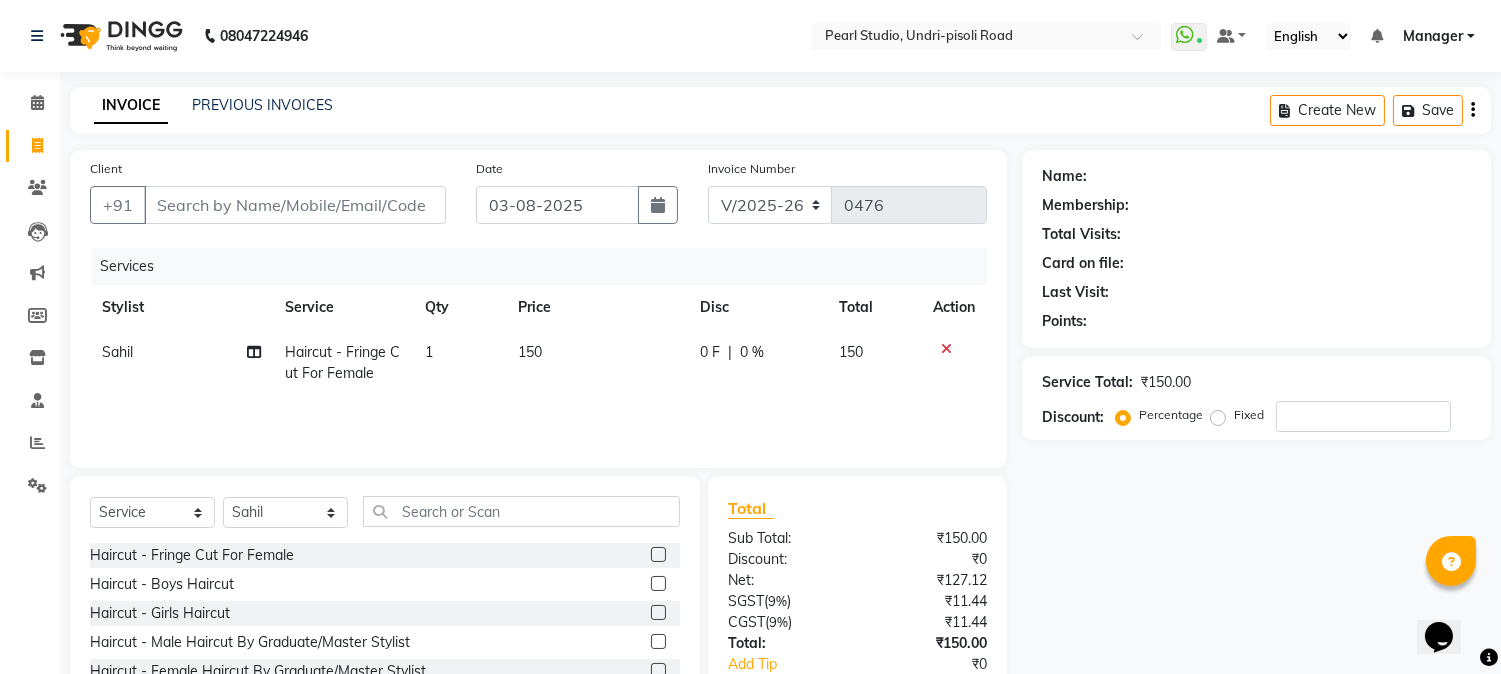click on "150" 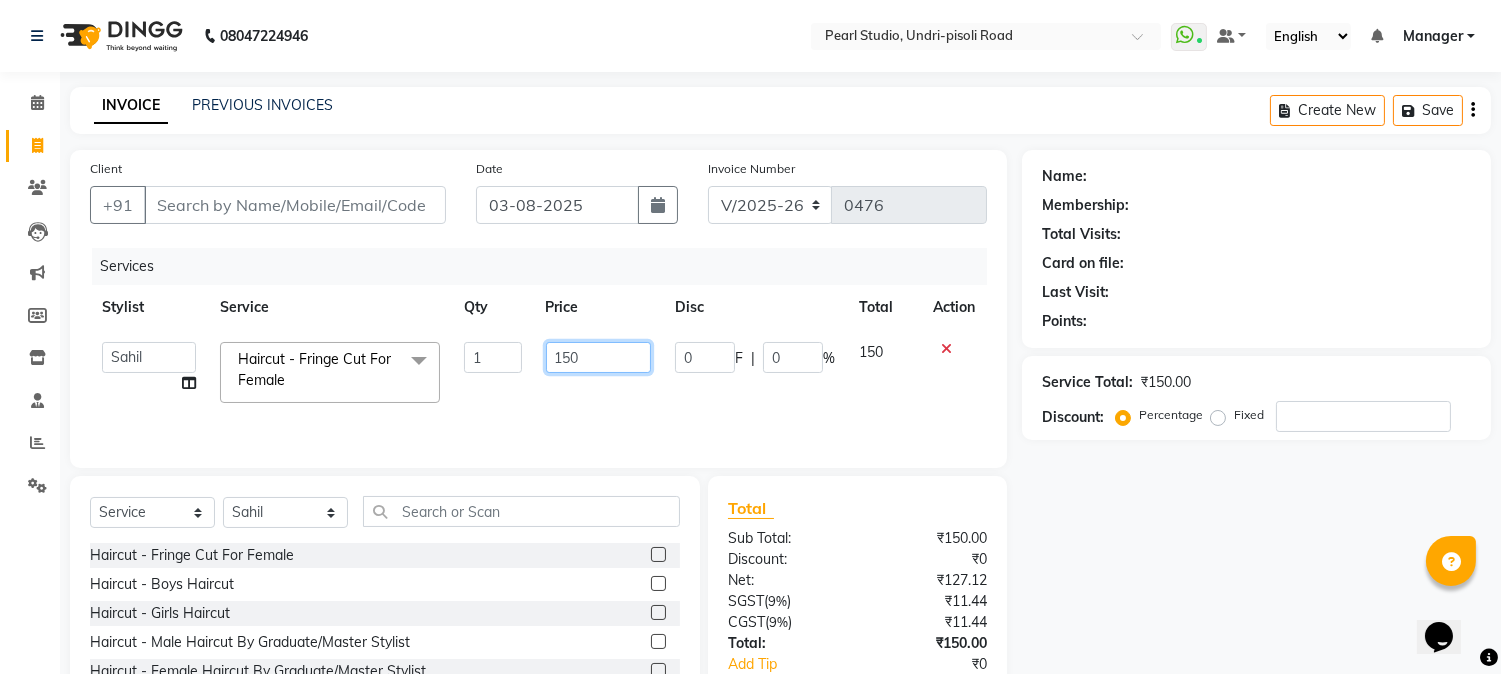 drag, startPoint x: 604, startPoint y: 348, endPoint x: 491, endPoint y: 350, distance: 113.0177 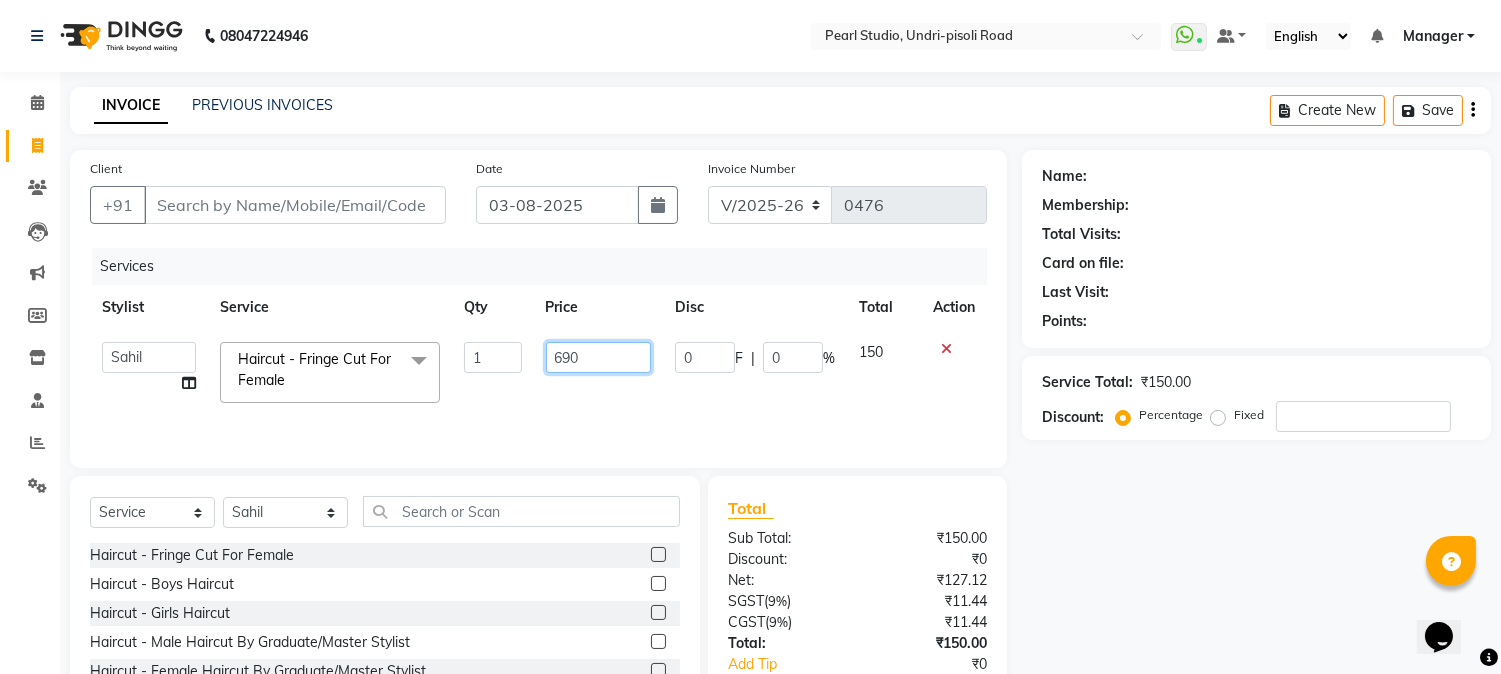 type on "6900" 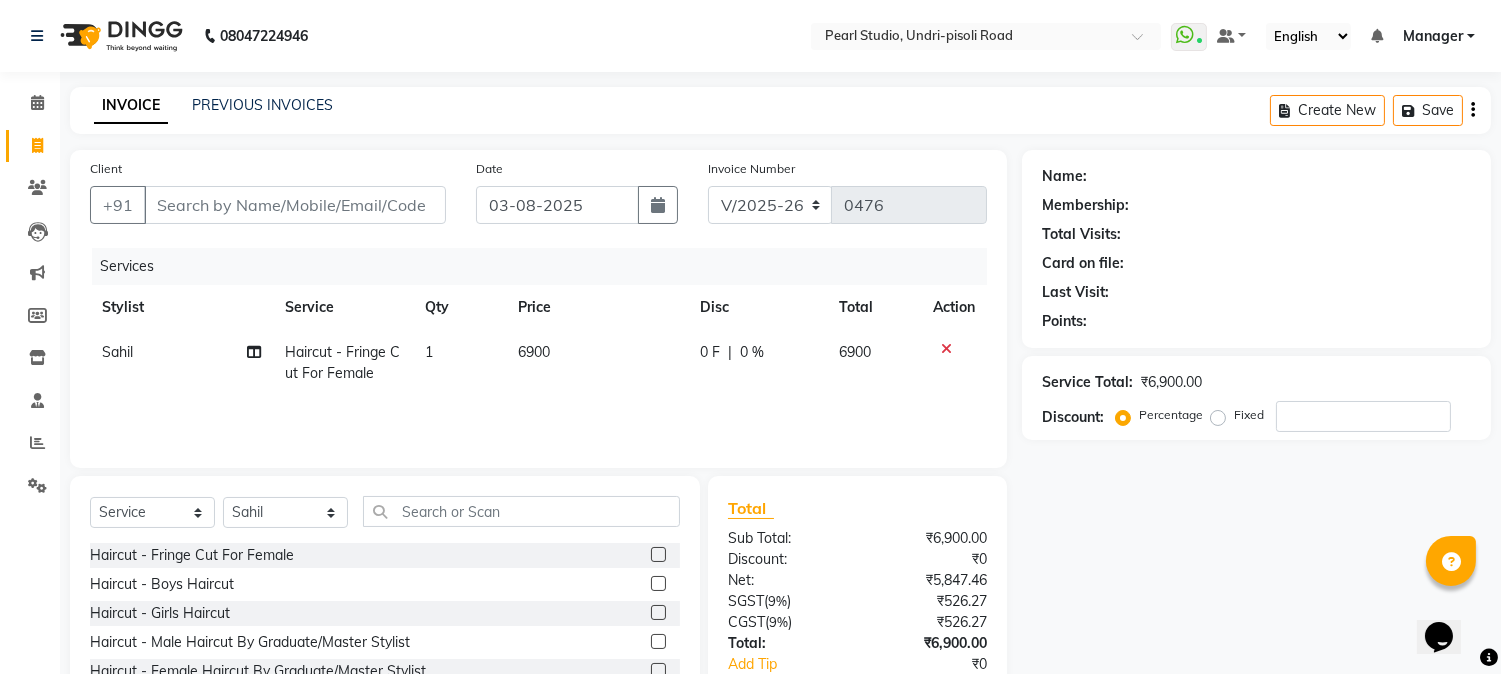 click on "Name: Membership: Total Visits: Card on file: Last Visit:  Points:  Service Total:  ₹6,900.00  Discount:  Percentage   Fixed" 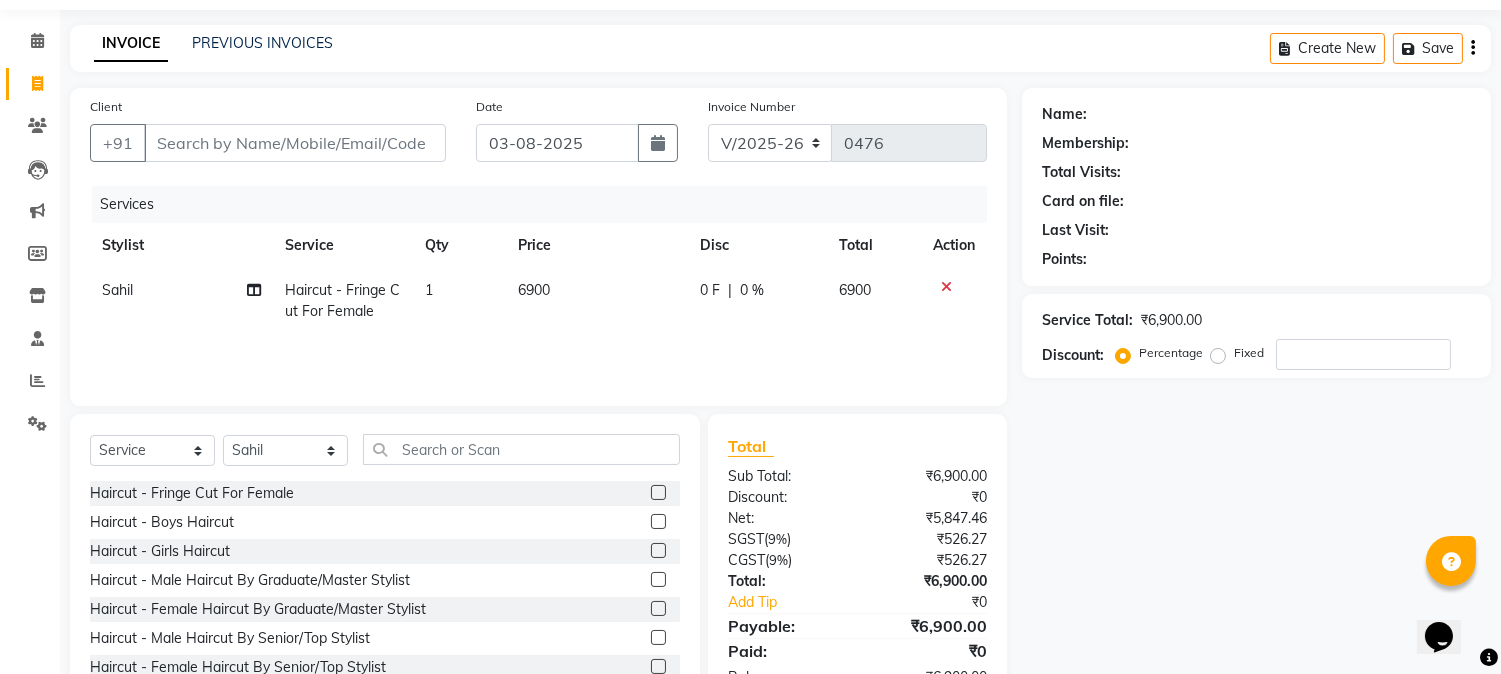 scroll, scrollTop: 111, scrollLeft: 0, axis: vertical 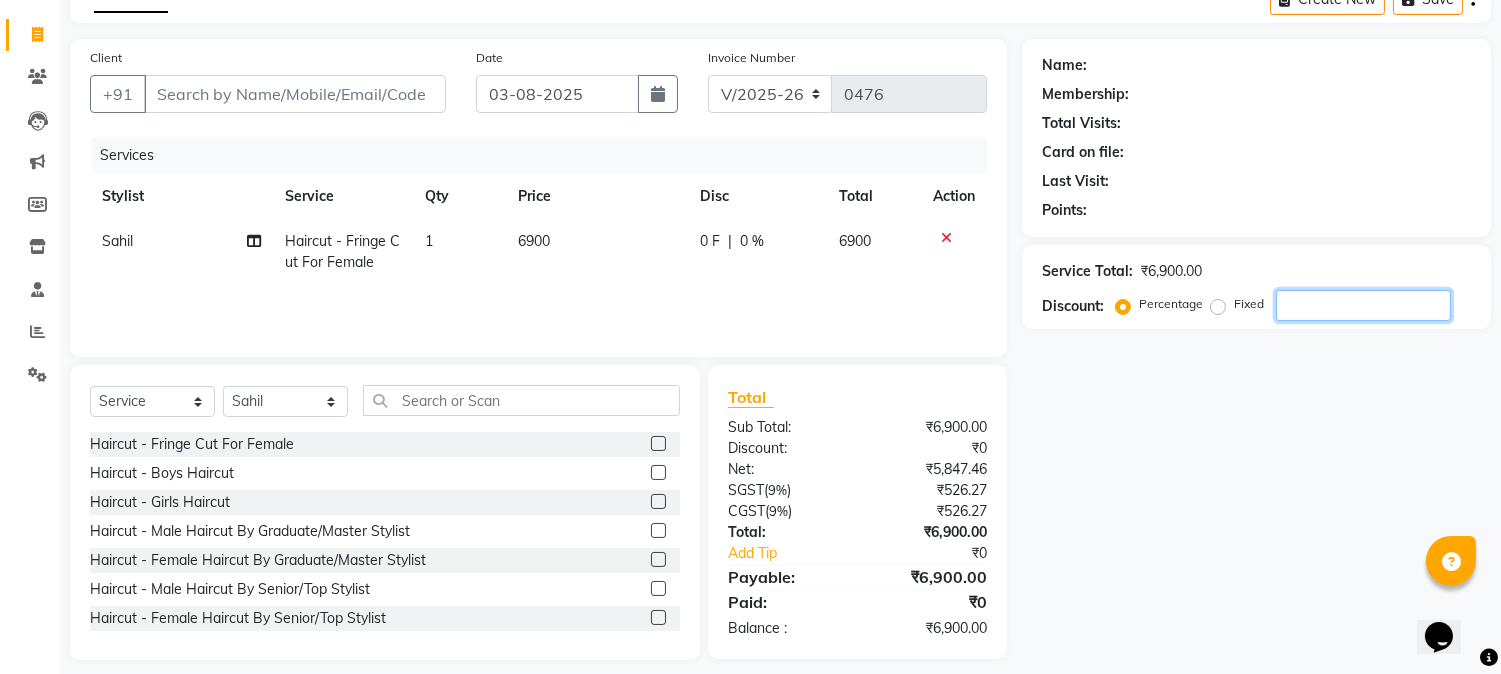 click 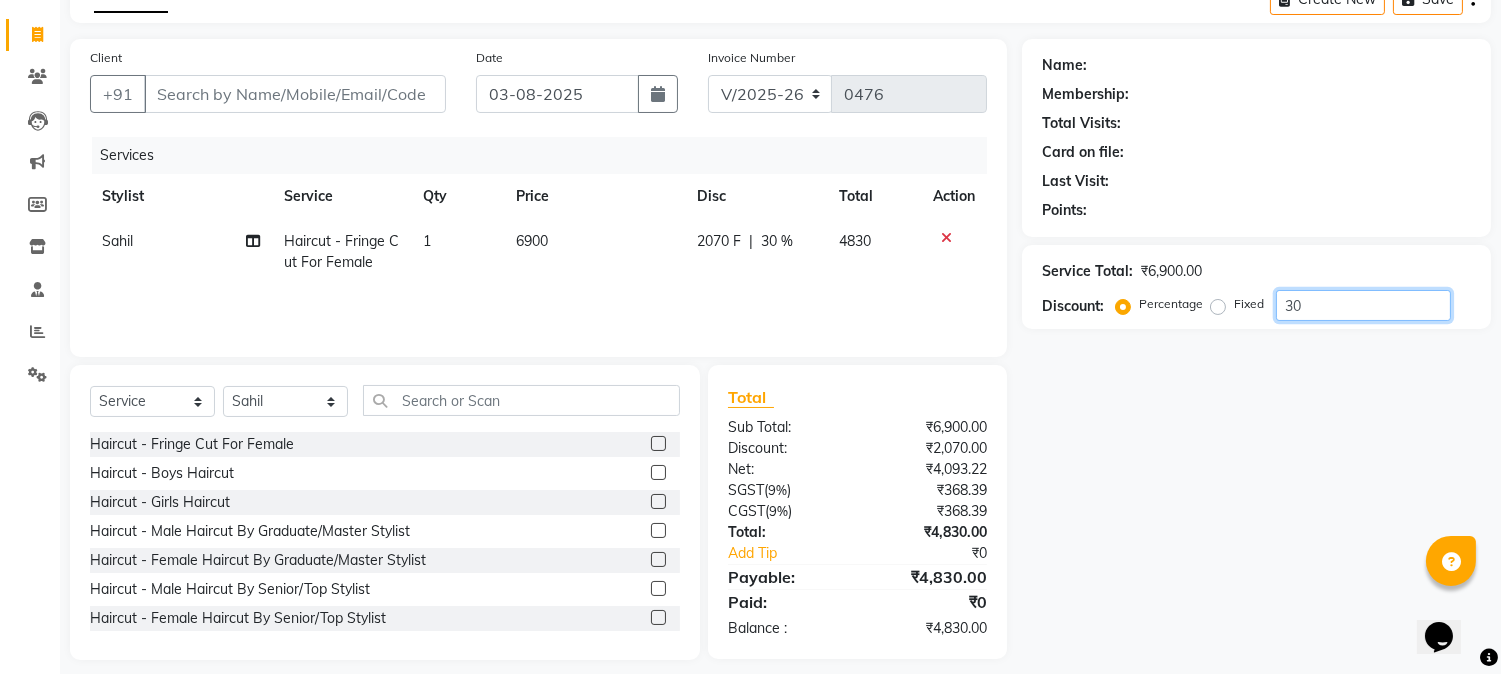 type on "3" 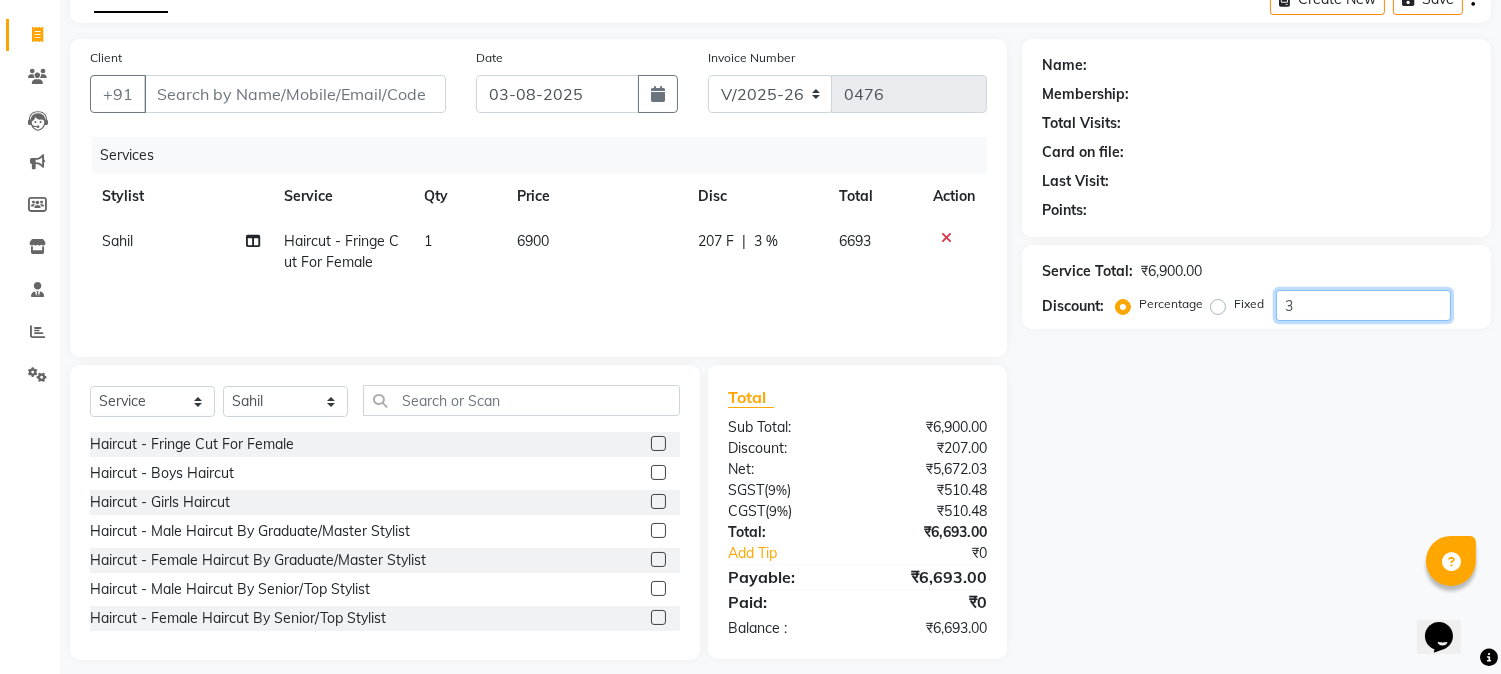 type 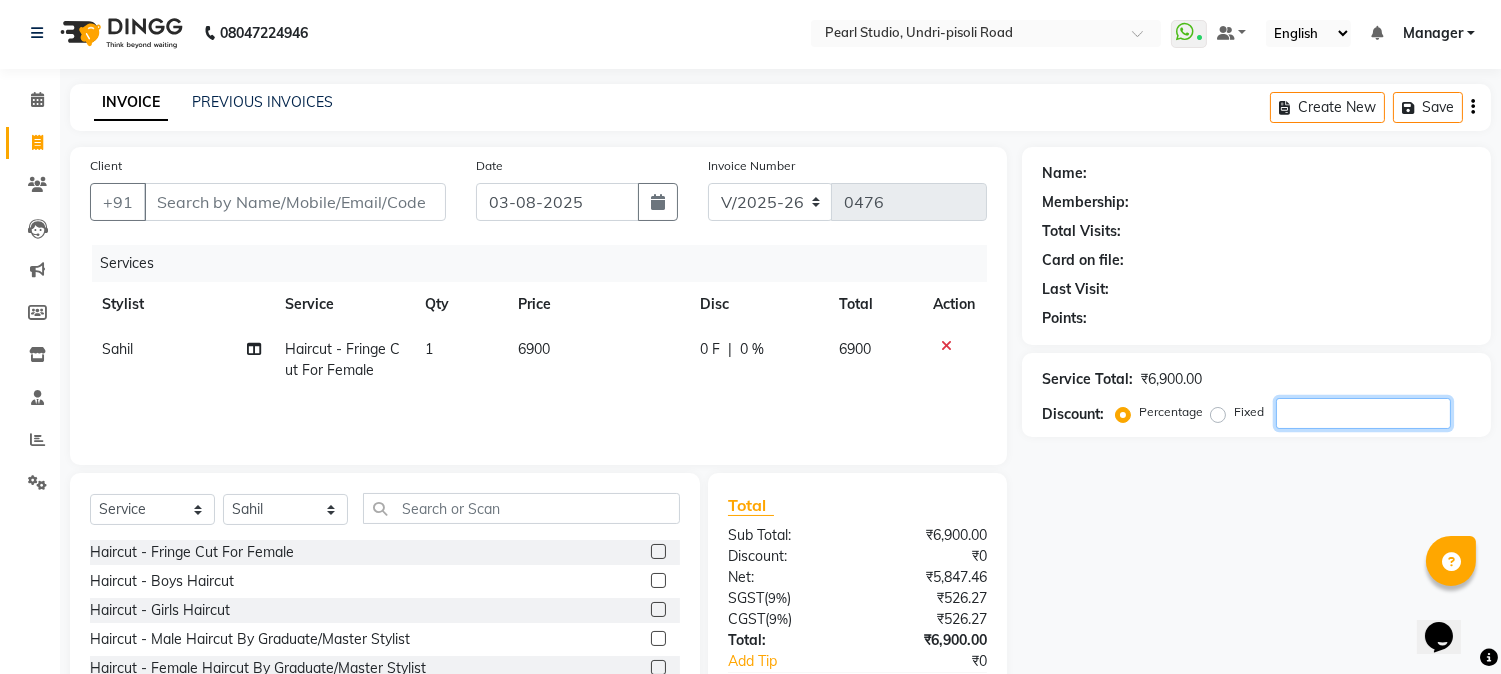 scroll, scrollTop: 0, scrollLeft: 0, axis: both 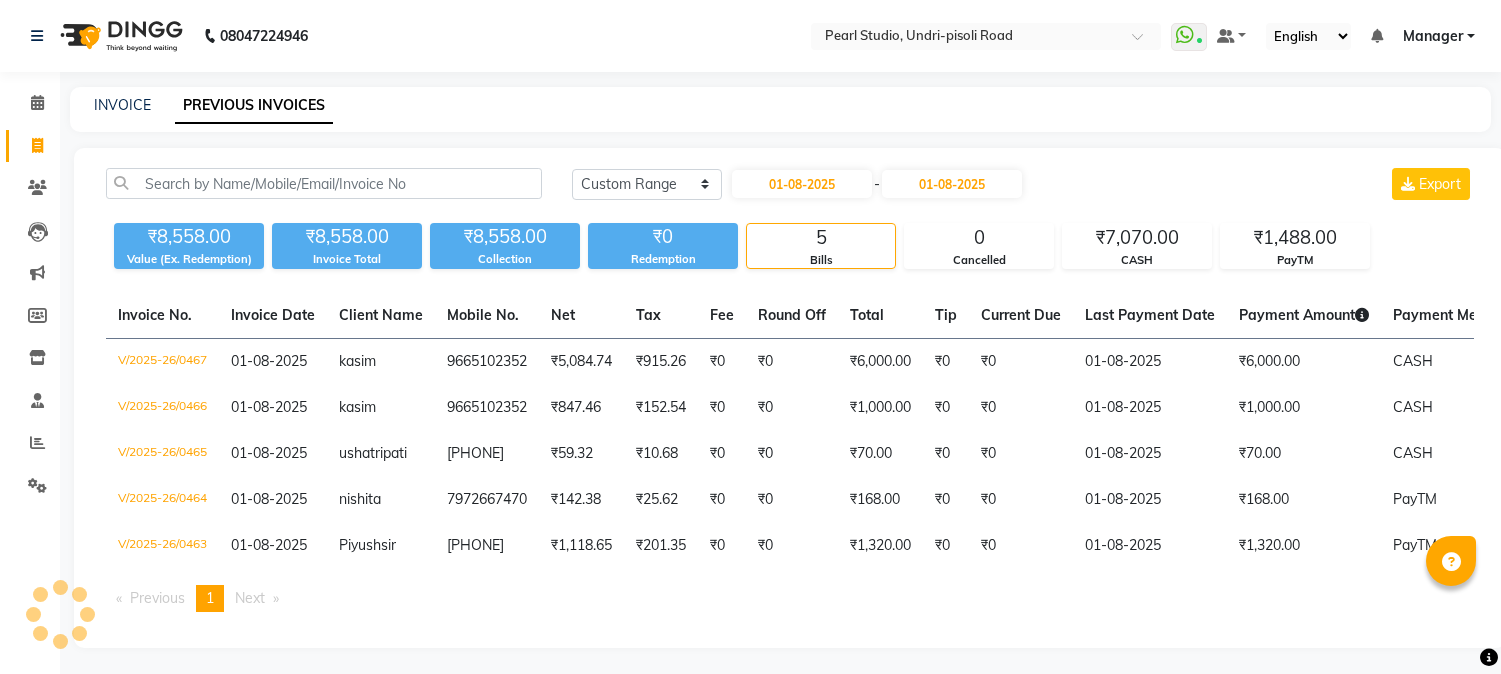 select on "range" 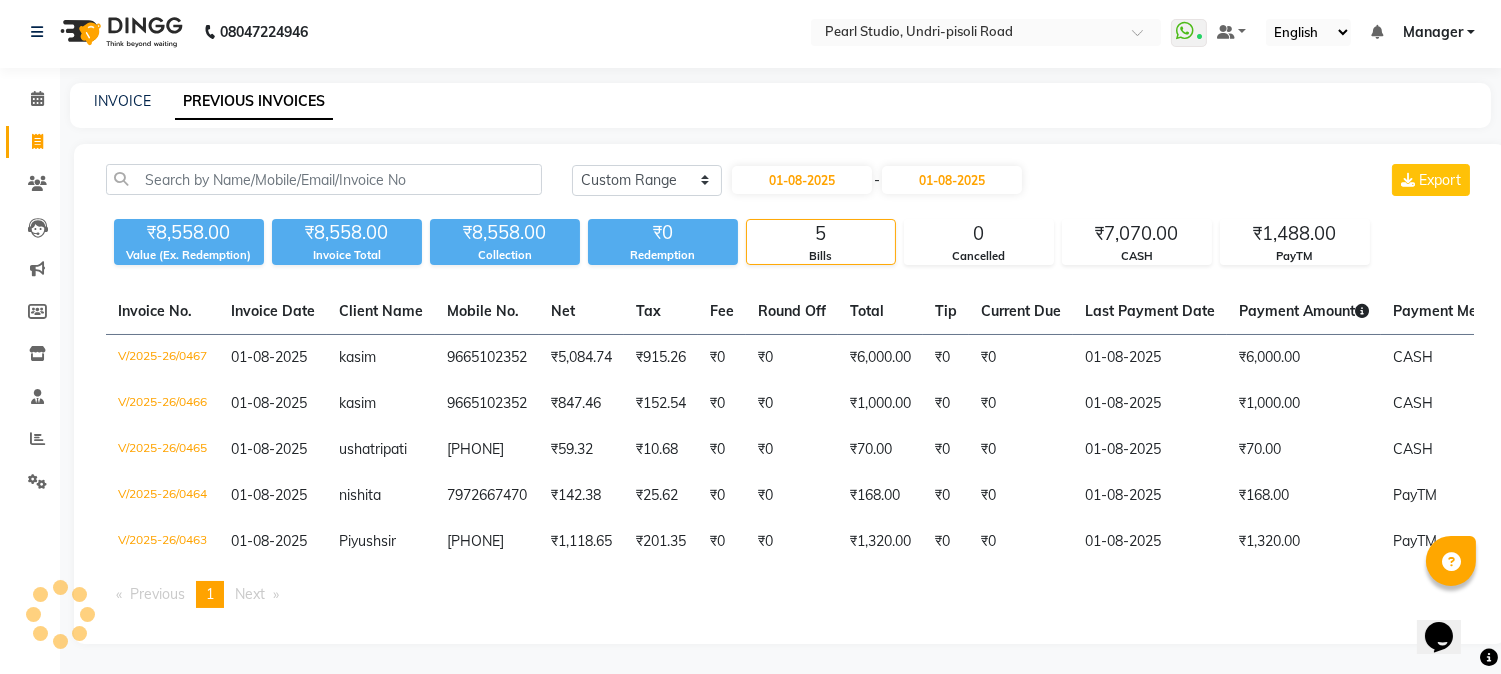 scroll, scrollTop: 0, scrollLeft: 0, axis: both 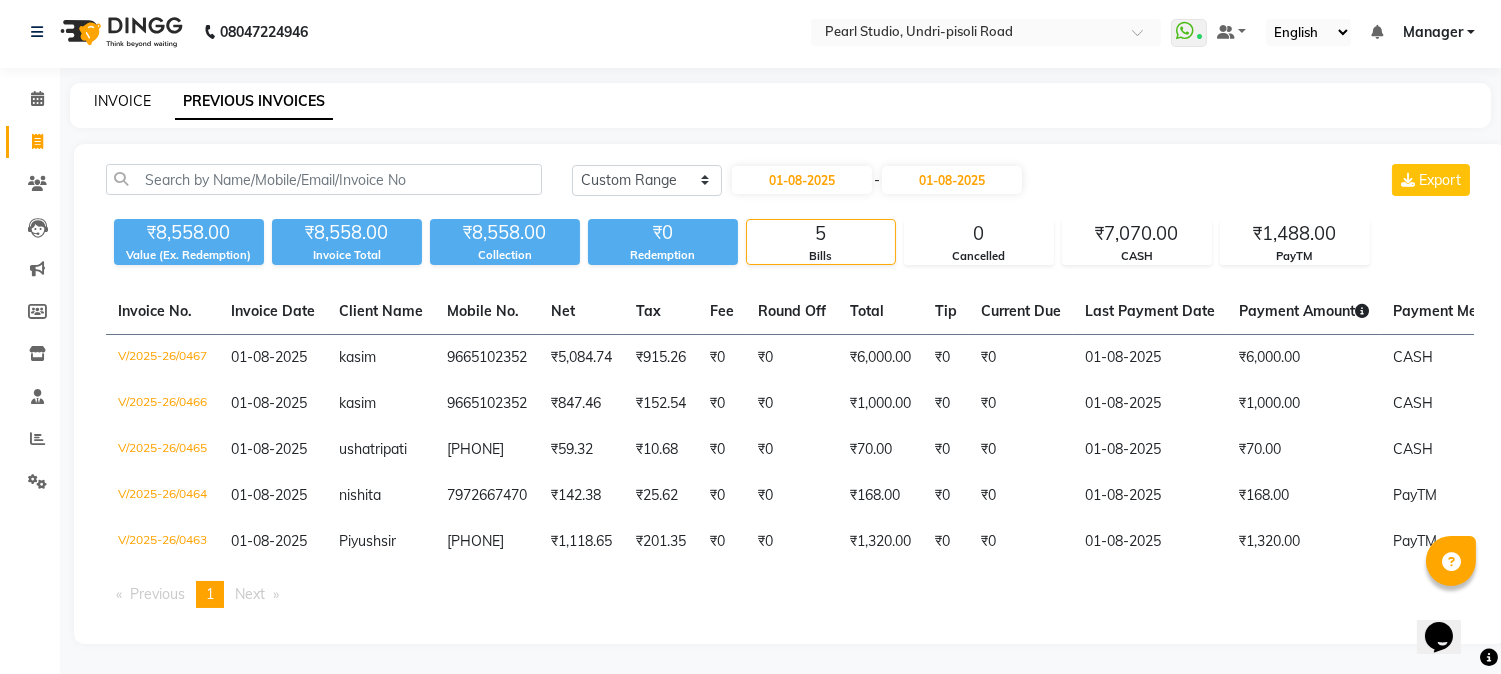 click on "INVOICE" 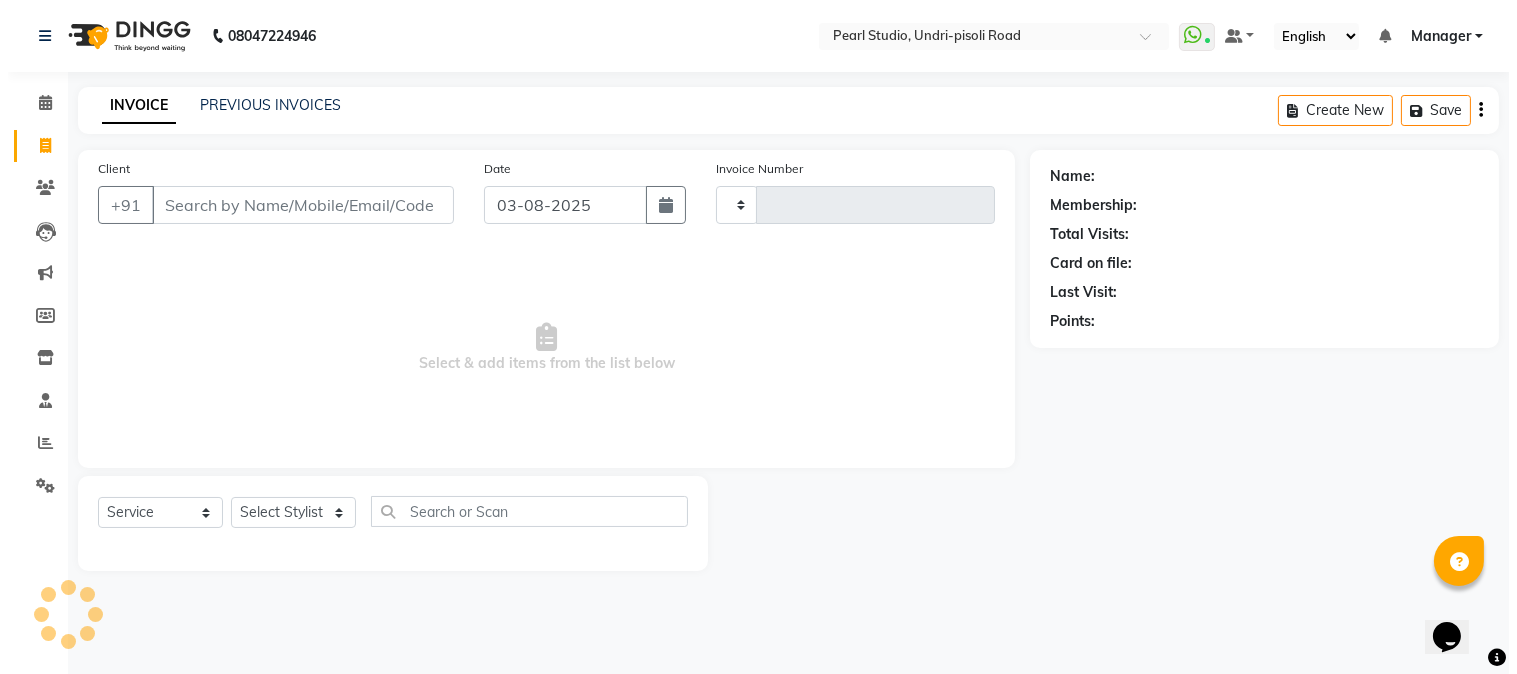 scroll, scrollTop: 0, scrollLeft: 0, axis: both 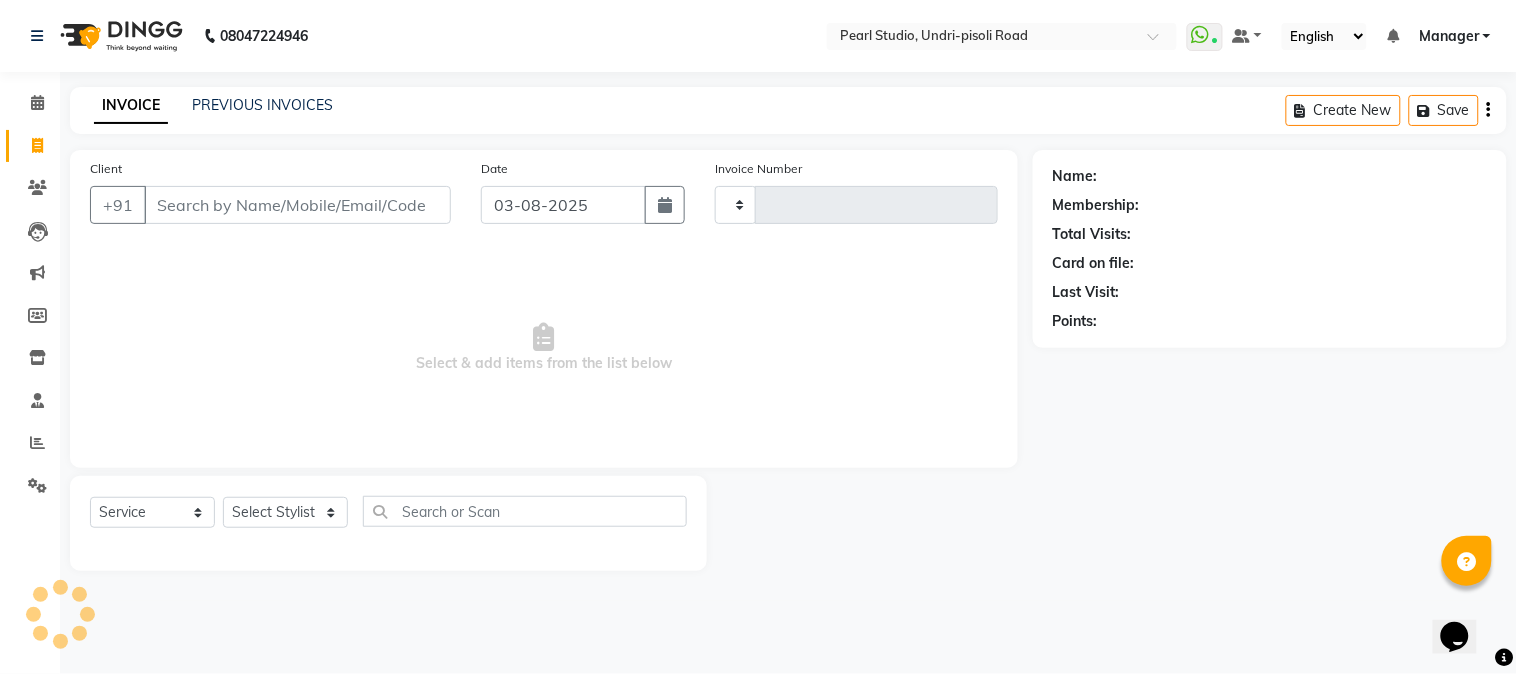 type on "0476" 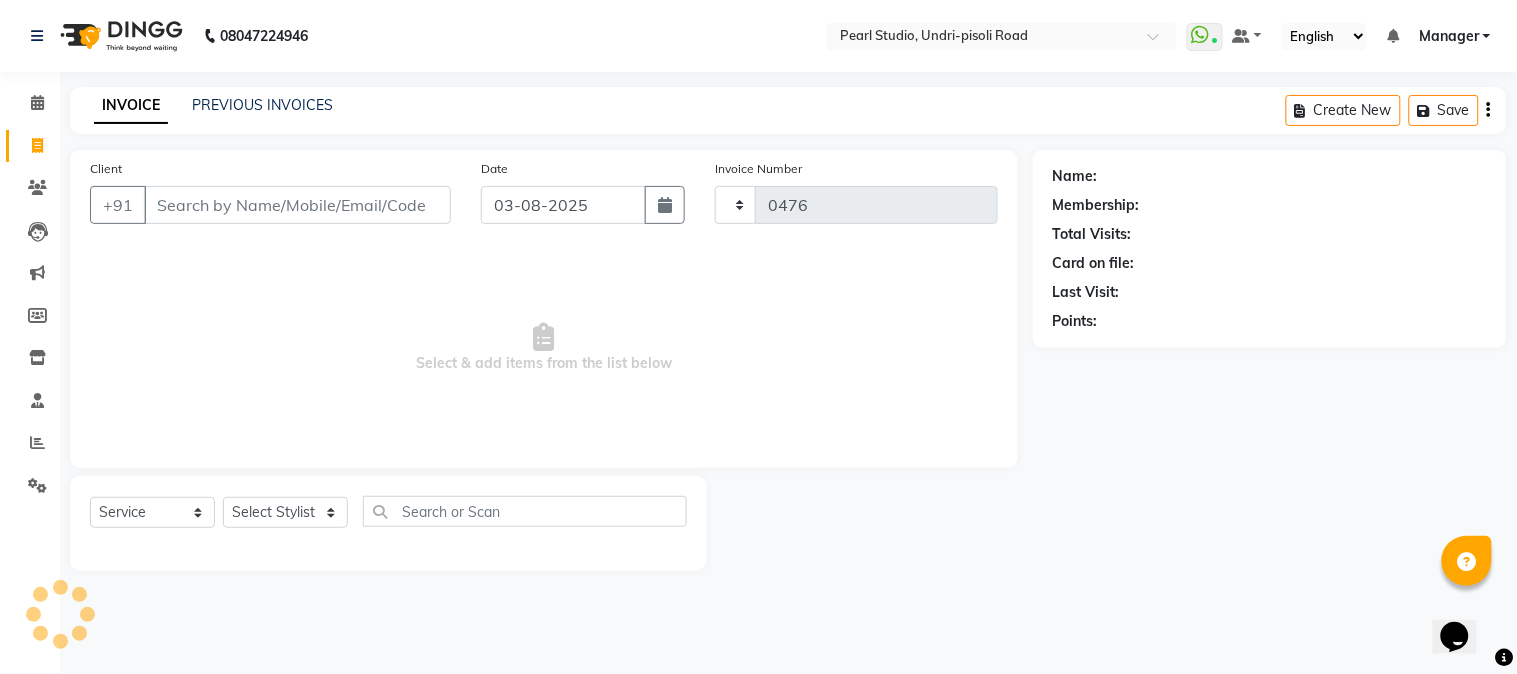 select on "5290" 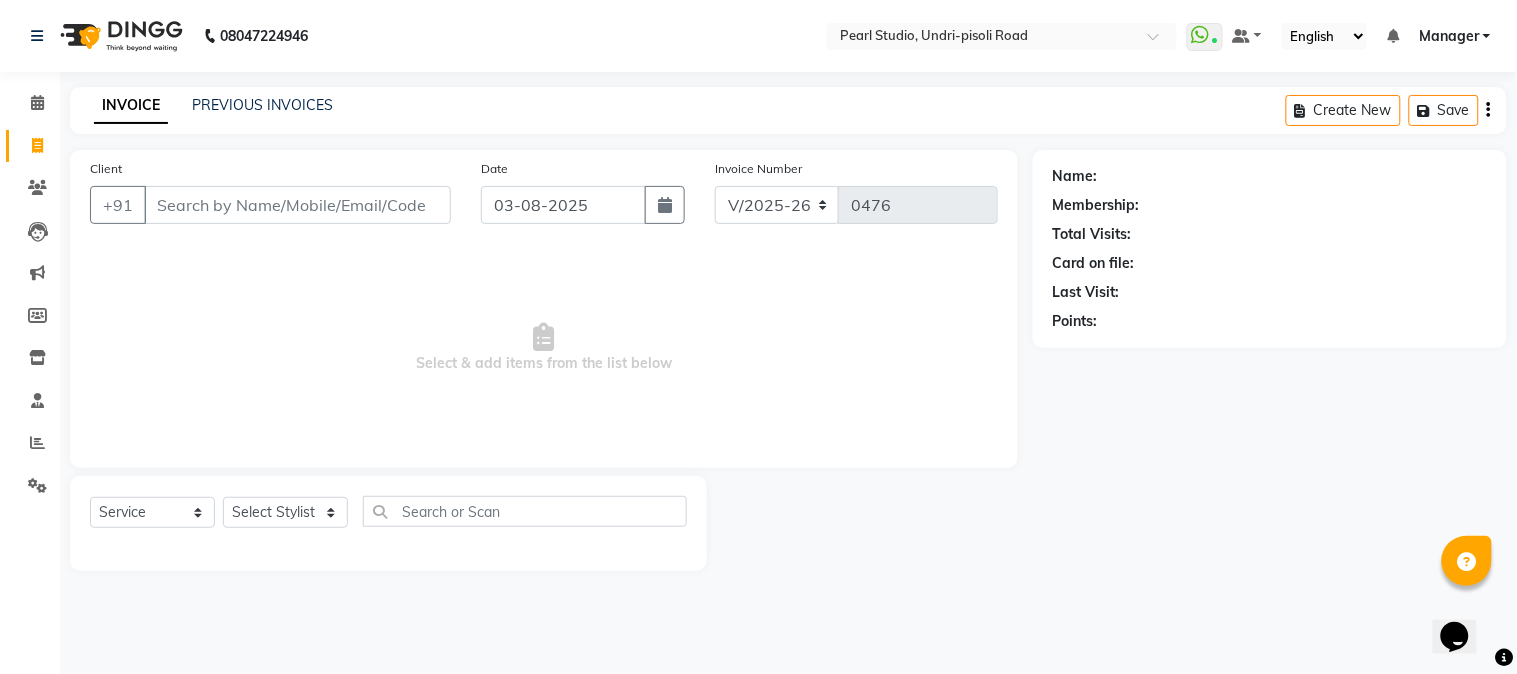 click on "Client" at bounding box center (297, 205) 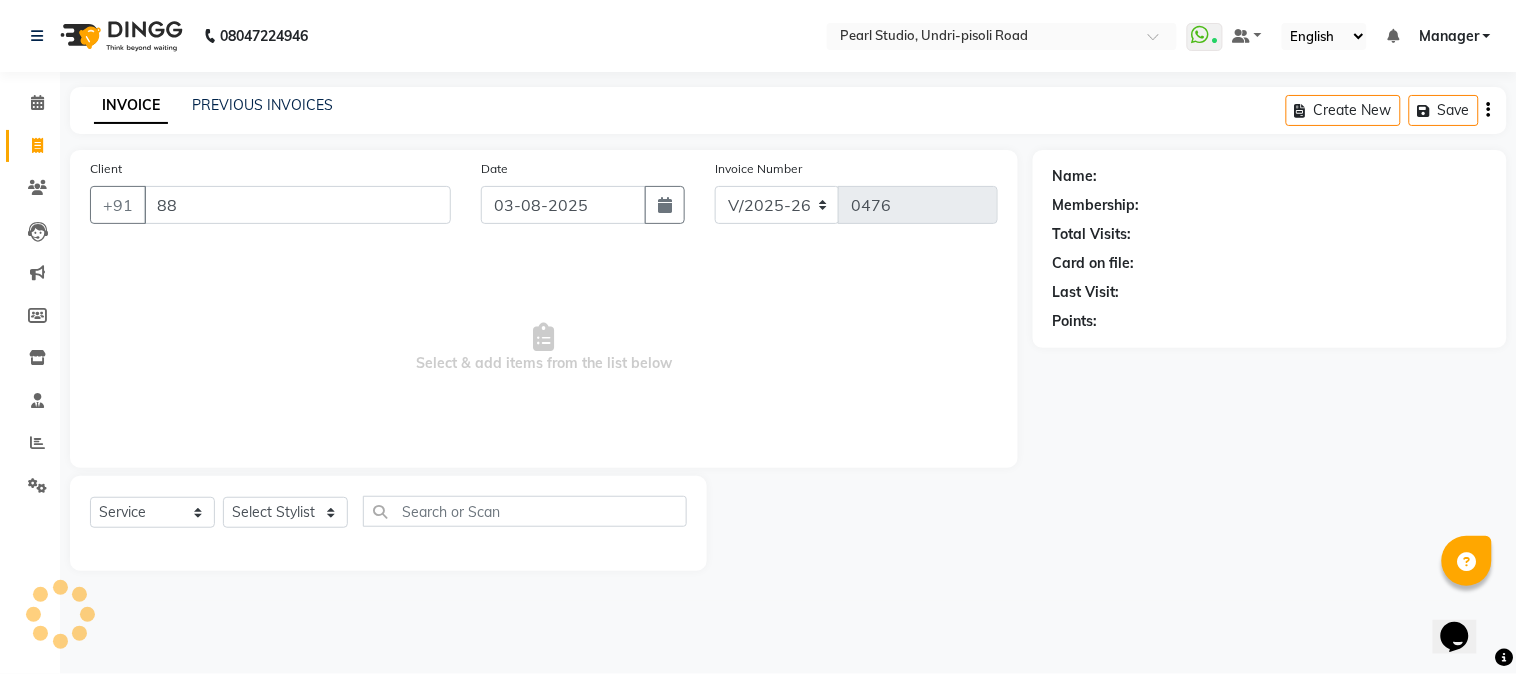 type on "8" 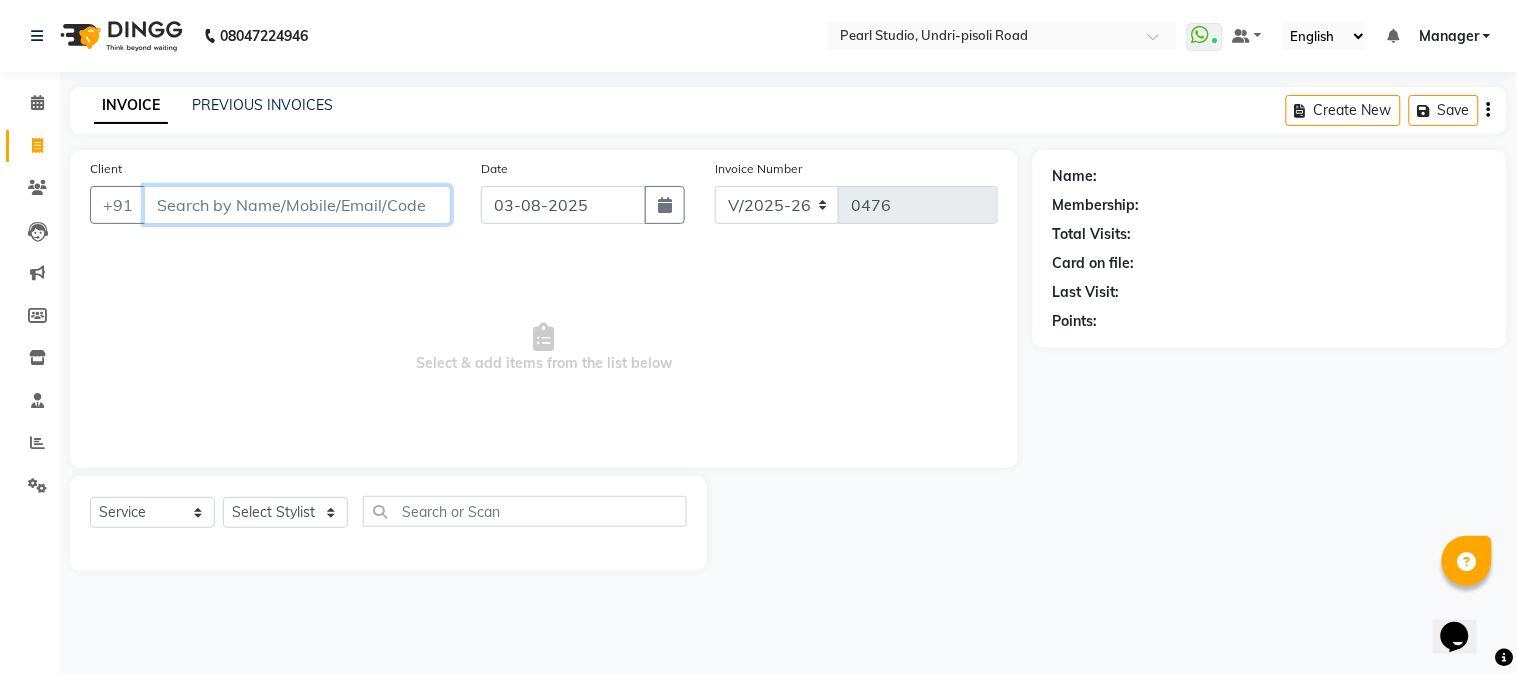 click on "Client" at bounding box center [297, 205] 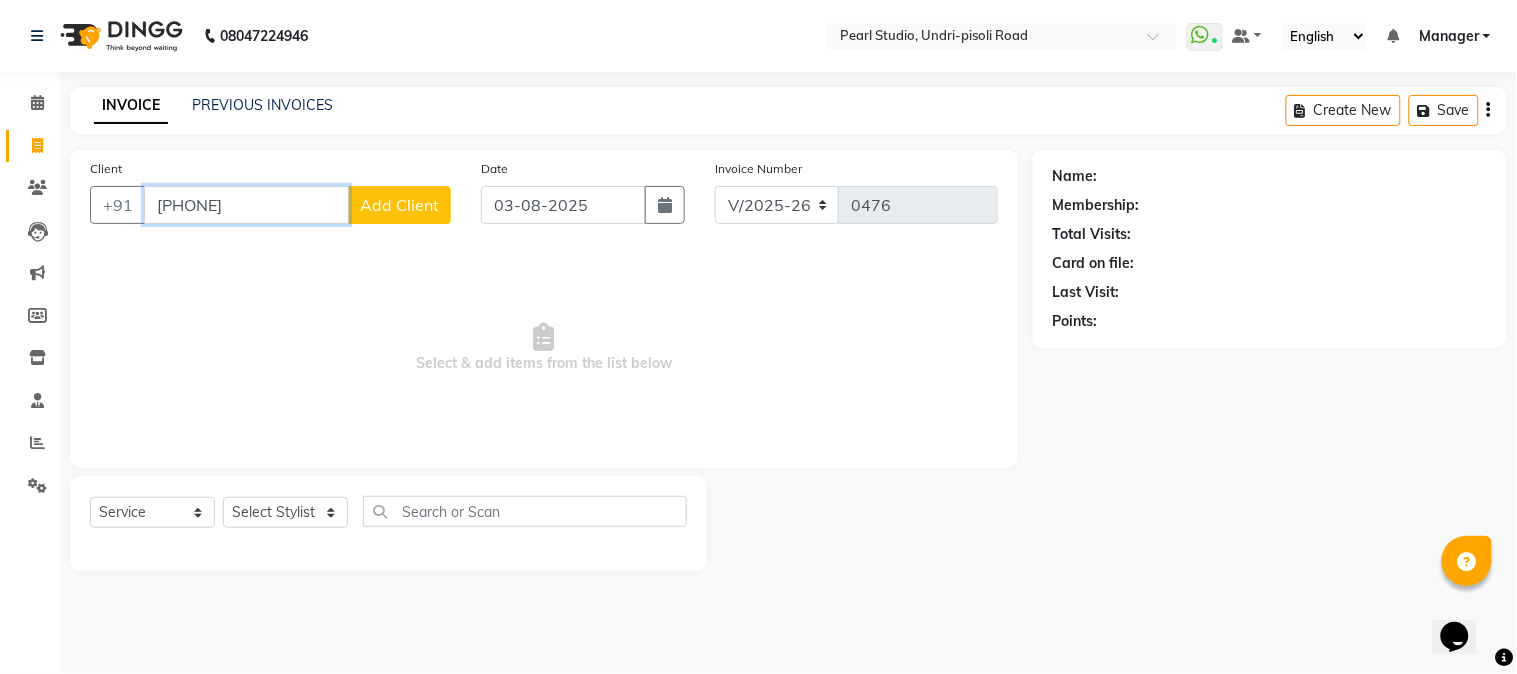 type on "8806062878" 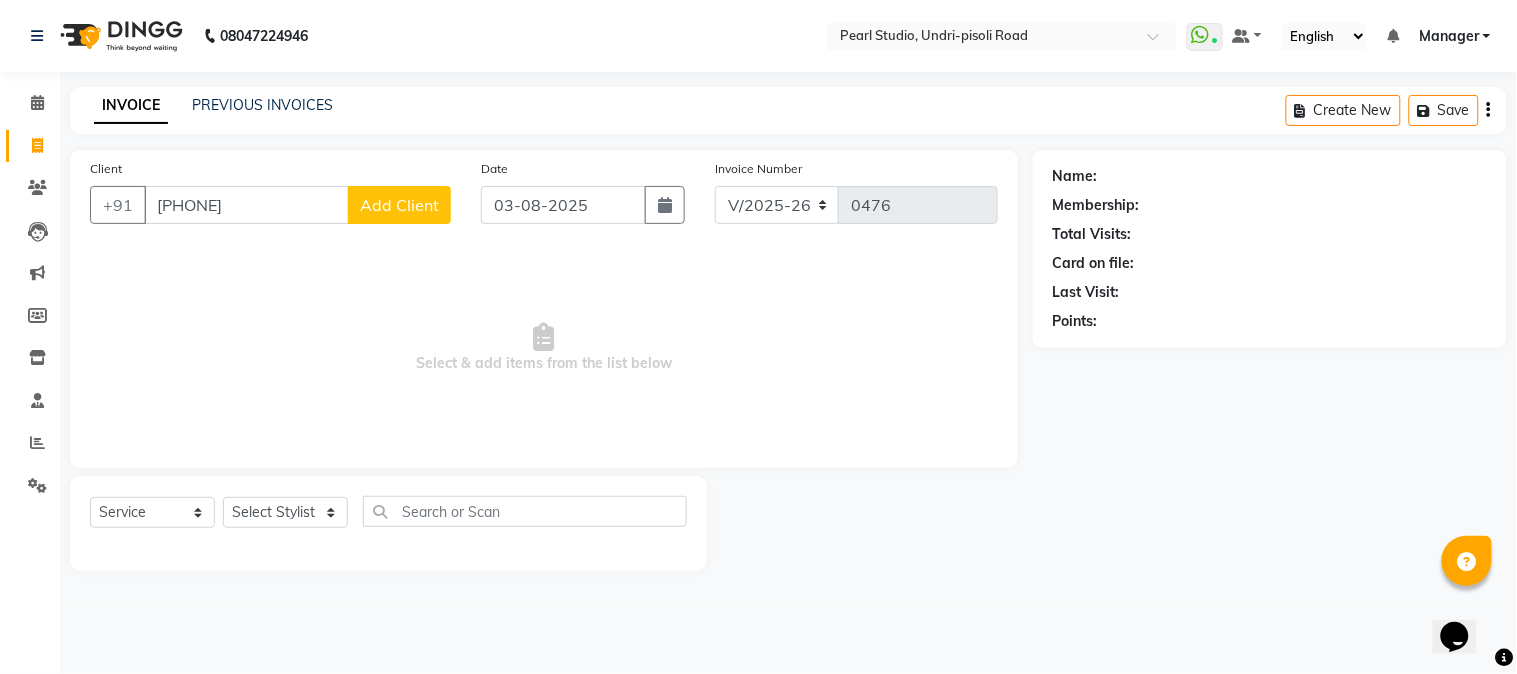 click on "Add Client" 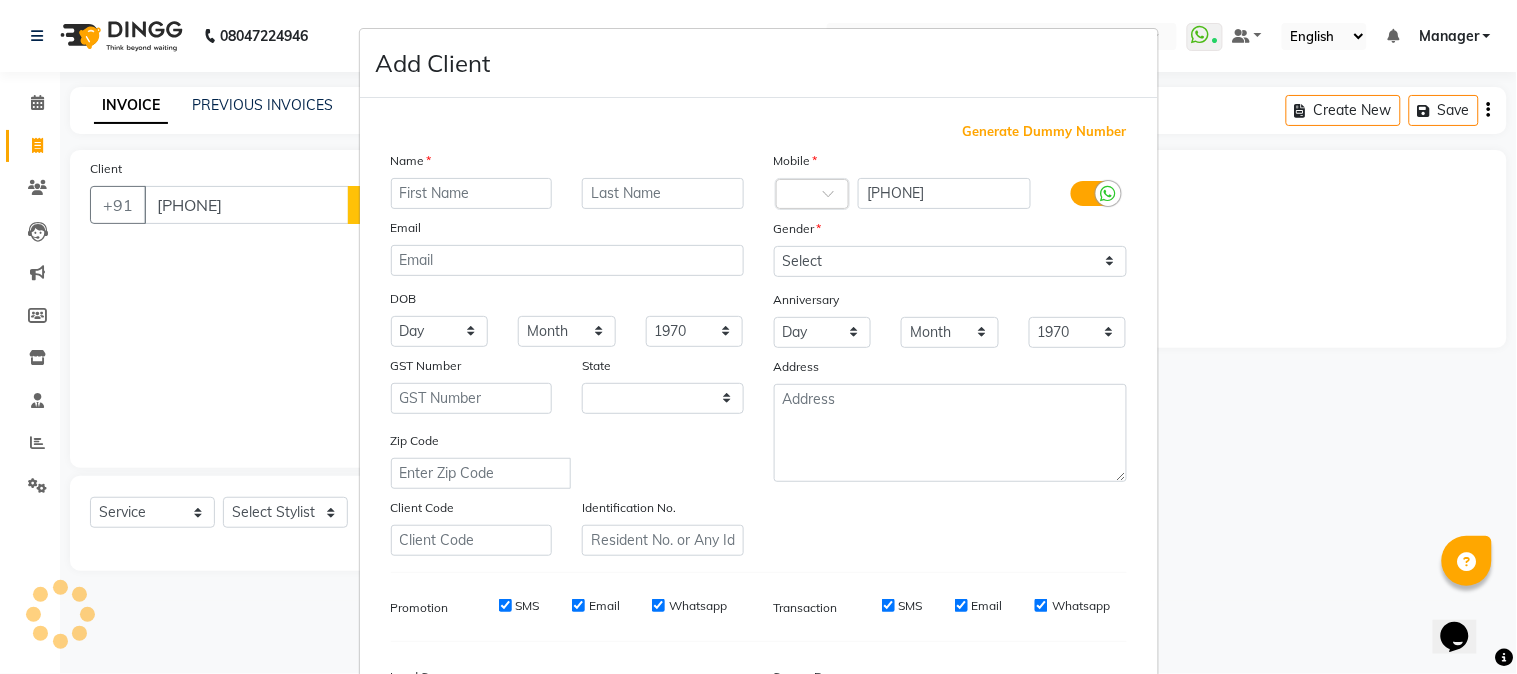 select on "22" 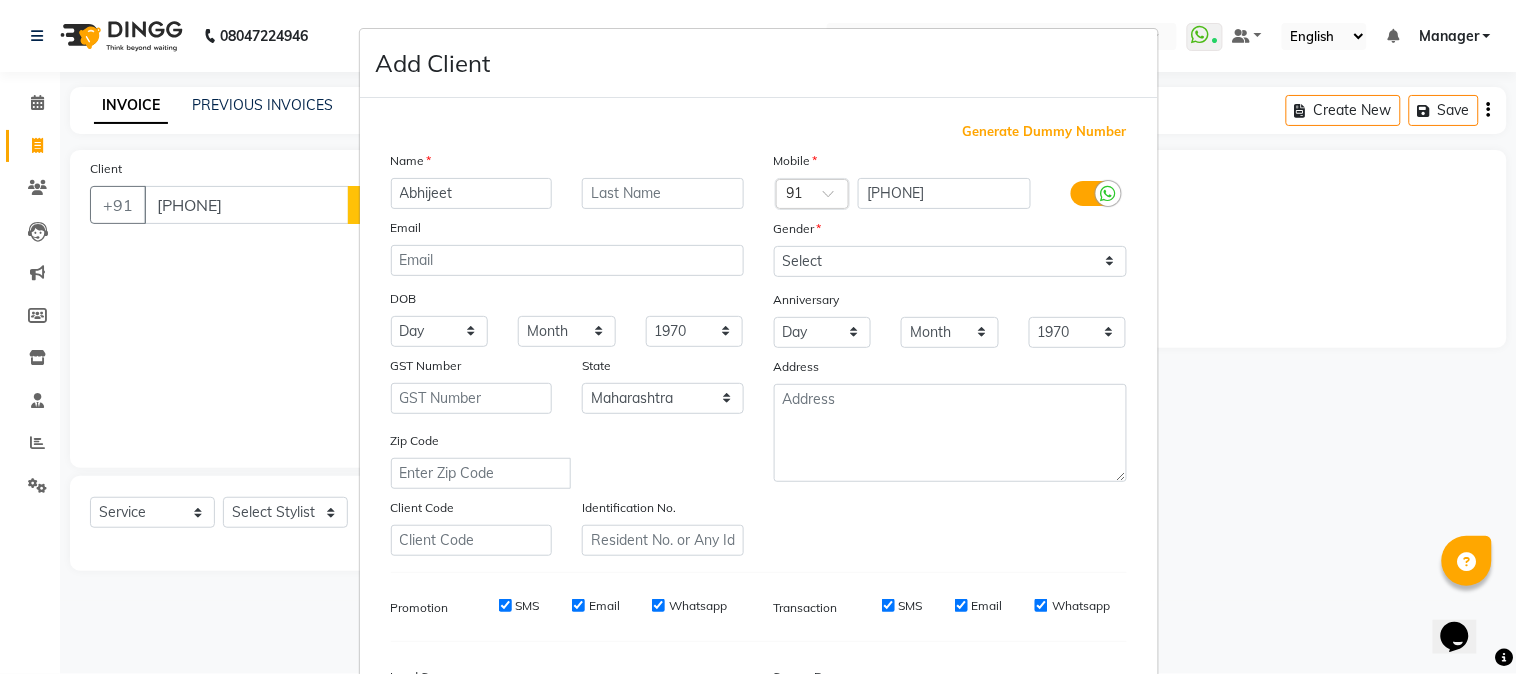 type on "Abhijeet" 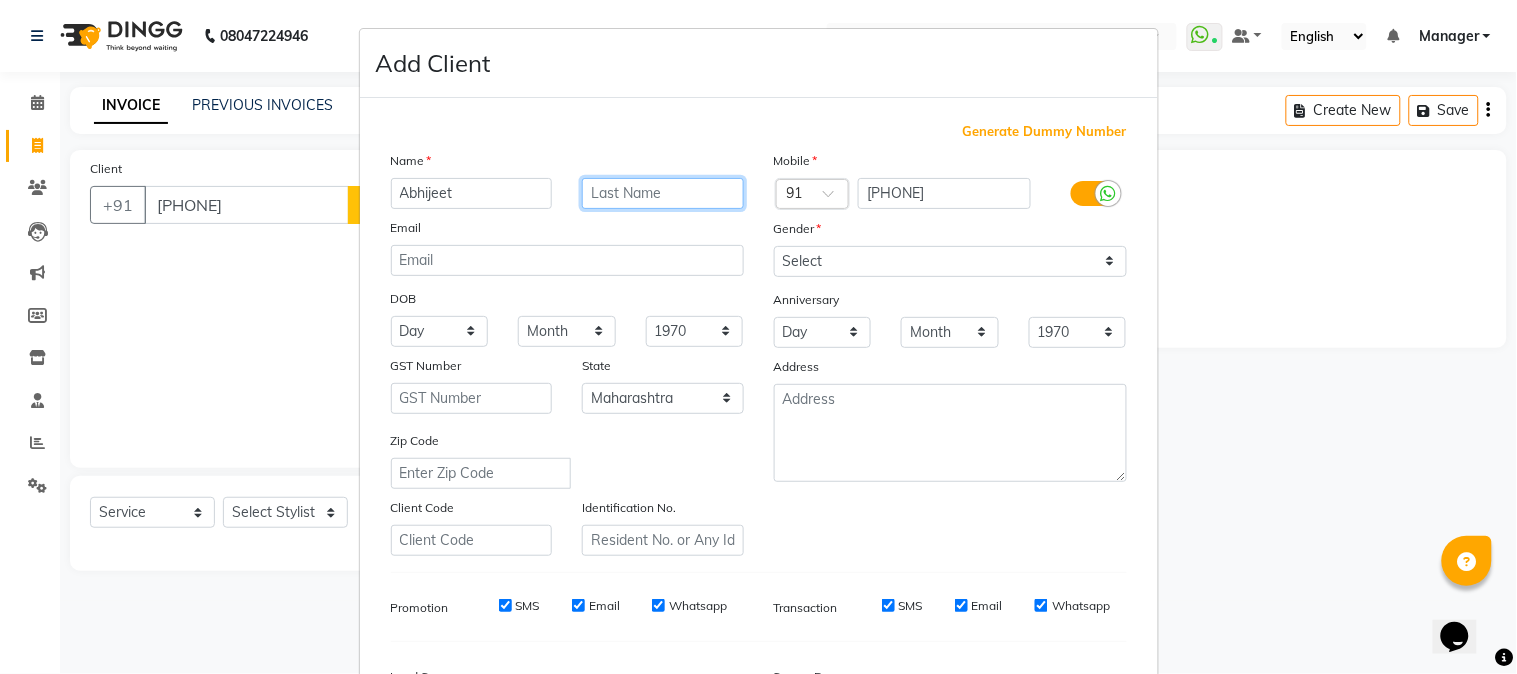 click at bounding box center (663, 193) 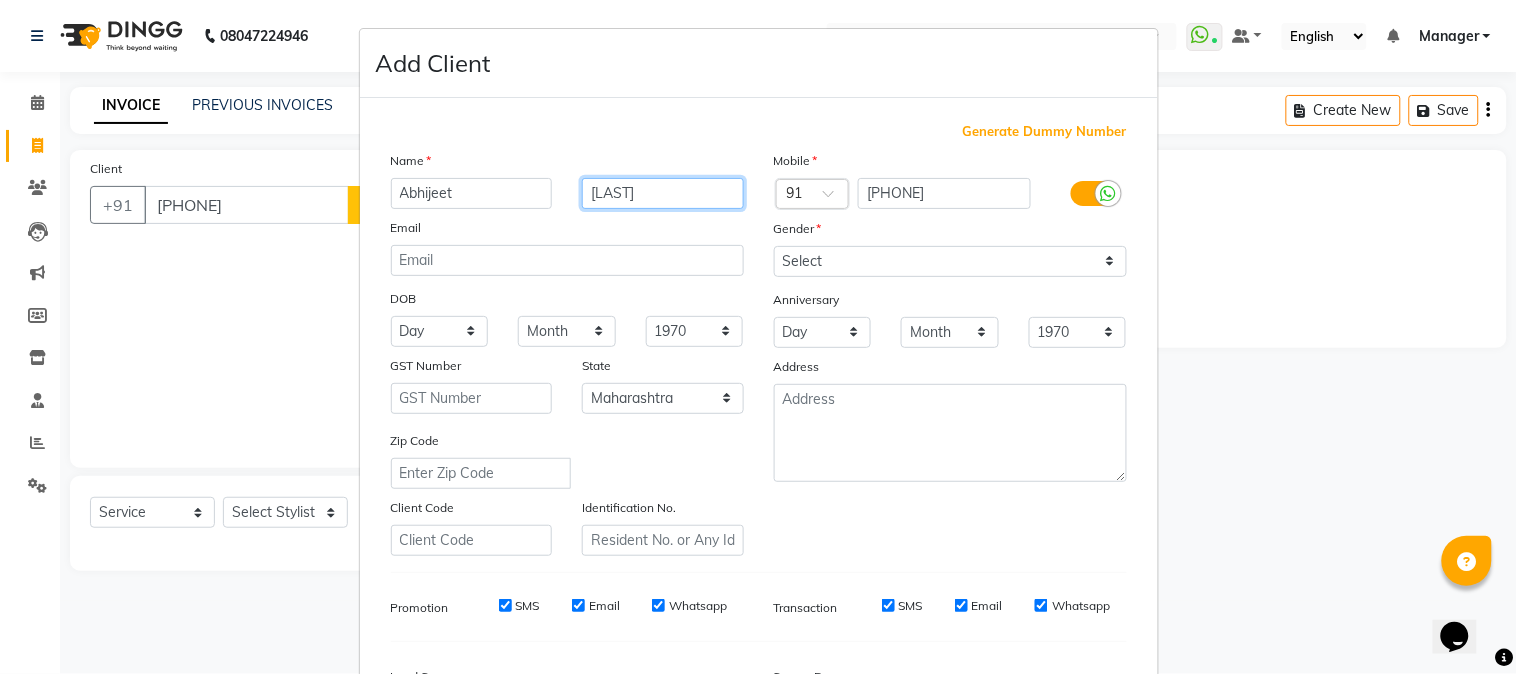 type on "Pardeshi" 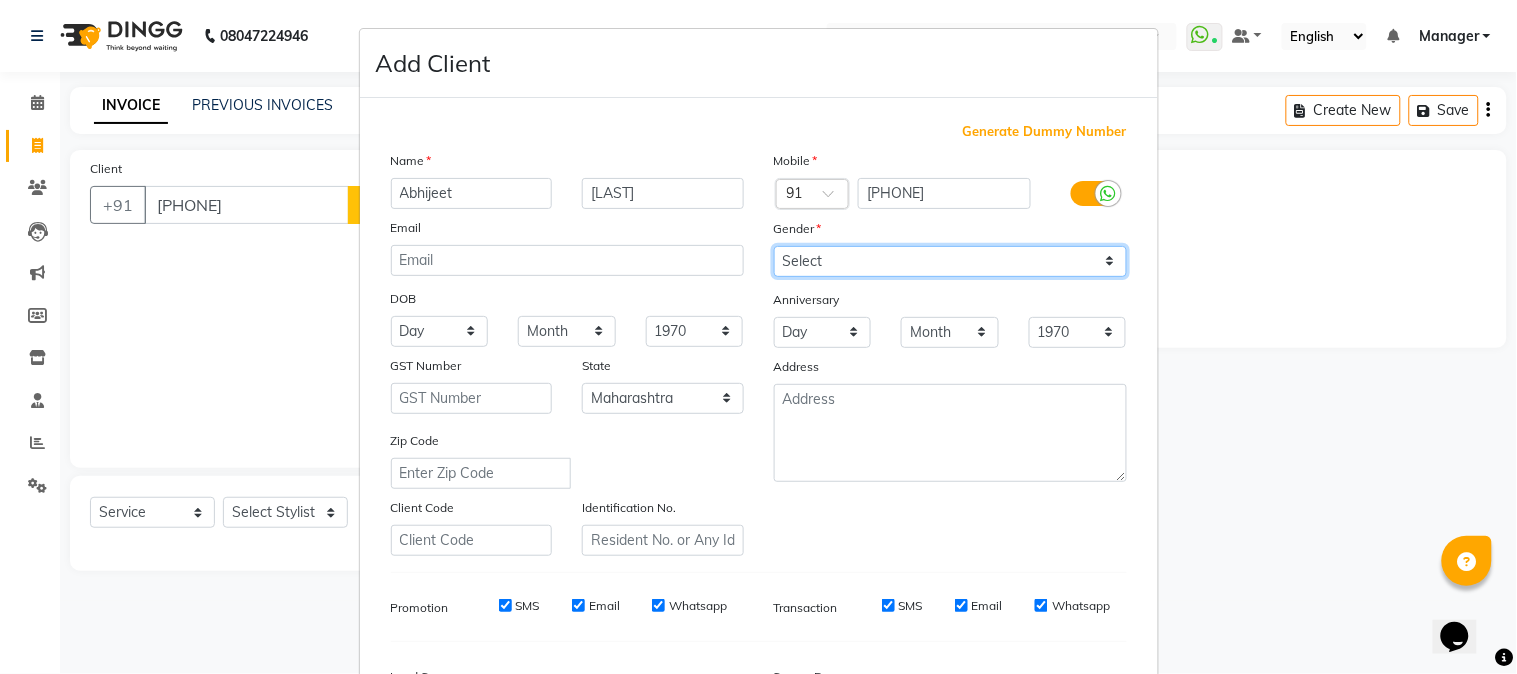 click on "Select Male Female Other Prefer Not To Say" at bounding box center [950, 261] 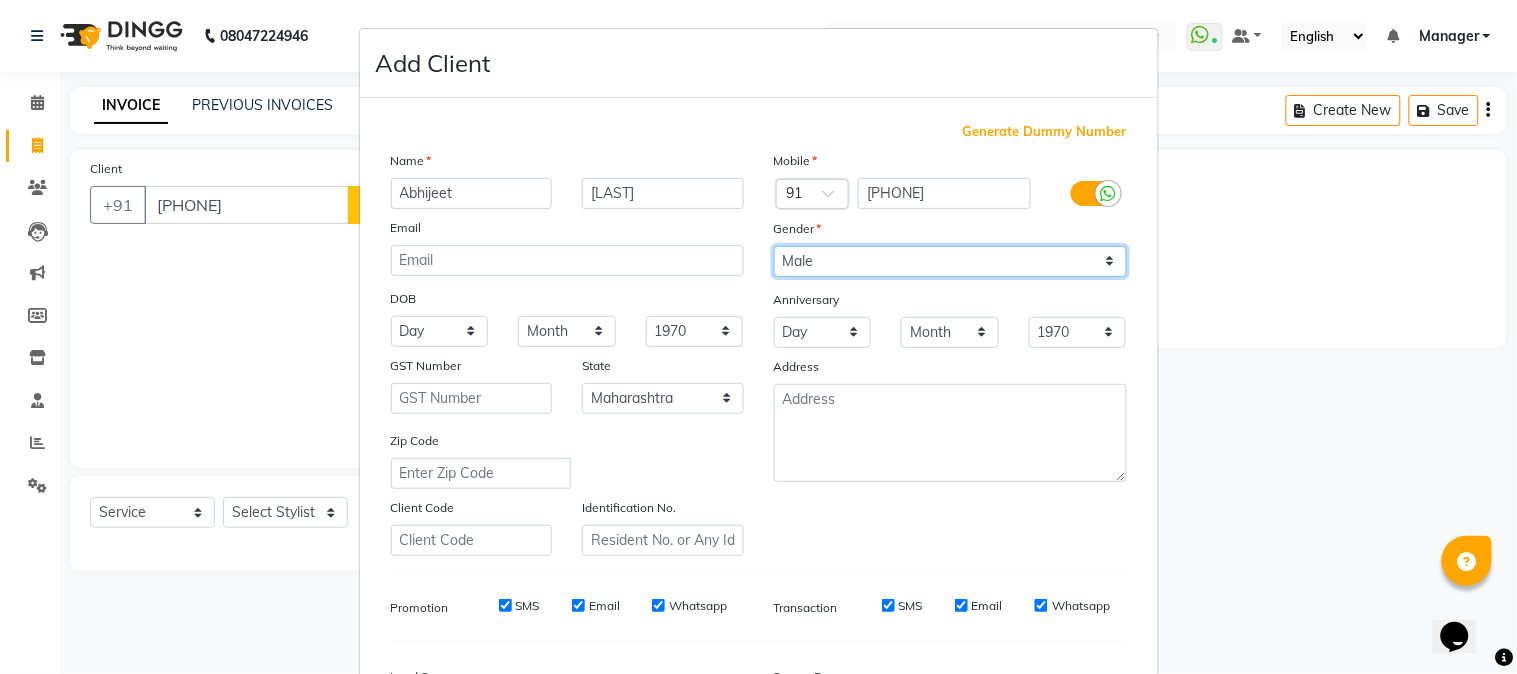 click on "Select Male Female Other Prefer Not To Say" at bounding box center [950, 261] 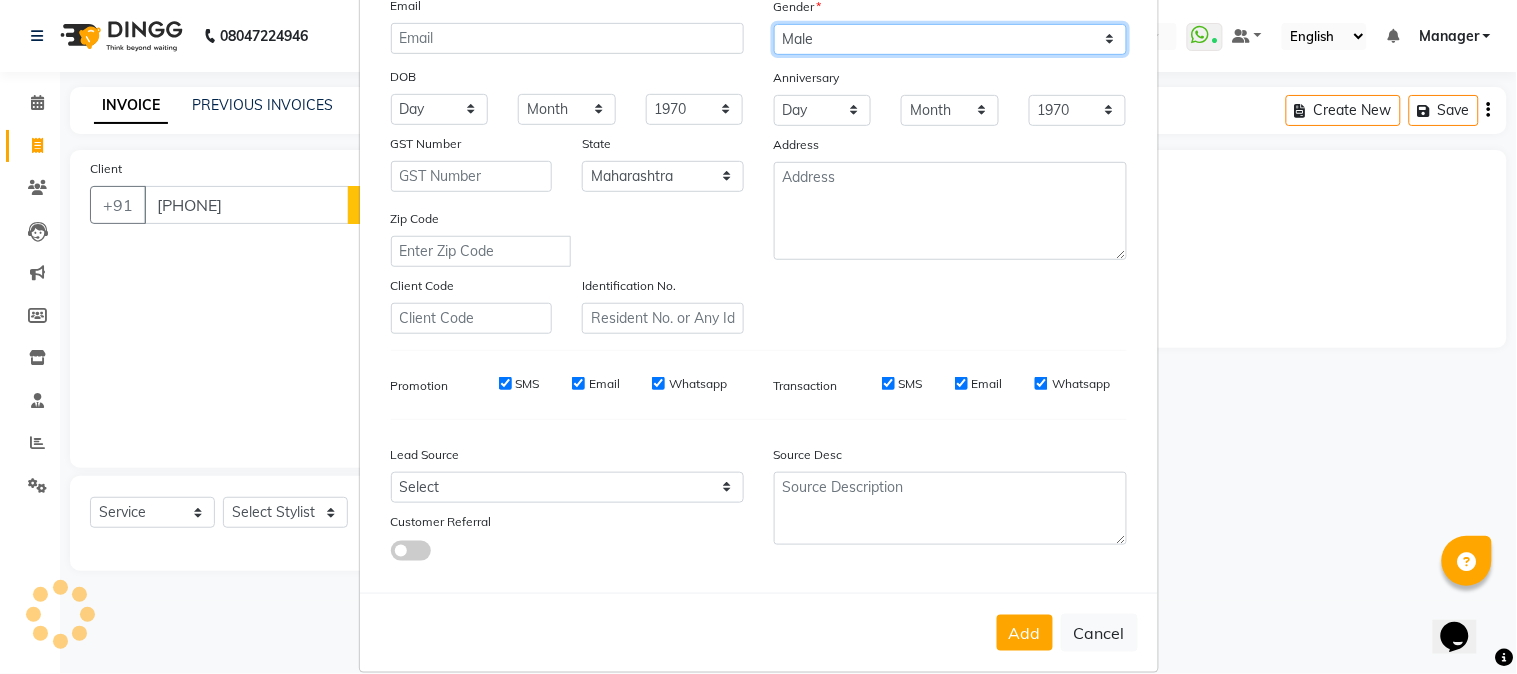 scroll, scrollTop: 250, scrollLeft: 0, axis: vertical 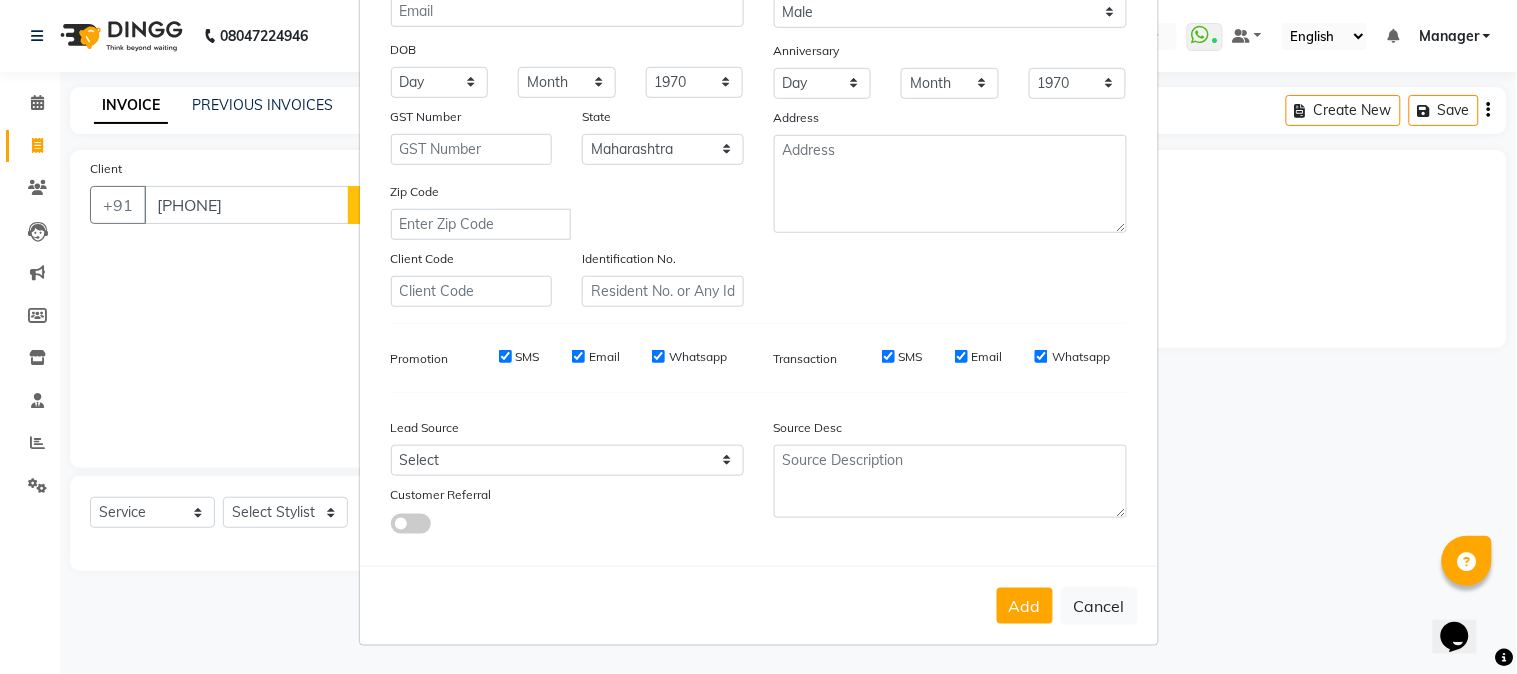 drag, startPoint x: 1024, startPoint y: 595, endPoint x: 823, endPoint y: 532, distance: 210.64188 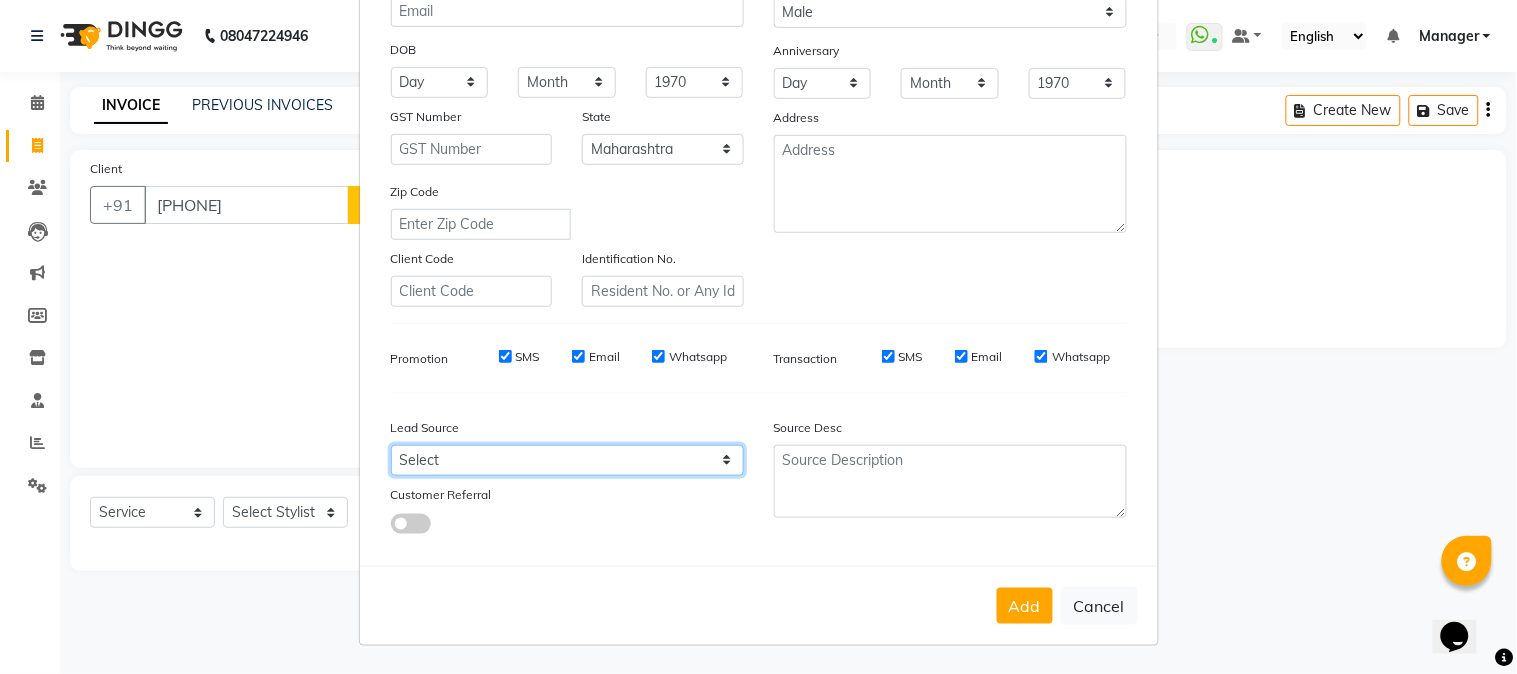 click on "Select Walk-in Referral Internet Friend Word of Mouth Advertisement Facebook JustDial Google Other Instagram  YouTube  WhatsApp" at bounding box center (567, 460) 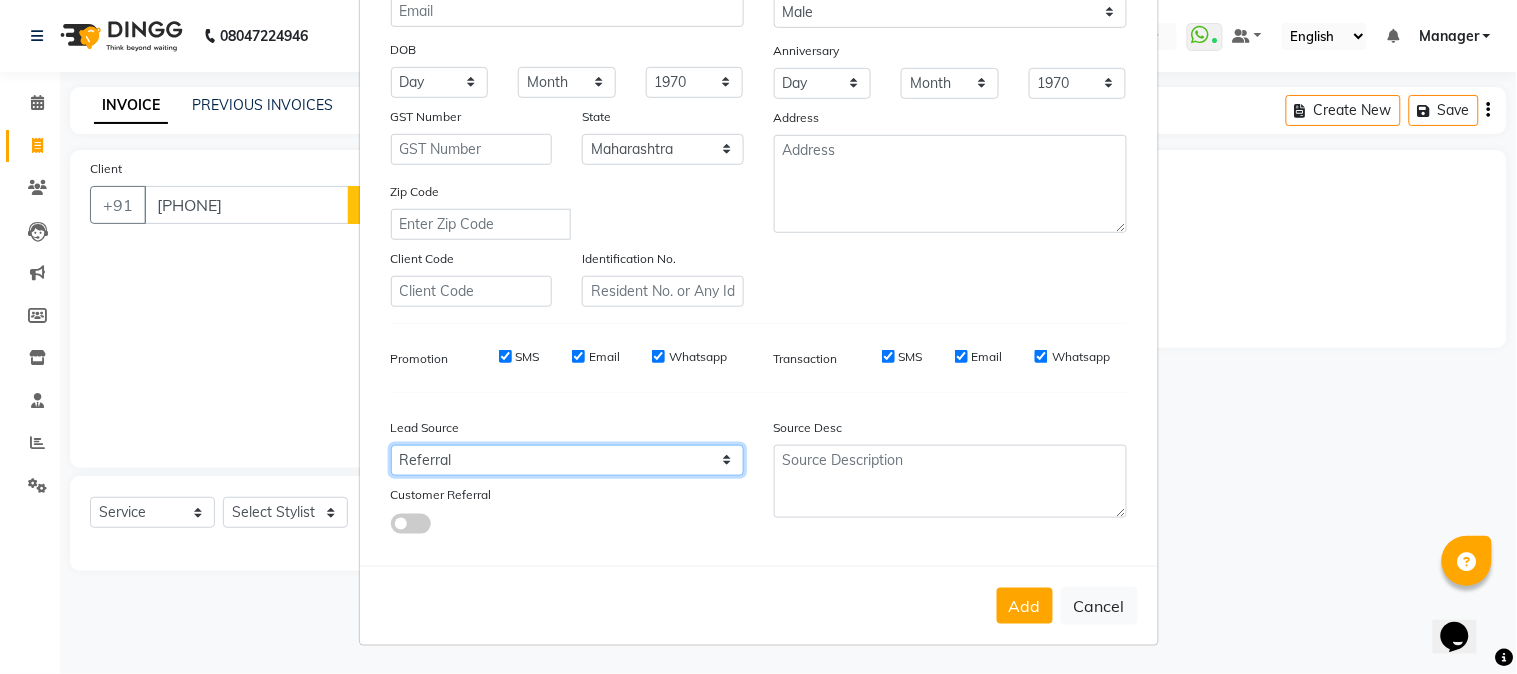click on "Select Walk-in Referral Internet Friend Word of Mouth Advertisement Facebook JustDial Google Other Instagram  YouTube  WhatsApp" at bounding box center (567, 460) 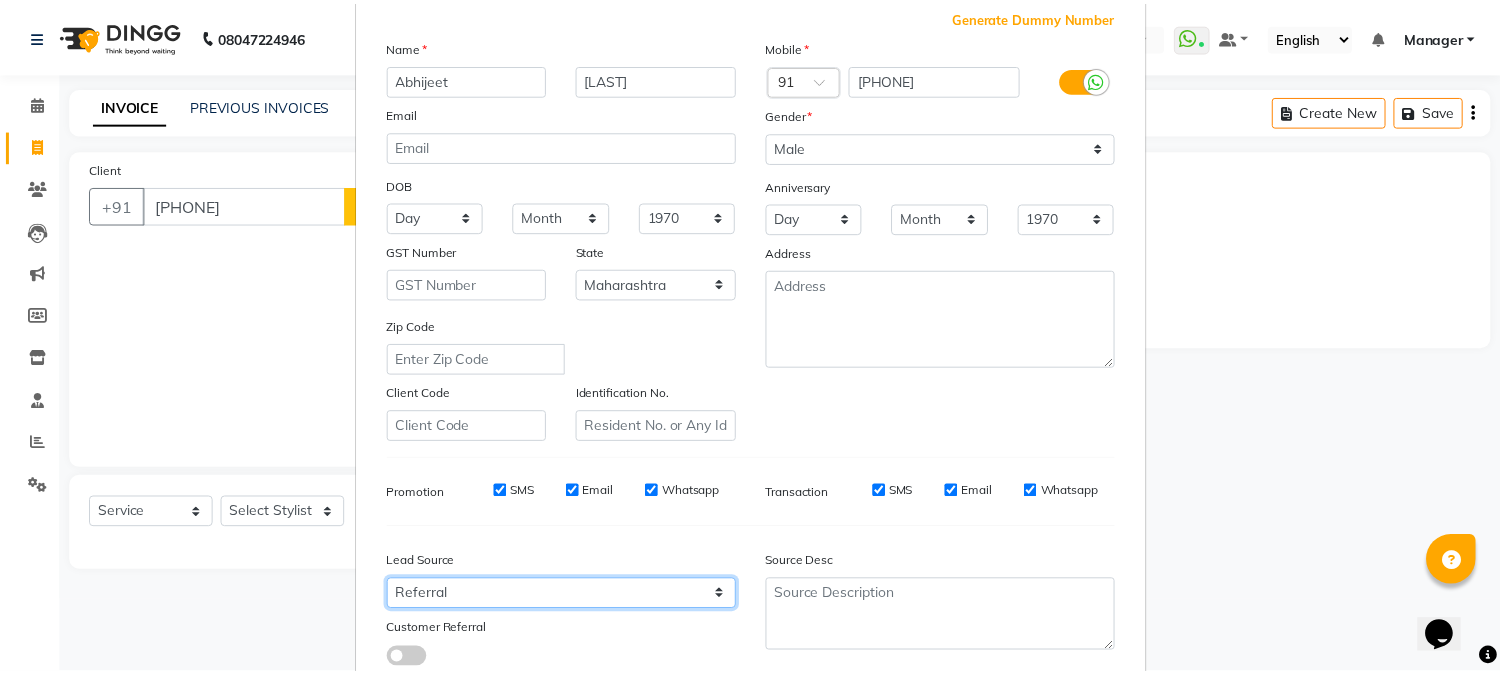 scroll, scrollTop: 250, scrollLeft: 0, axis: vertical 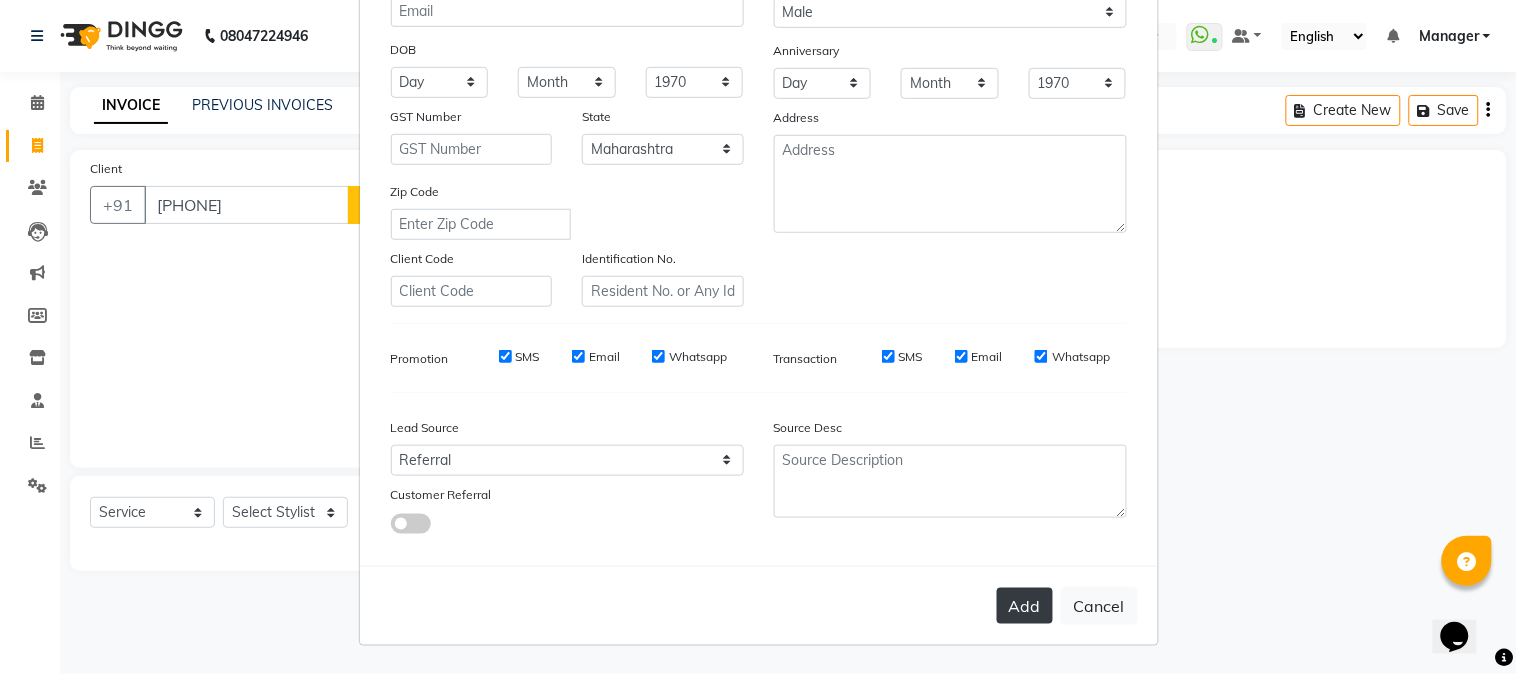 click on "Add" at bounding box center [1025, 606] 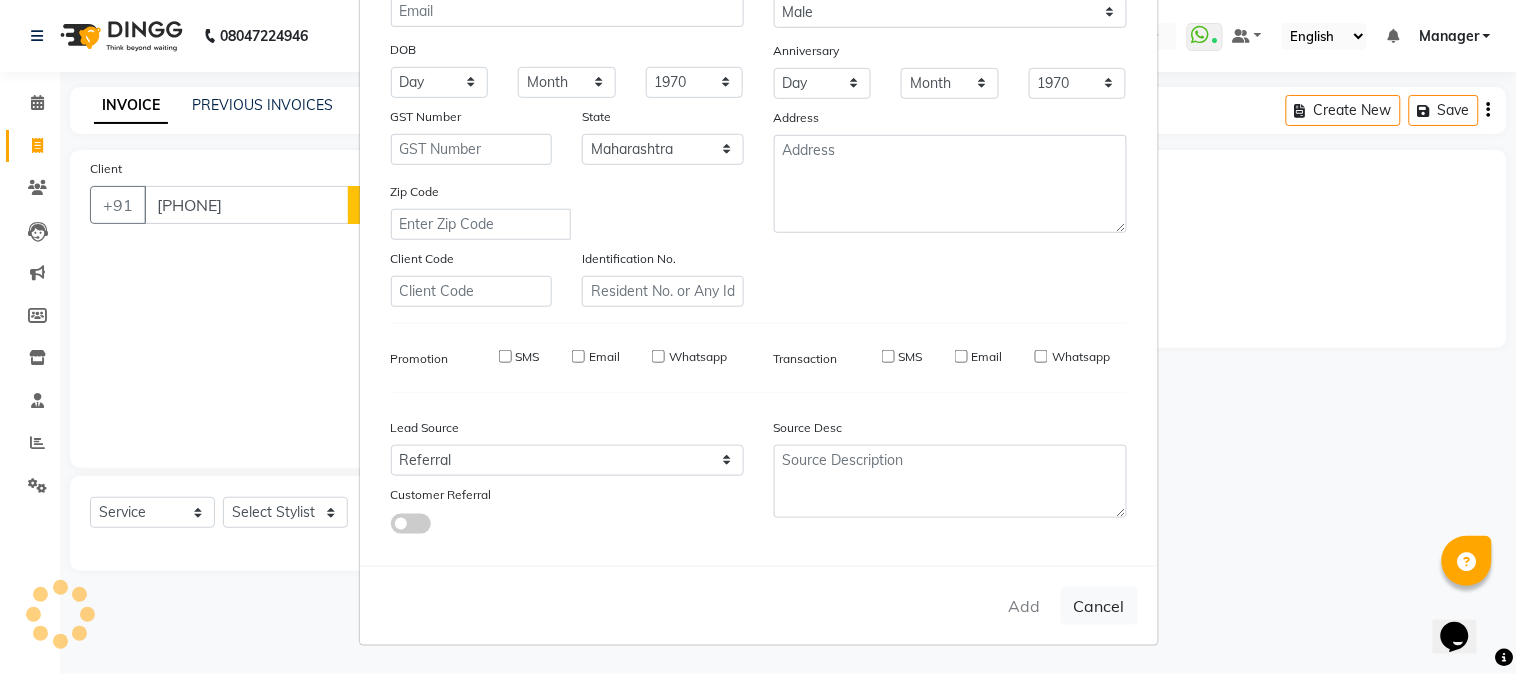type 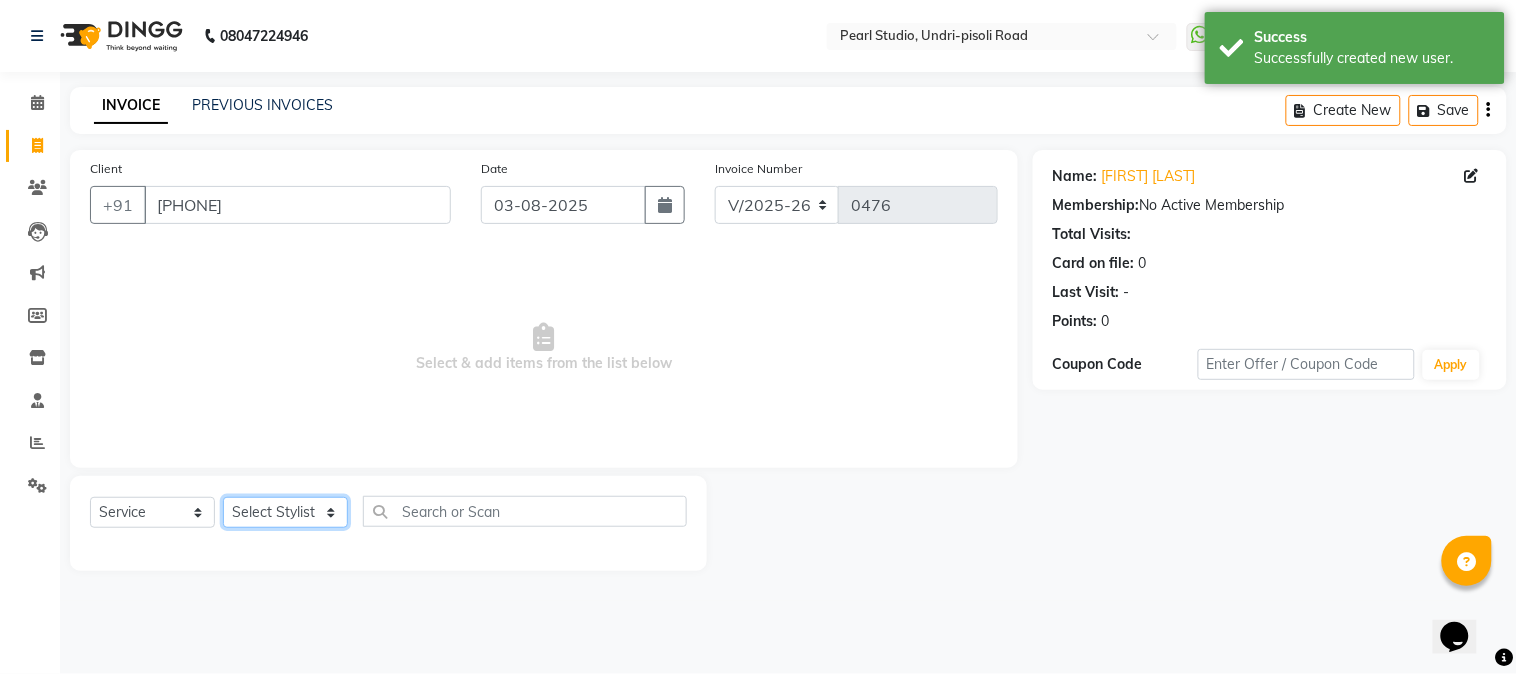 click on "Select Stylist Manager Nikhil Gulhane Nitu Rai Pratik Pratima Akshay Sonawane Sabita Pariyar Sahil Samundra Thapa" 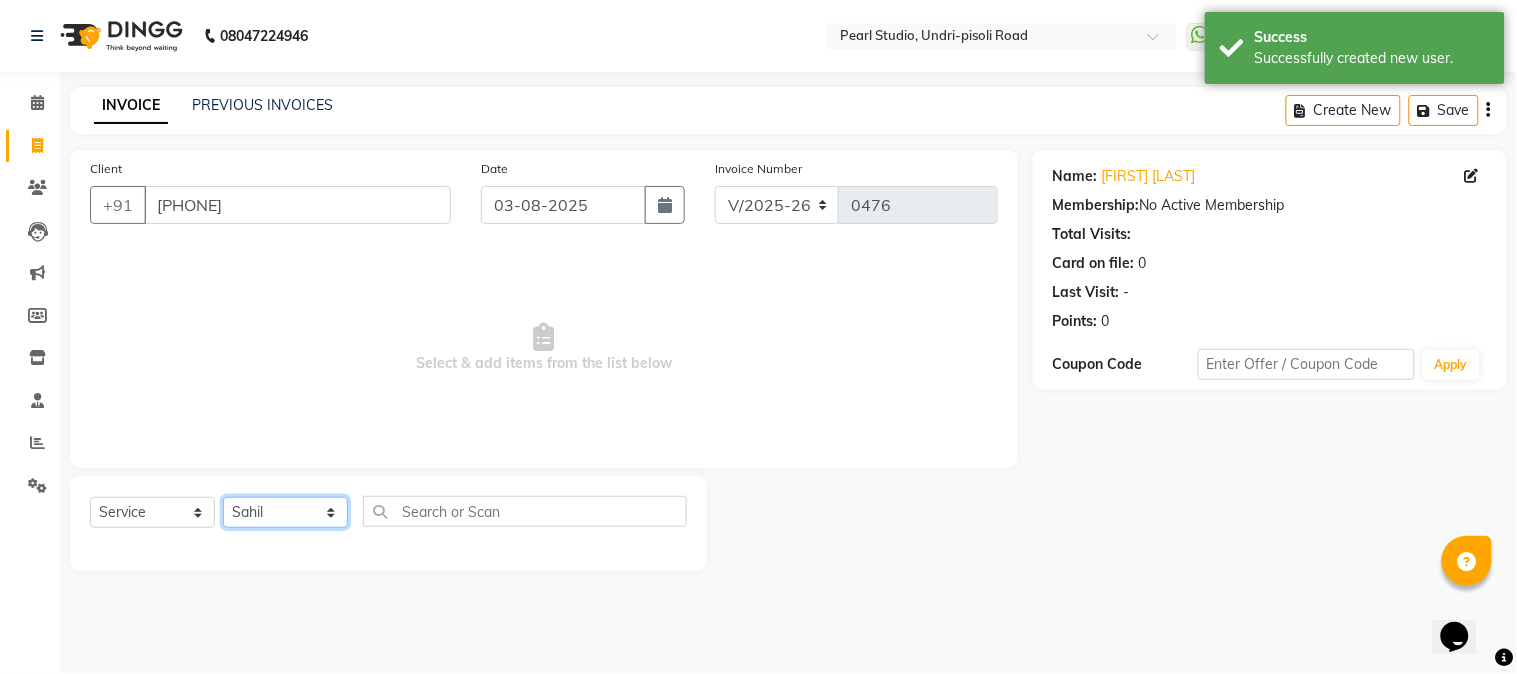 click on "Select Stylist Manager Nikhil Gulhane Nitu Rai Pratik Pratima Akshay Sonawane Sabita Pariyar Sahil Samundra Thapa" 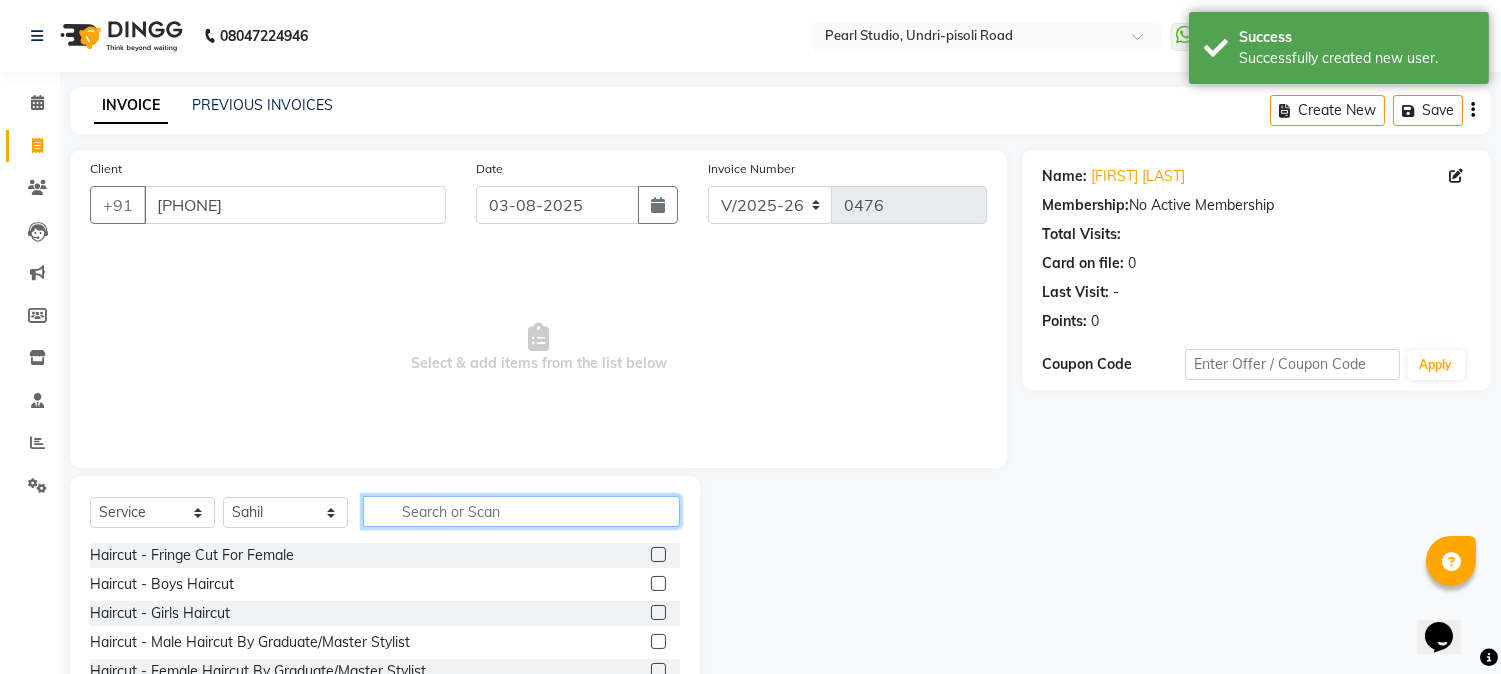 click 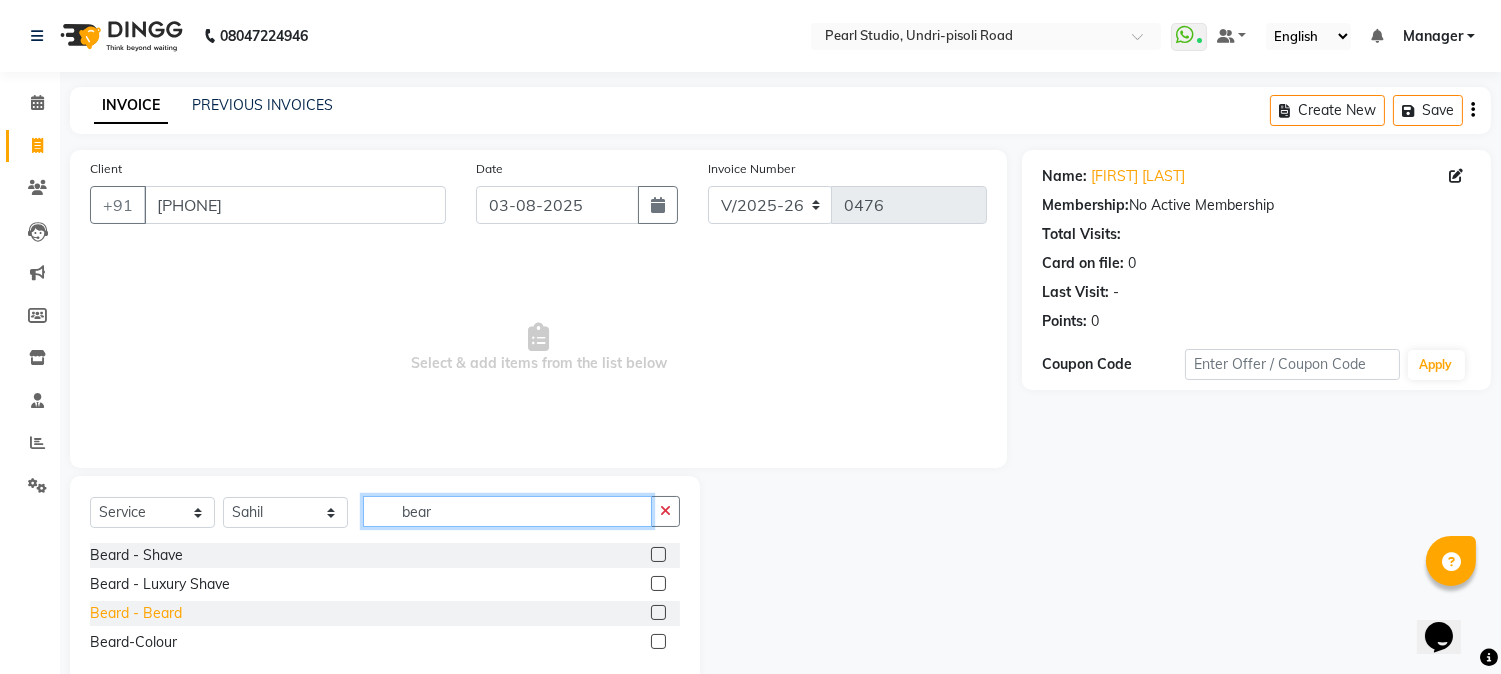 type on "bear" 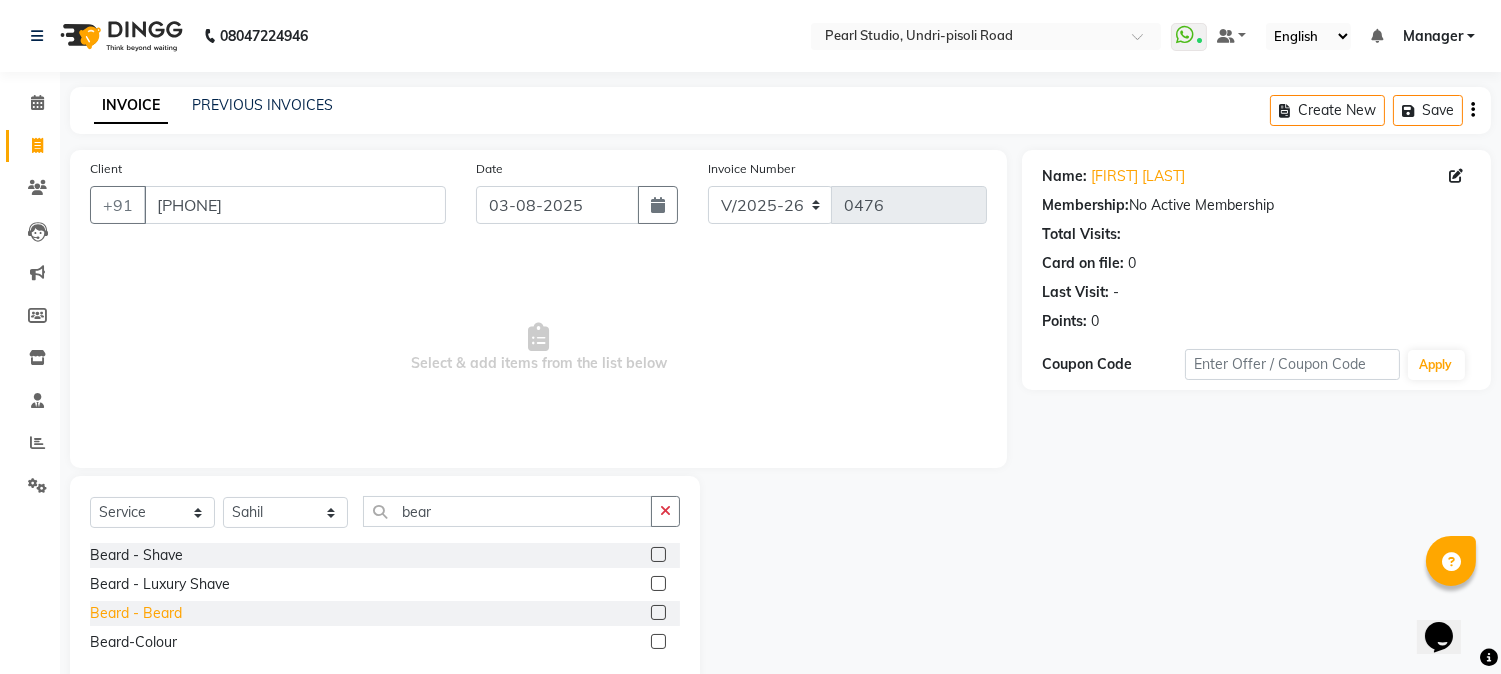 click on "Beard - Beard" 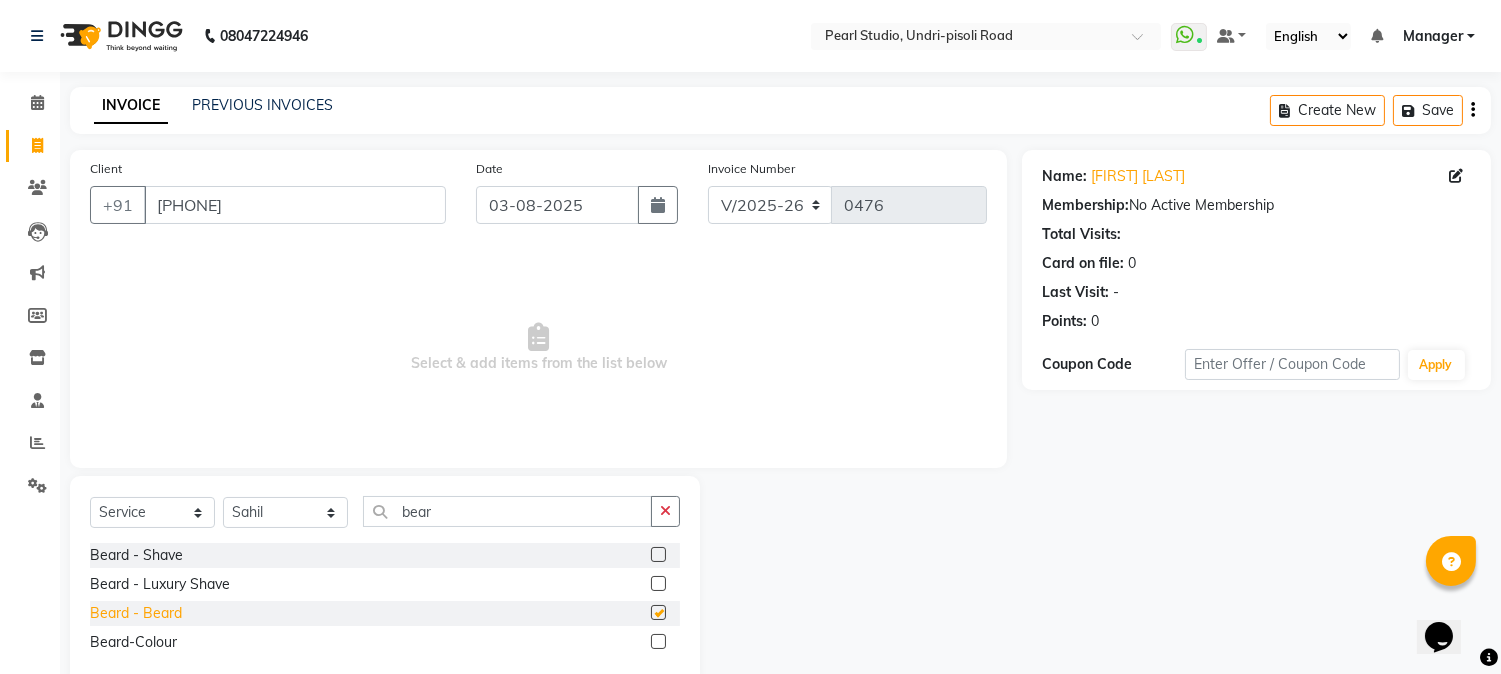 checkbox on "false" 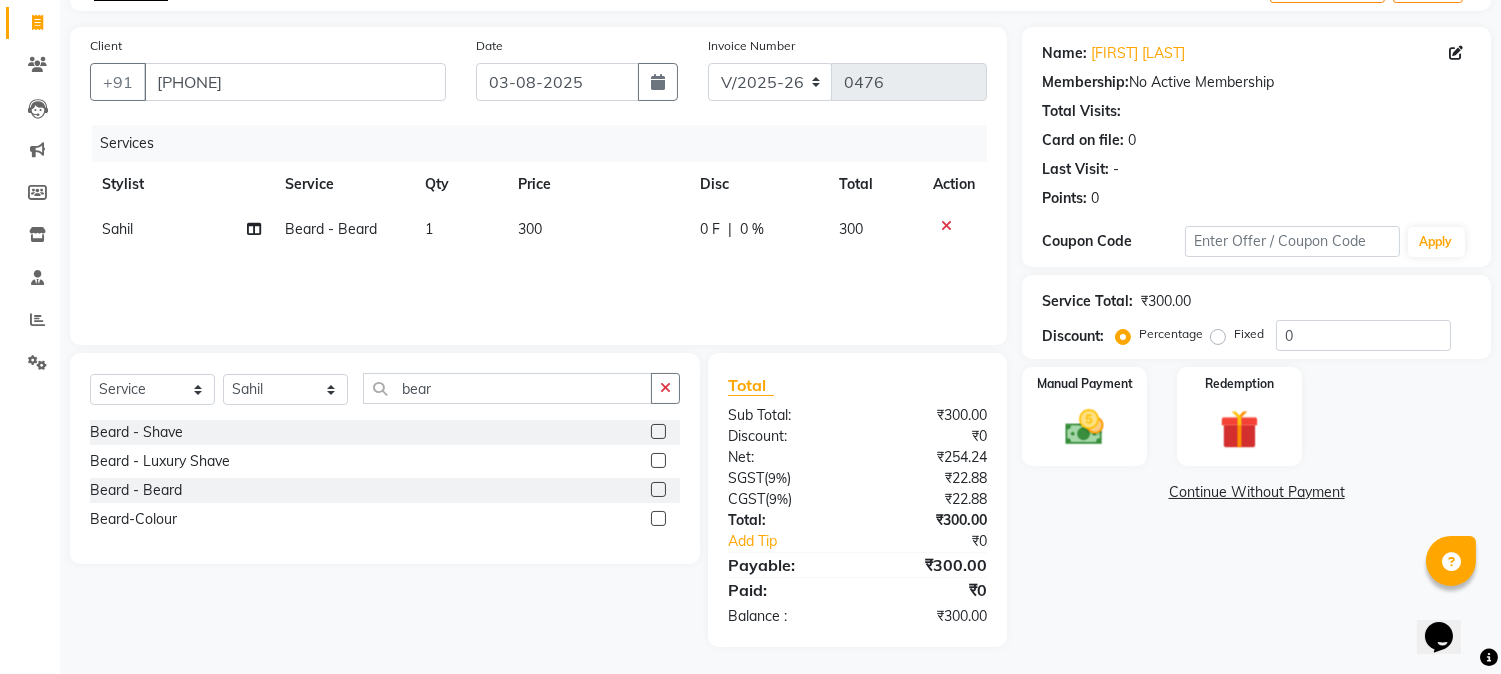 scroll, scrollTop: 125, scrollLeft: 0, axis: vertical 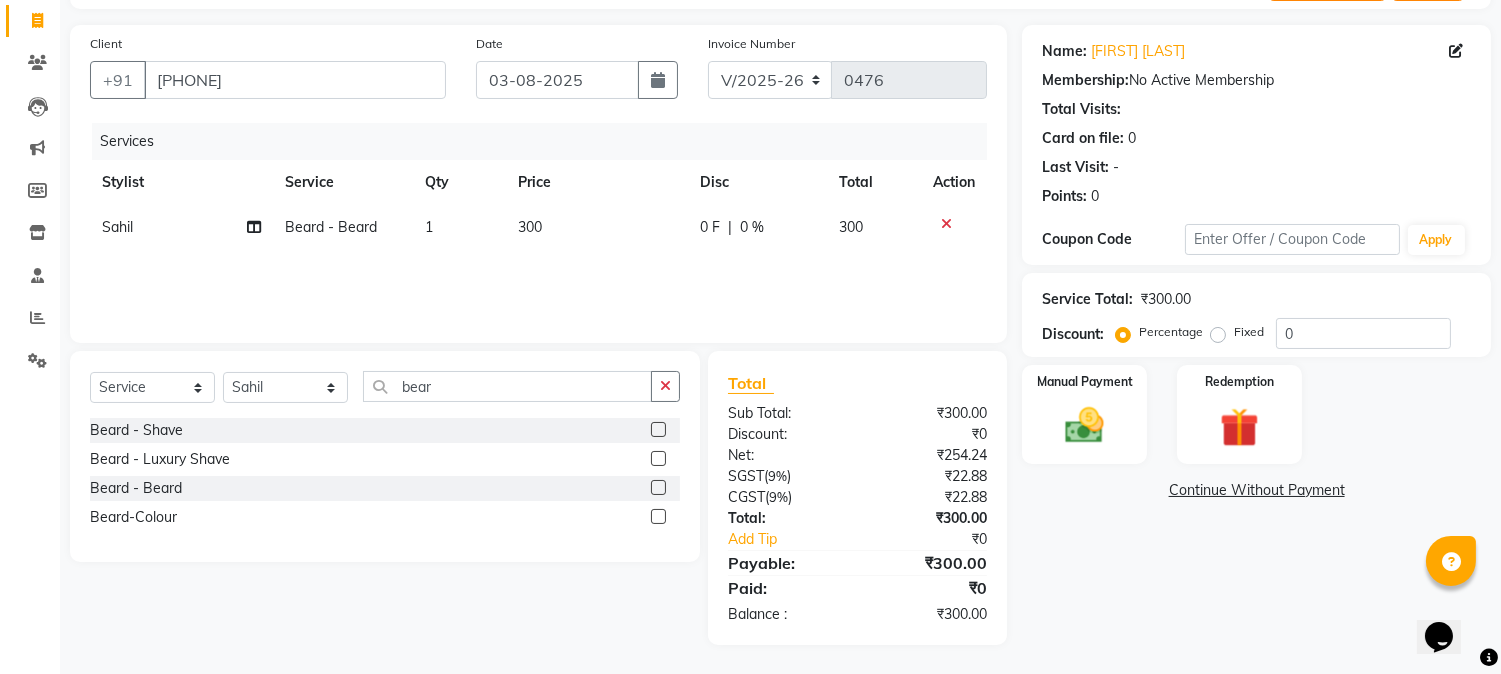 click on "300" 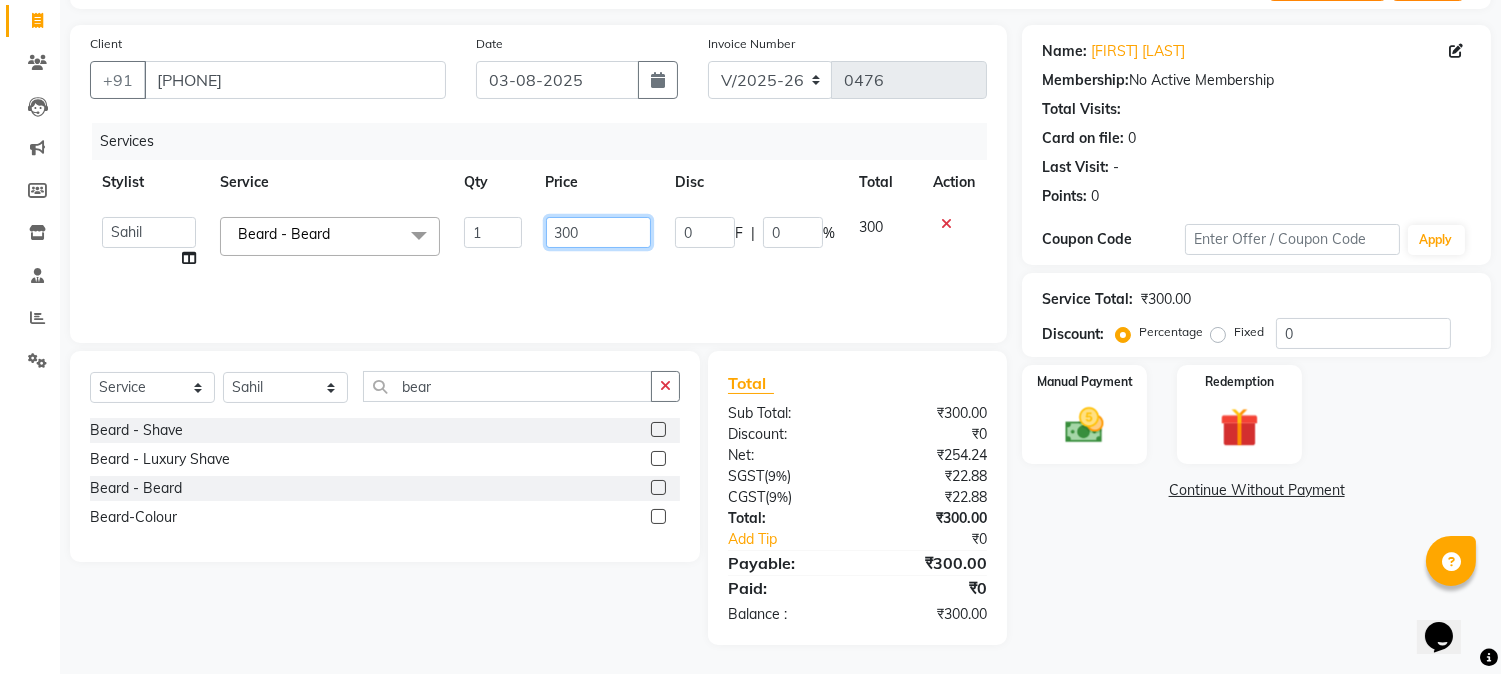 drag, startPoint x: 517, startPoint y: 228, endPoint x: 481, endPoint y: 234, distance: 36.496574 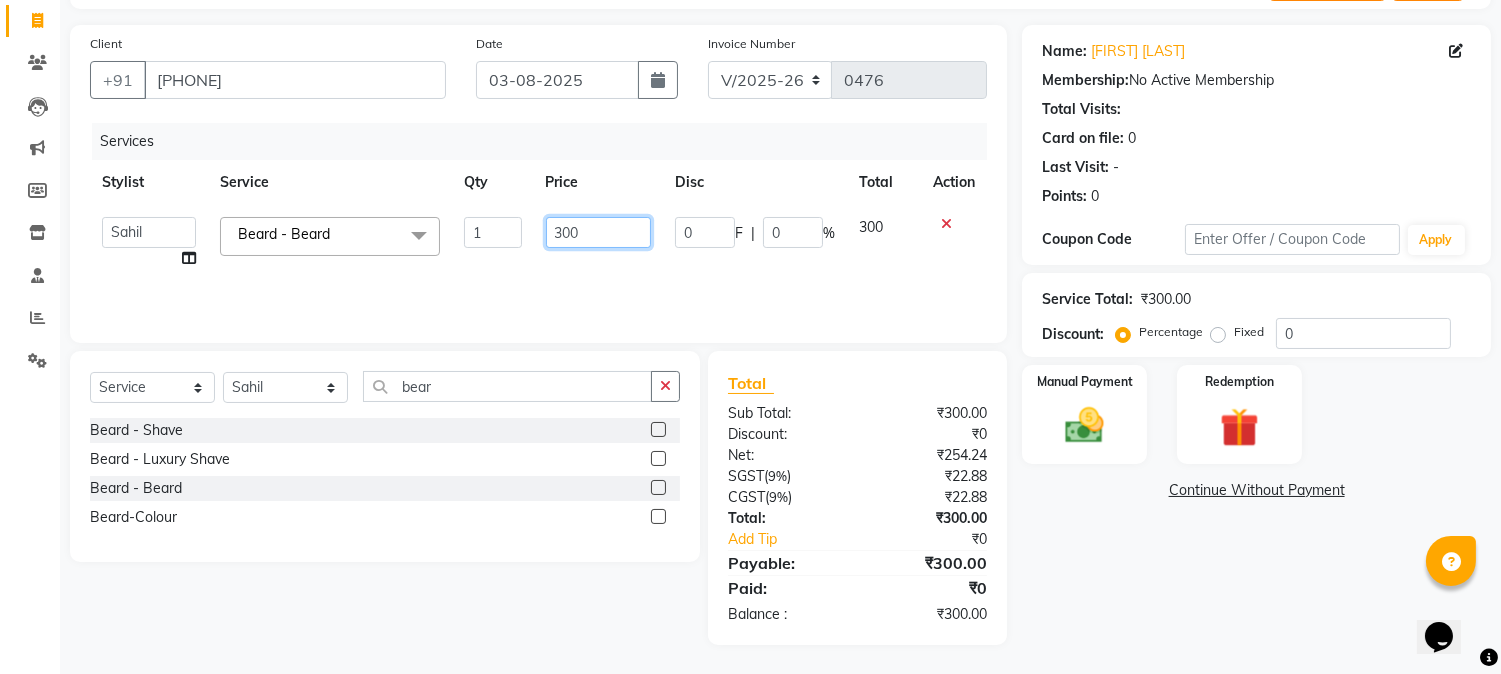 click on "Manager   Nikhil Gulhane   Nitu Rai   Pratik   Pratima Akshay Sonawane   Sabita Pariyar   Sahil   Samundra Thapa  Beard - Beard  x Haircut  - Fringe Cut For Female Haircut  - Boys Haircut Haircut  - Girls Haircut Haircut  - Male Haircut By Graduate/Master Stylist Haircut  - Female Haircut By Graduate/Master Stylist Haircut  - Male Haircut By Senior/Top Stylist Haircut  - Female Haircut By Senior/Top Stylist Scrub - Full Back High Frequency Cornrow's Per Style Hair-Deep Conditioner Classic Hairwash  - Hair Wash For Male Classic Hairwash  - Short Length Hair For Female Classic Hairwash  - Medium Length Hair For Female Classic Hairwash  - Long Length Hair For Female Premium Hairwash  - Hair Wash For Male Premium Hairwash  - Short Length Hair For Female Premium Hairwash  - Medium Length Hair For Female Premium Hairwash  - Long Length Hair For Female Luxury Hairwash  - Hair Wash For Male Luxury Hairwash  - Short Length Hair For Female Luxury Hairwash  - Medium Length Hair For Female Blow Dry  - Male/Pixie 1 300" 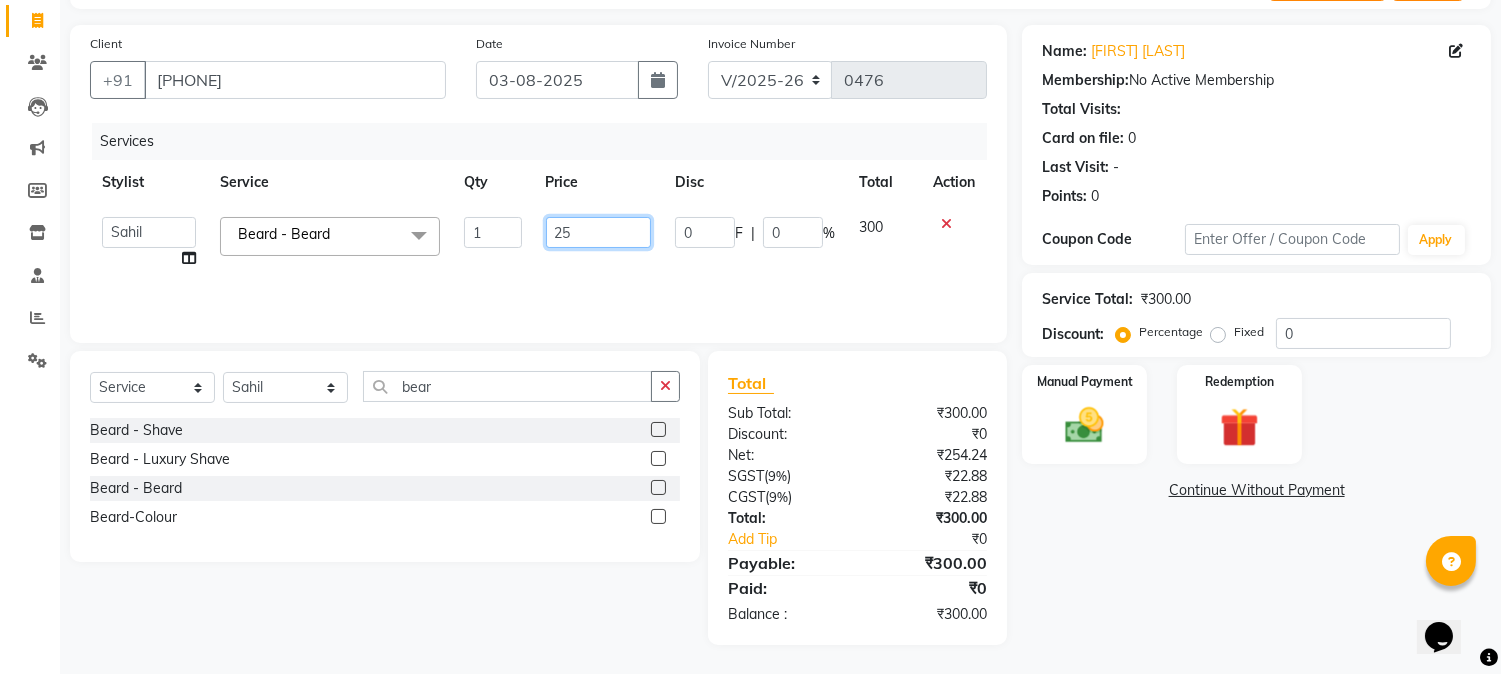 type on "250" 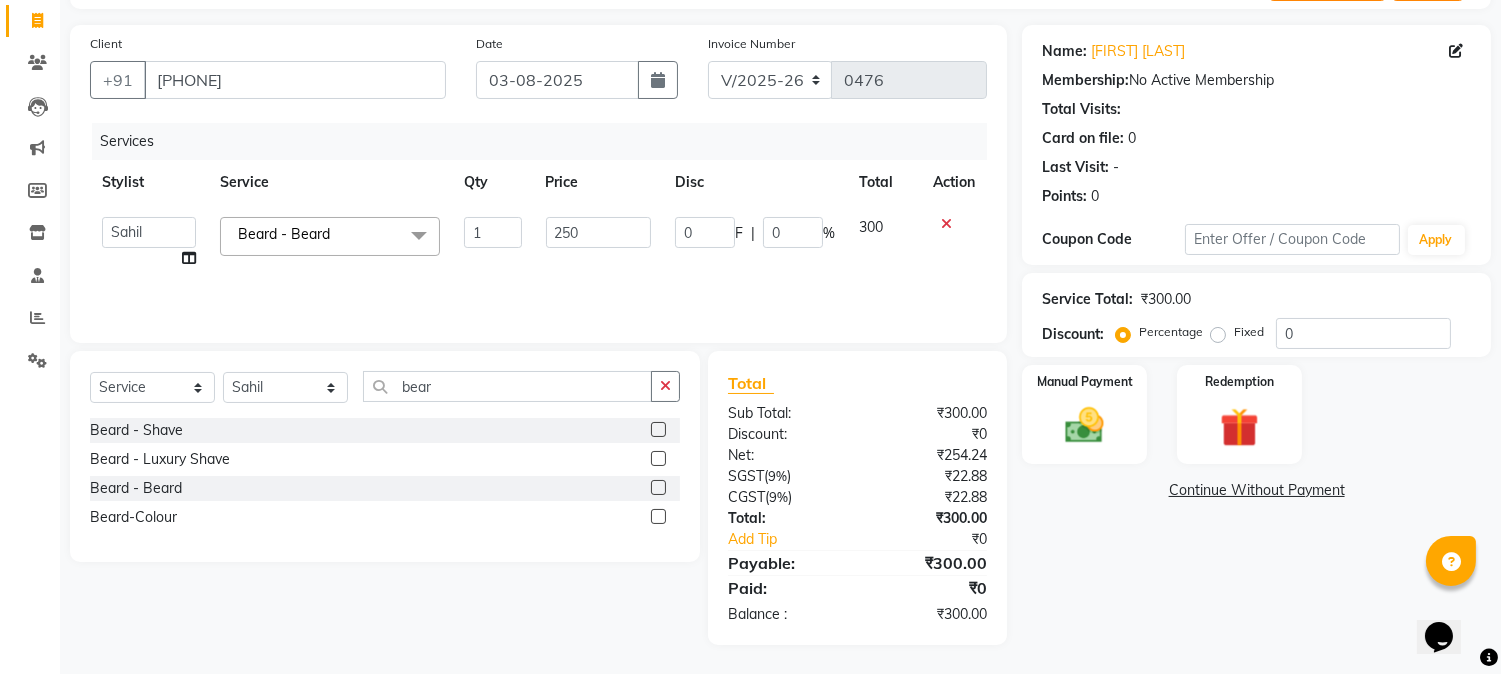 click on "Name: Abhijeet Pardeshi Membership:  No Active Membership  Total Visits:   Card on file:  0 Last Visit:   - Points:   0  Coupon Code Apply Service Total:  ₹300.00  Discount:  Percentage   Fixed  0 Manual Payment Redemption  Continue Without Payment" 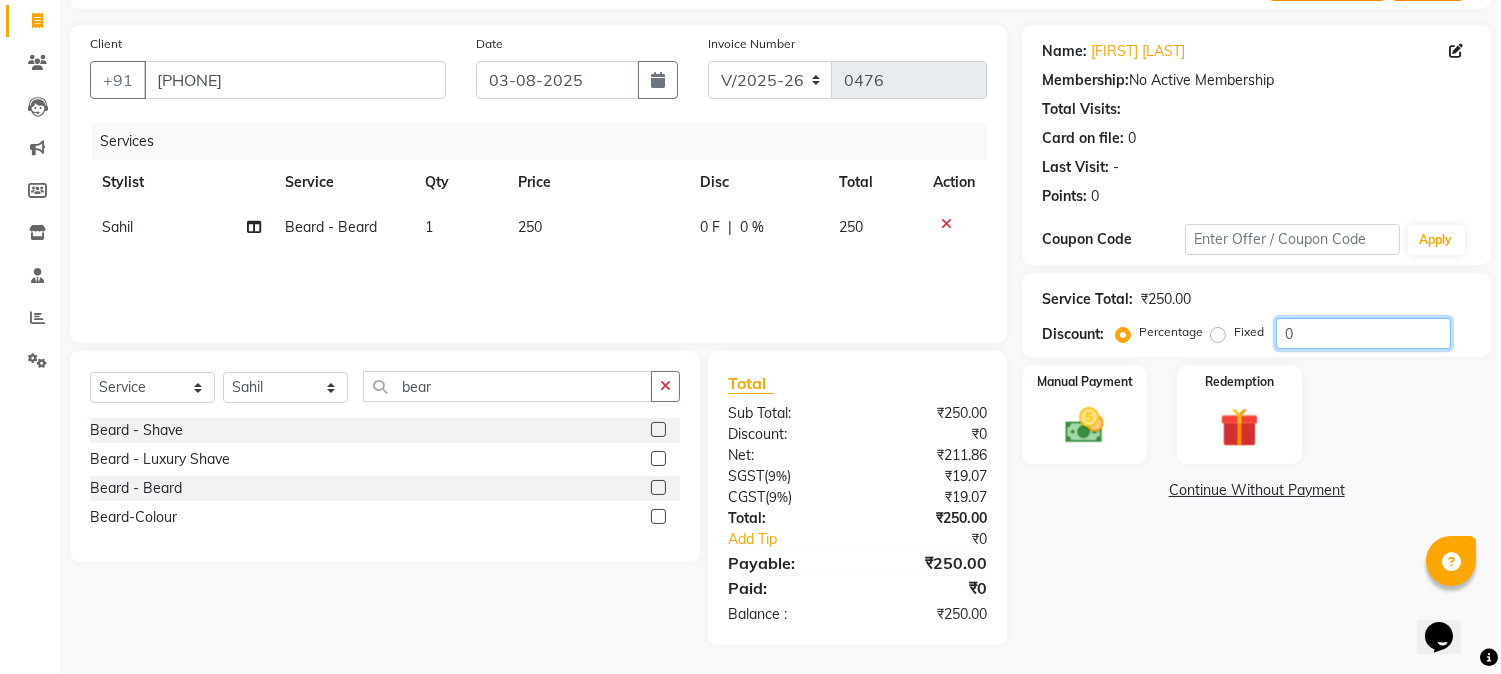 drag, startPoint x: 1334, startPoint y: 336, endPoint x: 1237, endPoint y: 330, distance: 97.18539 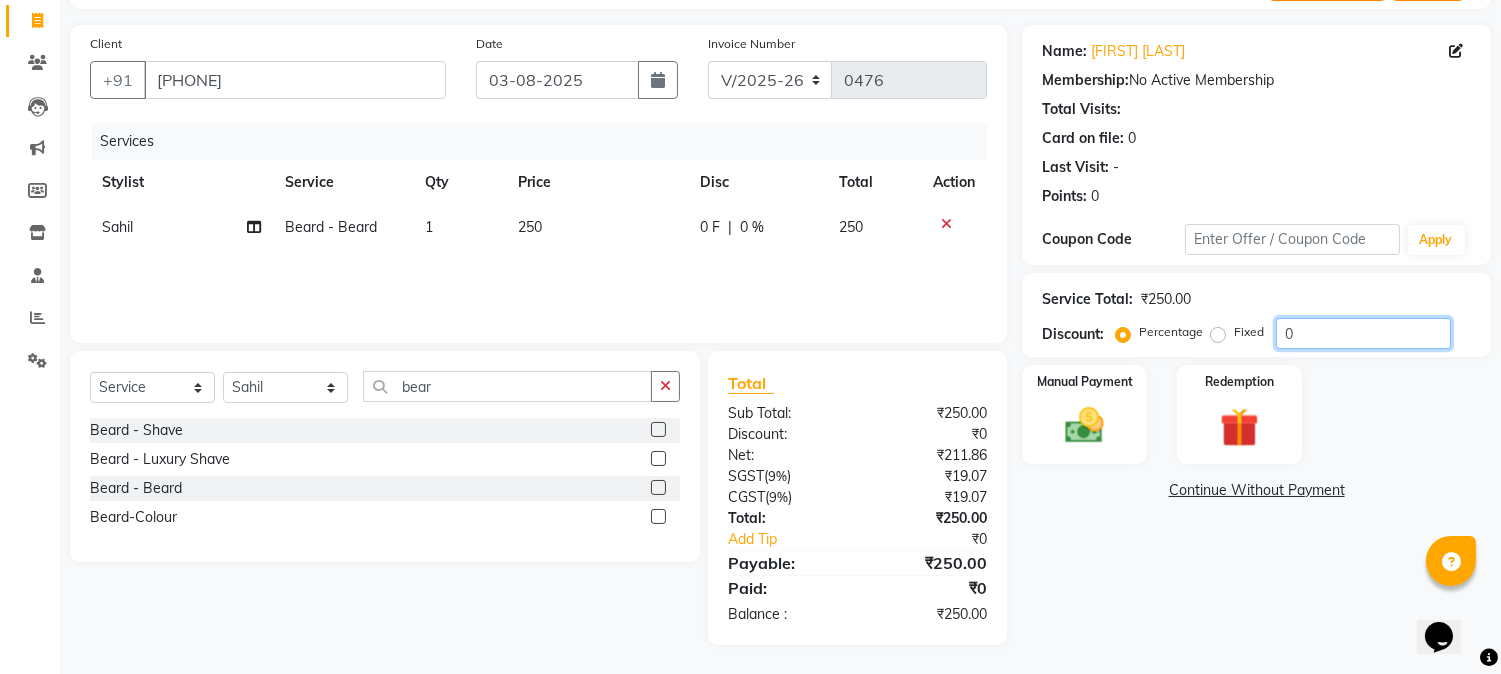 click on "Percentage   Fixed  0" 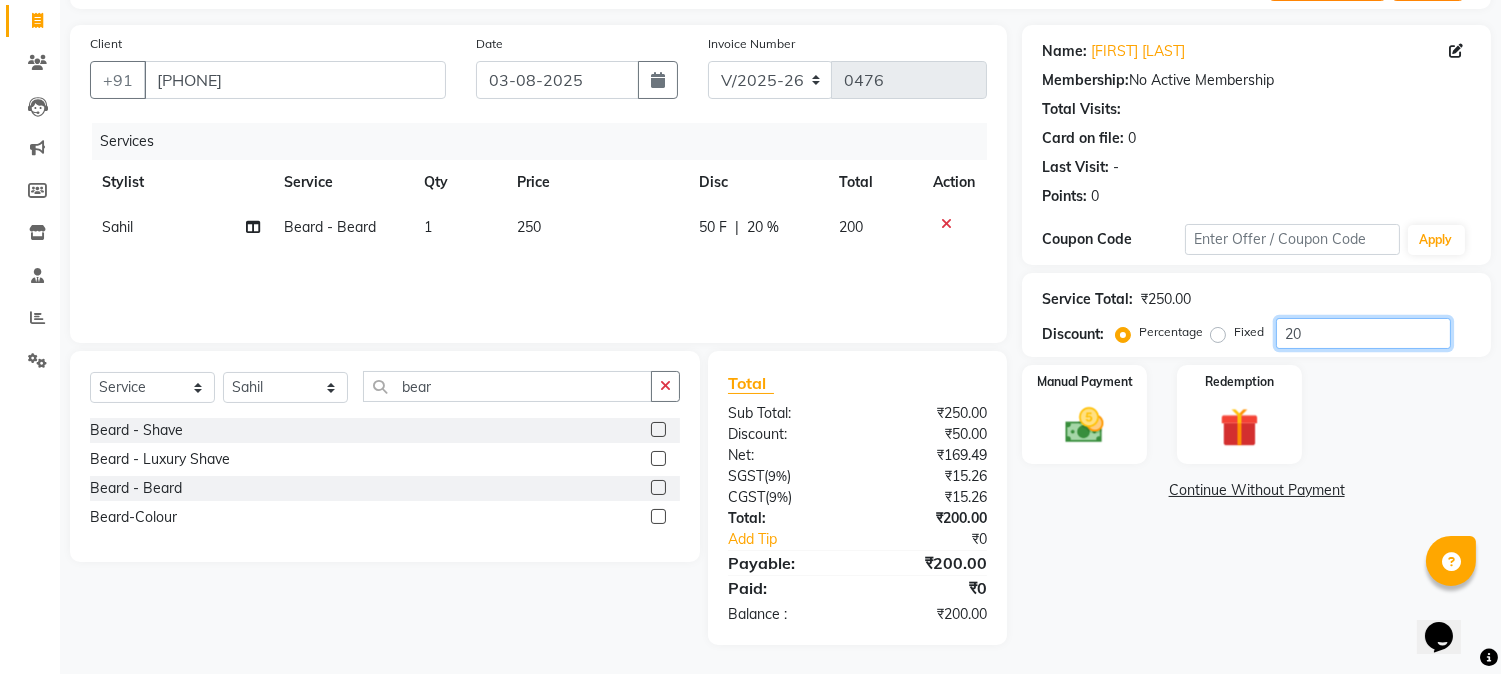 type on "20" 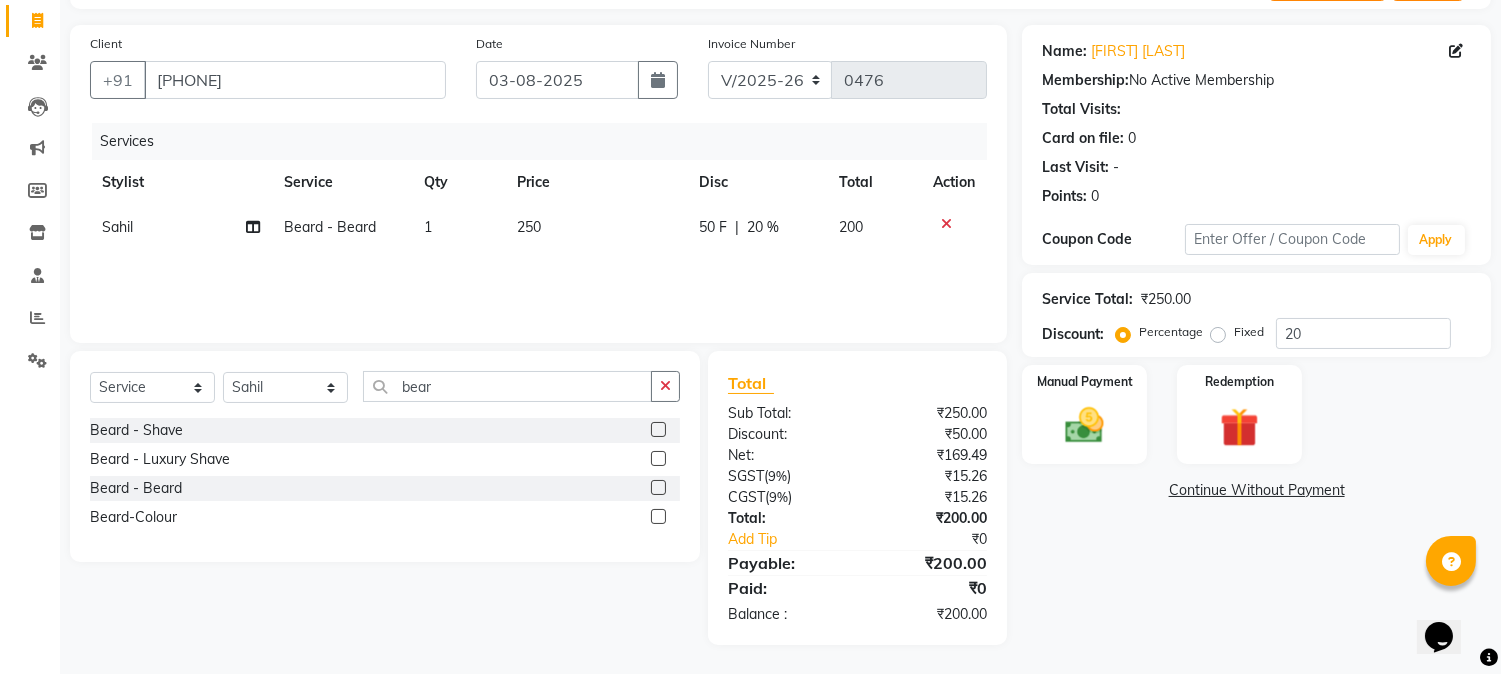 click on "Name: Abhijeet Pardeshi Membership:  No Active Membership  Total Visits:   Card on file:  0 Last Visit:   - Points:   0  Coupon Code Apply Service Total:  ₹250.00  Discount:  Percentage   Fixed  20 Manual Payment Redemption  Continue Without Payment" 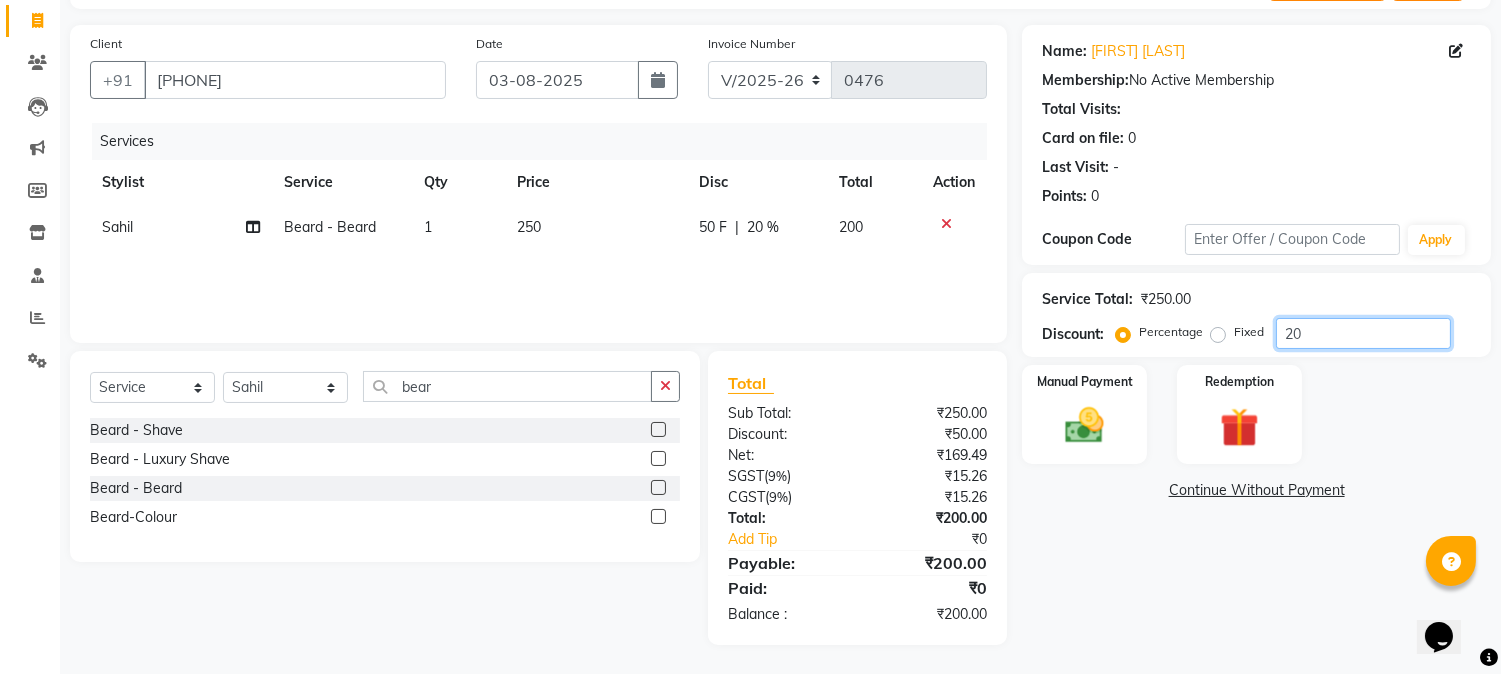 drag, startPoint x: 1338, startPoint y: 338, endPoint x: 1204, endPoint y: 316, distance: 135.79396 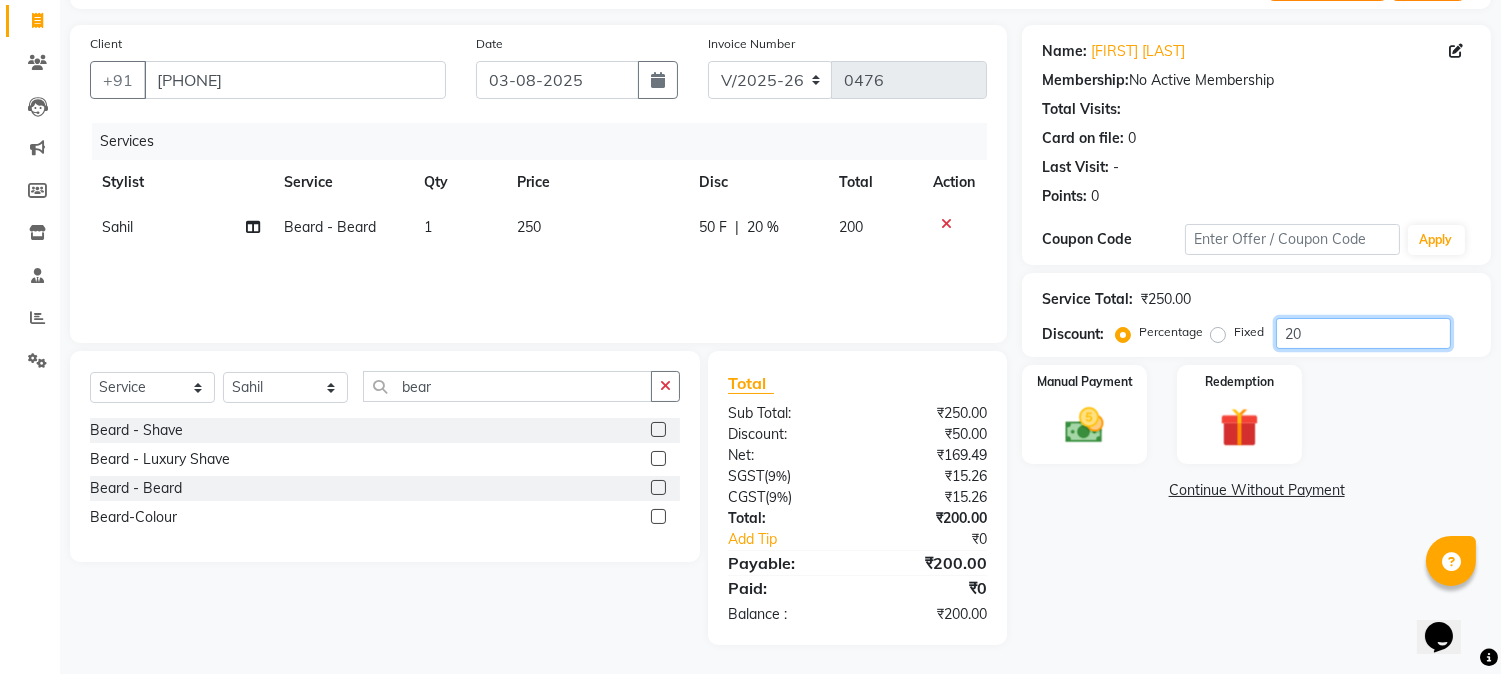 click on "Percentage   Fixed  20" 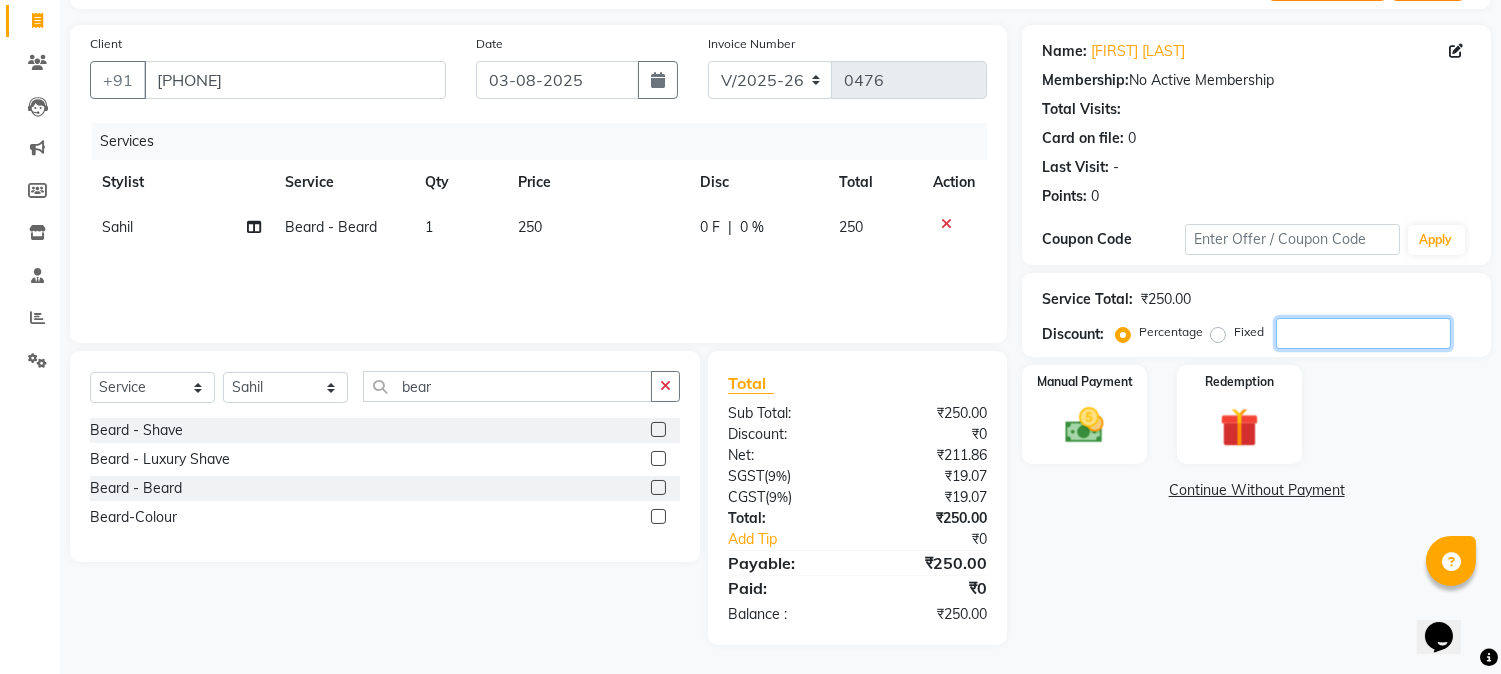 type 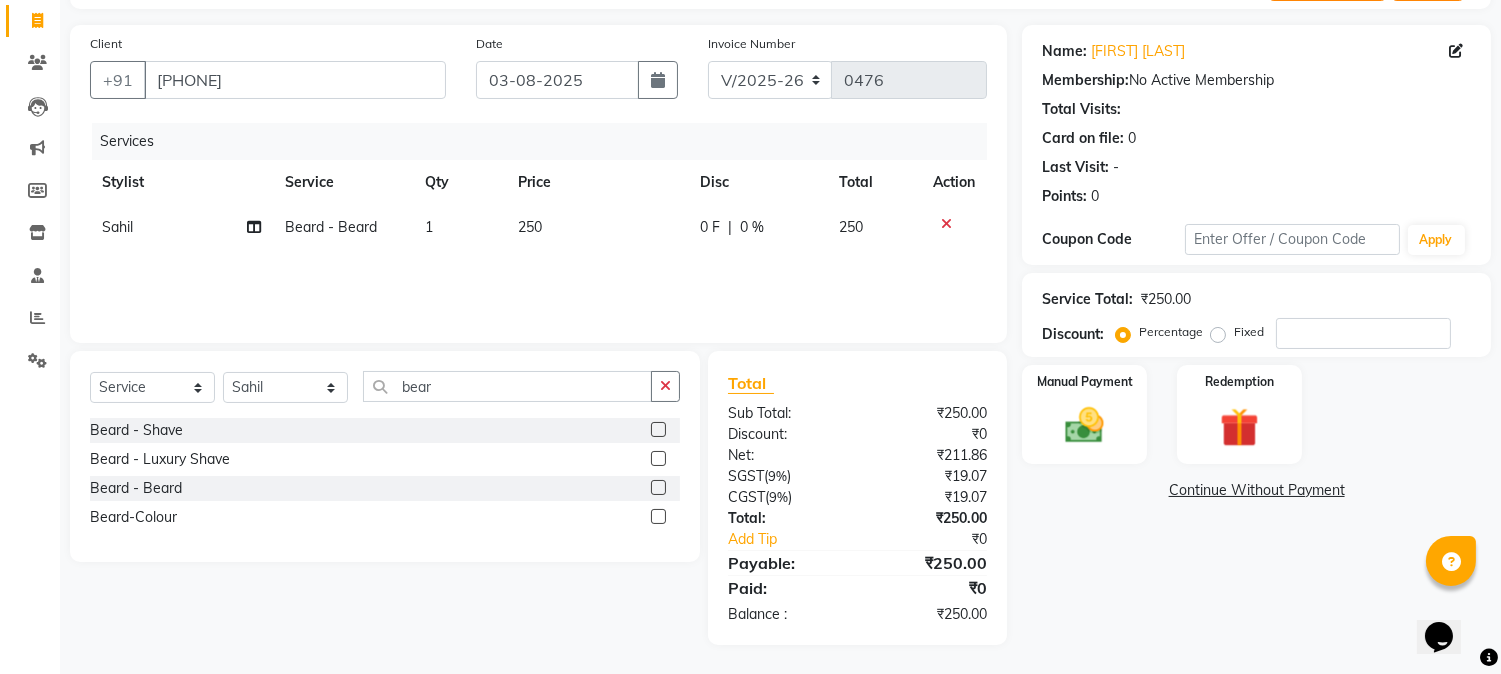 click on "Name: Abhijeet Pardeshi Membership:  No Active Membership  Total Visits:   Card on file:  0 Last Visit:   - Points:   0  Coupon Code Apply Service Total:  ₹250.00  Discount:  Percentage   Fixed  Manual Payment Redemption  Continue Without Payment" 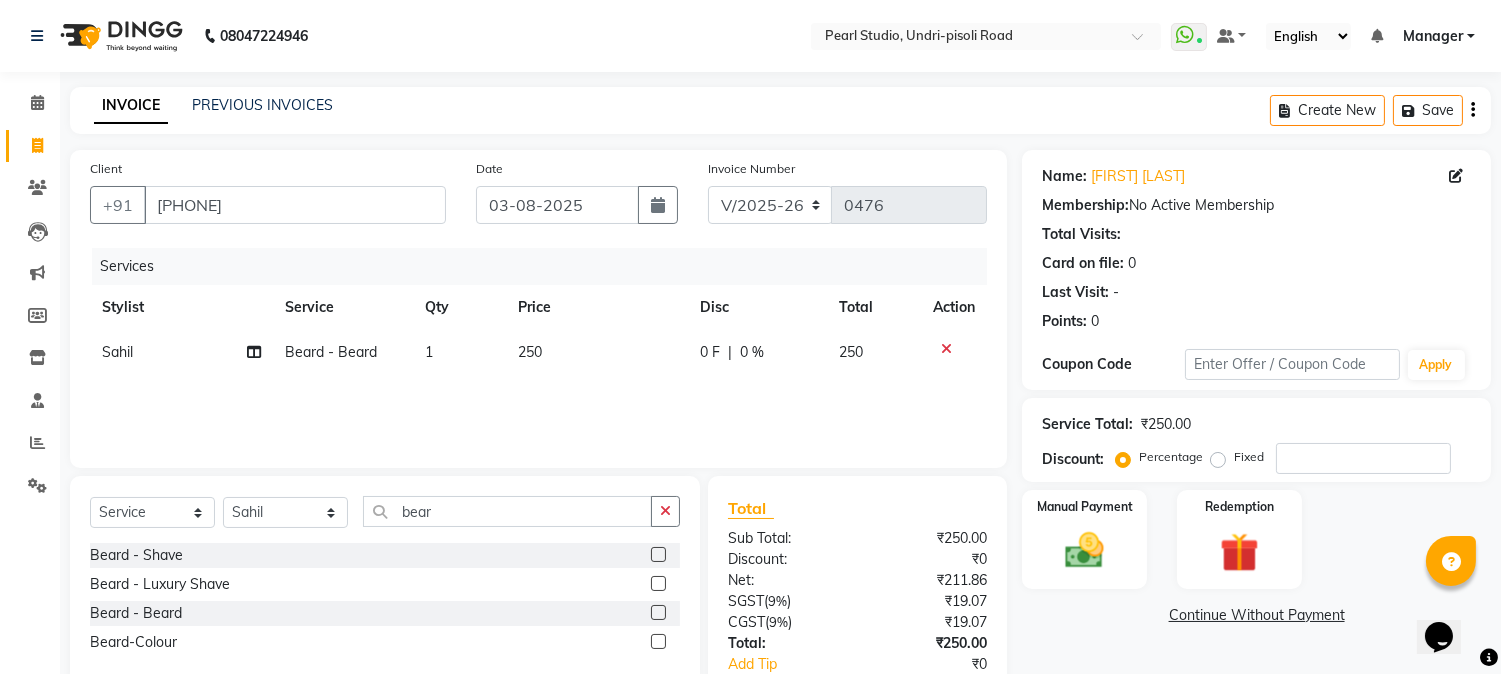 click on "250" 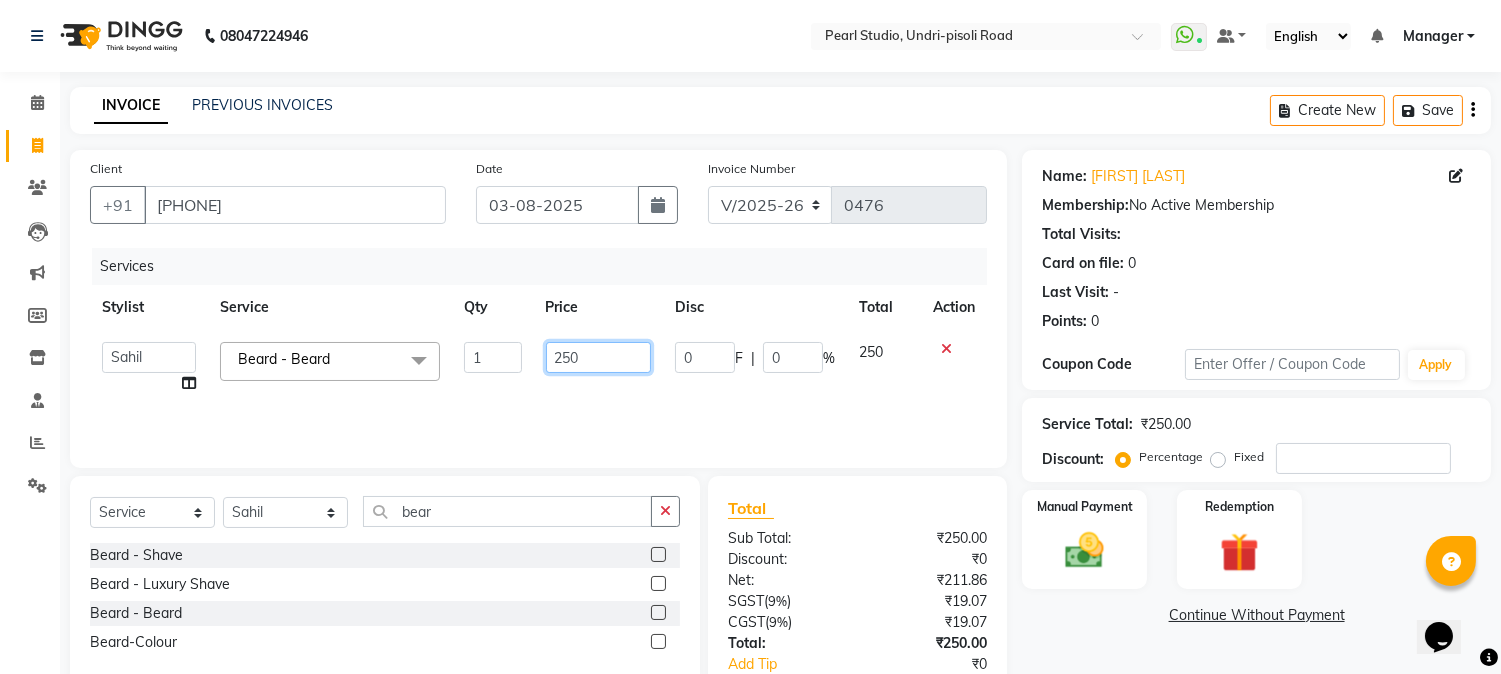 drag, startPoint x: 633, startPoint y: 364, endPoint x: 484, endPoint y: 356, distance: 149.21461 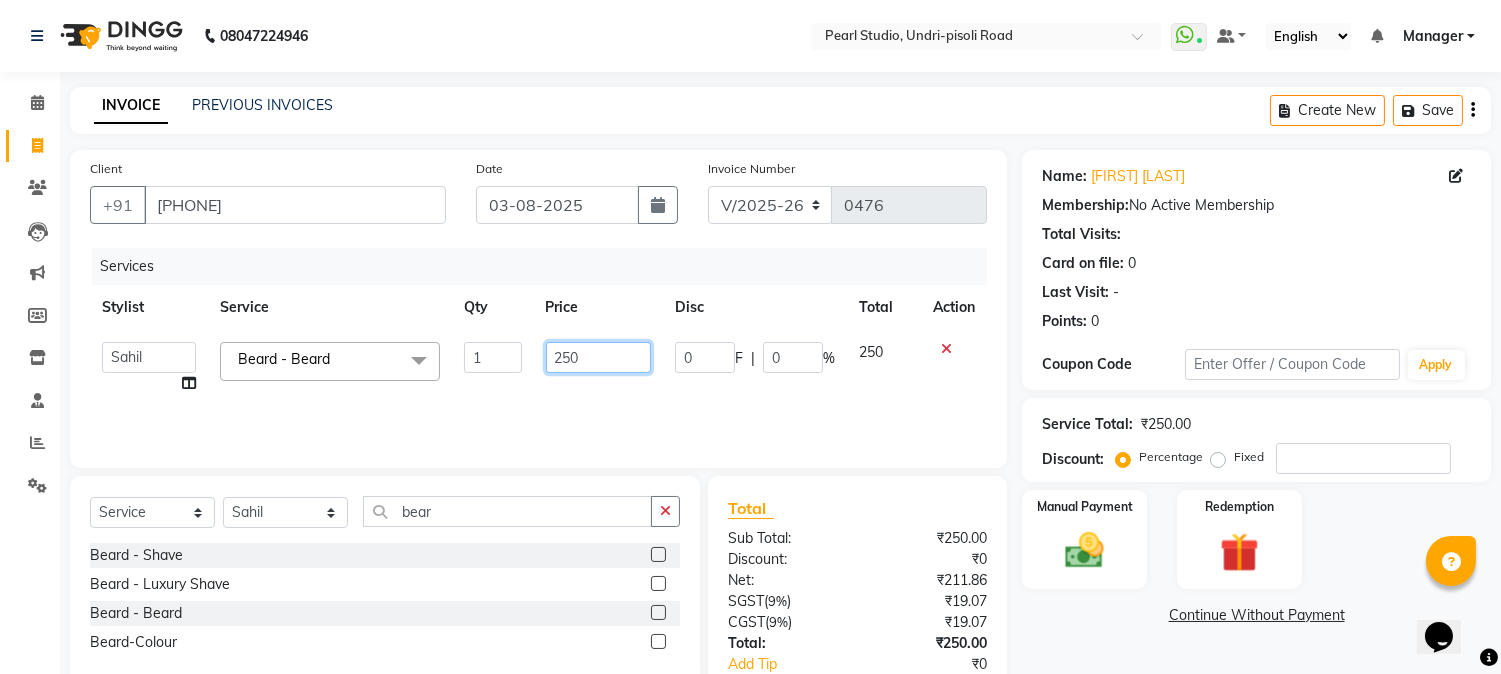 click on "Manager   Nikhil Gulhane   Nitu Rai   Pratik   Pratima Akshay Sonawane   Sabita Pariyar   Sahil   Samundra Thapa  Beard - Beard  x Haircut  - Fringe Cut For Female Haircut  - Boys Haircut Haircut  - Girls Haircut Haircut  - Male Haircut By Graduate/Master Stylist Haircut  - Female Haircut By Graduate/Master Stylist Haircut  - Male Haircut By Senior/Top Stylist Haircut  - Female Haircut By Senior/Top Stylist Scrub - Full Back High Frequency Cornrow's Per Style Hair-Deep Conditioner Classic Hairwash  - Hair Wash For Male Classic Hairwash  - Short Length Hair For Female Classic Hairwash  - Medium Length Hair For Female Classic Hairwash  - Long Length Hair For Female Premium Hairwash  - Hair Wash For Male Premium Hairwash  - Short Length Hair For Female Premium Hairwash  - Medium Length Hair For Female Premium Hairwash  - Long Length Hair For Female Luxury Hairwash  - Hair Wash For Male Luxury Hairwash  - Short Length Hair For Female Luxury Hairwash  - Medium Length Hair For Female Blow Dry  - Male/Pixie 1 250" 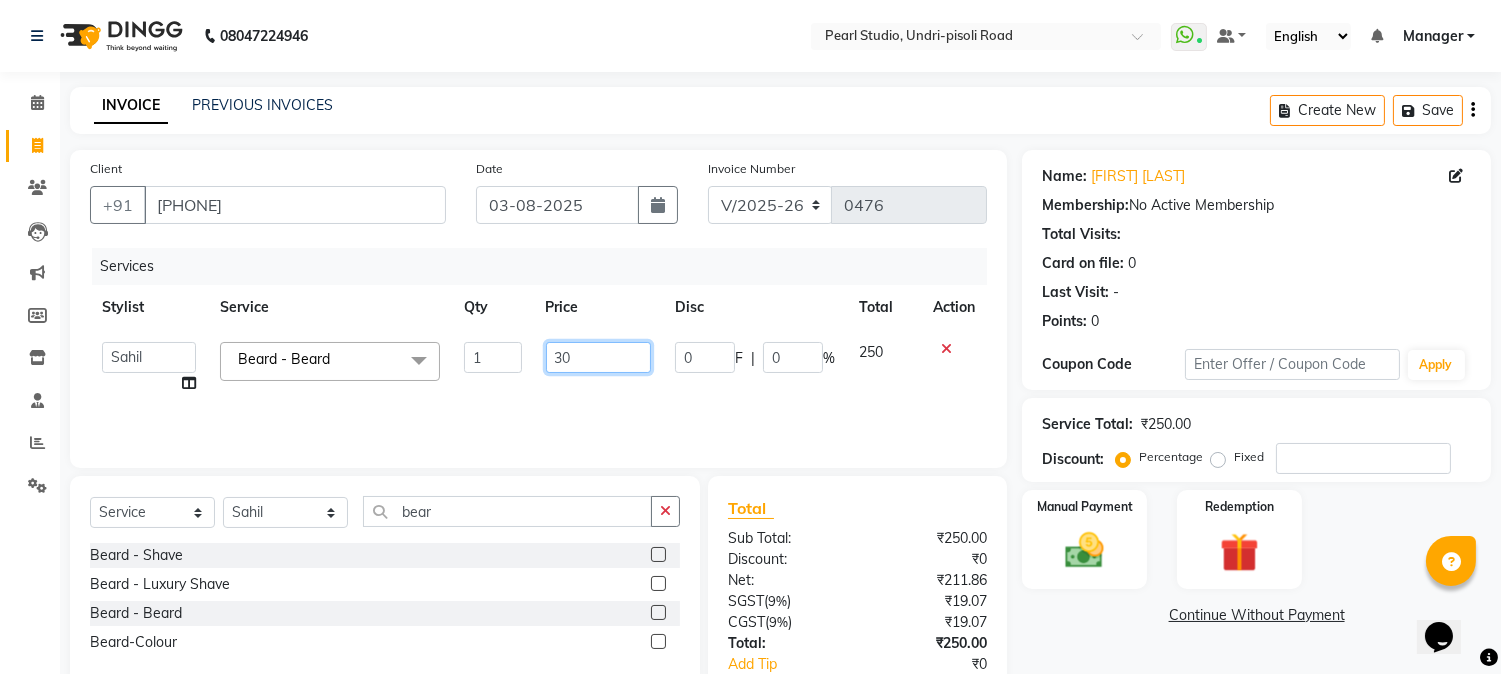 type on "300" 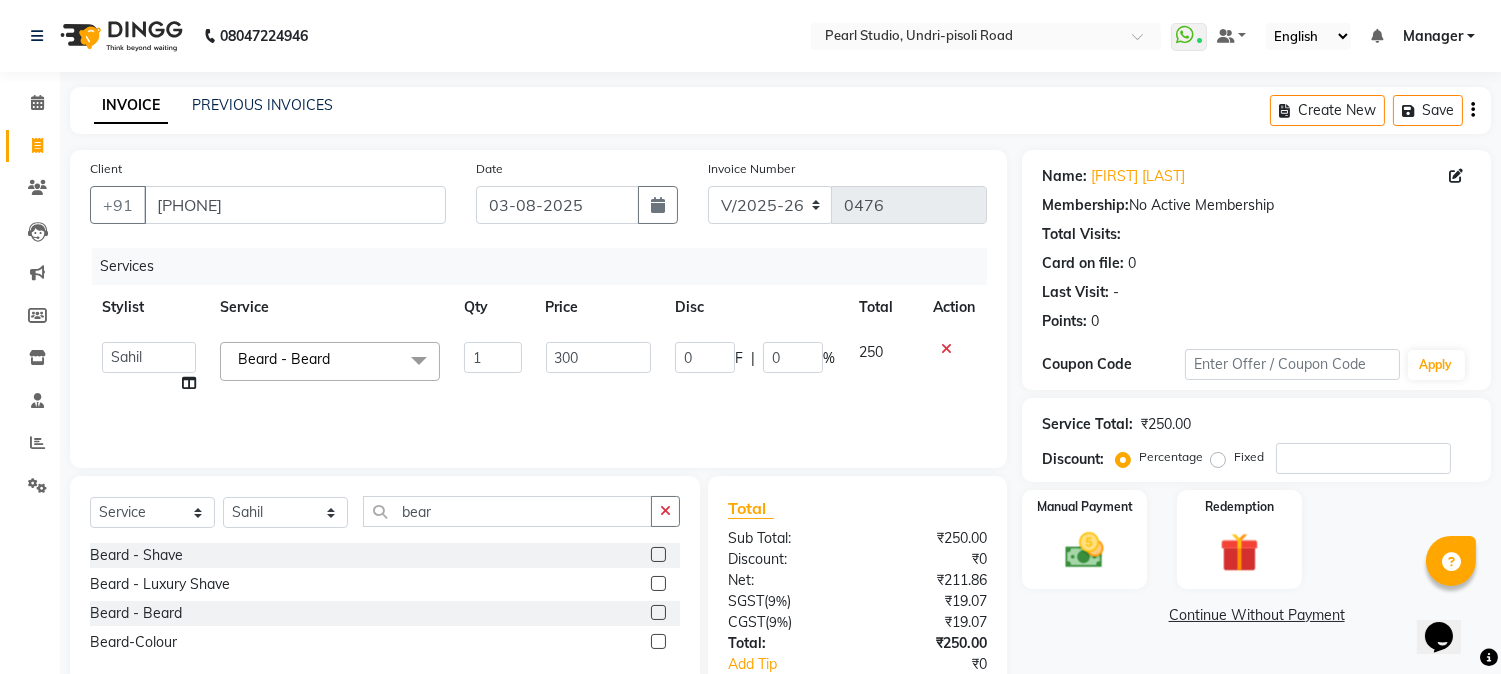click on "Card on file:  0" 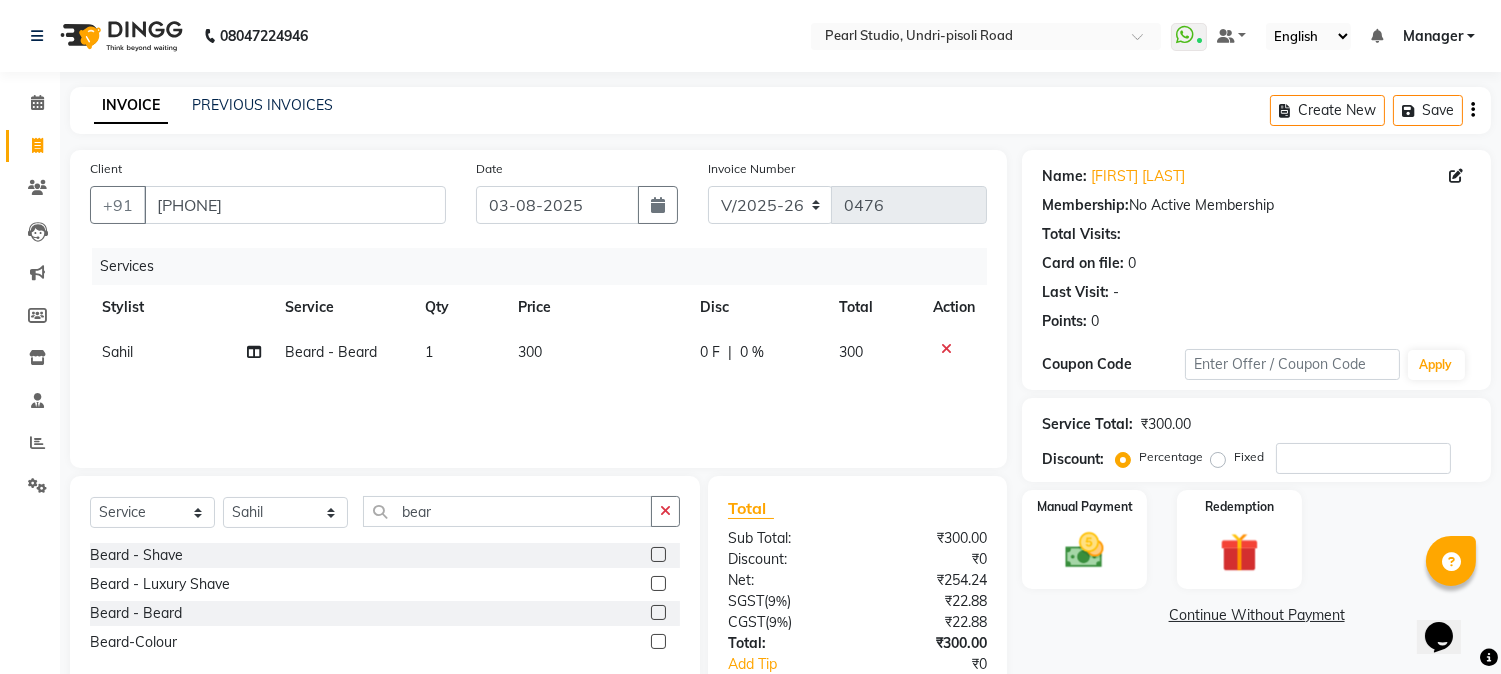 click on "INVOICE PREVIOUS INVOICES Create New   Save" 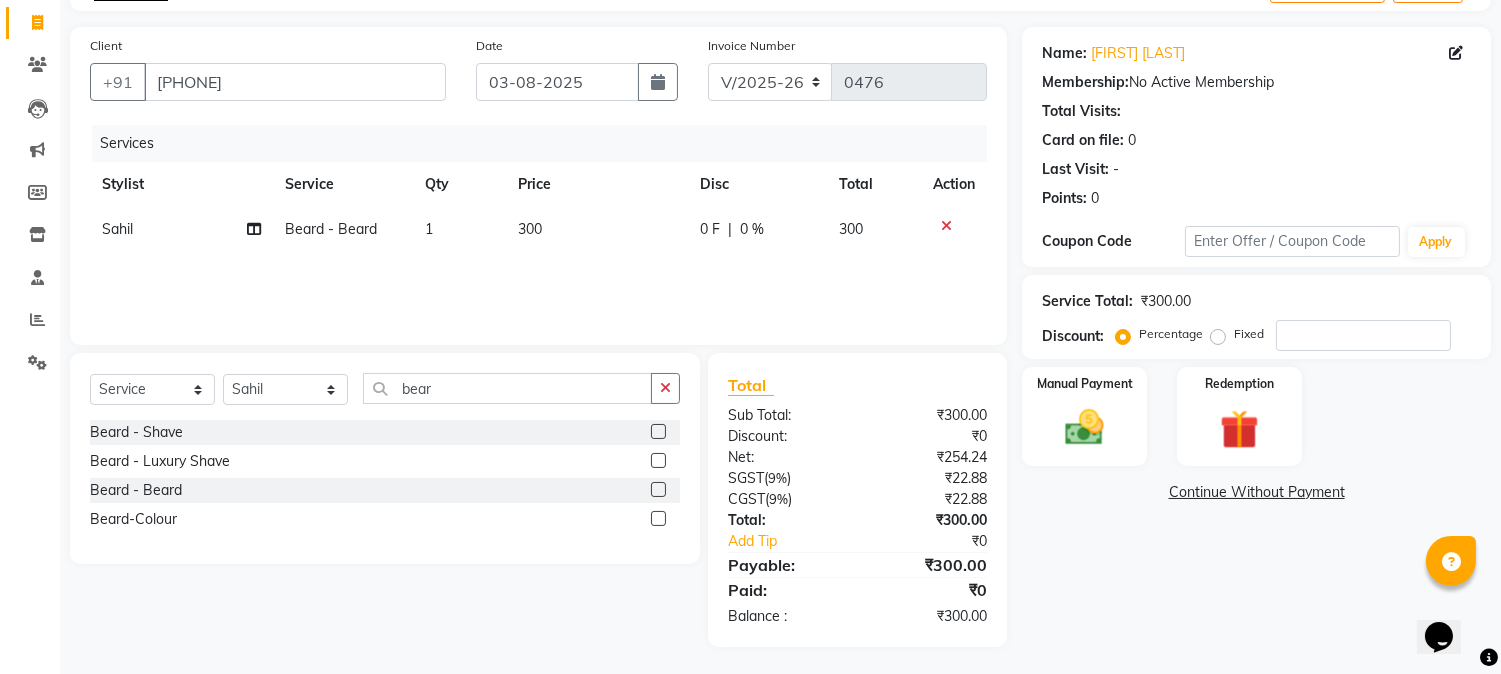 scroll, scrollTop: 125, scrollLeft: 0, axis: vertical 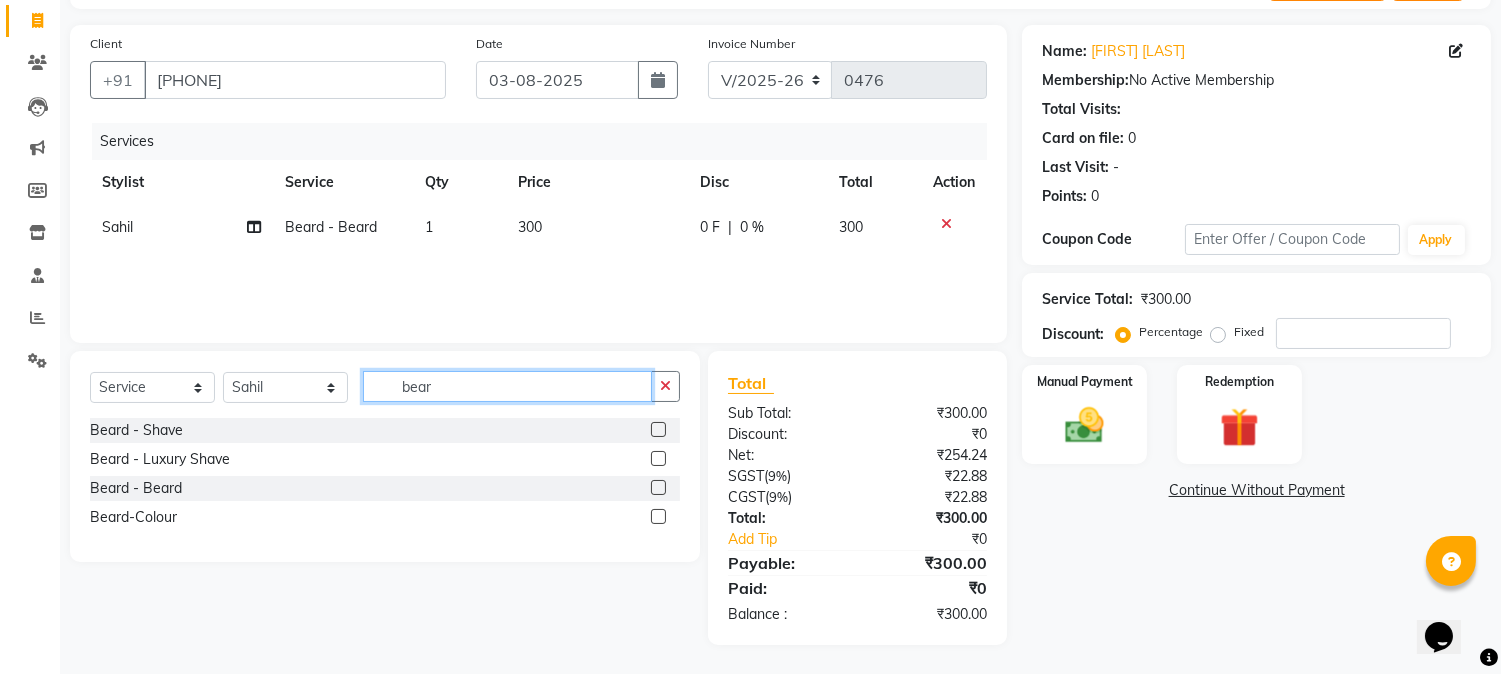 drag, startPoint x: 472, startPoint y: 401, endPoint x: 382, endPoint y: 406, distance: 90.13878 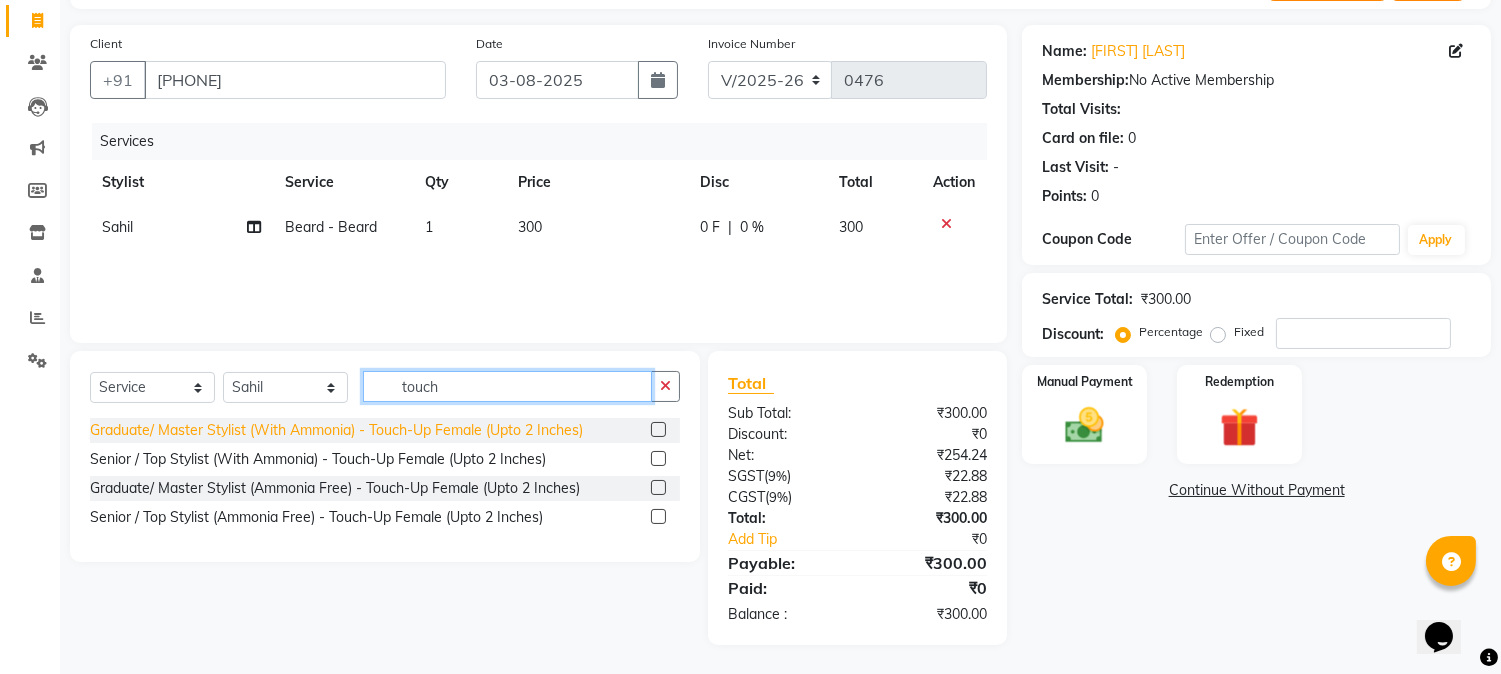 type on "touch" 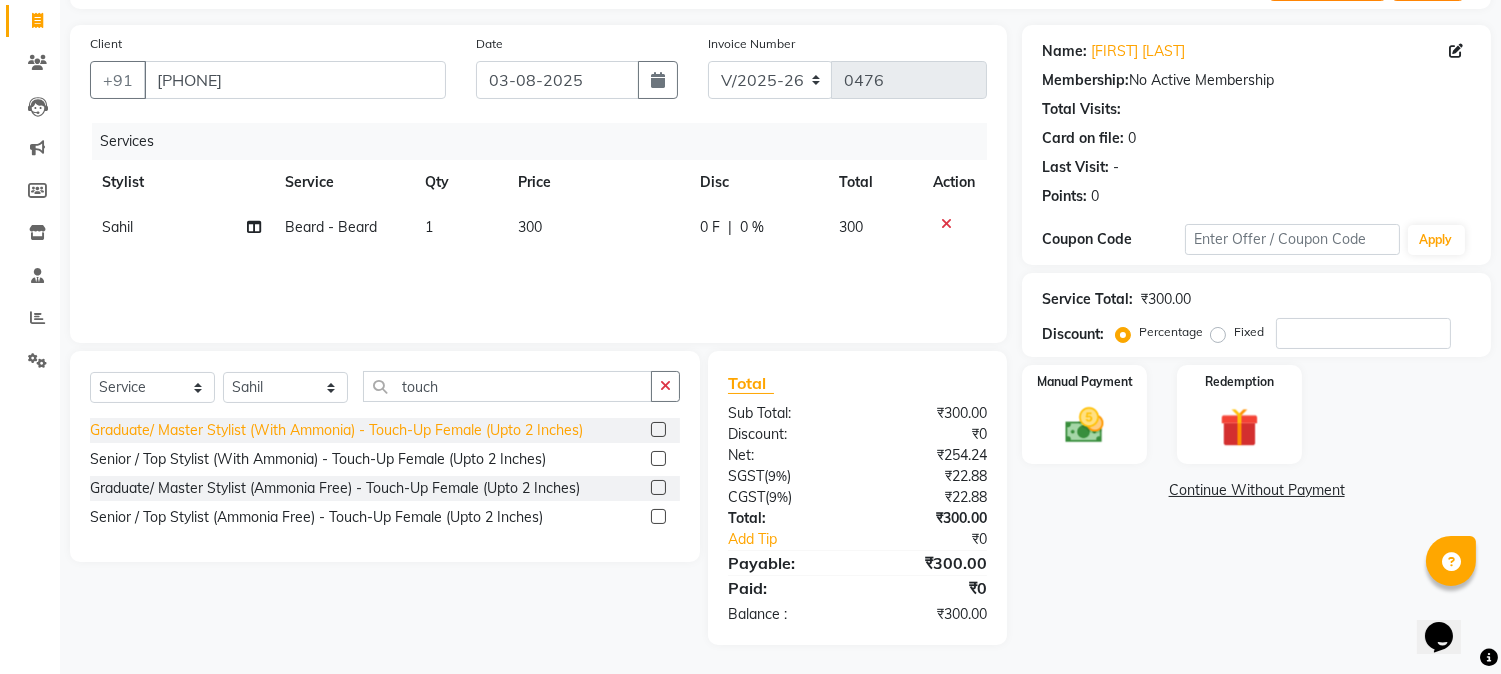 click on "Graduate/ Master Stylist (With Ammonia) - Touch-Up Female (Upto 2 Inches)" 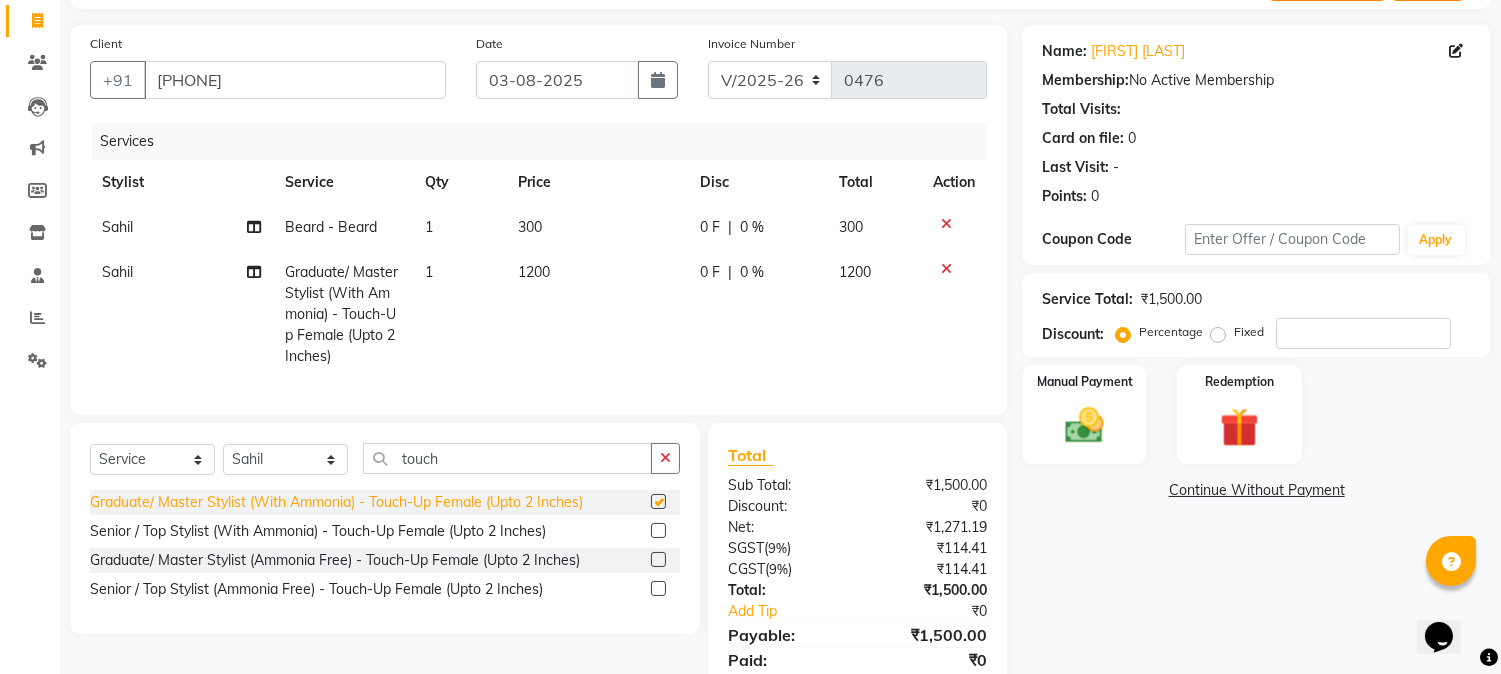 checkbox on "false" 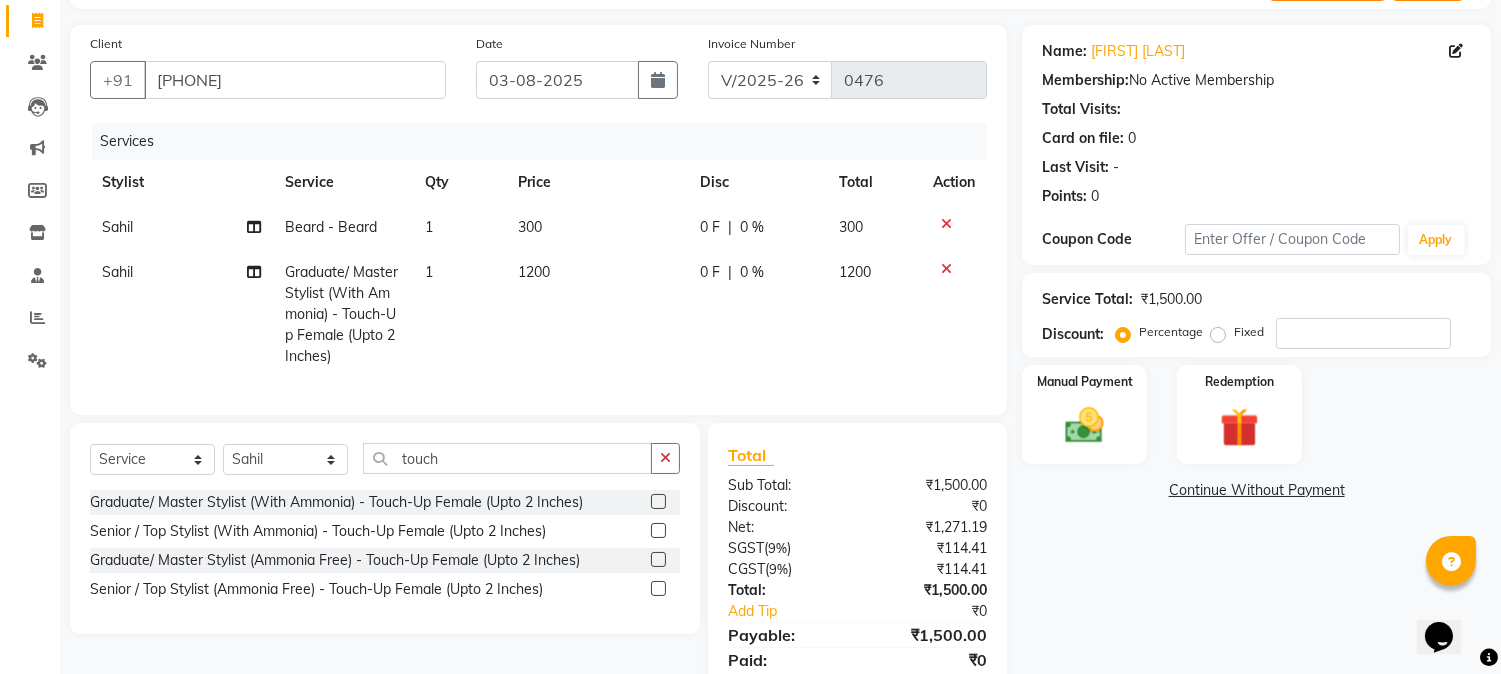 click on "1200" 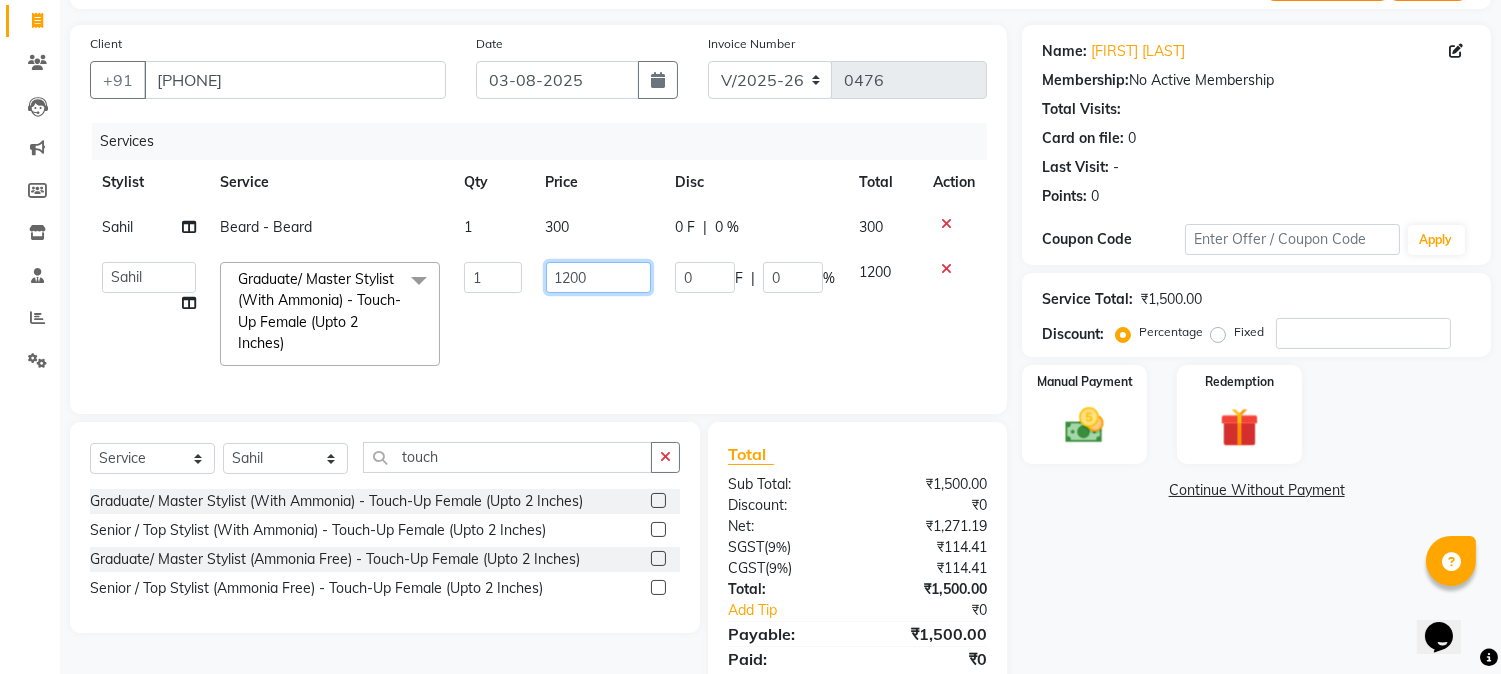 drag, startPoint x: 606, startPoint y: 268, endPoint x: 441, endPoint y: 267, distance: 165.00304 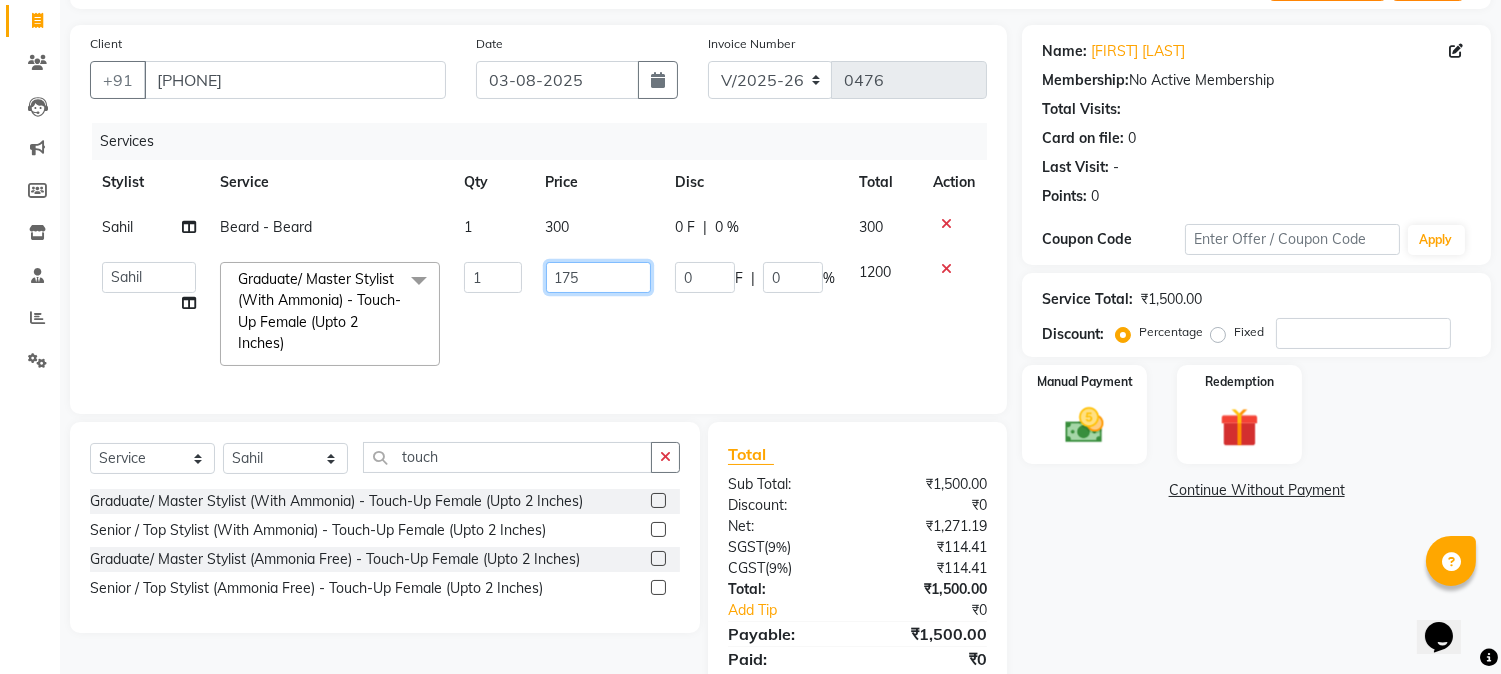 type on "1750" 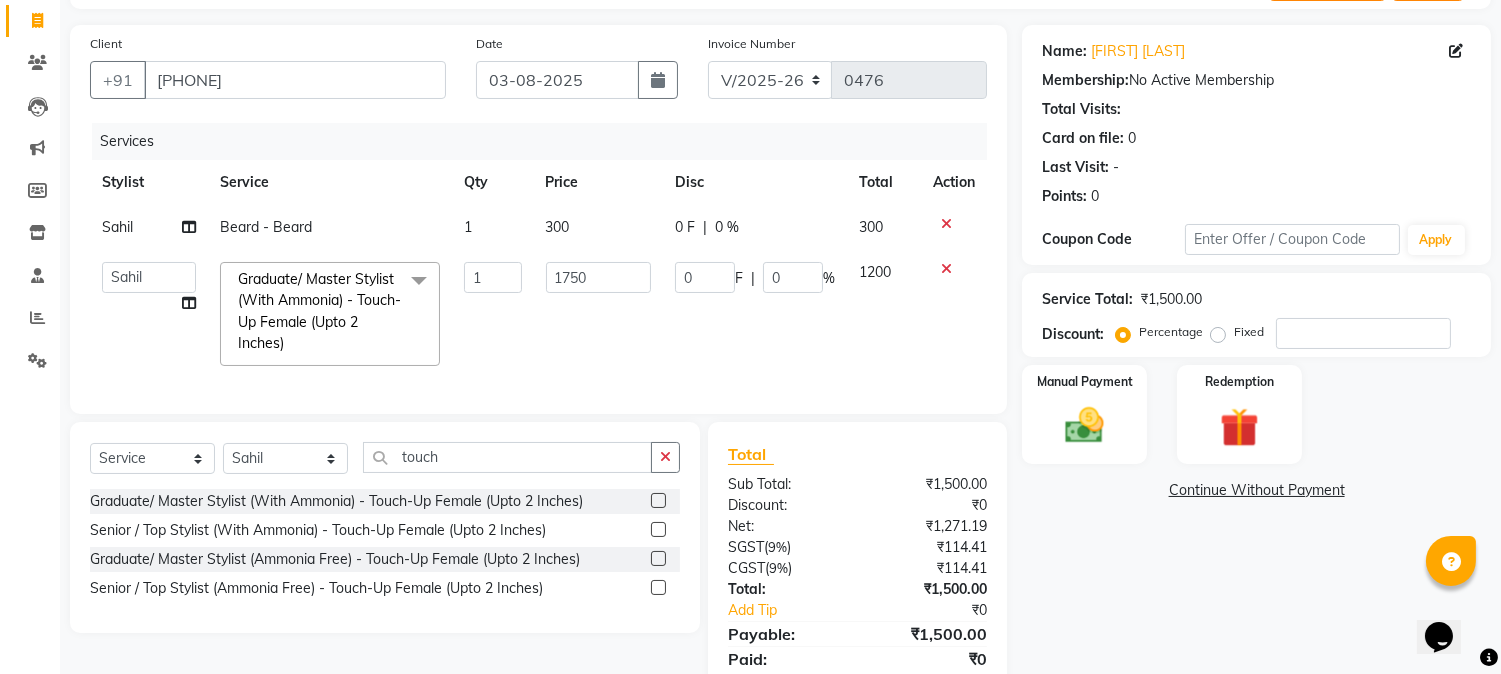 click on "Name: Abhijeet Pardeshi Membership:  No Active Membership  Total Visits:   Card on file:  0 Last Visit:   - Points:   0  Coupon Code Apply Service Total:  ₹1,500.00  Discount:  Percentage   Fixed  Manual Payment Redemption  Continue Without Payment" 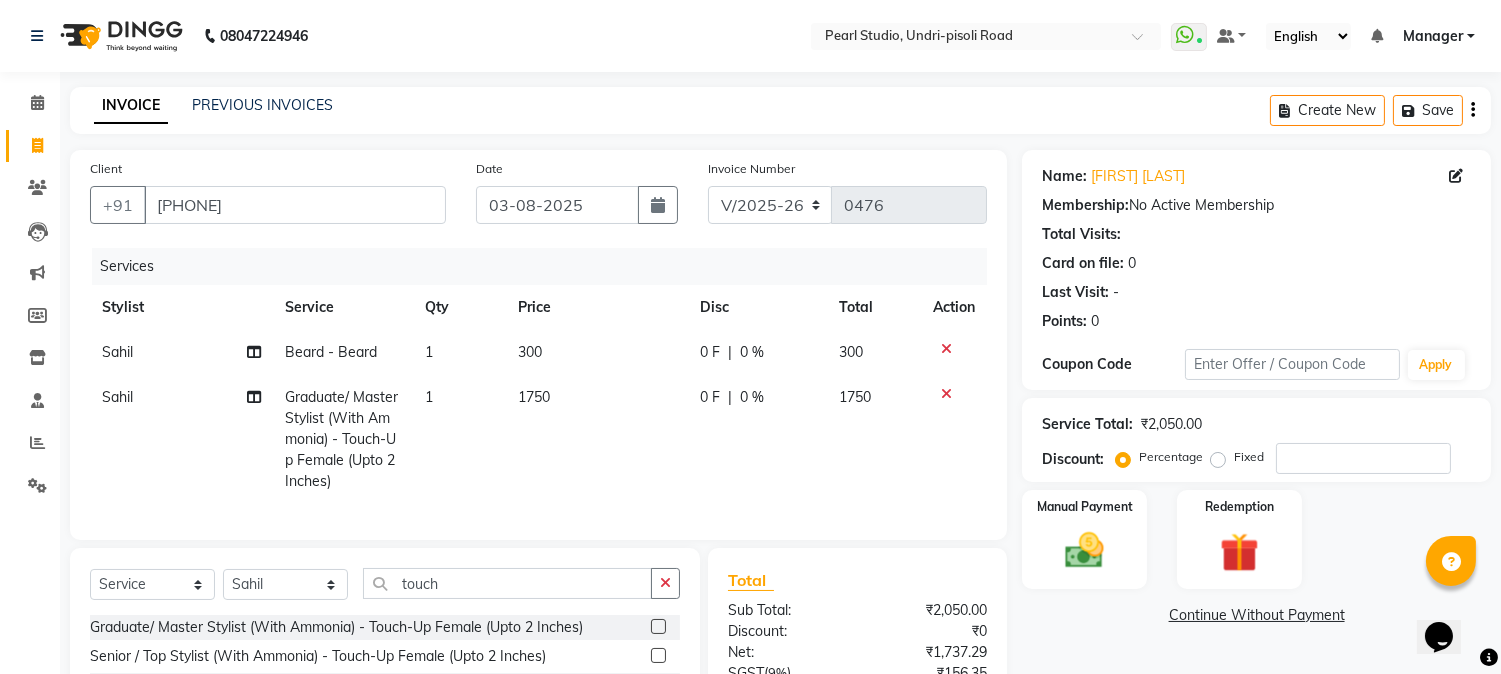 scroll, scrollTop: 214, scrollLeft: 0, axis: vertical 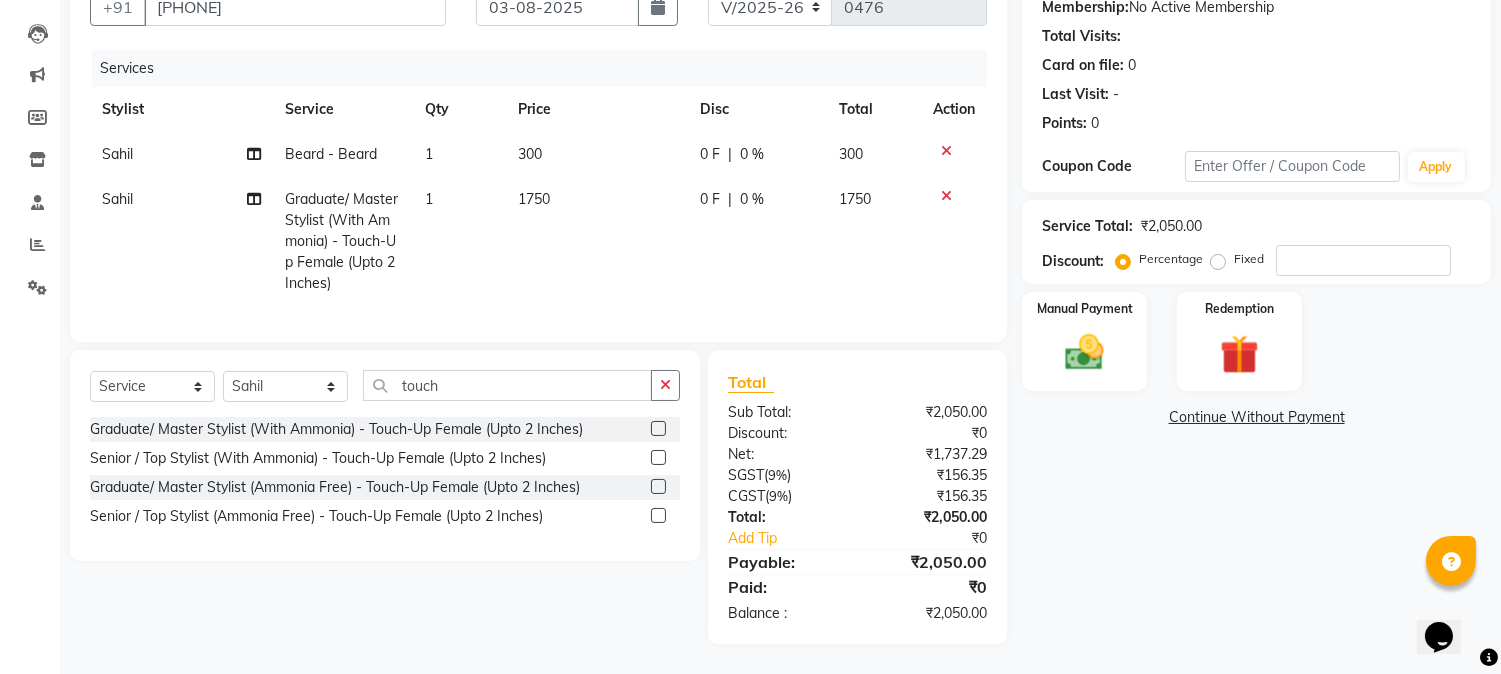 click on "1750" 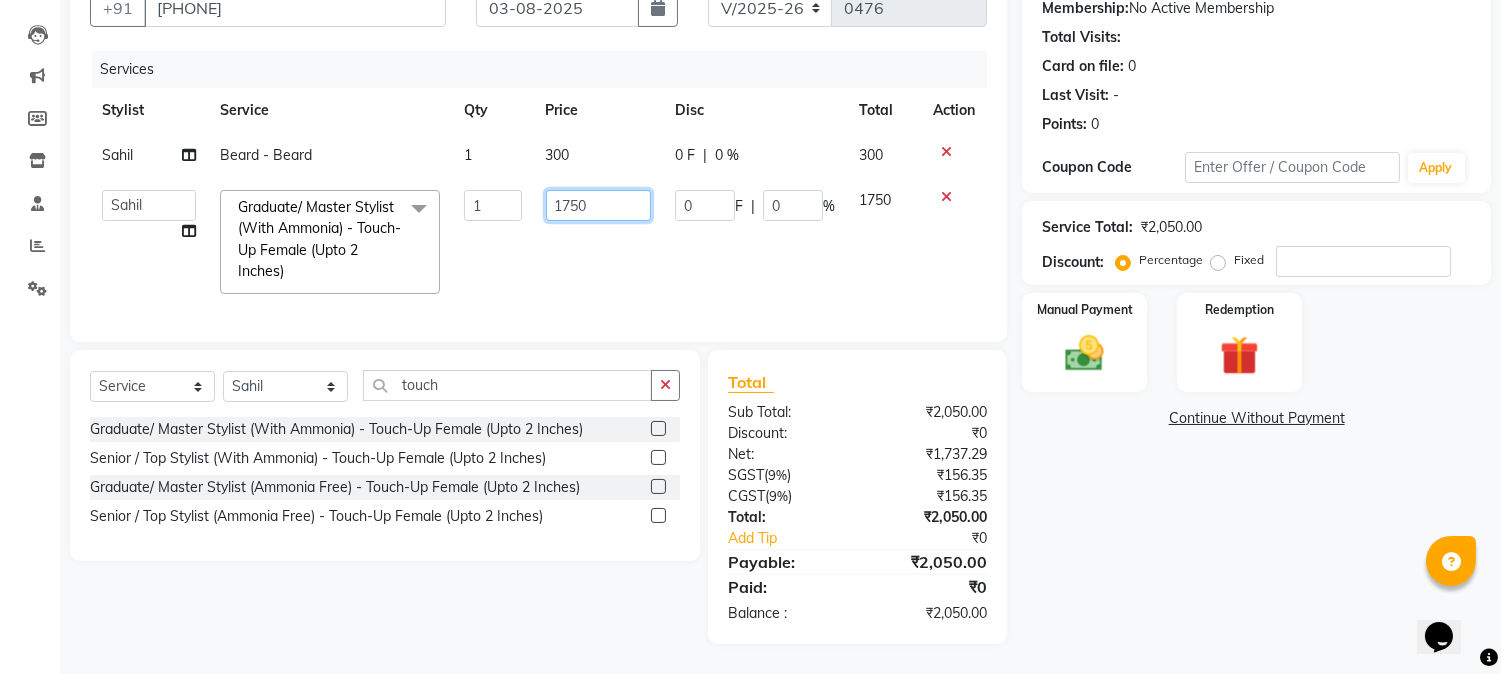 drag, startPoint x: 634, startPoint y: 185, endPoint x: 491, endPoint y: 183, distance: 143.01399 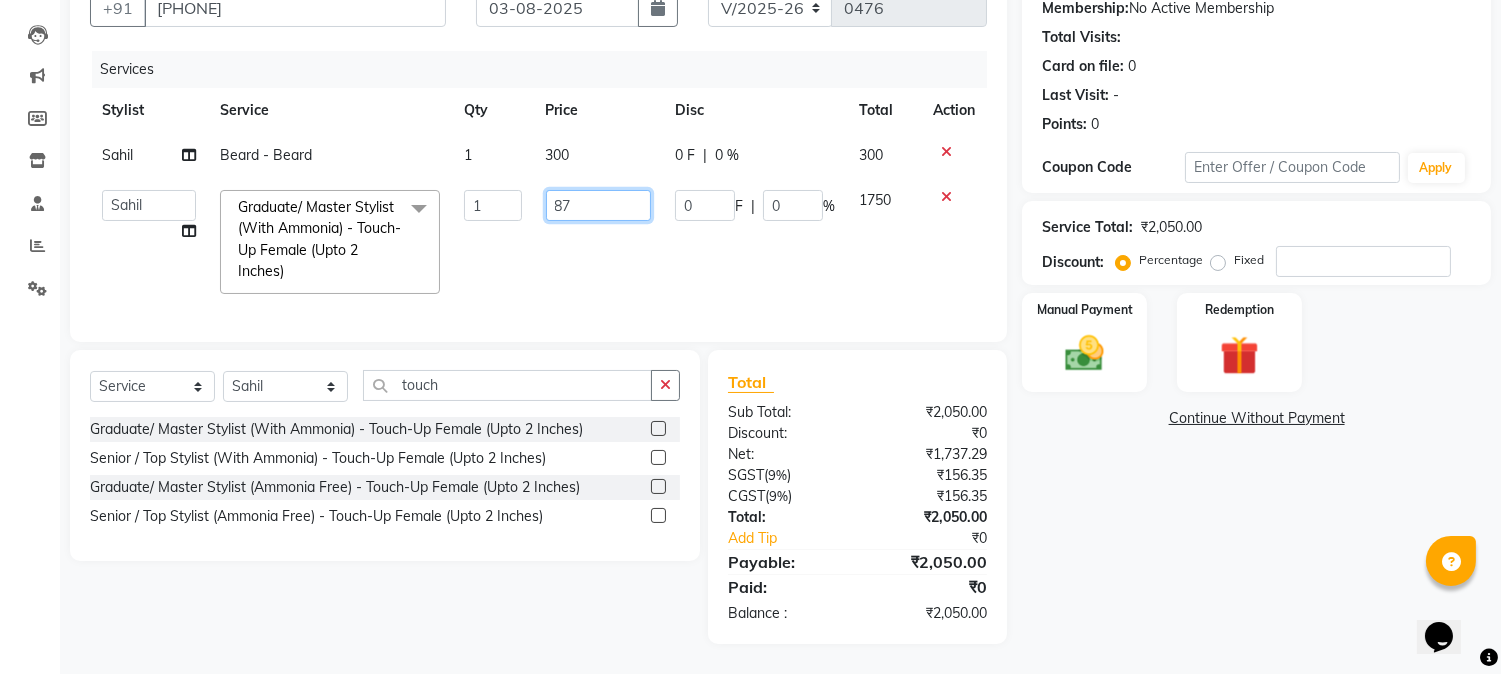 type on "875" 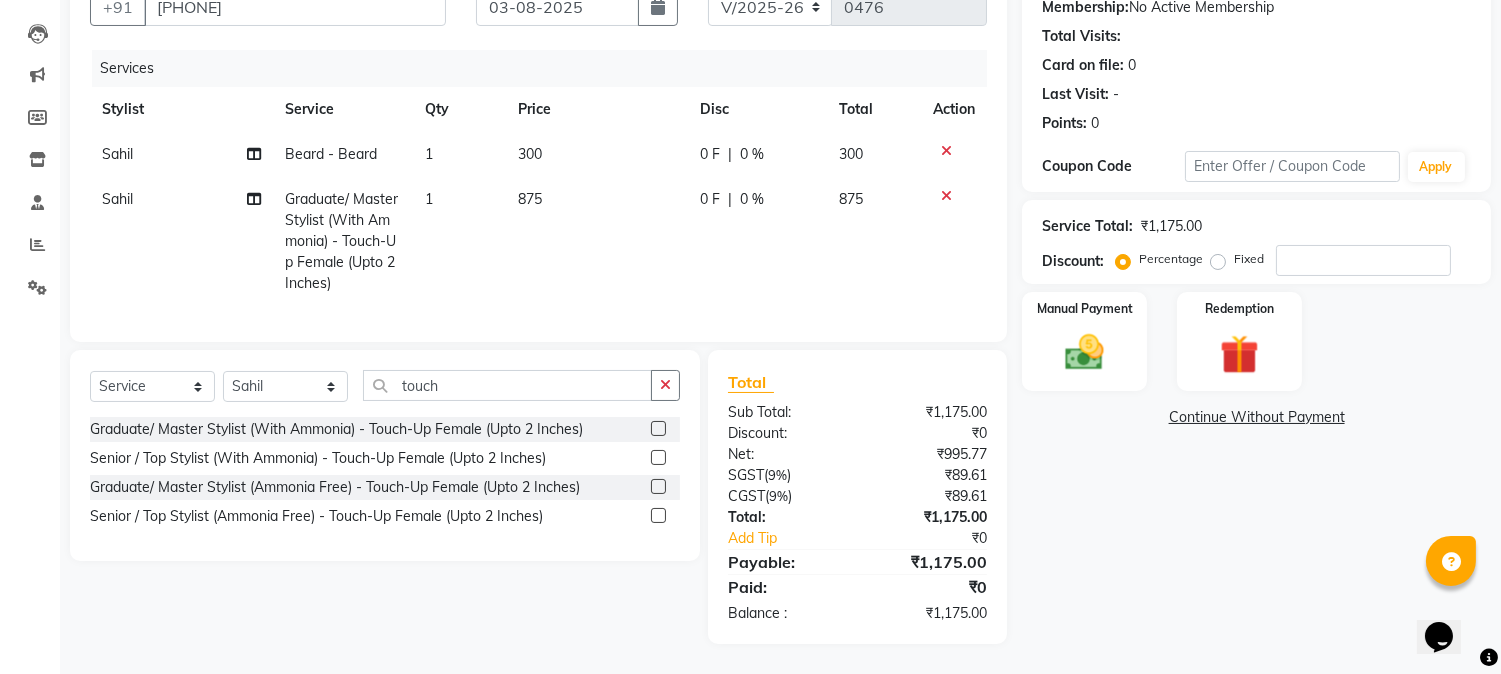 click on "Name: Abhijeet Pardeshi Membership:  No Active Membership  Total Visits:   Card on file:  0 Last Visit:   - Points:   0  Coupon Code Apply Service Total:  ₹1,175.00  Discount:  Percentage   Fixed  Manual Payment Redemption  Continue Without Payment" 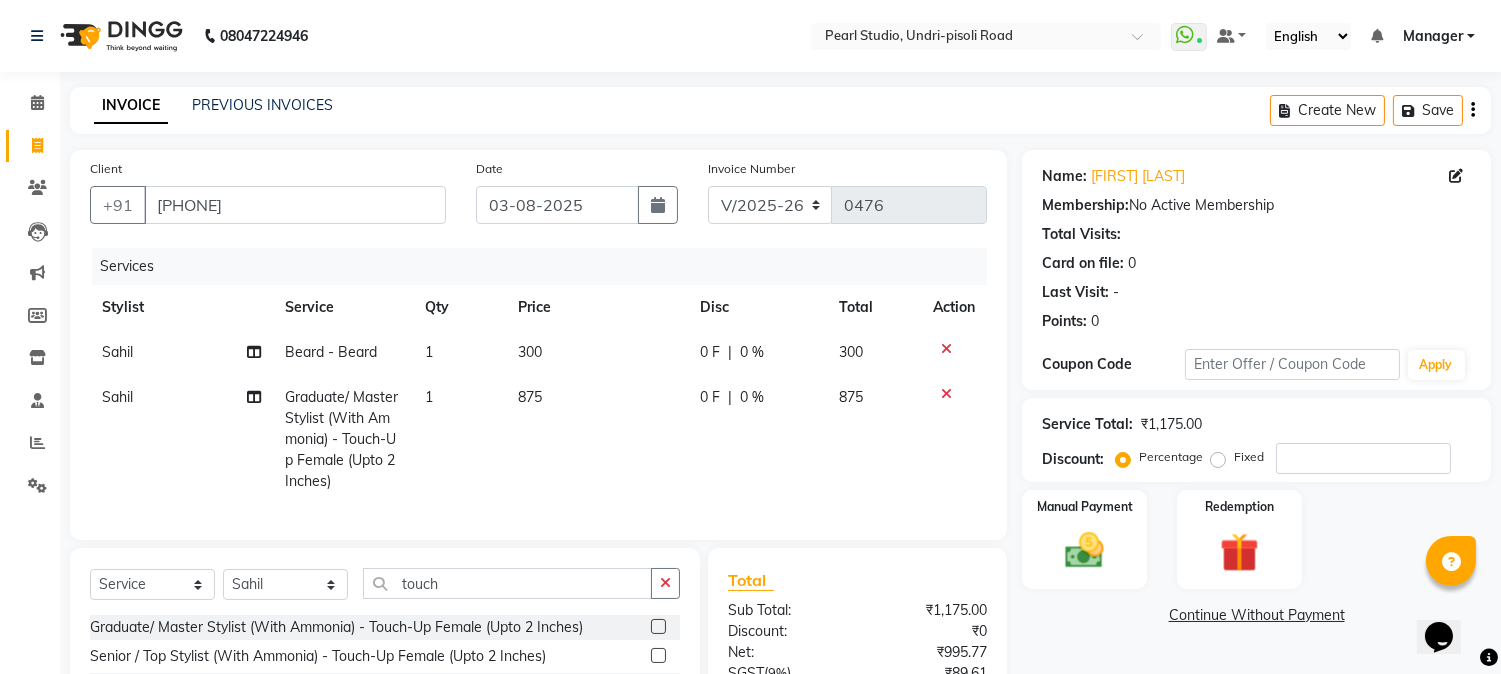 scroll, scrollTop: 111, scrollLeft: 0, axis: vertical 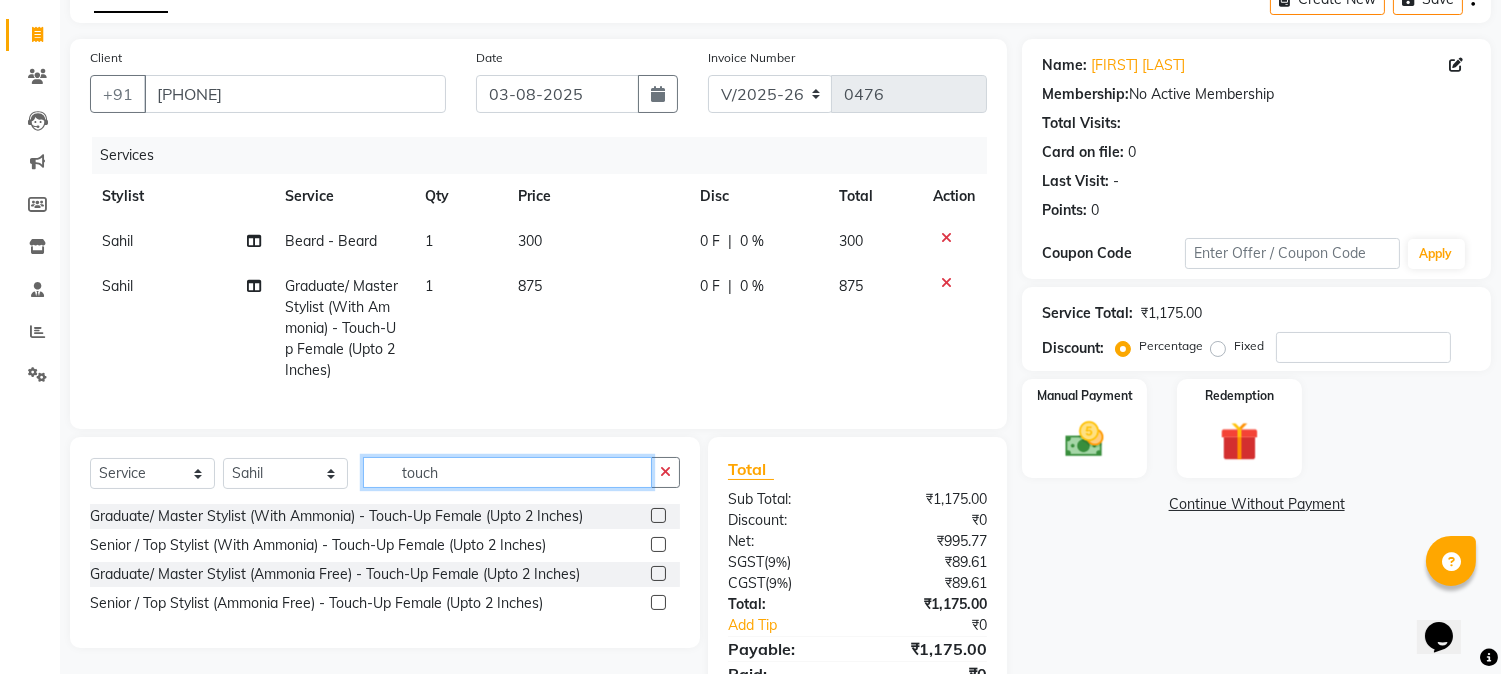 drag, startPoint x: 476, startPoint y: 490, endPoint x: 337, endPoint y: 494, distance: 139.05754 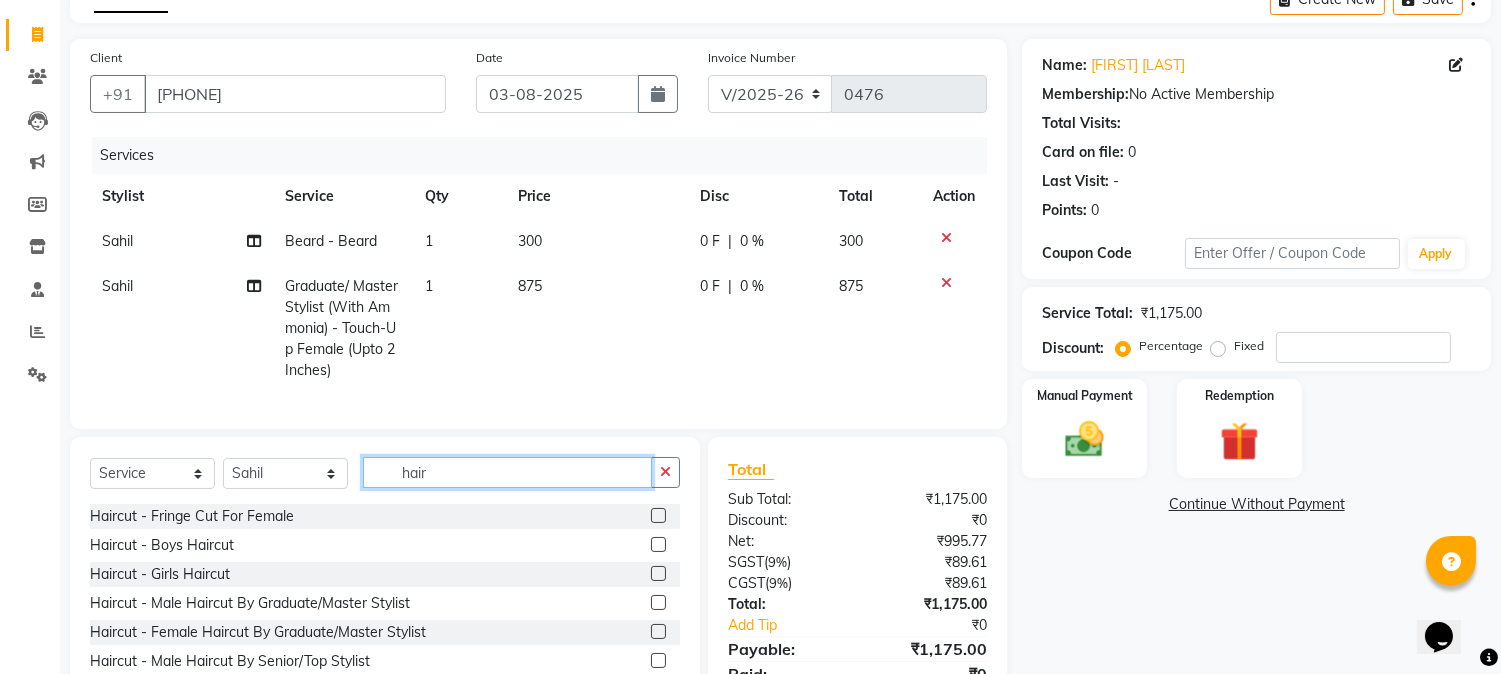 type on "hair" 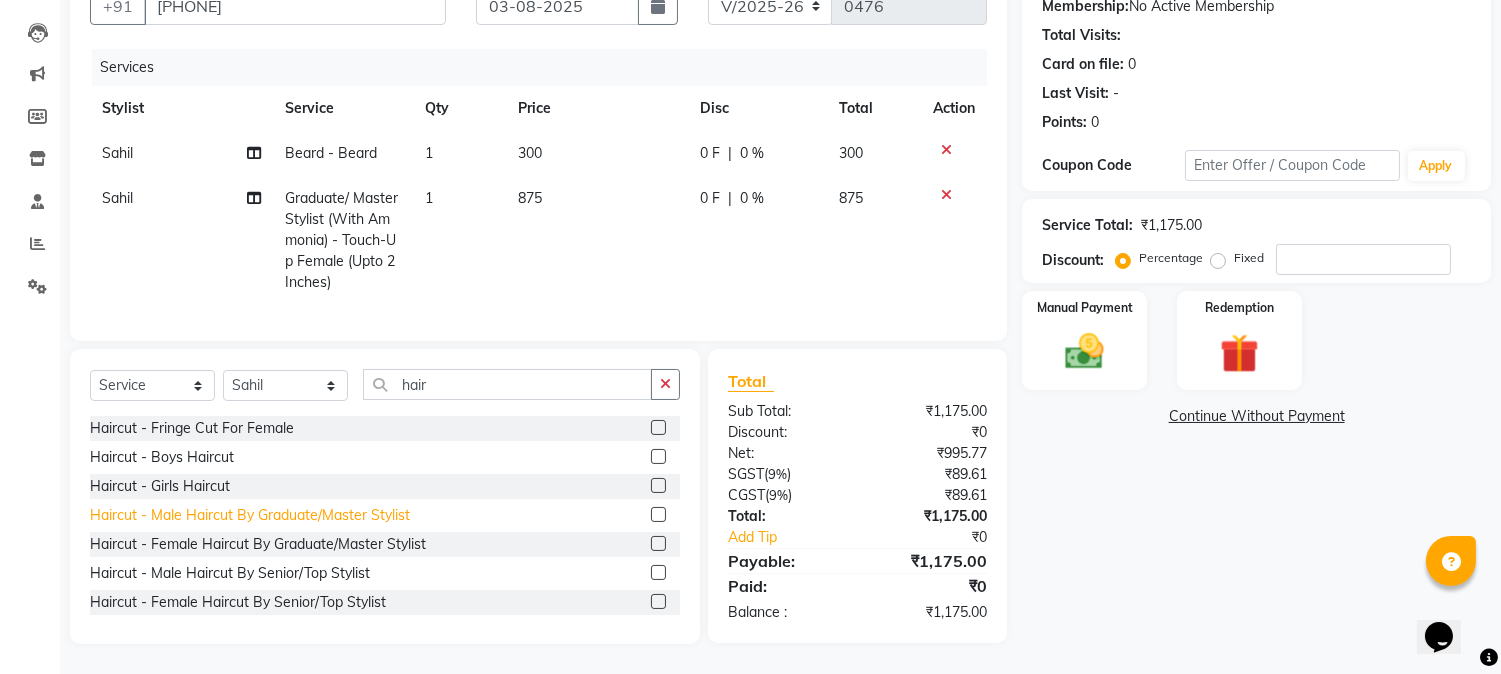 click on "Haircut  - Male Haircut By Graduate/Master Stylist" 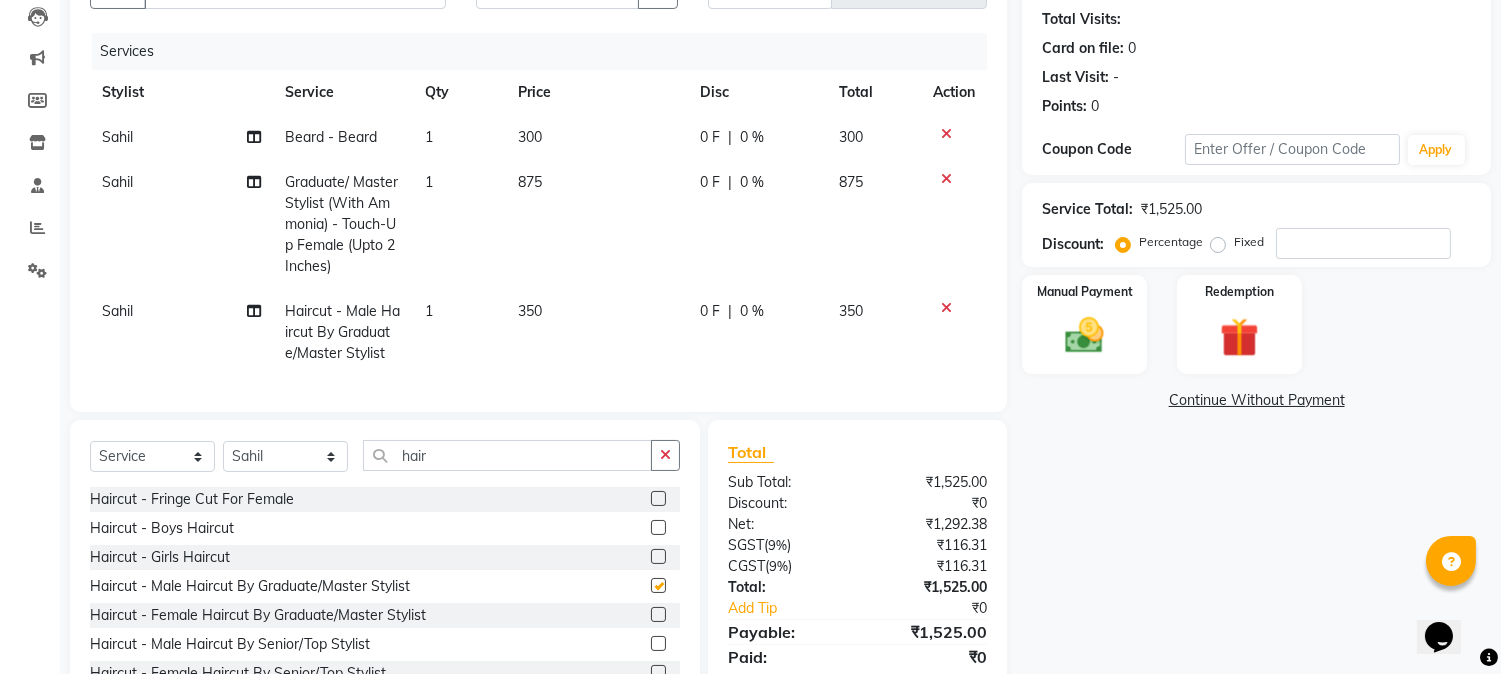 checkbox on "false" 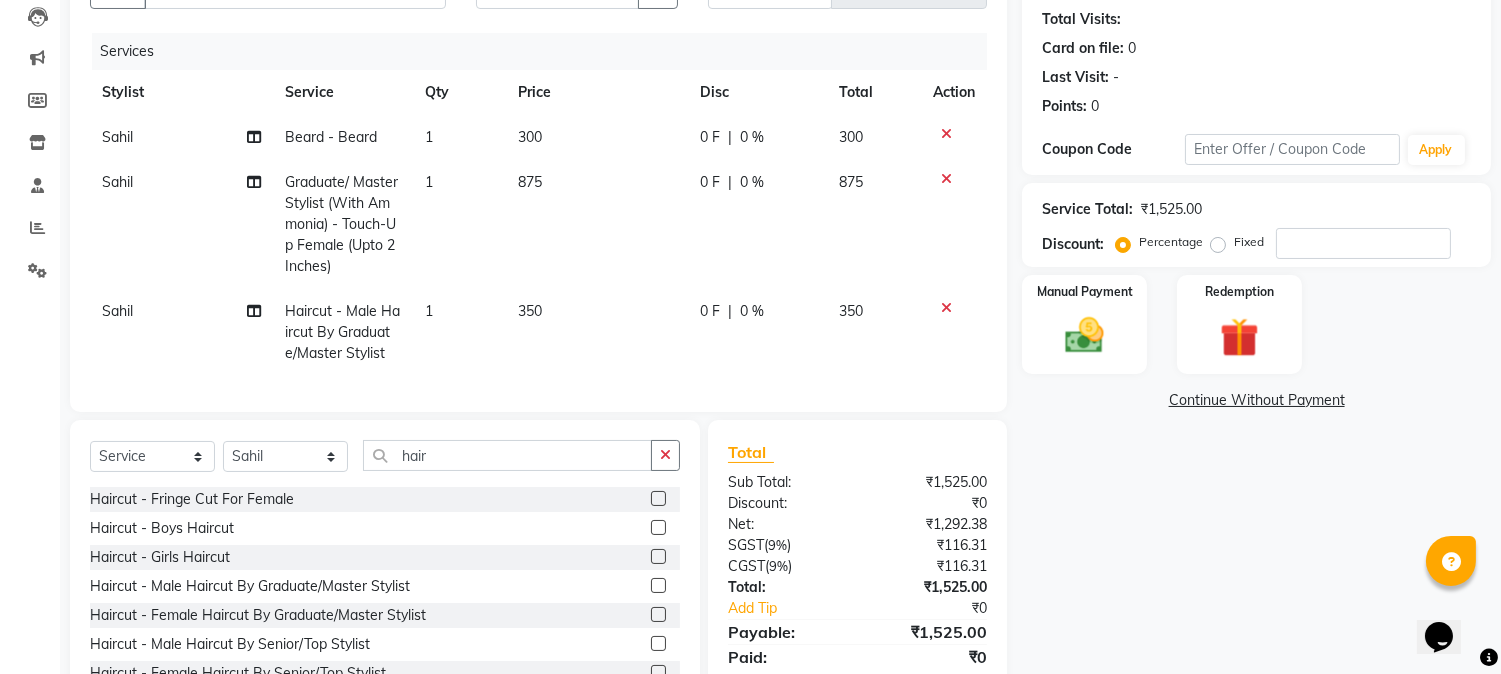 click 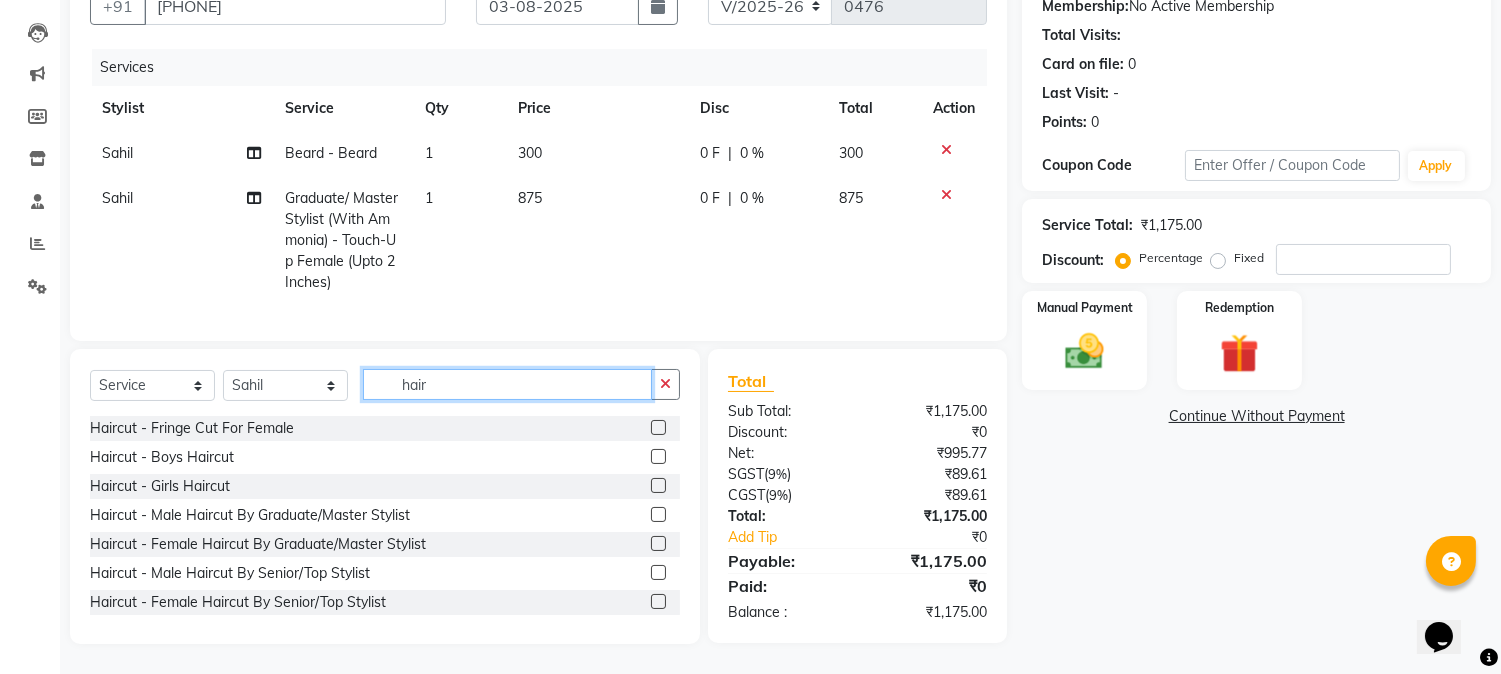click on "hair" 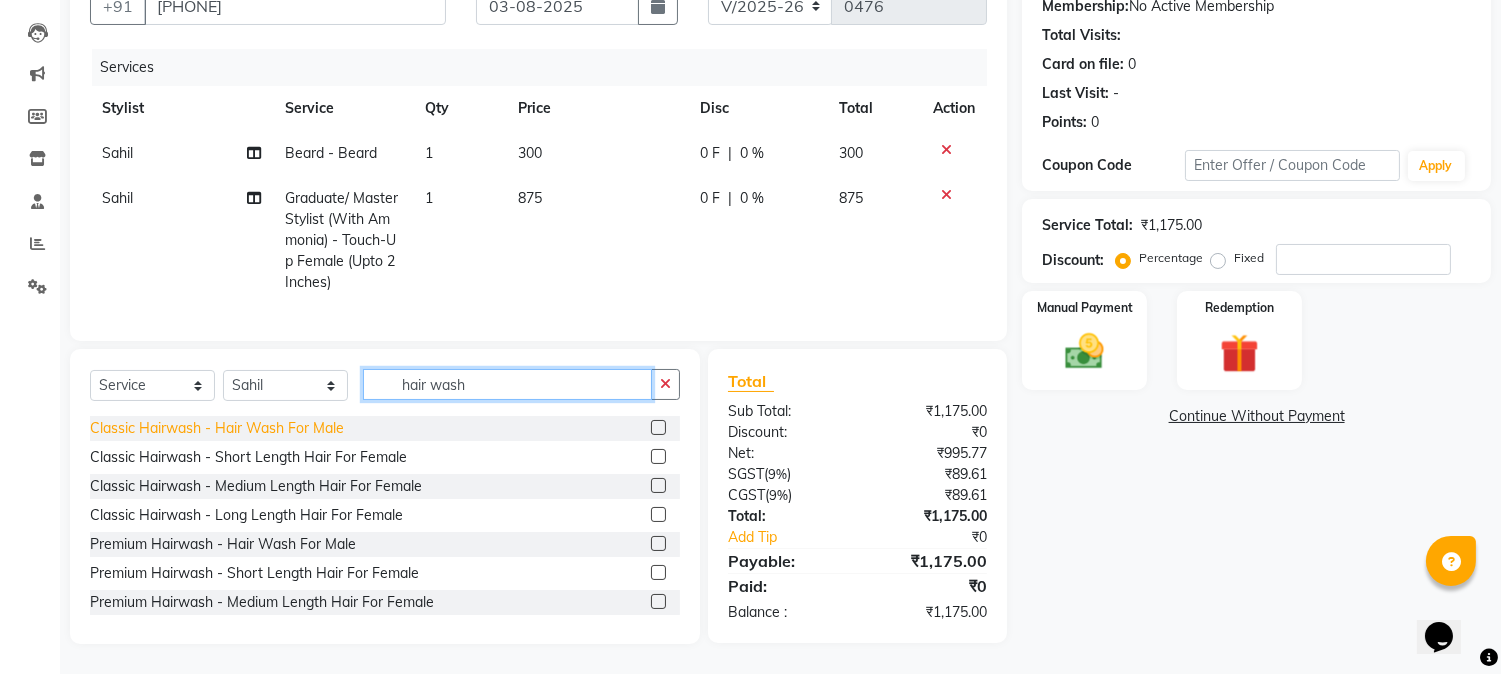 type on "hair wash" 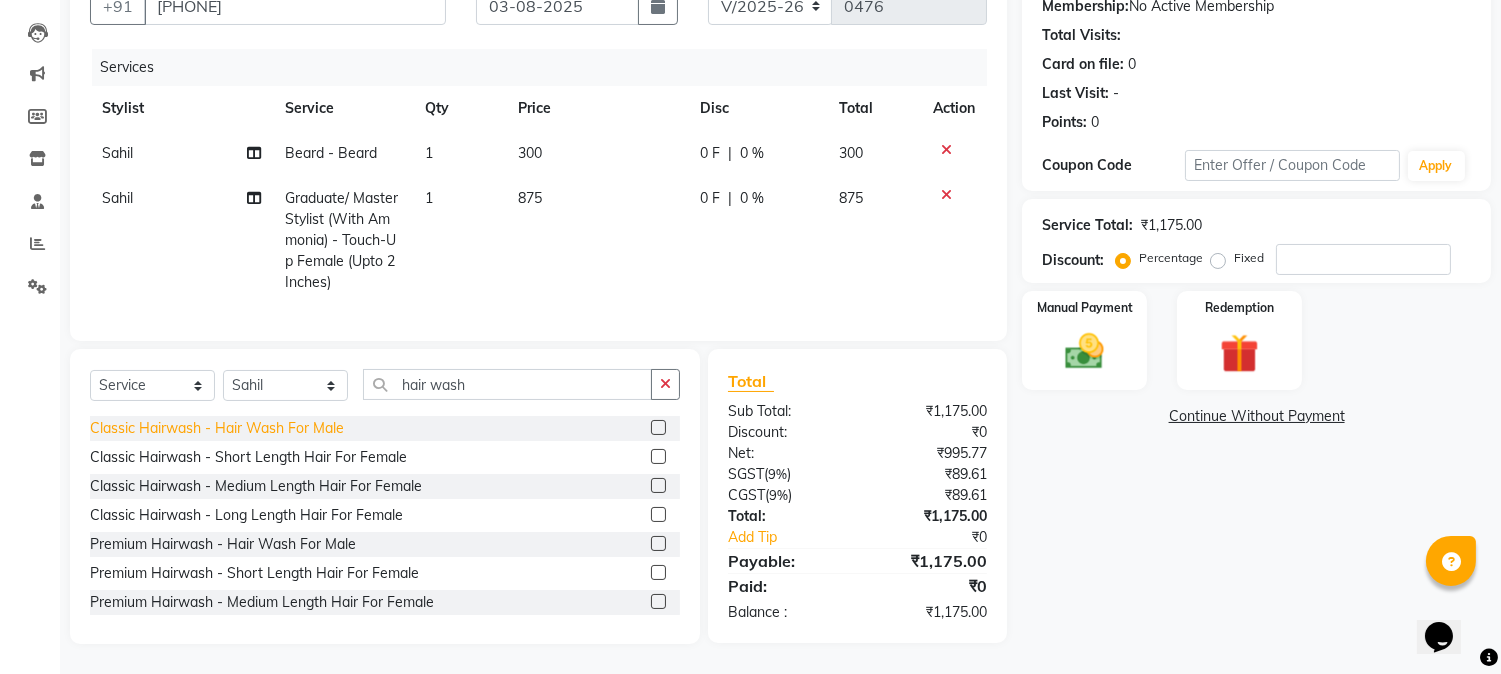 click on "Classic Hairwash  - Hair Wash For Male" 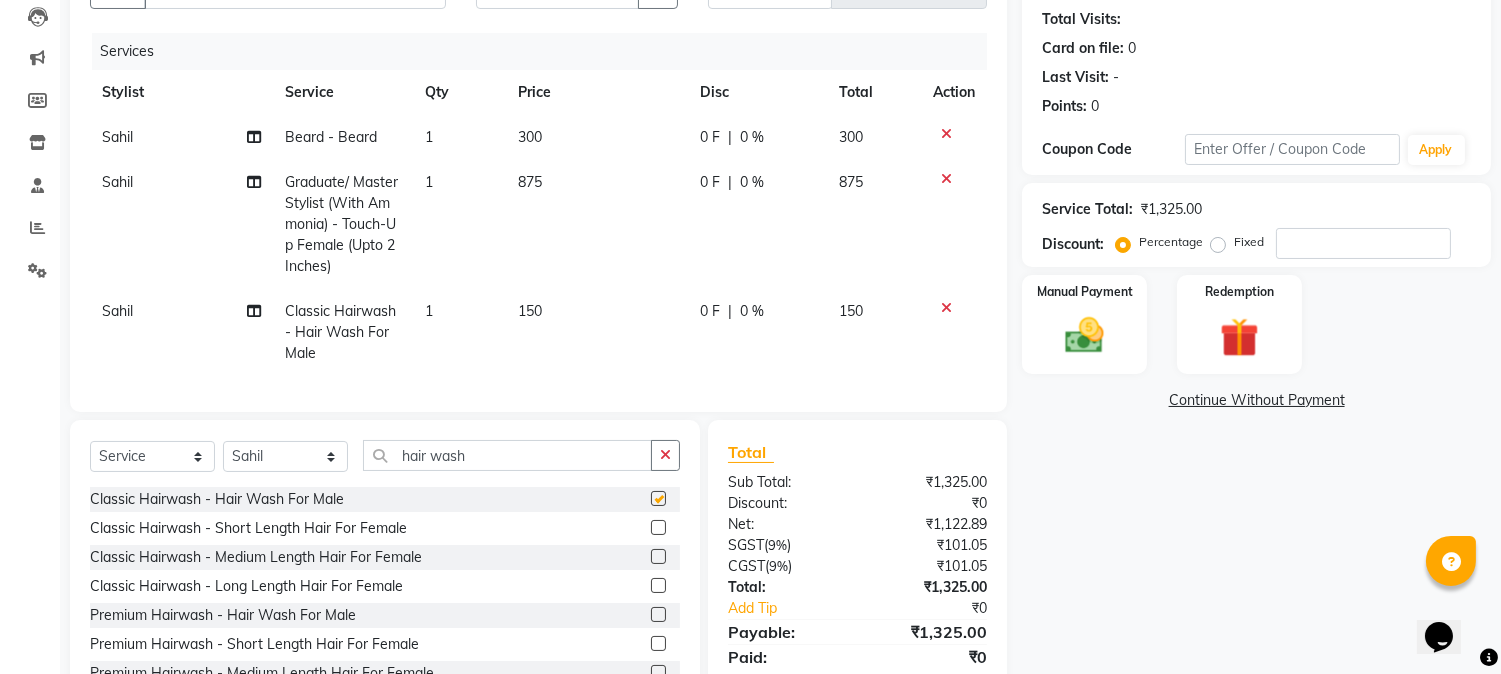 checkbox on "false" 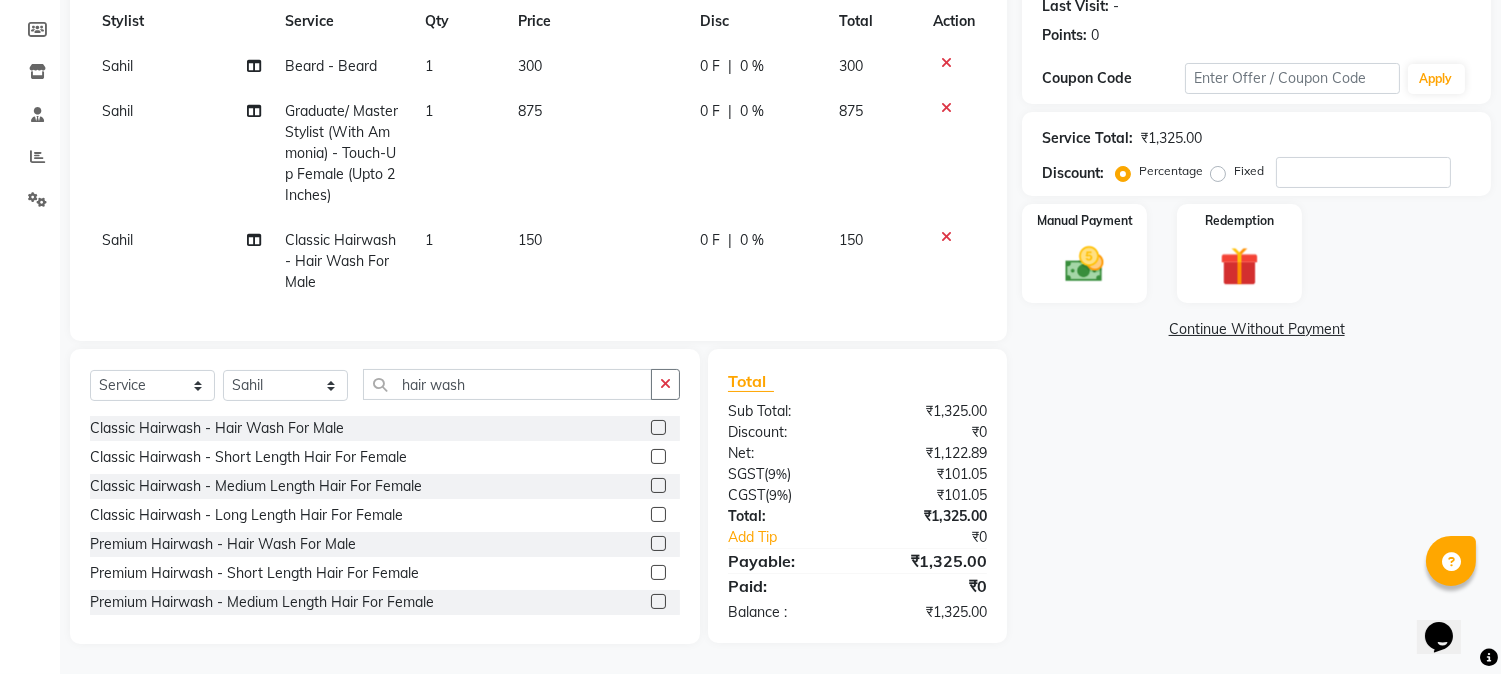 scroll, scrollTop: 0, scrollLeft: 0, axis: both 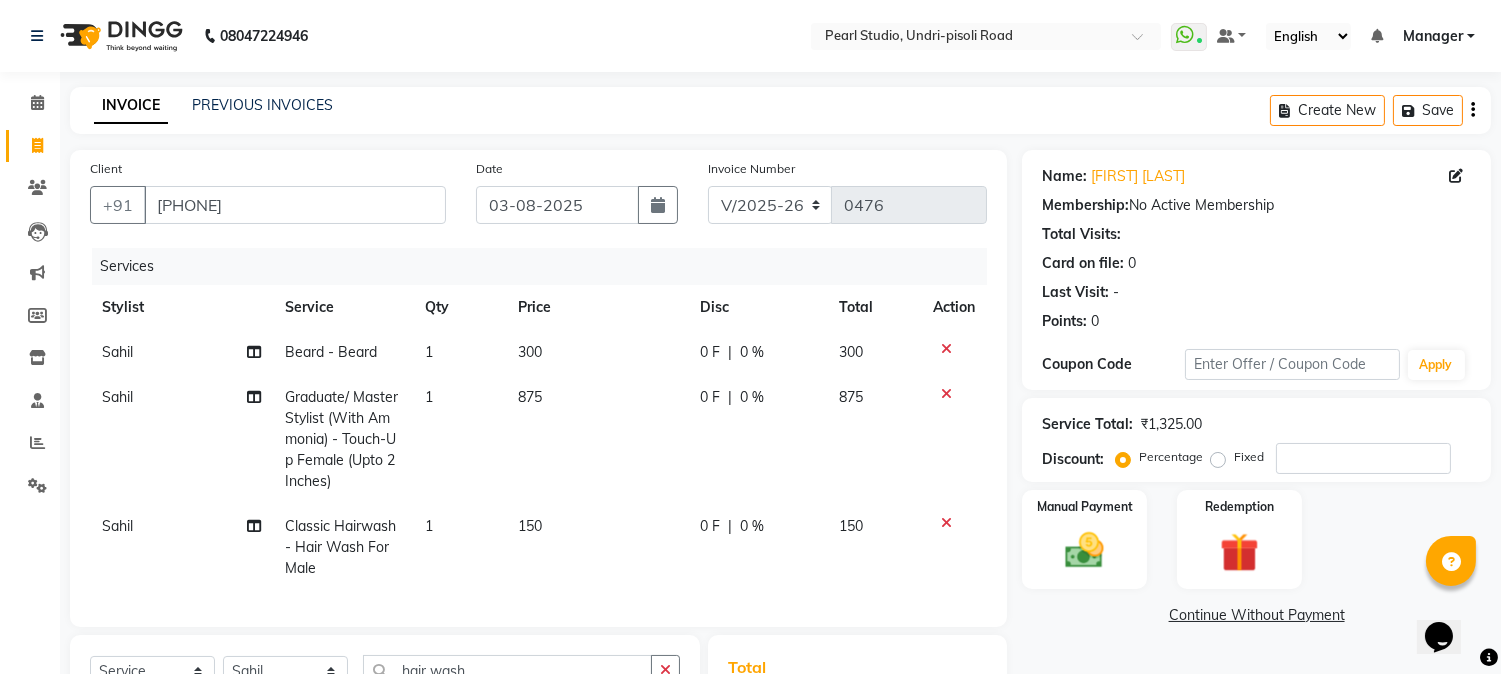 click on "150" 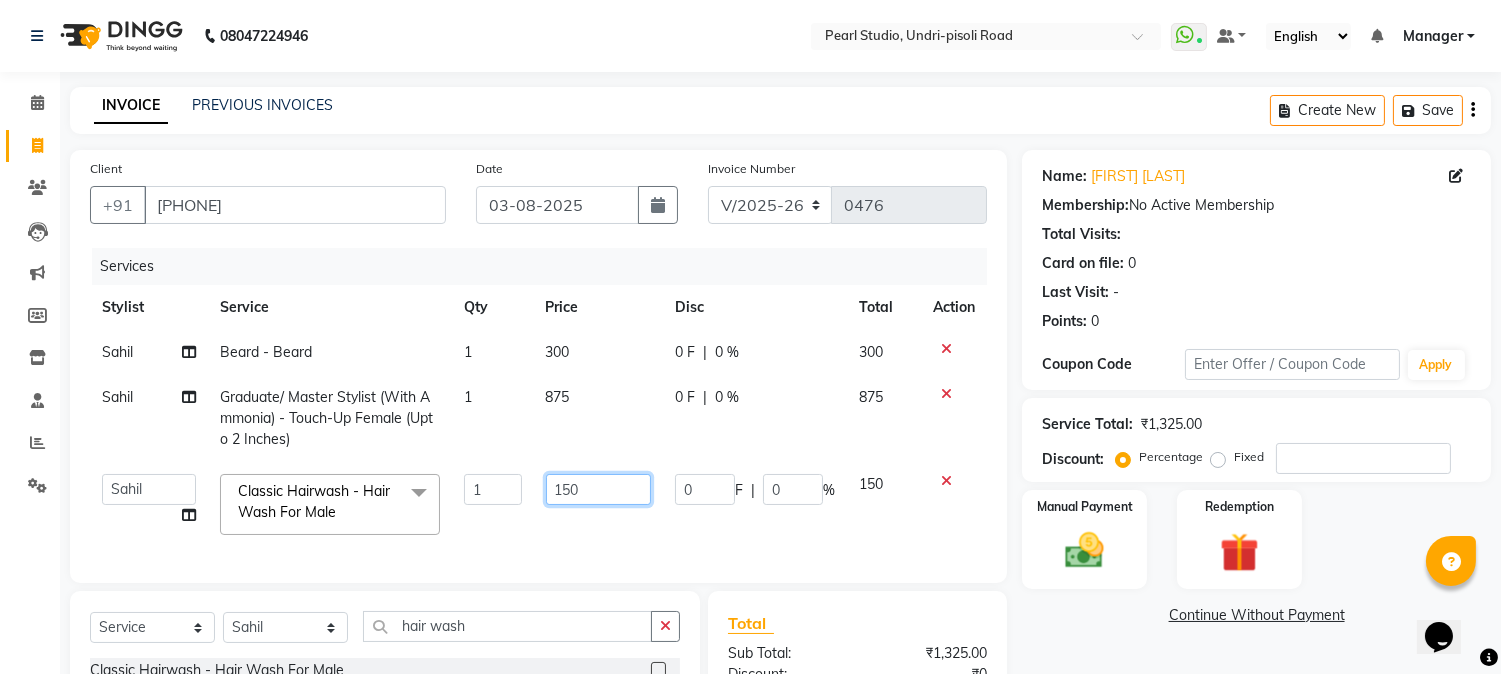 drag, startPoint x: 621, startPoint y: 487, endPoint x: 474, endPoint y: 491, distance: 147.05441 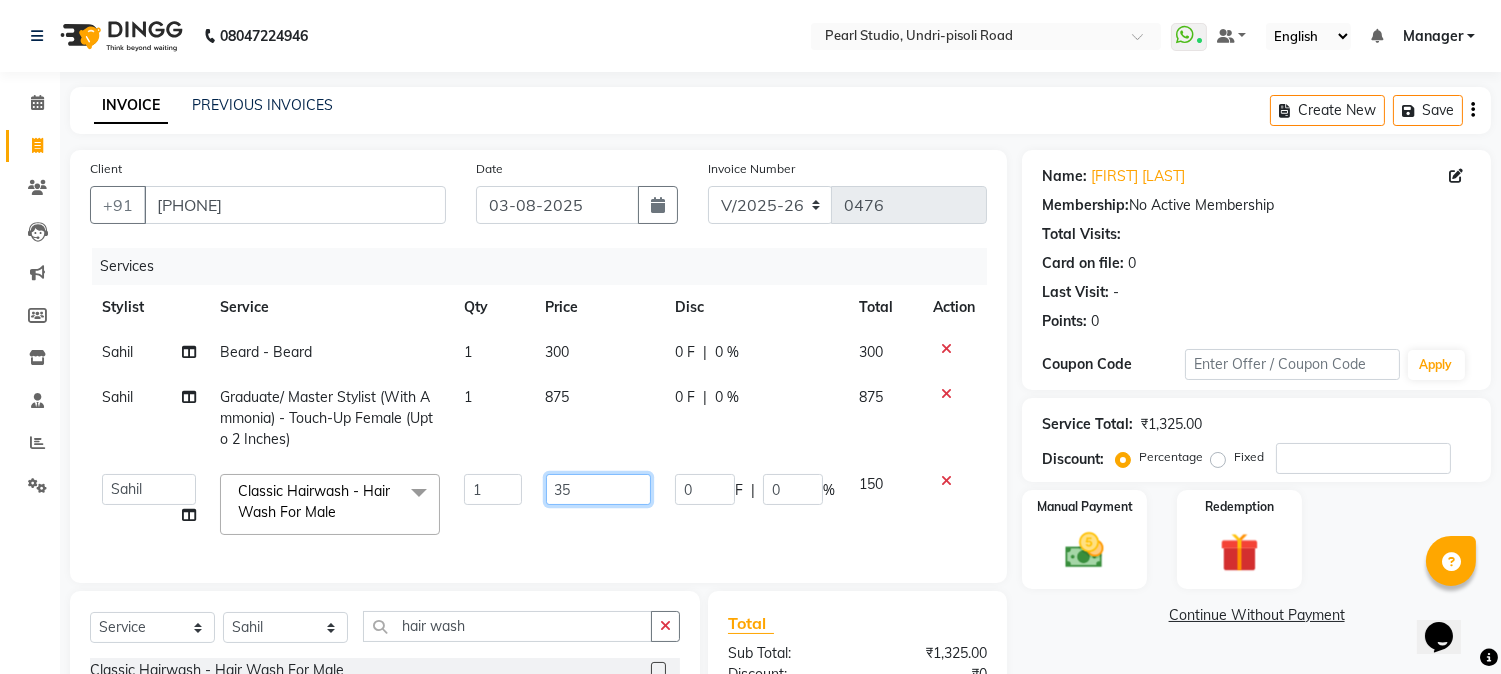 type on "350" 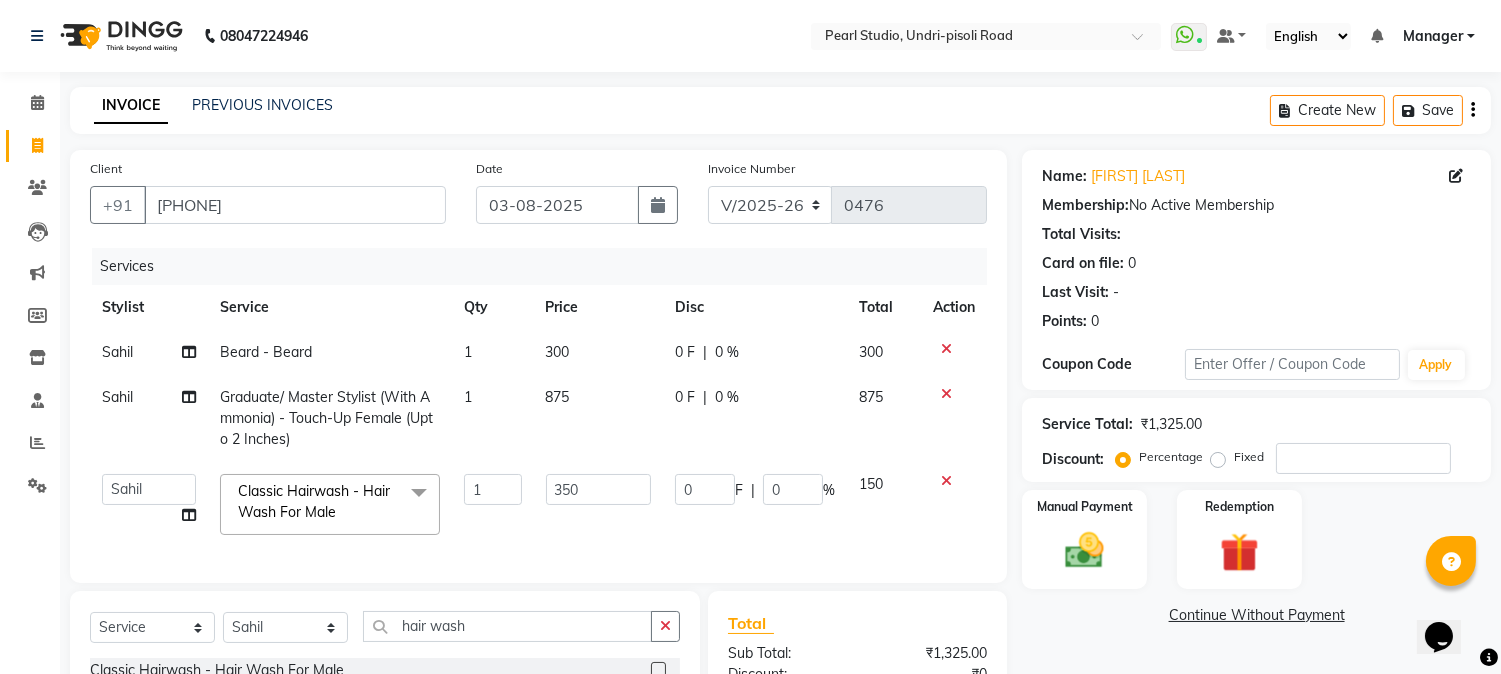click on "INVOICE PREVIOUS INVOICES Create New   Save" 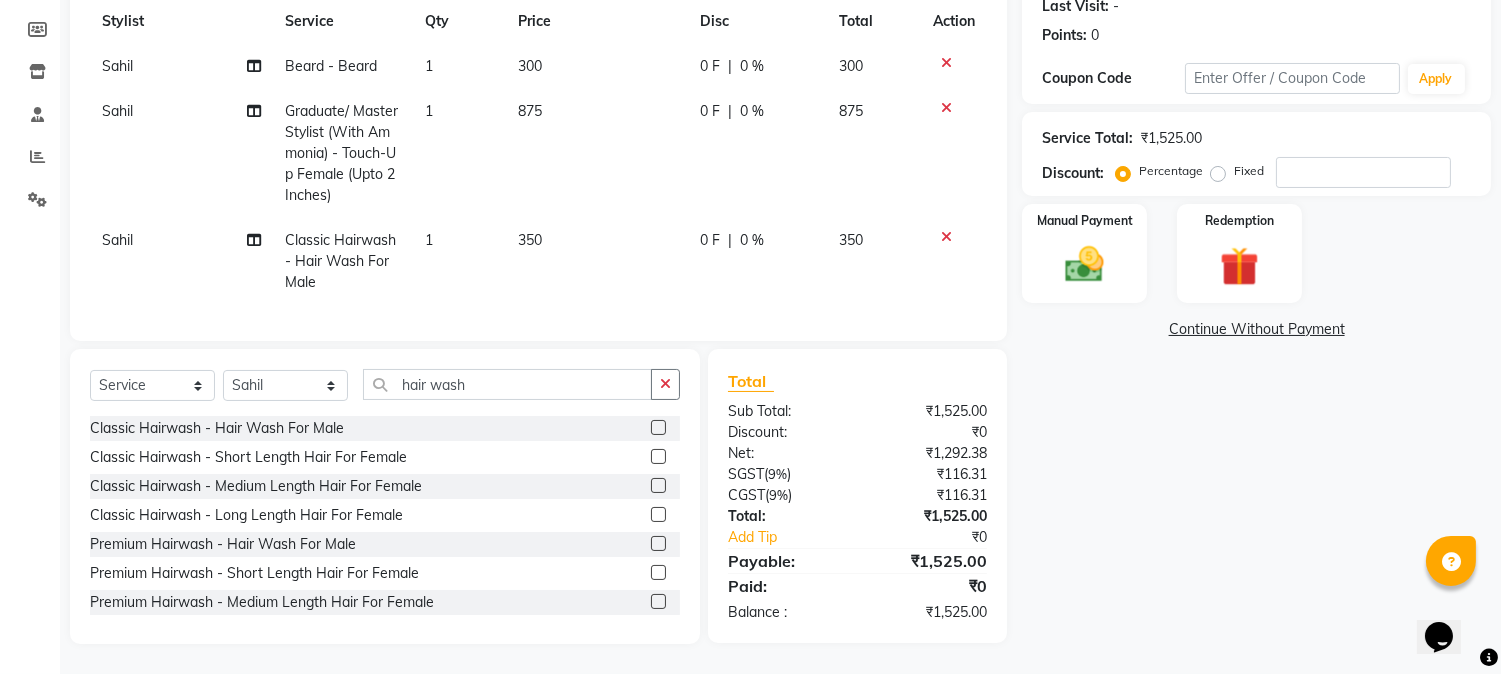 scroll, scrollTop: 302, scrollLeft: 0, axis: vertical 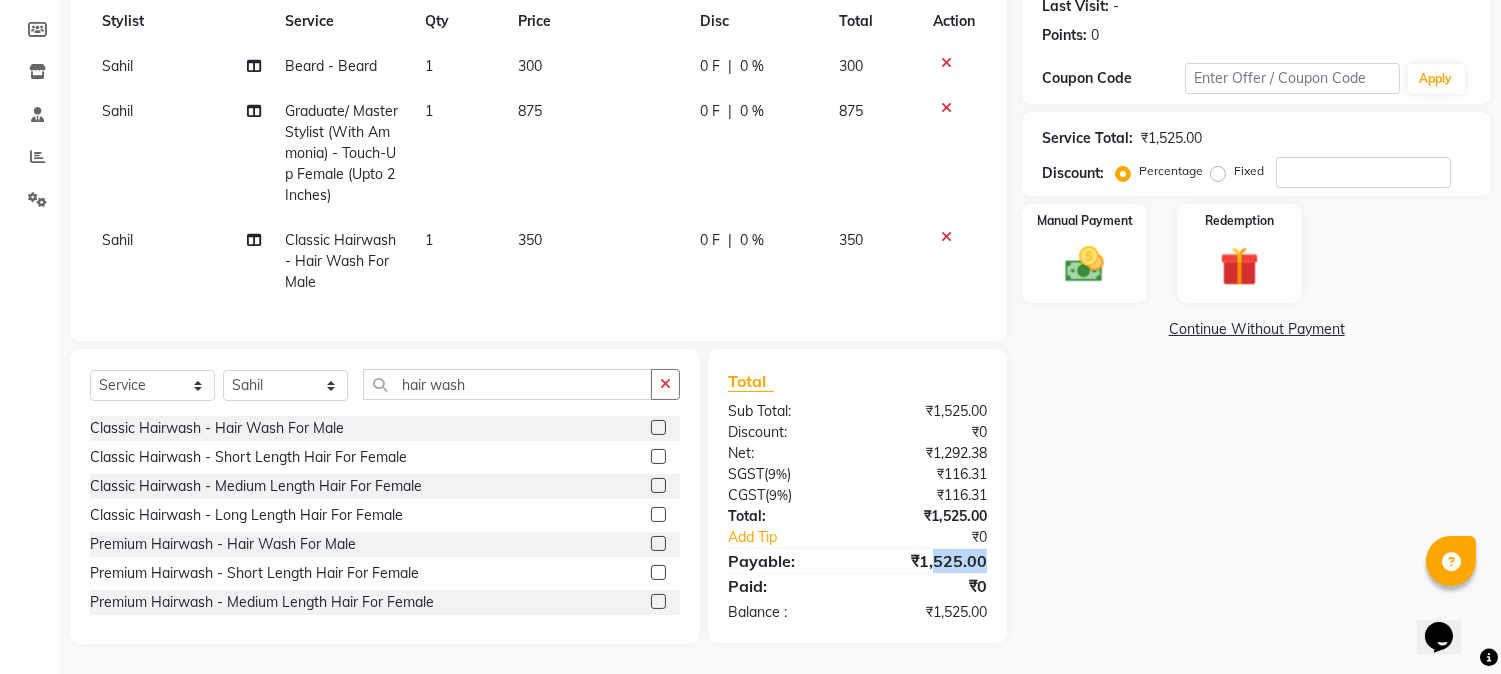 drag, startPoint x: 934, startPoint y: 566, endPoint x: 1011, endPoint y: 566, distance: 77 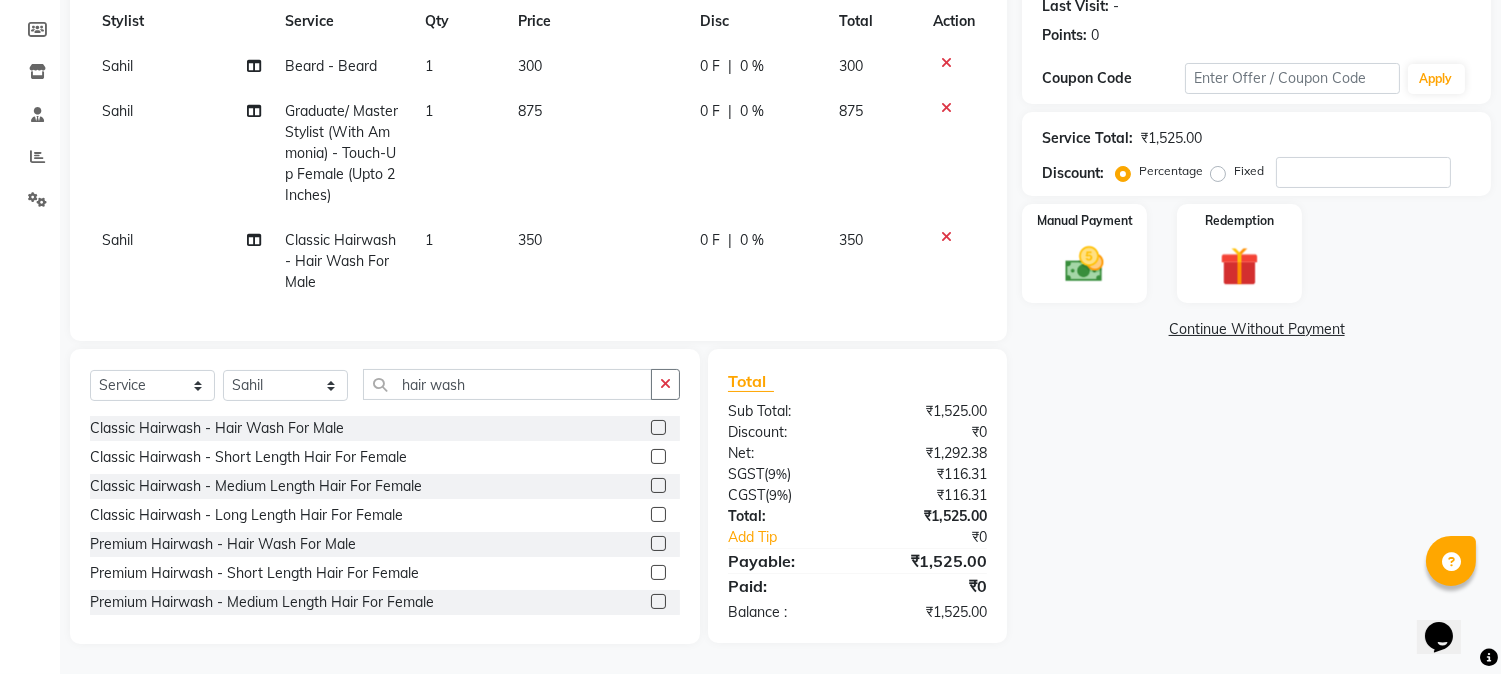 click on "Name: Abhijeet Pardeshi Membership:  No Active Membership  Total Visits:   Card on file:  0 Last Visit:   - Points:   0  Coupon Code Apply Service Total:  ₹1,525.00  Discount:  Percentage   Fixed  Manual Payment Redemption  Continue Without Payment" 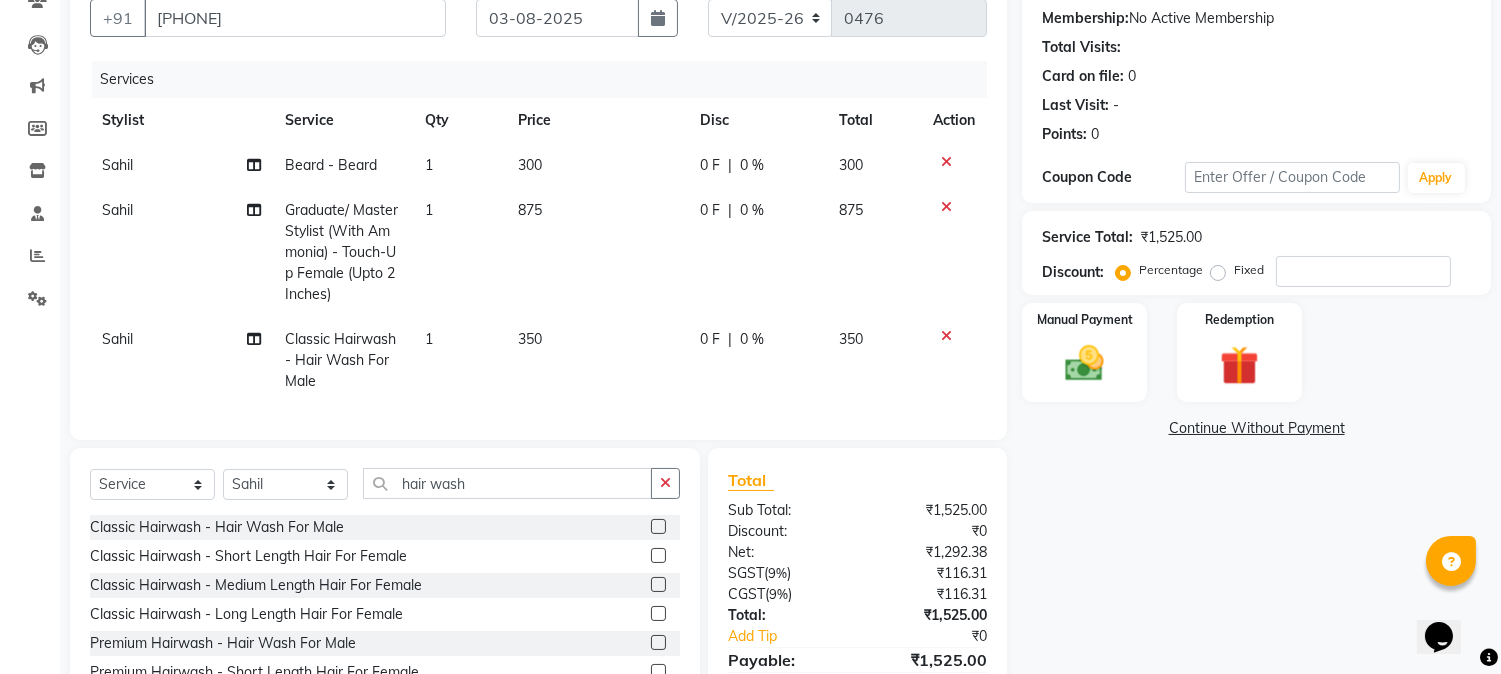 scroll, scrollTop: 222, scrollLeft: 0, axis: vertical 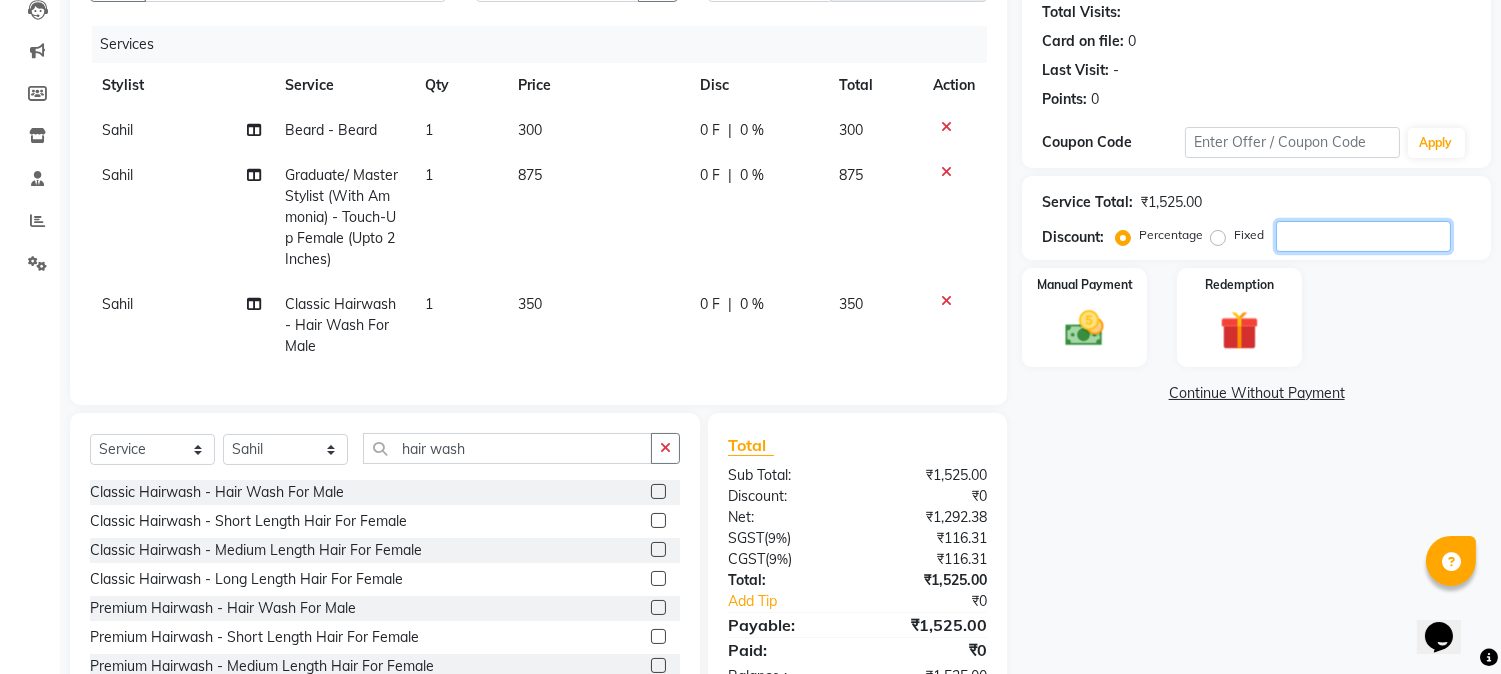click 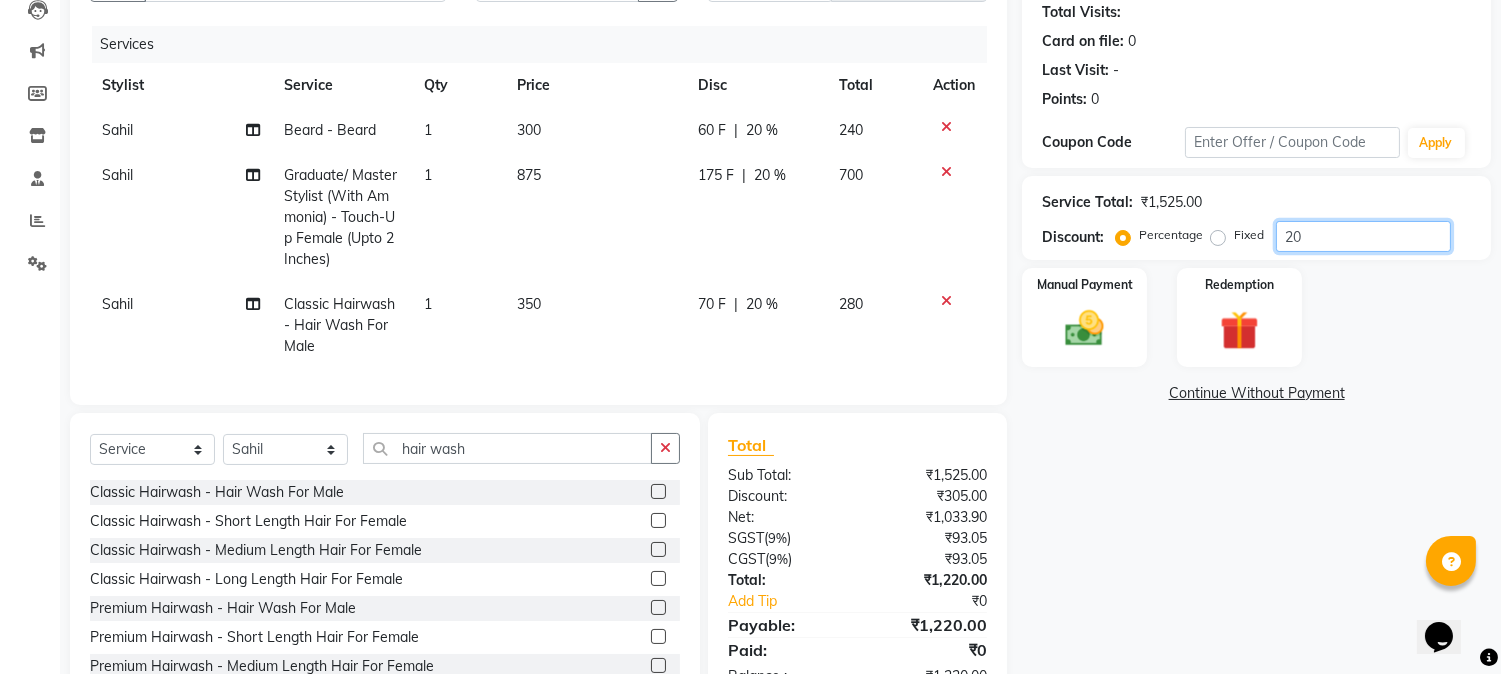 type on "20" 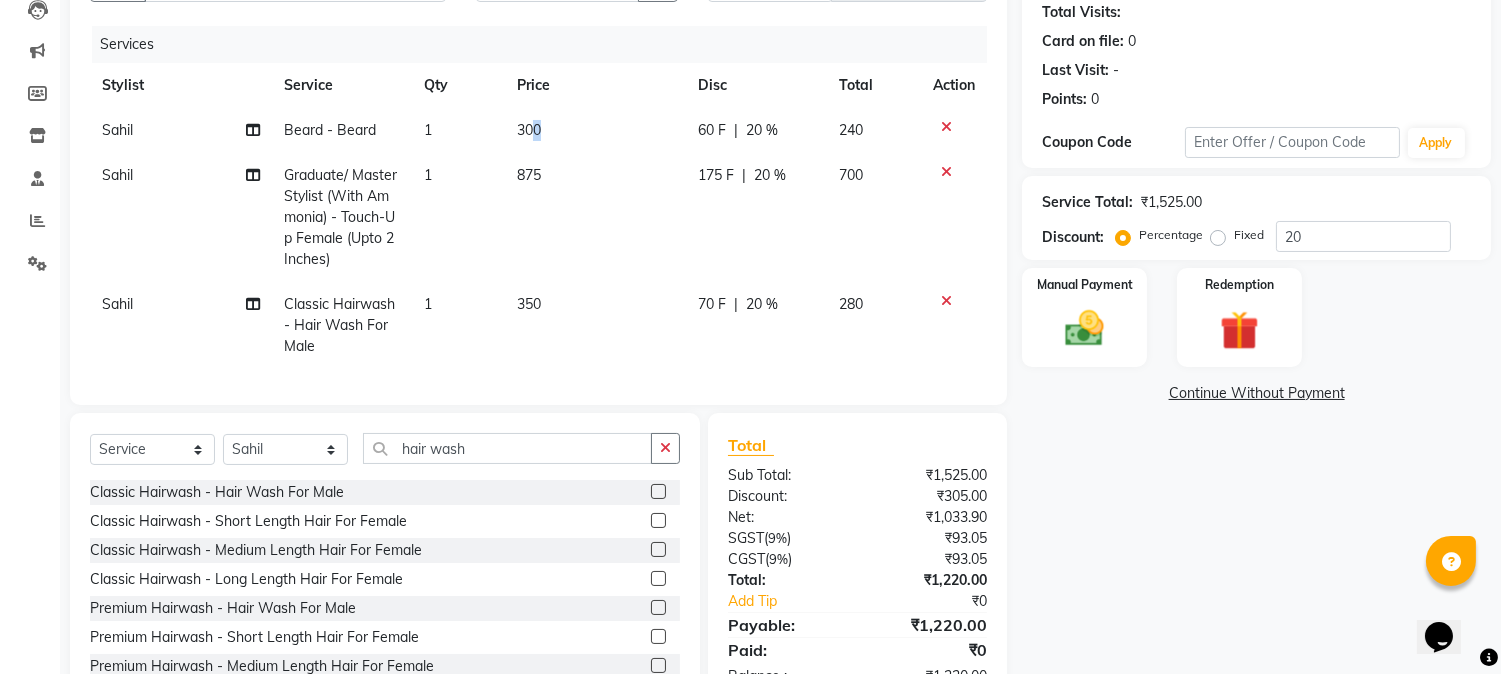 click on "300" 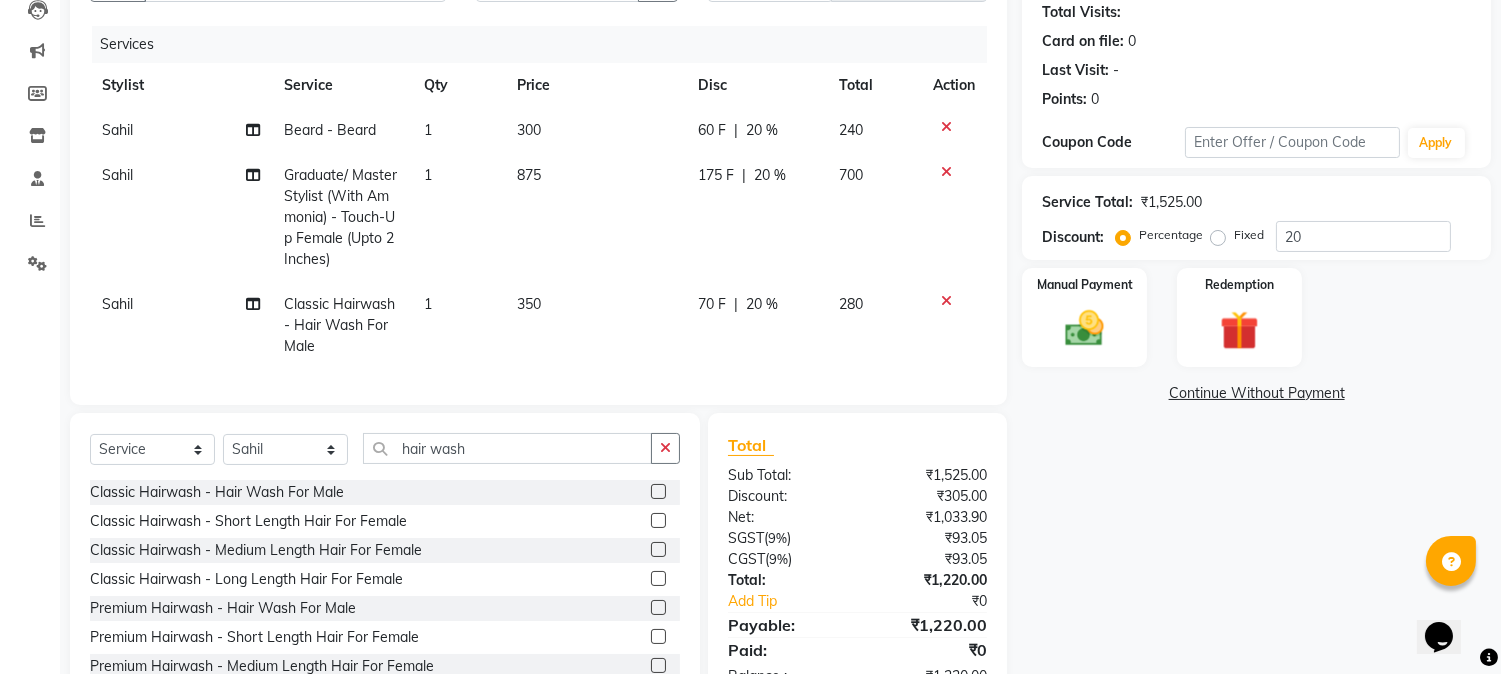 select on "71778" 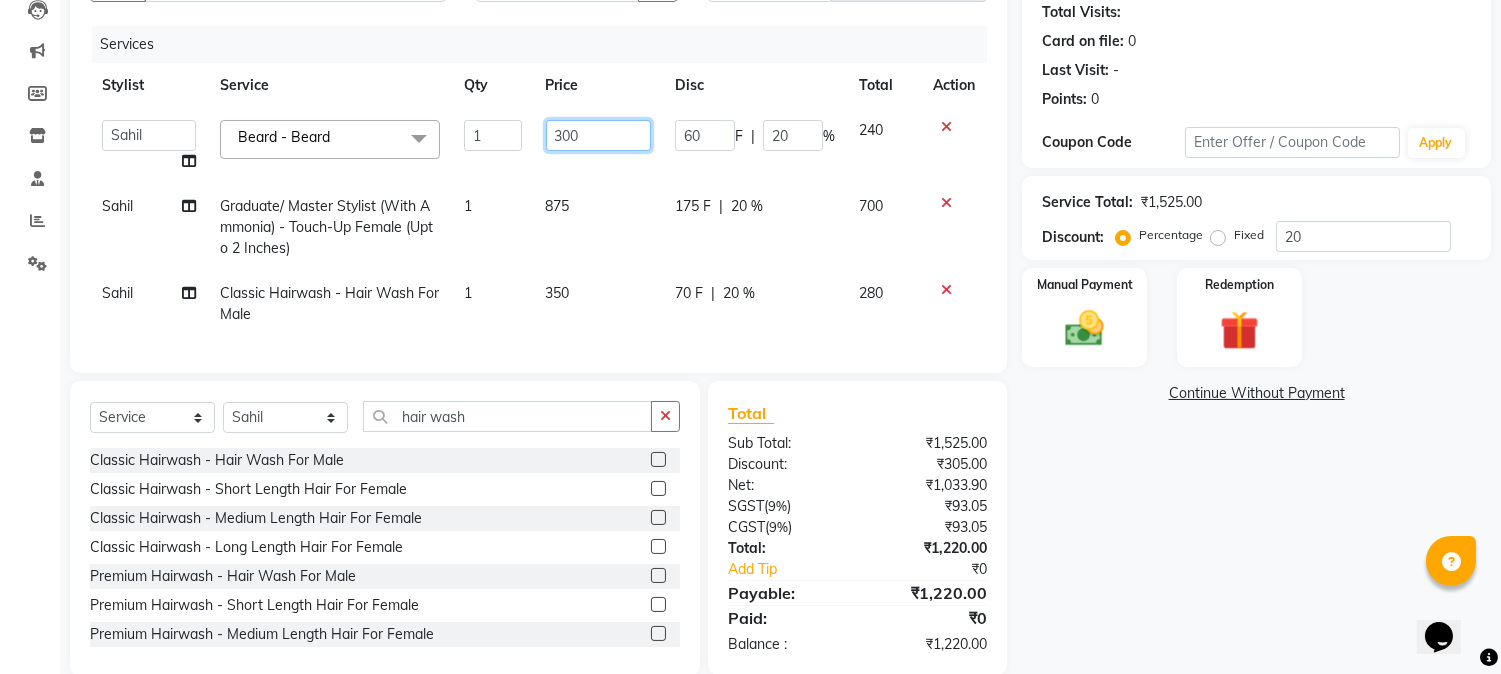 drag, startPoint x: 628, startPoint y: 131, endPoint x: 482, endPoint y: 118, distance: 146.57762 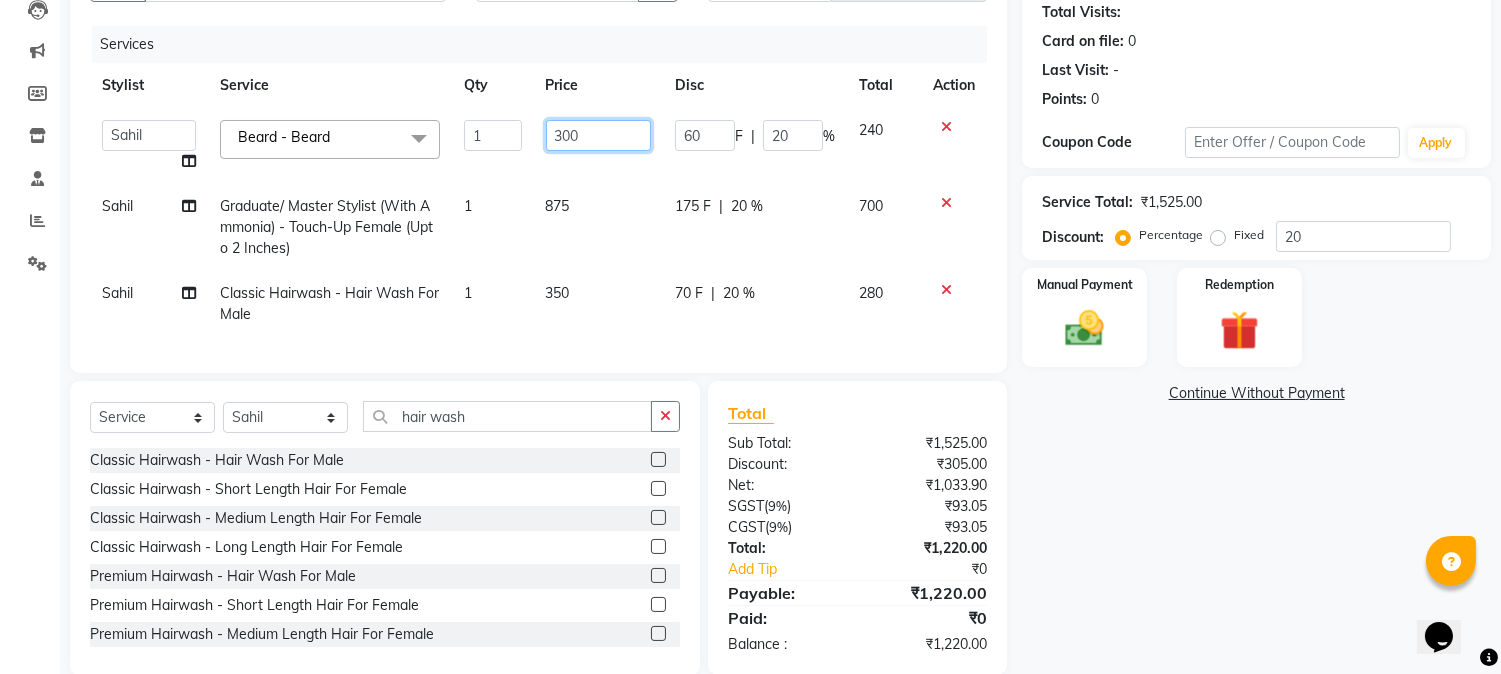 click on "Manager   Nikhil Gulhane   Nitu Rai   Pratik   Pratima Akshay Sonawane   Sabita Pariyar   Sahil   Samundra Thapa  Beard - Beard  x Haircut  - Fringe Cut For Female Haircut  - Boys Haircut Haircut  - Girls Haircut Haircut  - Male Haircut By Graduate/Master Stylist Haircut  - Female Haircut By Graduate/Master Stylist Haircut  - Male Haircut By Senior/Top Stylist Haircut  - Female Haircut By Senior/Top Stylist Scrub - Full Back High Frequency Cornrow's Per Style Hair-Deep Conditioner Classic Hairwash  - Hair Wash For Male Classic Hairwash  - Short Length Hair For Female Classic Hairwash  - Medium Length Hair For Female Classic Hairwash  - Long Length Hair For Female Premium Hairwash  - Hair Wash For Male Premium Hairwash  - Short Length Hair For Female Premium Hairwash  - Medium Length Hair For Female Premium Hairwash  - Long Length Hair For Female Luxury Hairwash  - Hair Wash For Male Luxury Hairwash  - Short Length Hair For Female Luxury Hairwash  - Medium Length Hair For Female Blow Dry  - Male/Pixie 1 300" 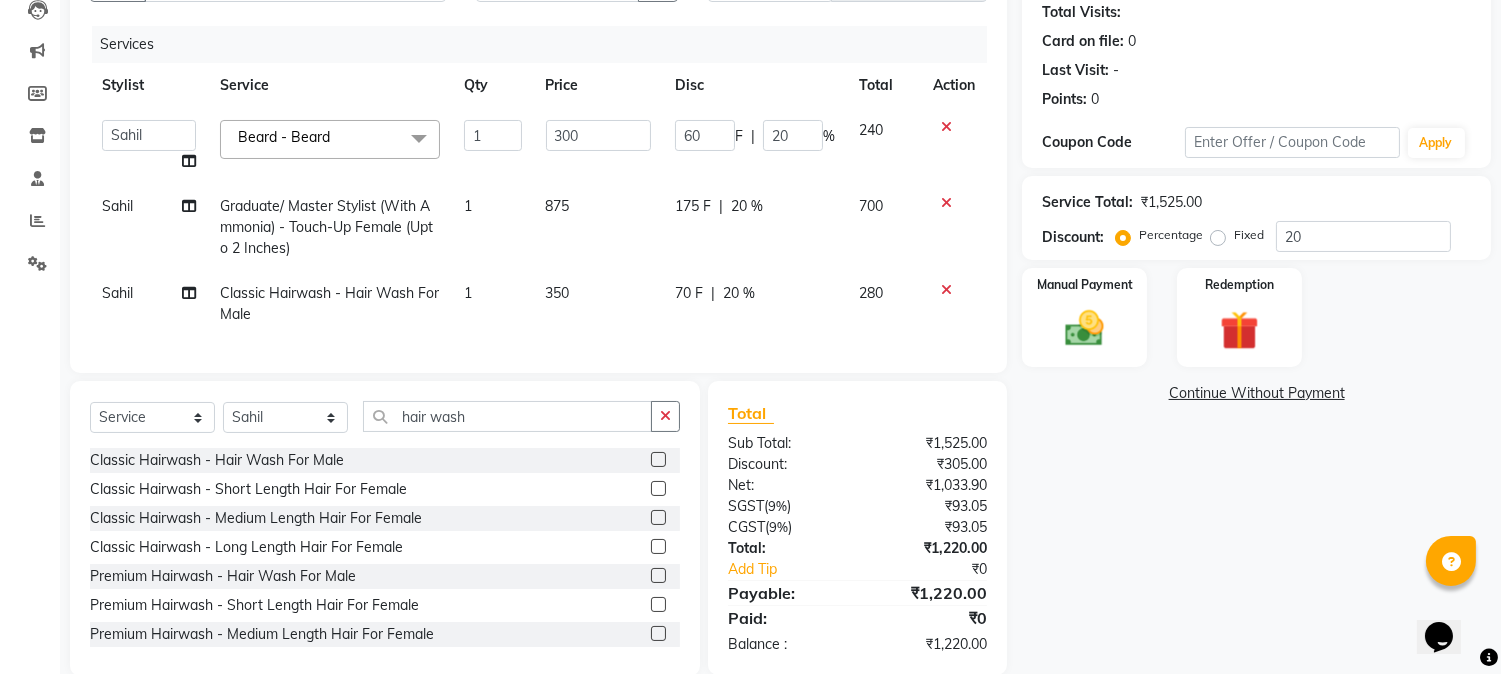 click on "Name: Abhijeet Pardeshi Membership:  No Active Membership  Total Visits:   Card on file:  0 Last Visit:   - Points:   0  Coupon Code Apply Service Total:  ₹1,525.00  Discount:  Percentage   Fixed  20 Manual Payment Redemption  Continue Without Payment" 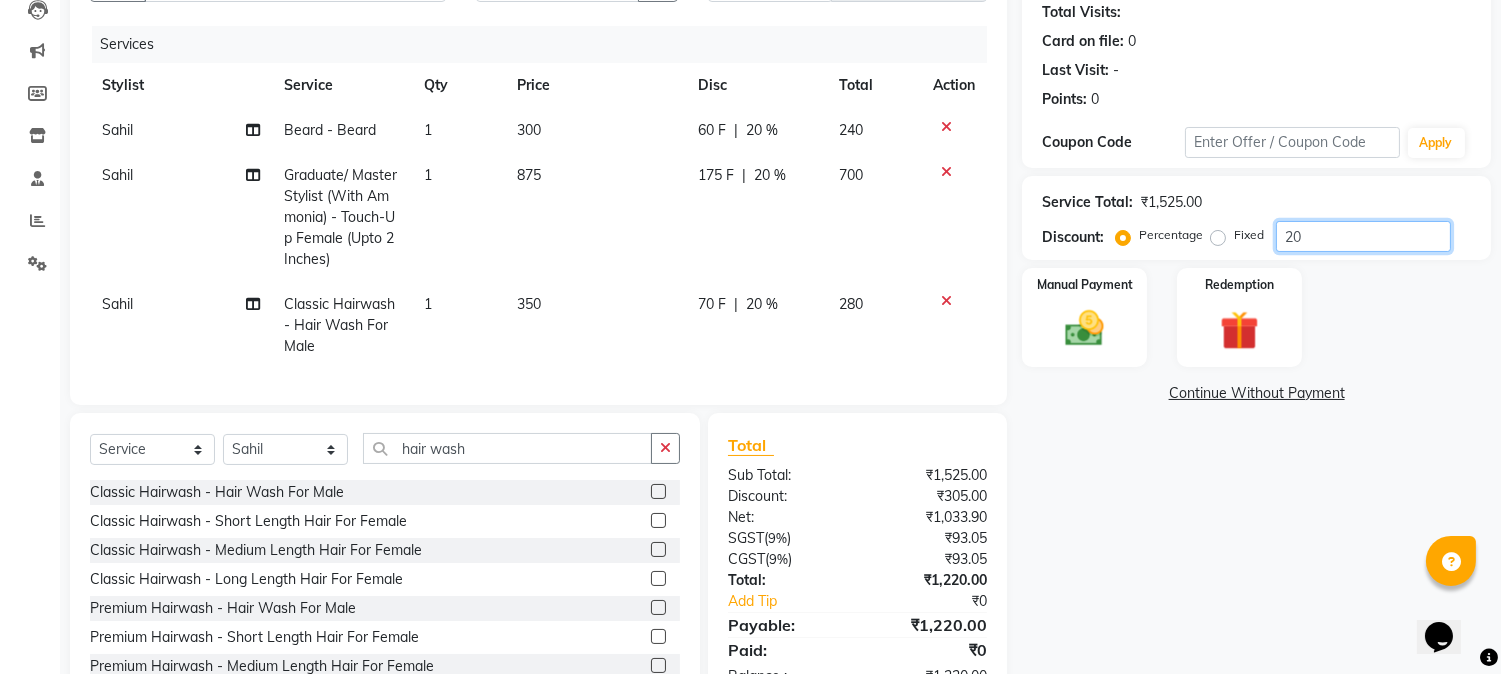 drag, startPoint x: 1343, startPoint y: 232, endPoint x: 1208, endPoint y: 228, distance: 135.05925 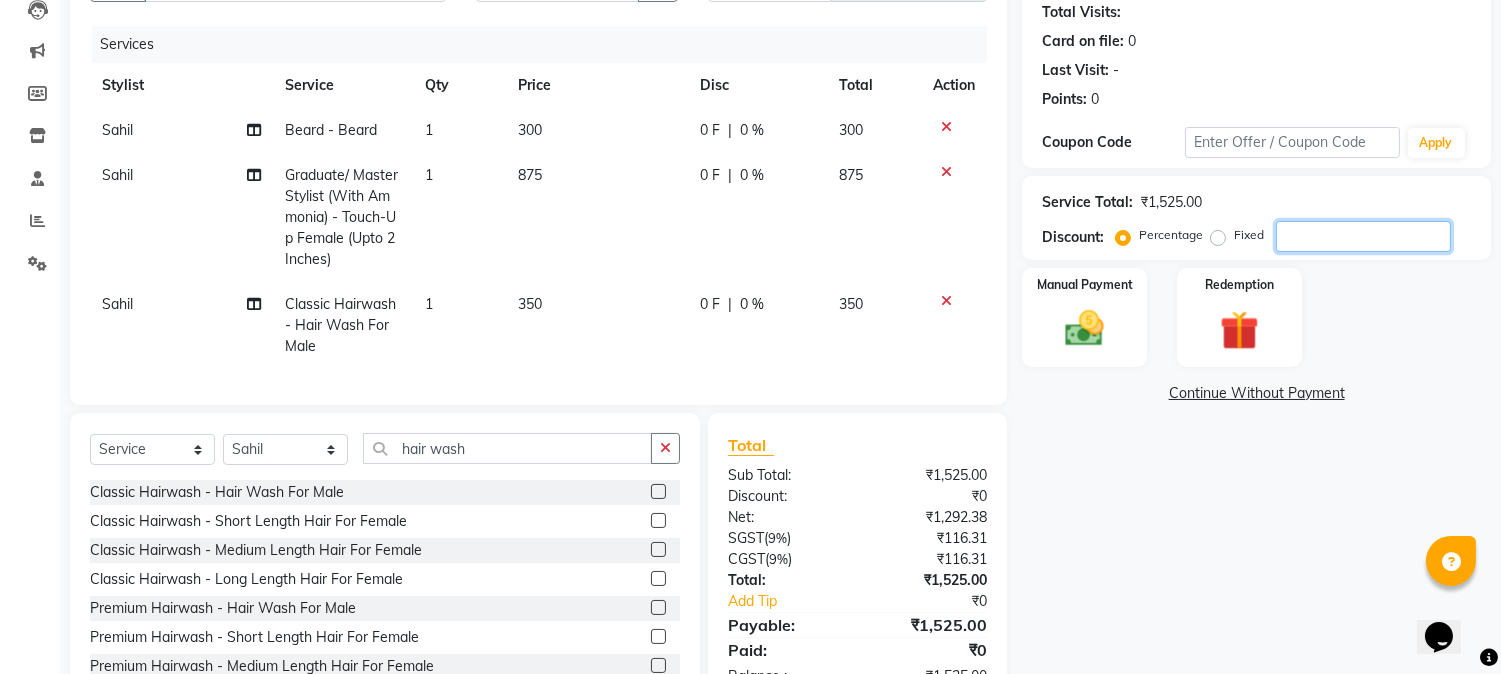 type 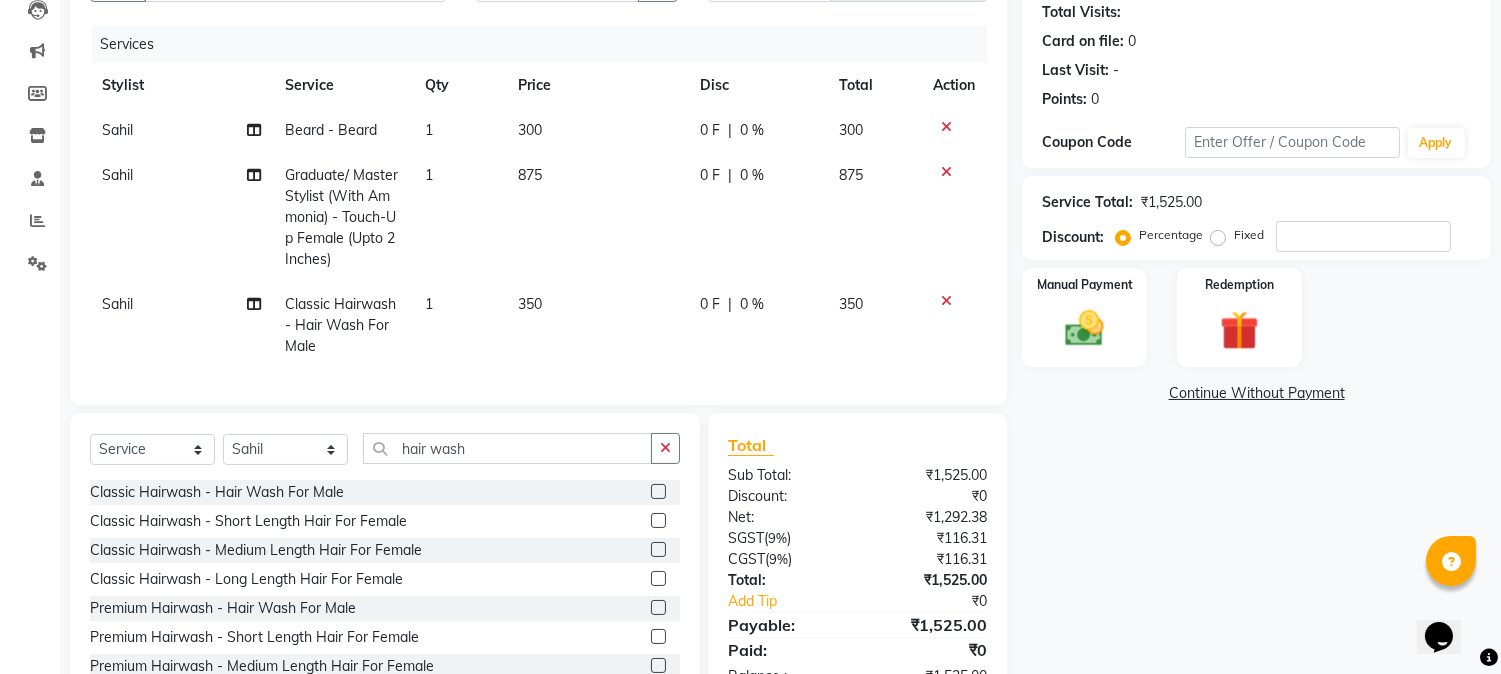 click on "Name: Abhijeet Pardeshi Membership:  No Active Membership  Total Visits:   Card on file:  0 Last Visit:   - Points:   0  Coupon Code Apply Service Total:  ₹1,525.00  Discount:  Percentage   Fixed  Manual Payment Redemption  Continue Without Payment" 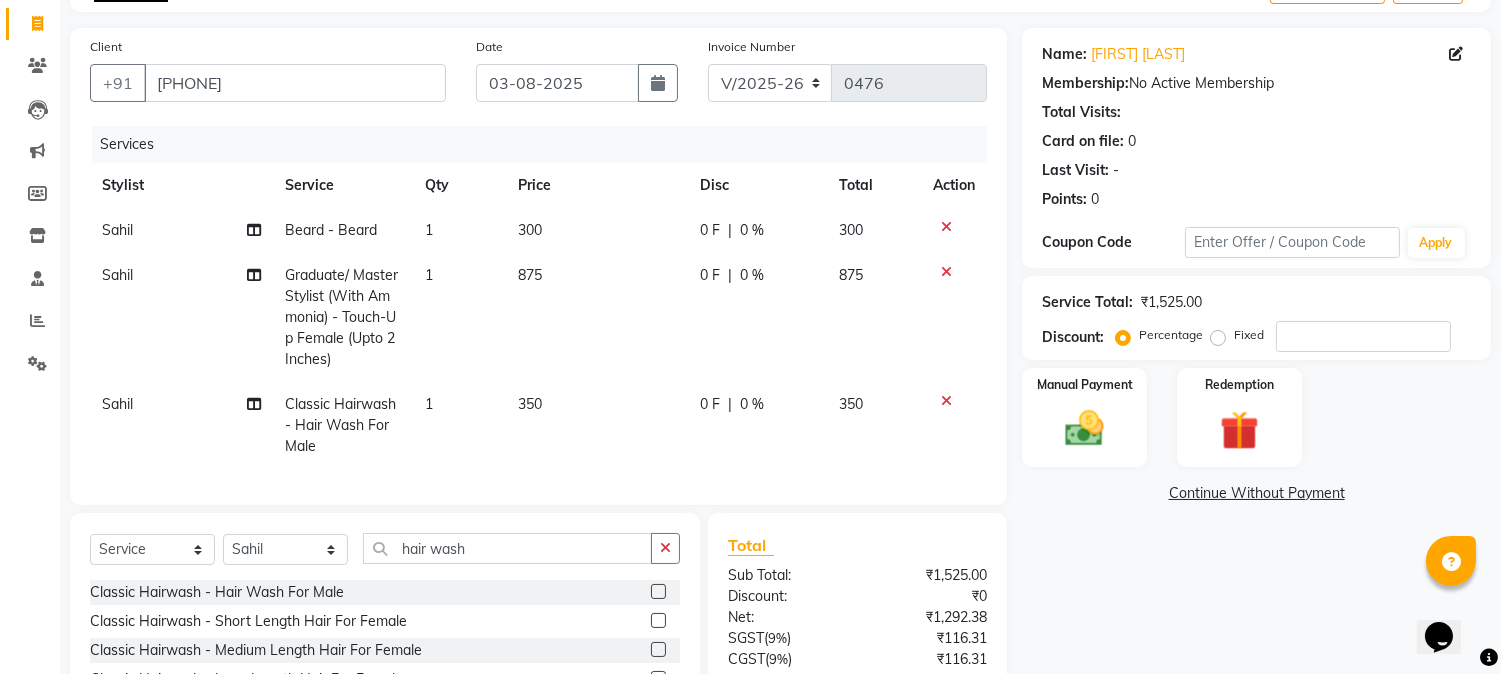 scroll, scrollTop: 80, scrollLeft: 0, axis: vertical 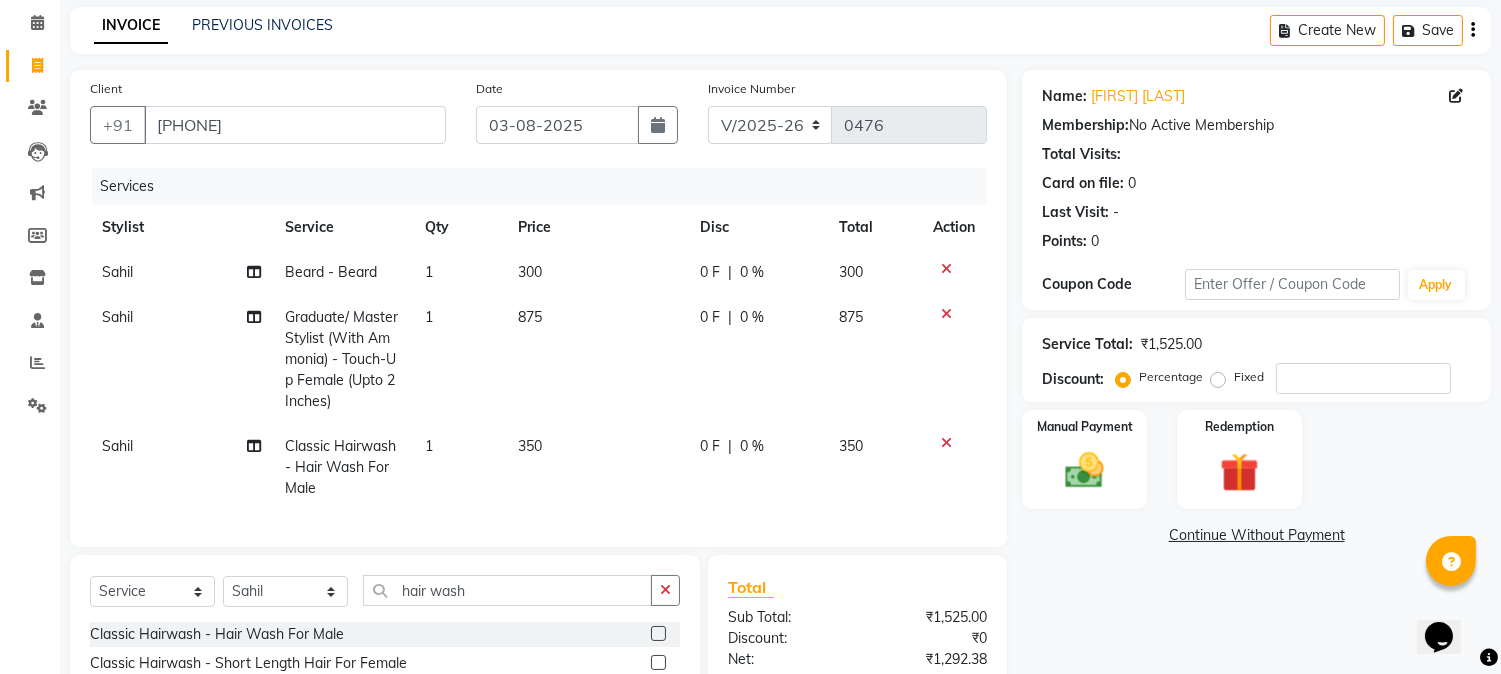 click on "300" 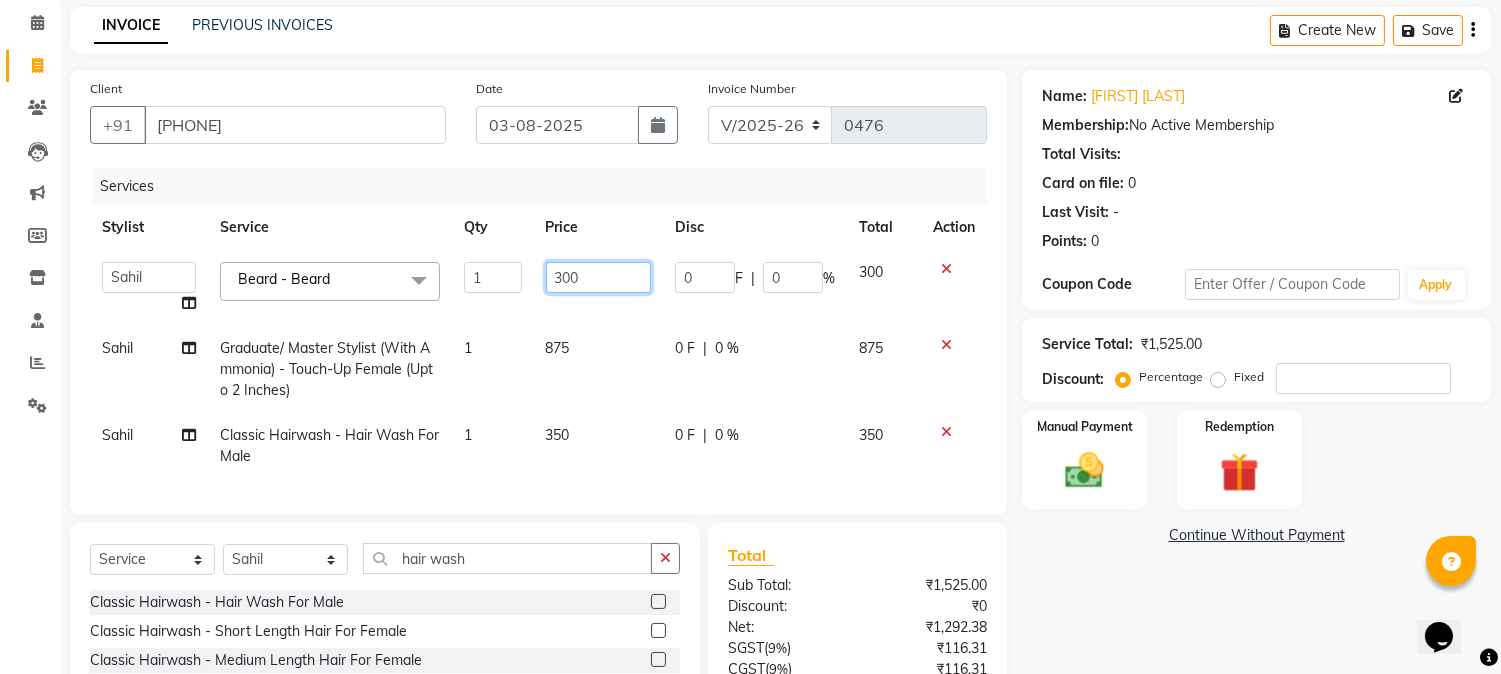 drag, startPoint x: 587, startPoint y: 275, endPoint x: 544, endPoint y: 275, distance: 43 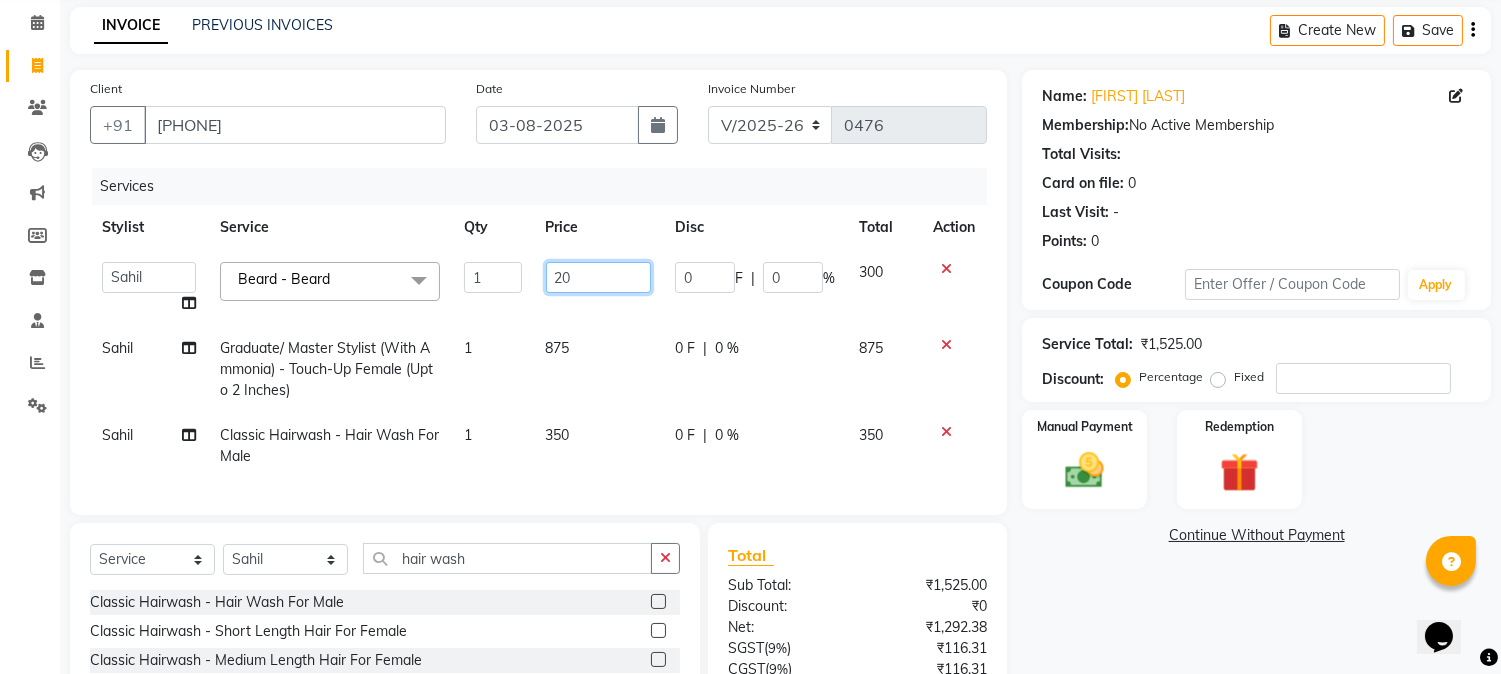 type on "200" 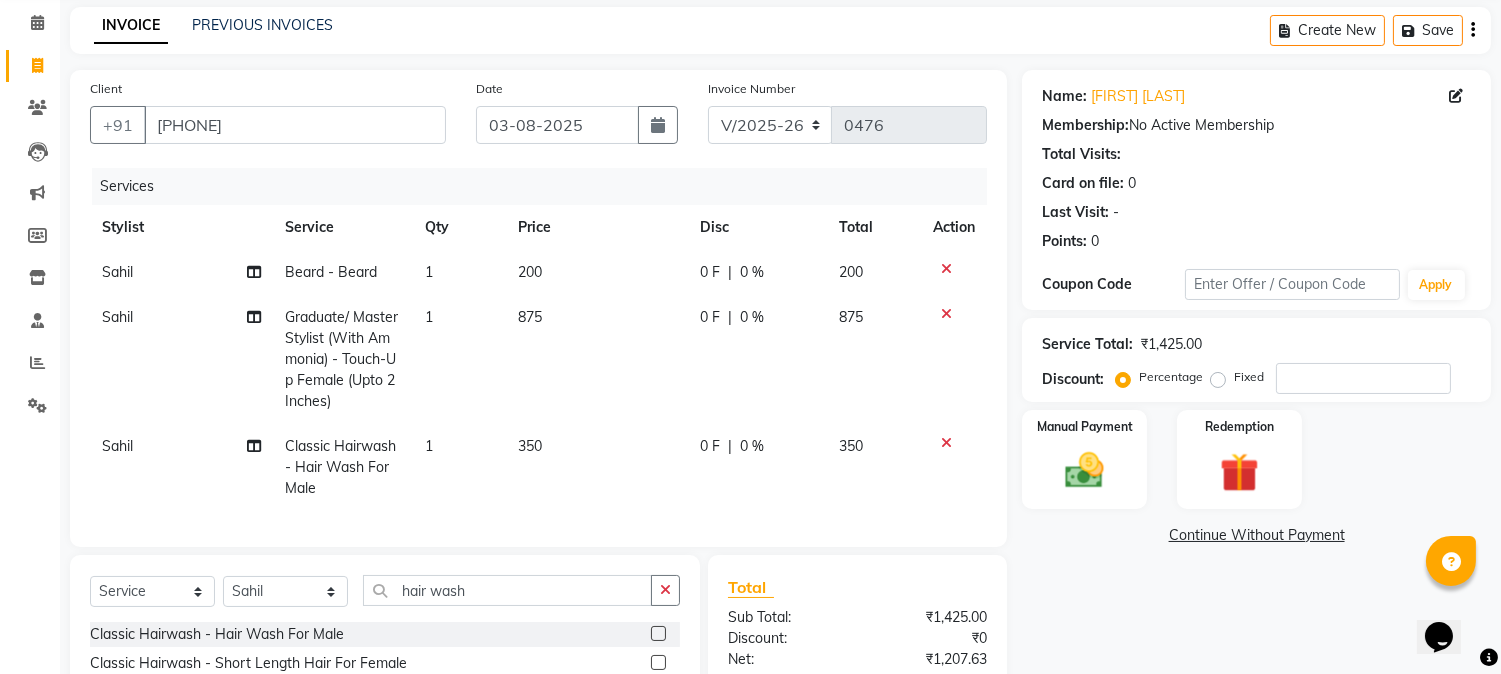 click on "Name: Abhijeet Pardeshi Membership:  No Active Membership  Total Visits:   Card on file:  0 Last Visit:   - Points:   0  Coupon Code Apply Service Total:  ₹1,425.00  Discount:  Percentage   Fixed  Manual Payment Redemption  Continue Without Payment" 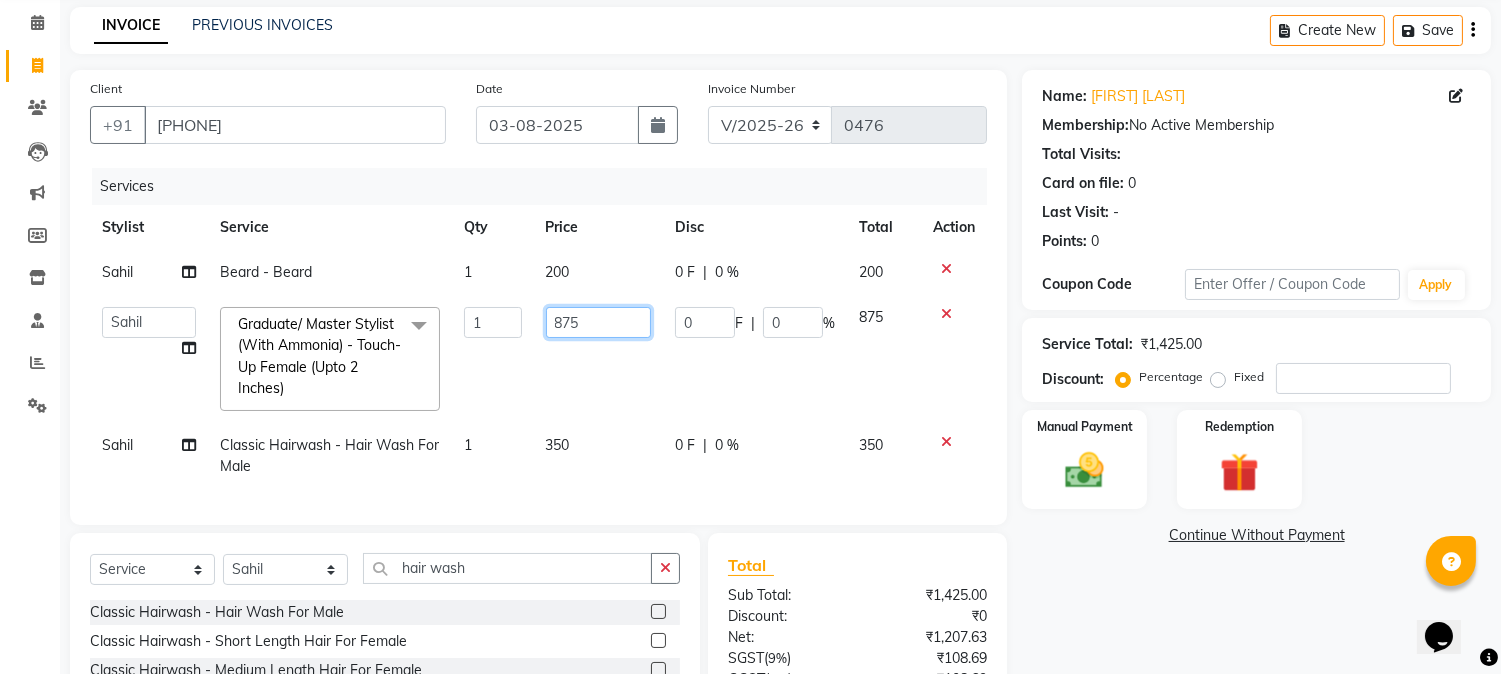 drag, startPoint x: 606, startPoint y: 314, endPoint x: 482, endPoint y: 306, distance: 124.2578 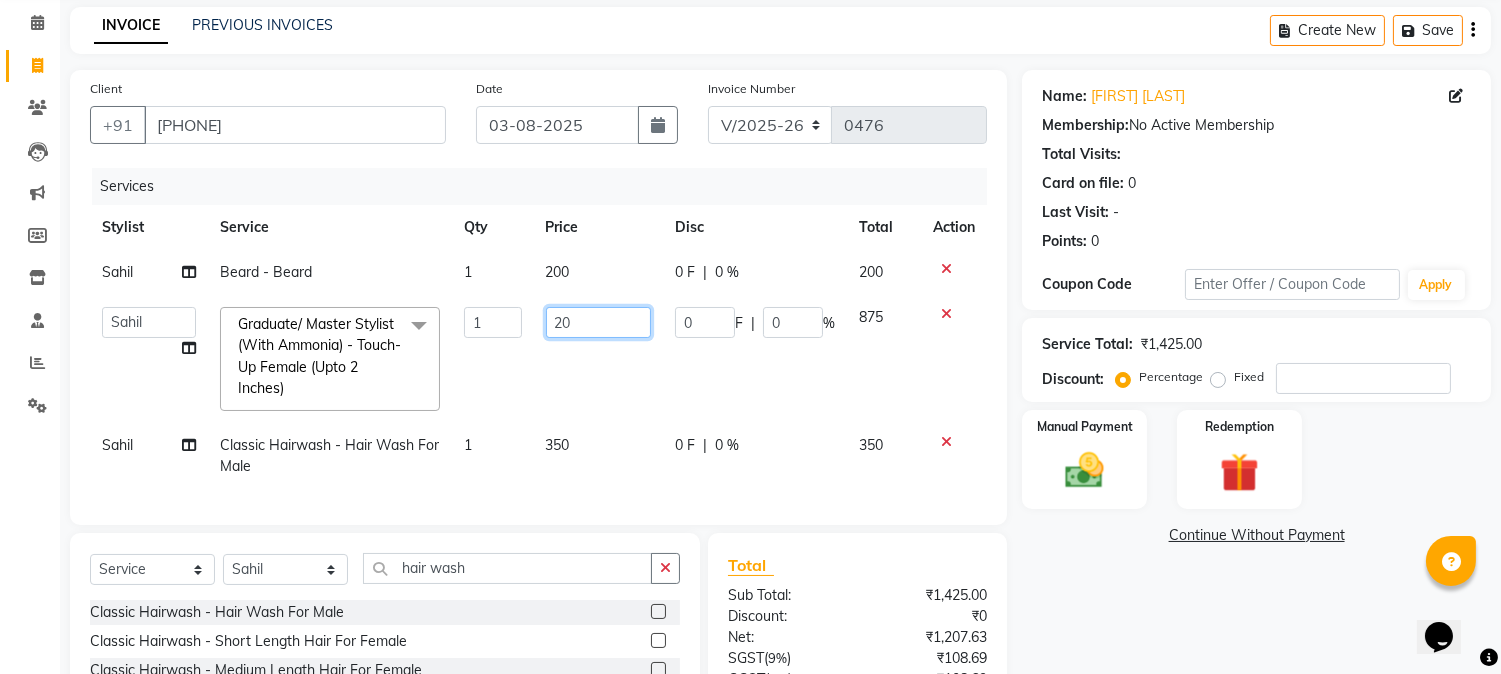 type on "200" 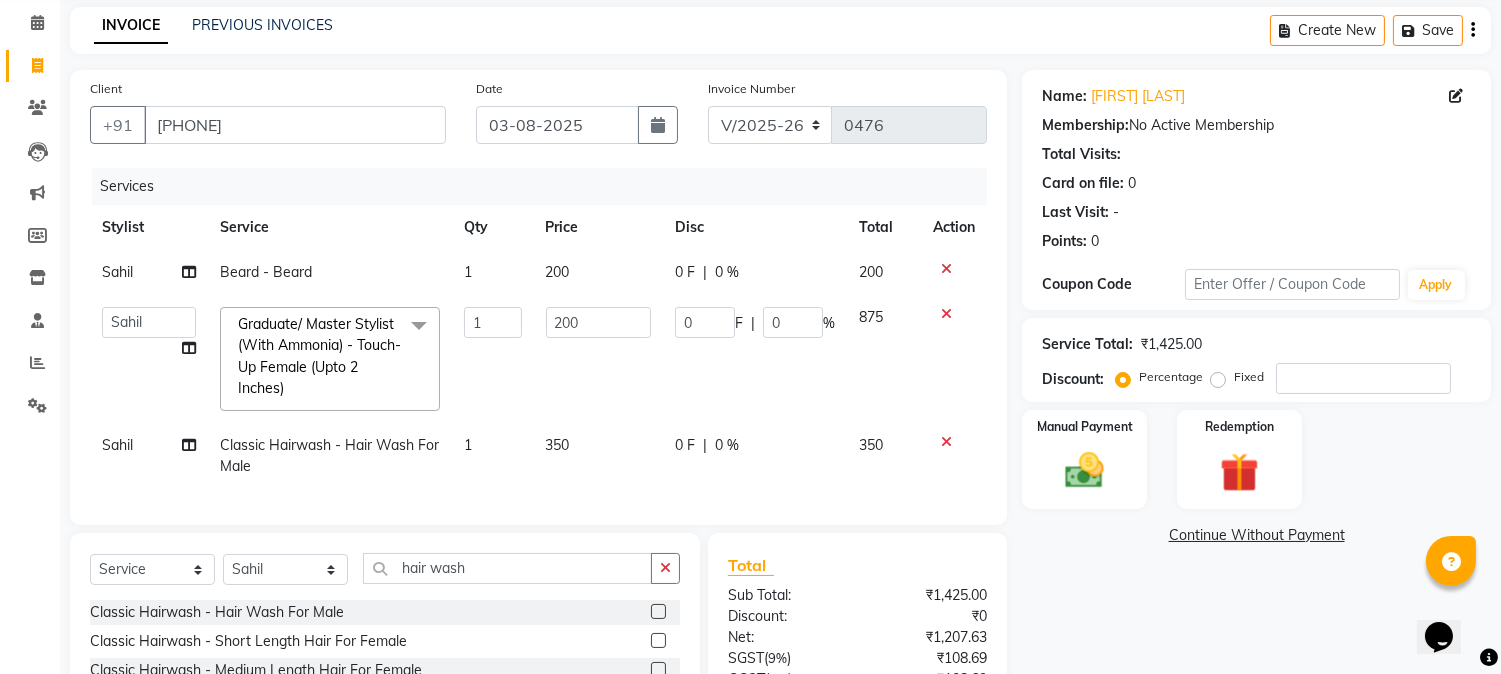 click on "Name: Abhijeet Pardeshi Membership:  No Active Membership  Total Visits:   Card on file:  0 Last Visit:   - Points:   0  Coupon Code Apply Service Total:  ₹1,425.00  Discount:  Percentage   Fixed  Manual Payment Redemption  Continue Without Payment" 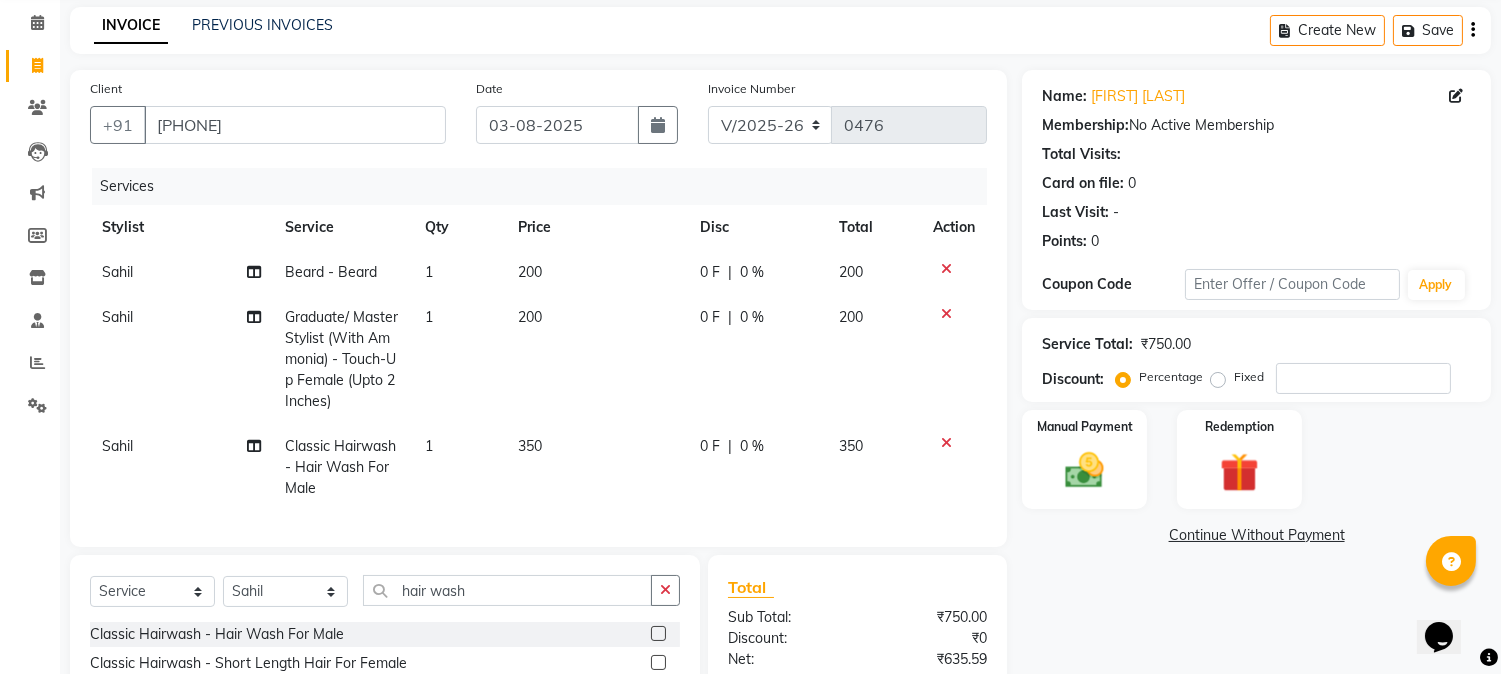 click on "350" 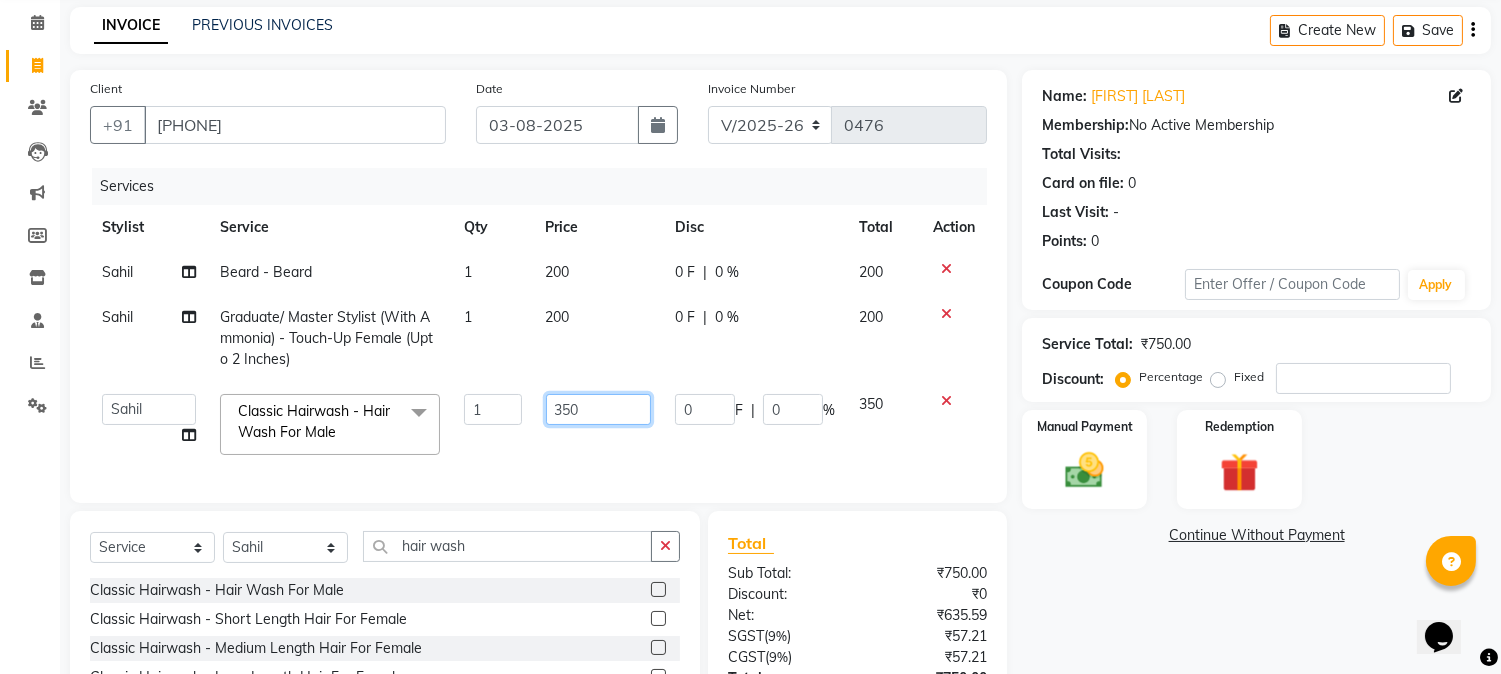 drag, startPoint x: 624, startPoint y: 406, endPoint x: 450, endPoint y: 404, distance: 174.01149 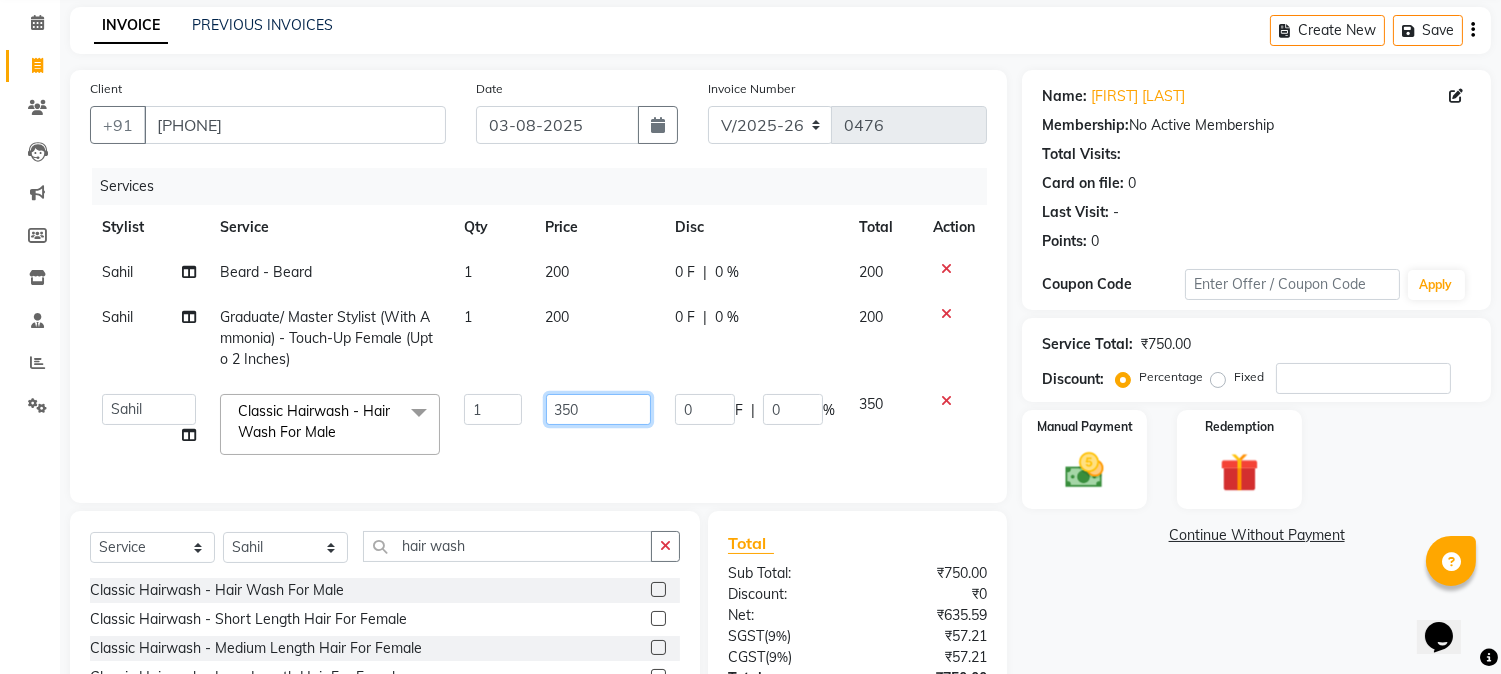 click on "Manager   Nikhil Gulhane   Nitu Rai   Pratik   Pratima Akshay Sonawane   Sabita Pariyar   Sahil   Samundra Thapa  Classic Hairwash  - Hair Wash For Male  x Haircut  - Fringe Cut For Female Haircut  - Boys Haircut Haircut  - Girls Haircut Haircut  - Male Haircut By Graduate/Master Stylist Haircut  - Female Haircut By Graduate/Master Stylist Haircut  - Male Haircut By Senior/Top Stylist Haircut  - Female Haircut By Senior/Top Stylist Scrub - Full Back High Frequency Cornrow's Per Style Hair-Deep Conditioner Classic Hairwash  - Hair Wash For Male Classic Hairwash  - Short Length Hair For Female Classic Hairwash  - Medium Length Hair For Female Classic Hairwash  - Long Length Hair For Female Premium Hairwash  - Hair Wash For Male Premium Hairwash  - Short Length Hair For Female Premium Hairwash  - Medium Length Hair For Female Premium Hairwash  - Long Length Hair For Female Luxury Hairwash  - Hair Wash For Male Luxury Hairwash  - Short Length Hair For Female Luxury Hairwash  - Medium Length Hair For Female 1 0" 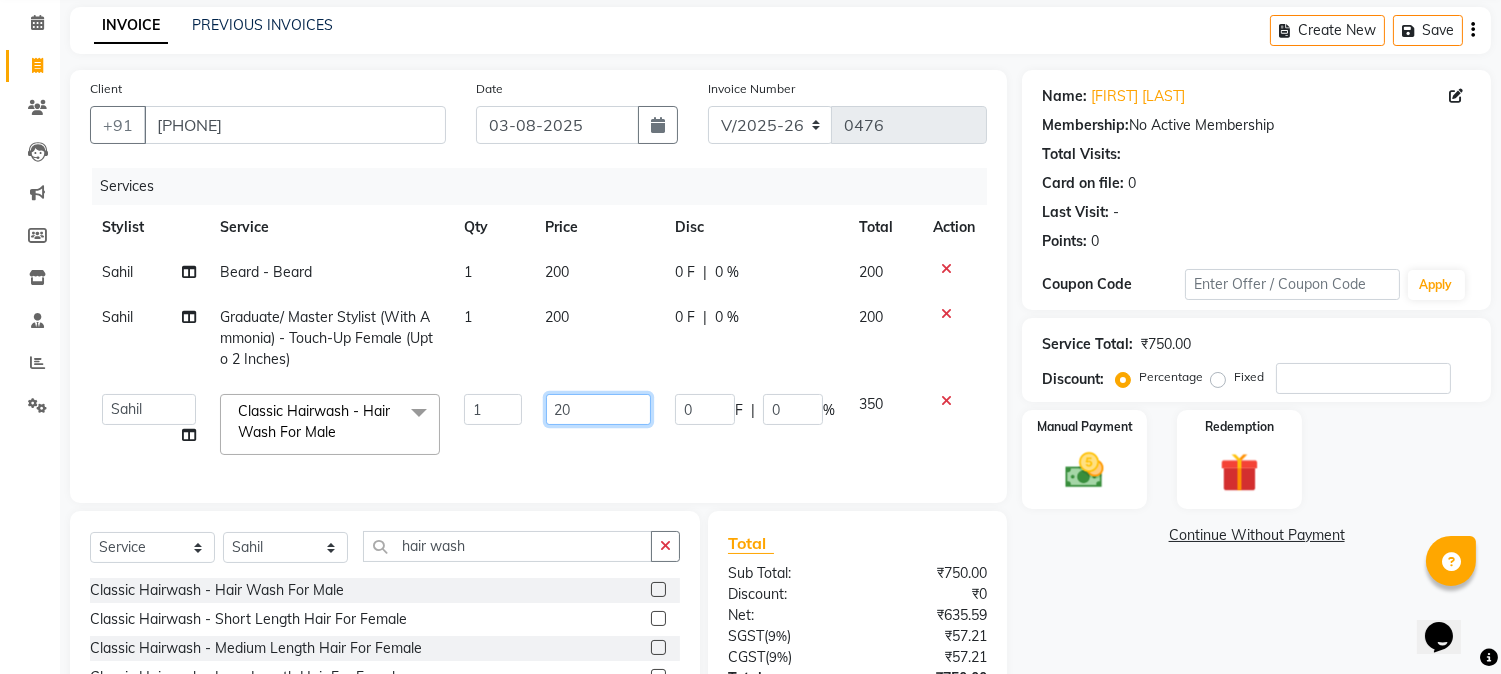 type on "200" 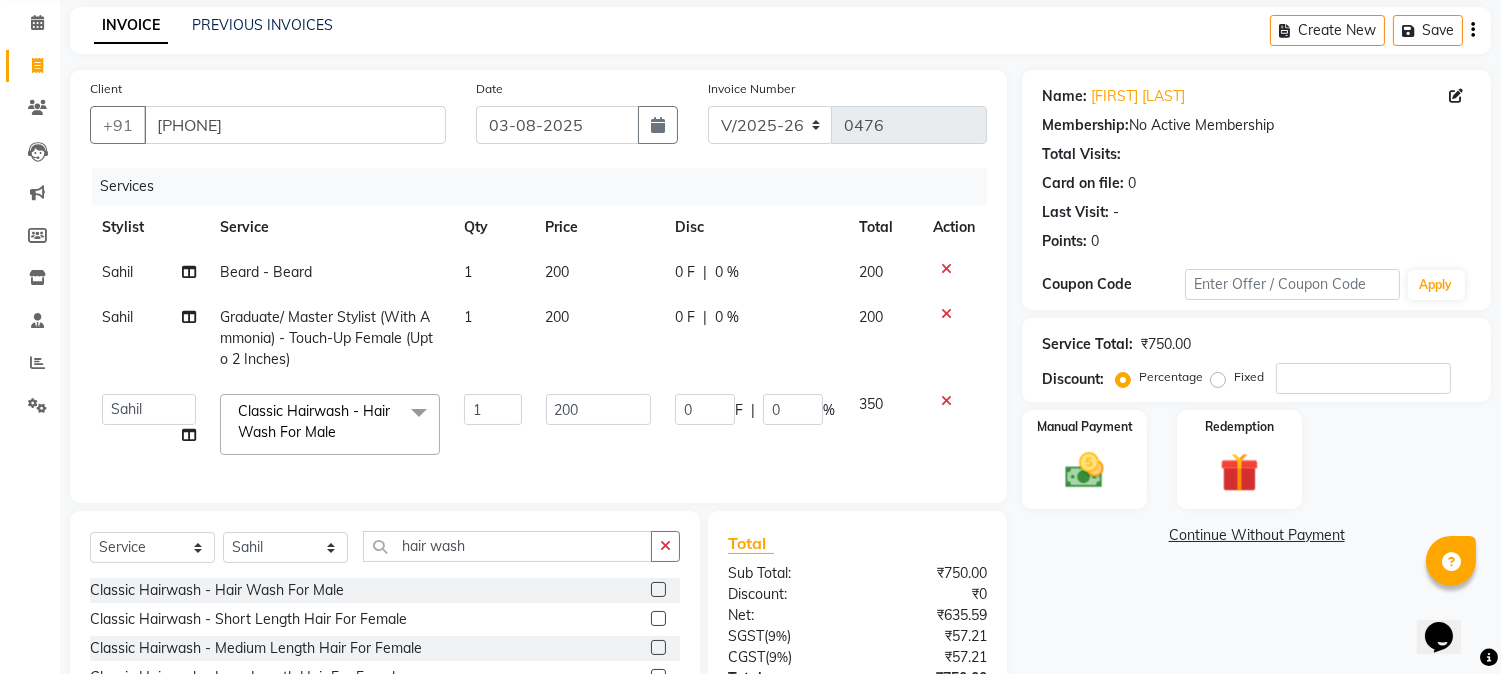 click on "Name: Abhijeet Pardeshi Membership:  No Active Membership  Total Visits:   Card on file:  0 Last Visit:   - Points:   0  Coupon Code Apply Service Total:  ₹750.00  Discount:  Percentage   Fixed  Manual Payment Redemption  Continue Without Payment" 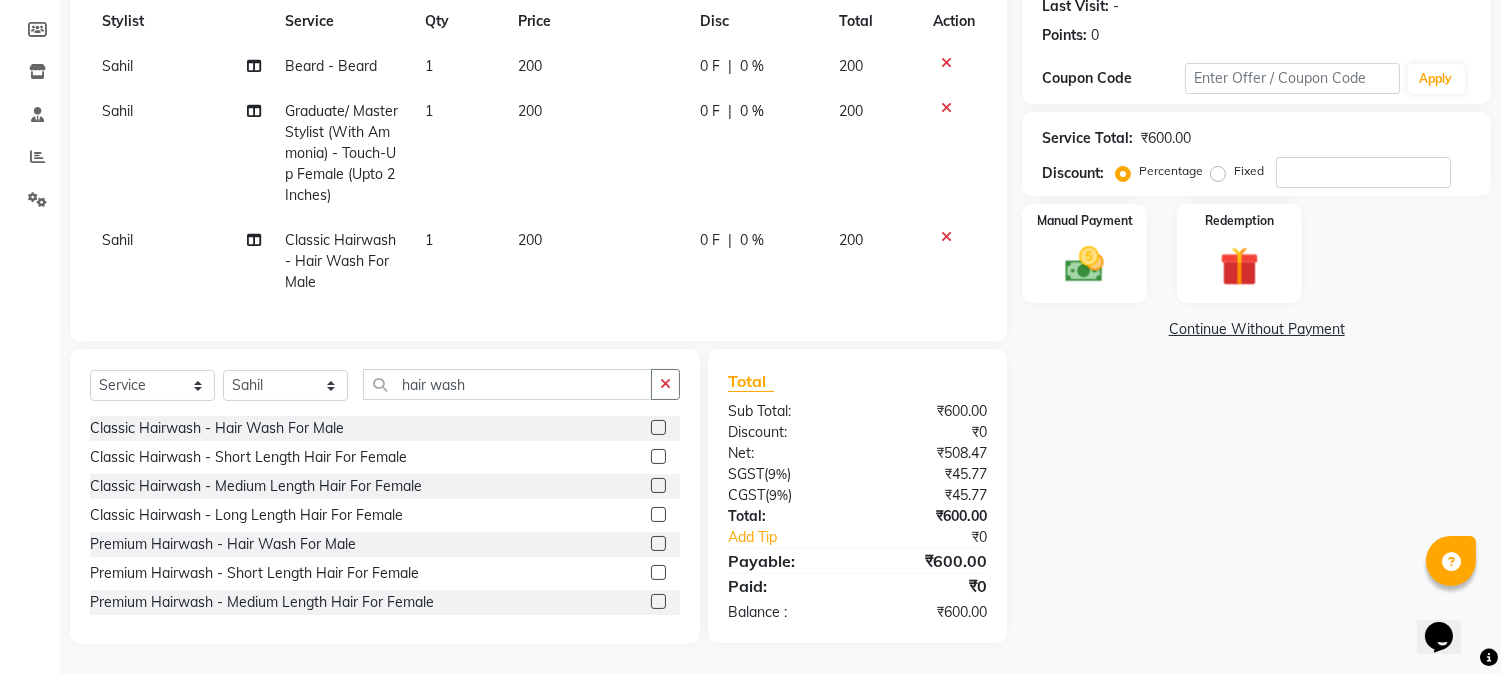 scroll, scrollTop: 80, scrollLeft: 0, axis: vertical 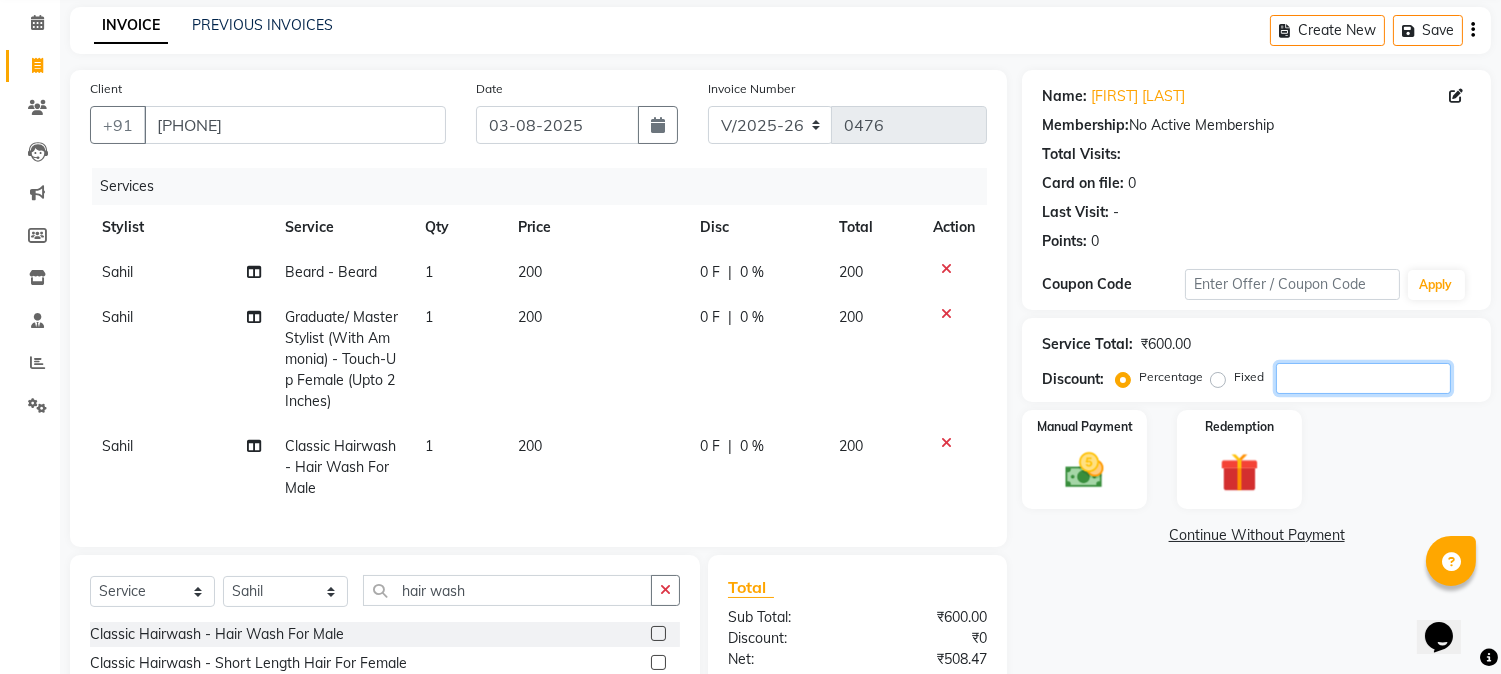 click 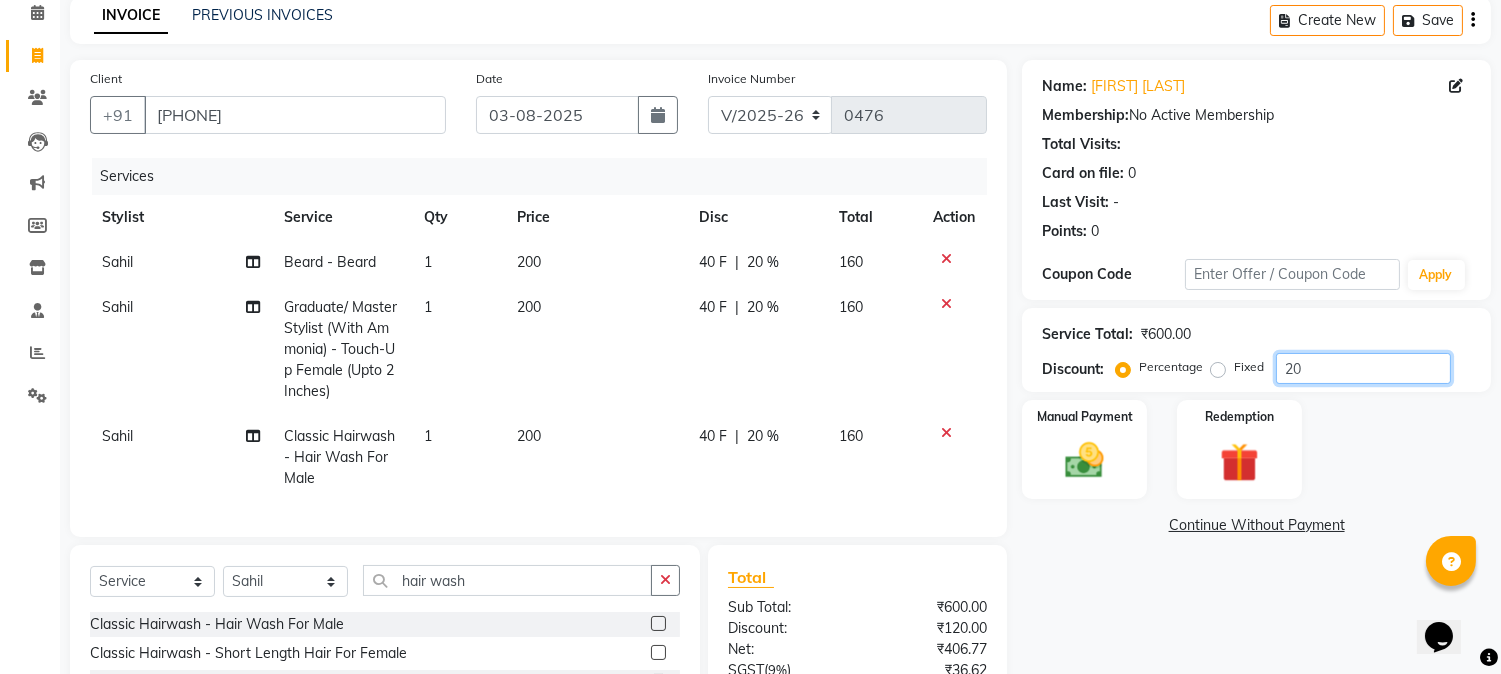 scroll, scrollTop: 80, scrollLeft: 0, axis: vertical 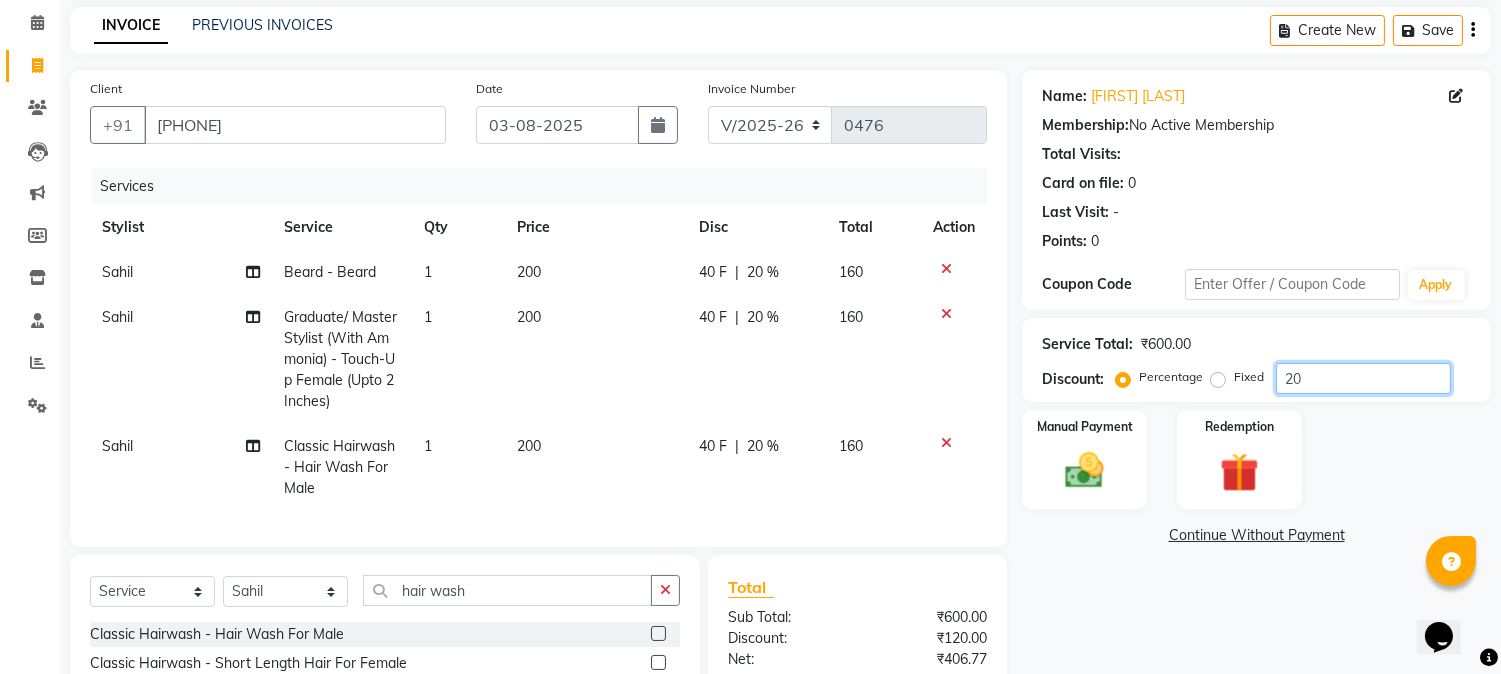 type on "20" 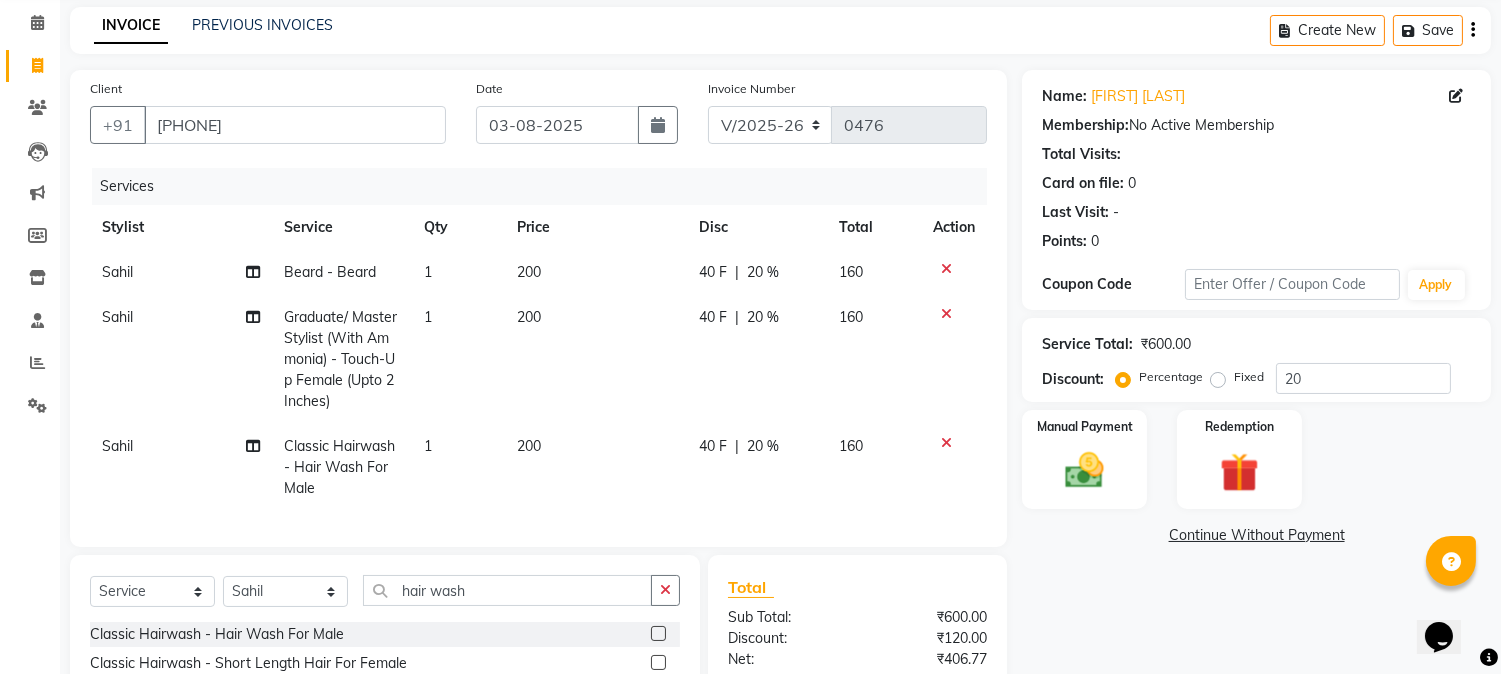 click on "200" 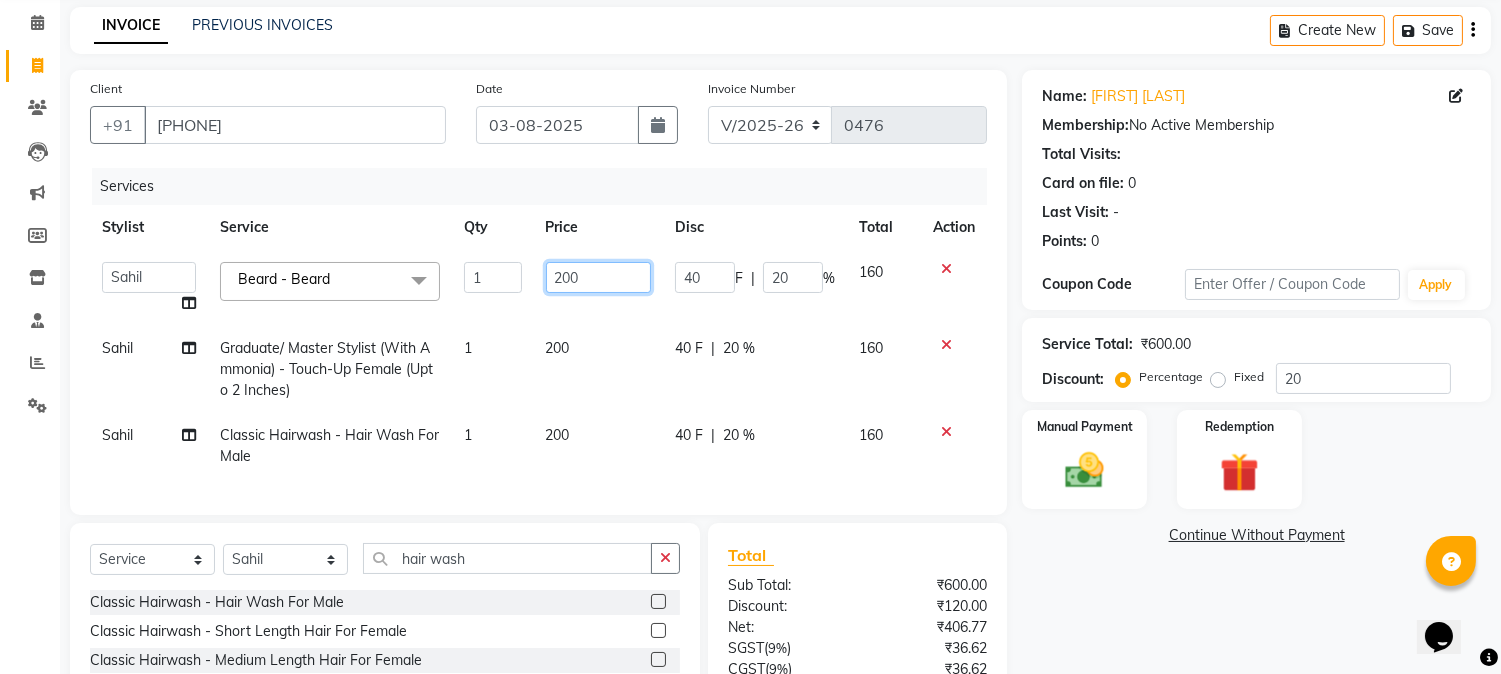 click on "200" 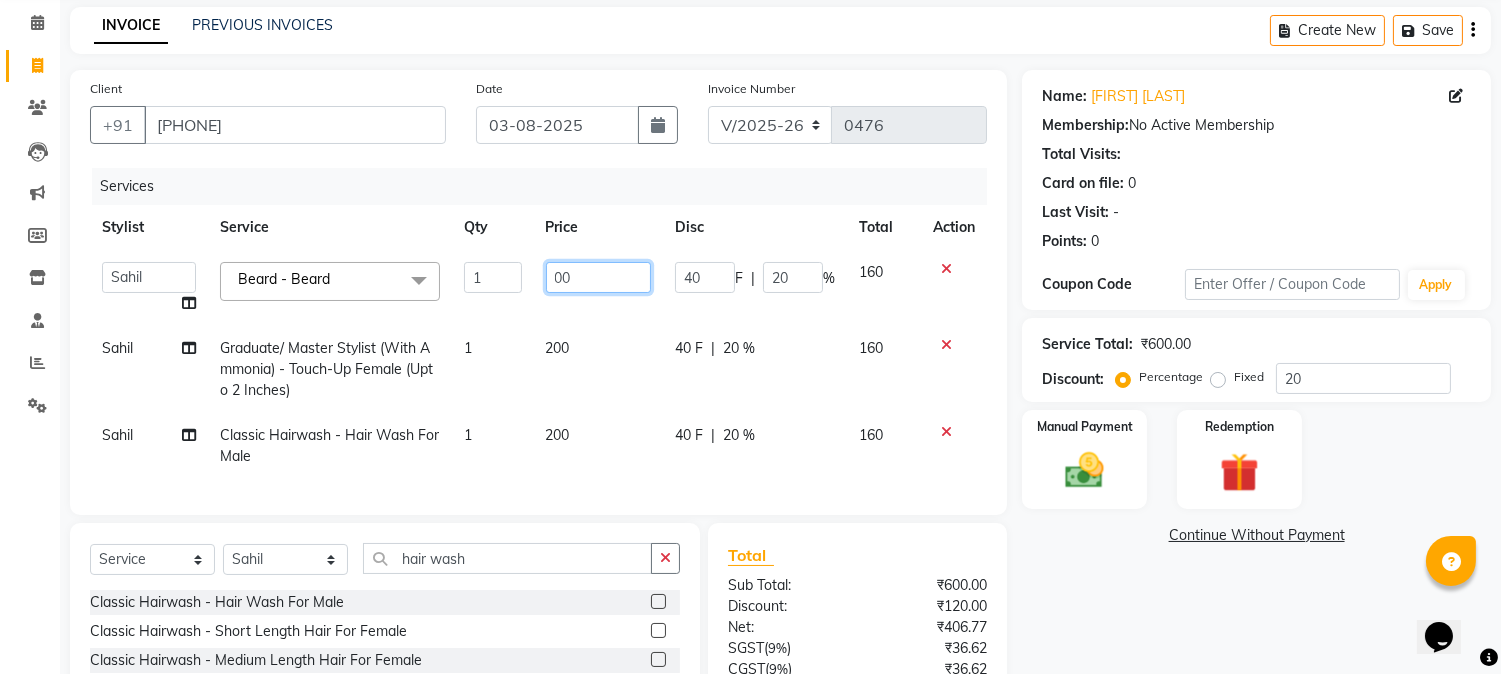 type on "300" 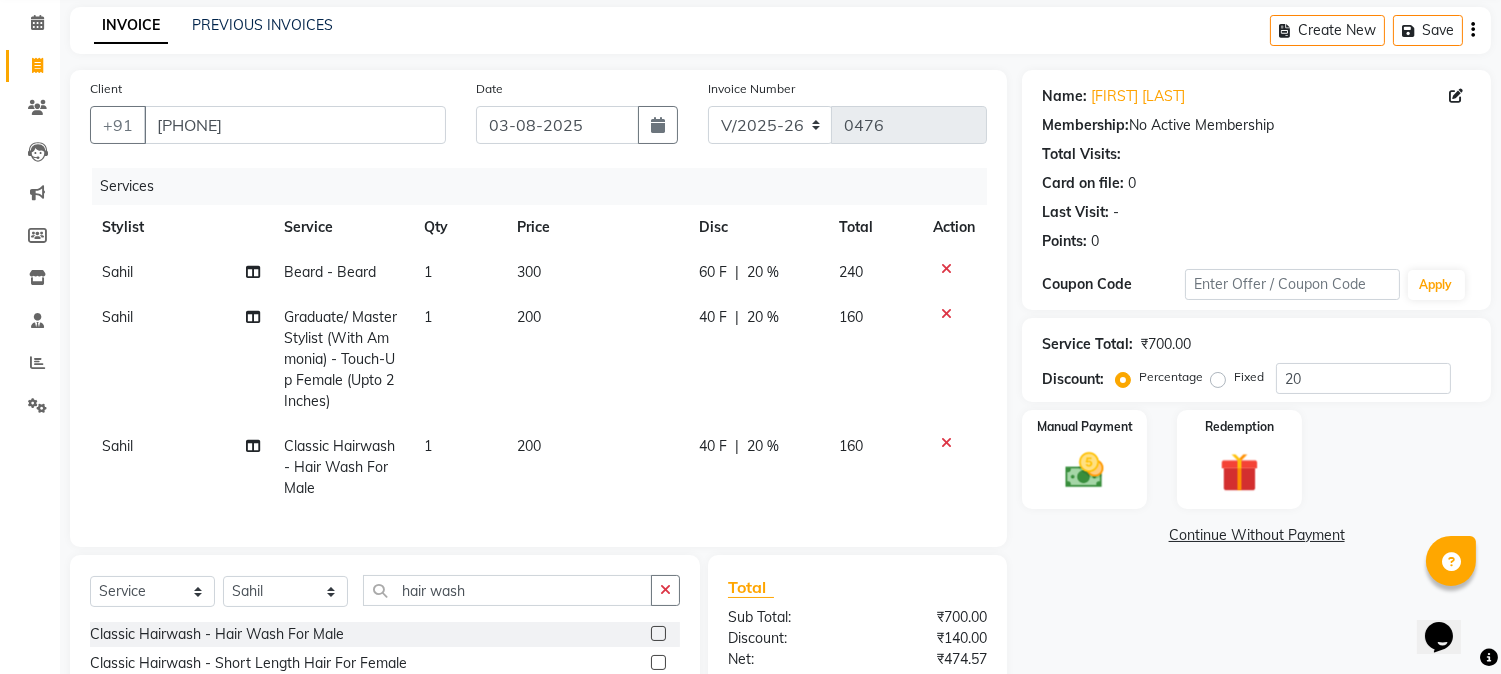 click on "200" 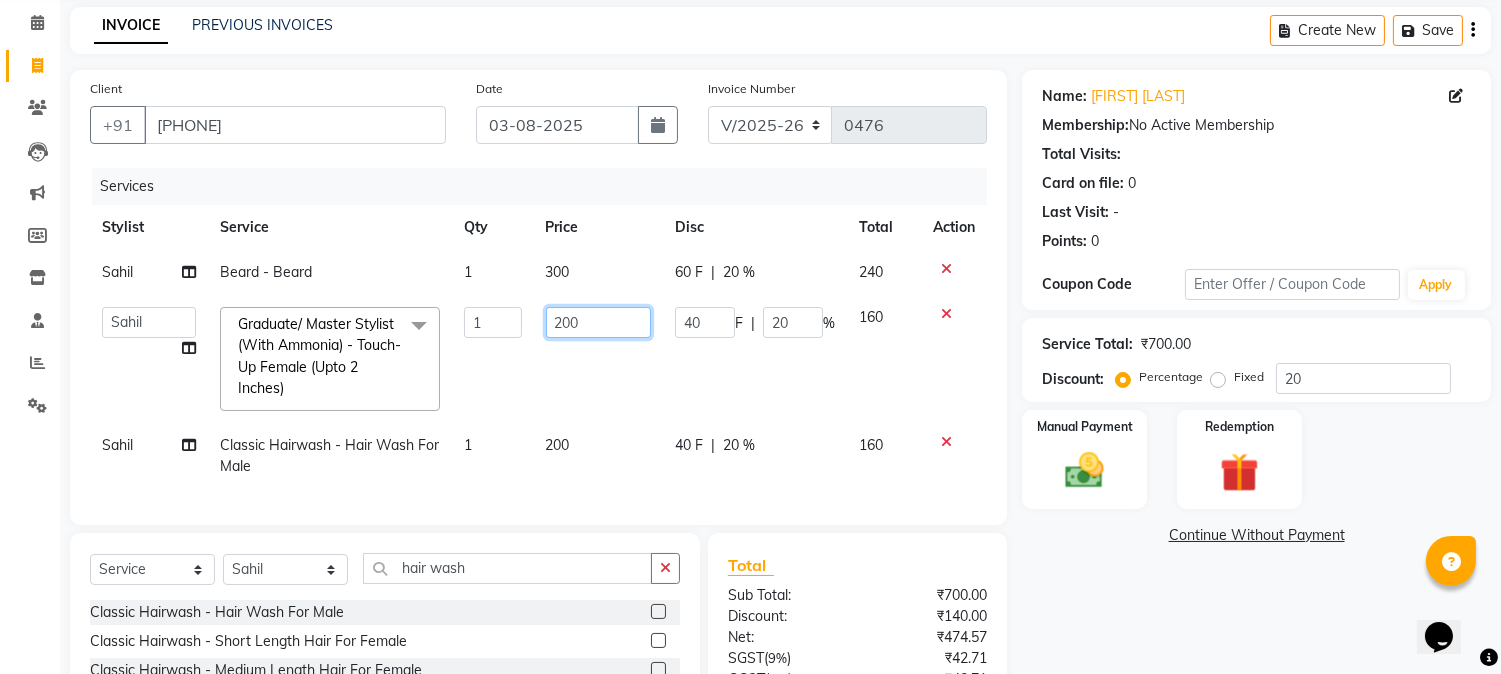 drag, startPoint x: 645, startPoint y: 318, endPoint x: 436, endPoint y: 307, distance: 209.28928 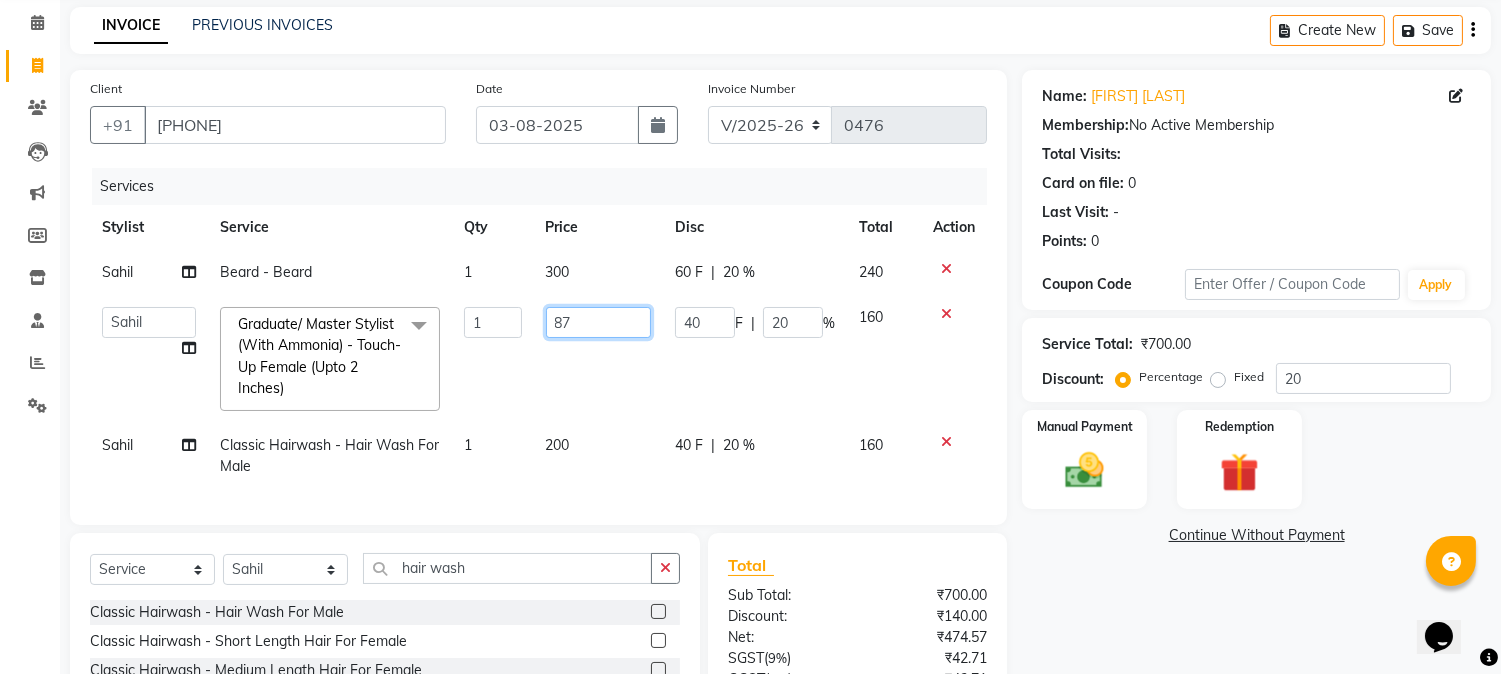 type on "875" 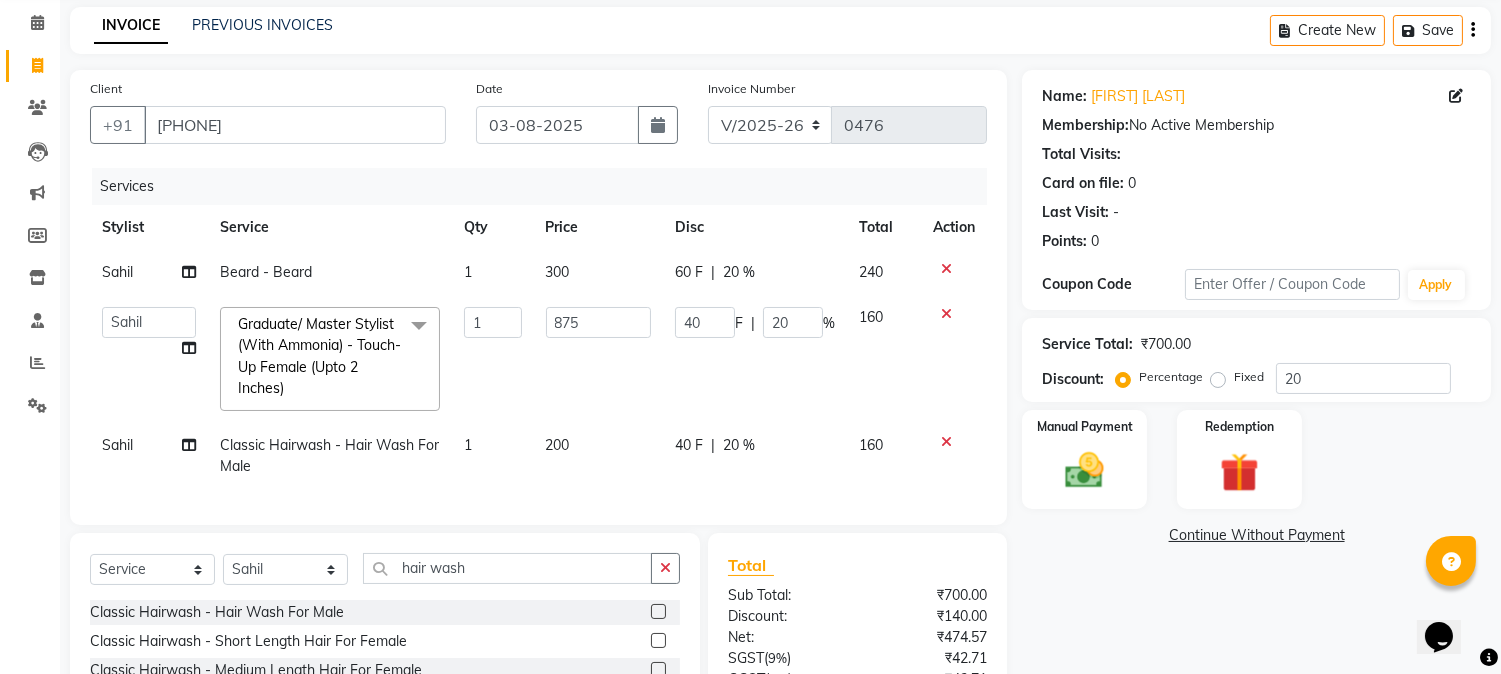 click on "Name: Abhijeet Pardeshi Membership:  No Active Membership  Total Visits:   Card on file:  0 Last Visit:   - Points:   0  Coupon Code Apply Service Total:  ₹700.00  Discount:  Percentage   Fixed  20 Manual Payment Redemption  Continue Without Payment" 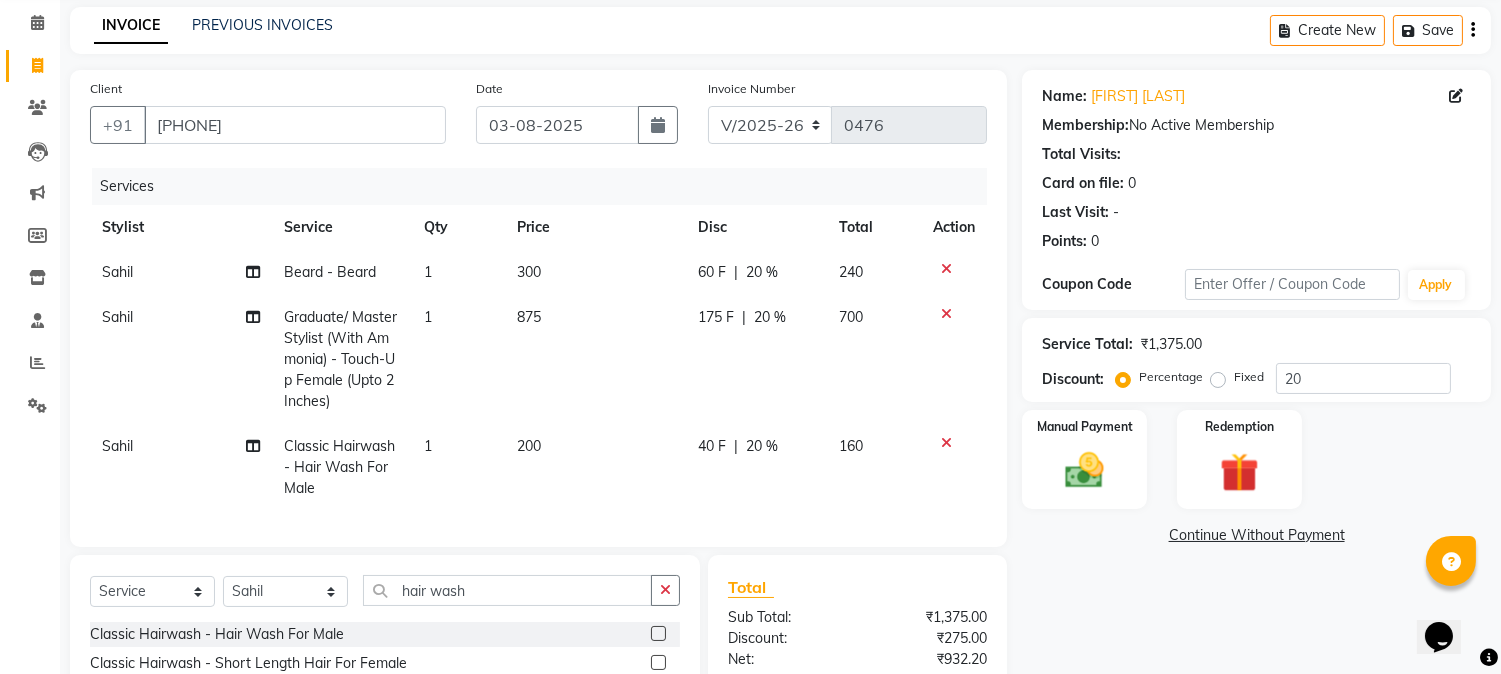 click on "200" 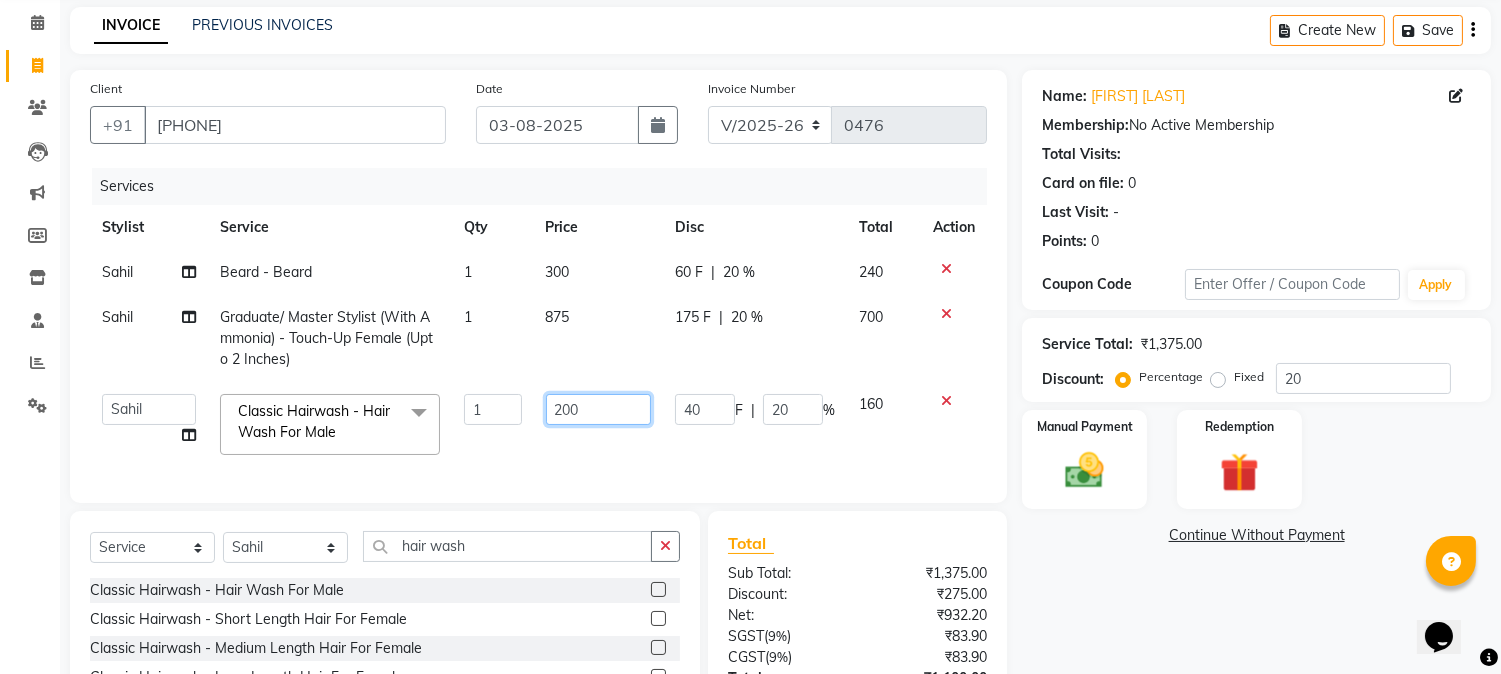 drag, startPoint x: 626, startPoint y: 414, endPoint x: 457, endPoint y: 405, distance: 169.23947 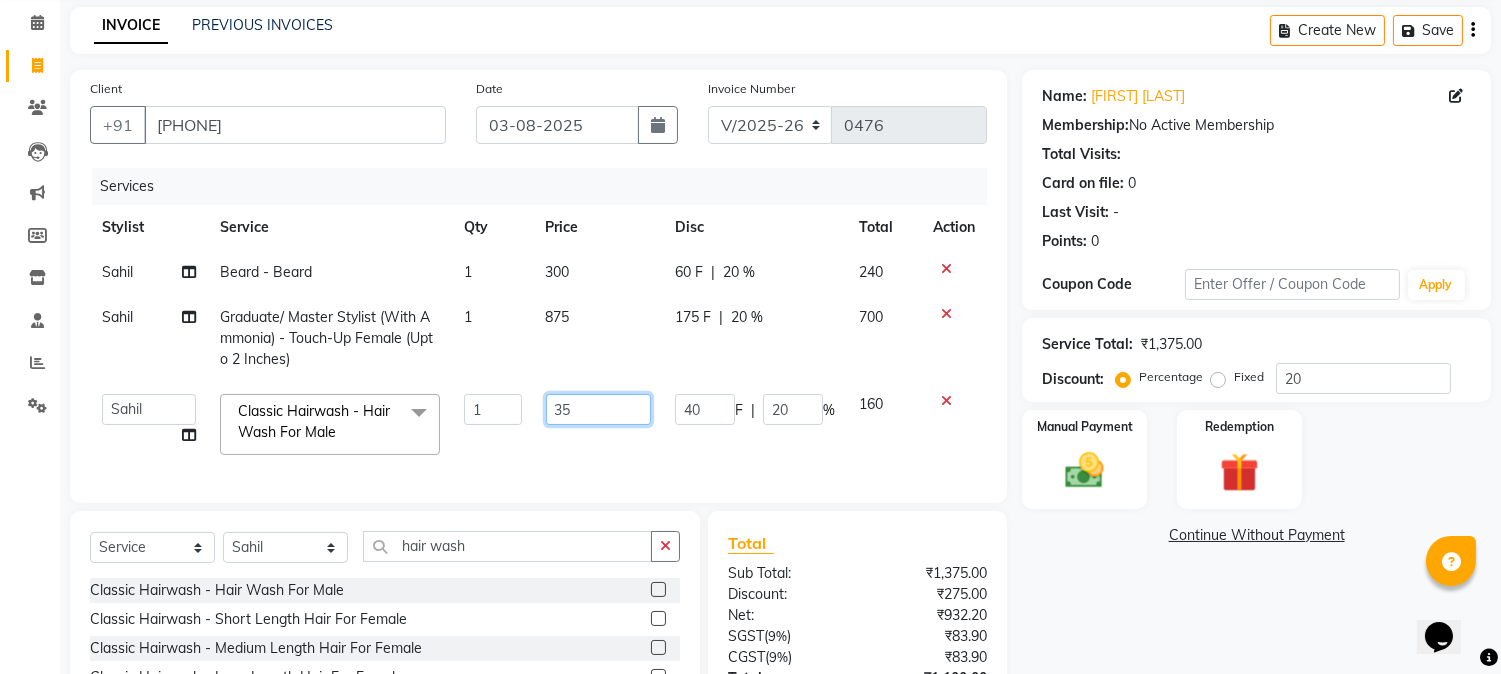 type on "350" 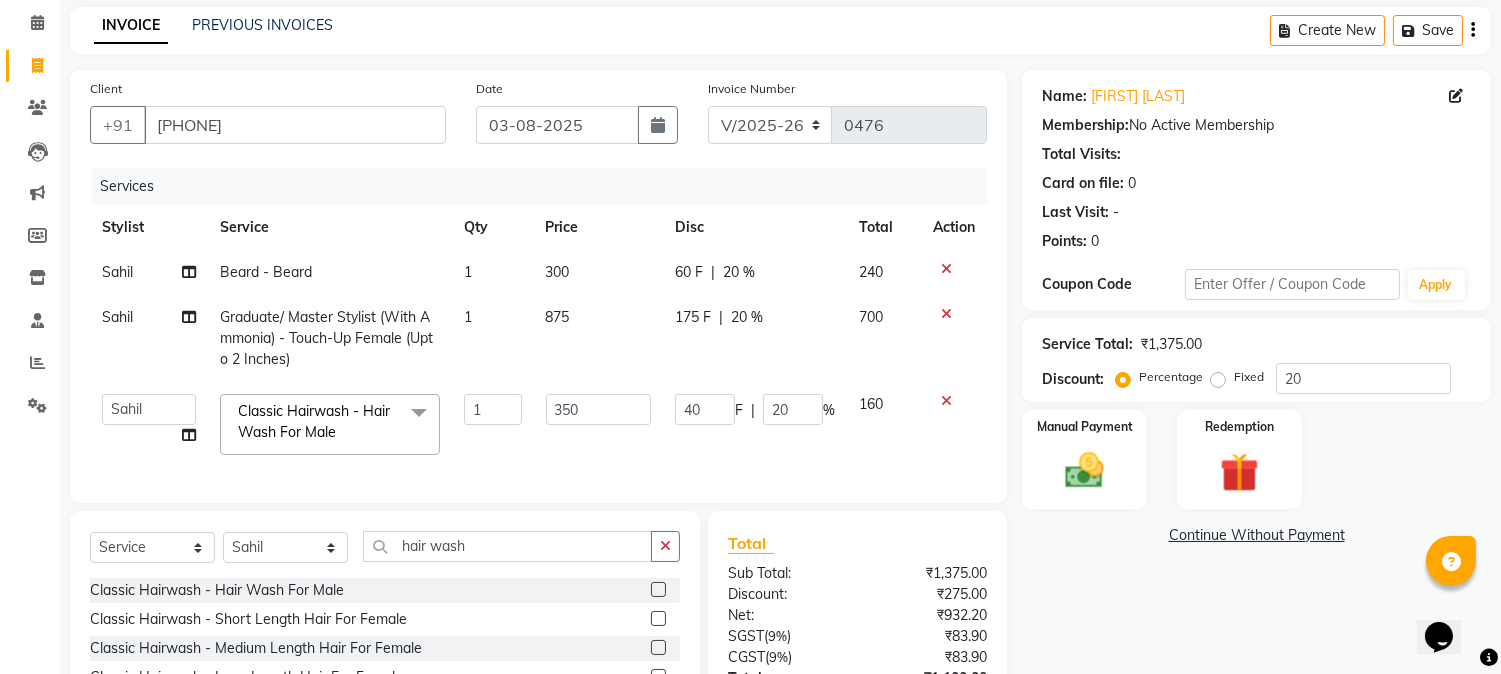 click on "Name: Abhijeet Pardeshi Membership:  No Active Membership  Total Visits:   Card on file:  0 Last Visit:   - Points:   0  Coupon Code Apply Service Total:  ₹1,375.00  Discount:  Percentage   Fixed  20 Manual Payment Redemption  Continue Without Payment" 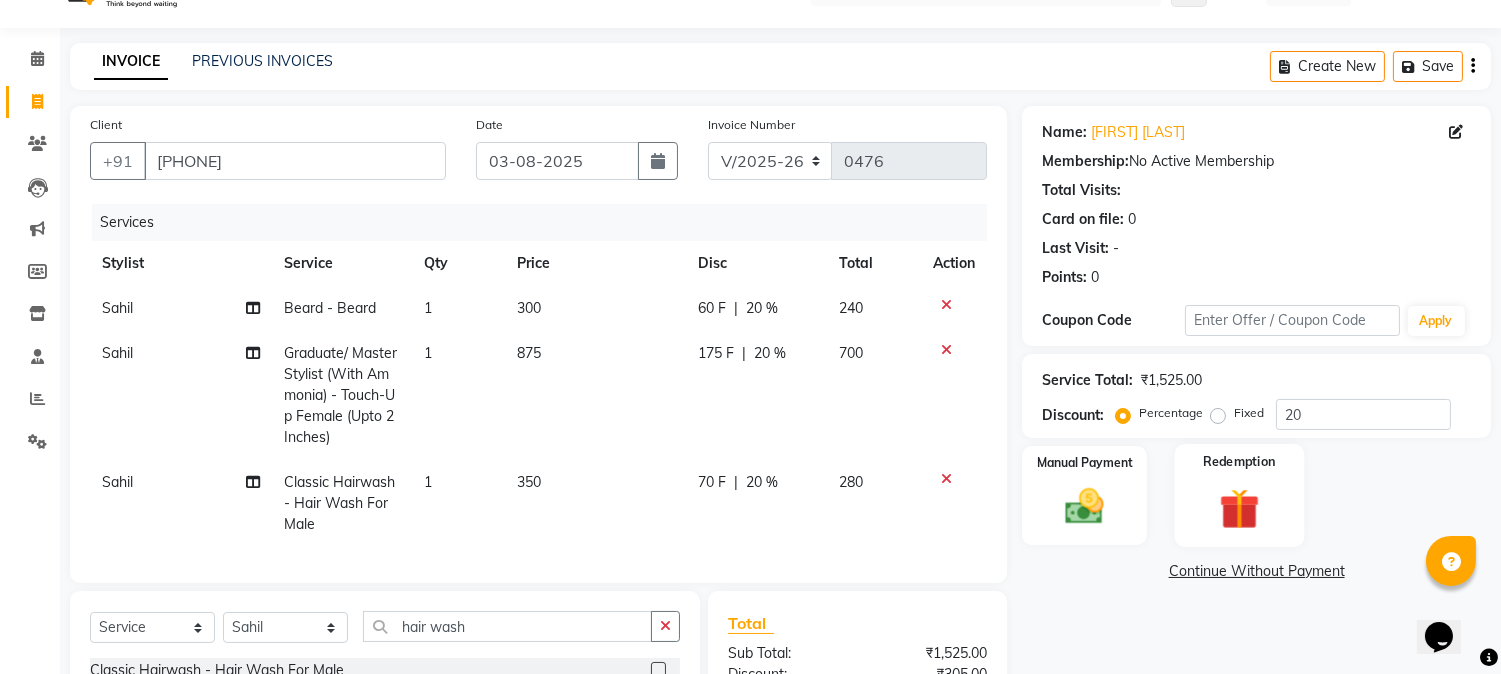 scroll, scrollTop: 0, scrollLeft: 0, axis: both 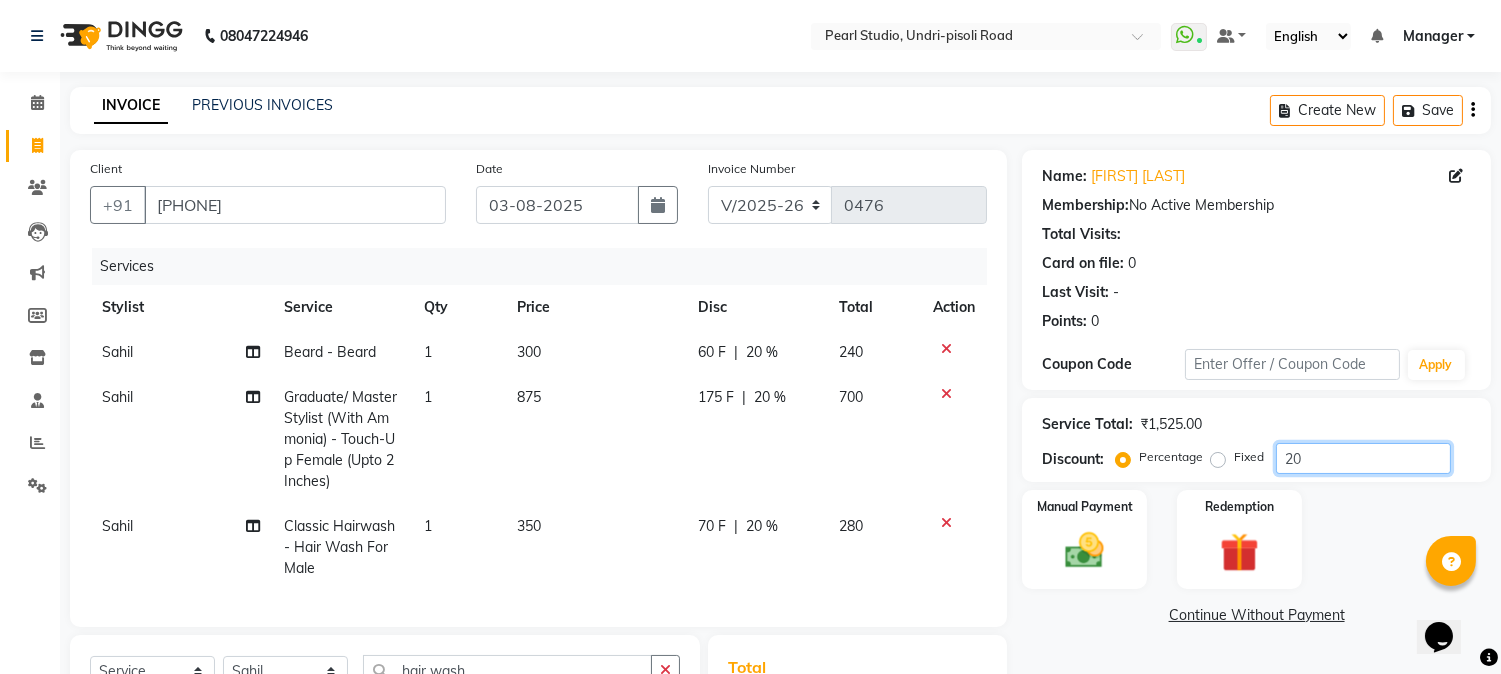 drag, startPoint x: 1343, startPoint y: 470, endPoint x: 1240, endPoint y: 461, distance: 103.392456 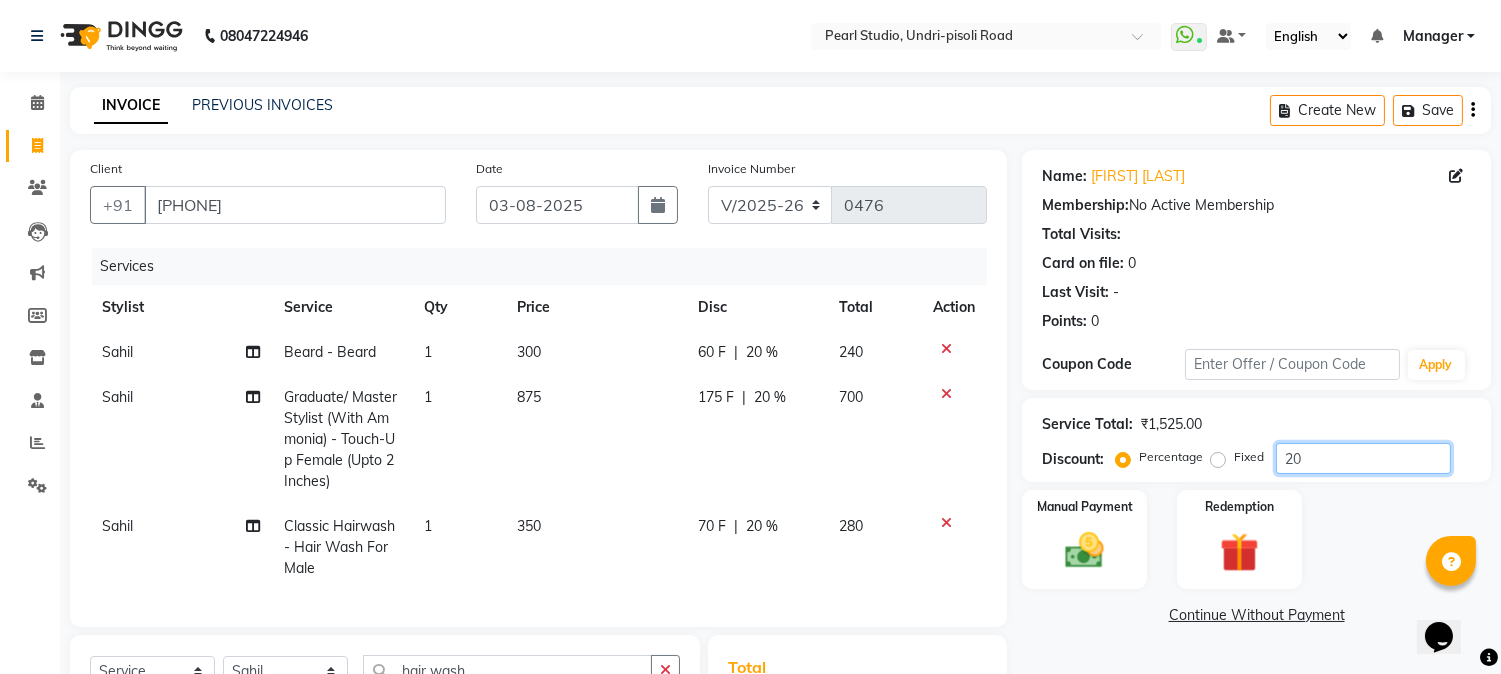 click on "Percentage   Fixed  20" 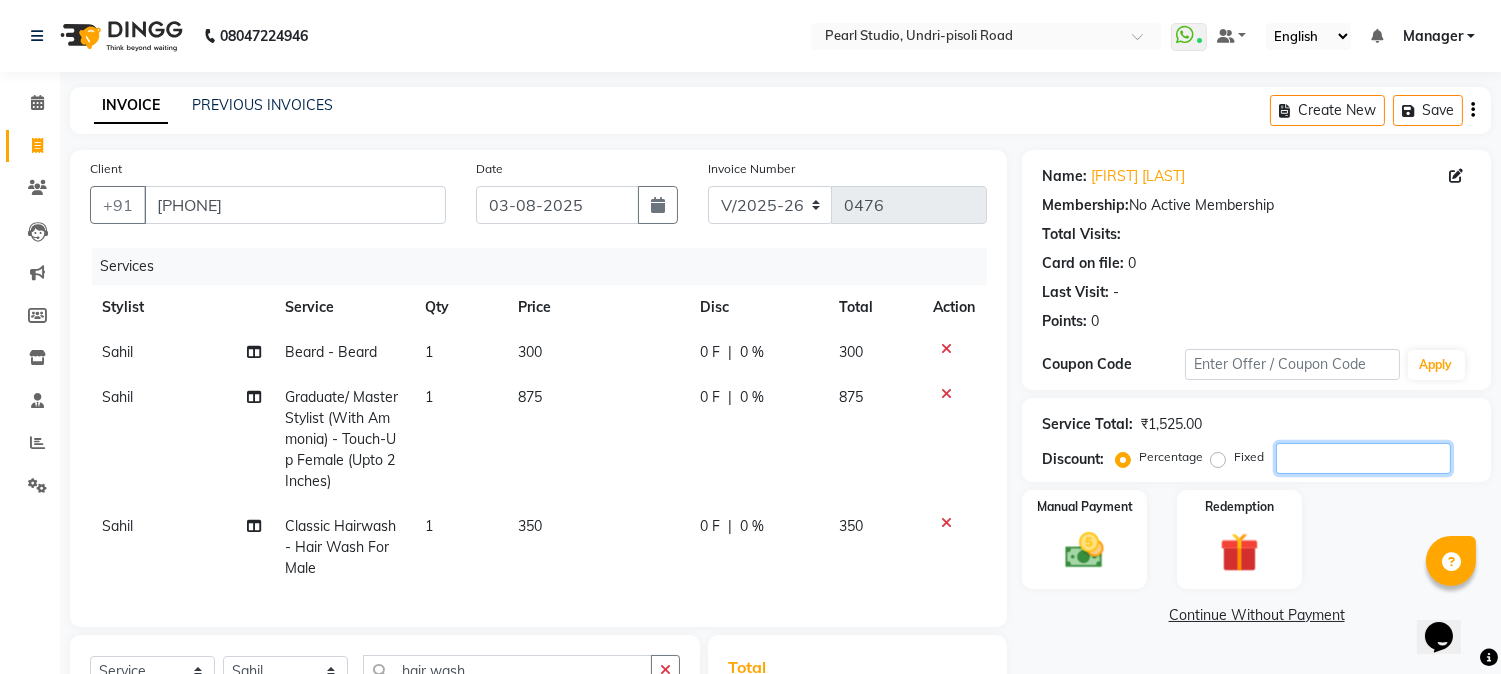 scroll, scrollTop: 302, scrollLeft: 0, axis: vertical 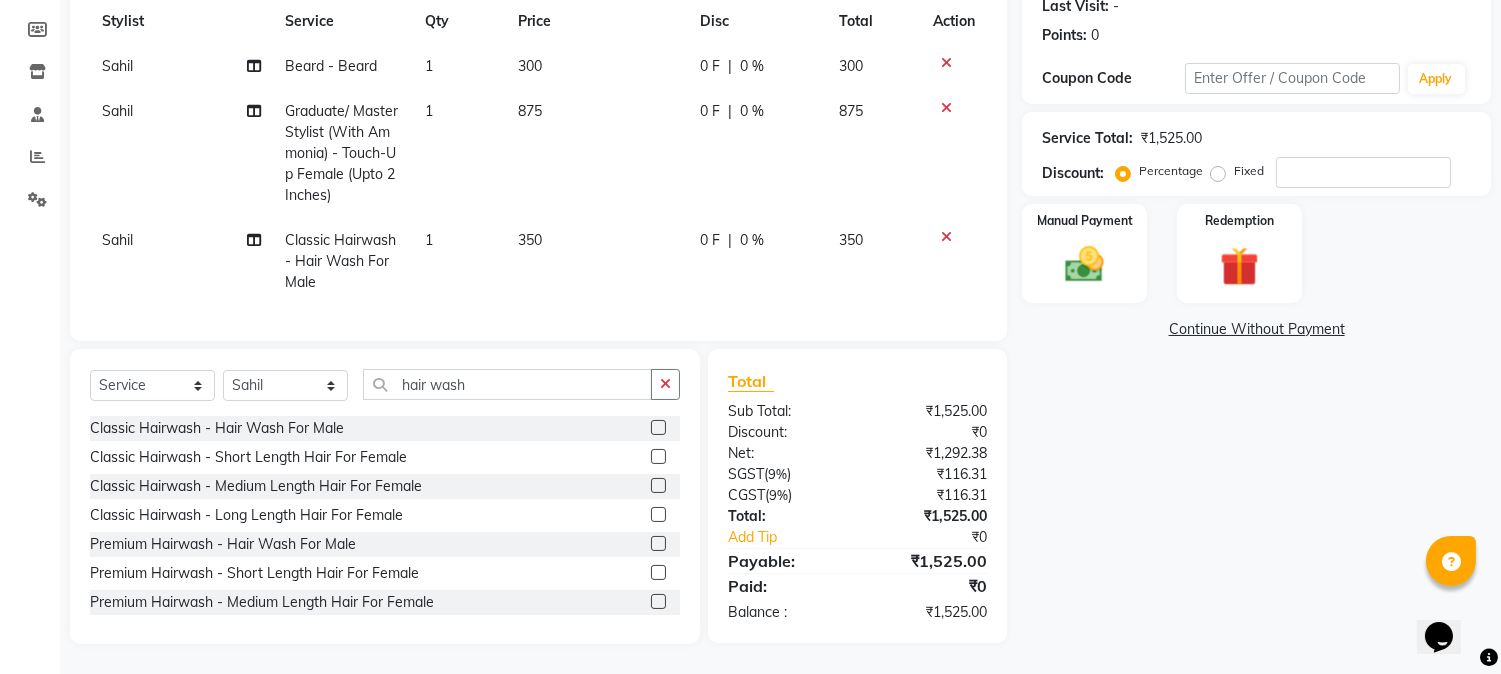 click on "Name: Abhijeet Pardeshi Membership:  No Active Membership  Total Visits:   Card on file:  0 Last Visit:   - Points:   0  Coupon Code Apply Service Total:  ₹1,525.00  Discount:  Percentage   Fixed  Manual Payment Redemption  Continue Without Payment" 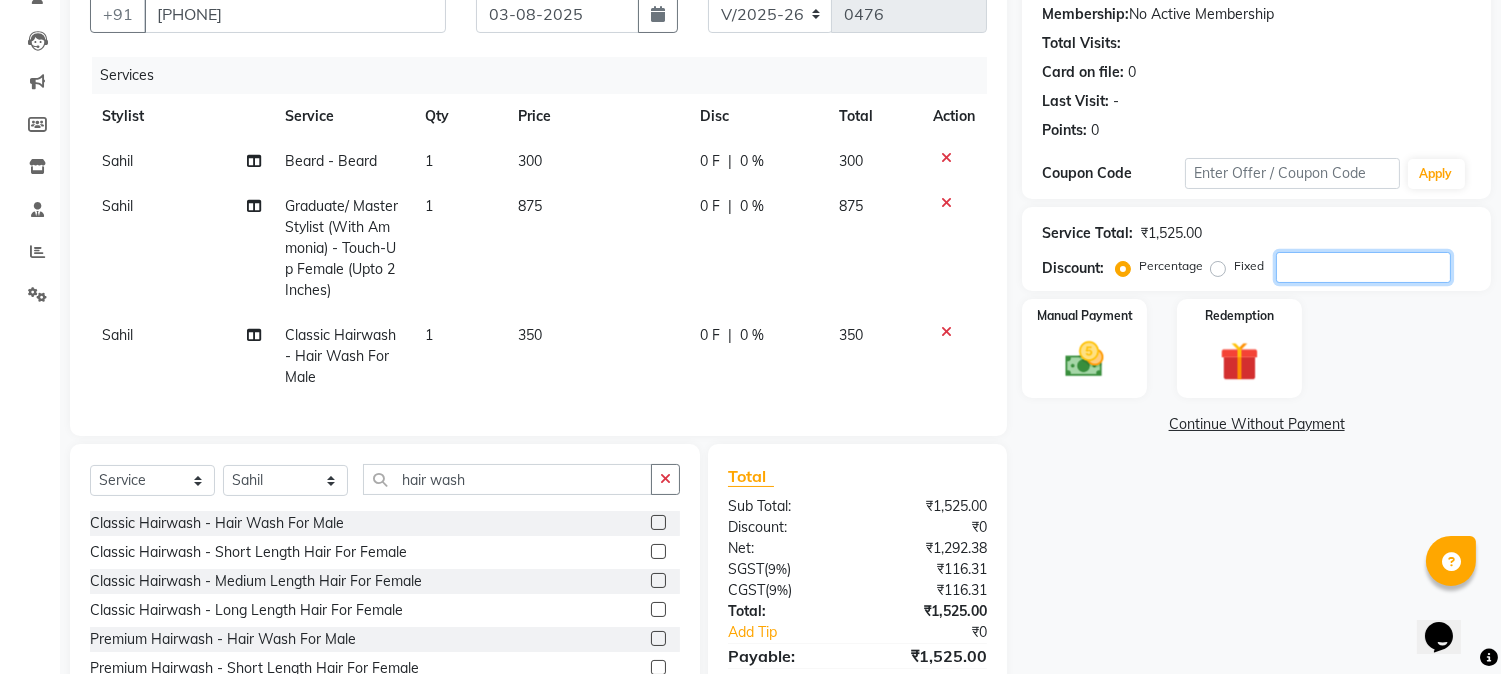 click 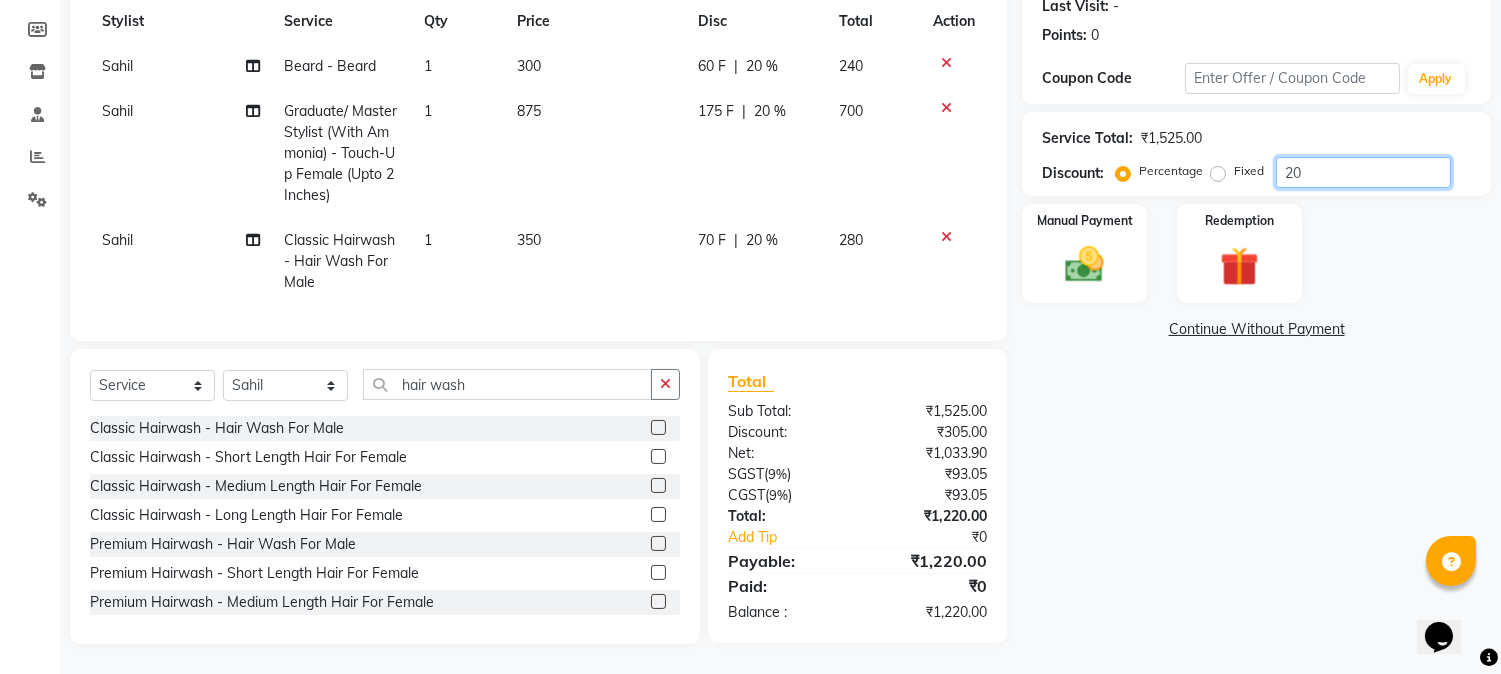 scroll, scrollTop: 191, scrollLeft: 0, axis: vertical 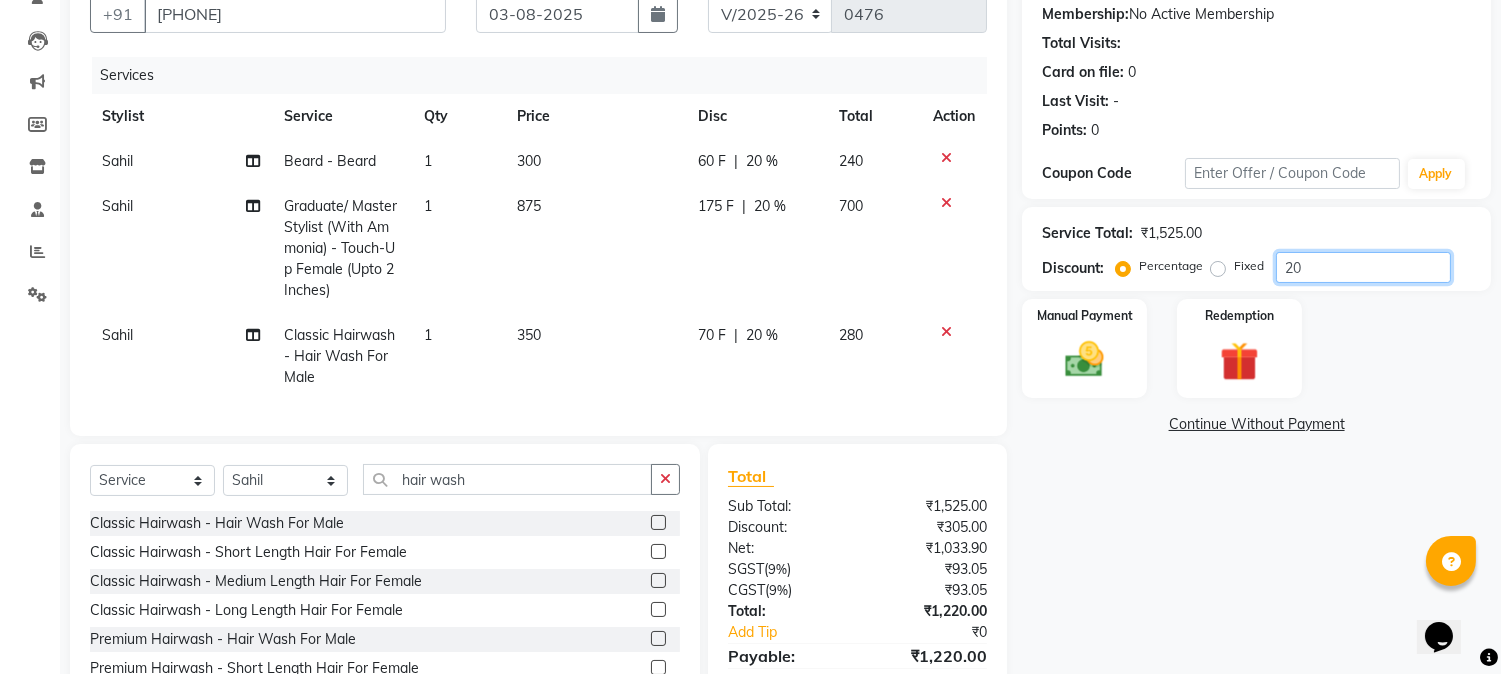 type on "2" 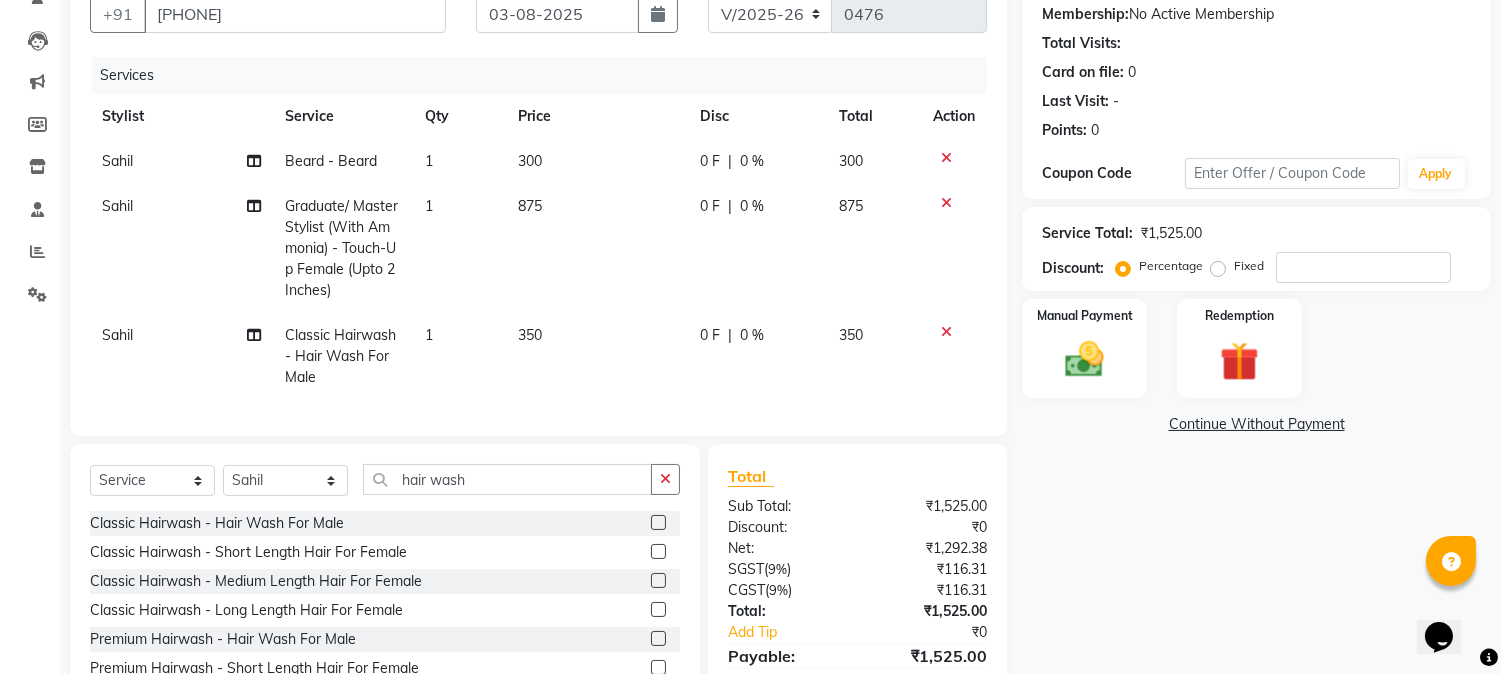 click on "Name: Abhijeet Pardeshi Membership:  No Active Membership  Total Visits:   Card on file:  0 Last Visit:   - Points:   0  Coupon Code Apply Service Total:  ₹1,525.00  Discount:  Percentage   Fixed  Manual Payment Redemption  Continue Without Payment" 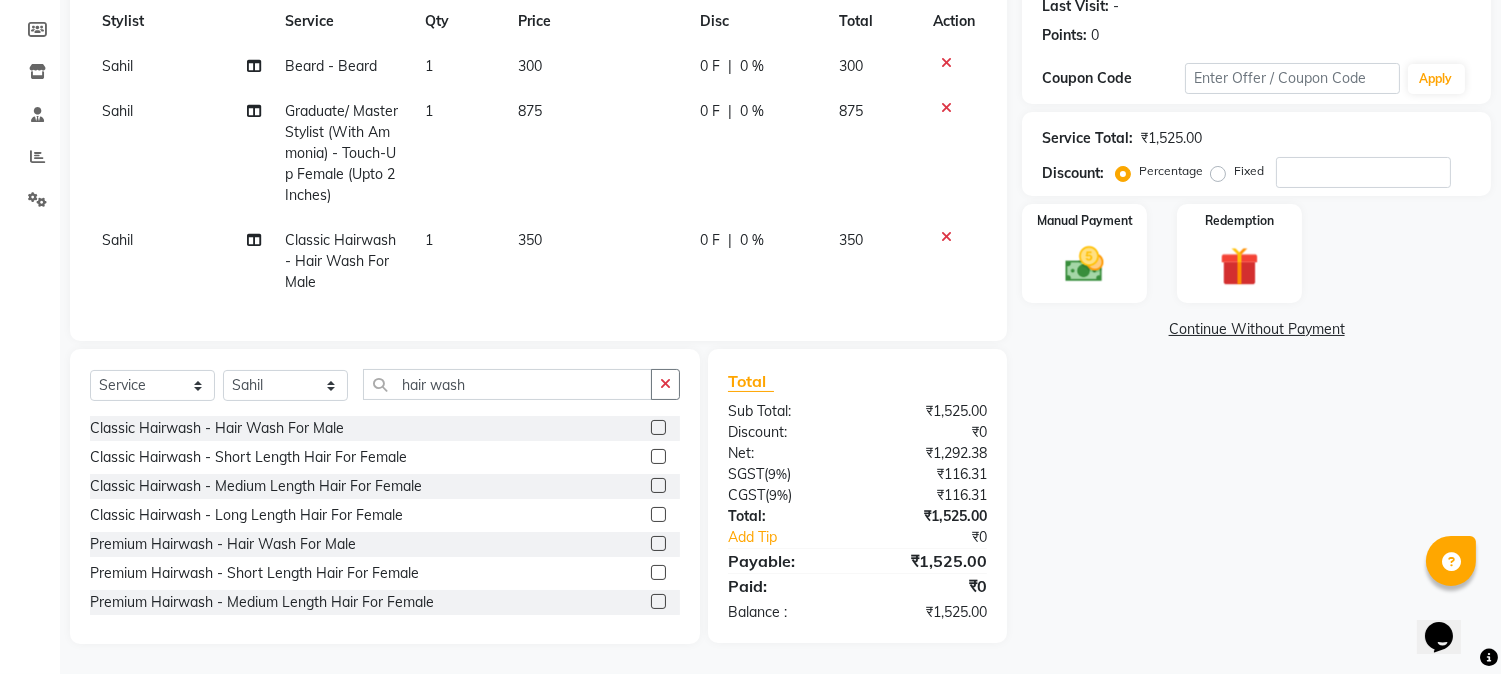 drag, startPoint x: 893, startPoint y: 556, endPoint x: 1065, endPoint y: 555, distance: 172.00291 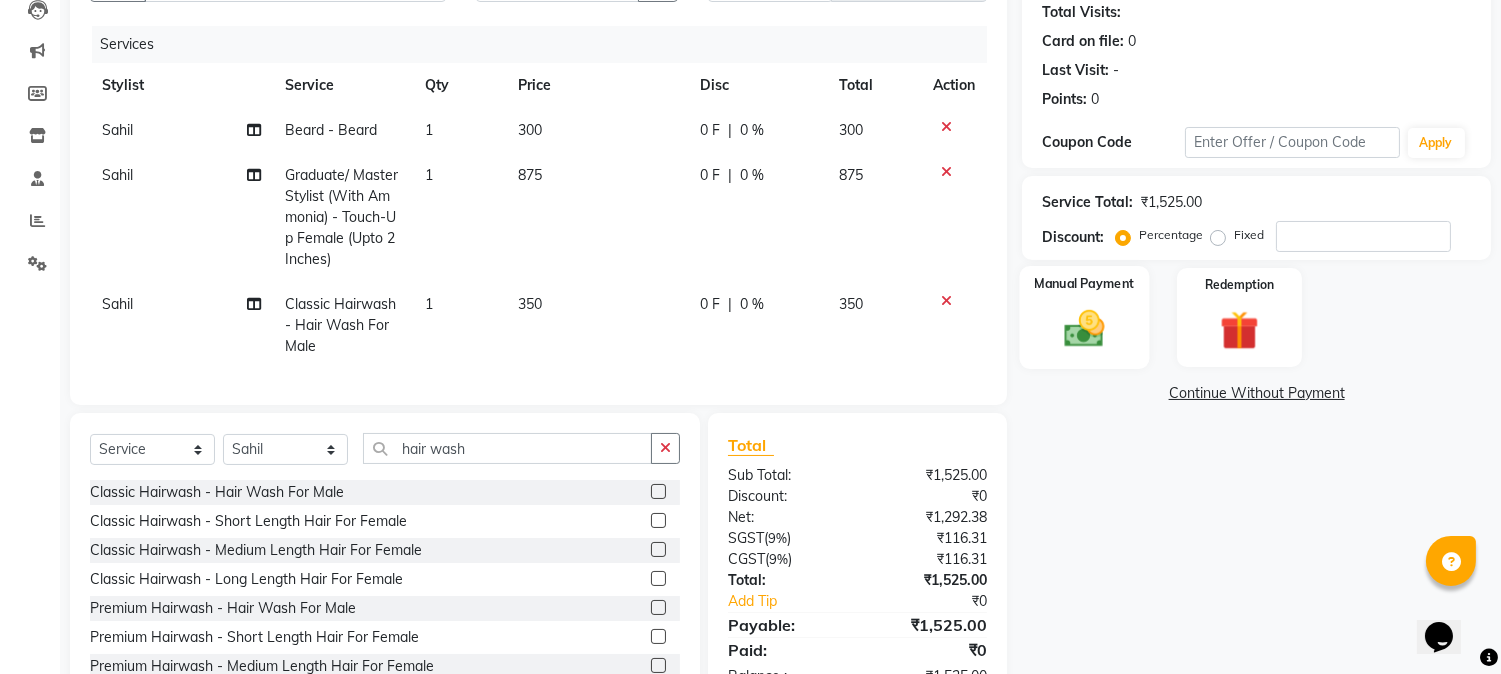 scroll, scrollTop: 302, scrollLeft: 0, axis: vertical 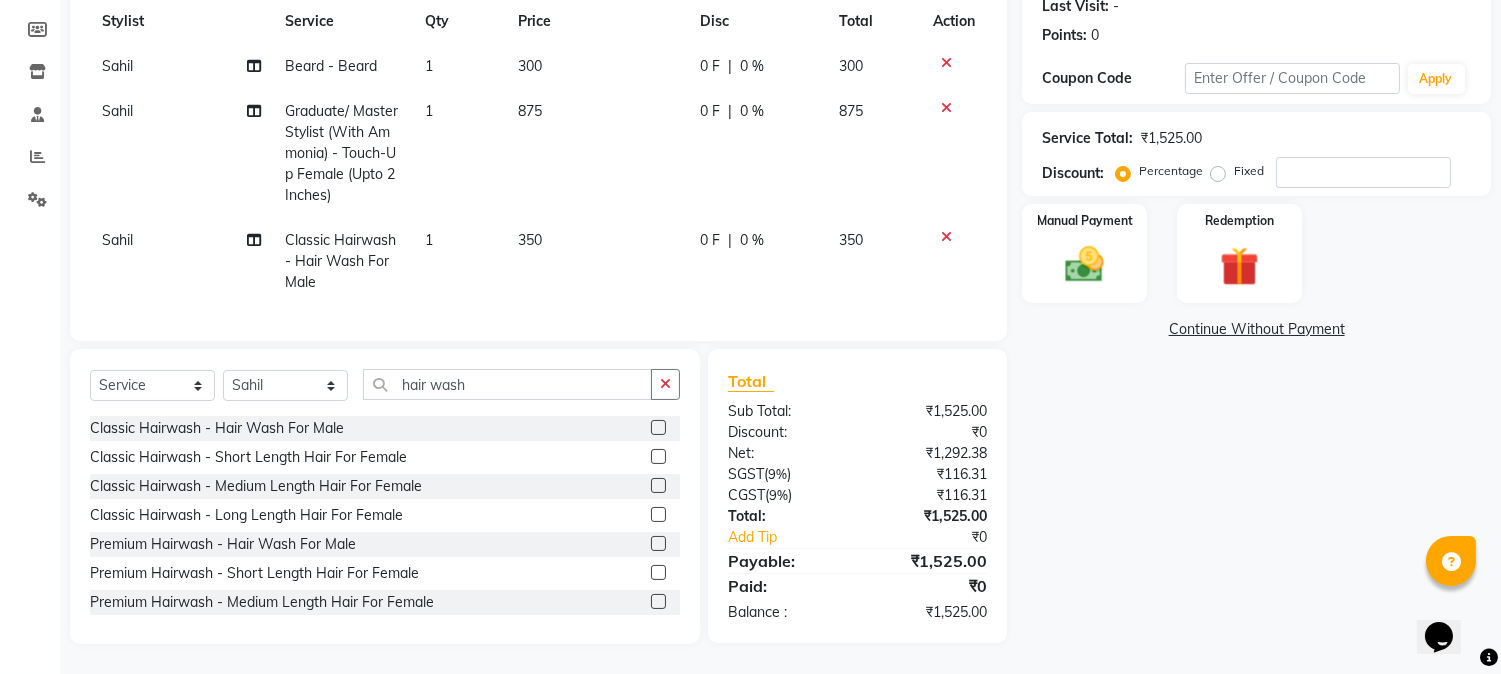click on "Name: Abhijeet Pardeshi Membership:  No Active Membership  Total Visits:   Card on file:  0 Last Visit:   - Points:   0  Coupon Code Apply Service Total:  ₹1,525.00  Discount:  Percentage   Fixed  Manual Payment Redemption  Continue Without Payment" 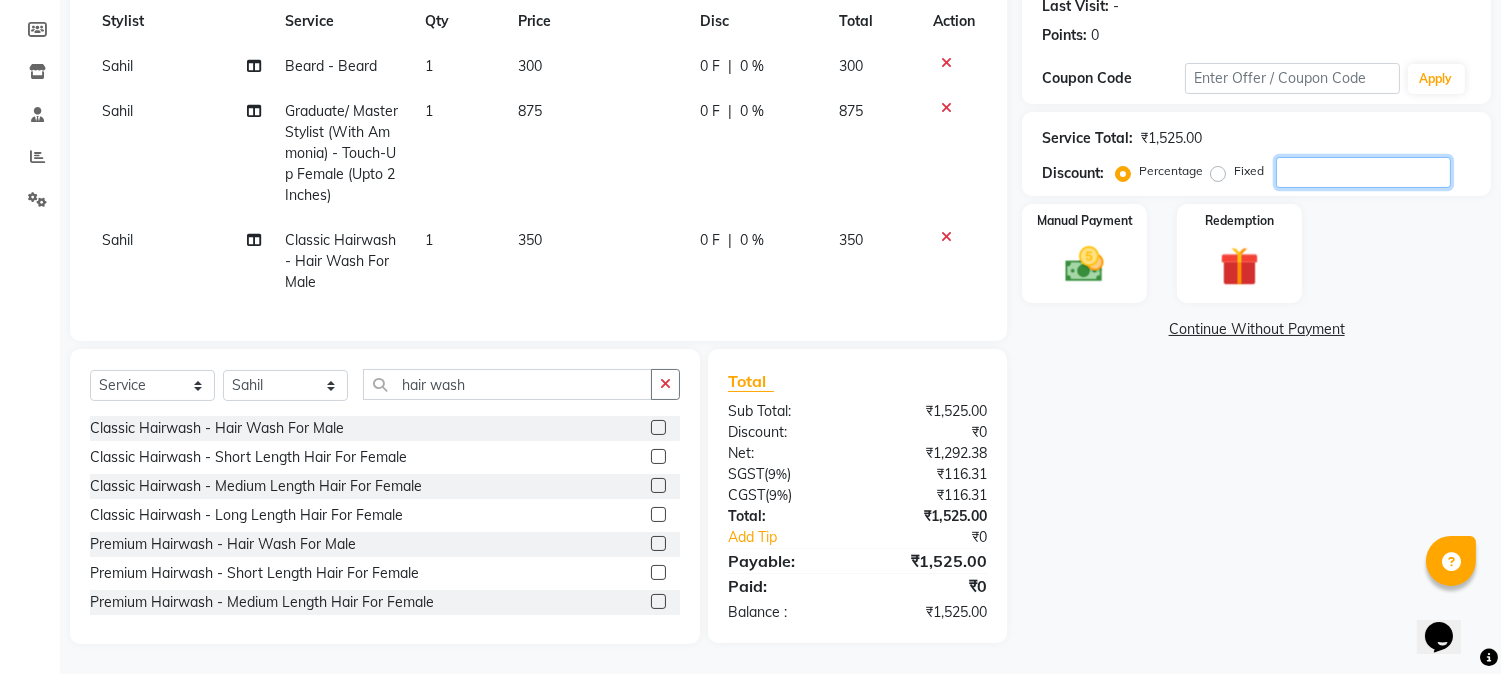 click 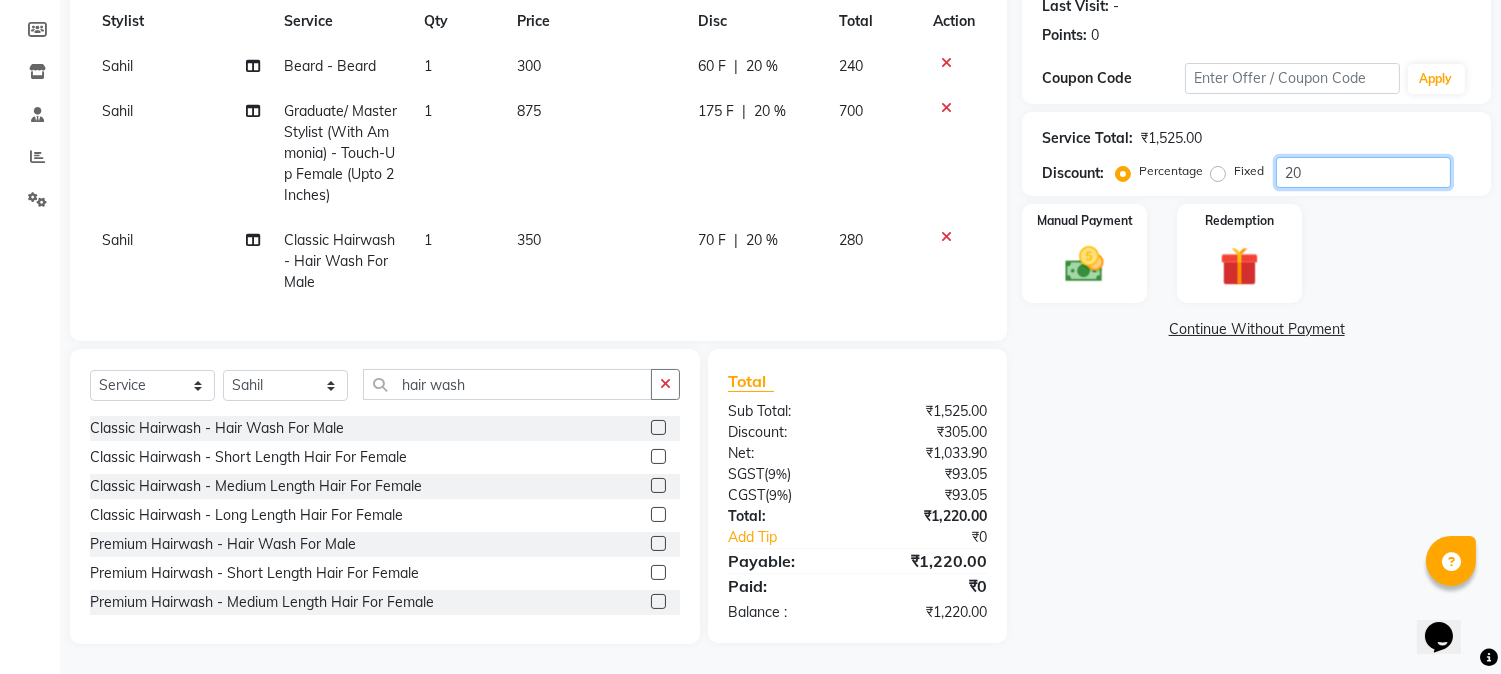 type on "2" 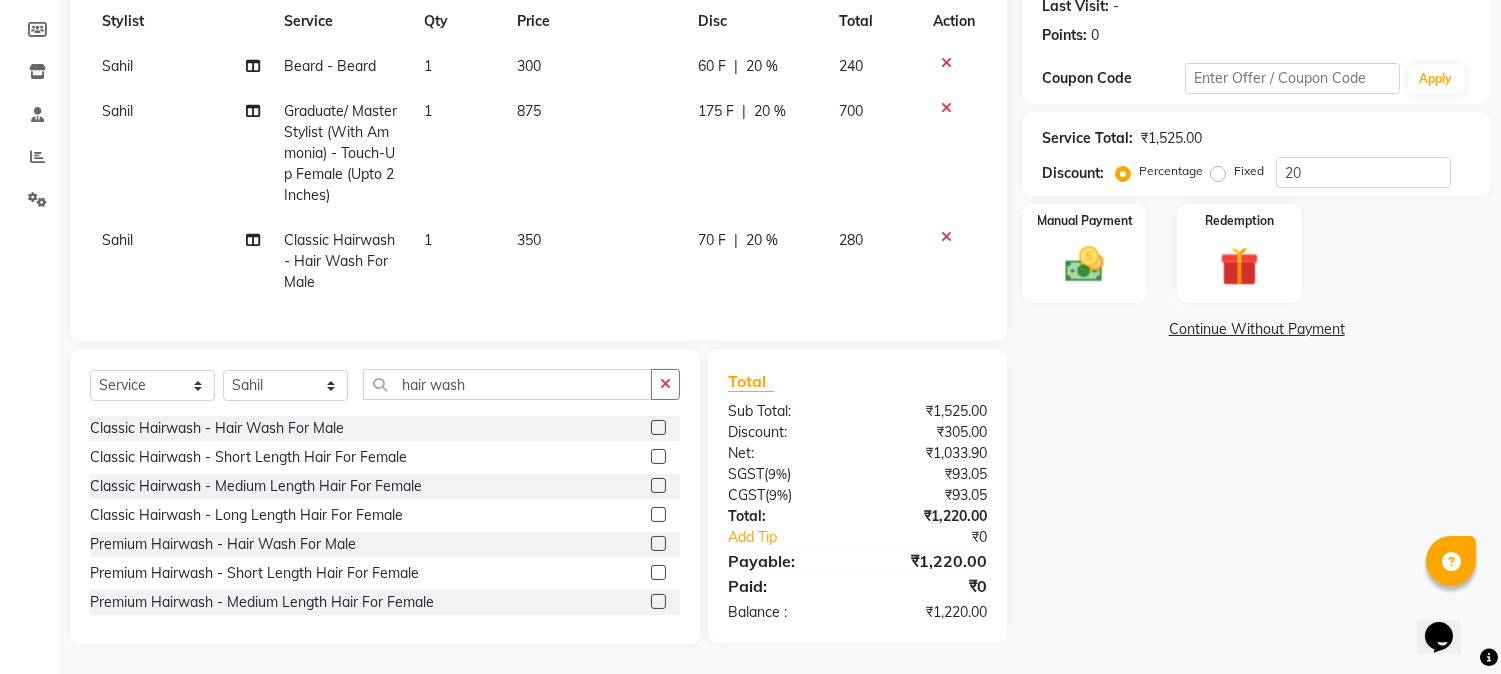 click on "Name: Abhijeet Pardeshi Membership:  No Active Membership  Total Visits:   Card on file:  0 Last Visit:   - Points:   0  Coupon Code Apply Service Total:  ₹1,525.00  Discount:  Percentage   Fixed  20 Manual Payment Redemption  Continue Without Payment" 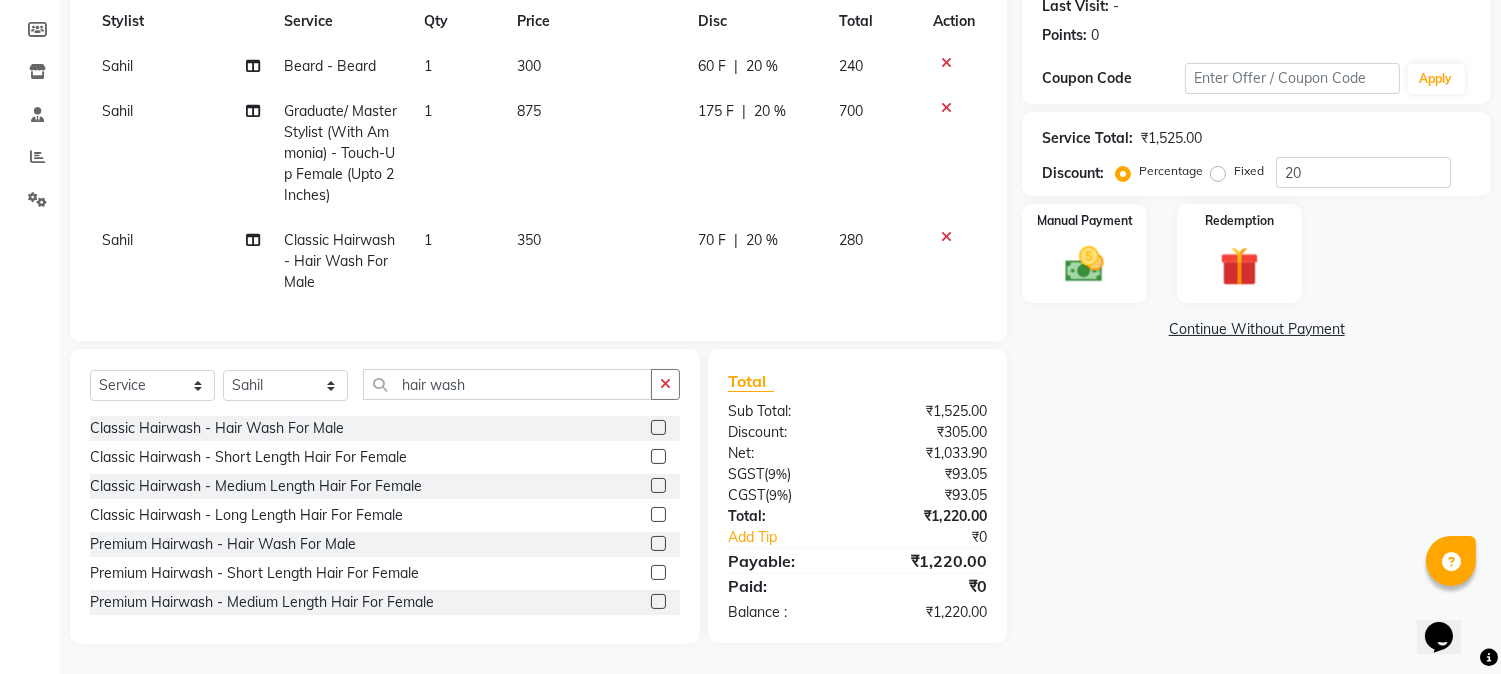 scroll, scrollTop: 80, scrollLeft: 0, axis: vertical 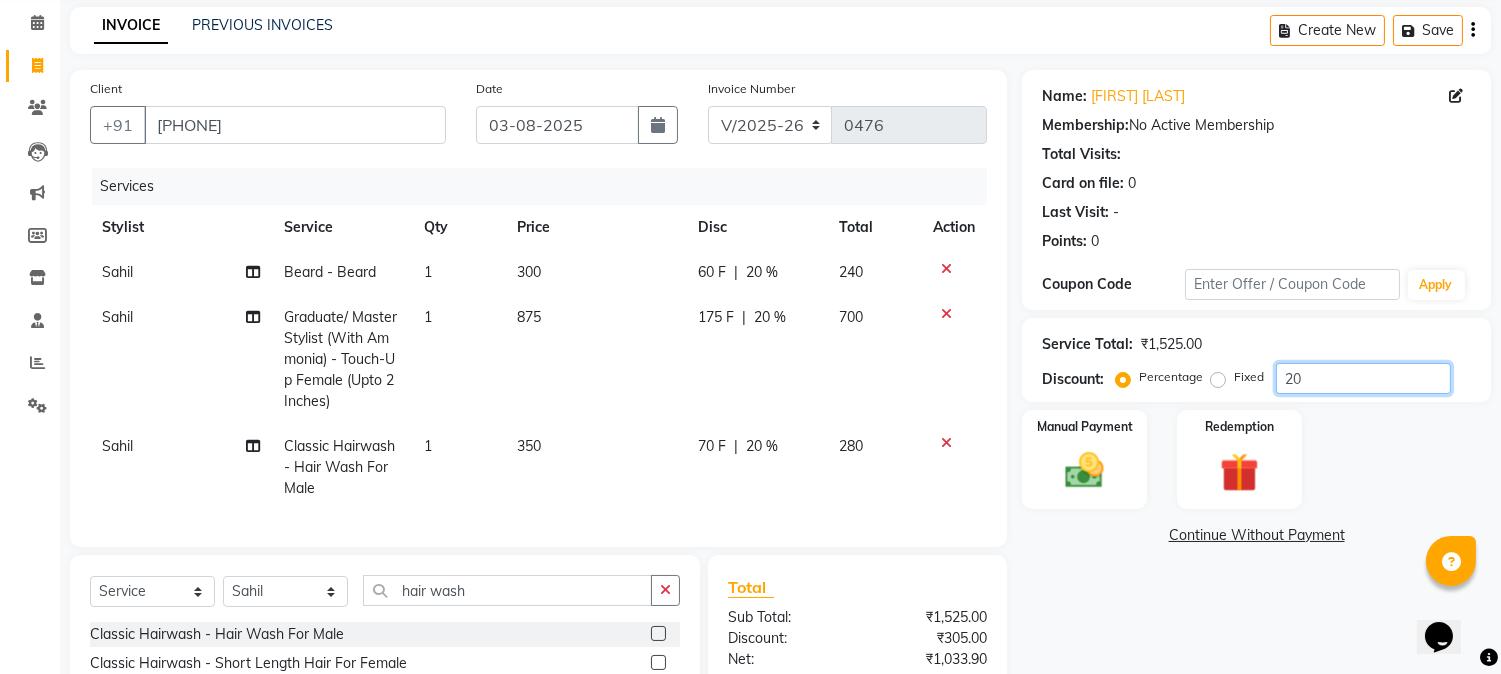 drag, startPoint x: 1324, startPoint y: 380, endPoint x: 1253, endPoint y: 378, distance: 71.02816 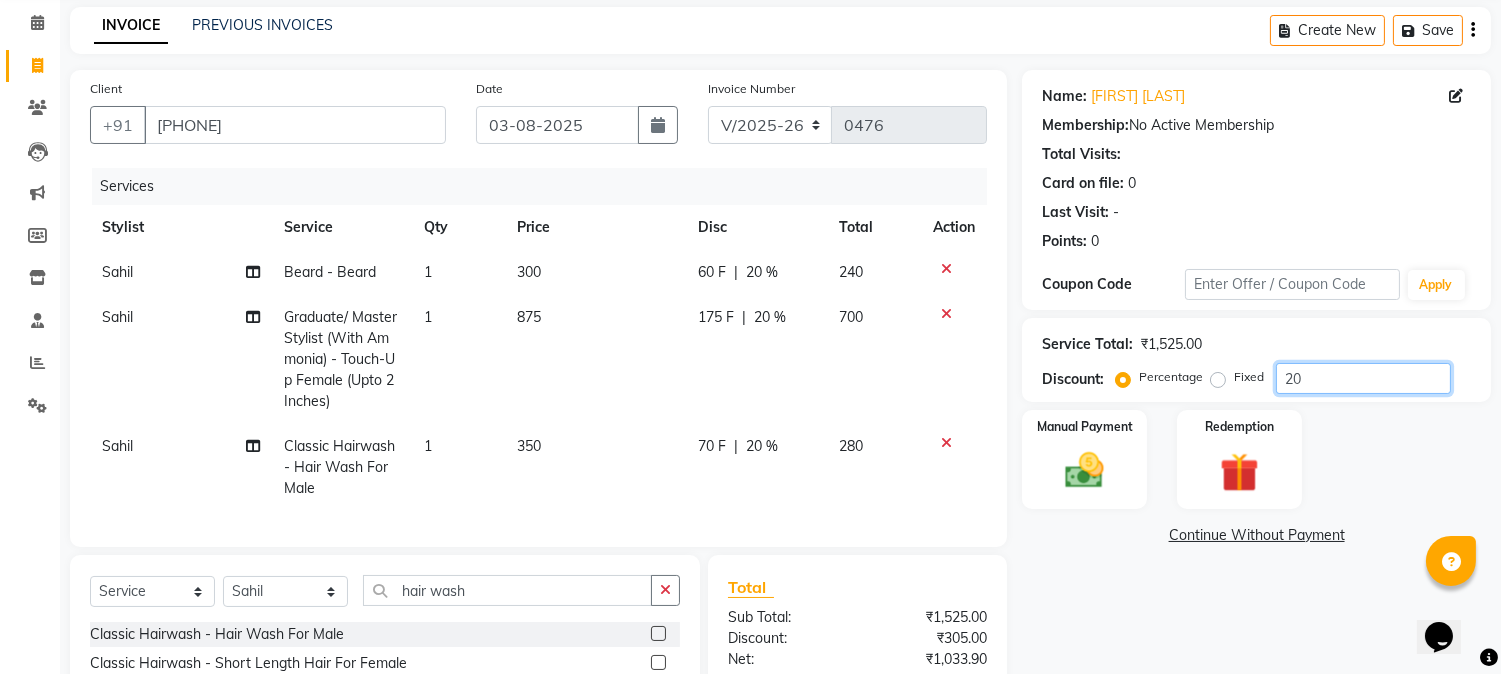 click on "Percentage   Fixed  20" 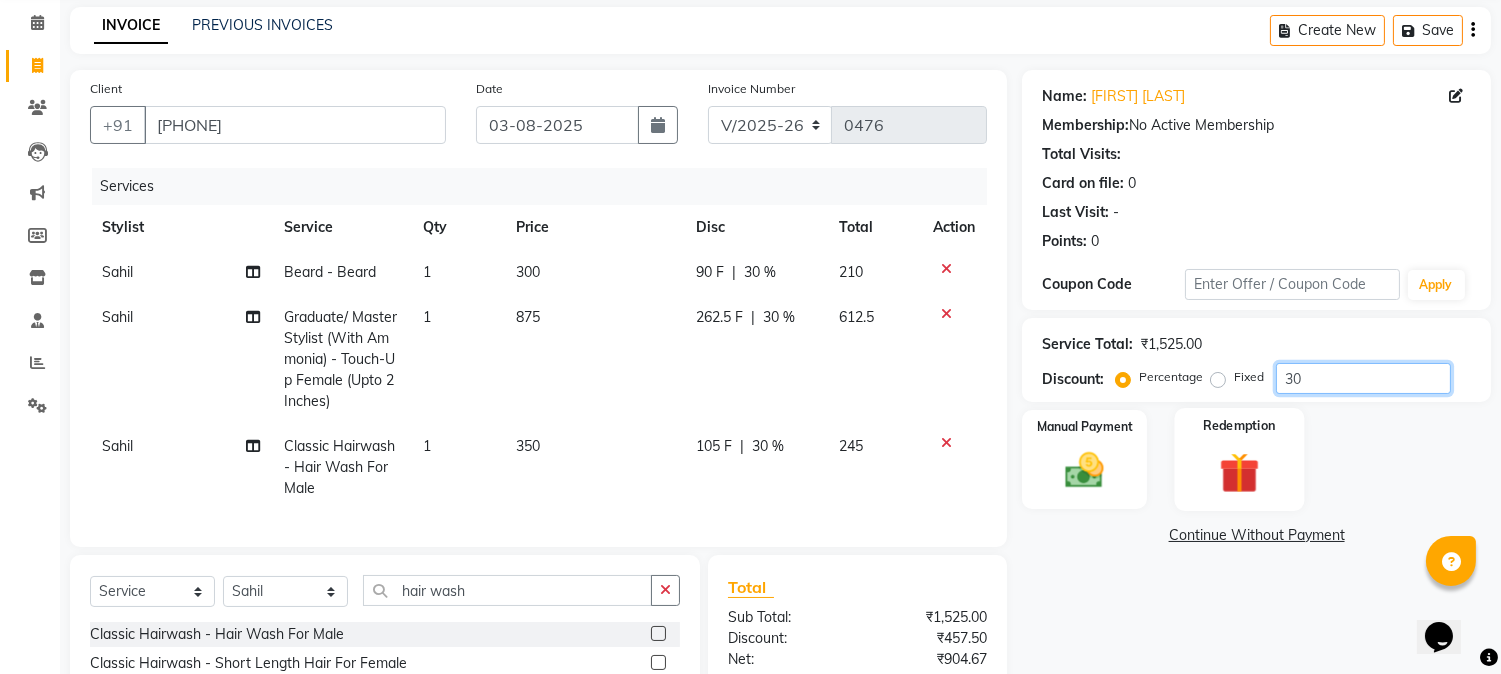 scroll, scrollTop: 302, scrollLeft: 0, axis: vertical 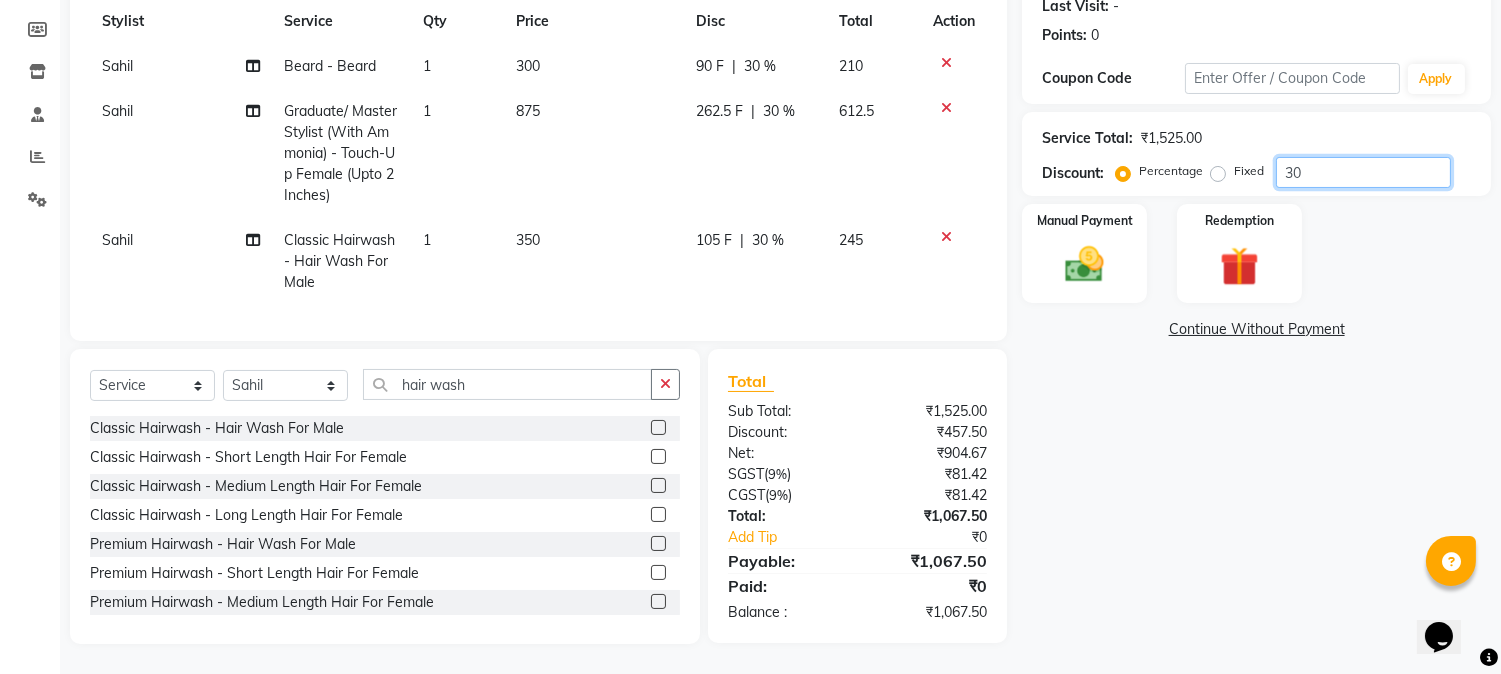 type on "30" 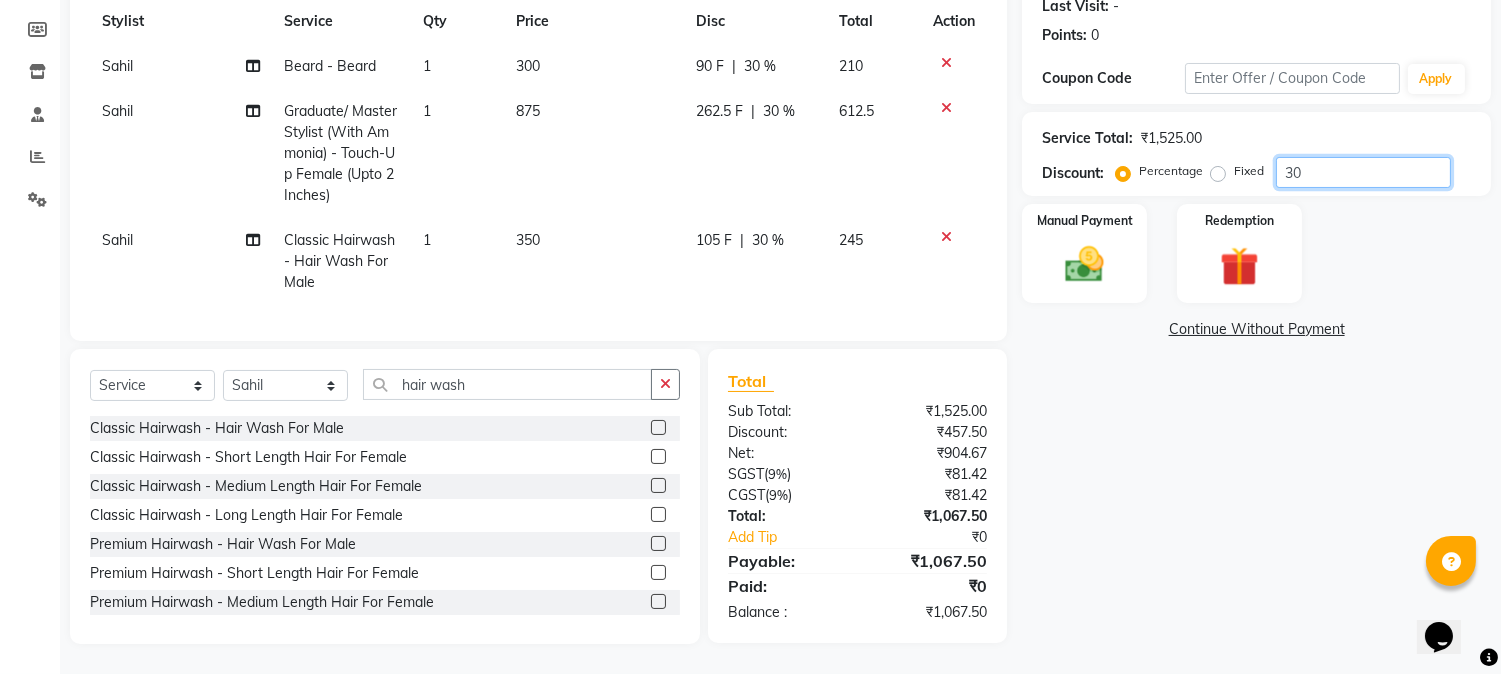 scroll, scrollTop: 80, scrollLeft: 0, axis: vertical 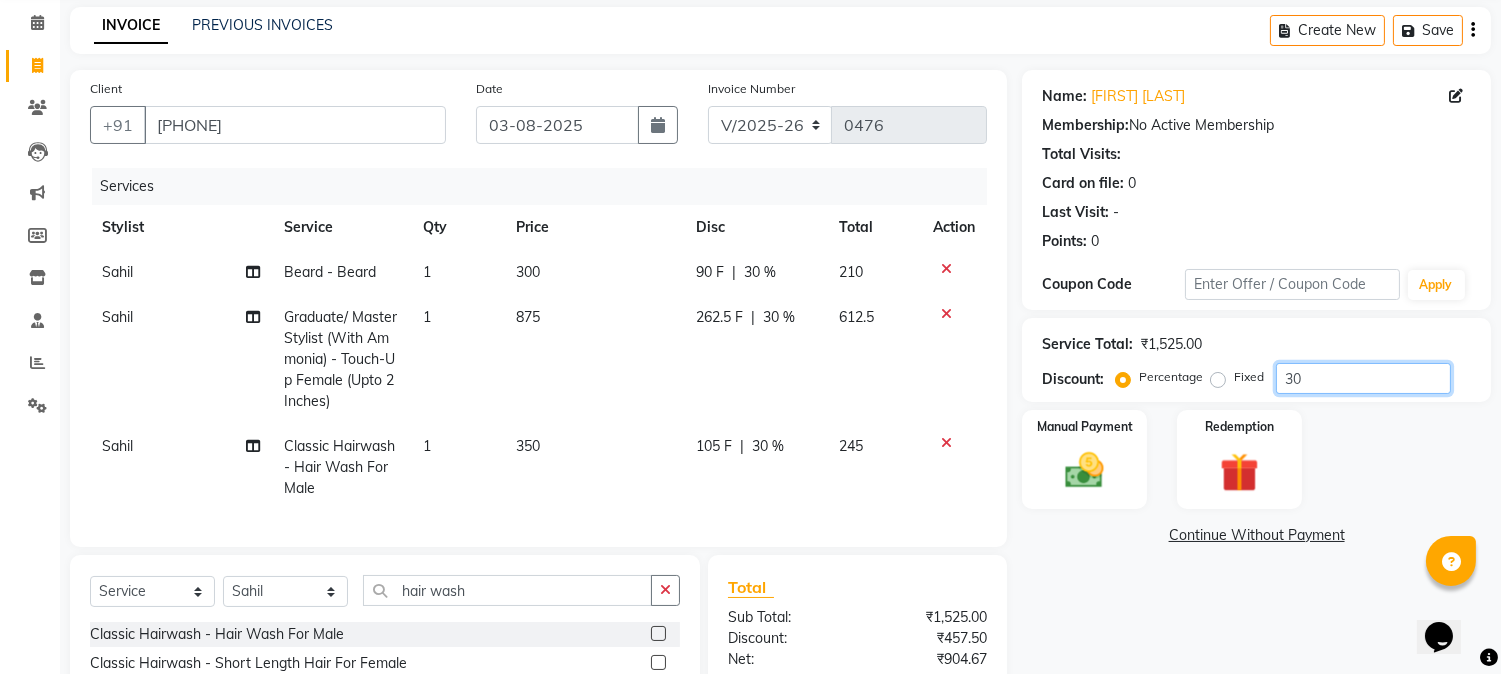 drag, startPoint x: 1347, startPoint y: 381, endPoint x: 1073, endPoint y: 370, distance: 274.2207 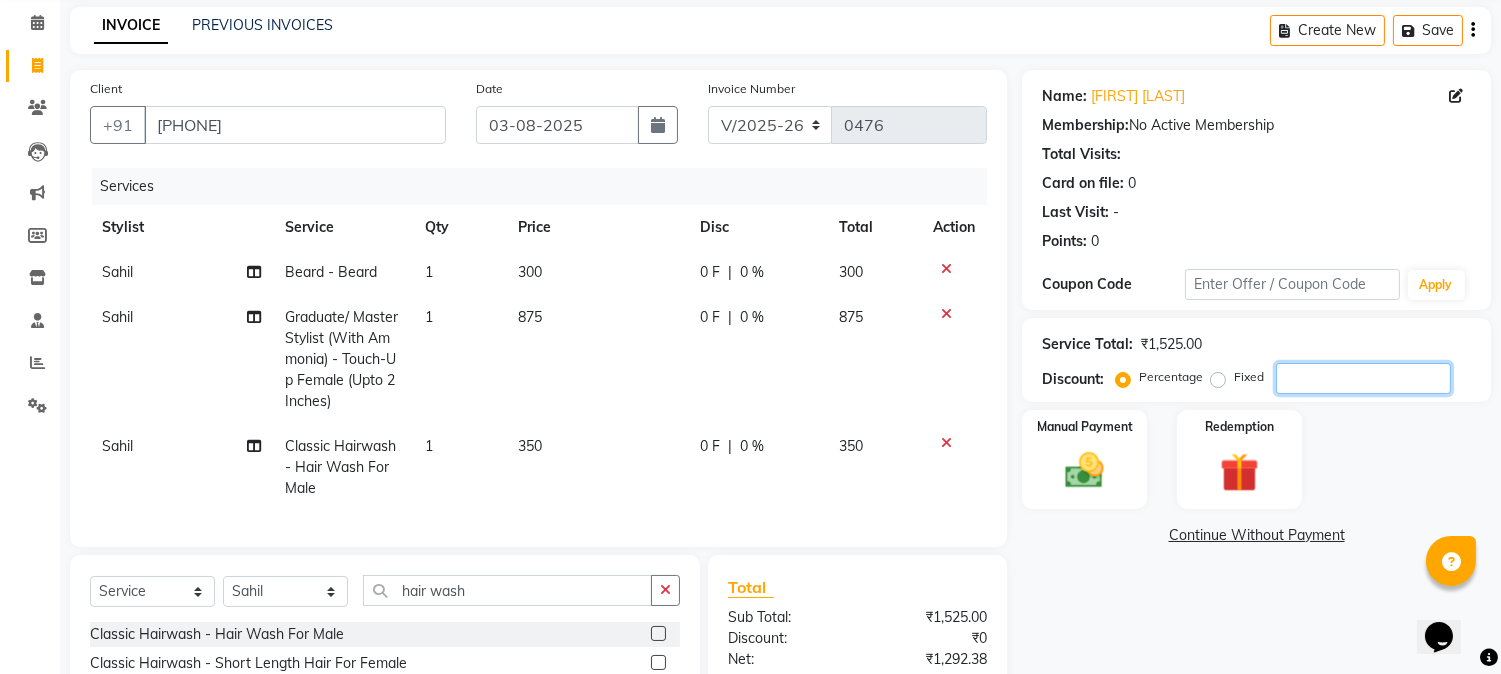 type 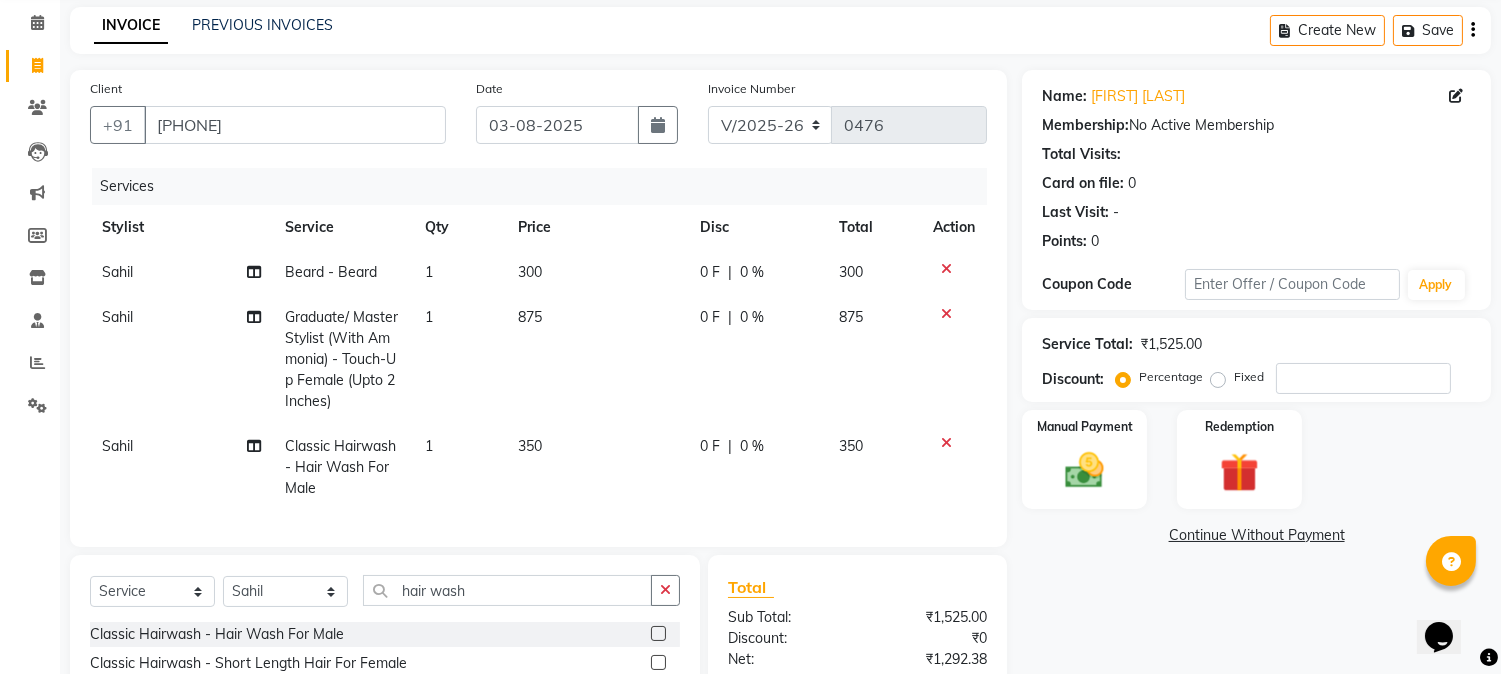 click on "300" 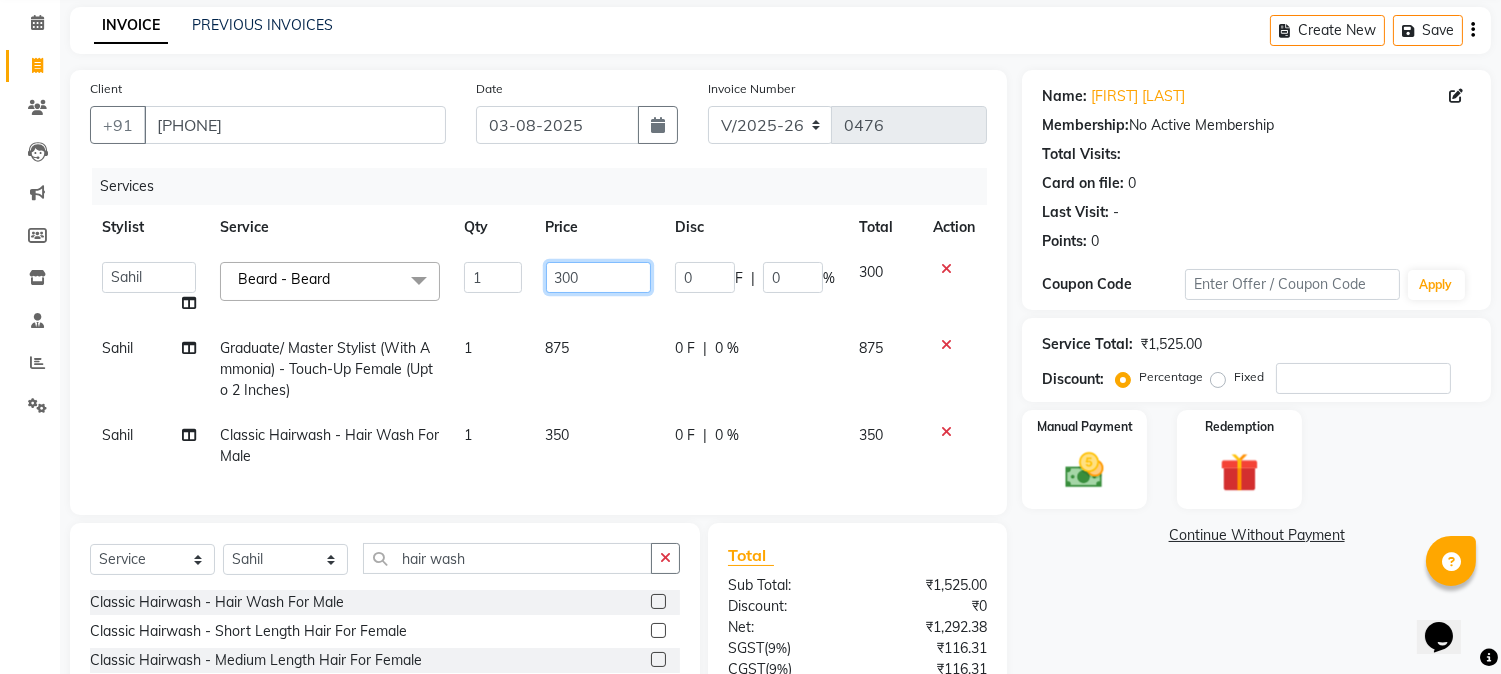 drag, startPoint x: 612, startPoint y: 287, endPoint x: 493, endPoint y: 275, distance: 119.60351 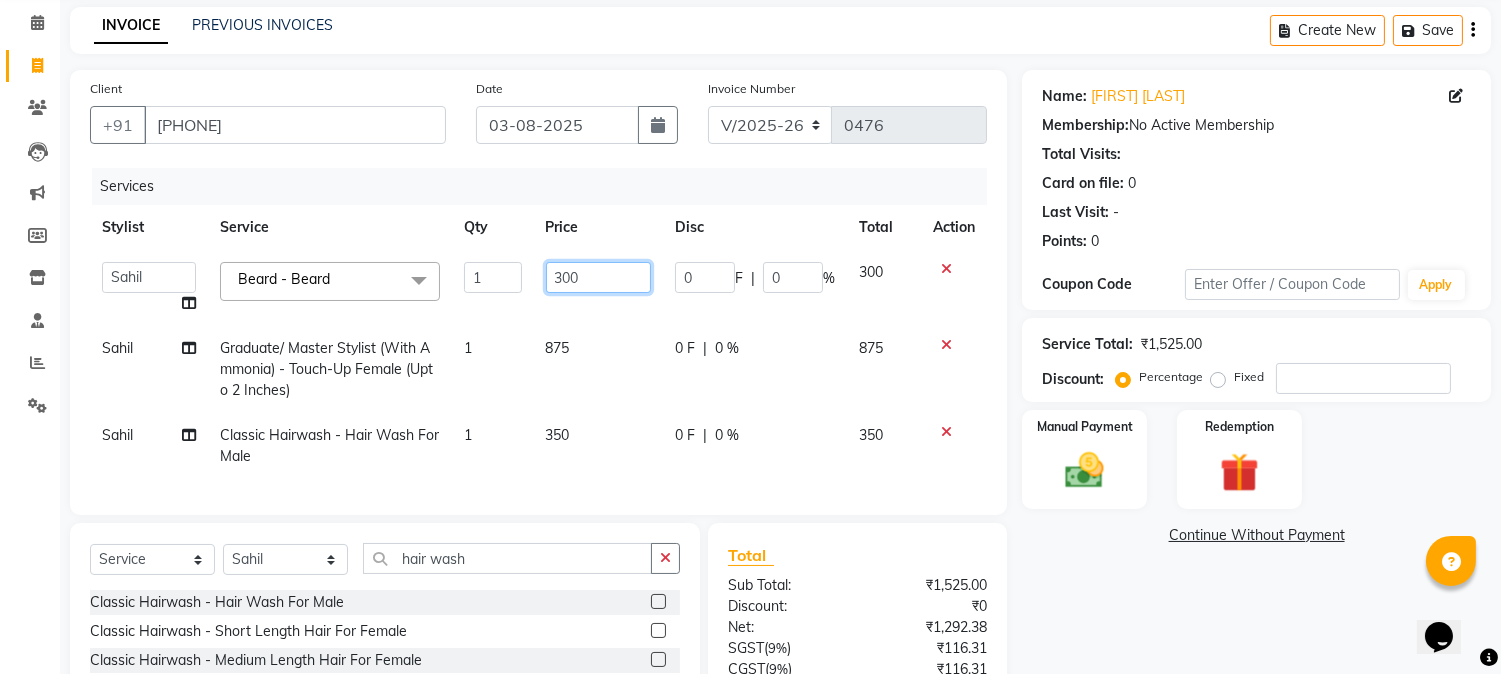 click on "Manager   Nikhil Gulhane   Nitu Rai   Pratik   Pratima Akshay Sonawane   Sabita Pariyar   Sahil   Samundra Thapa  Beard - Beard  x Haircut  - Fringe Cut For Female Haircut  - Boys Haircut Haircut  - Girls Haircut Haircut  - Male Haircut By Graduate/Master Stylist Haircut  - Female Haircut By Graduate/Master Stylist Haircut  - Male Haircut By Senior/Top Stylist Haircut  - Female Haircut By Senior/Top Stylist Scrub - Full Back High Frequency Cornrow's Per Style Hair-Deep Conditioner Classic Hairwash  - Hair Wash For Male Classic Hairwash  - Short Length Hair For Female Classic Hairwash  - Medium Length Hair For Female Classic Hairwash  - Long Length Hair For Female Premium Hairwash  - Hair Wash For Male Premium Hairwash  - Short Length Hair For Female Premium Hairwash  - Medium Length Hair For Female Premium Hairwash  - Long Length Hair For Female Luxury Hairwash  - Hair Wash For Male Luxury Hairwash  - Short Length Hair For Female Luxury Hairwash  - Medium Length Hair For Female Blow Dry  - Male/Pixie 1 300" 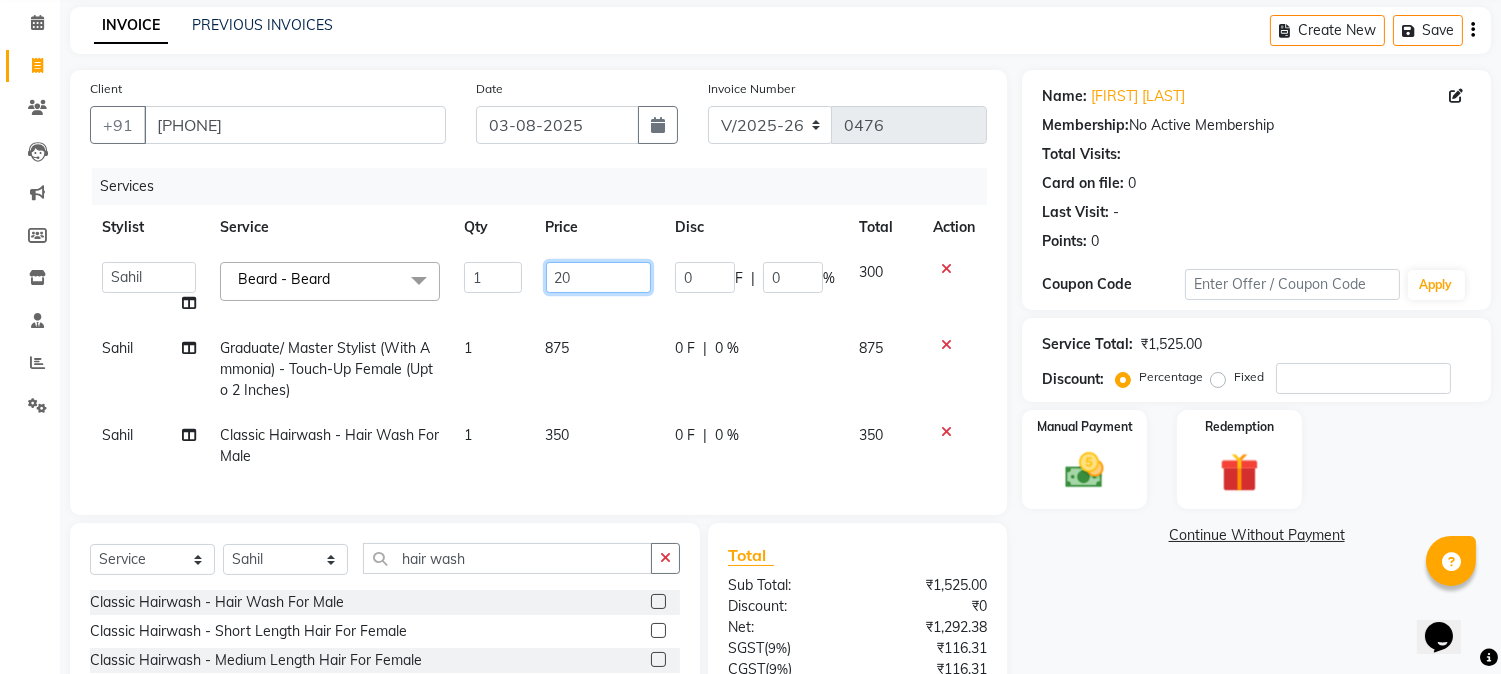 type on "200" 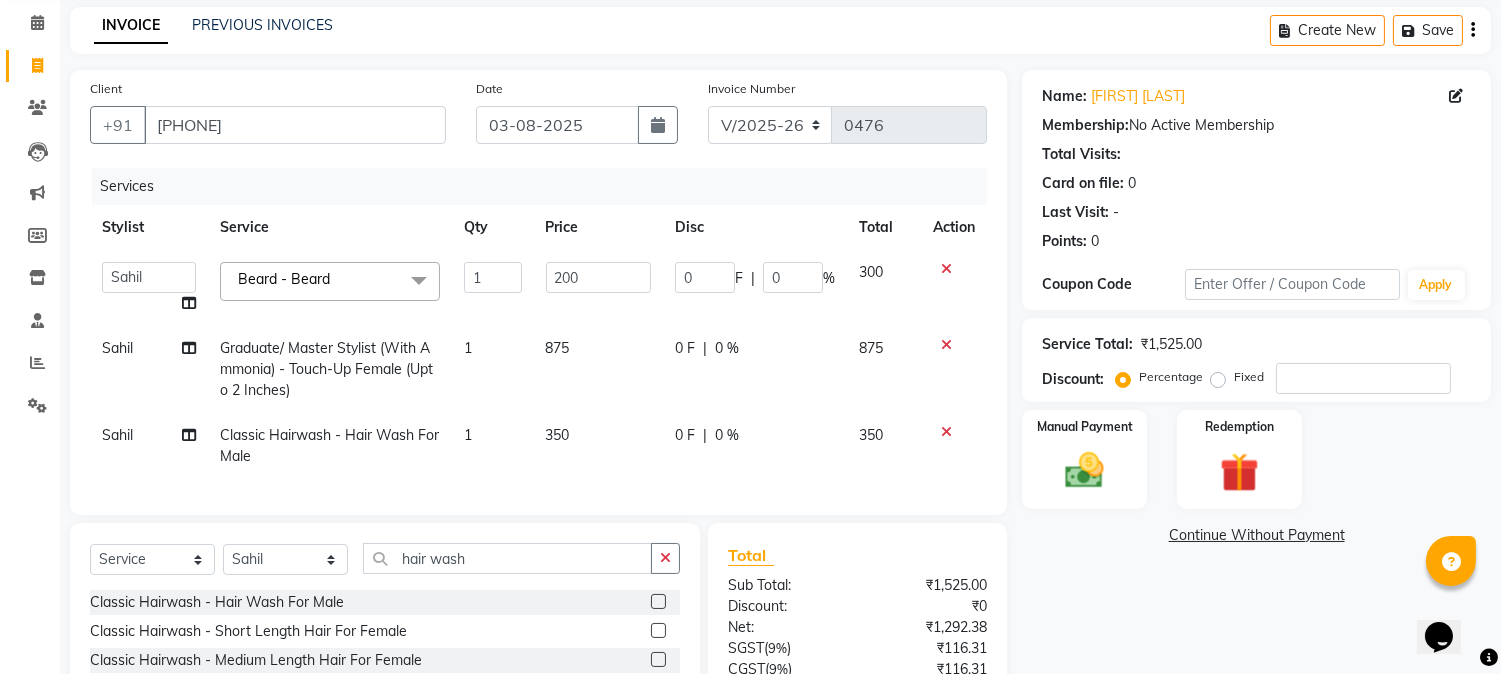 click on "875" 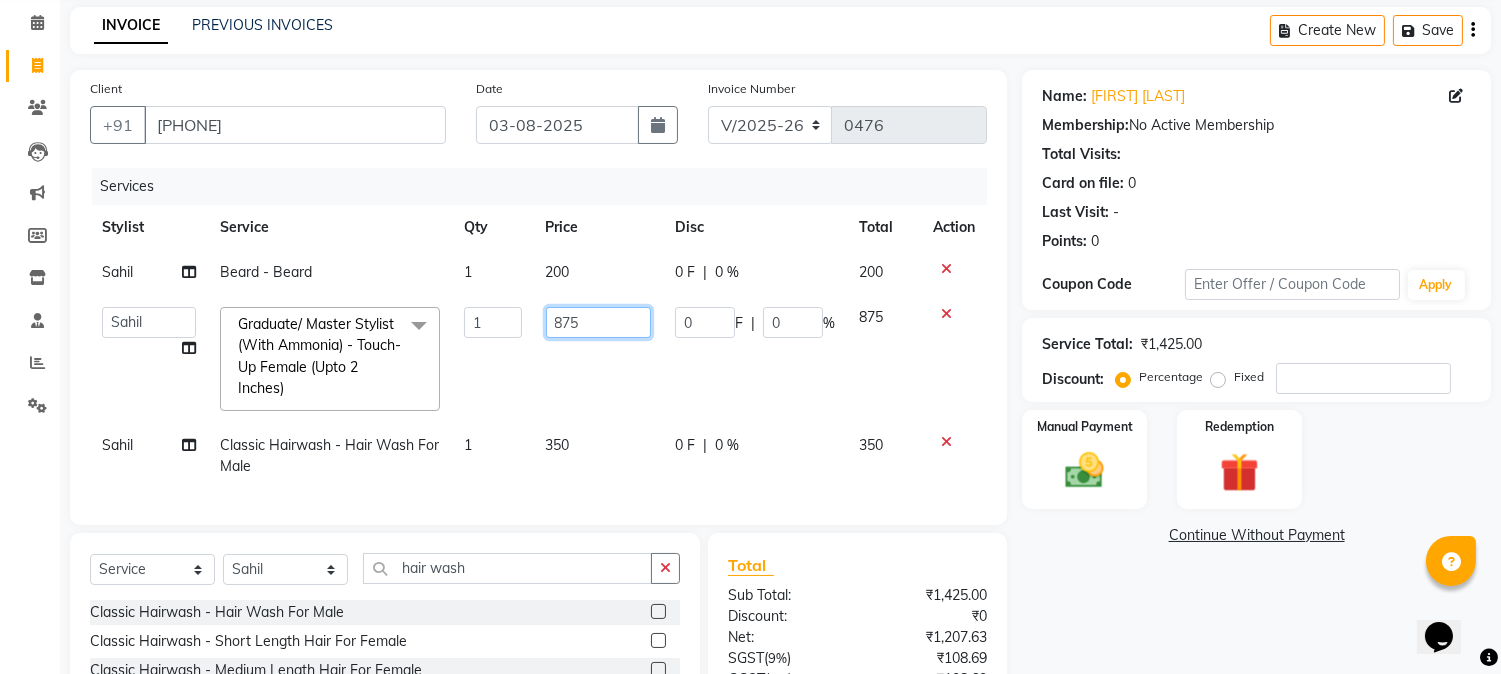drag, startPoint x: 612, startPoint y: 328, endPoint x: 525, endPoint y: 325, distance: 87.05171 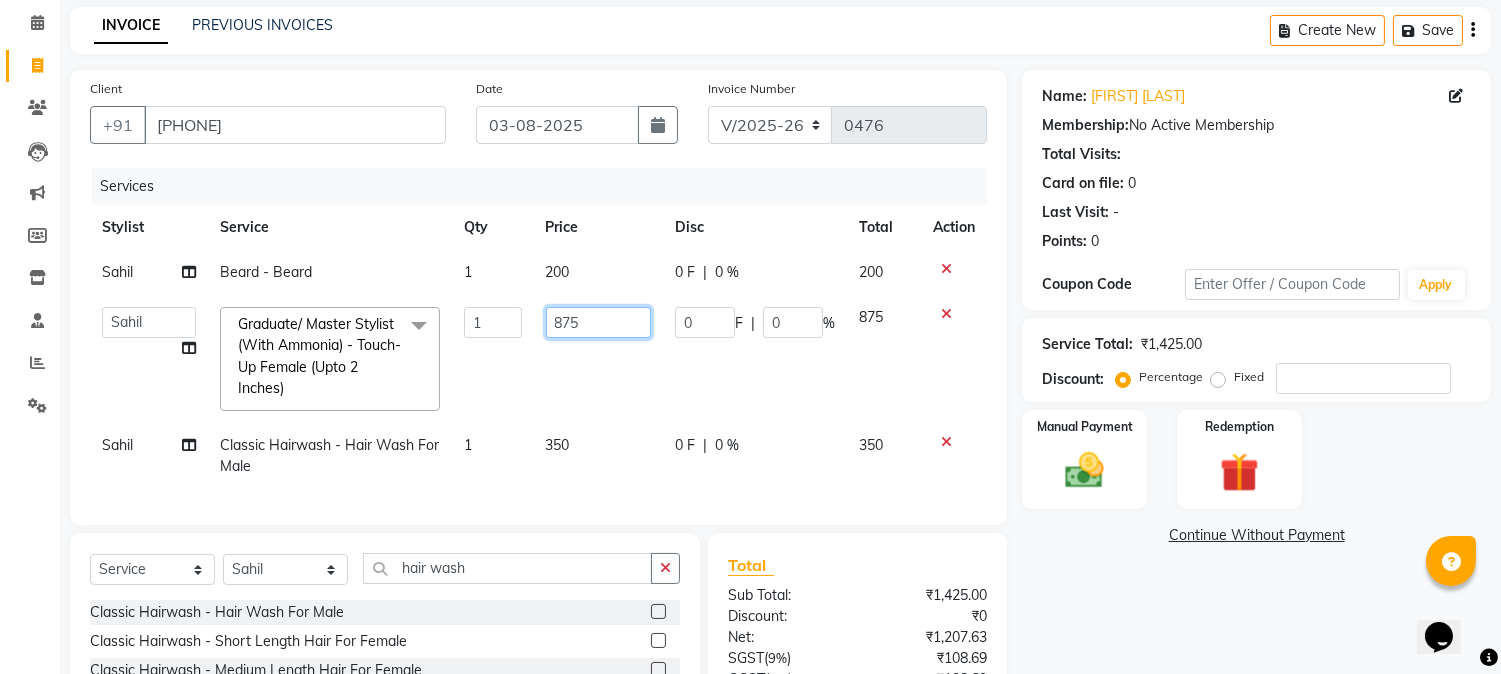 click on "Manager   Nikhil Gulhane   Nitu Rai   Pratik   Pratima Akshay Sonawane   Sabita Pariyar   Sahil   Samundra Thapa  Graduate/ Master Stylist (With Ammonia) - Touch-Up Female (Upto 2 Inches)  x Haircut  - Fringe Cut For Female Haircut  - Boys Haircut Haircut  - Girls Haircut Haircut  - Male Haircut By Graduate/Master Stylist Haircut  - Female Haircut By Graduate/Master Stylist Haircut  - Male Haircut By Senior/Top Stylist Haircut  - Female Haircut By Senior/Top Stylist Scrub - Full Back High Frequency Cornrow's Per Style Hair-Deep Conditioner Classic Hairwash  - Hair Wash For Male Classic Hairwash  - Short Length Hair For Female Classic Hairwash  - Medium Length Hair For Female Classic Hairwash  - Long Length Hair For Female Premium Hairwash  - Hair Wash For Male Premium Hairwash  - Short Length Hair For Female Premium Hairwash  - Medium Length Hair For Female Premium Hairwash  - Long Length Hair For Female Luxury Hairwash  - Hair Wash For Male Luxury Hairwash  - Short Length Hair For Female Blow Dry  - Short" 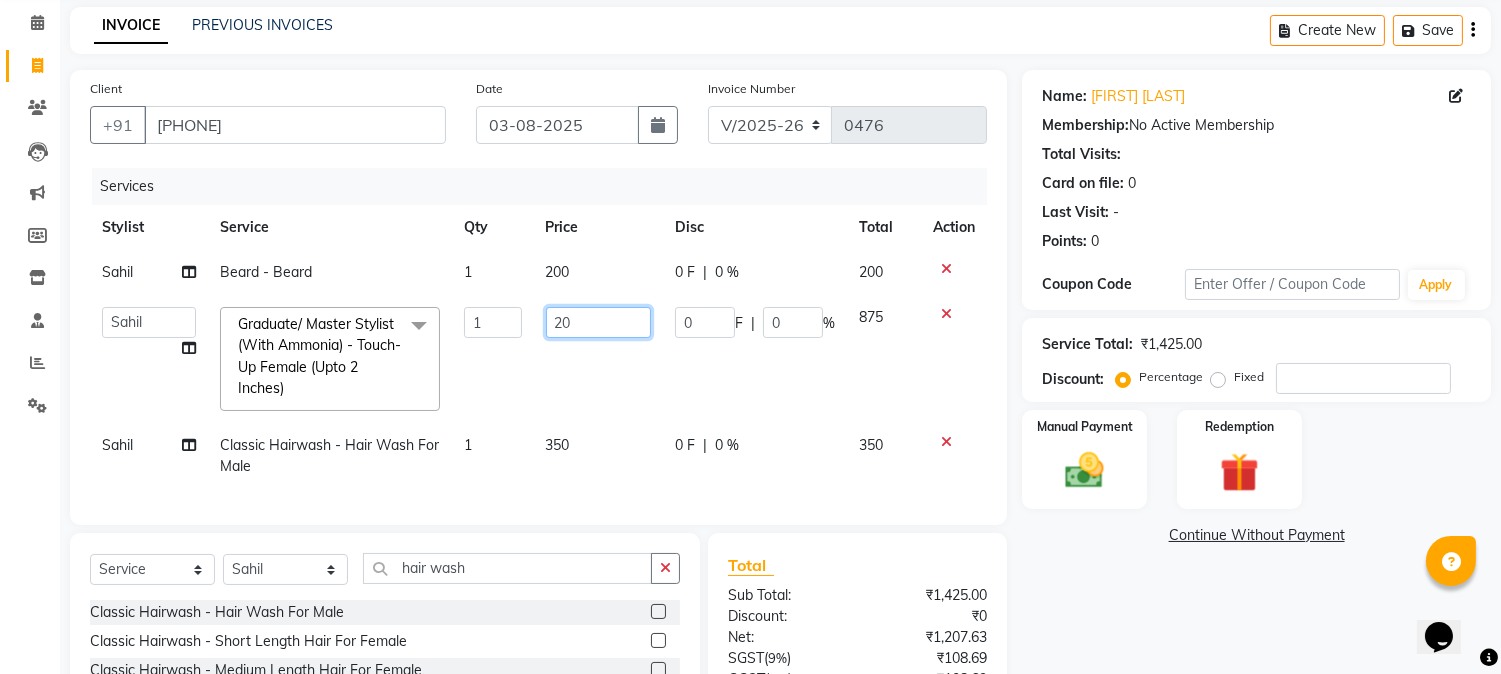 type on "200" 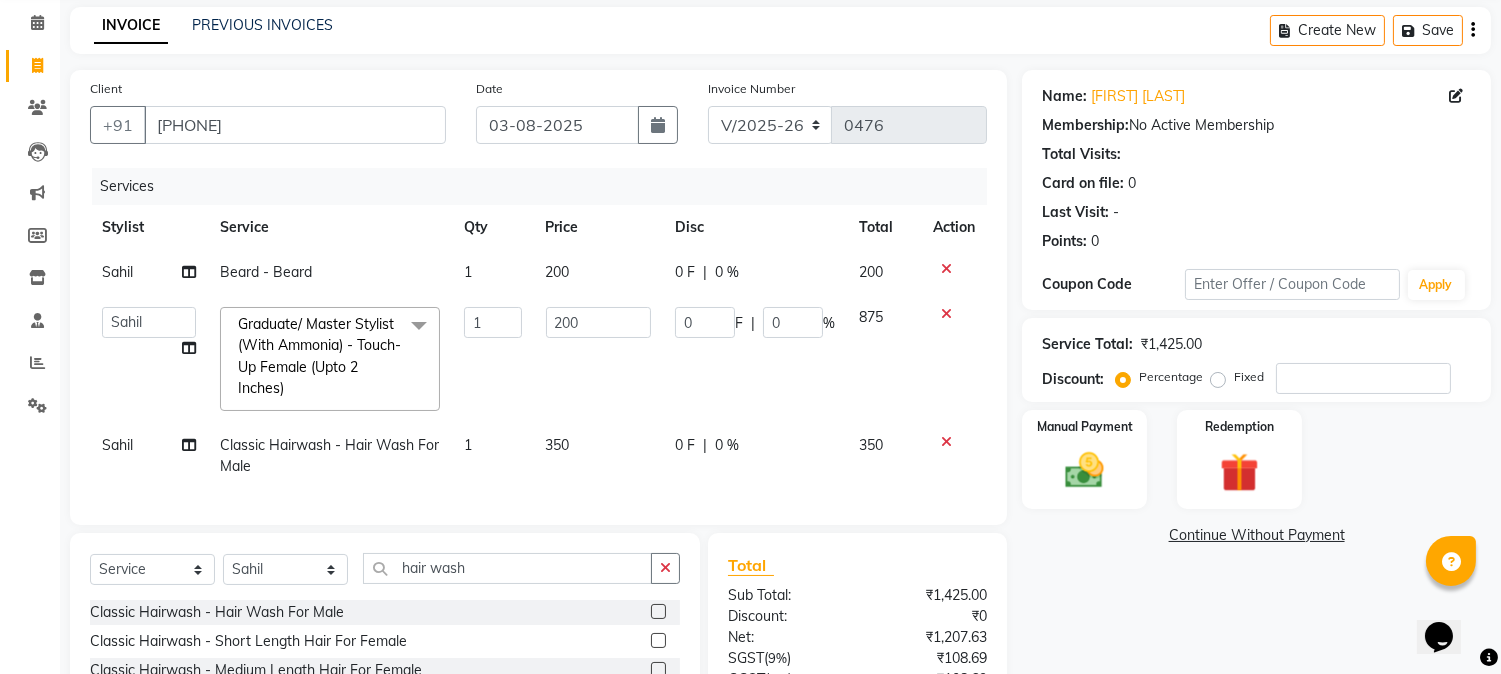 click on "350" 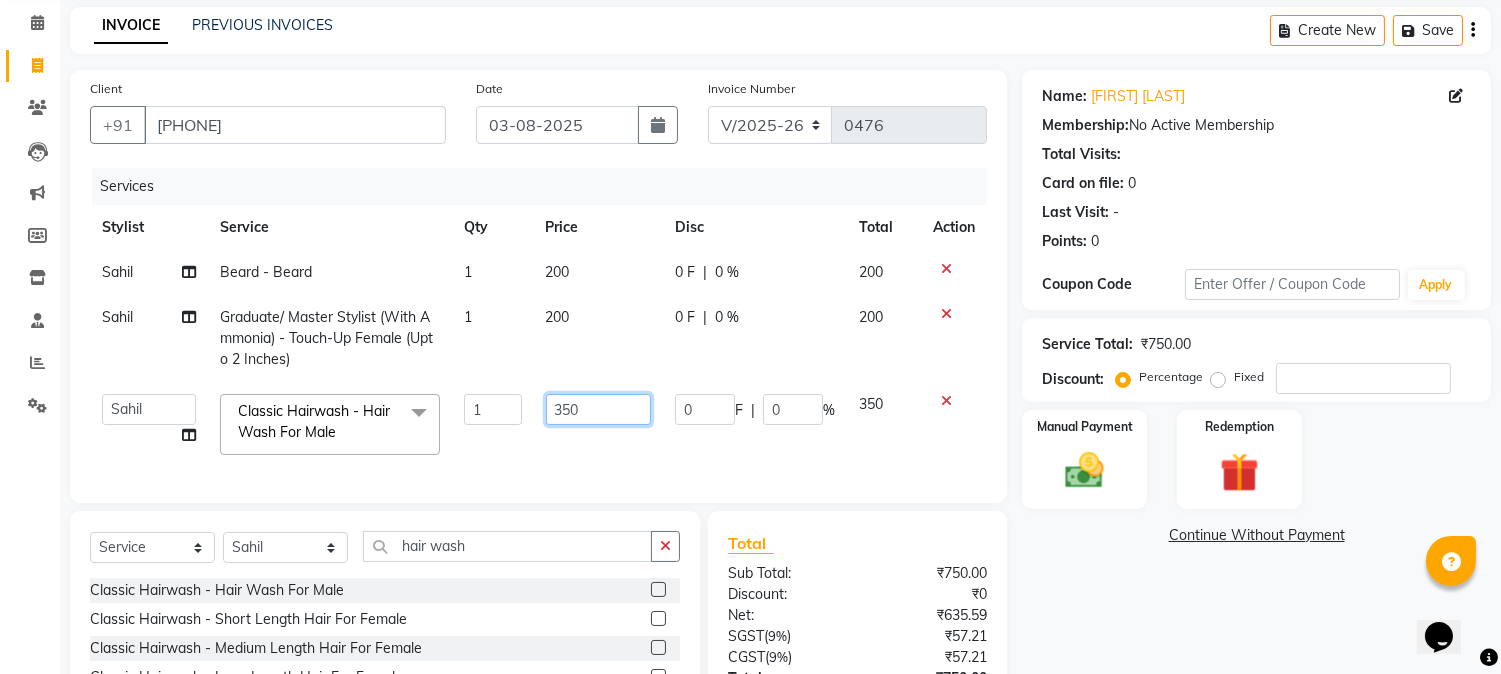 drag, startPoint x: 601, startPoint y: 405, endPoint x: 493, endPoint y: 405, distance: 108 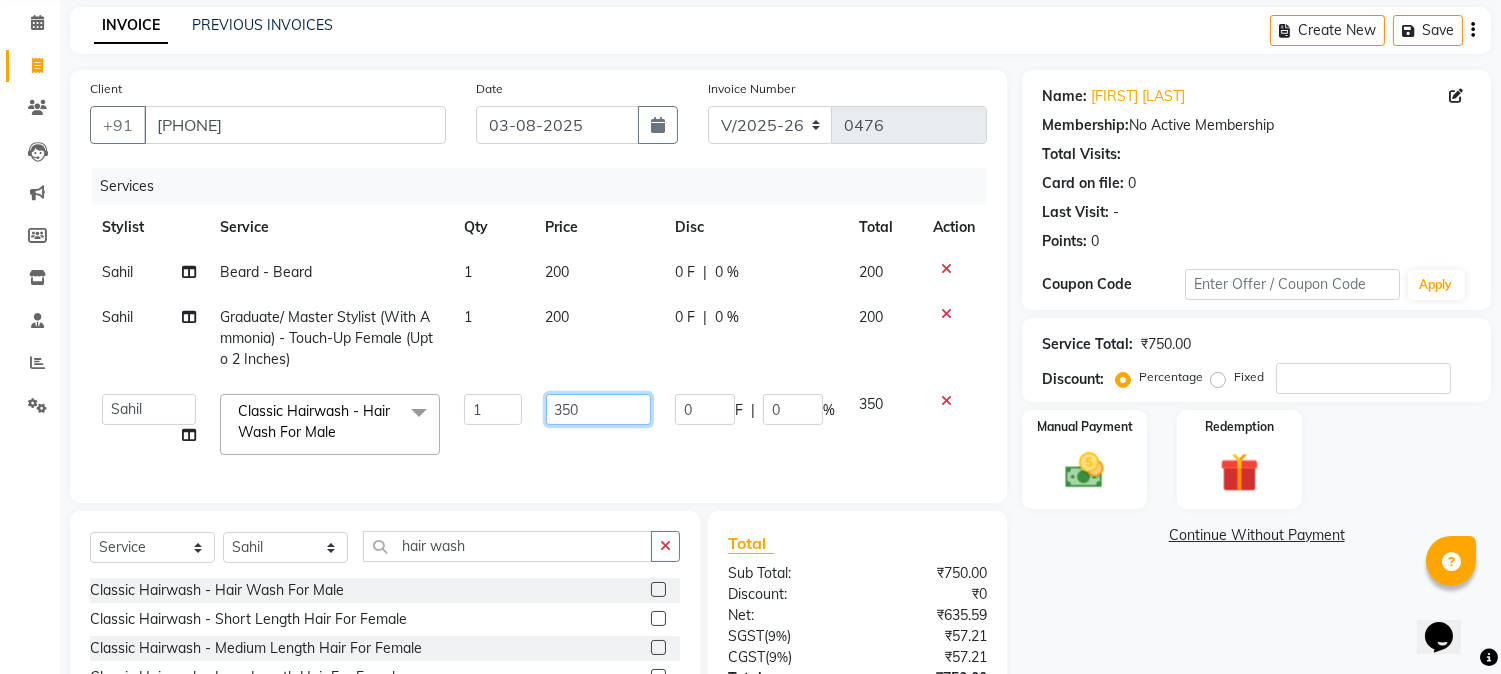 click on "Manager   Nikhil Gulhane   Nitu Rai   Pratik   Pratima Akshay Sonawane   Sabita Pariyar   Sahil   Samundra Thapa  Classic Hairwash  - Hair Wash For Male  x Haircut  - Fringe Cut For Female Haircut  - Boys Haircut Haircut  - Girls Haircut Haircut  - Male Haircut By Graduate/Master Stylist Haircut  - Female Haircut By Graduate/Master Stylist Haircut  - Male Haircut By Senior/Top Stylist Haircut  - Female Haircut By Senior/Top Stylist Scrub - Full Back High Frequency Cornrow's Per Style Hair-Deep Conditioner Classic Hairwash  - Hair Wash For Male Classic Hairwash  - Short Length Hair For Female Classic Hairwash  - Medium Length Hair For Female Classic Hairwash  - Long Length Hair For Female Premium Hairwash  - Hair Wash For Male Premium Hairwash  - Short Length Hair For Female Premium Hairwash  - Medium Length Hair For Female Premium Hairwash  - Long Length Hair For Female Luxury Hairwash  - Hair Wash For Male Luxury Hairwash  - Short Length Hair For Female Luxury Hairwash  - Medium Length Hair For Female 1 0" 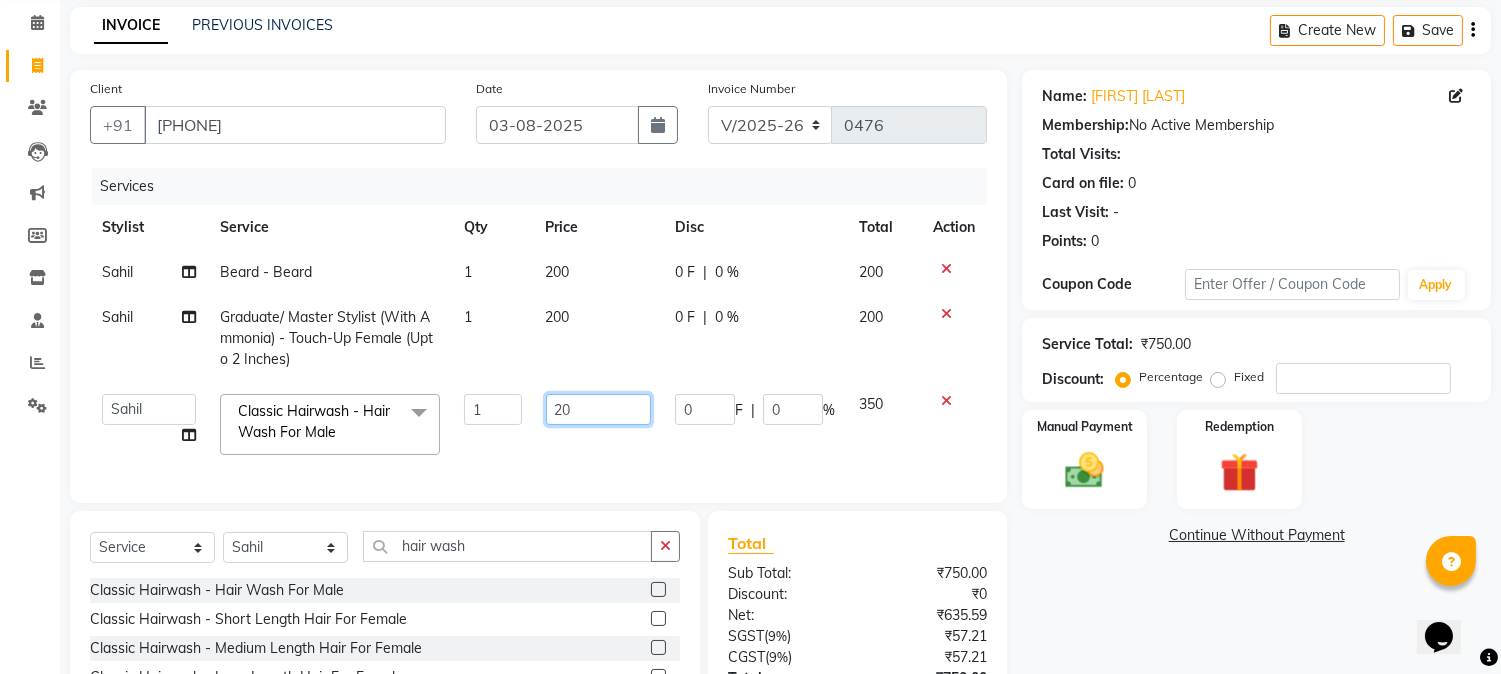 type on "200" 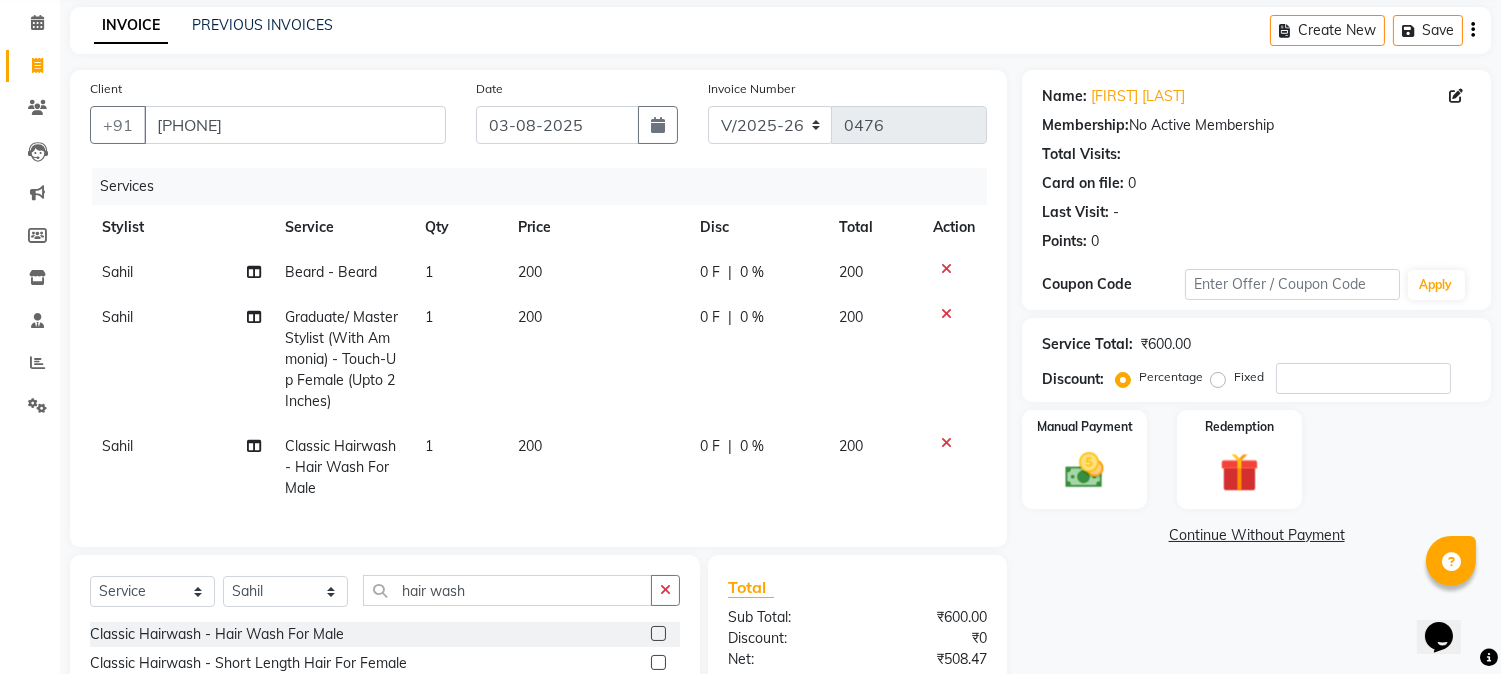 click on "Name: Abhijeet Pardeshi Membership:  No Active Membership  Total Visits:   Card on file:  0 Last Visit:   - Points:   0  Coupon Code Apply Service Total:  ₹600.00  Discount:  Percentage   Fixed  Manual Payment Redemption  Continue Without Payment" 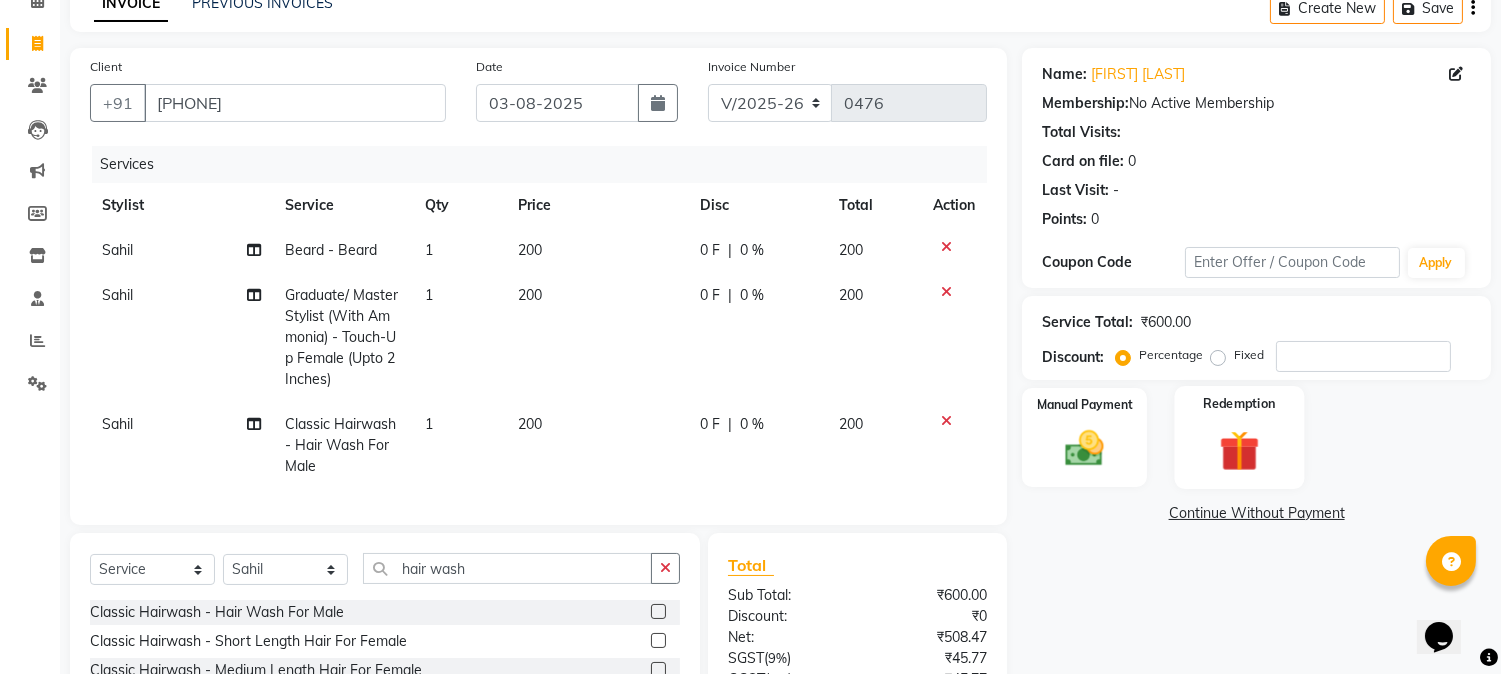 scroll, scrollTop: 111, scrollLeft: 0, axis: vertical 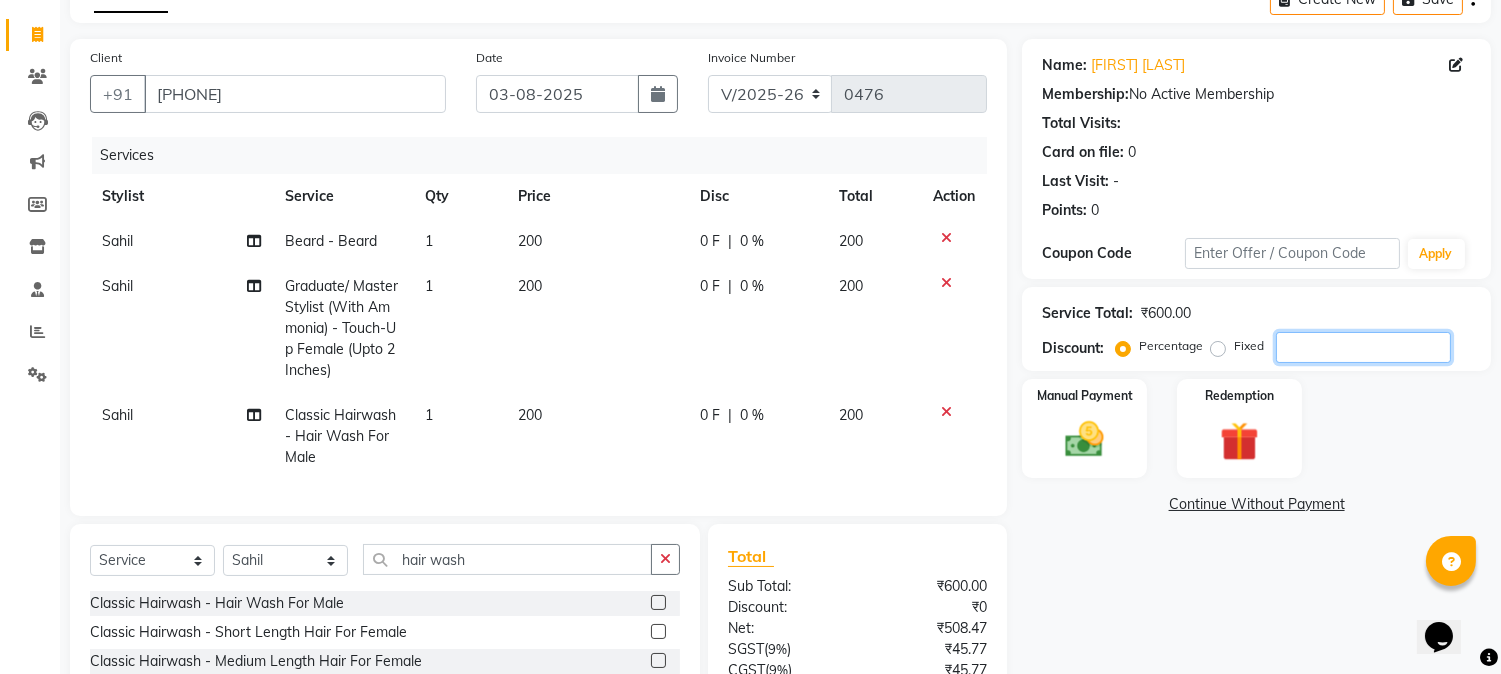 click 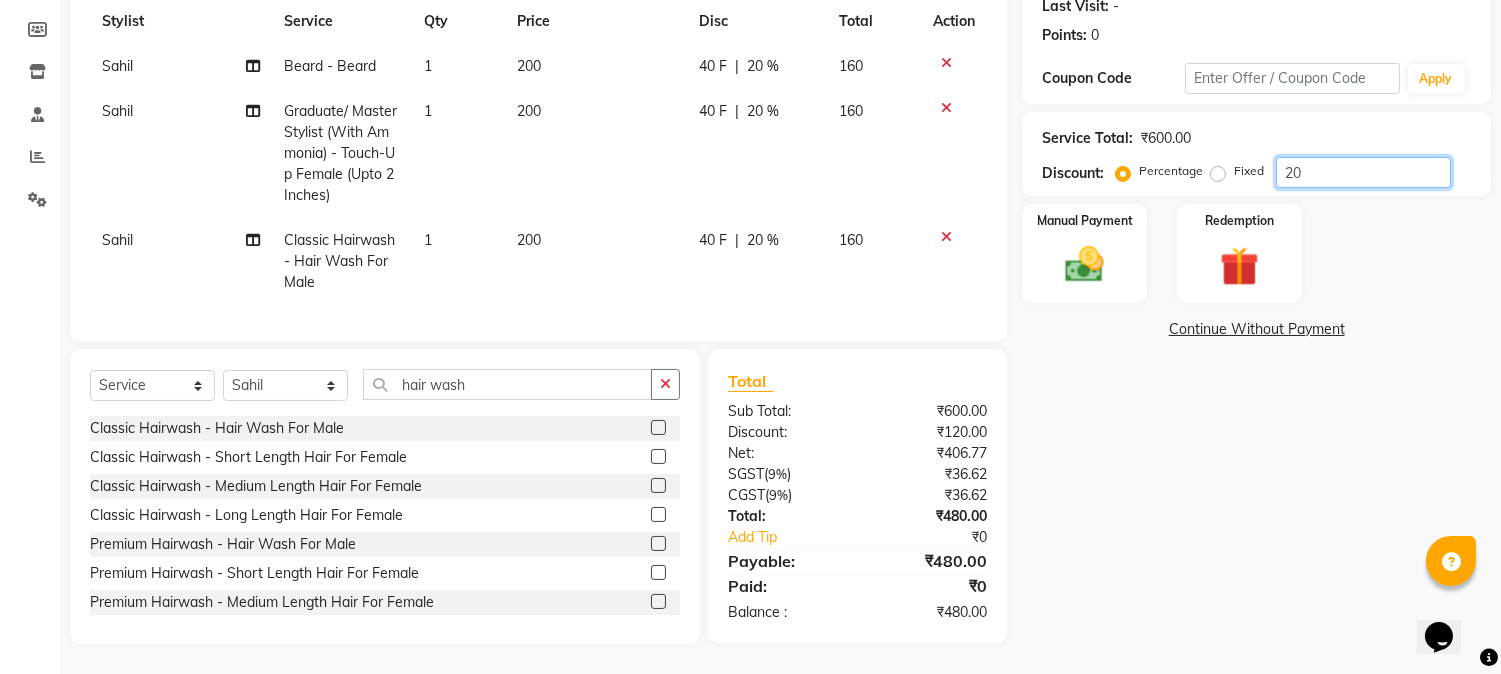 scroll, scrollTop: 302, scrollLeft: 0, axis: vertical 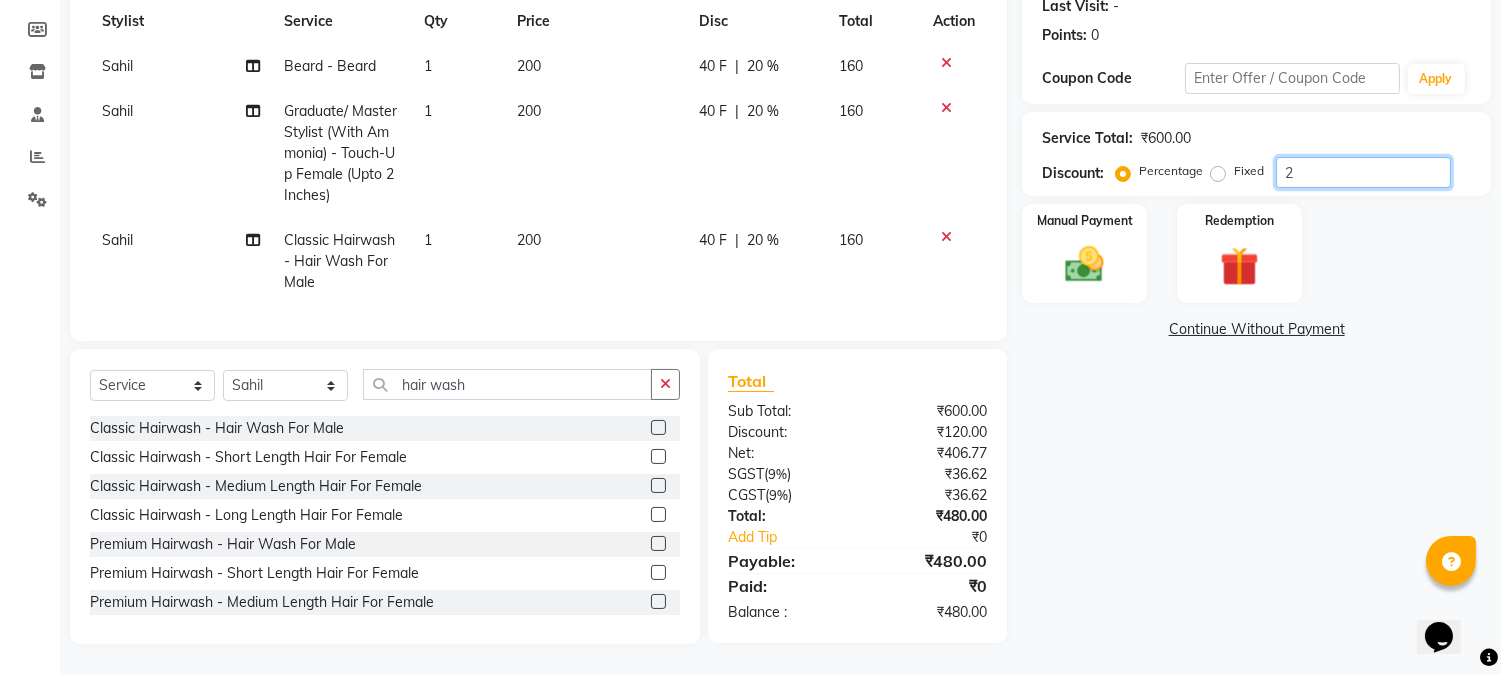 type 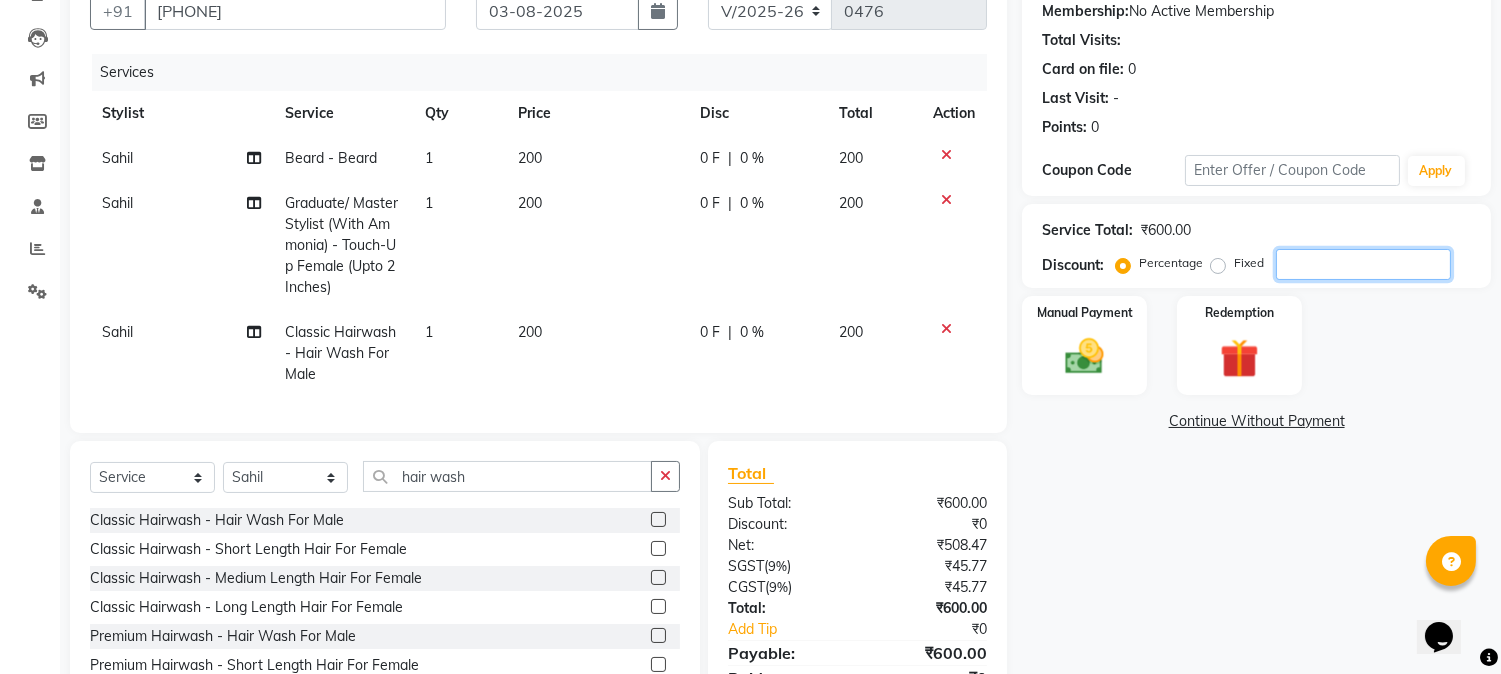 scroll, scrollTop: 191, scrollLeft: 0, axis: vertical 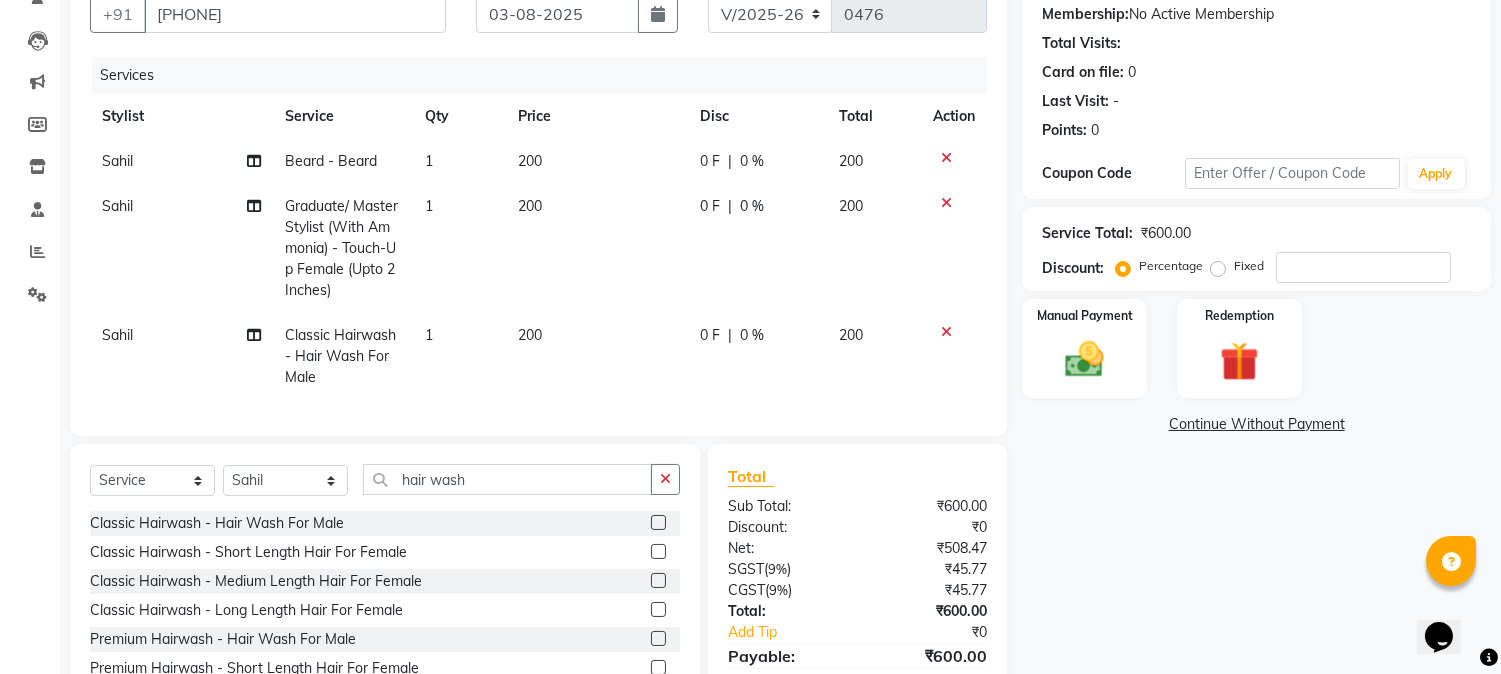 click on "200" 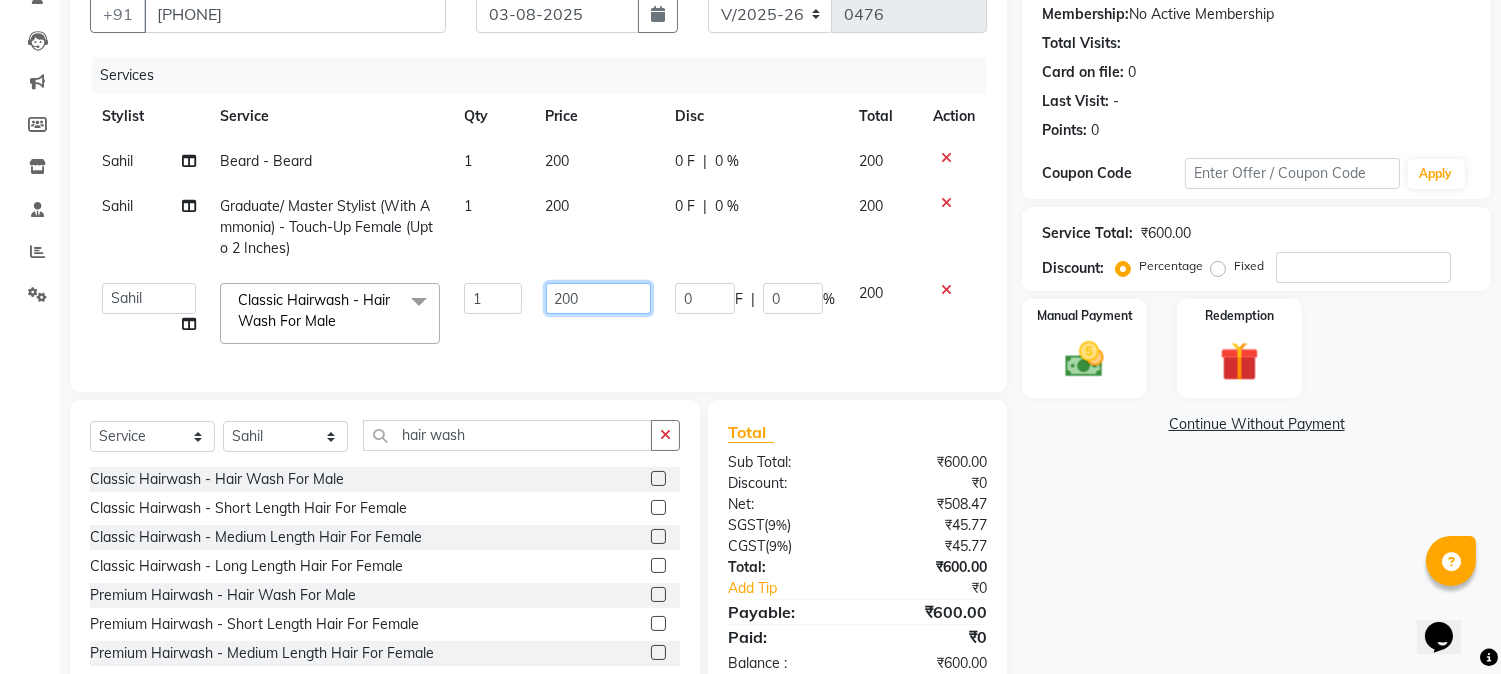 drag, startPoint x: 597, startPoint y: 301, endPoint x: 564, endPoint y: 300, distance: 33.01515 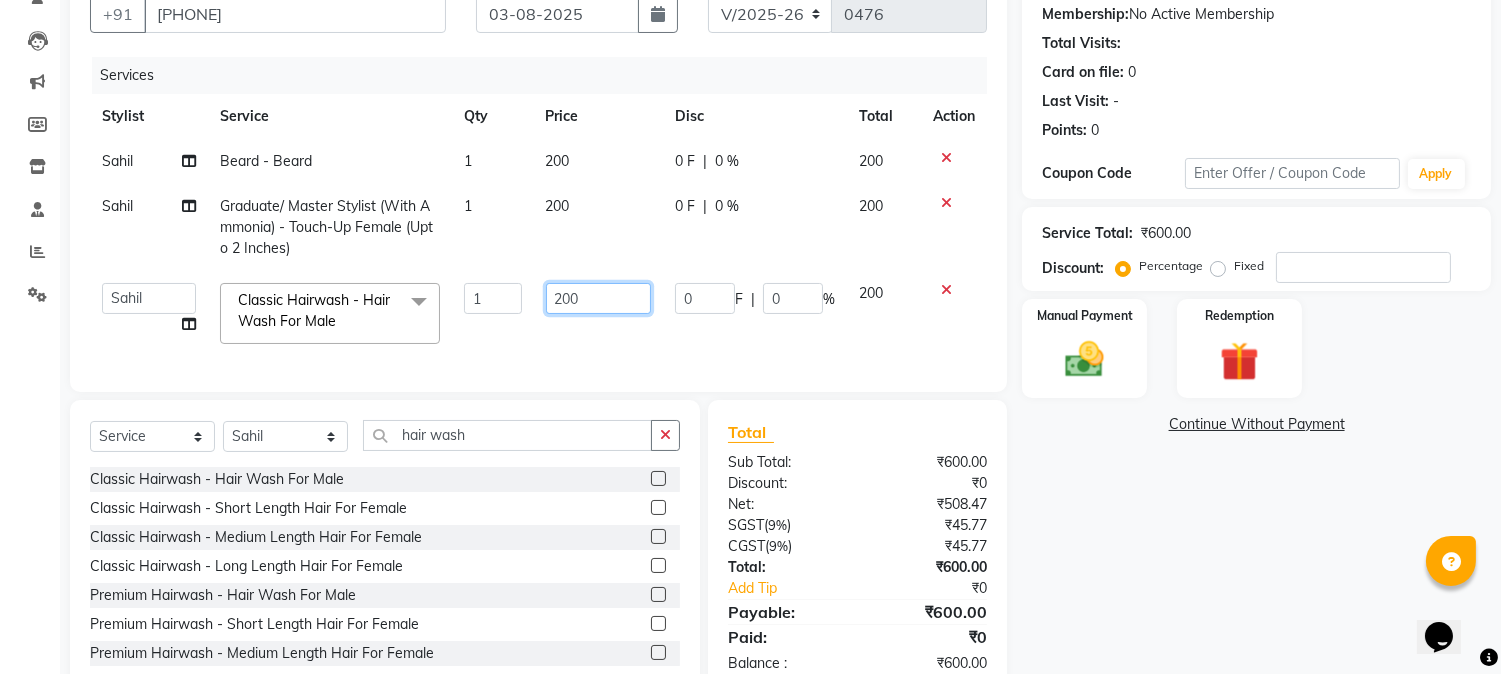 click on "200" 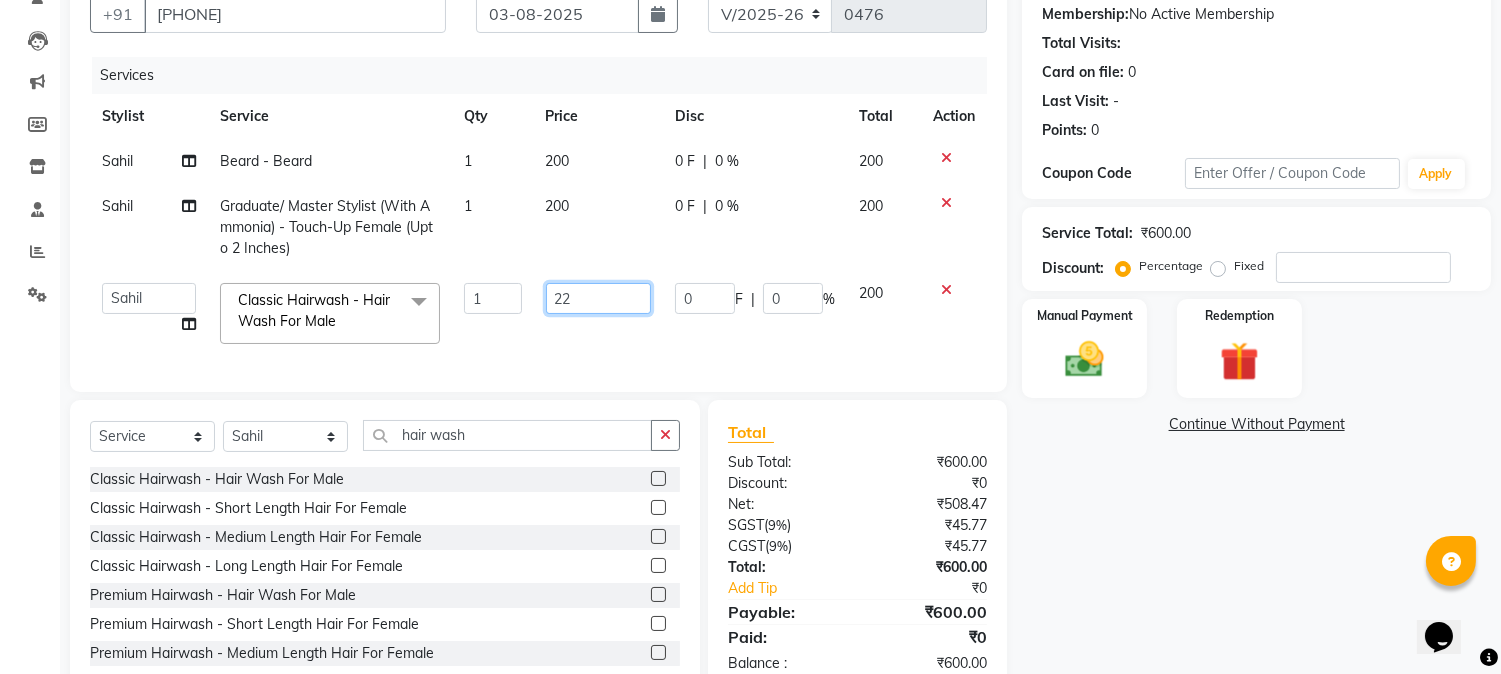 type on "220" 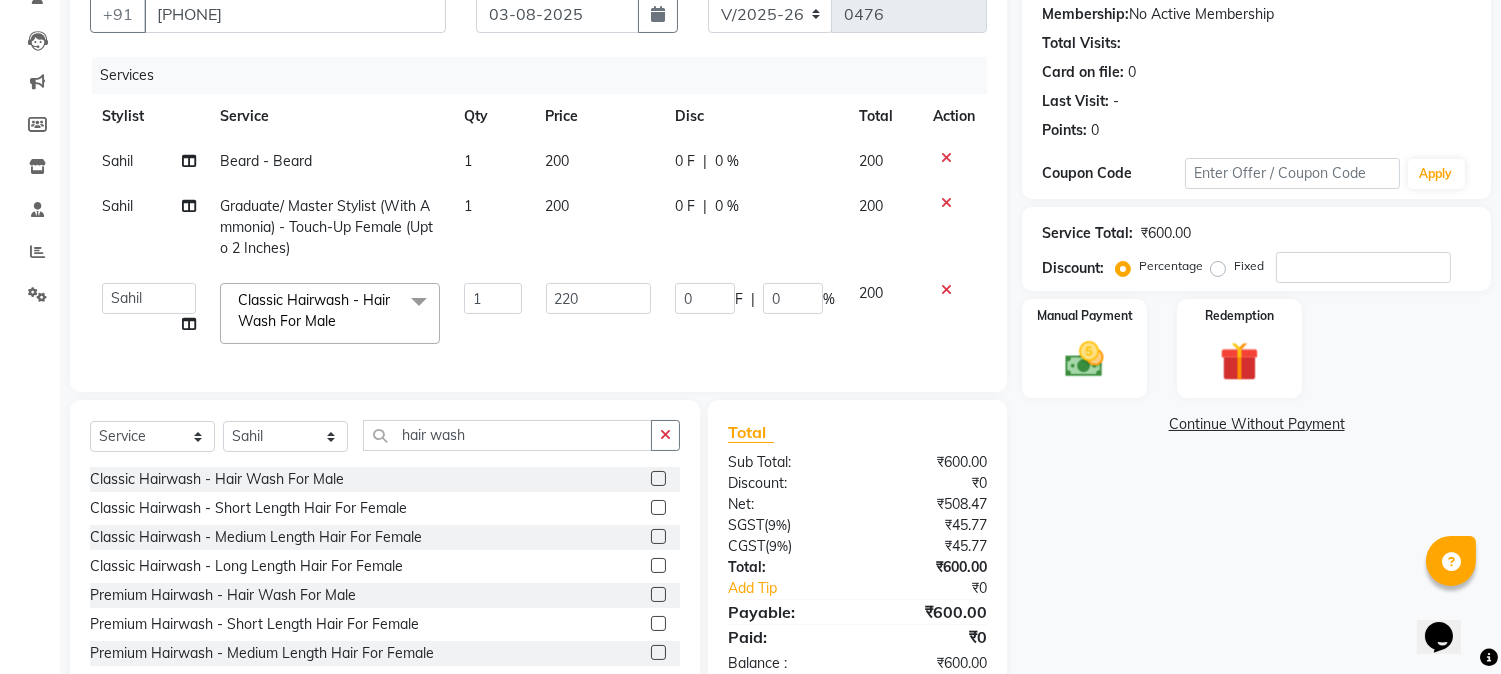 click on "Name: Abhijeet Pardeshi Membership:  No Active Membership  Total Visits:   Card on file:  0 Last Visit:   - Points:   0  Coupon Code Apply Service Total:  ₹600.00  Discount:  Percentage   Fixed  Manual Payment Redemption  Continue Without Payment" 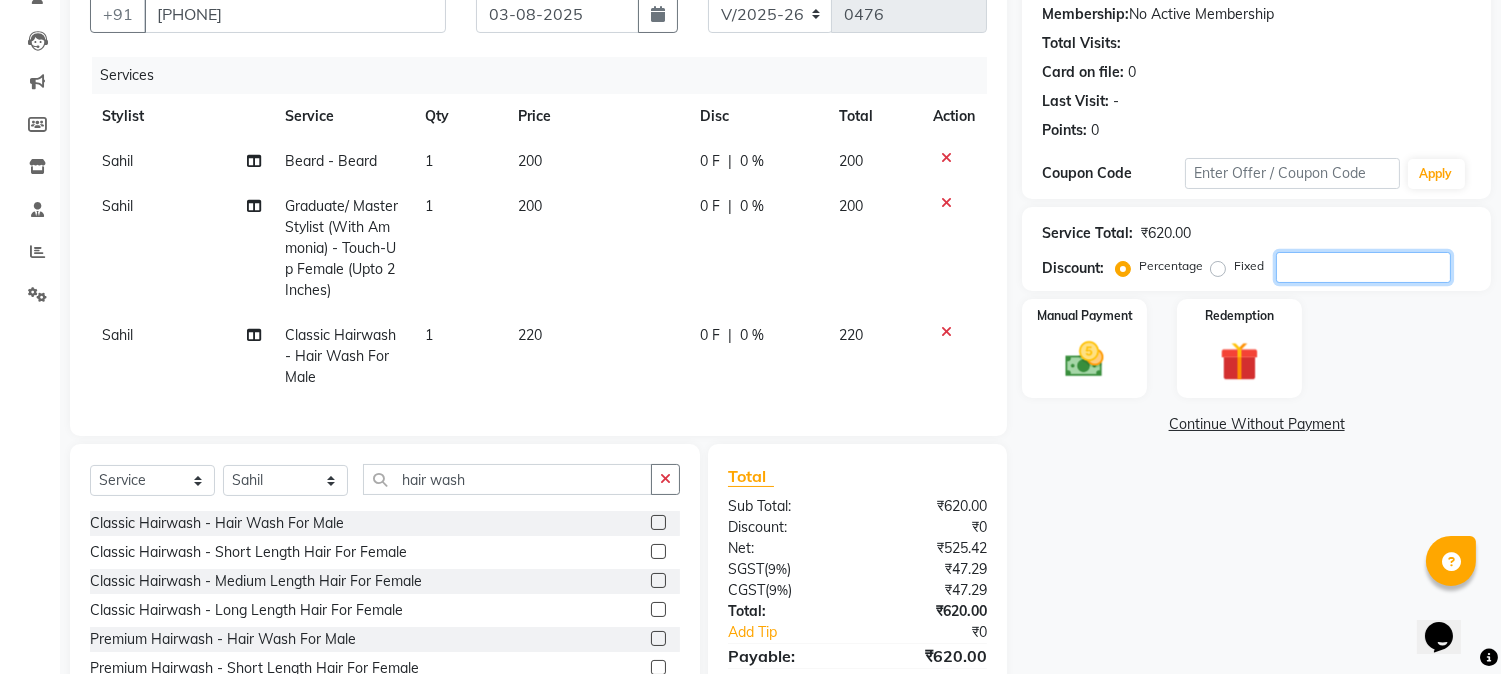 click 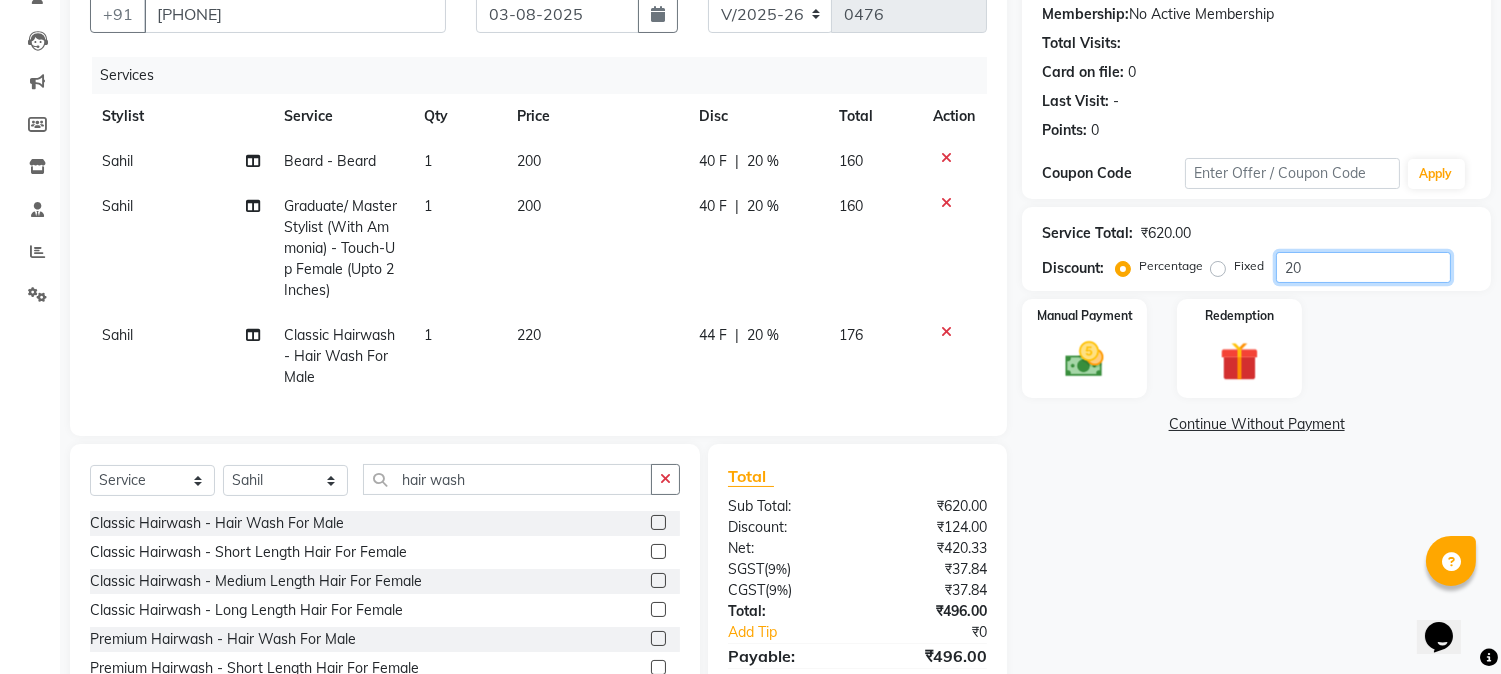 scroll, scrollTop: 302, scrollLeft: 0, axis: vertical 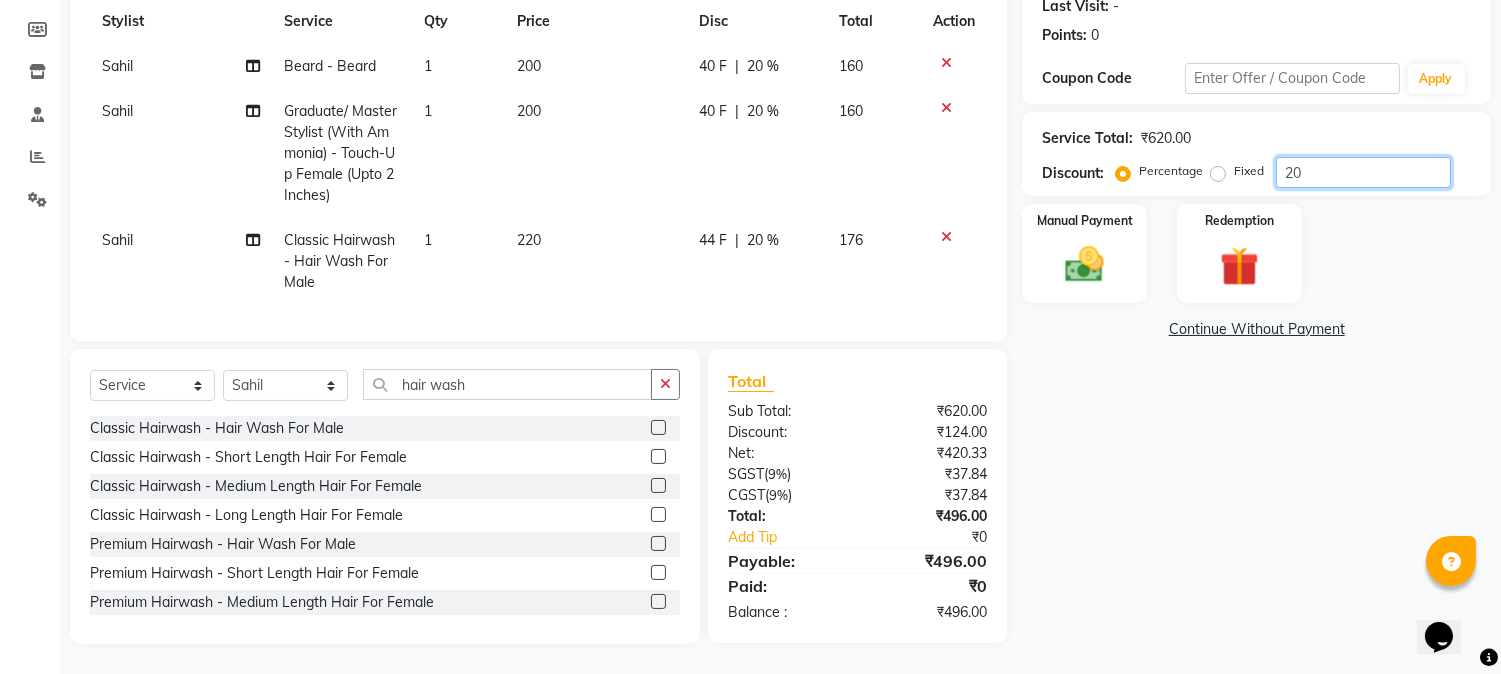 type on "2" 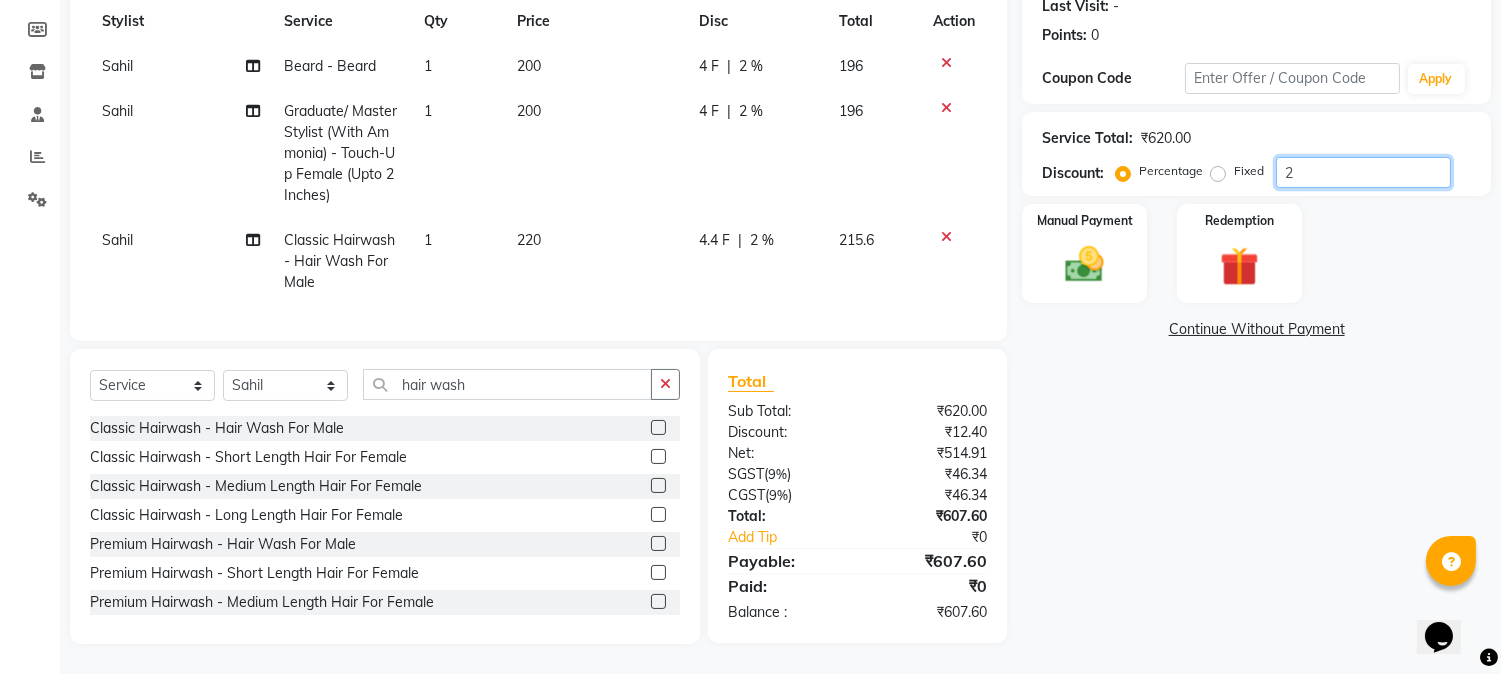 type 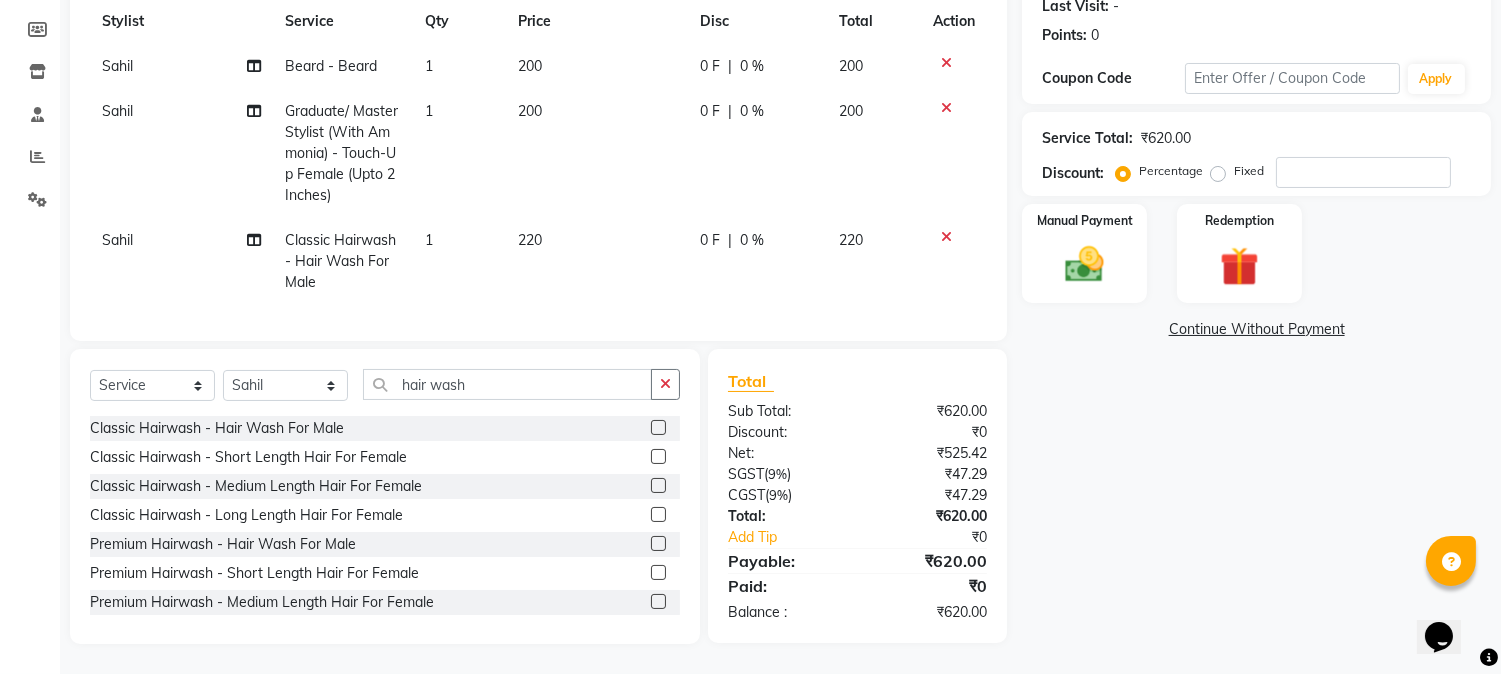 click on "Name: Abhijeet Pardeshi Membership:  No Active Membership  Total Visits:   Card on file:  0 Last Visit:   - Points:   0  Coupon Code Apply Service Total:  ₹620.00  Discount:  Percentage   Fixed  Manual Payment Redemption  Continue Without Payment" 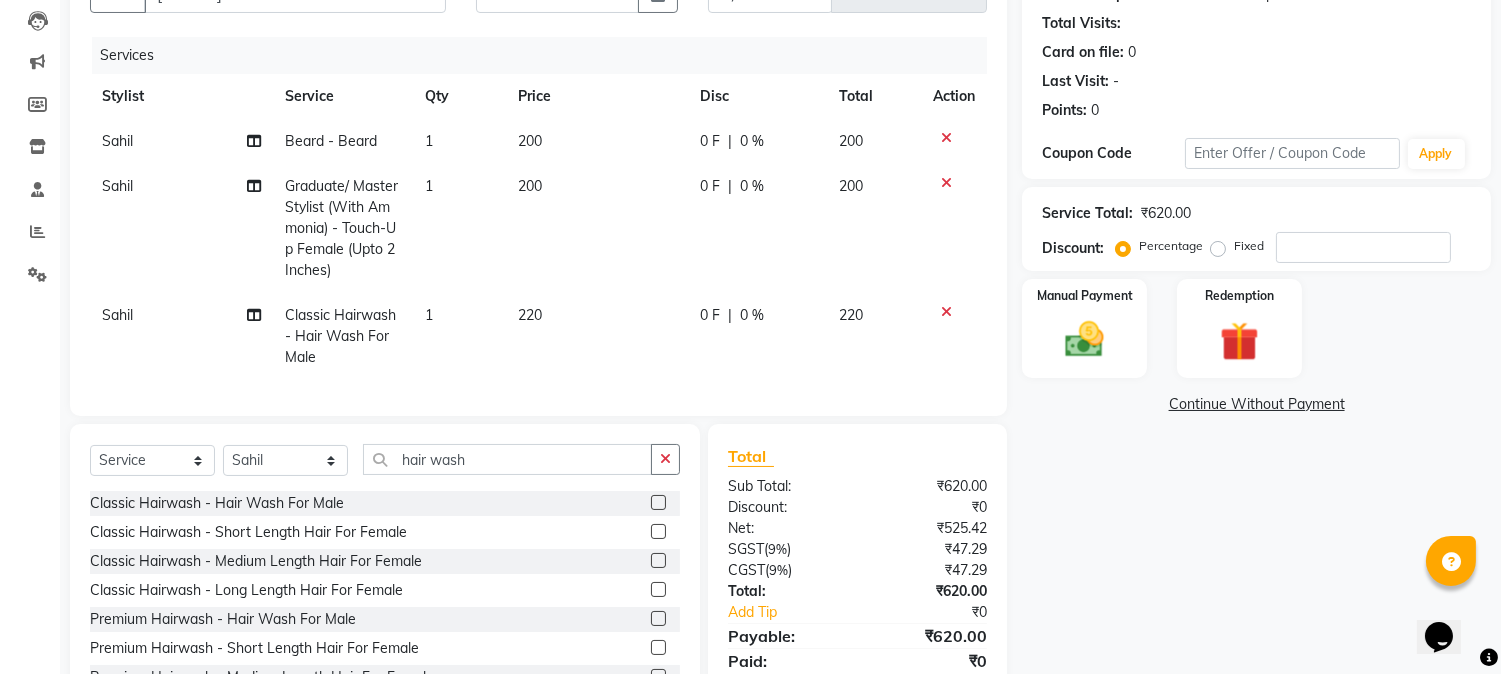 scroll, scrollTop: 191, scrollLeft: 0, axis: vertical 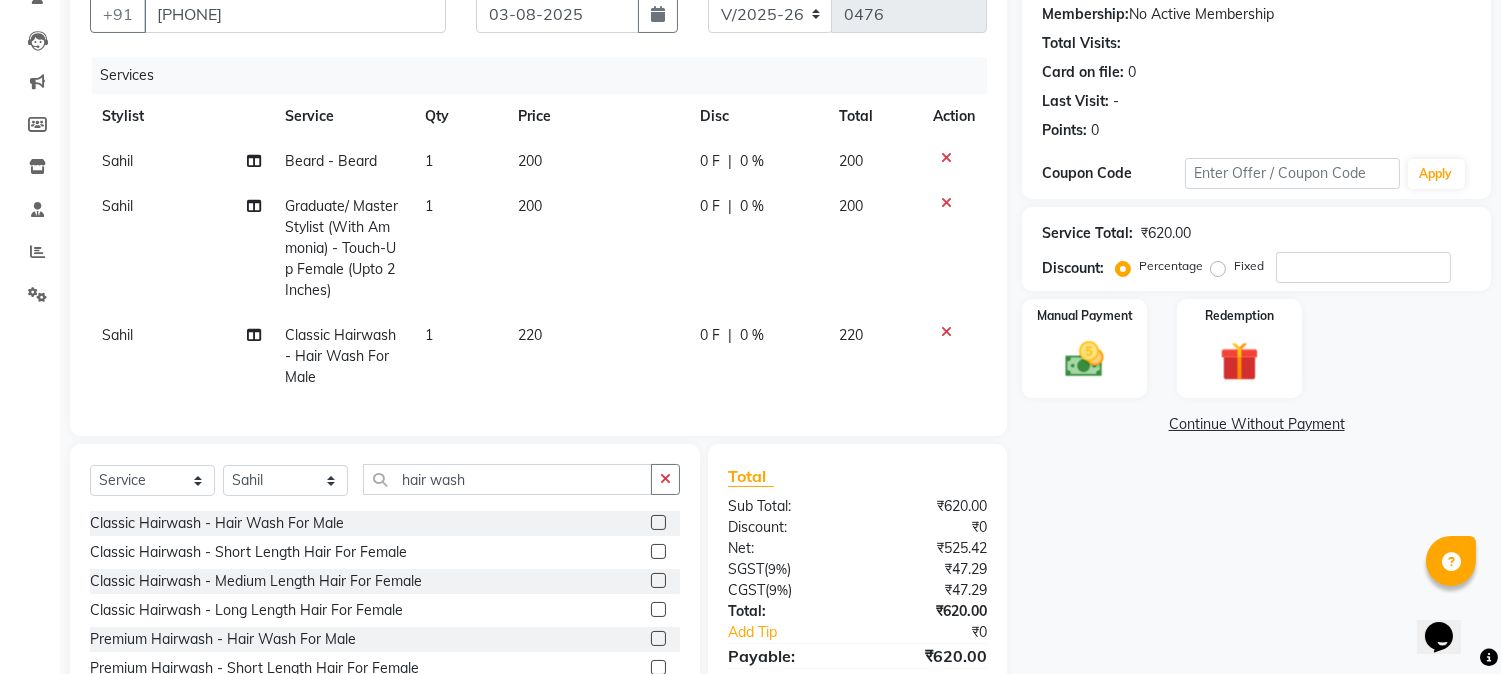 click on "200" 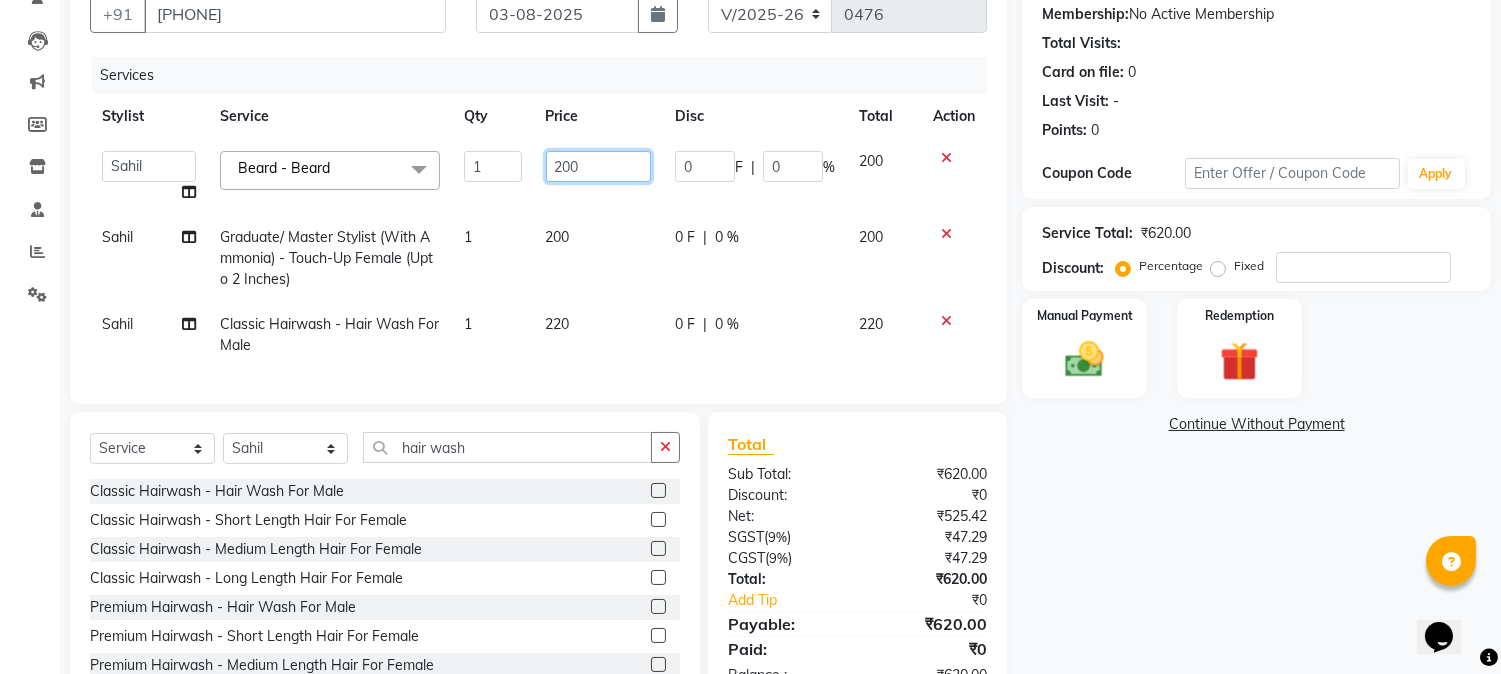 click on "200" 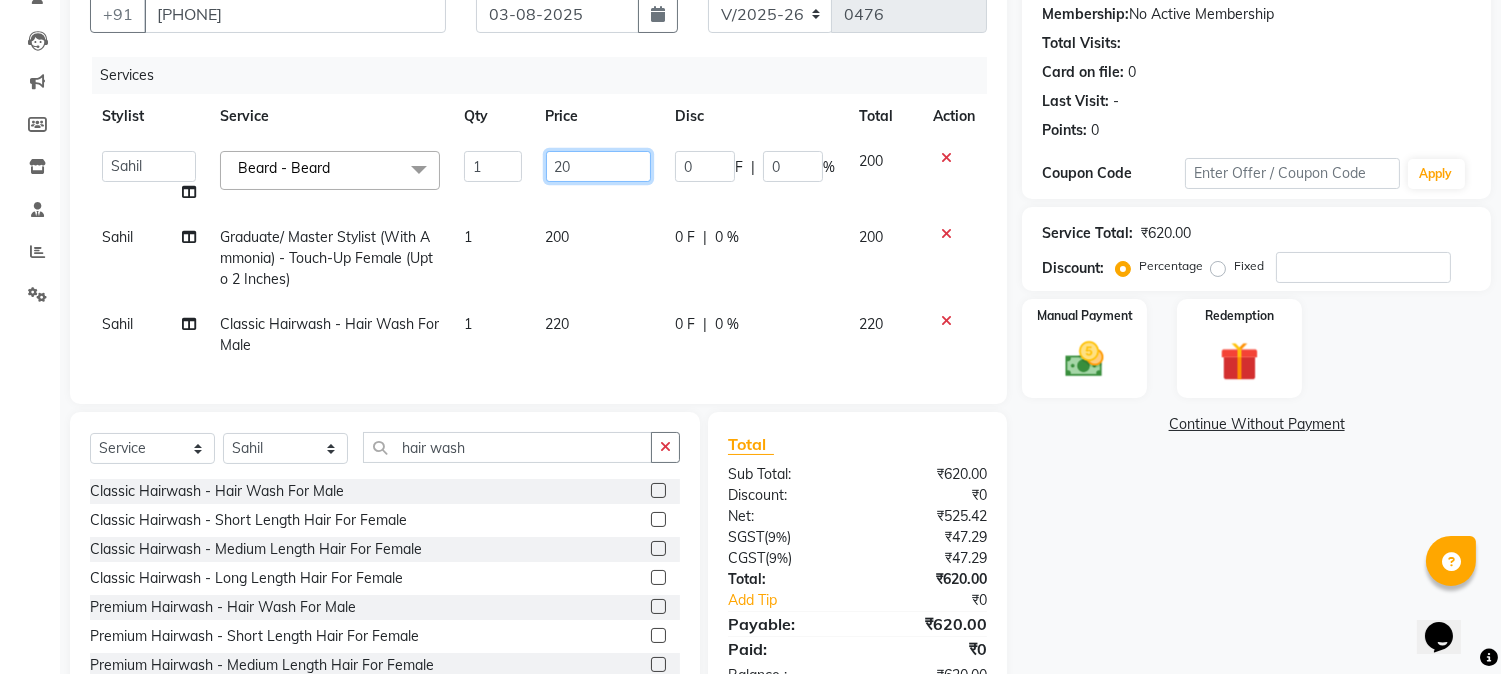 type on "204" 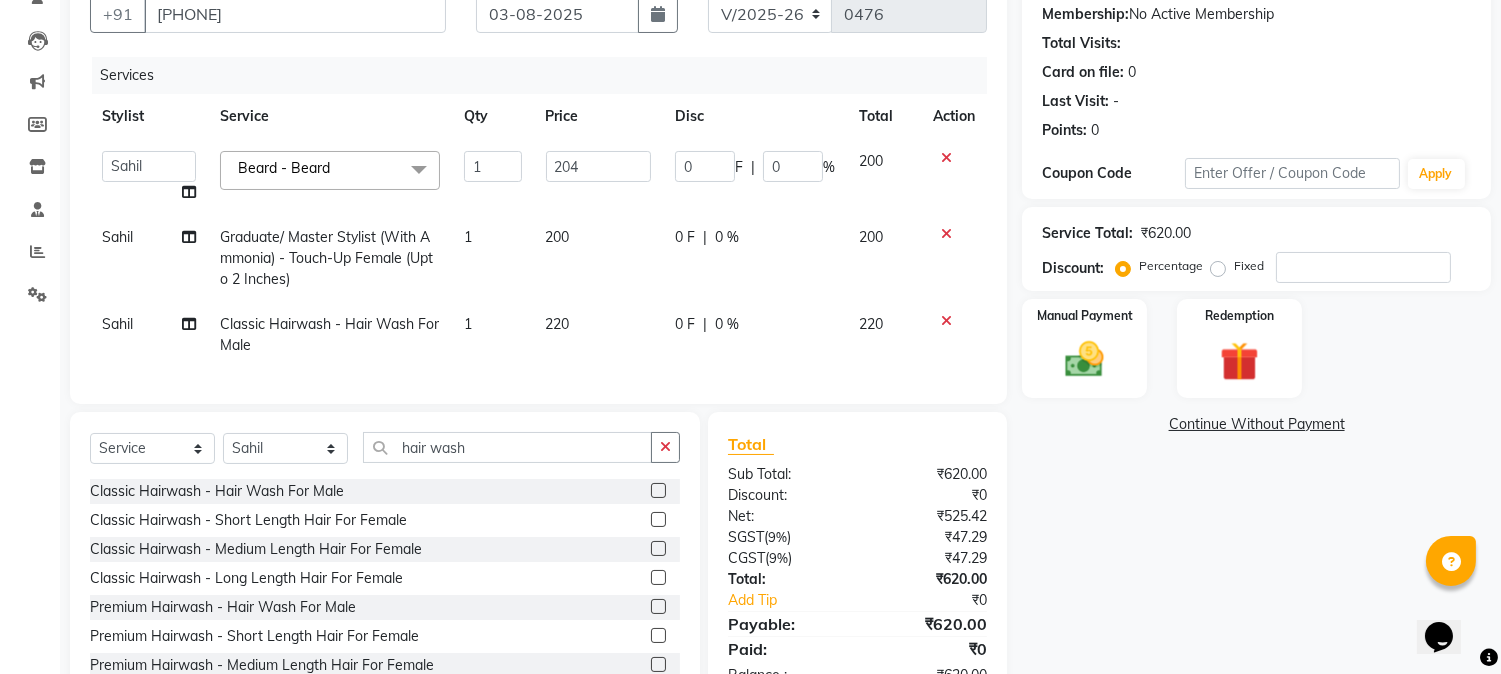 click on "Name: Abhijeet Pardeshi Membership:  No Active Membership  Total Visits:   Card on file:  0 Last Visit:   - Points:   0  Coupon Code Apply Service Total:  ₹620.00  Discount:  Percentage   Fixed  Manual Payment Redemption  Continue Without Payment" 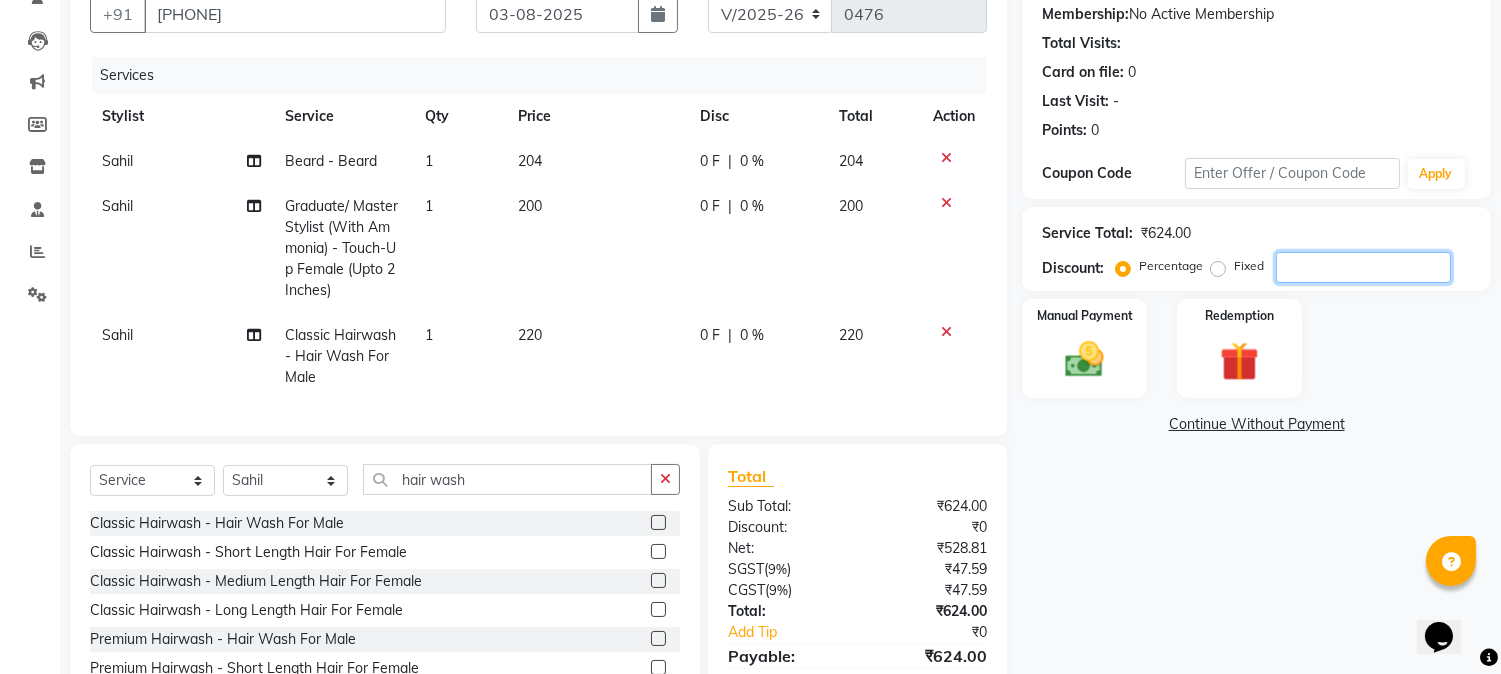 click 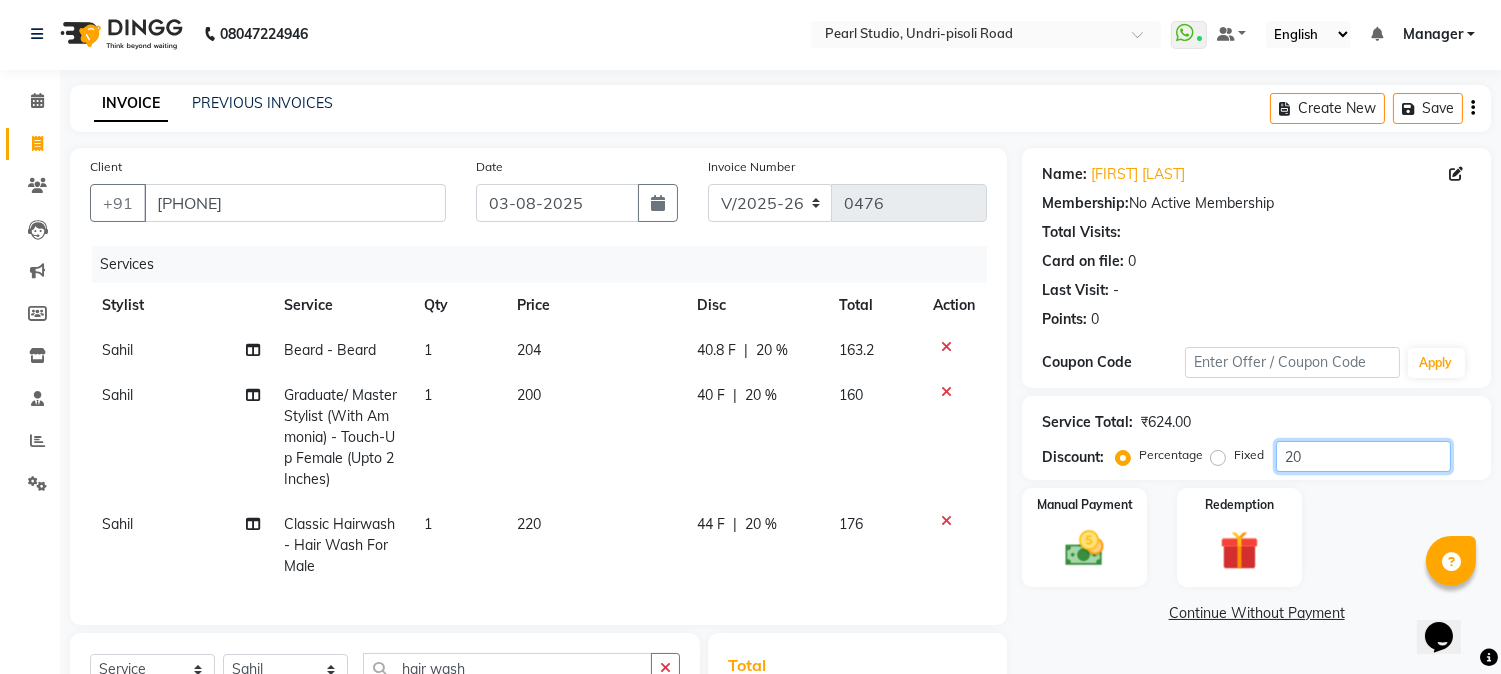 scroll, scrollTop: 0, scrollLeft: 0, axis: both 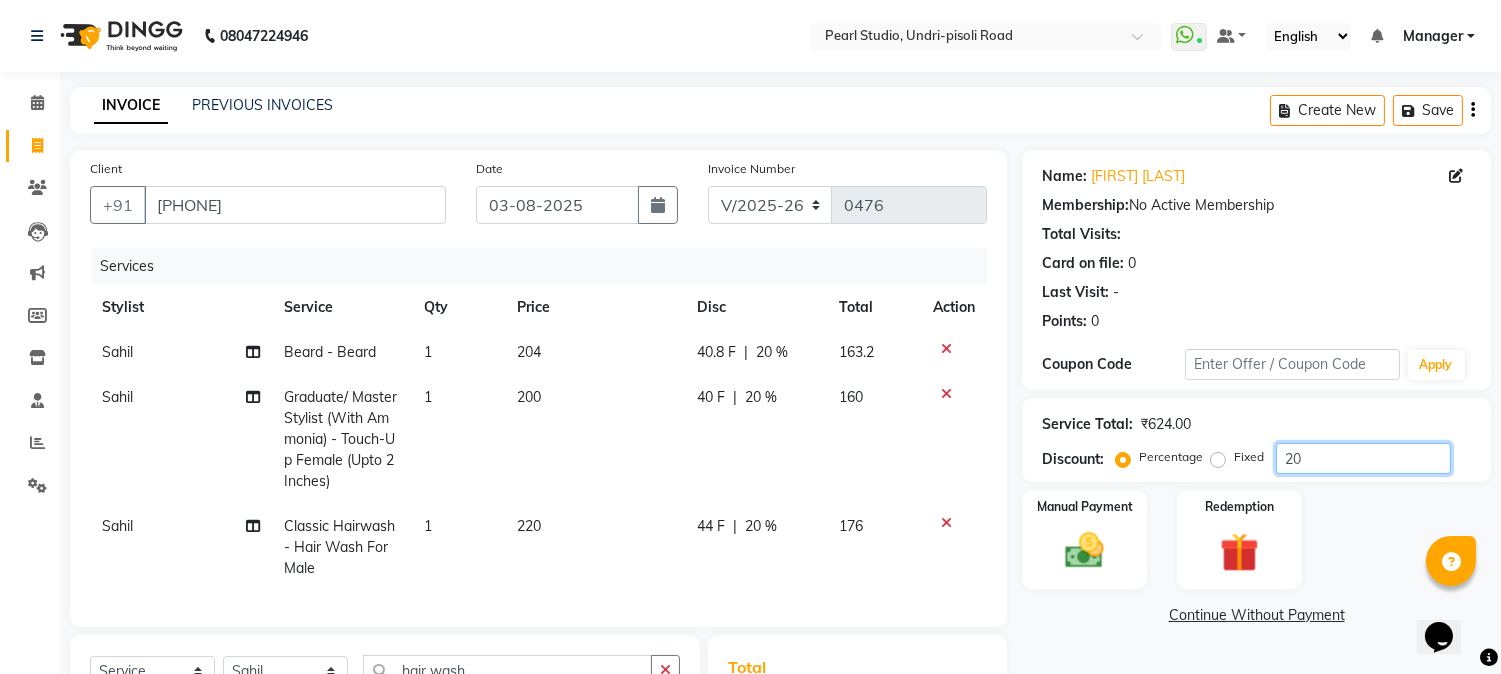 type on "2" 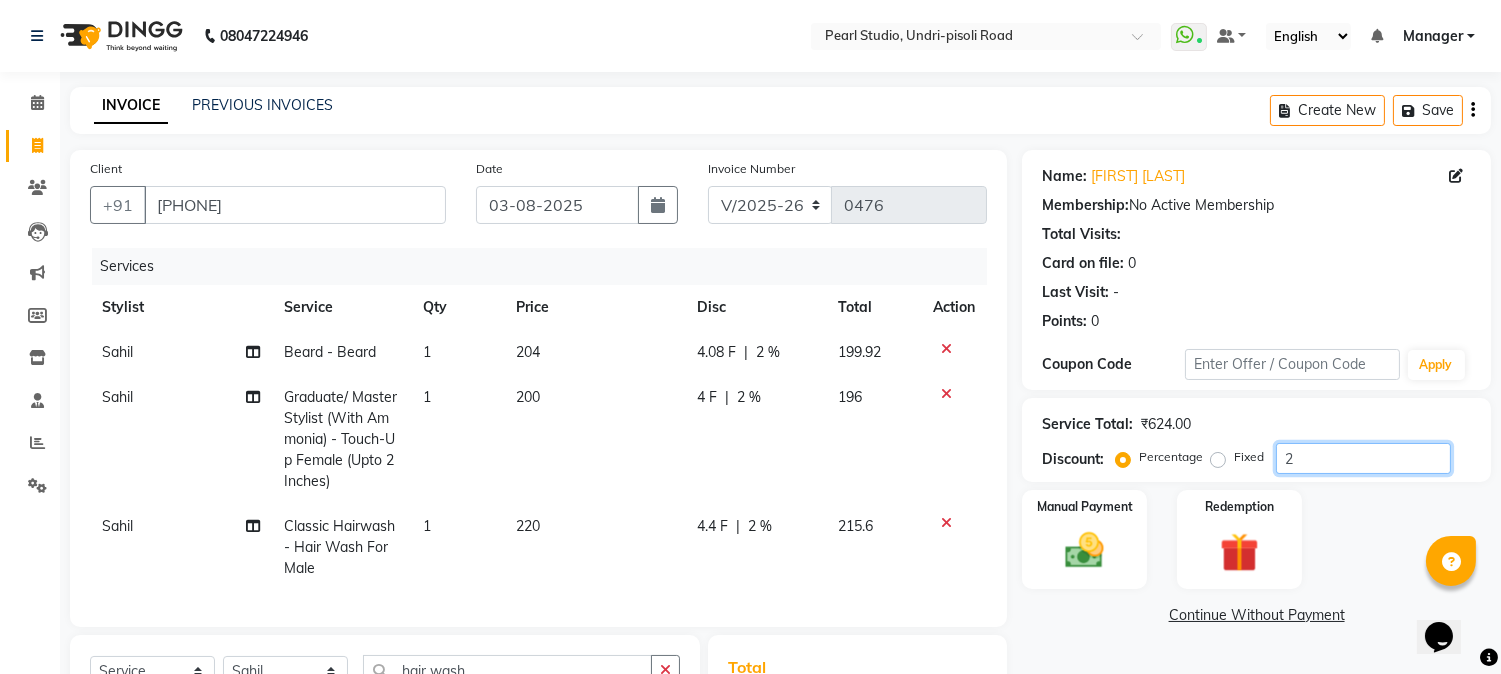 type 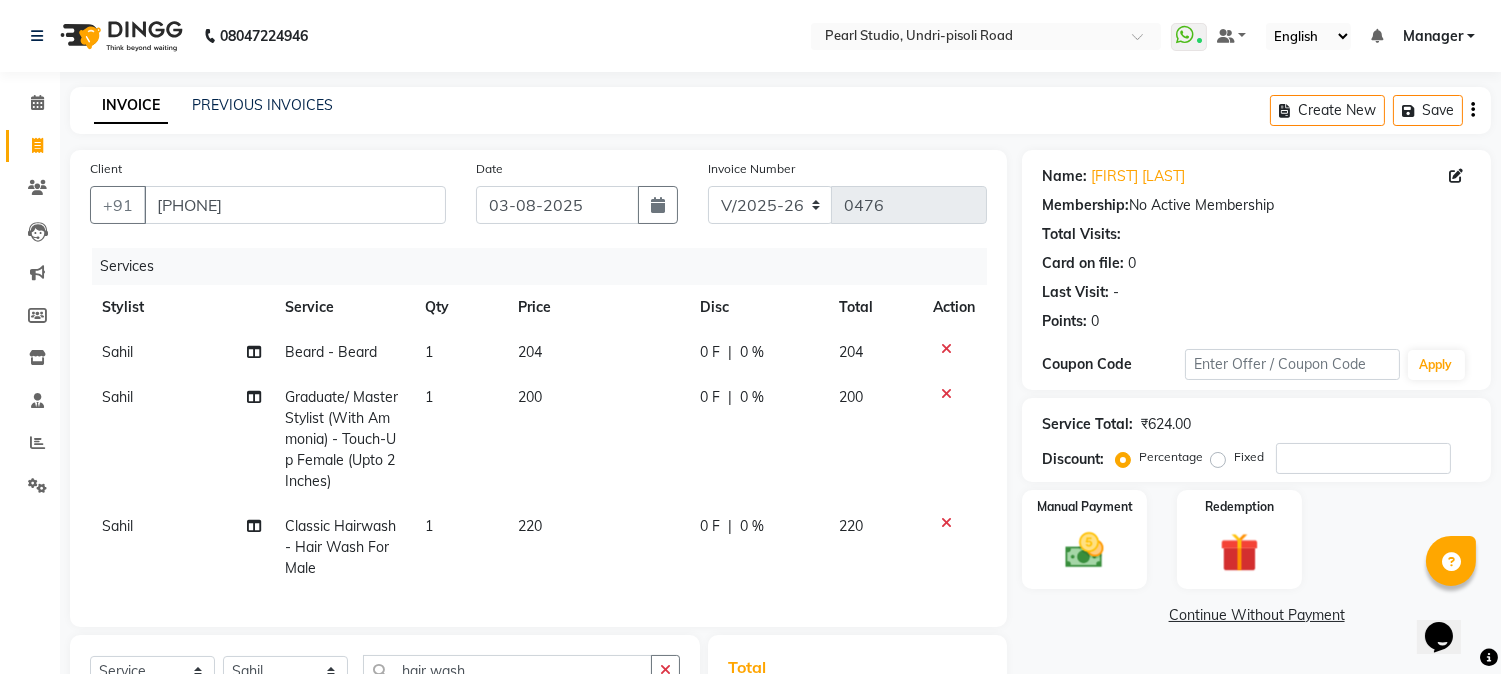 click on "204" 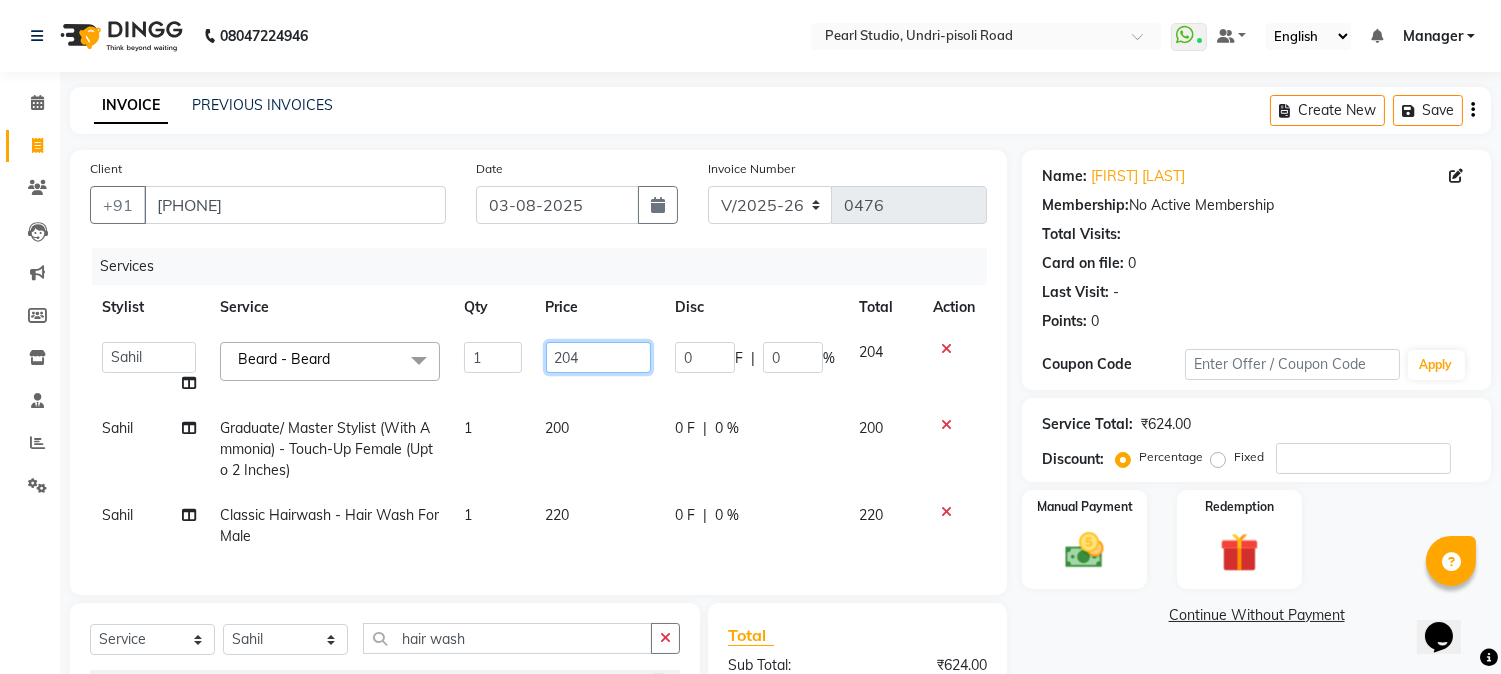 click on "204" 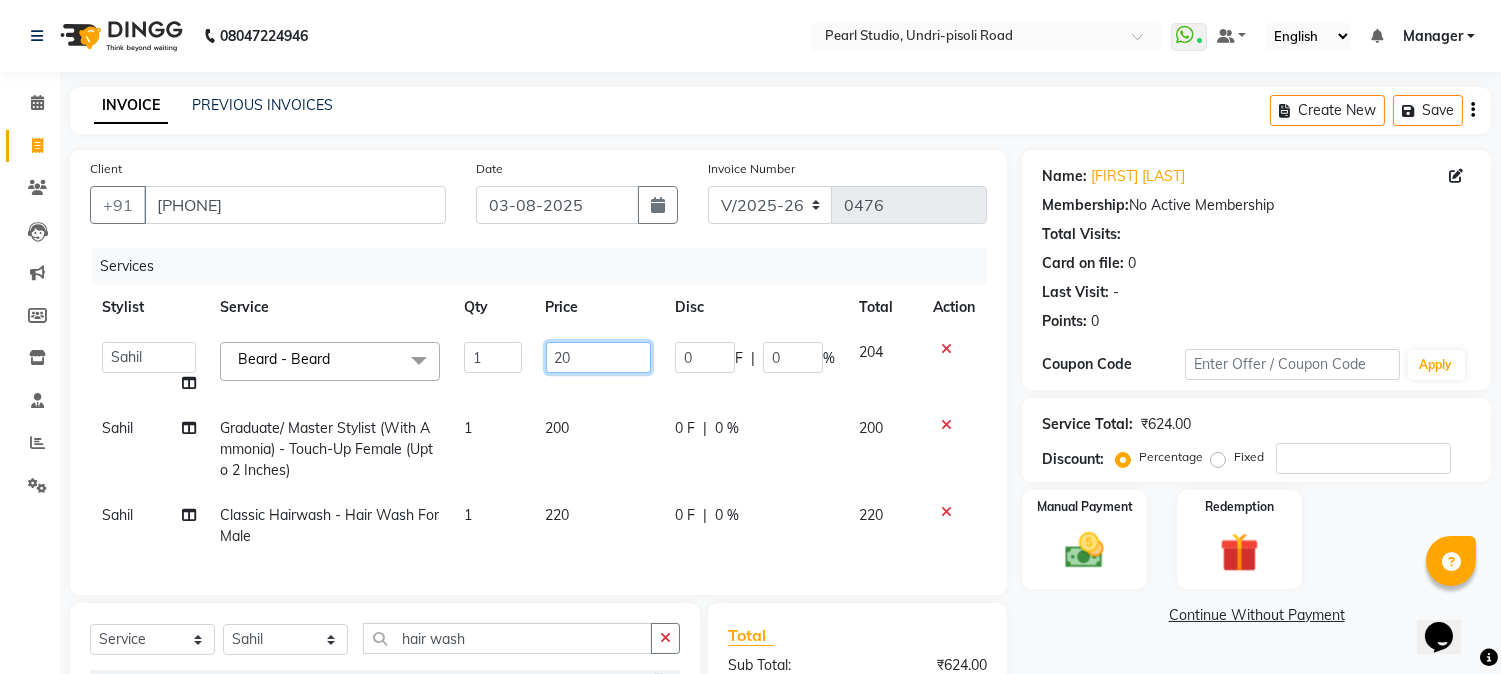 type on "205" 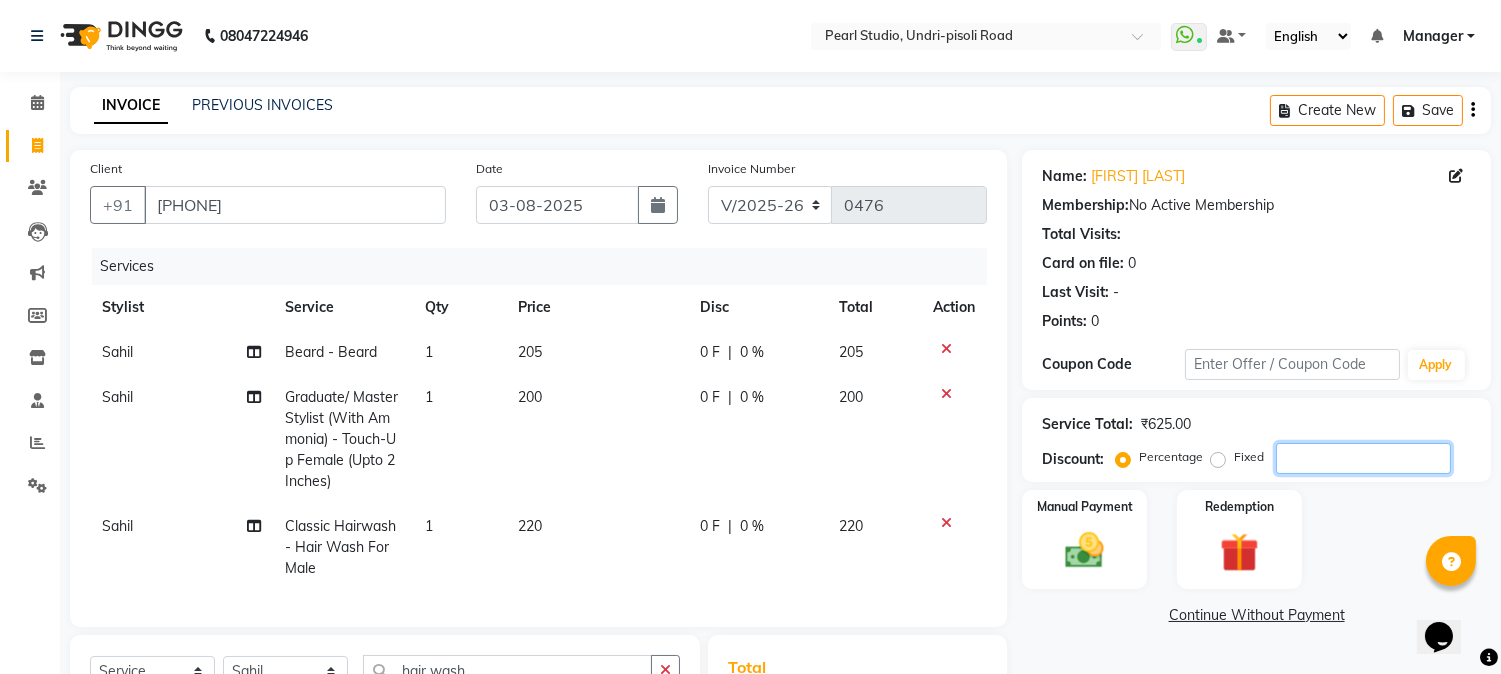 click 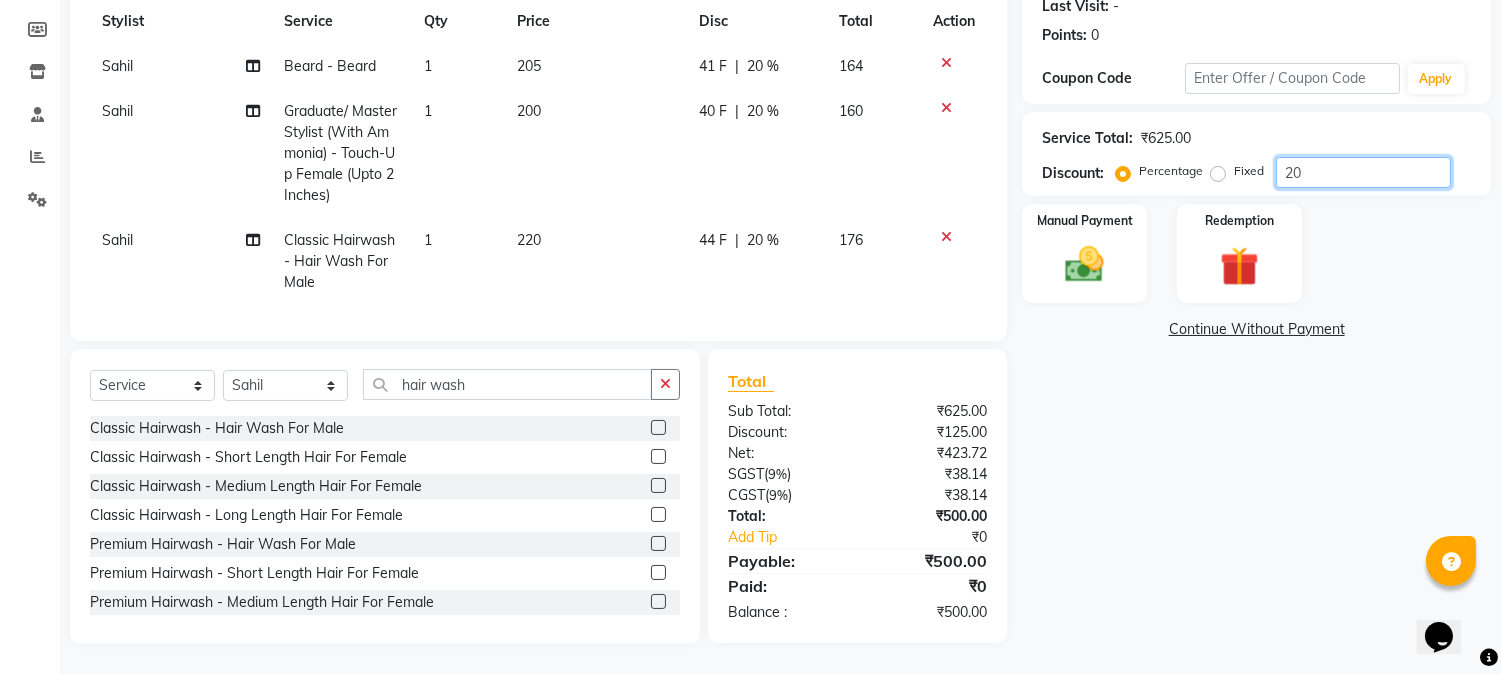 scroll, scrollTop: 80, scrollLeft: 0, axis: vertical 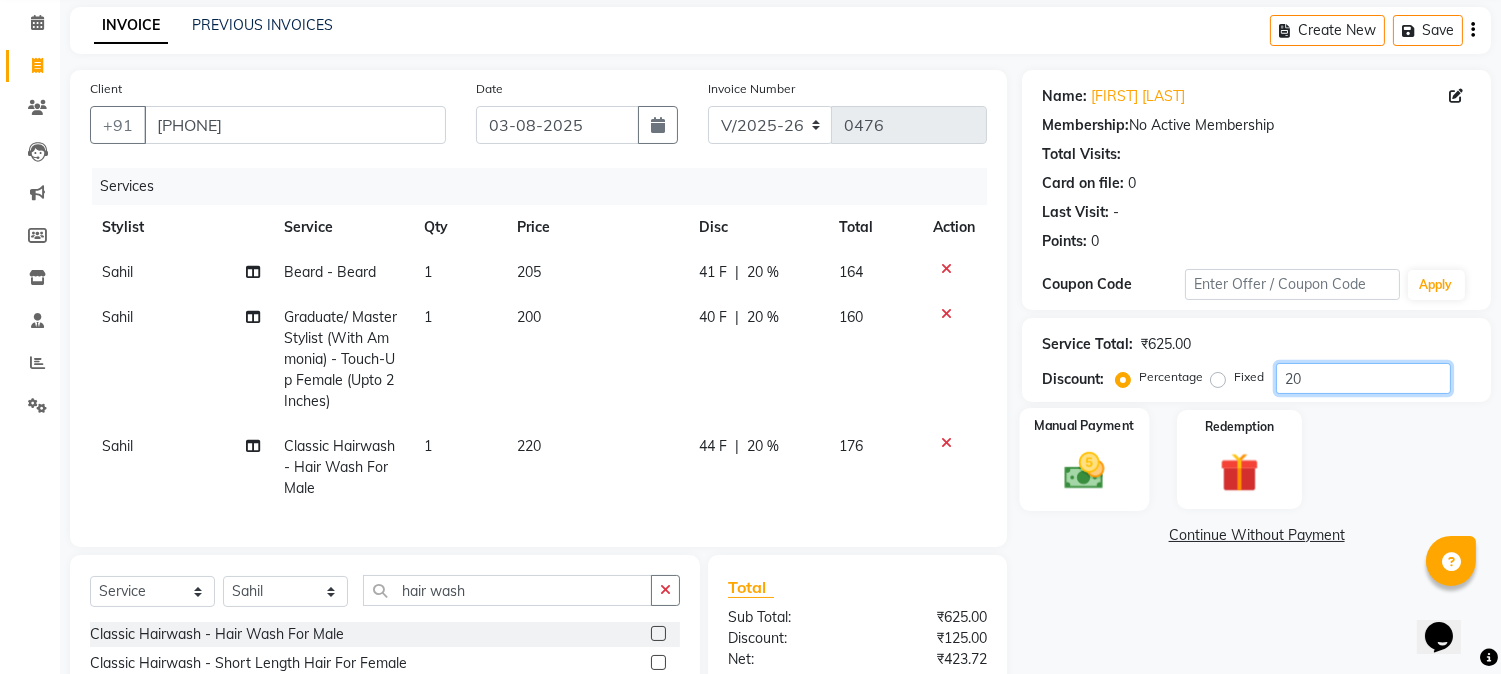 type on "20" 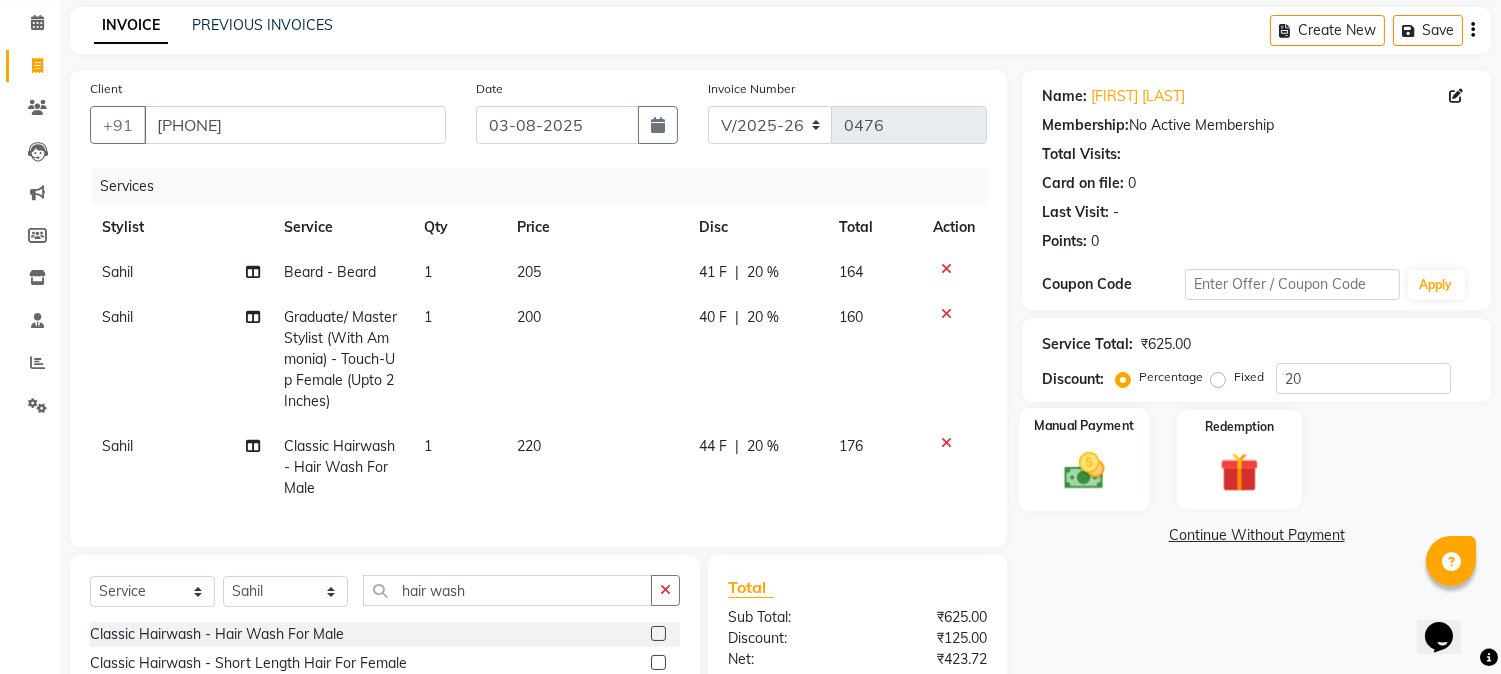 click 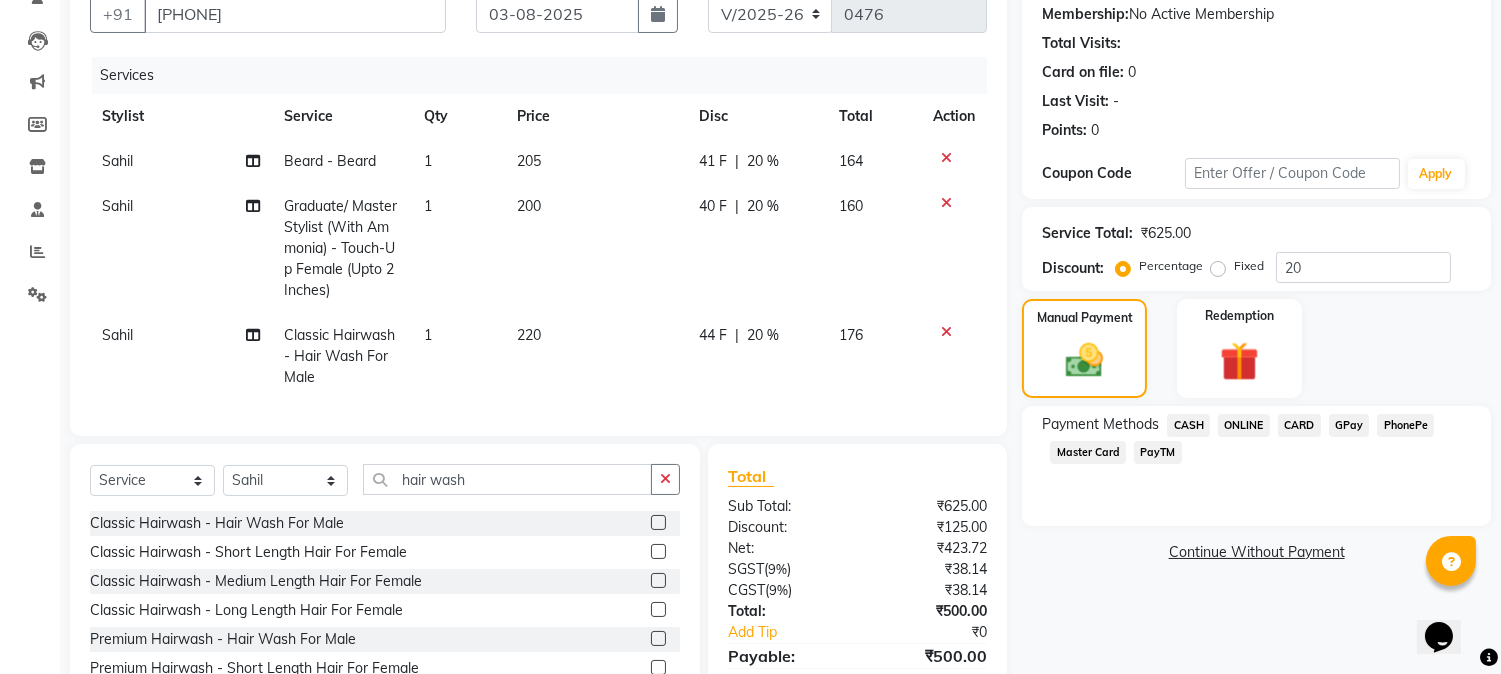 scroll, scrollTop: 302, scrollLeft: 0, axis: vertical 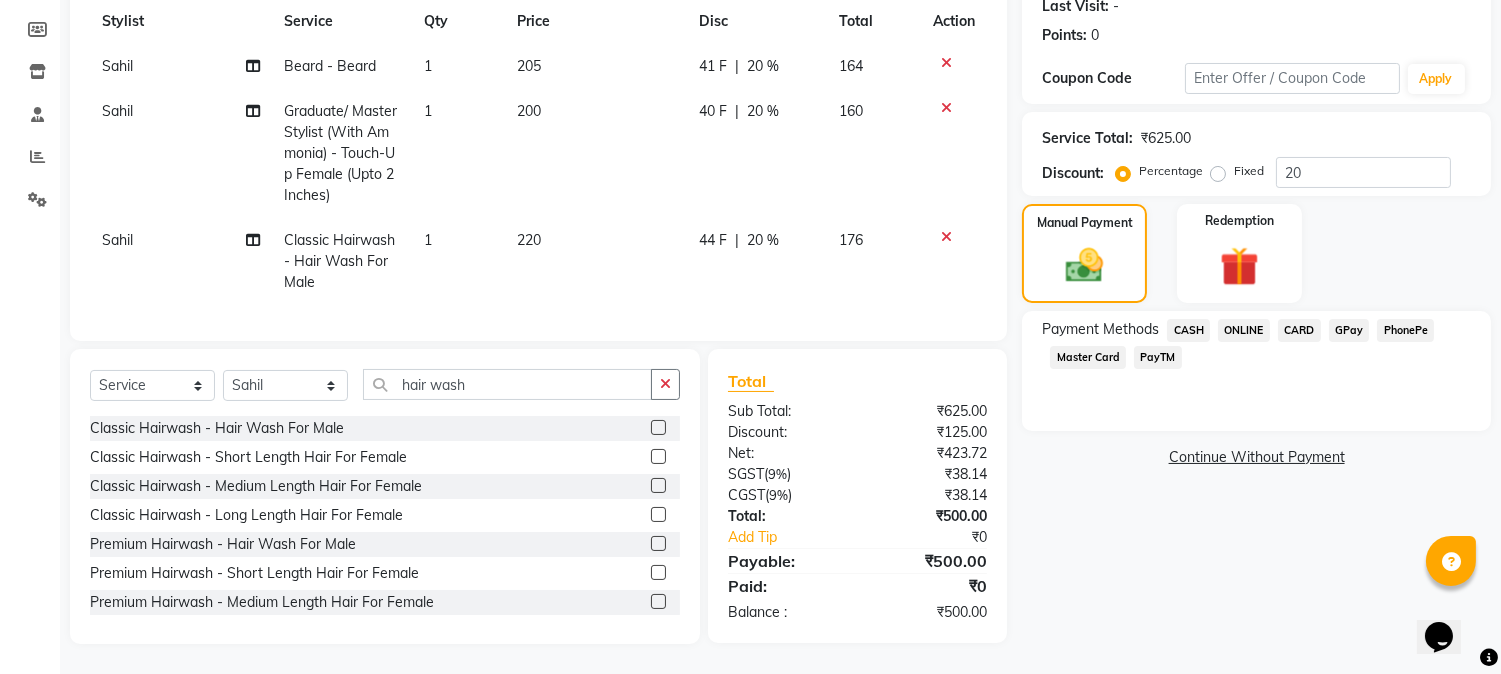 click on "PayTM" 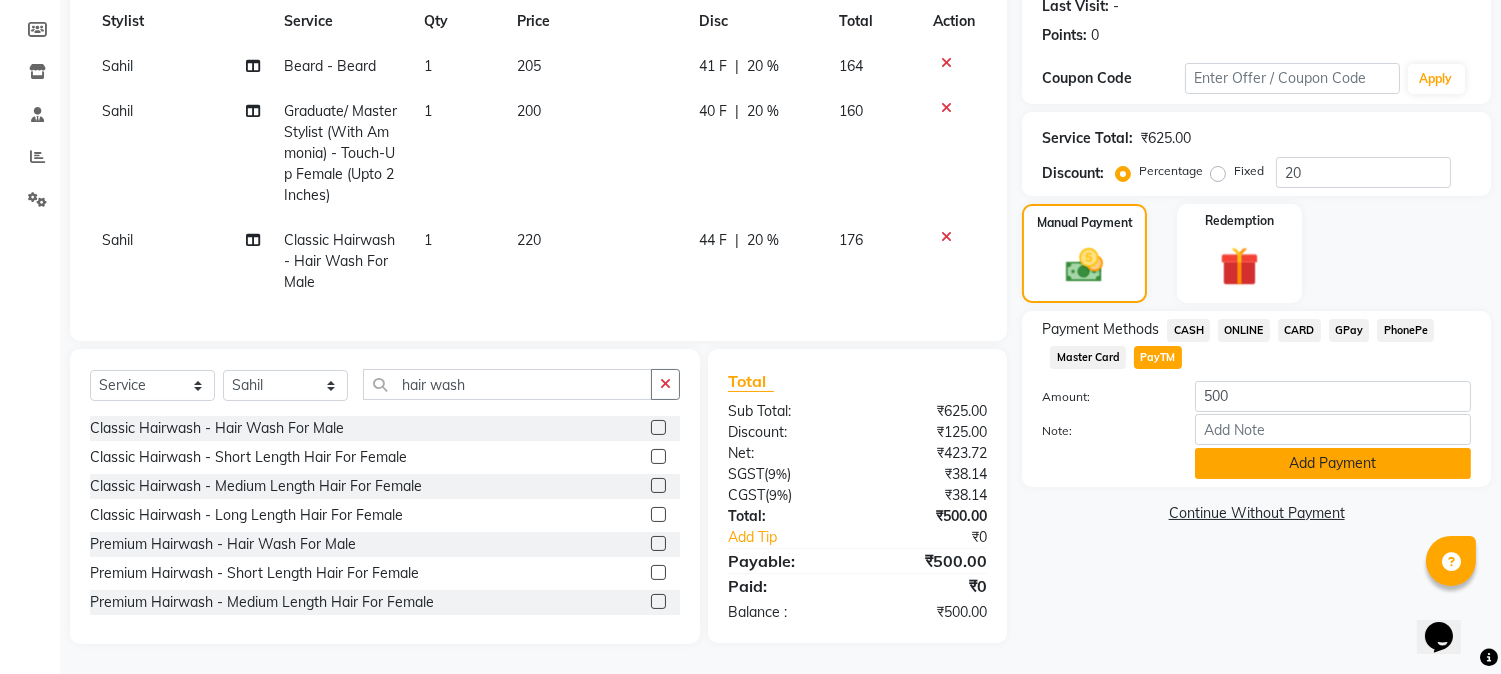 click on "Add Payment" 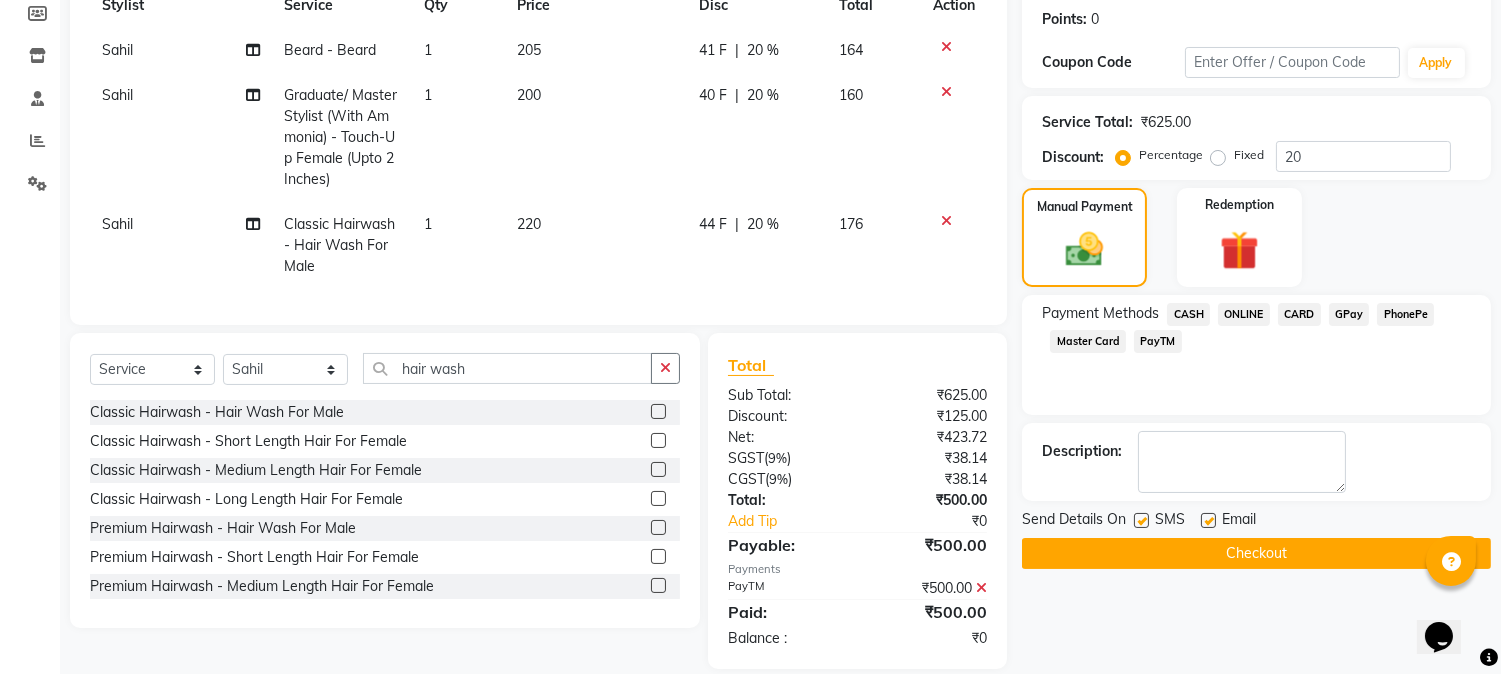 click on "Checkout" 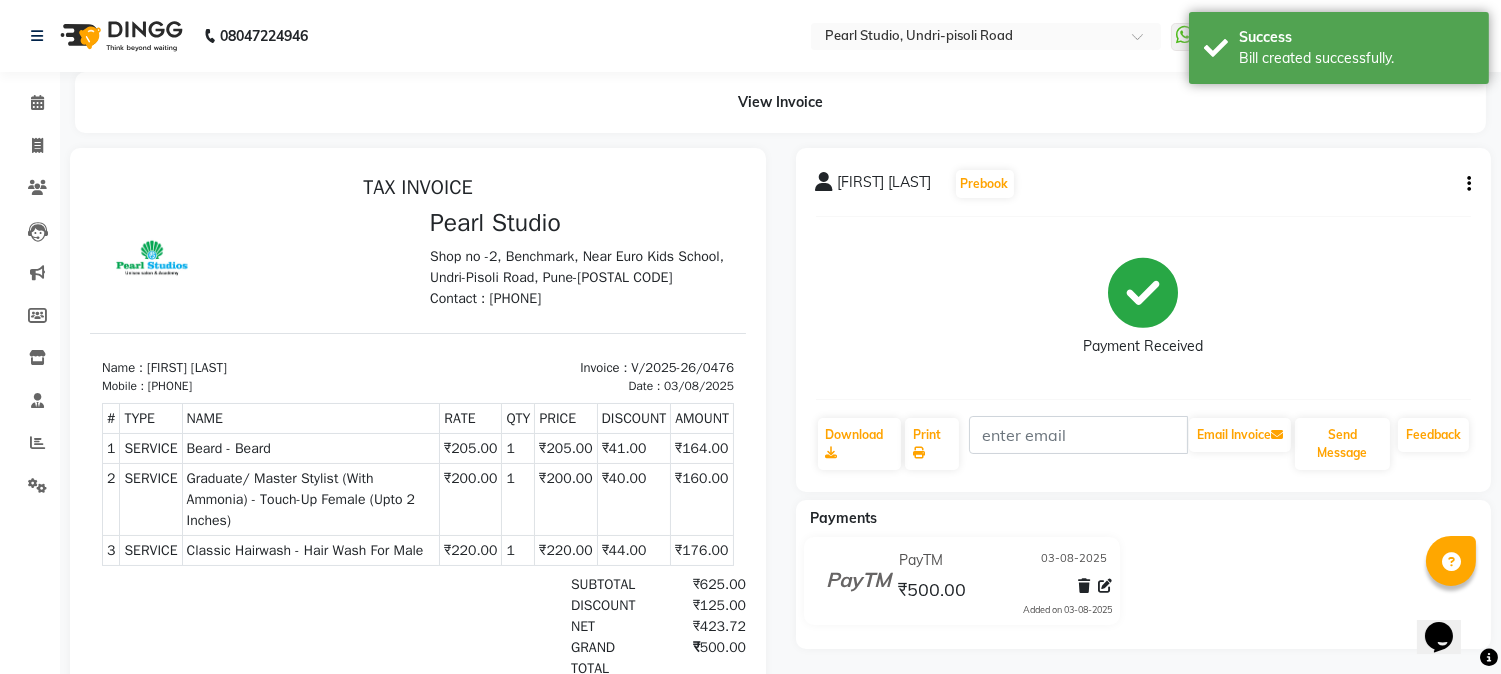 scroll, scrollTop: 0, scrollLeft: 0, axis: both 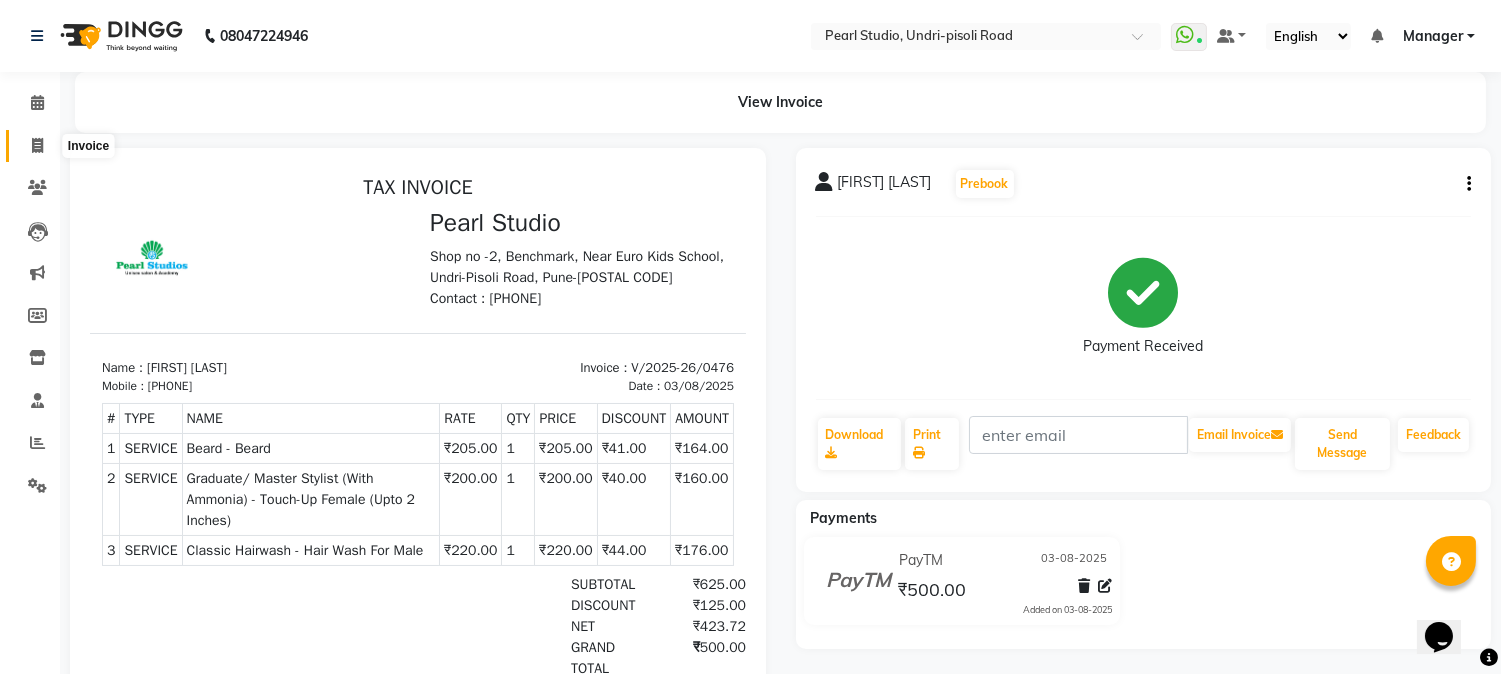 click 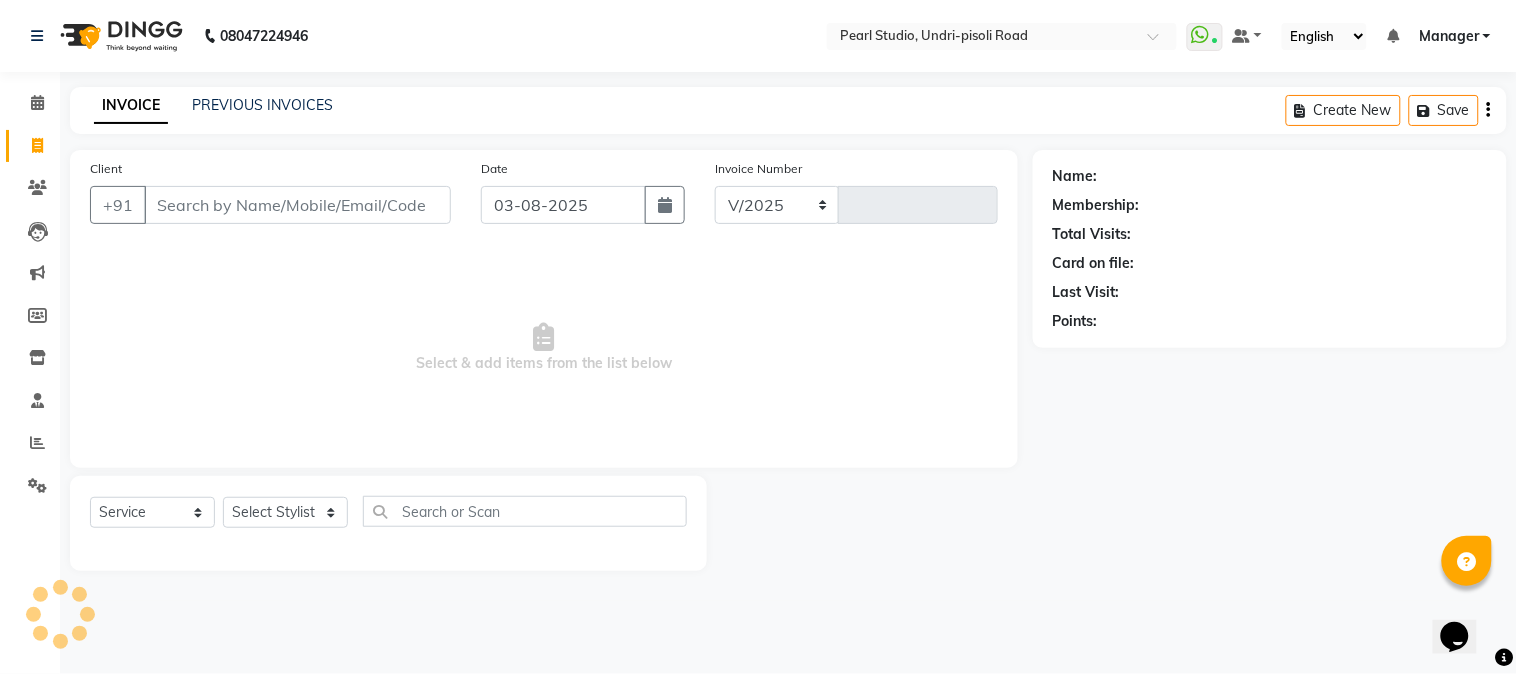 select on "5290" 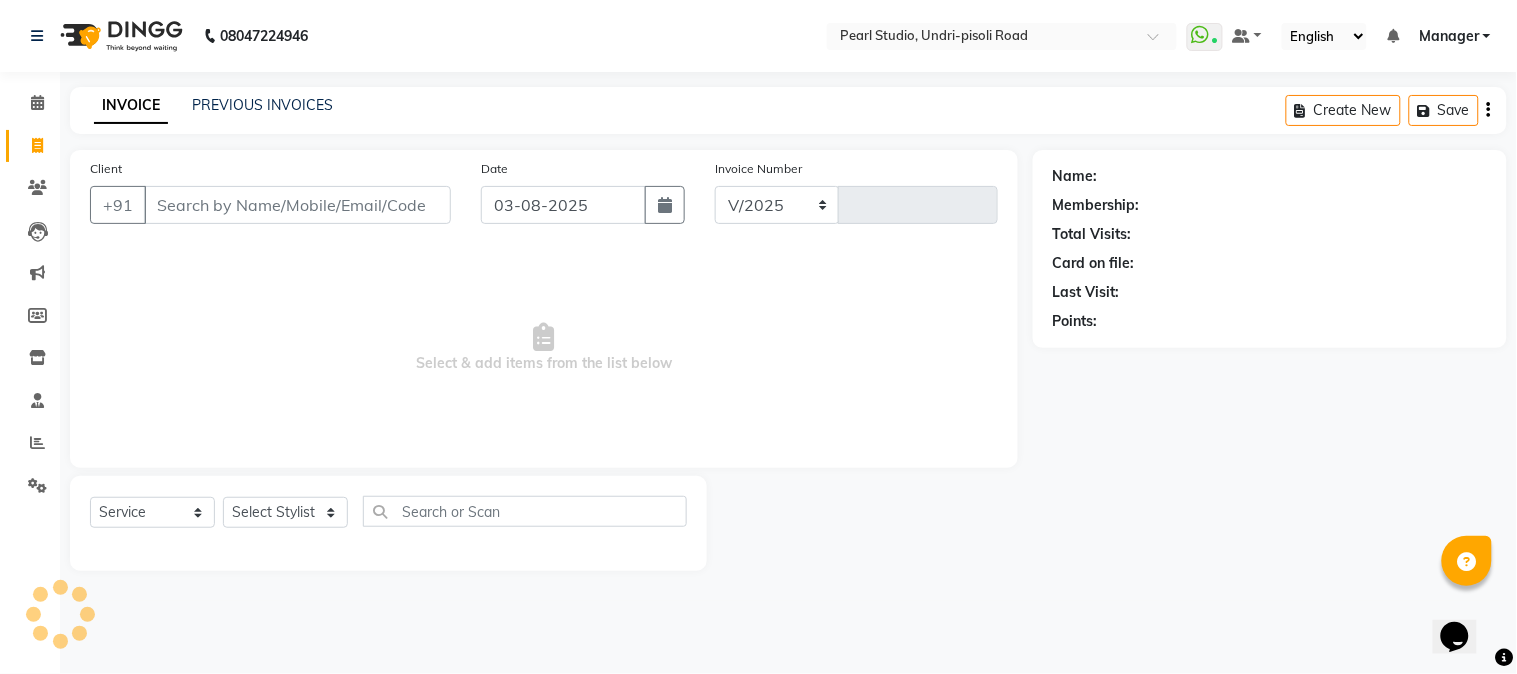 type on "0477" 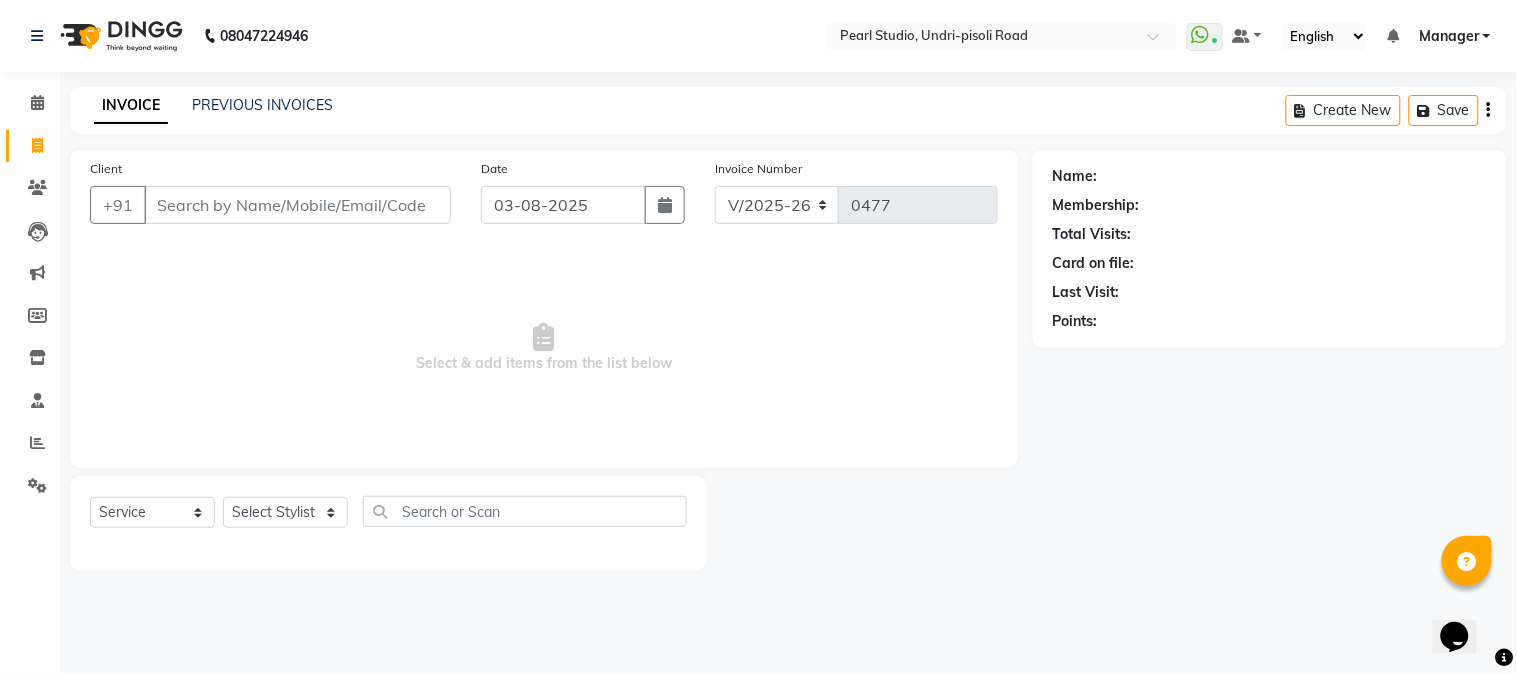 click on "Client" at bounding box center (297, 205) 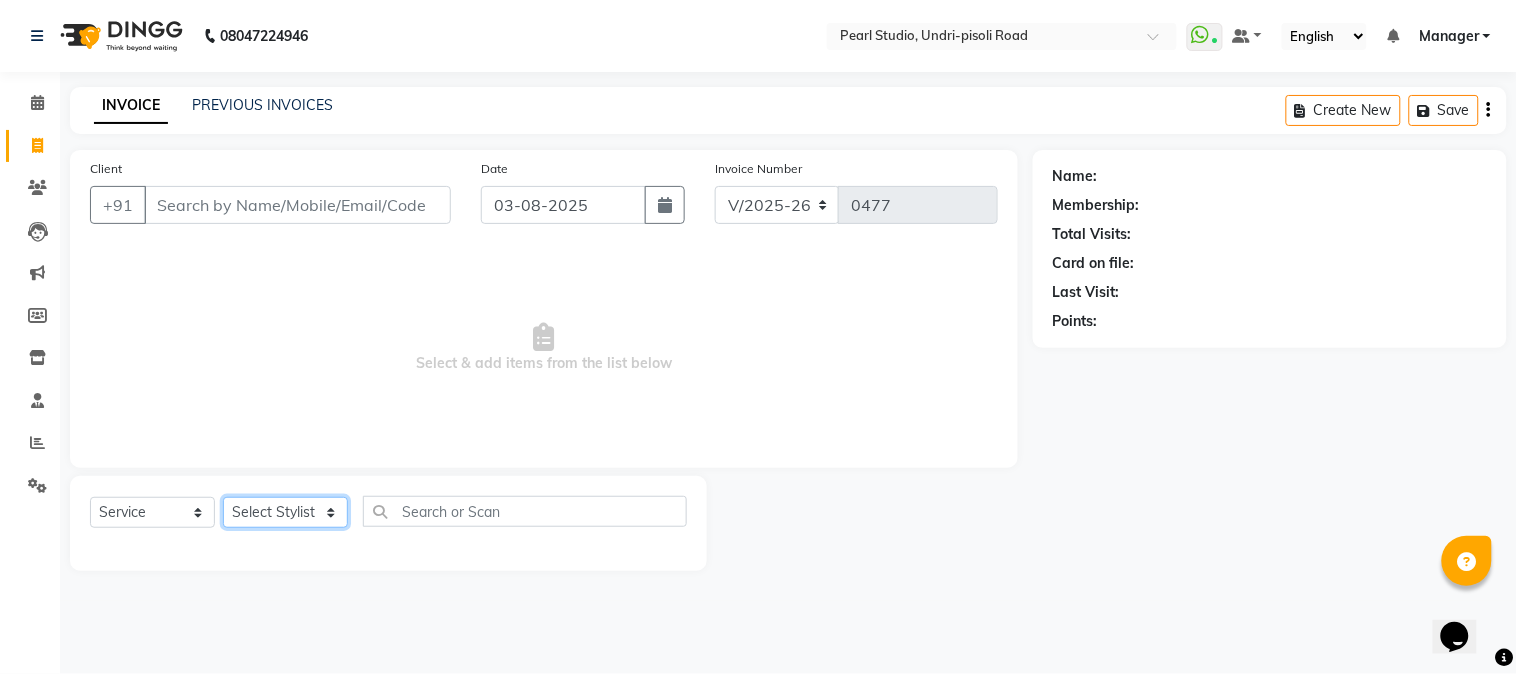 click on "Select Stylist Manager Nikhil Gulhane Nitu Rai Pratik Pratima Akshay Sonawane Sabita Pariyar Sahil Samundra Thapa" 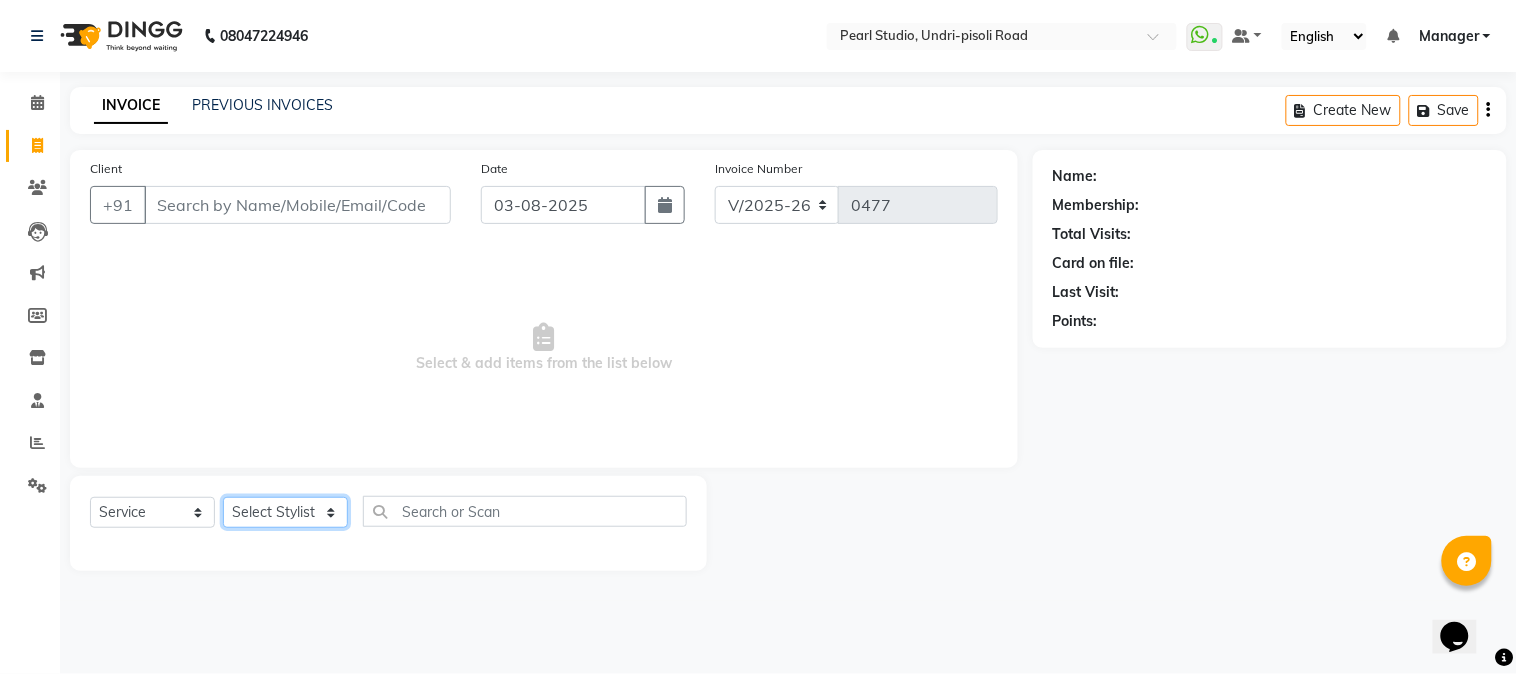 select on "63726" 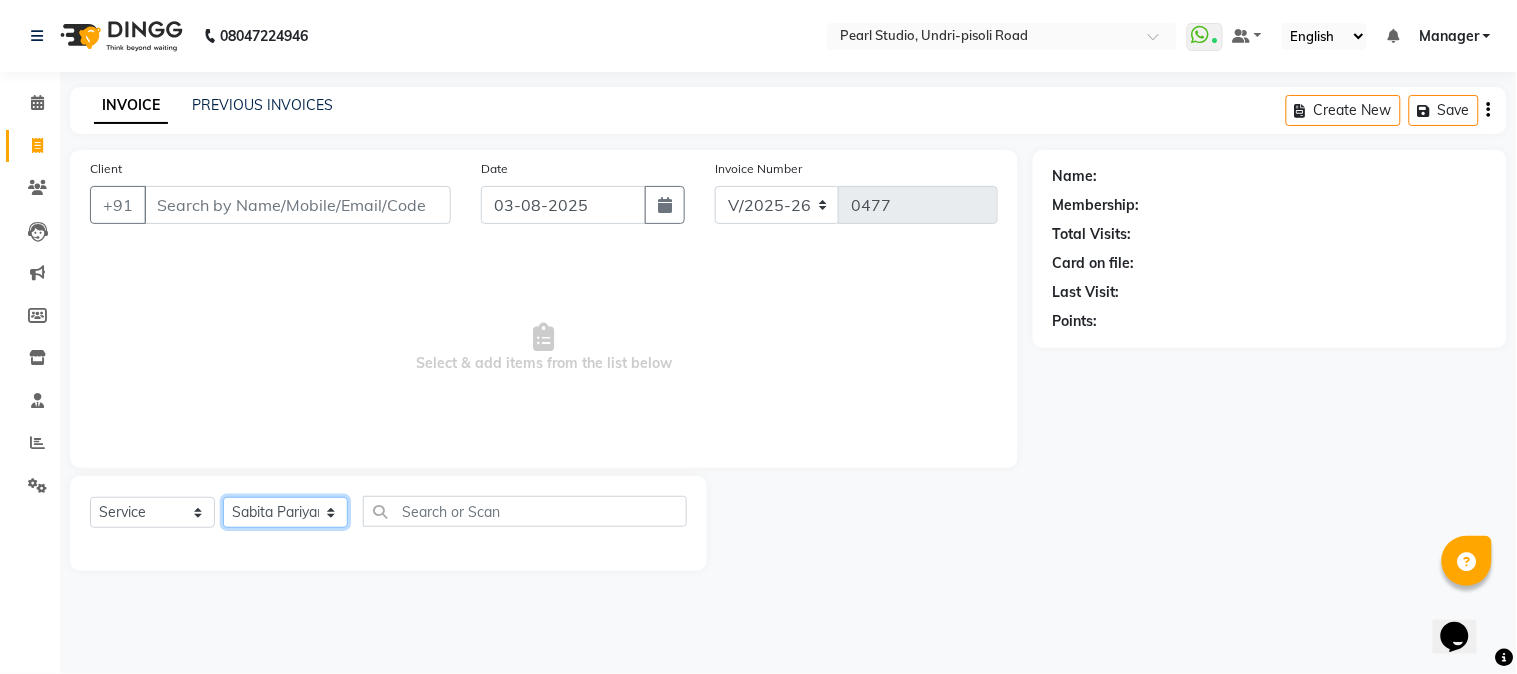 click on "Select Stylist Manager Nikhil Gulhane Nitu Rai Pratik Pratima Akshay Sonawane Sabita Pariyar Sahil Samundra Thapa" 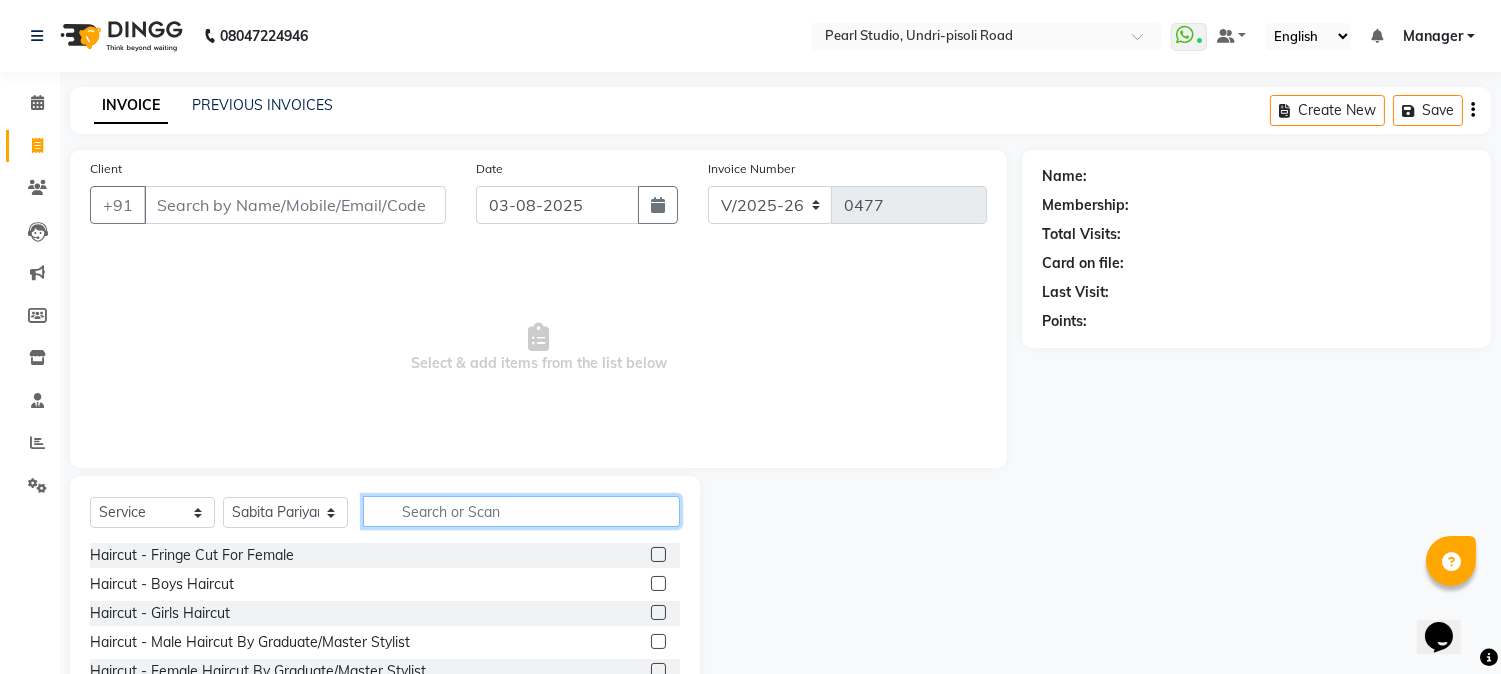 click 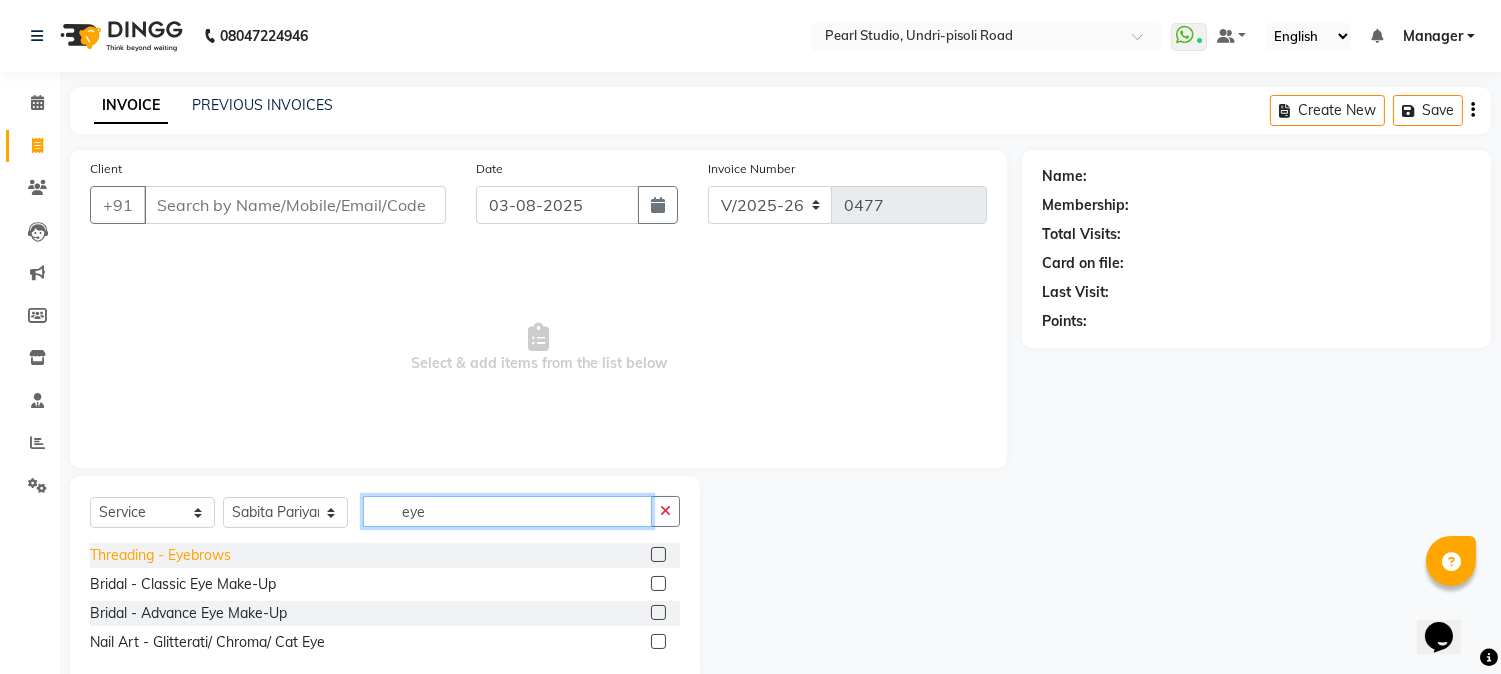 type on "eye" 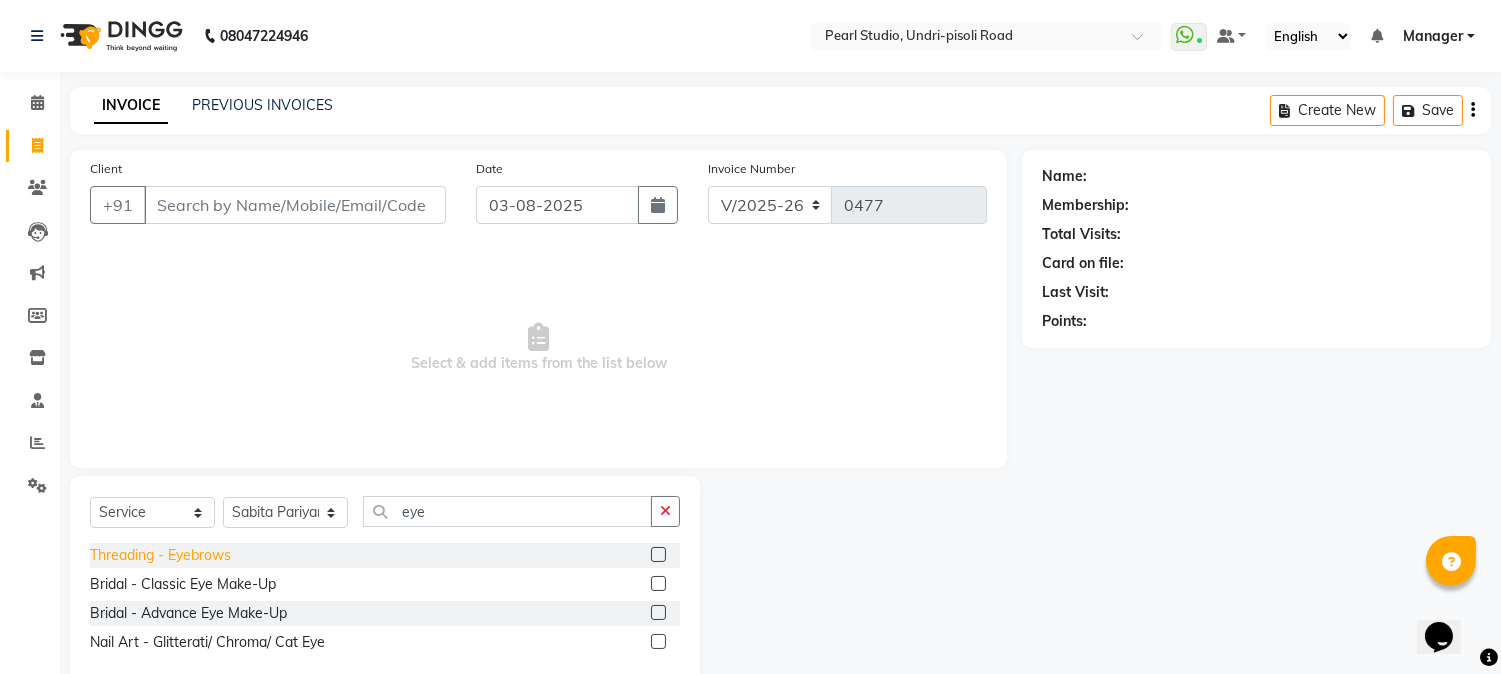click on "Threading - Eyebrows" 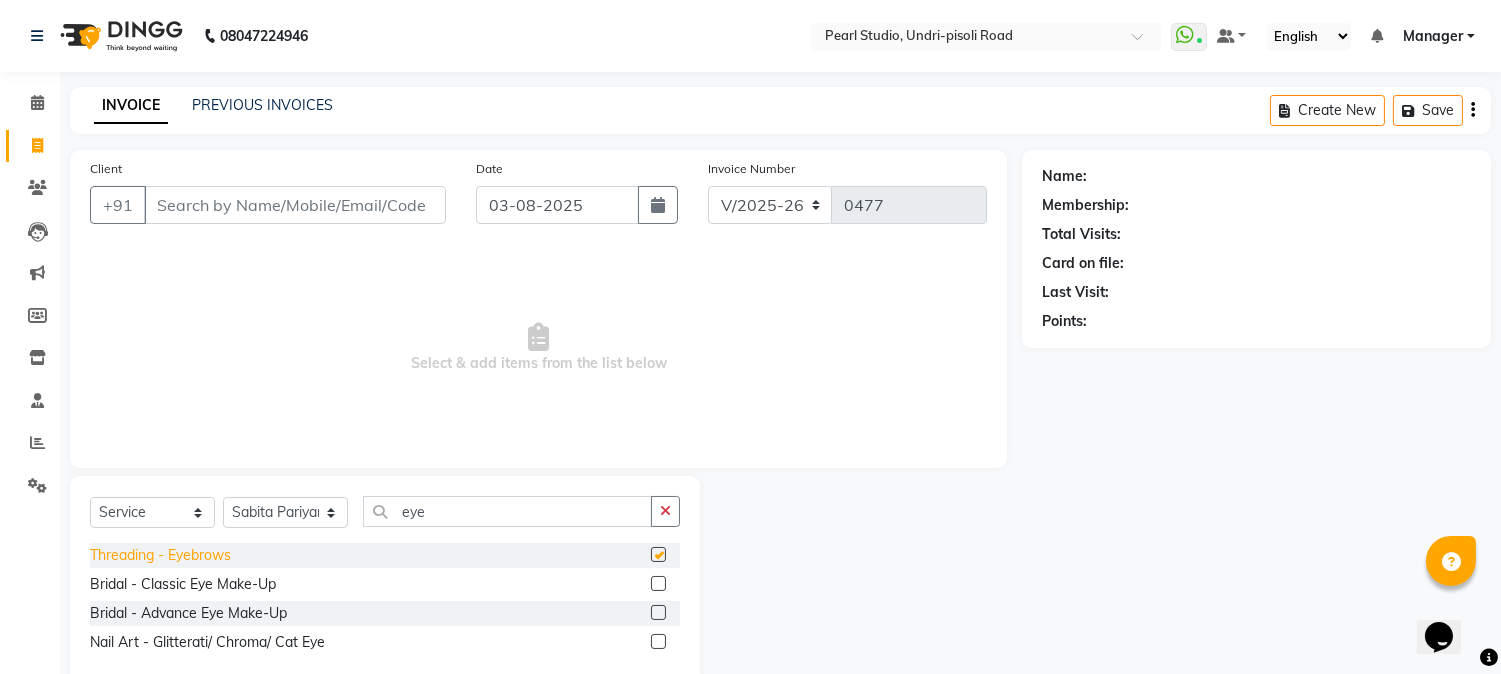 checkbox on "false" 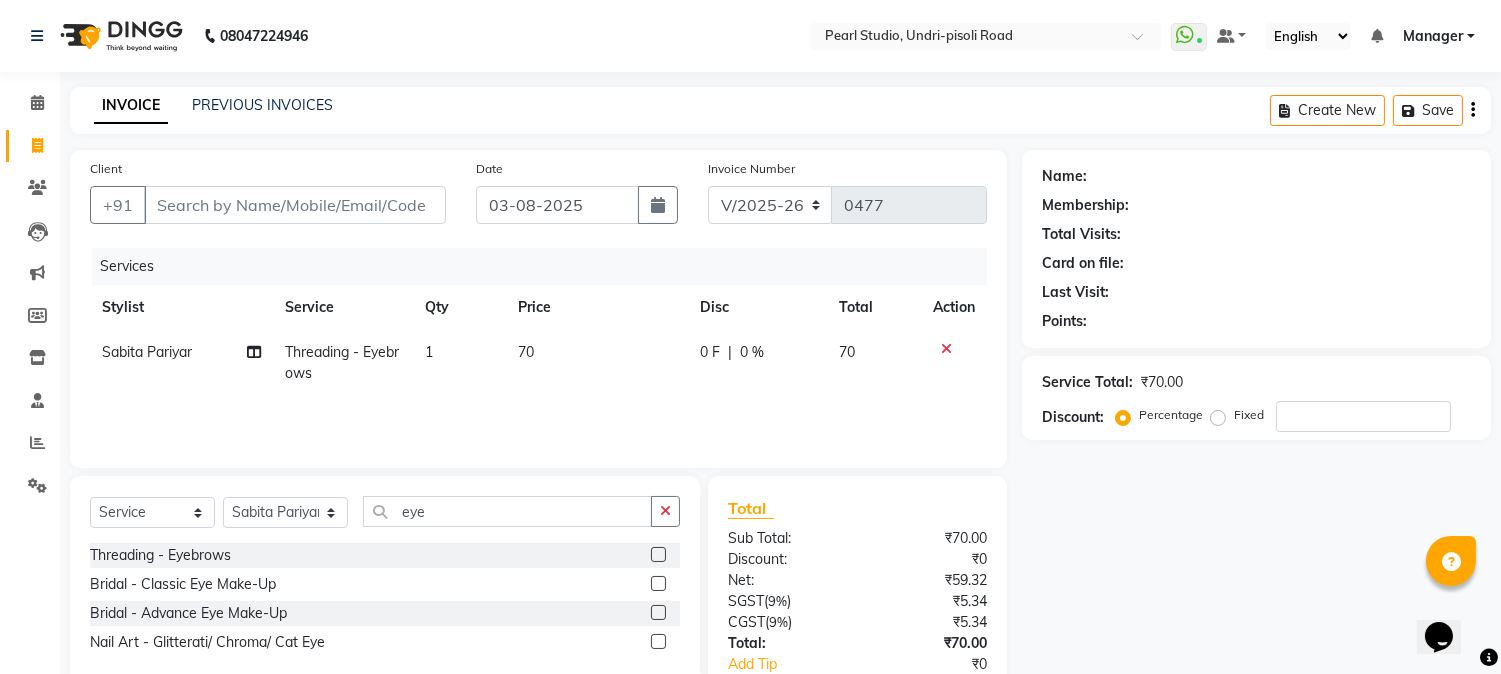 click on "Name: Membership: Total Visits: Card on file: Last Visit:  Points:  Service Total:  ₹70.00  Discount:  Percentage   Fixed" 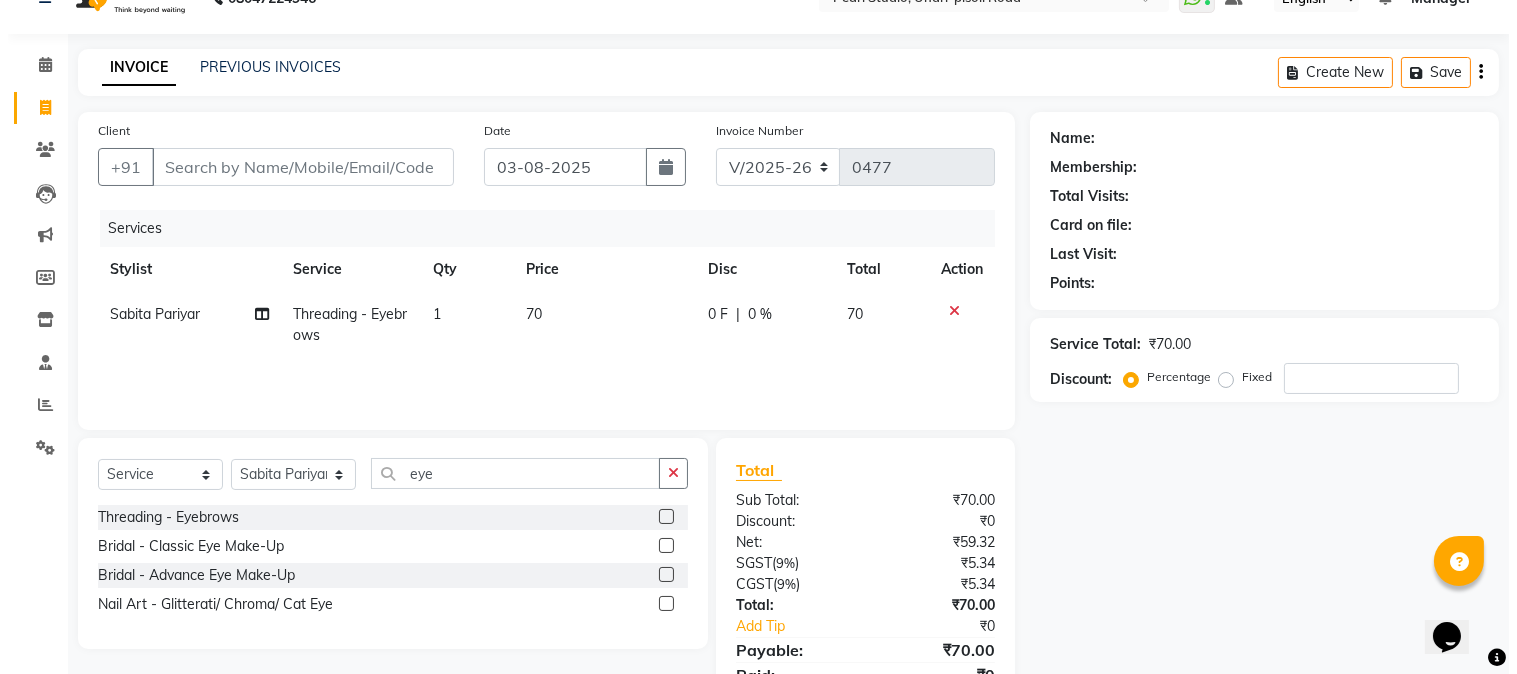 scroll, scrollTop: 14, scrollLeft: 0, axis: vertical 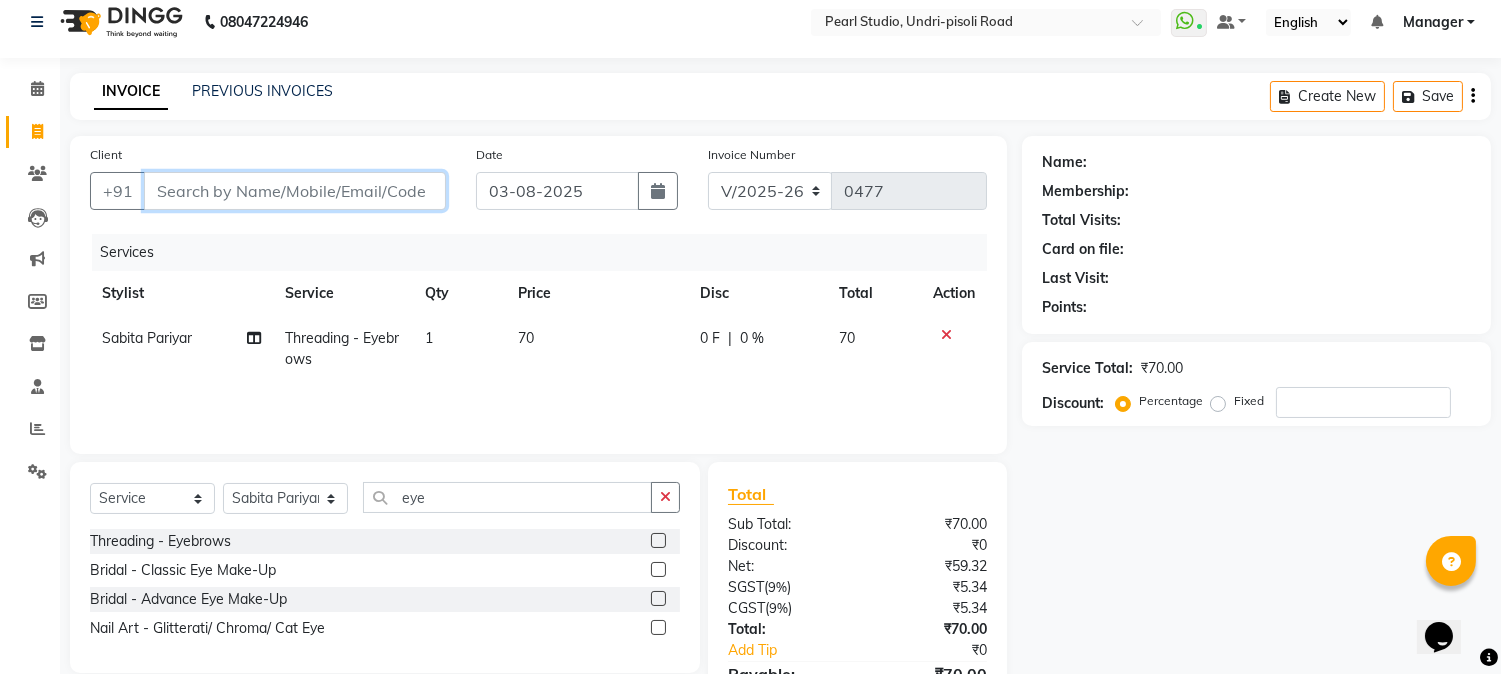 click on "Client" at bounding box center [295, 191] 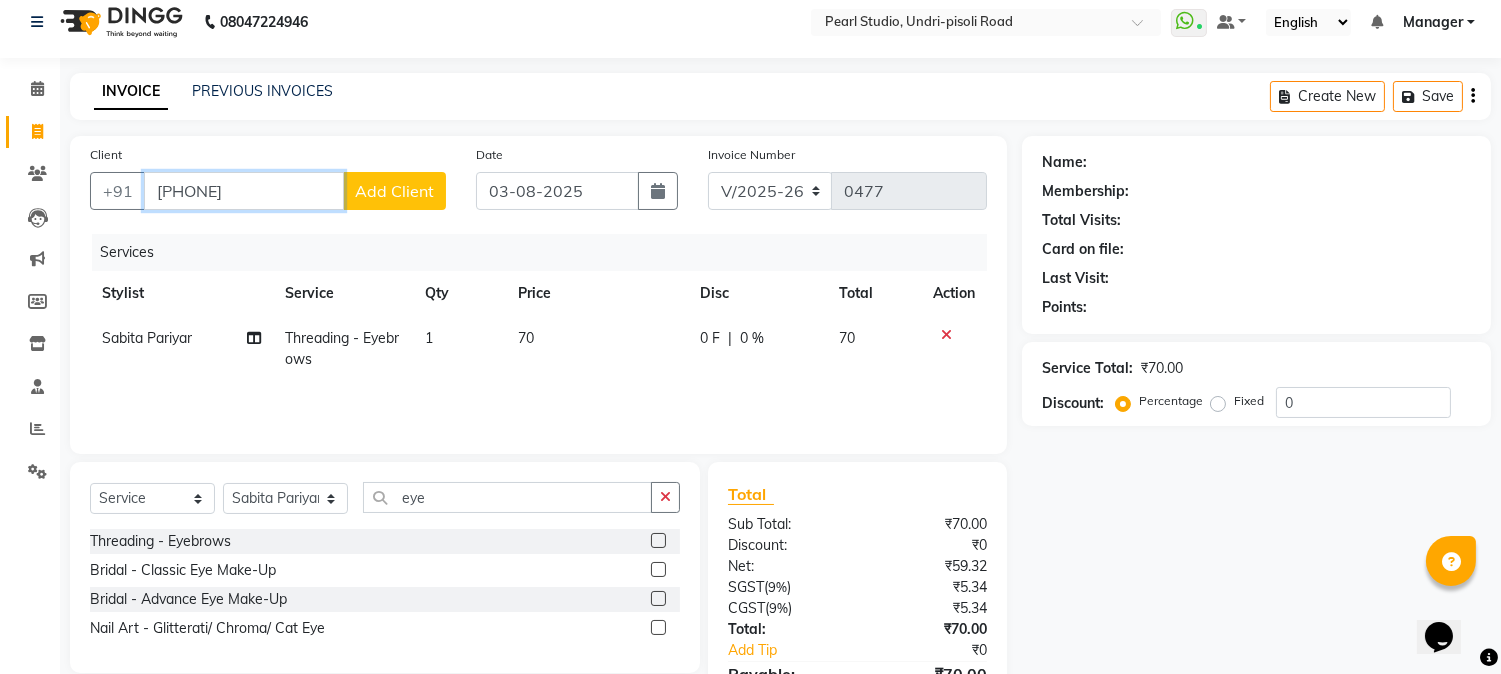 type on "7679111174" 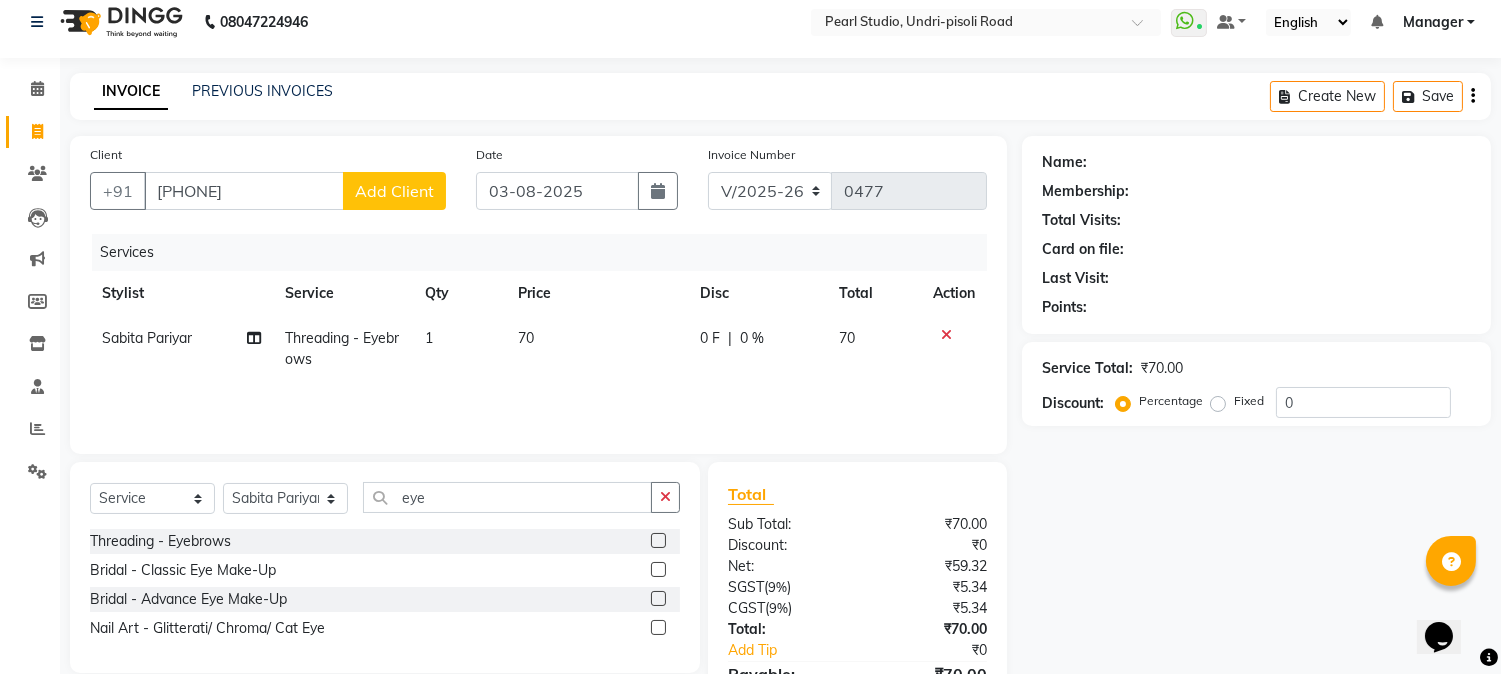 click on "Add Client" 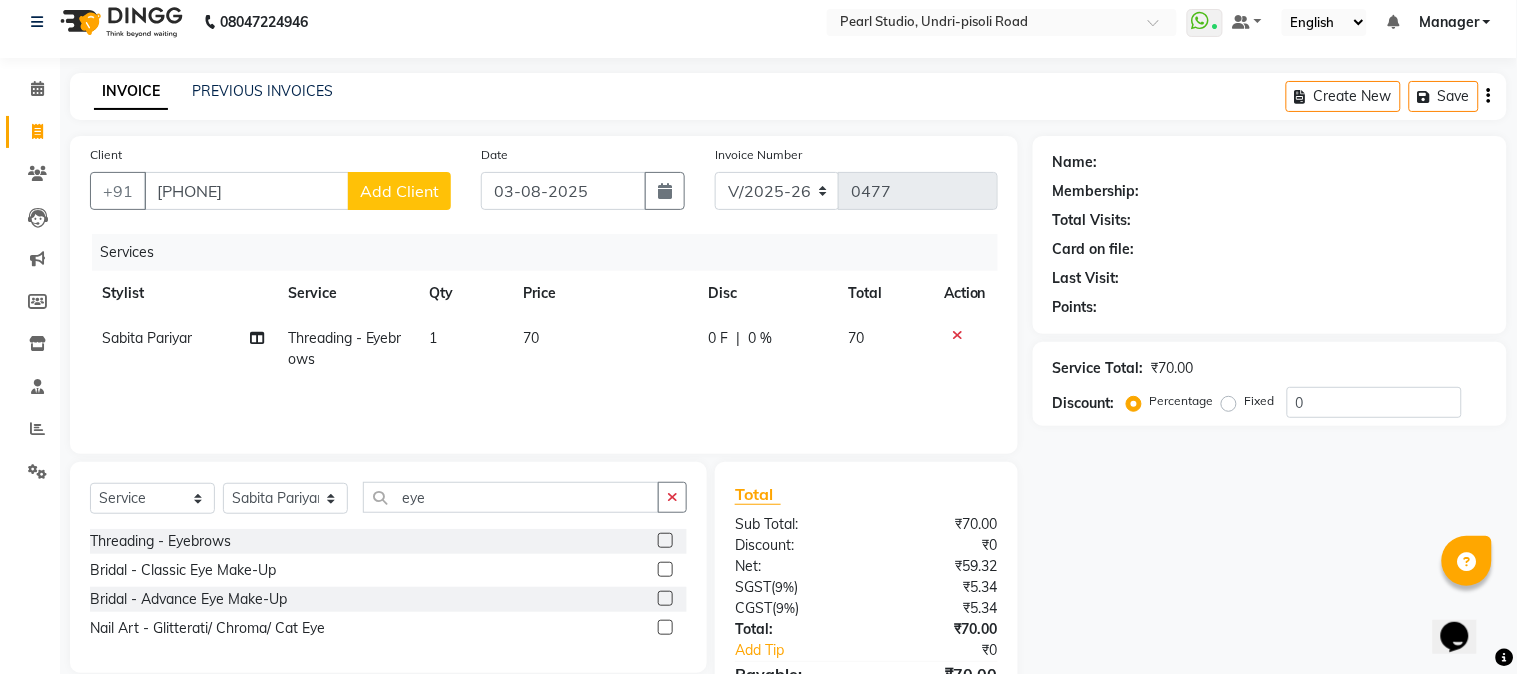 select on "22" 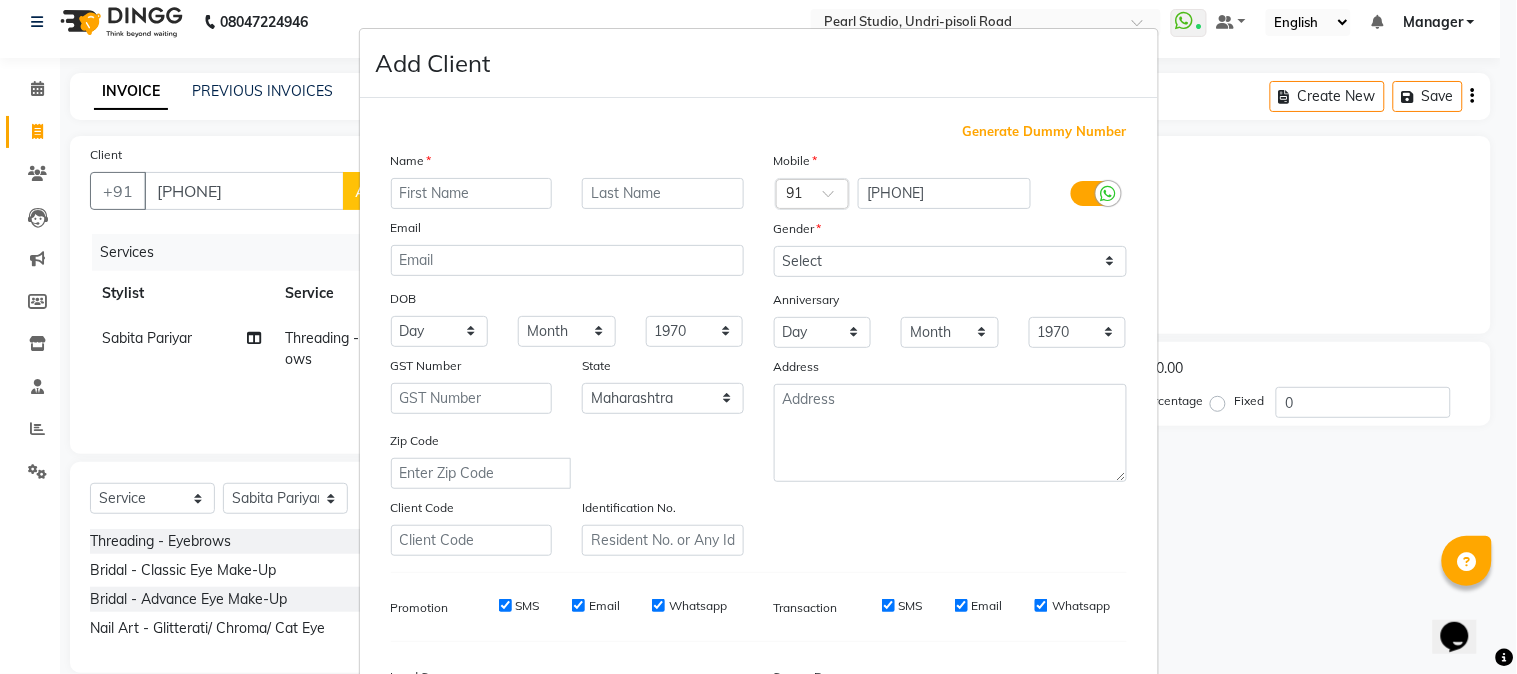 click at bounding box center [472, 193] 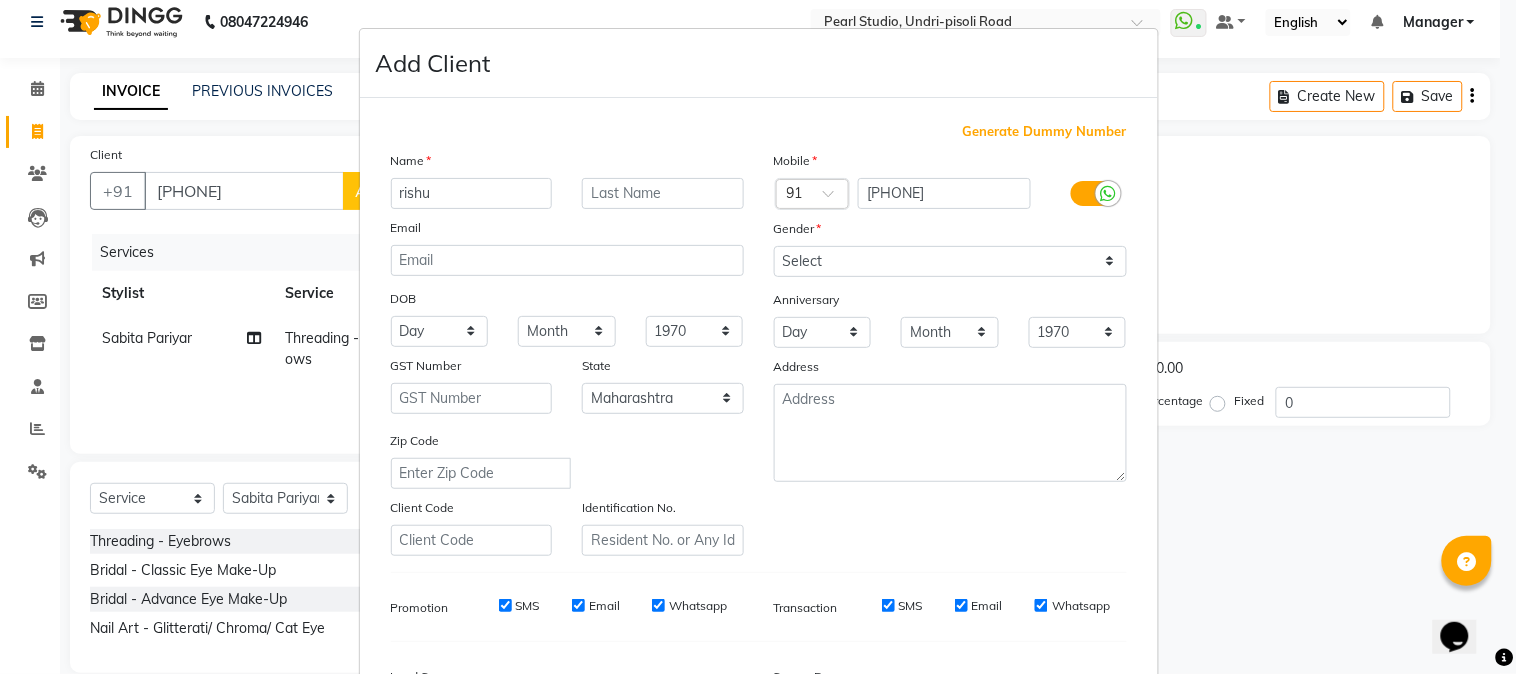 type on "rishu" 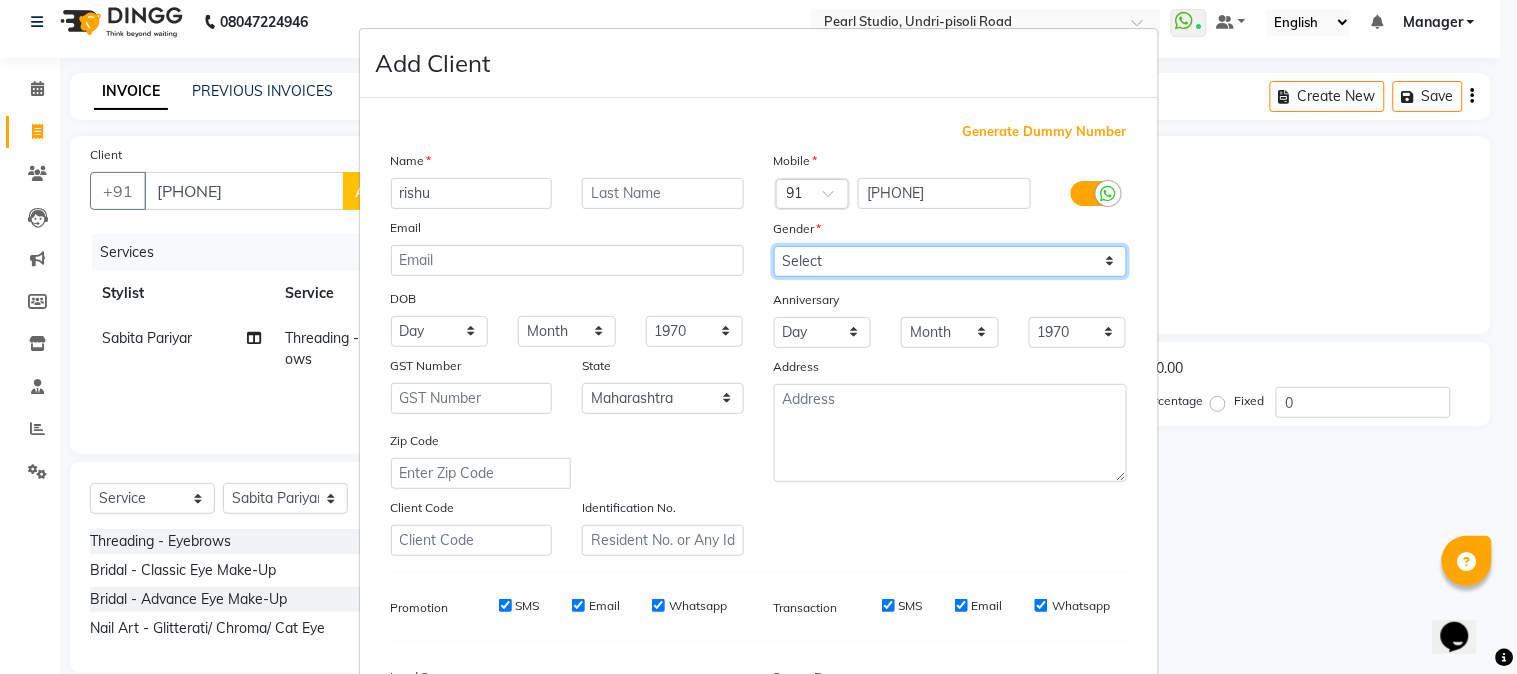 click on "Select Male Female Other Prefer Not To Say" at bounding box center (950, 261) 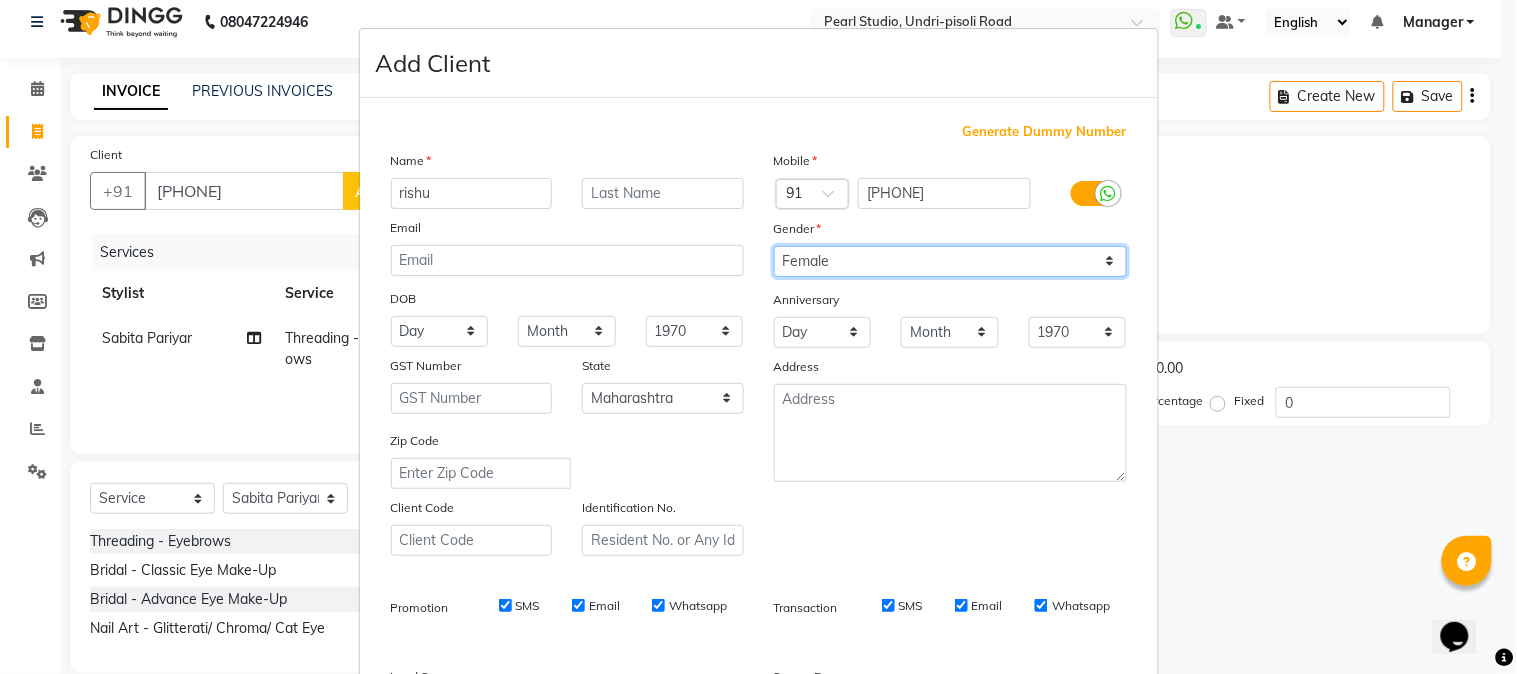 click on "Select Male Female Other Prefer Not To Say" at bounding box center (950, 261) 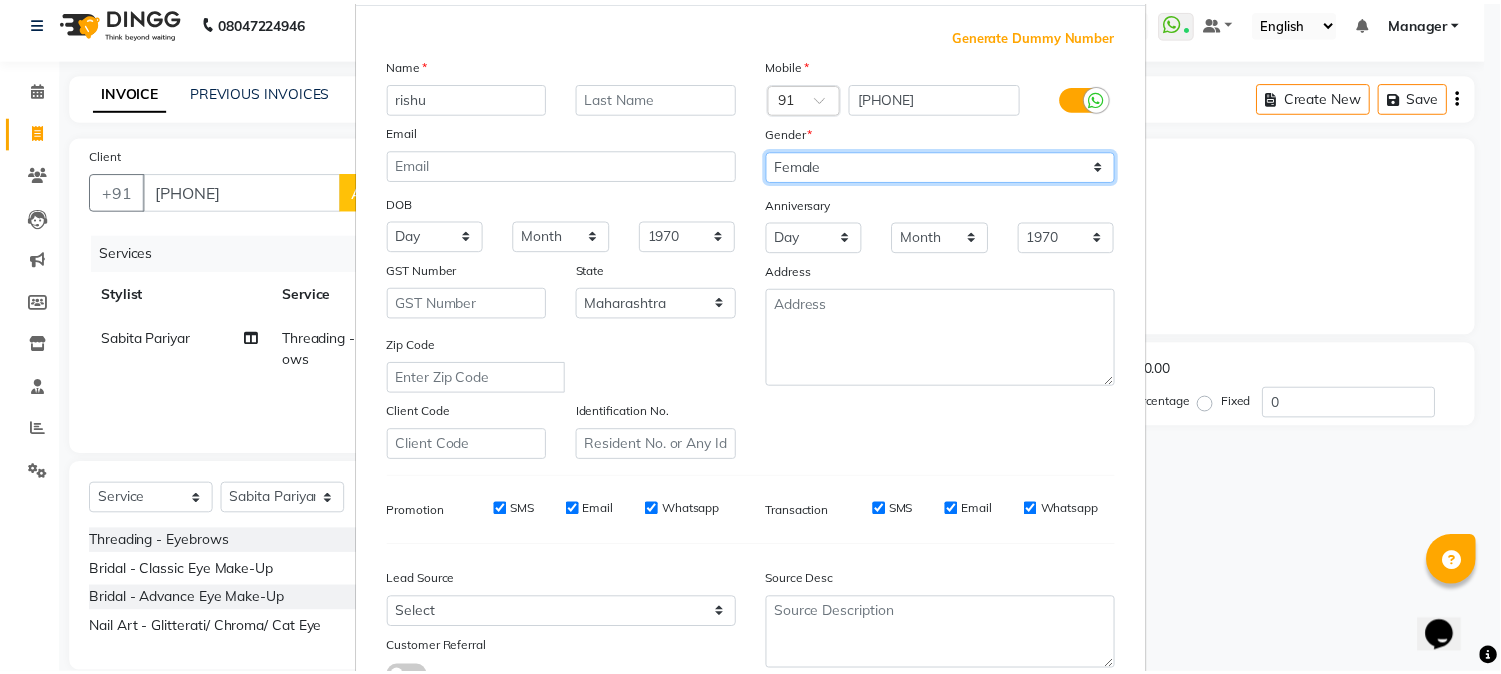 scroll, scrollTop: 250, scrollLeft: 0, axis: vertical 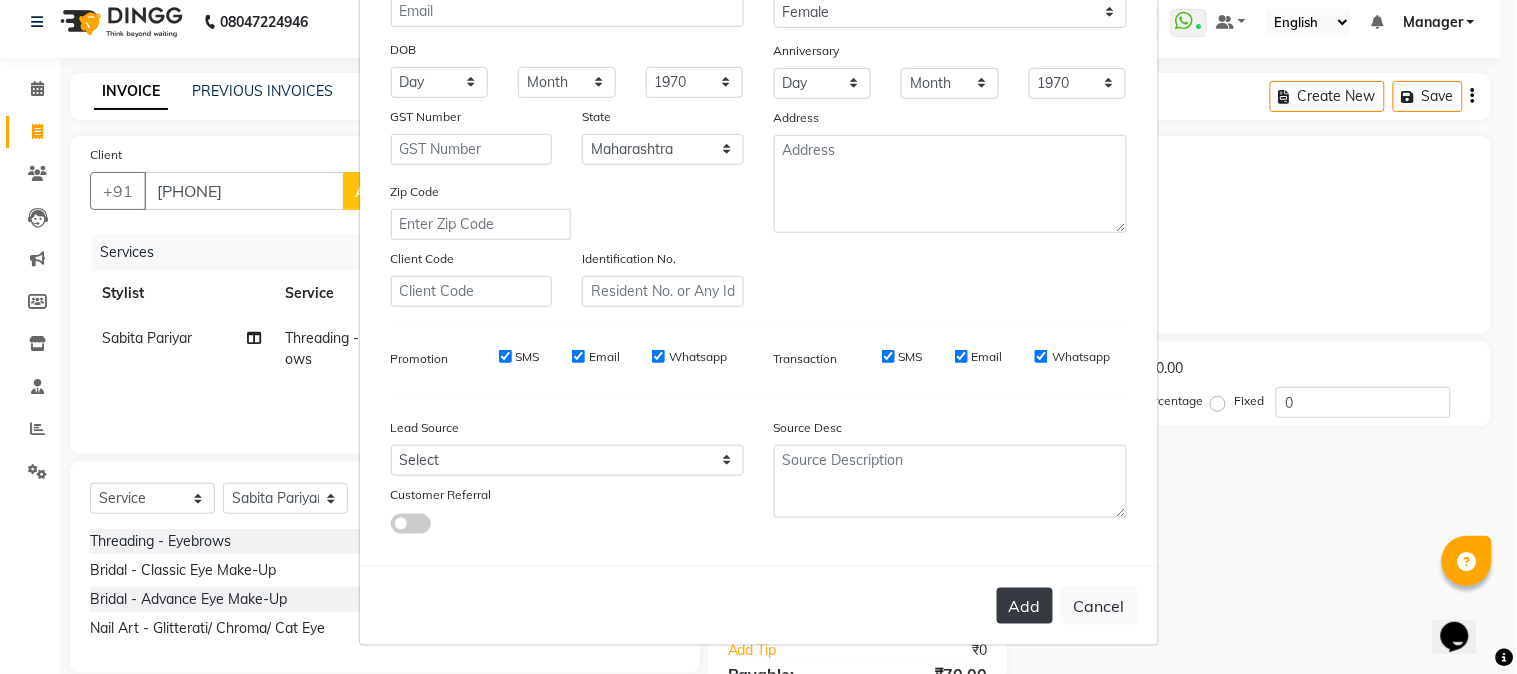 click on "Add" at bounding box center (1025, 606) 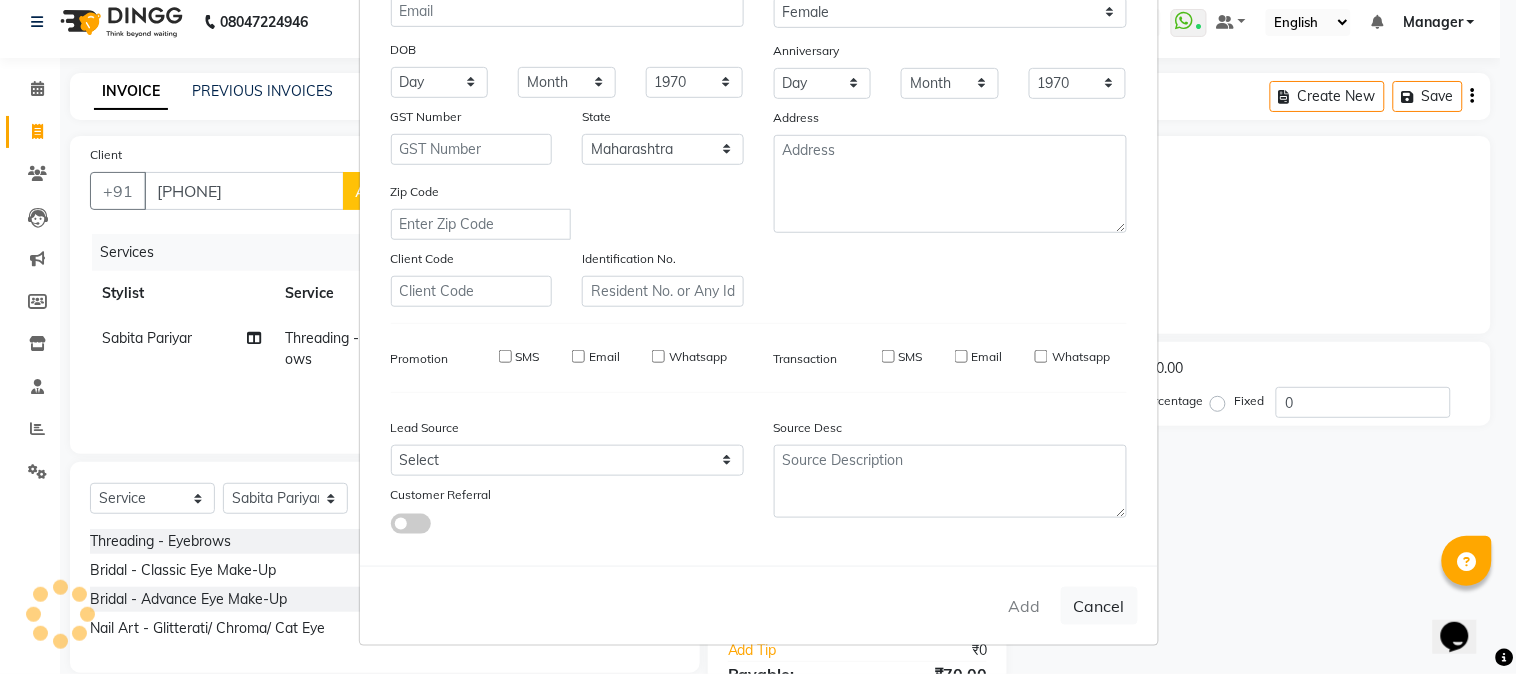 type 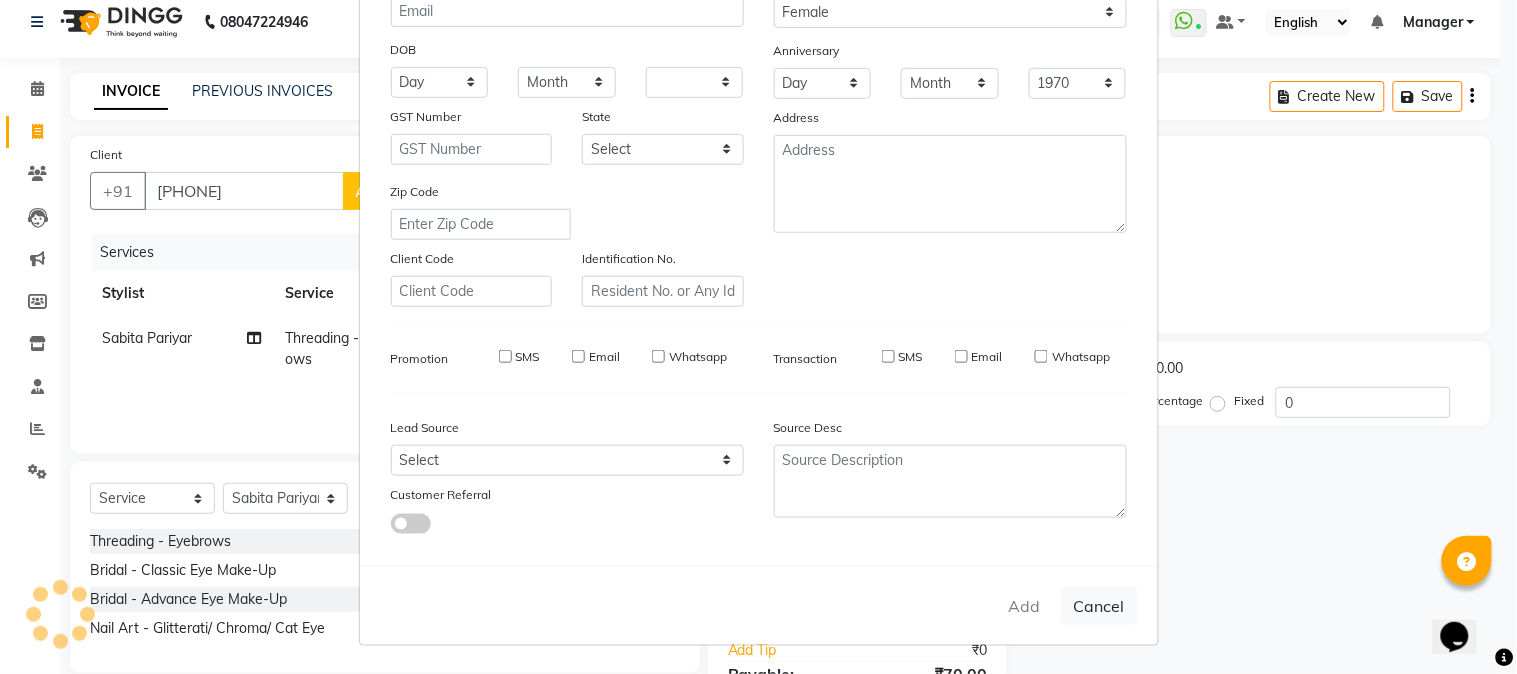 type 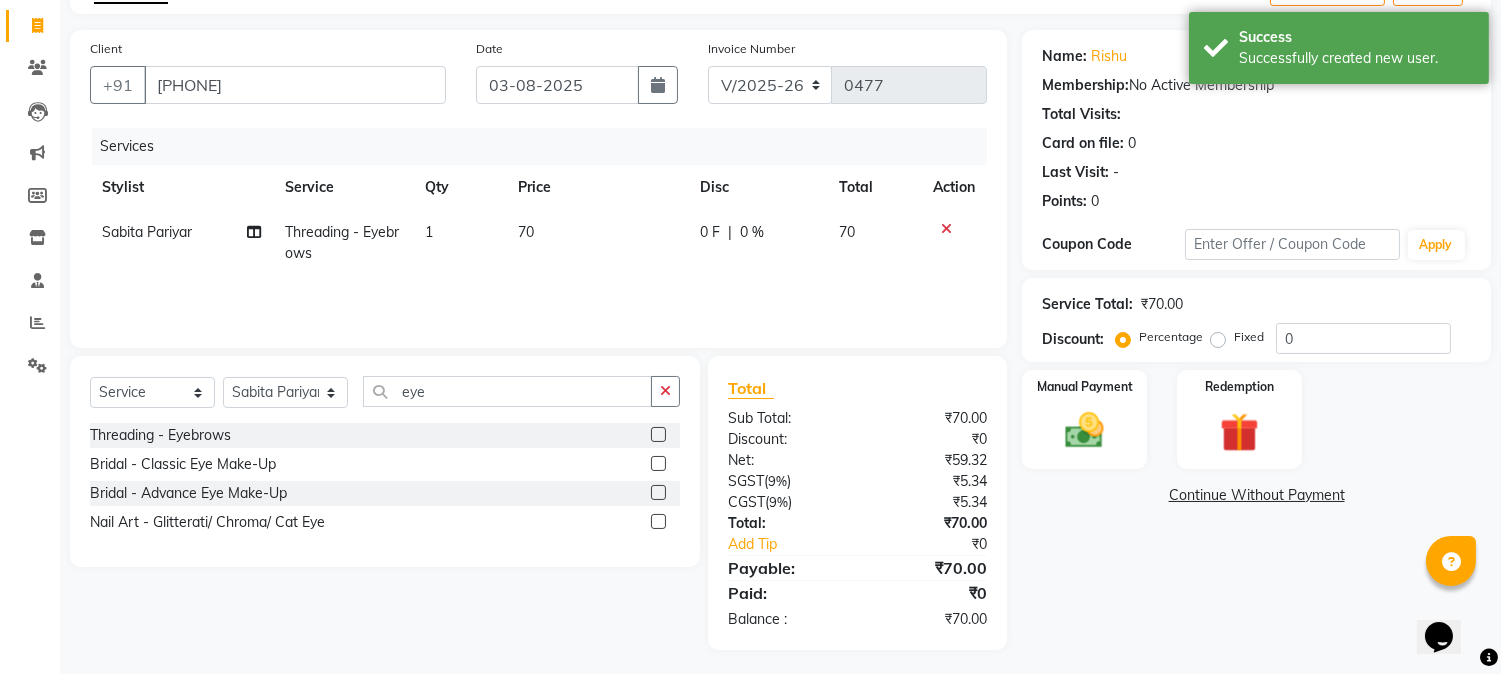 scroll, scrollTop: 125, scrollLeft: 0, axis: vertical 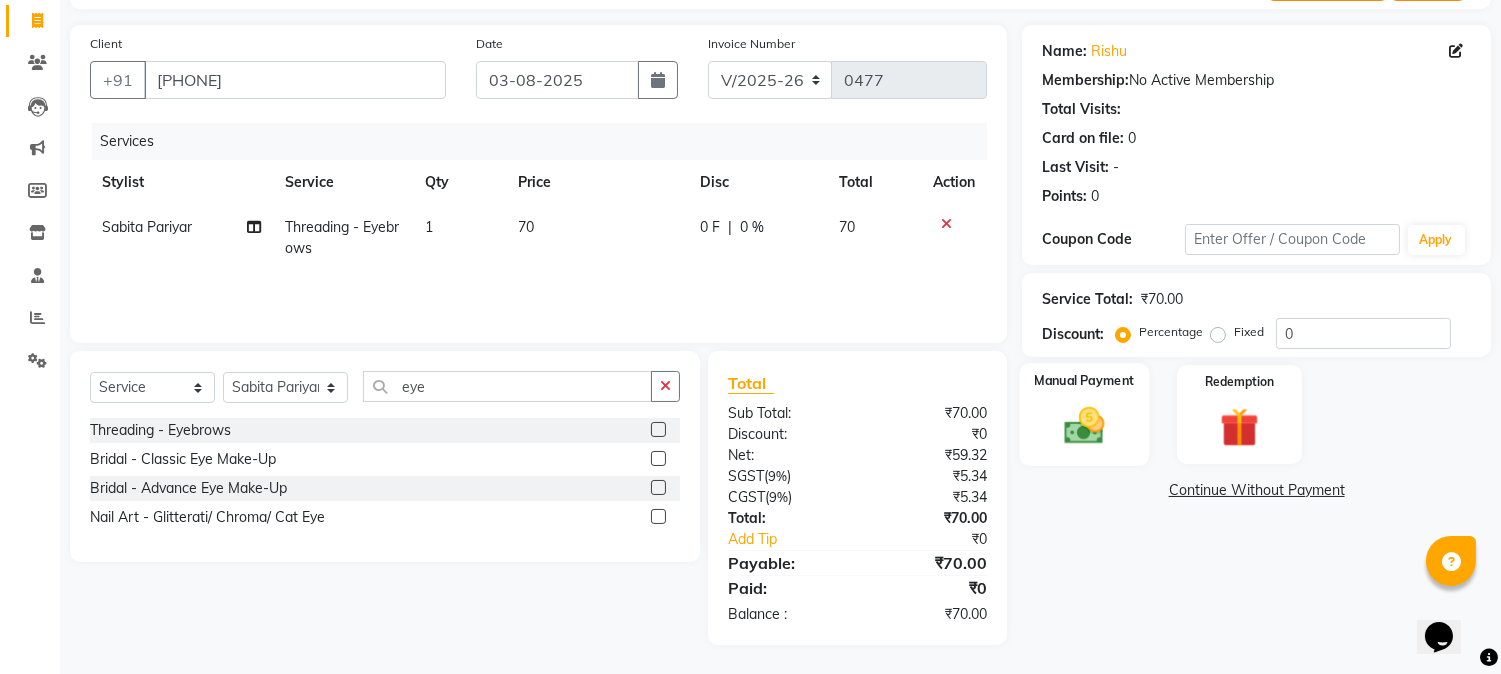 click 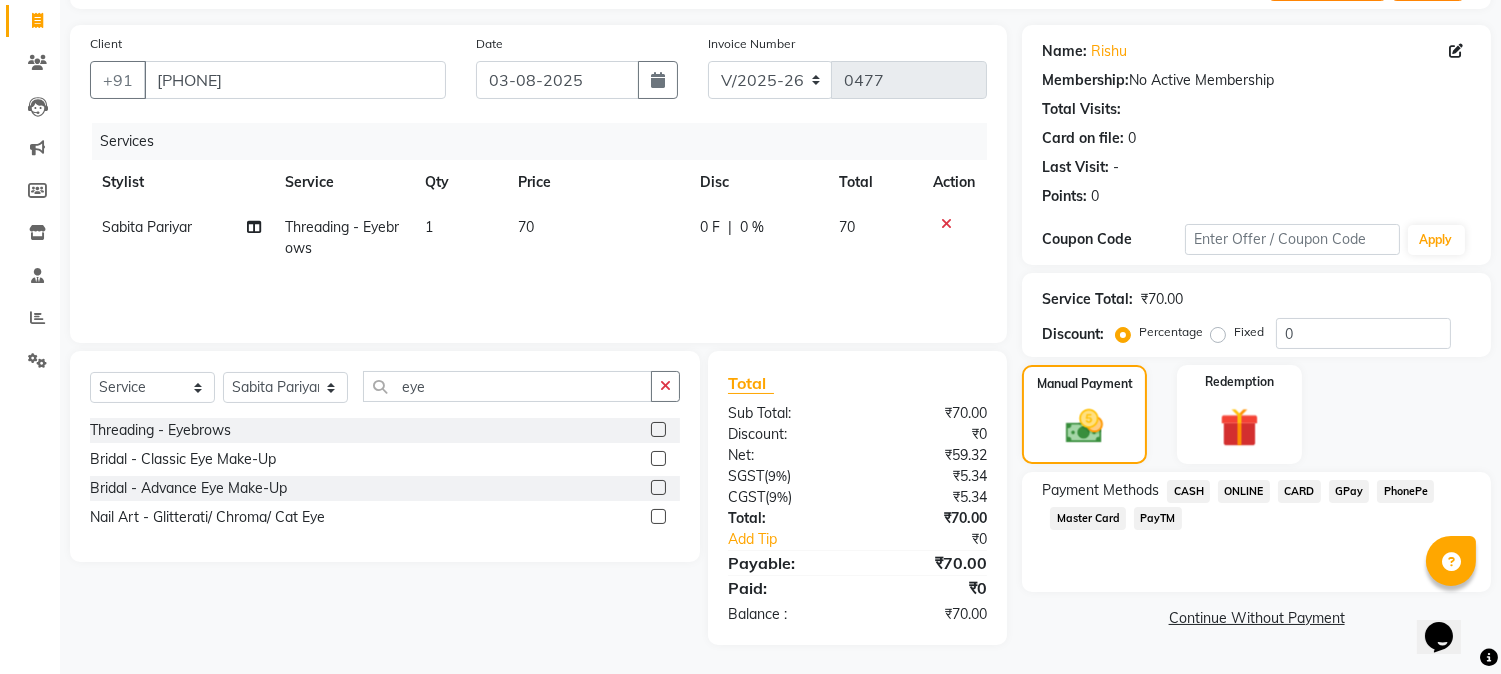click on "CASH" 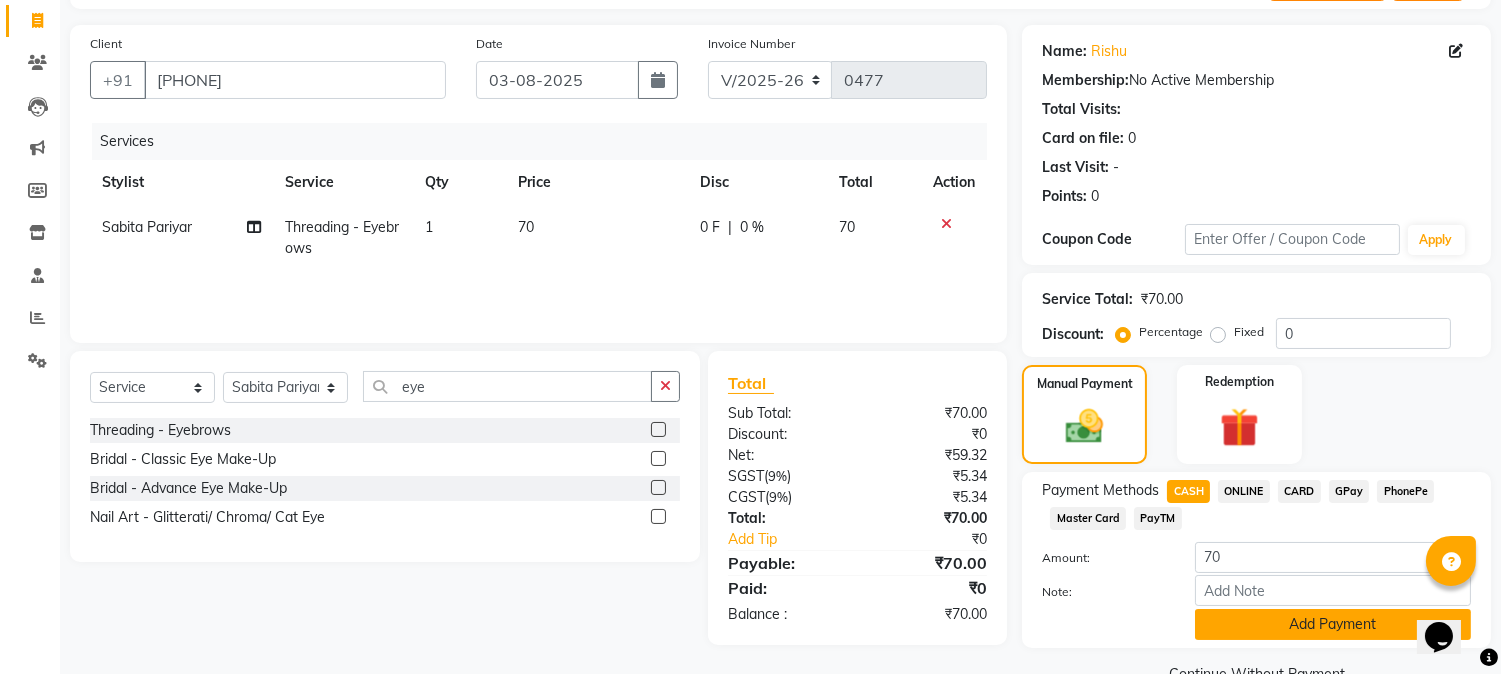 click on "Add Payment" 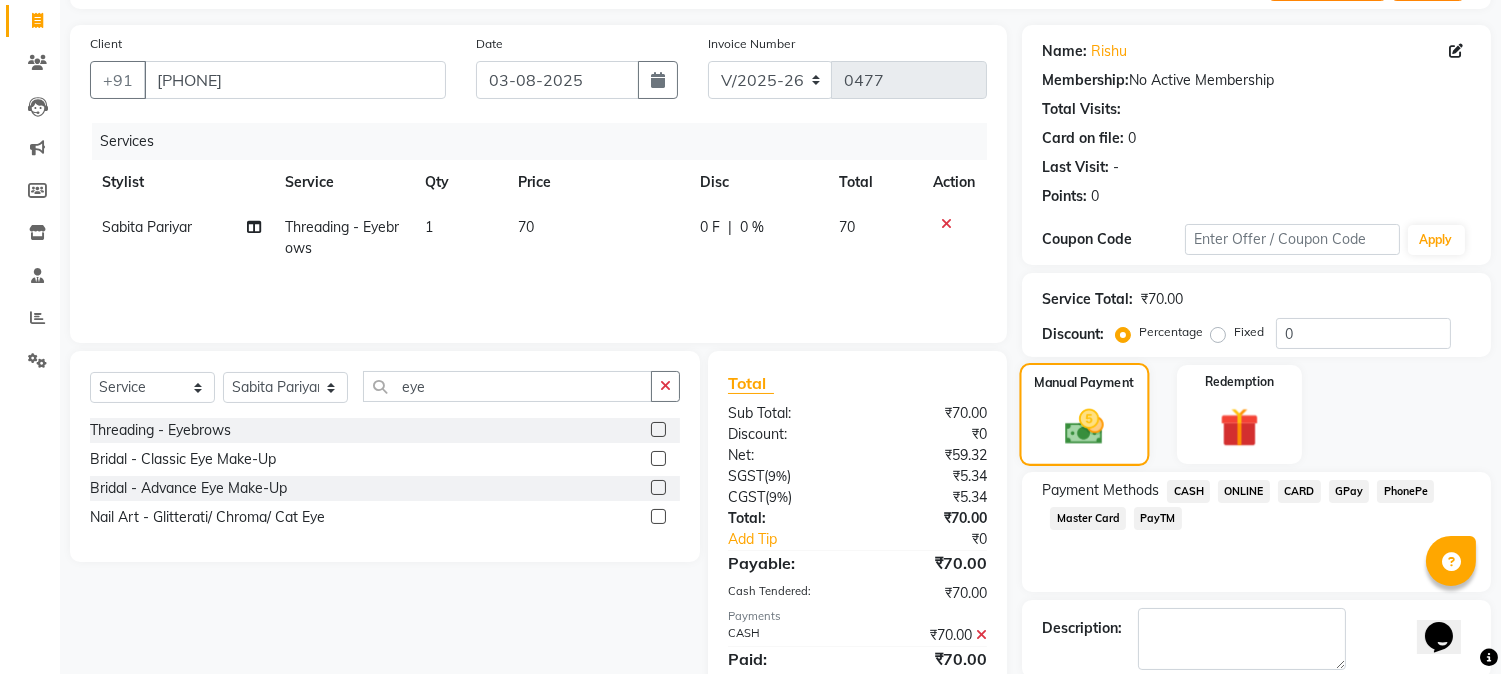 scroll, scrollTop: 225, scrollLeft: 0, axis: vertical 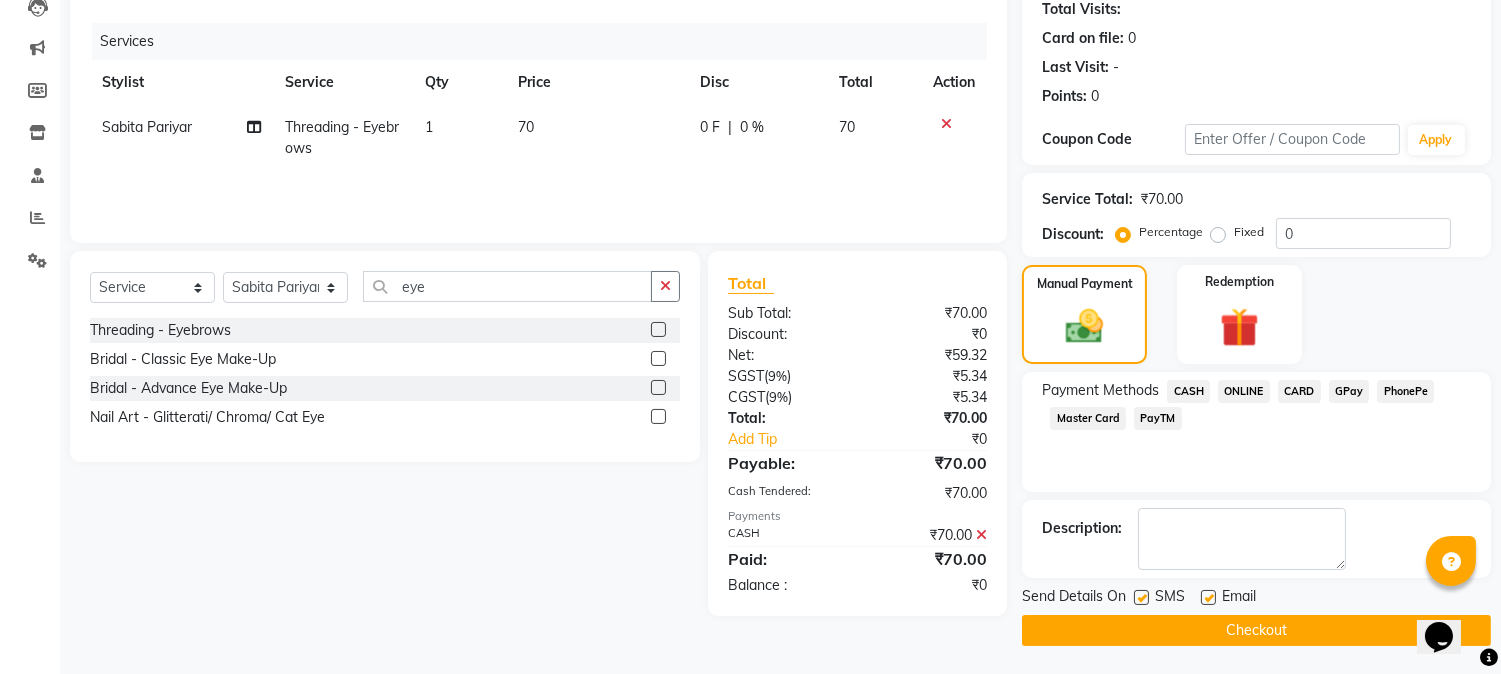click on "Checkout" 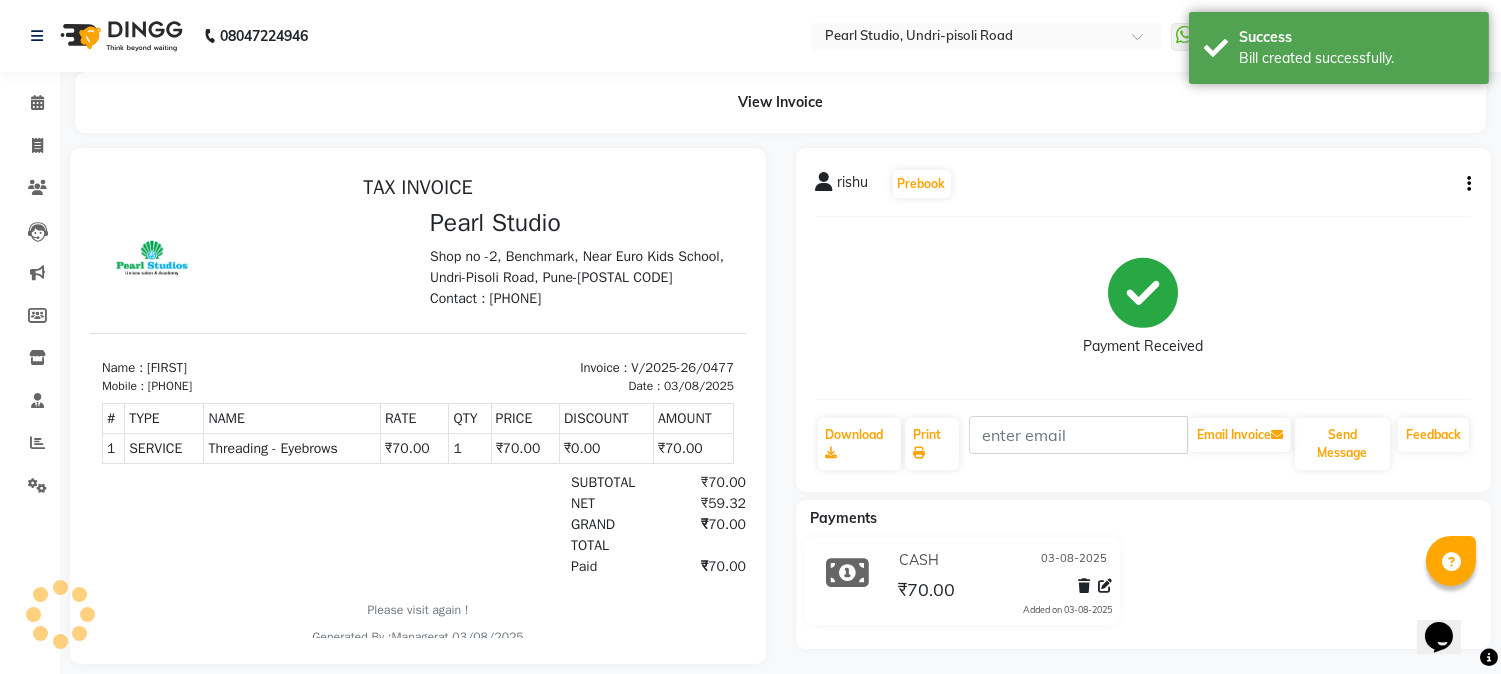 scroll, scrollTop: 0, scrollLeft: 0, axis: both 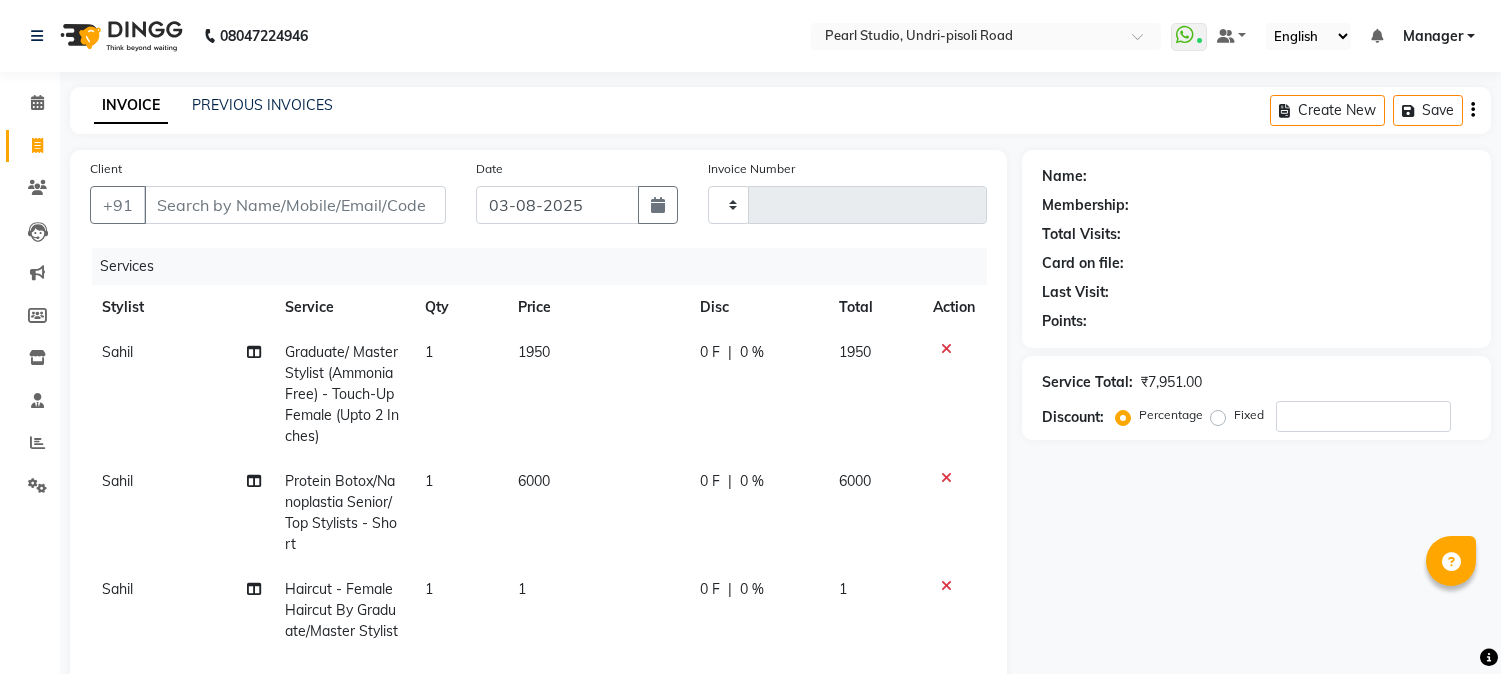 select on "service" 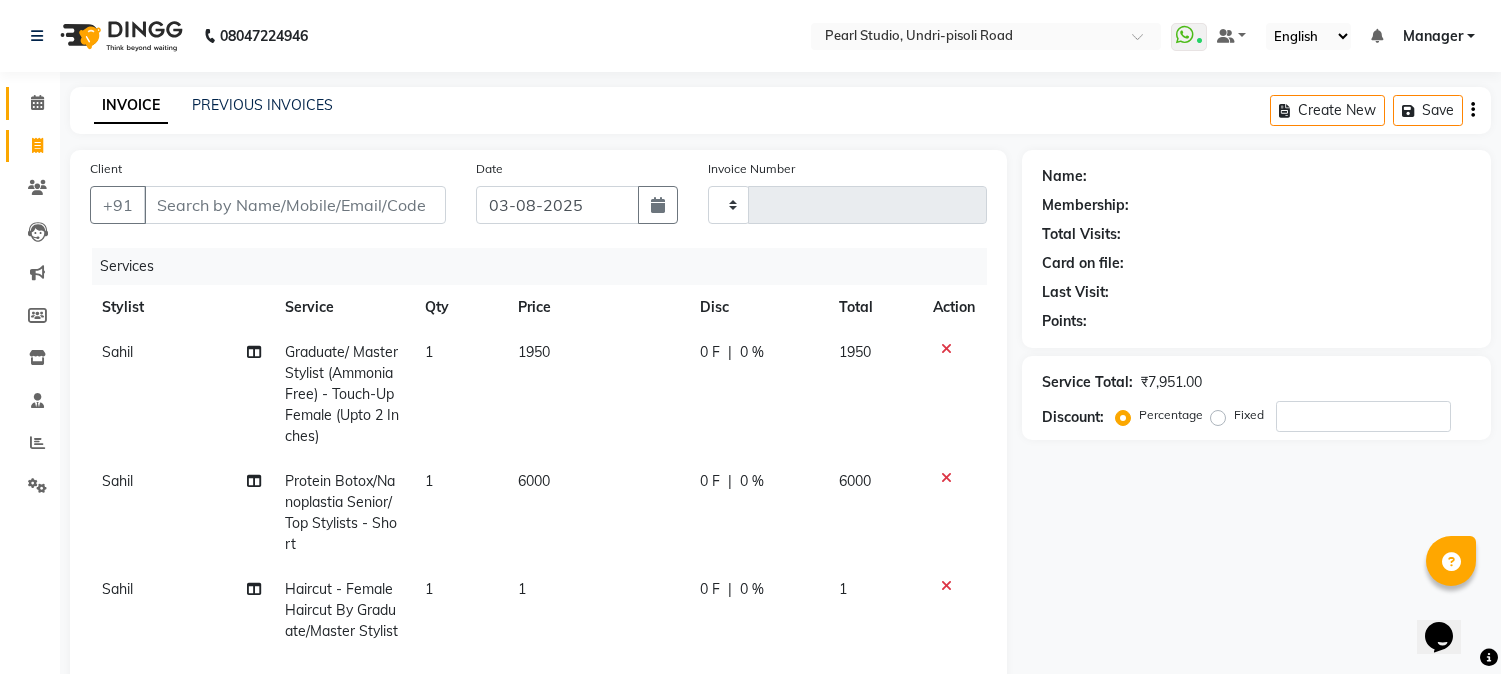 scroll, scrollTop: 0, scrollLeft: 0, axis: both 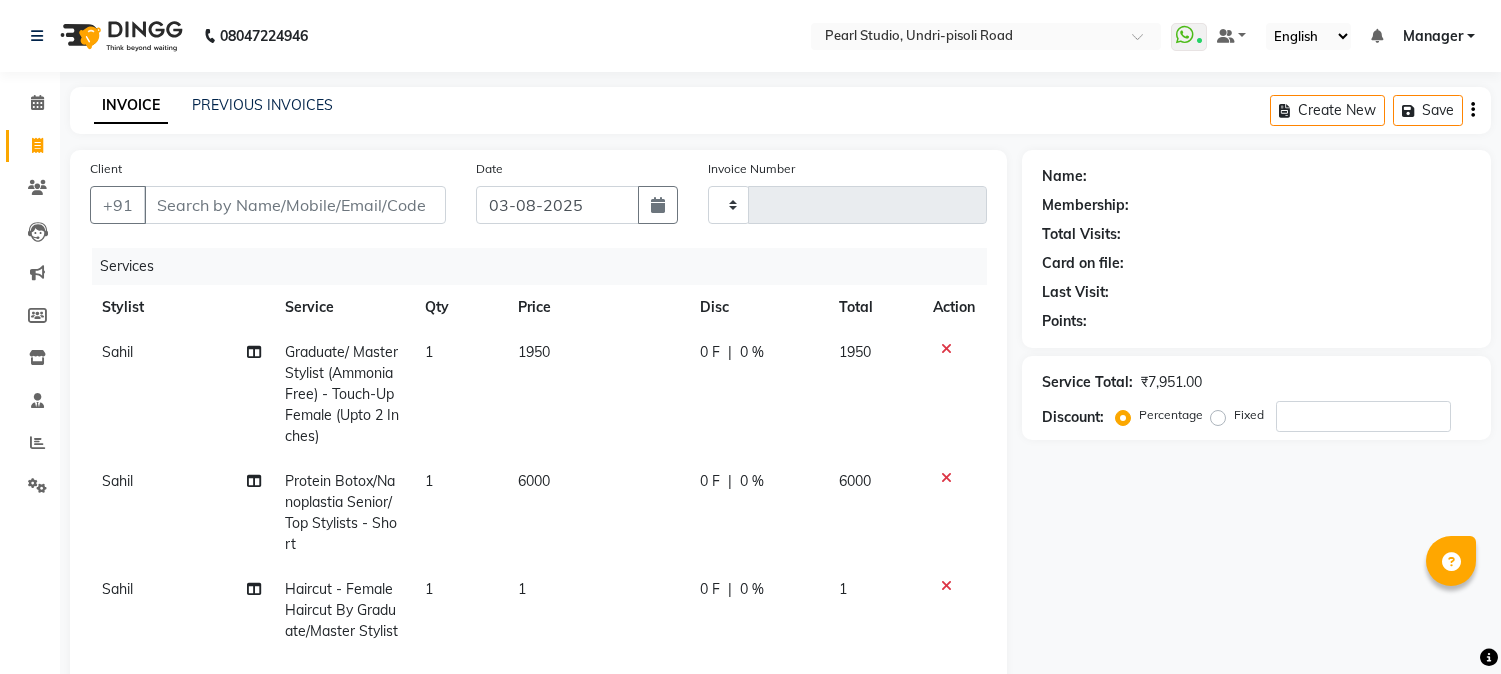 select on "service" 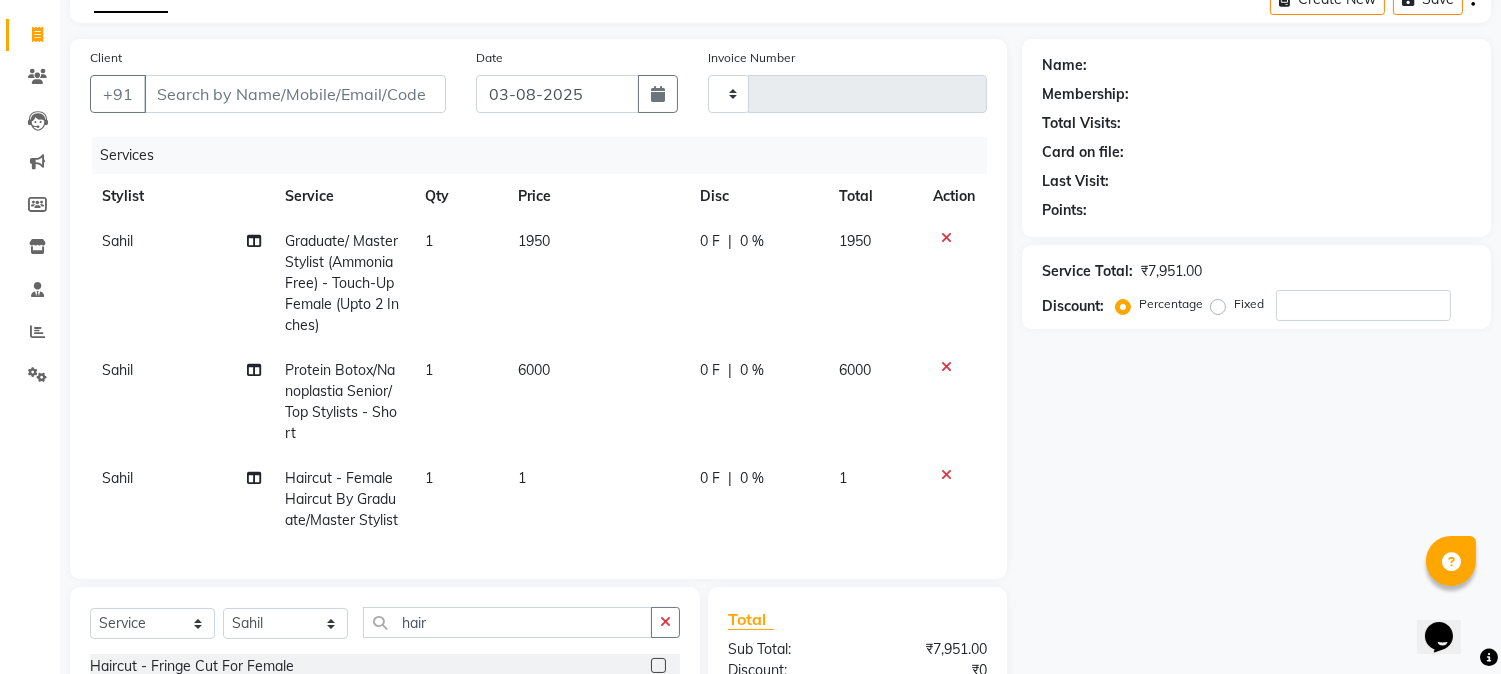scroll, scrollTop: 0, scrollLeft: 0, axis: both 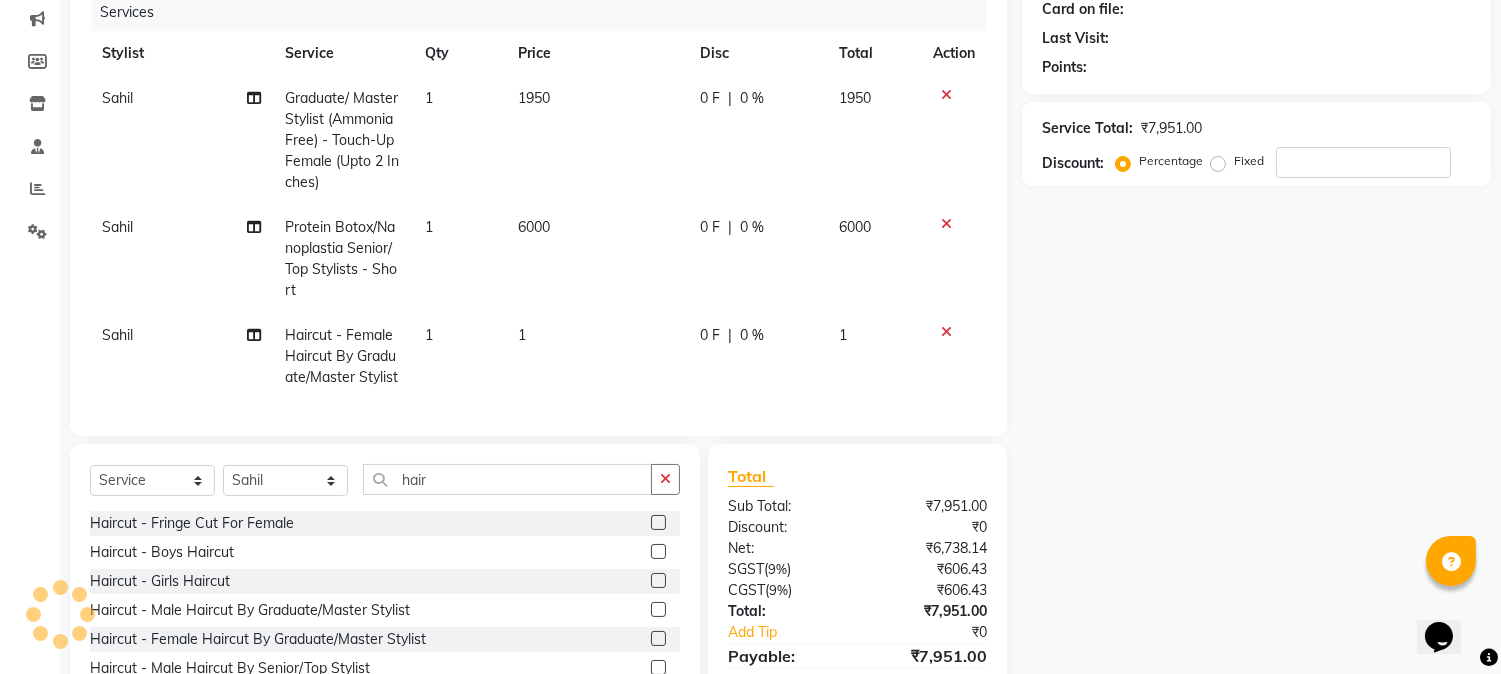click on "1950" 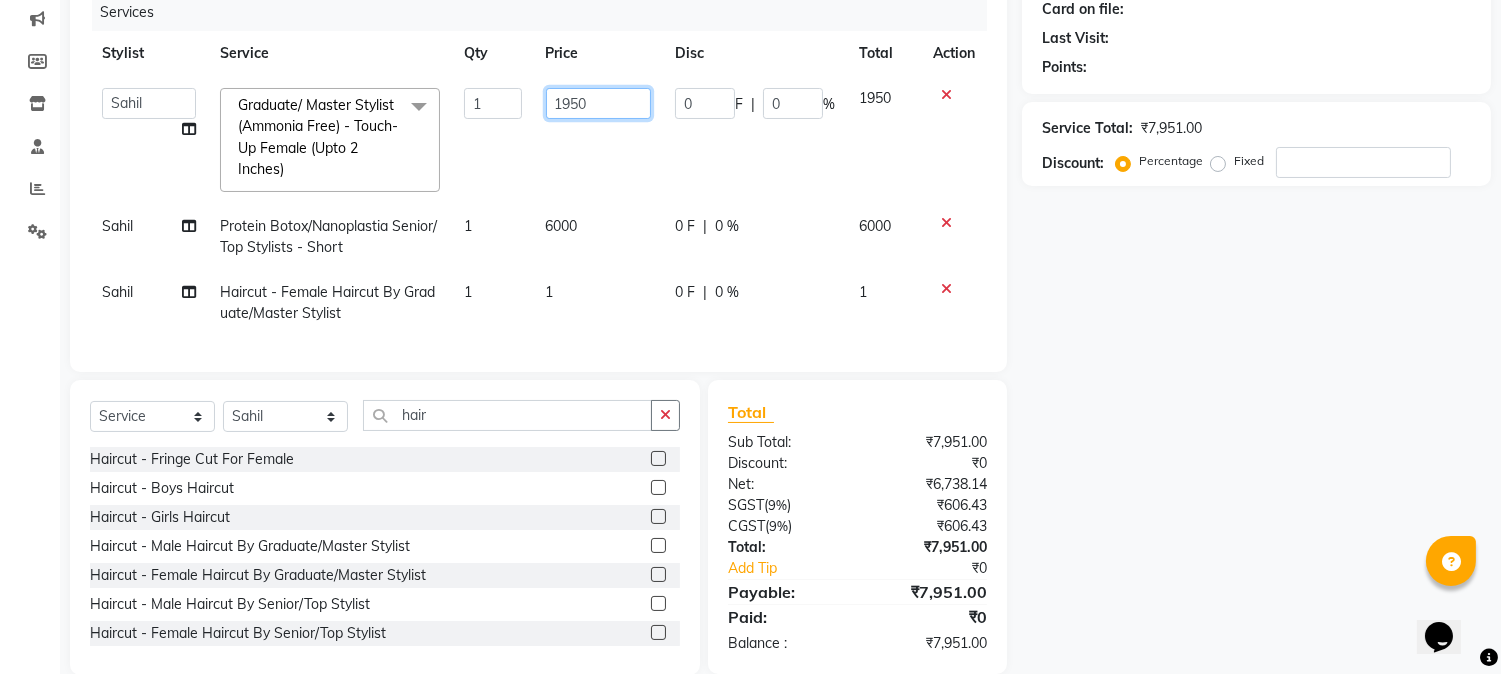 drag, startPoint x: 603, startPoint y: 102, endPoint x: 490, endPoint y: 103, distance: 113.004425 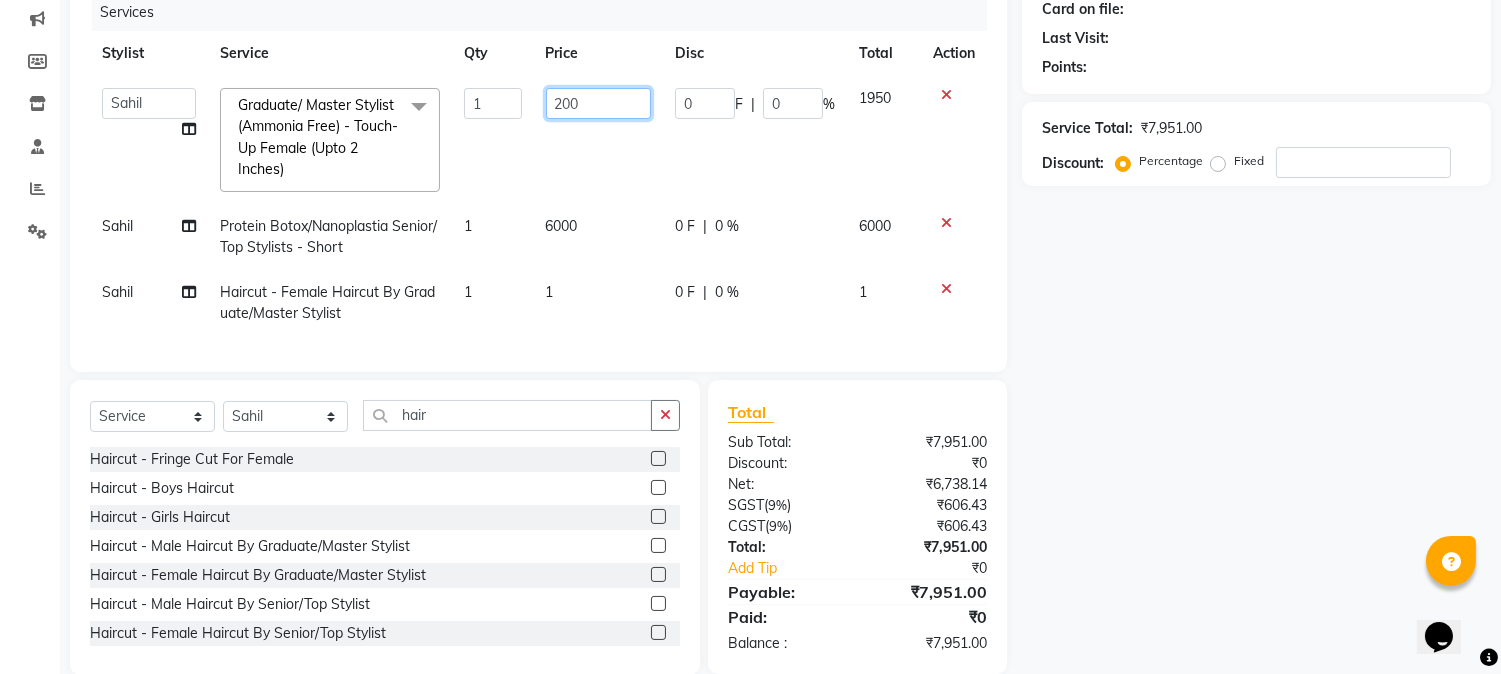 type on "2000" 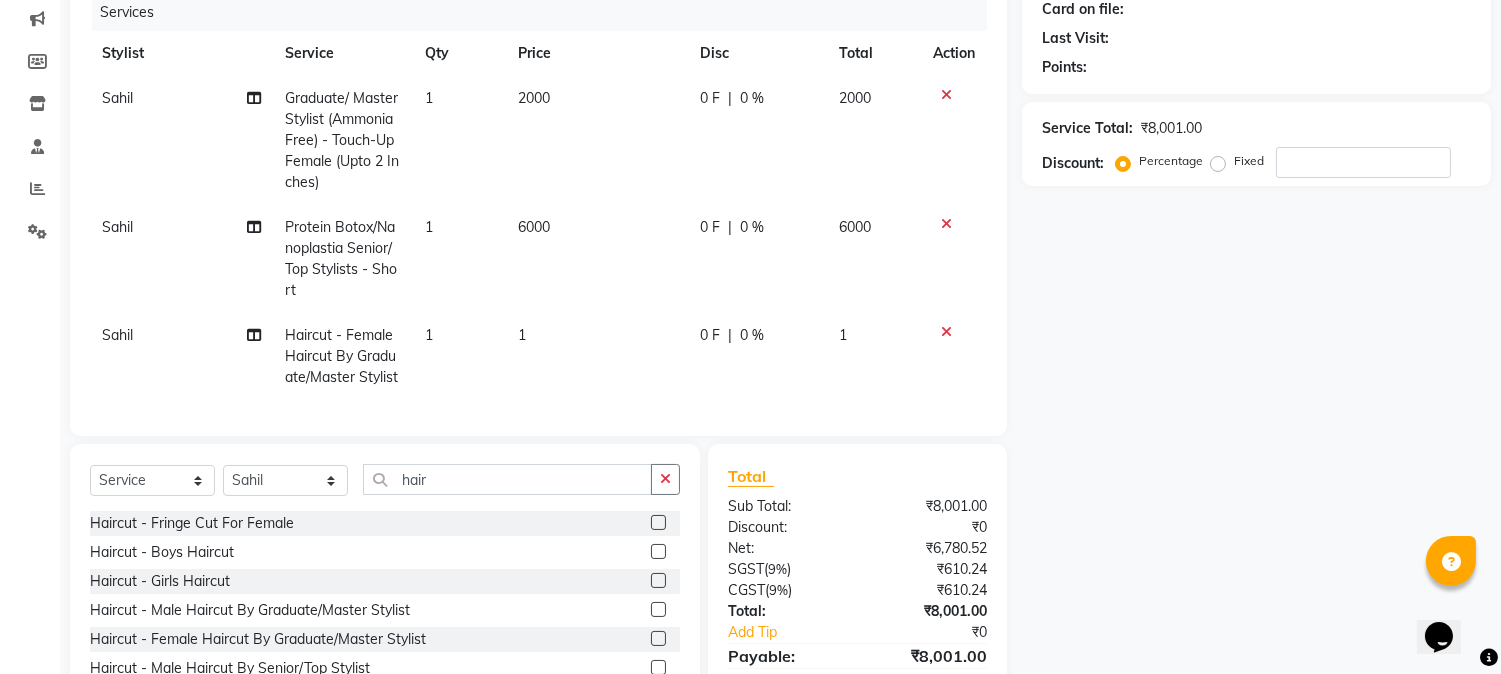 click on "Name: Membership: Total Visits: Card on file: Last Visit:  Points:  Service Total:  ₹8,001.00  Discount:  Percentage   Fixed" 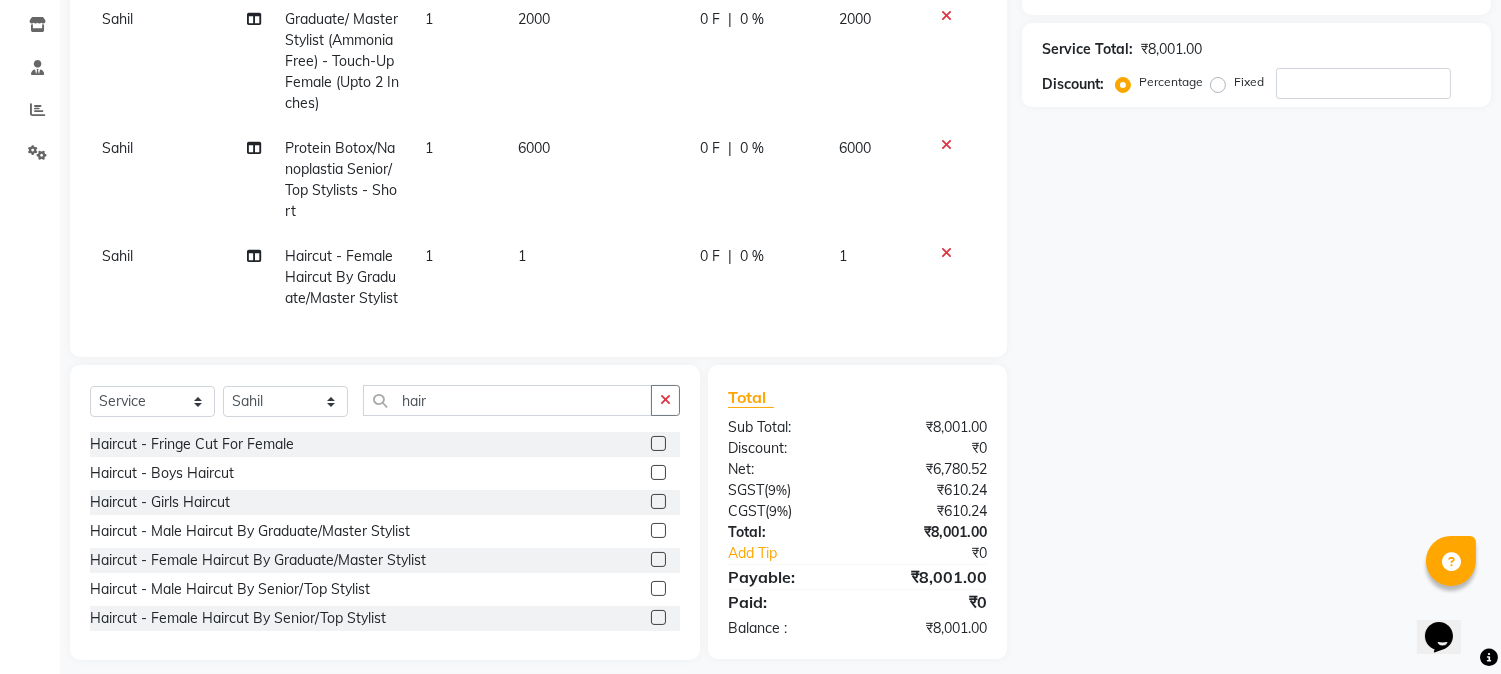 scroll, scrollTop: 0, scrollLeft: 0, axis: both 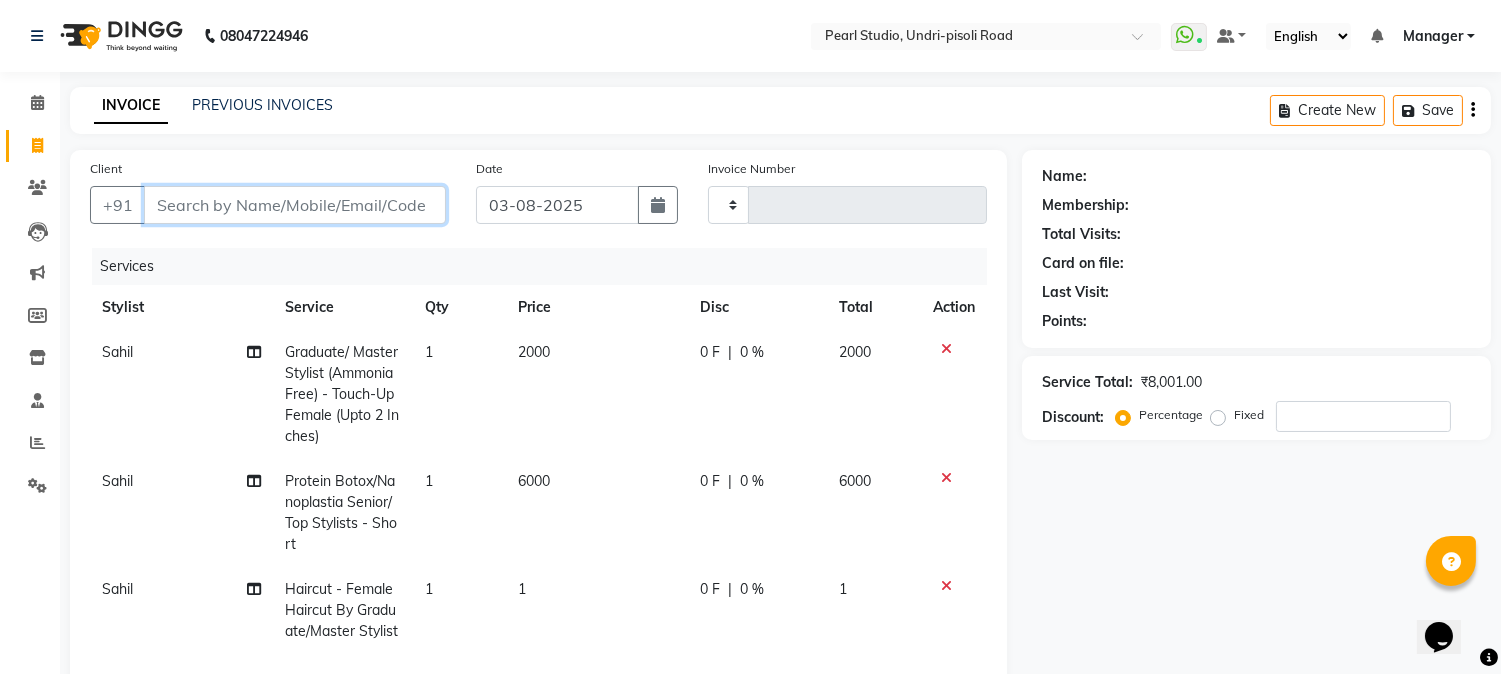 click on "Client" at bounding box center [295, 205] 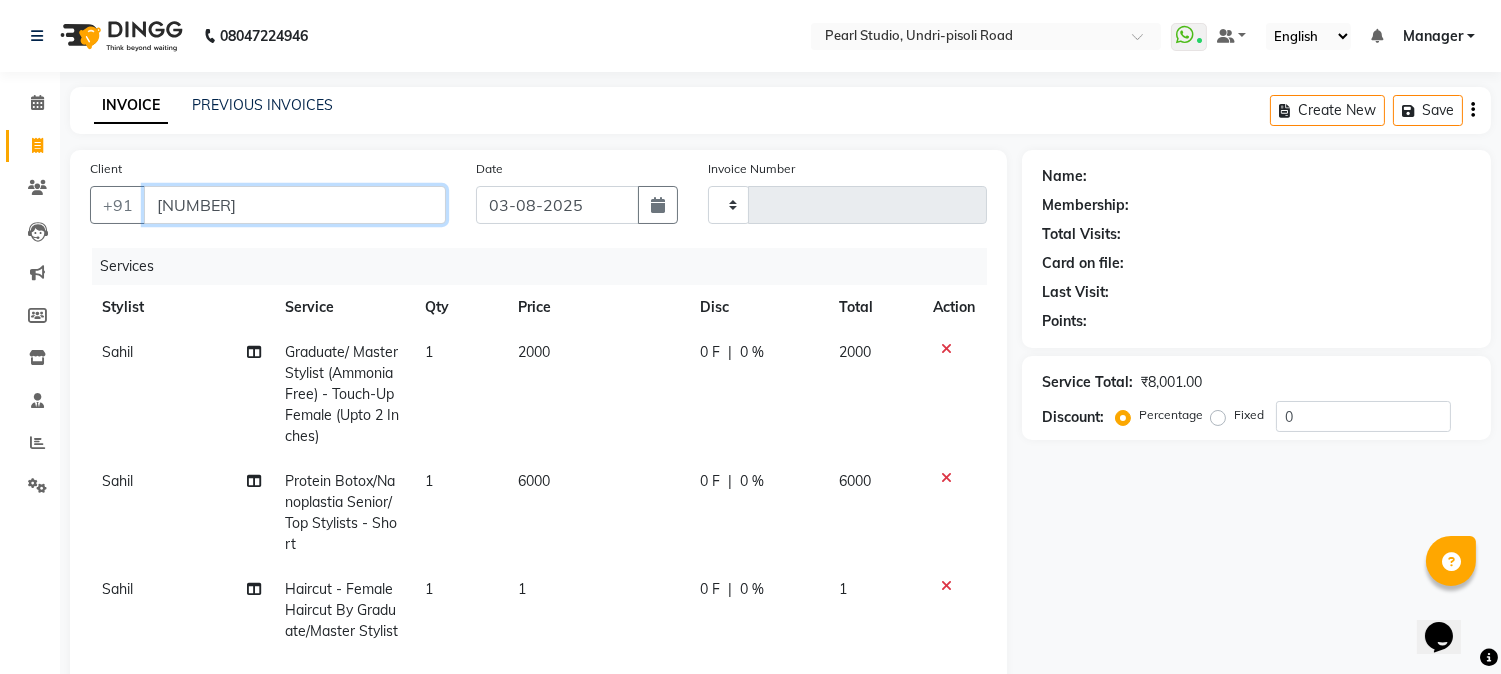 type on "8208034970" 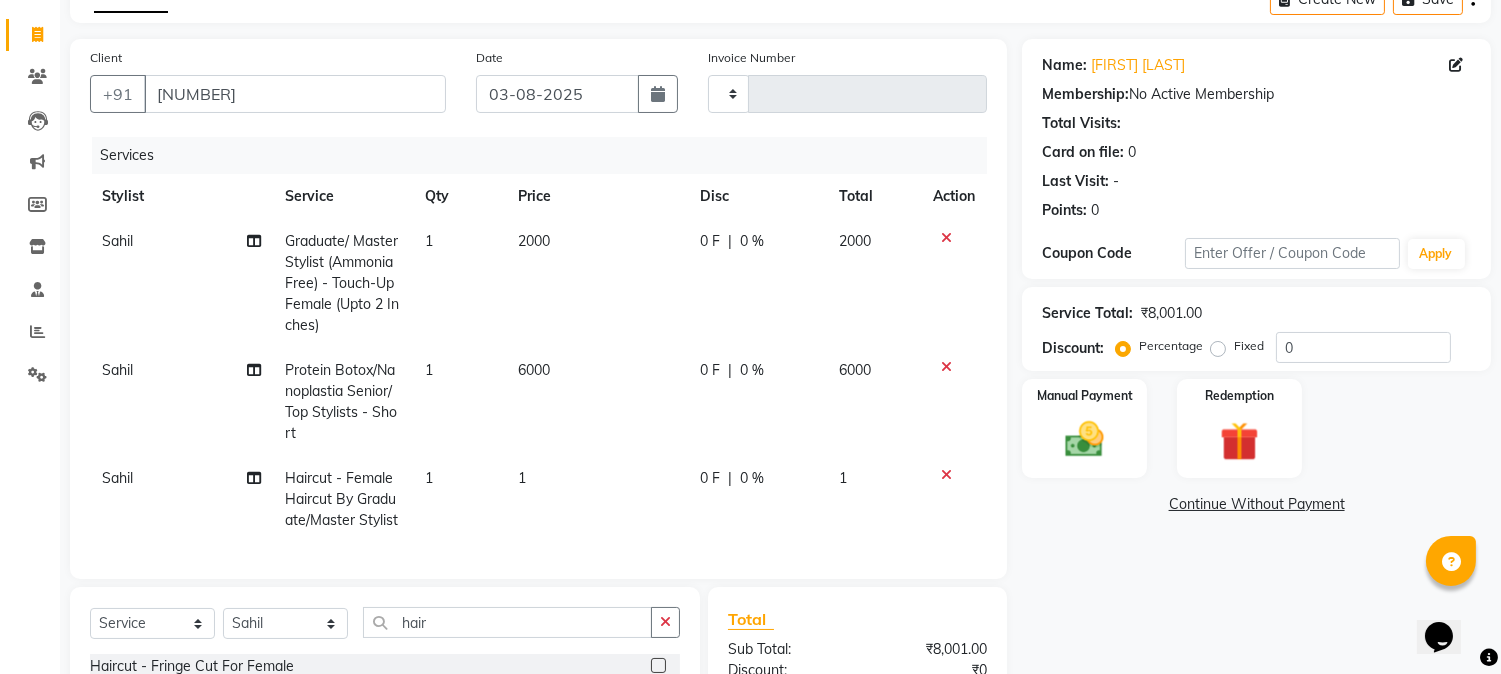 scroll, scrollTop: 0, scrollLeft: 0, axis: both 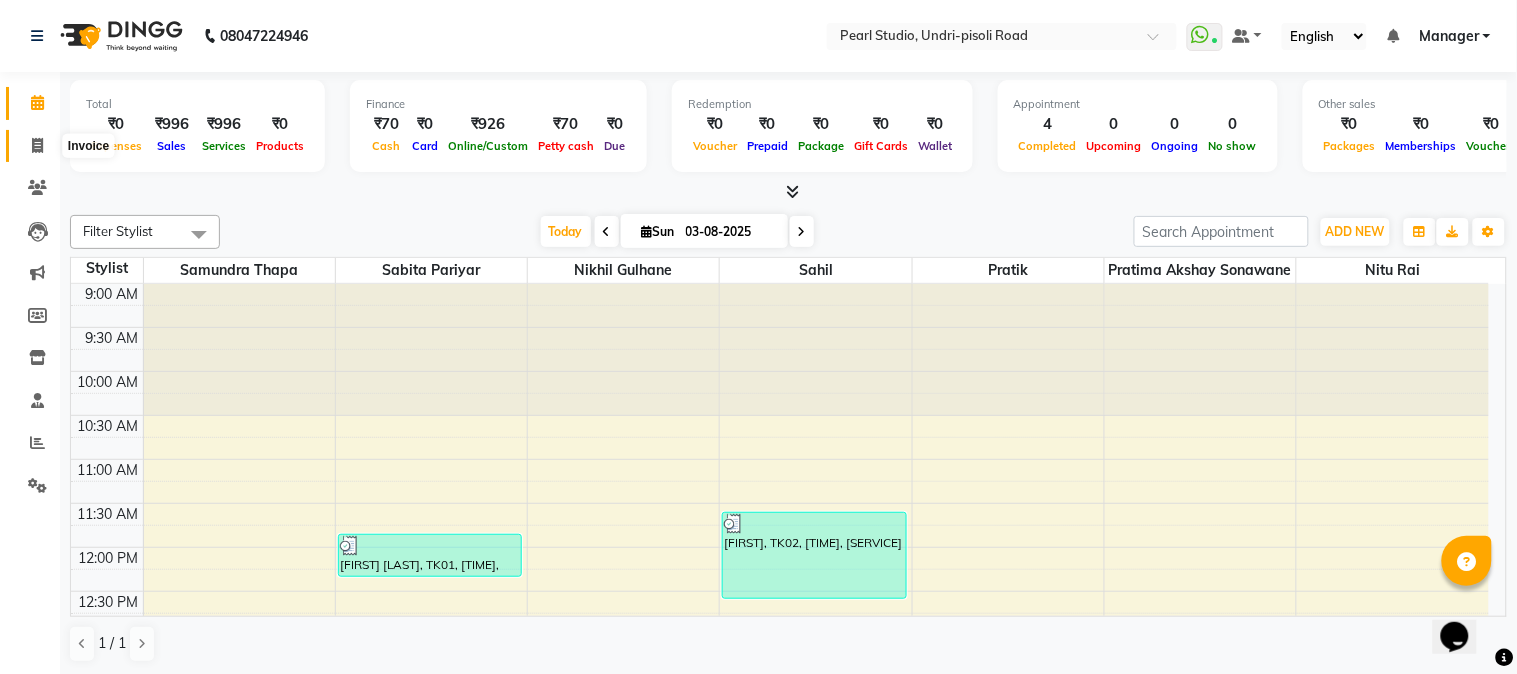 click 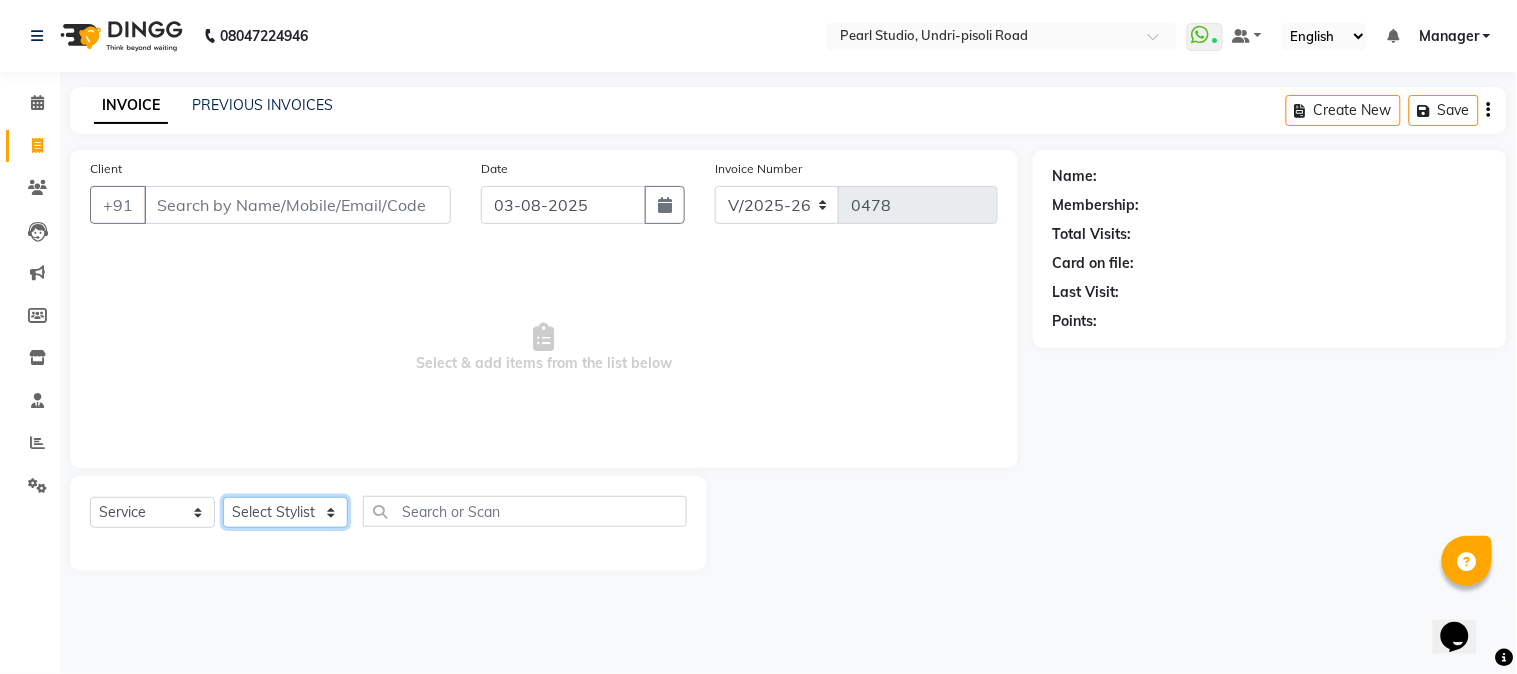 drag, startPoint x: 284, startPoint y: 506, endPoint x: 305, endPoint y: 498, distance: 22.472204 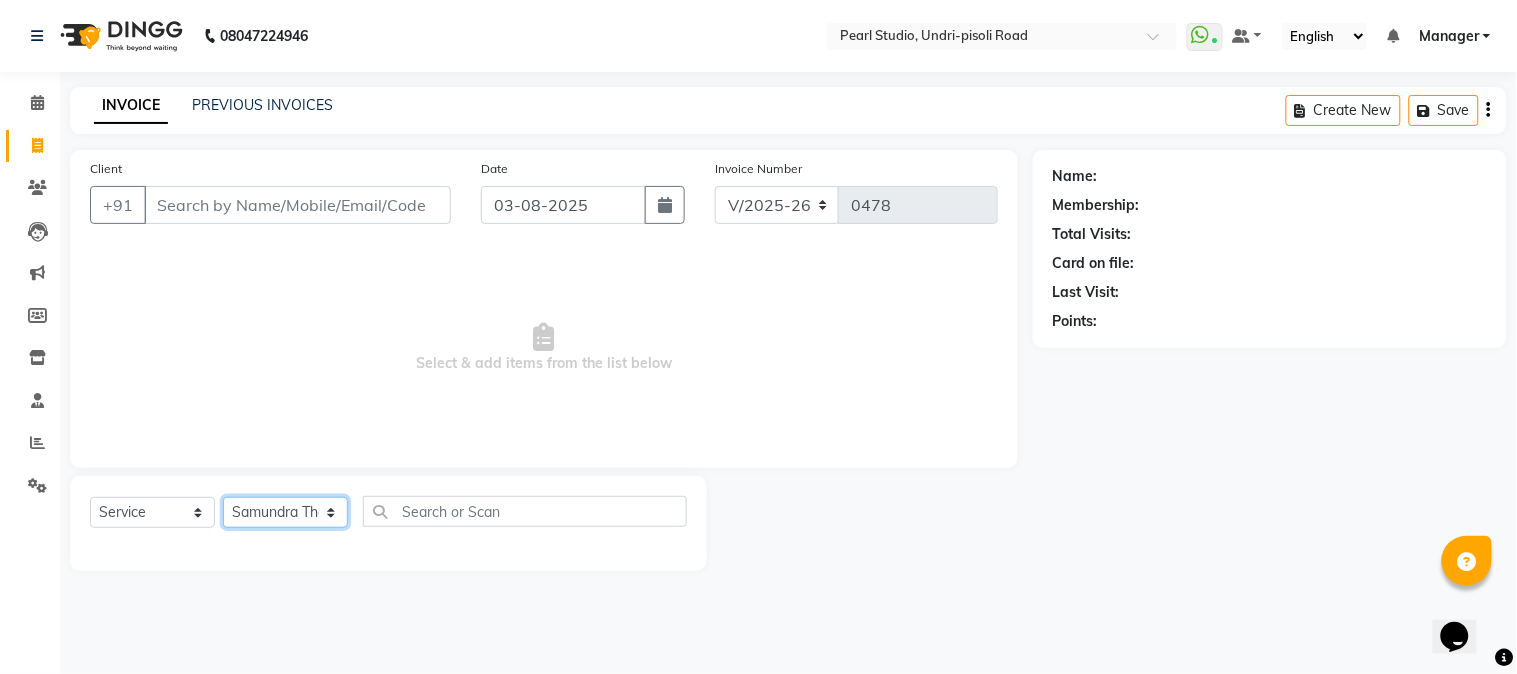 click on "Select Stylist Manager Nikhil Gulhane Nitu Rai Pratik Pratima Akshay Sonawane Sabita Pariyar Sahil Samundra Thapa" 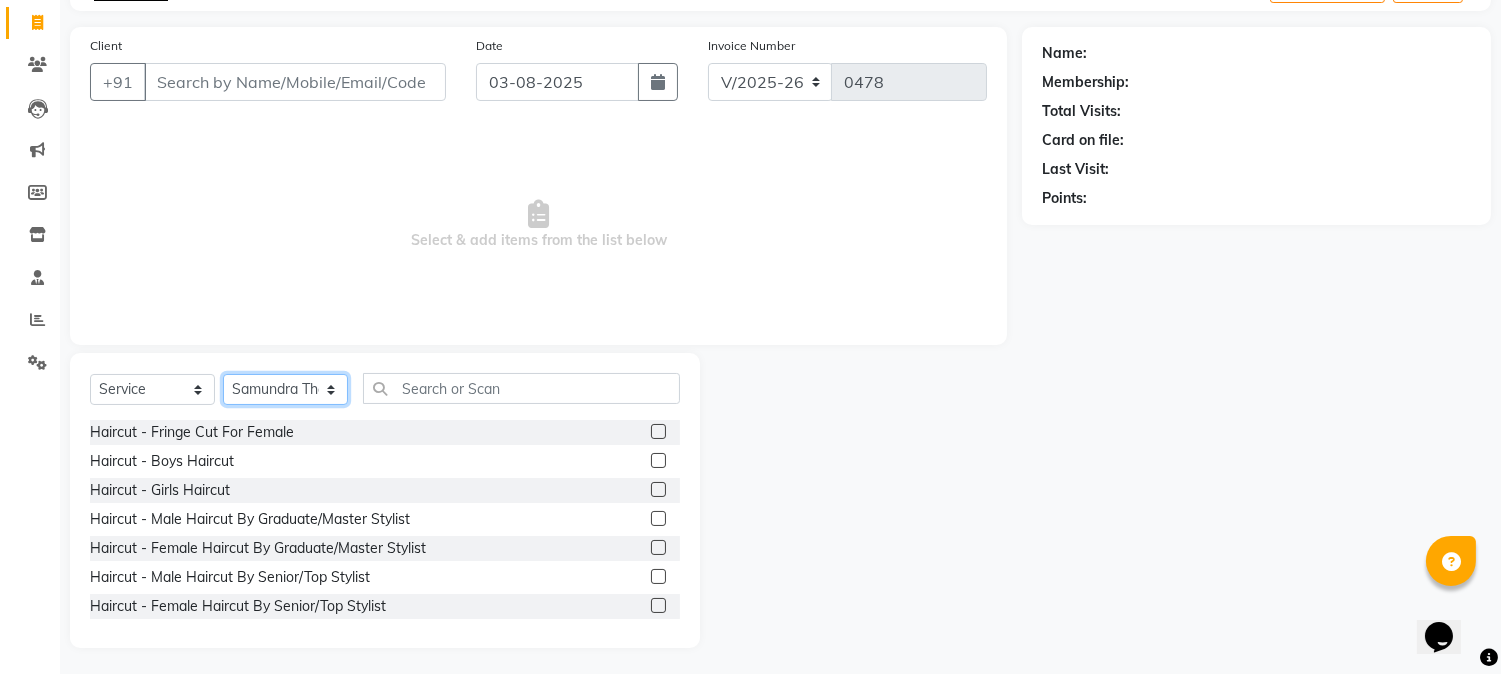 scroll, scrollTop: 126, scrollLeft: 0, axis: vertical 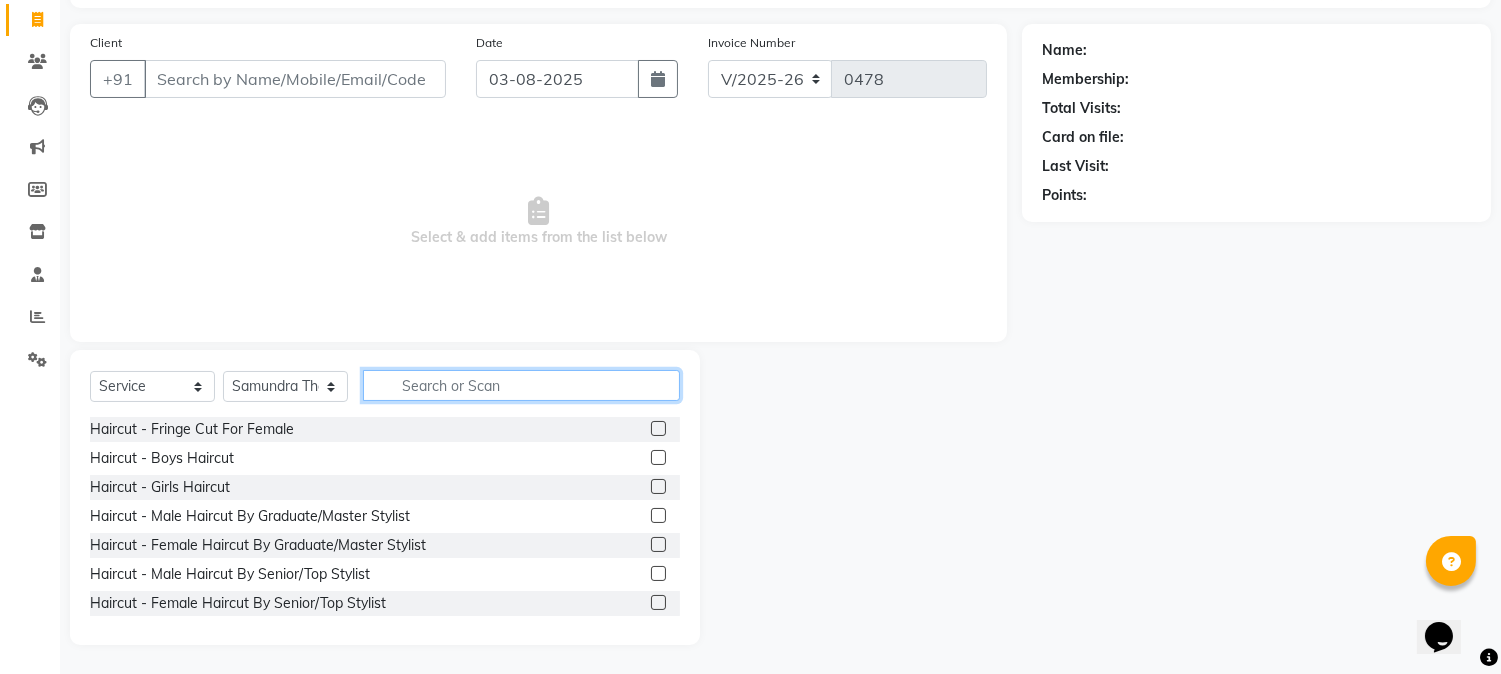 click 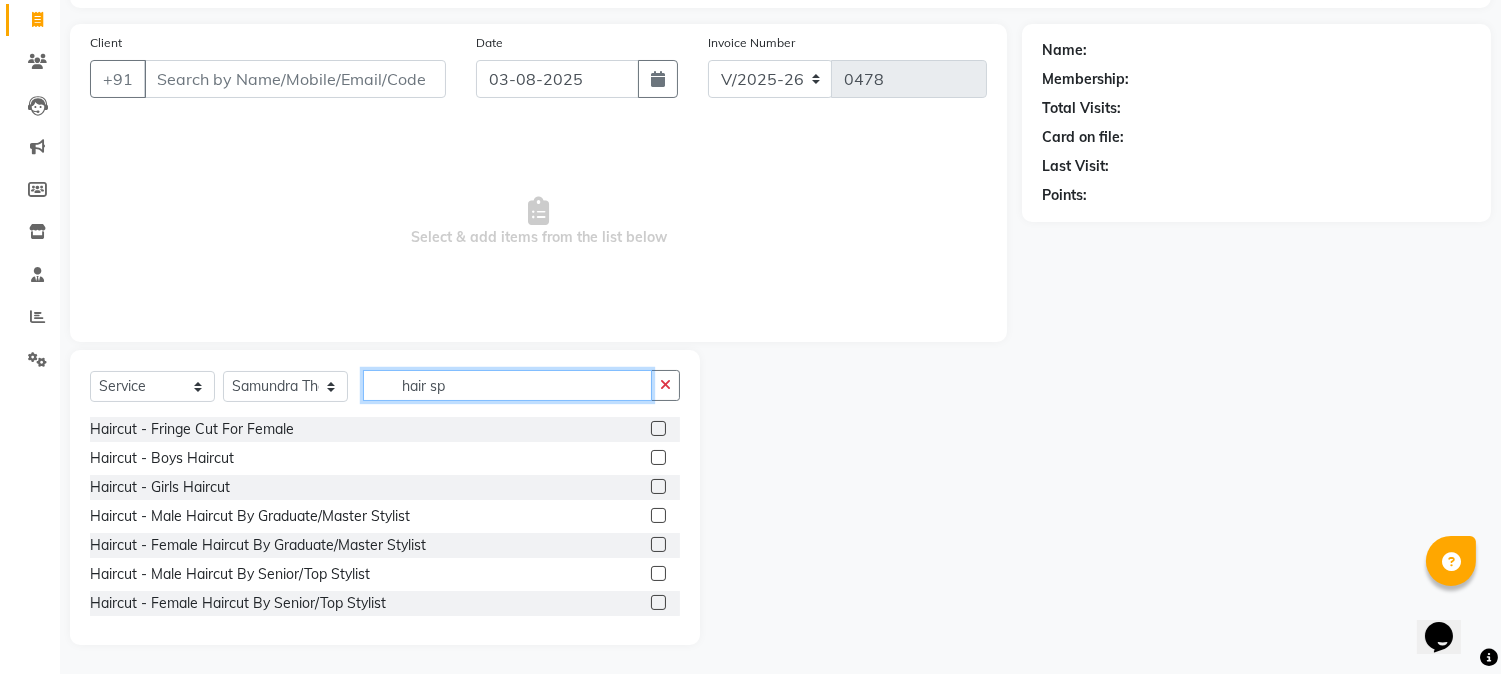 scroll, scrollTop: 72, scrollLeft: 0, axis: vertical 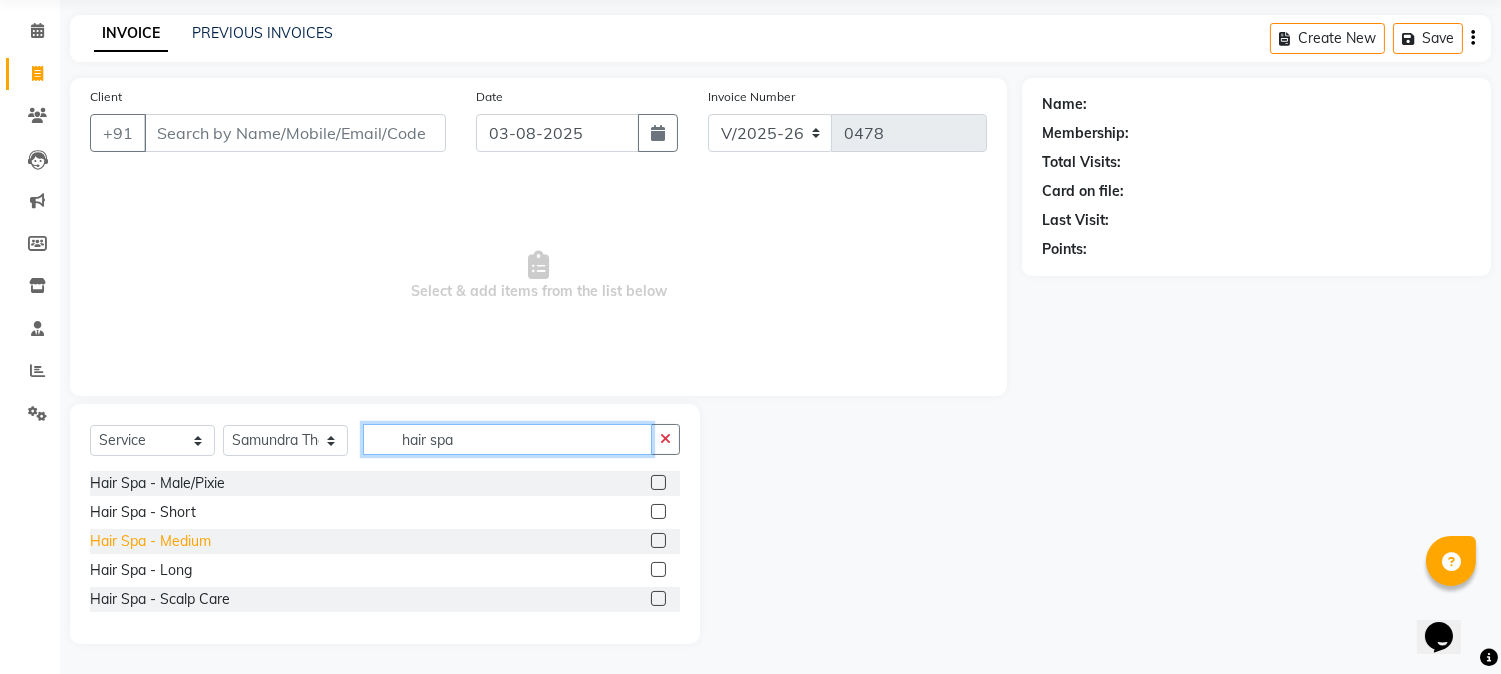 type on "hair spa" 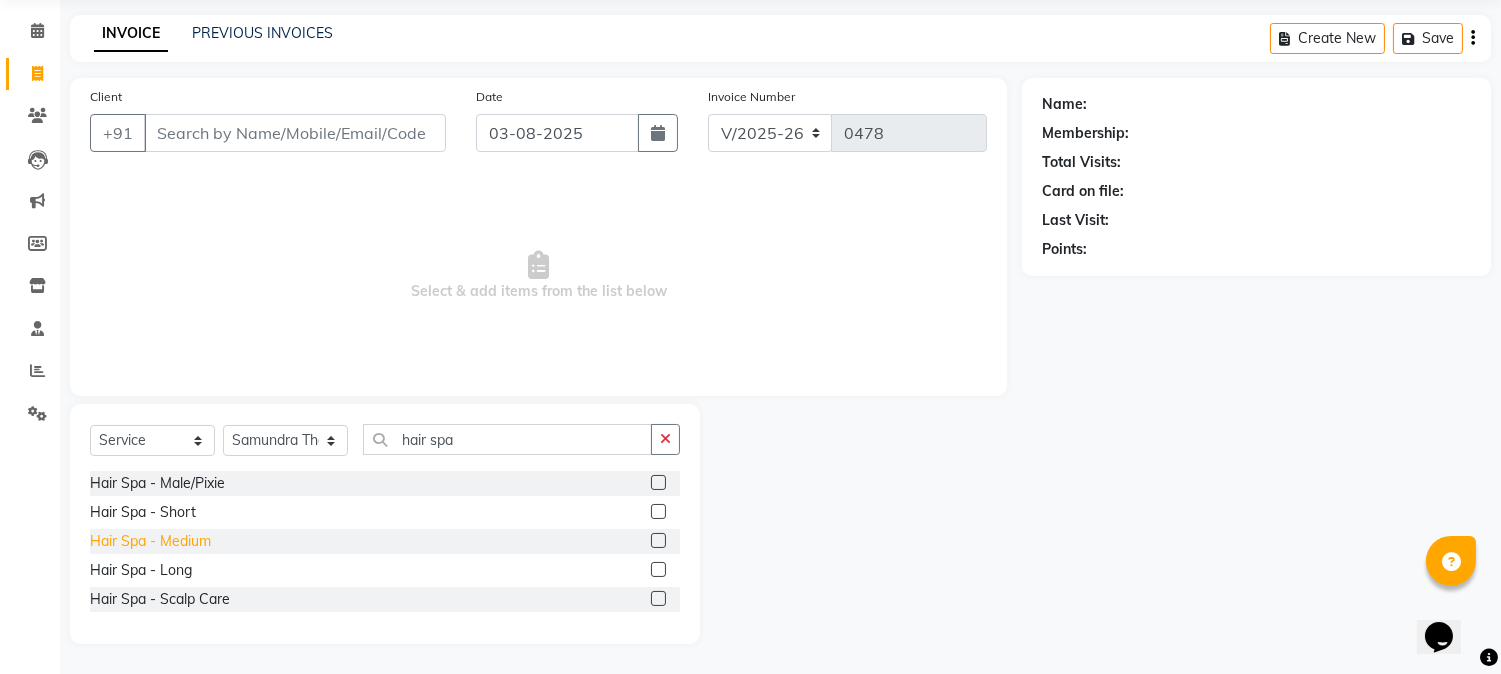 click on "Hair Spa - Medium" 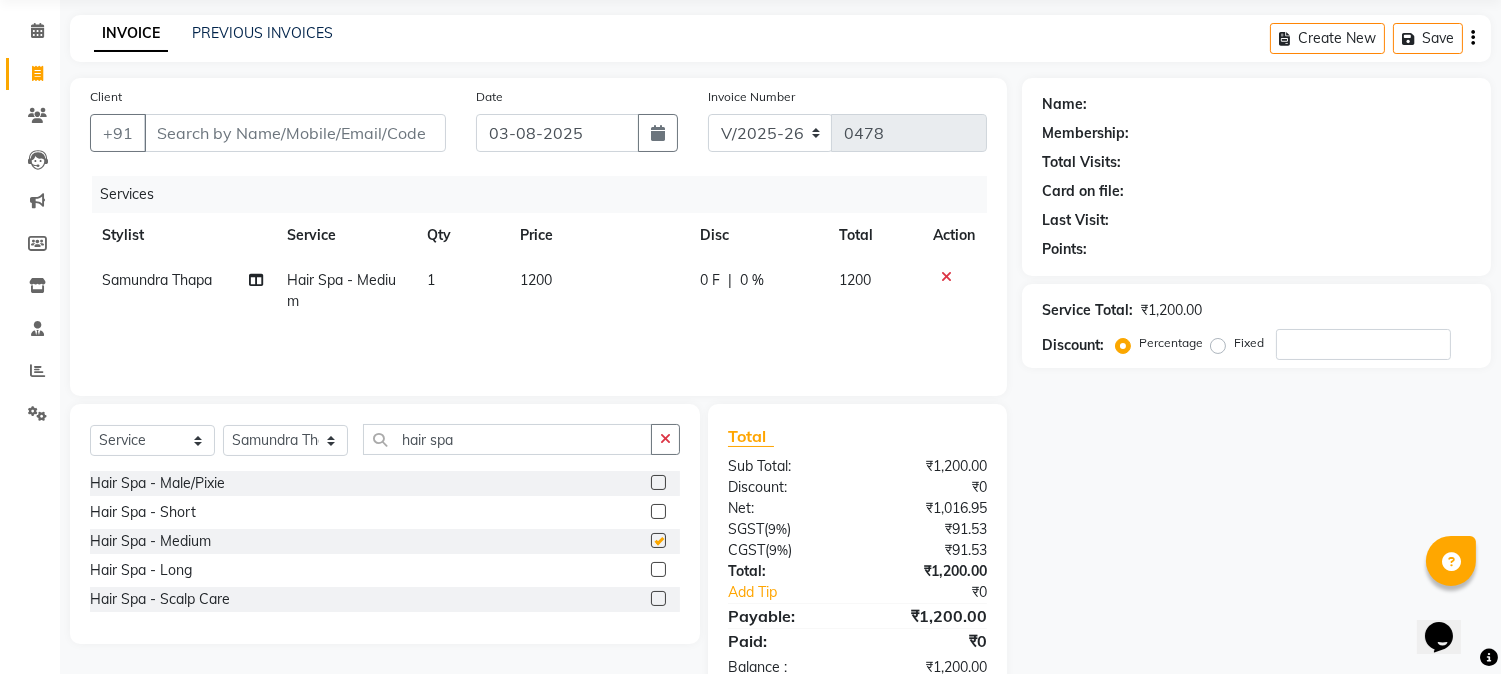 checkbox on "false" 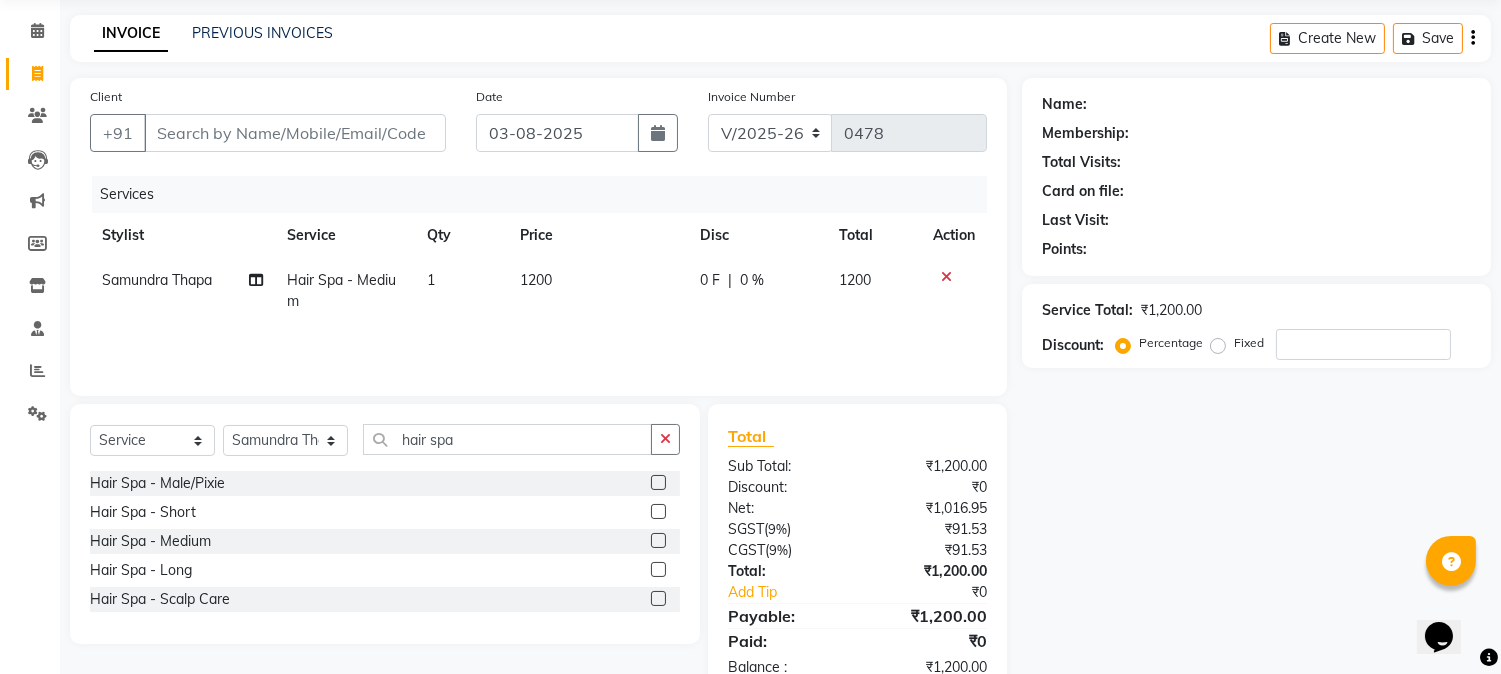 click on "1200" 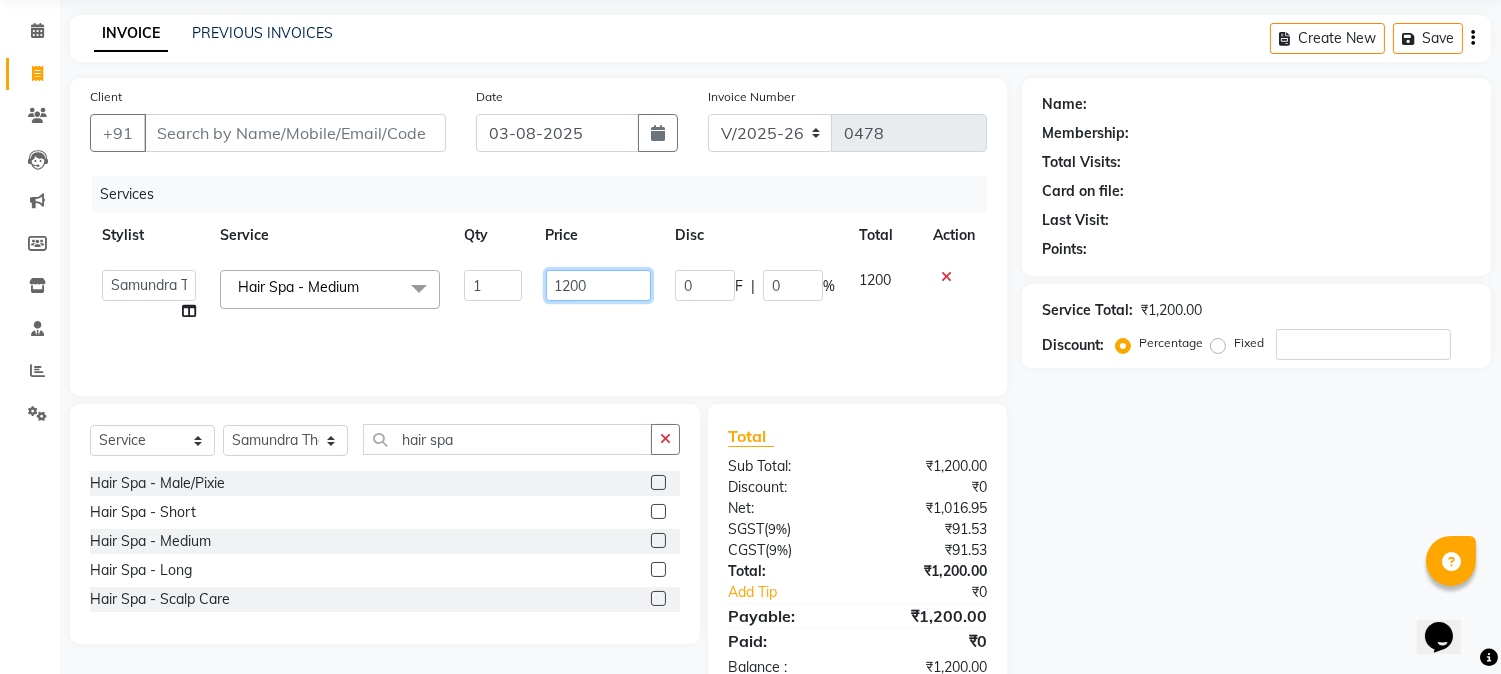 drag, startPoint x: 621, startPoint y: 301, endPoint x: 502, endPoint y: 278, distance: 121.20231 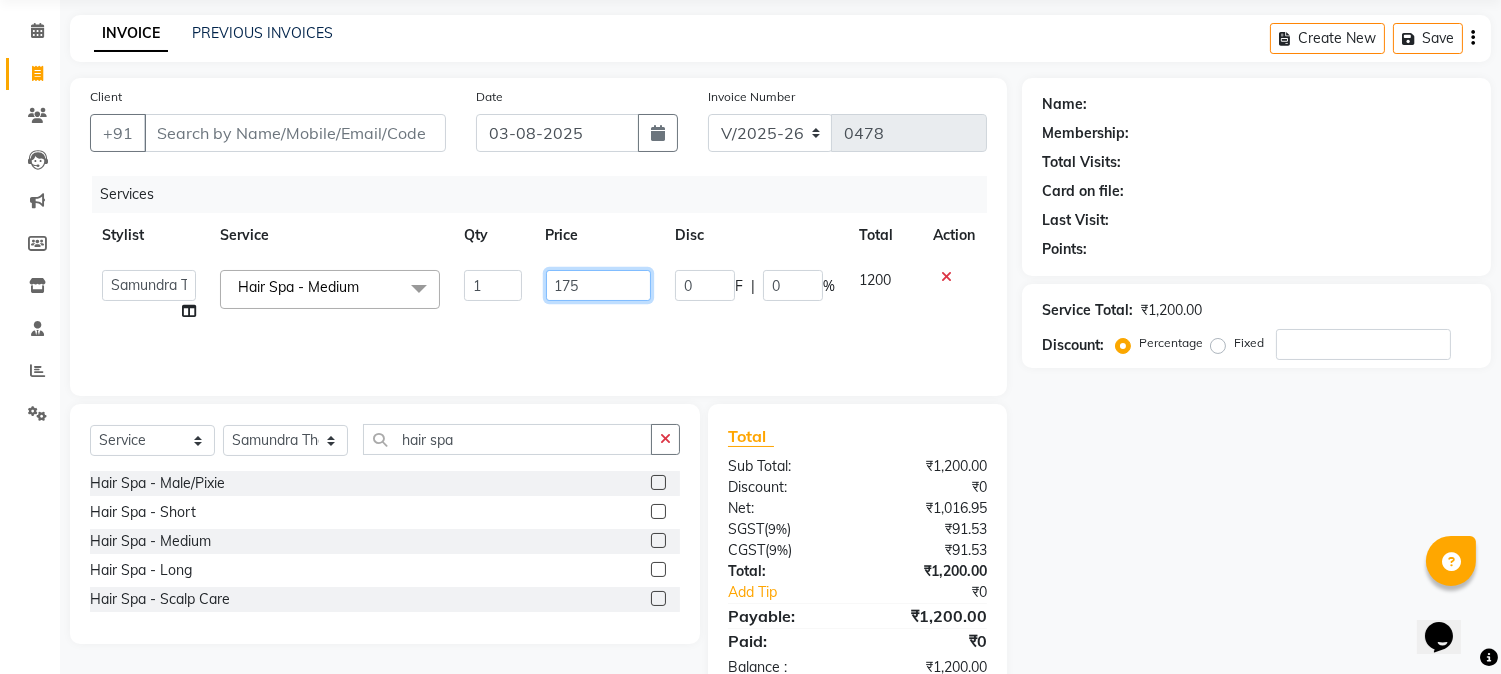 type on "1750" 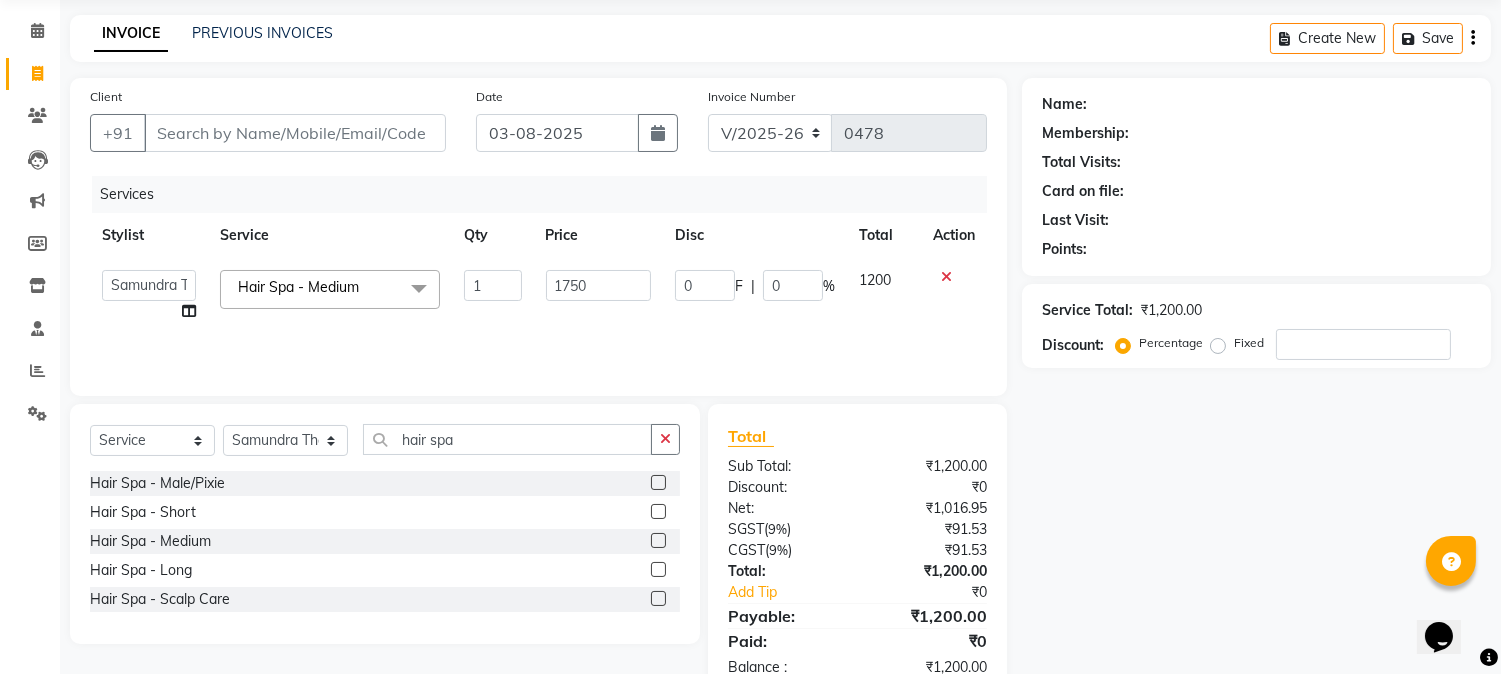 click on "Name: Membership: Total Visits: Card on file: Last Visit:  Points:  Service Total:  ₹1,200.00  Discount:  Percentage   Fixed" 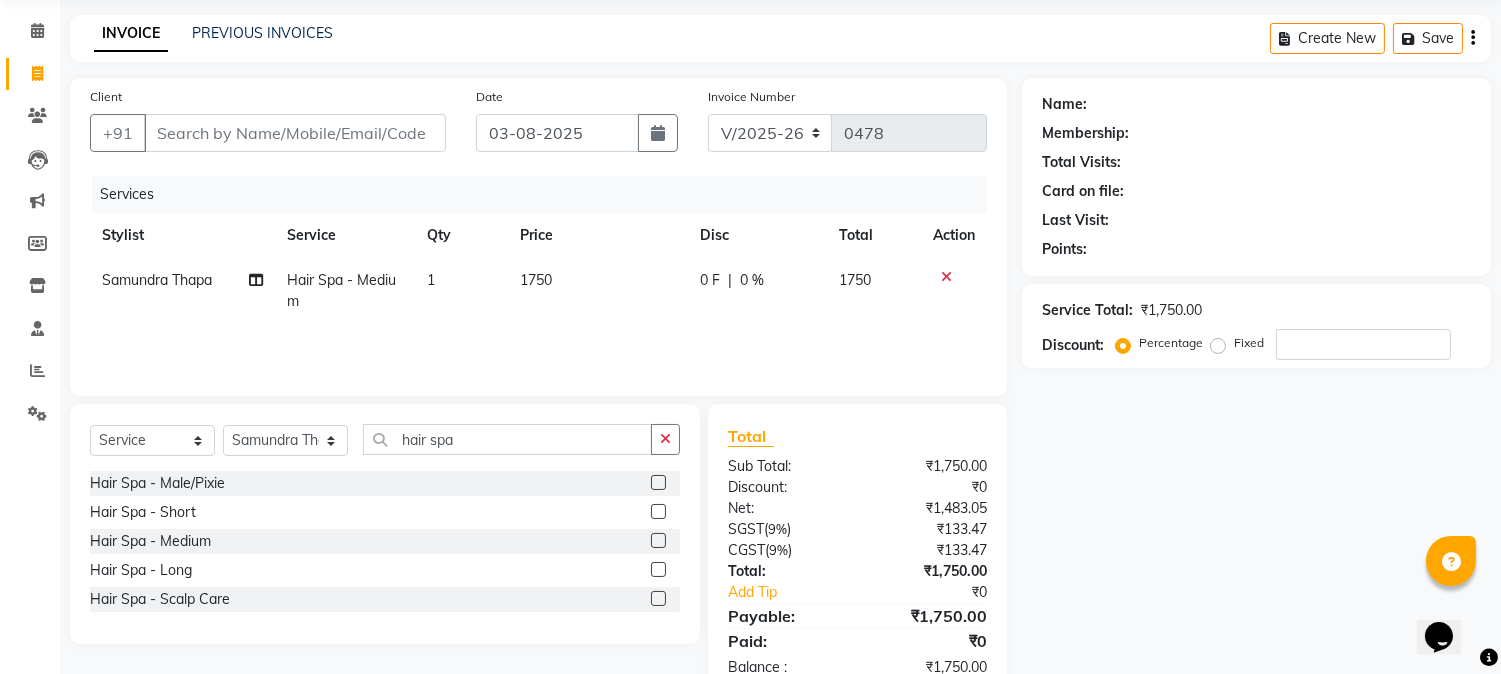 click on "1750" 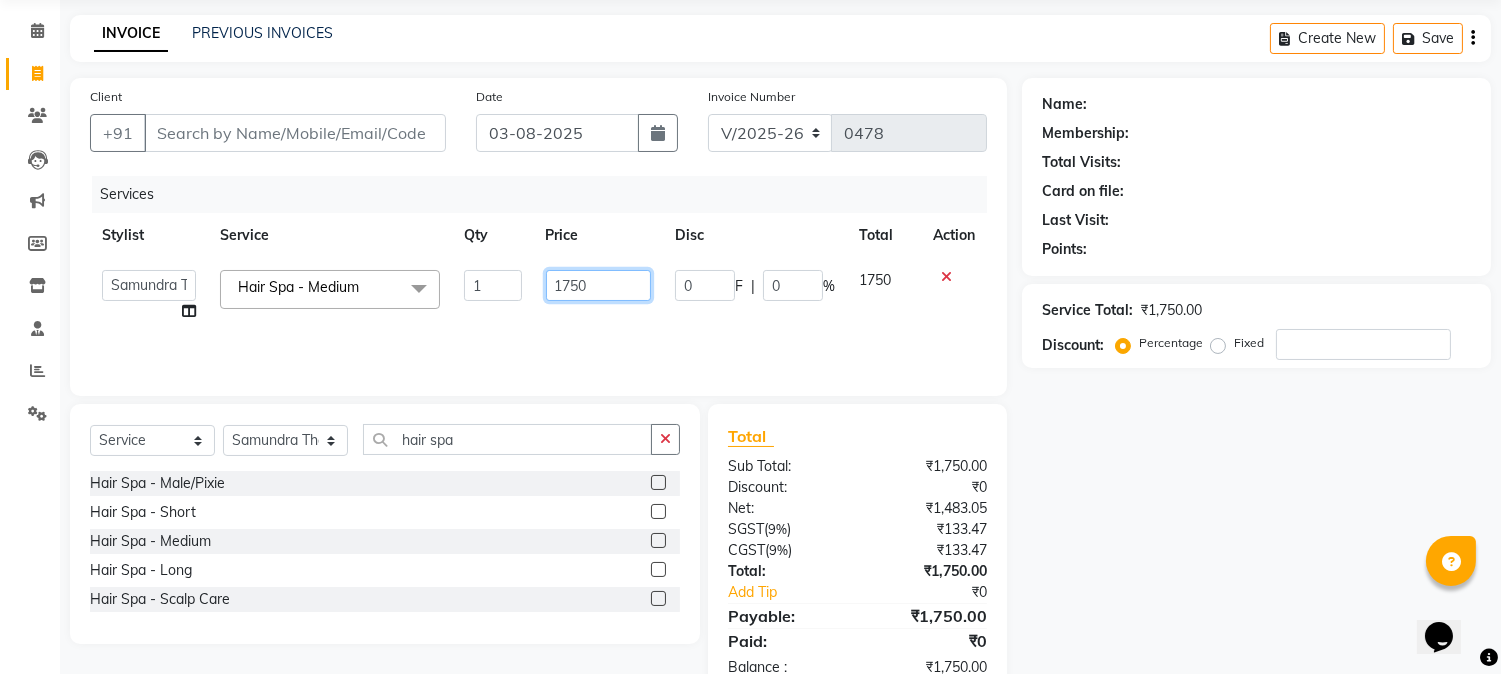 click on "1750" 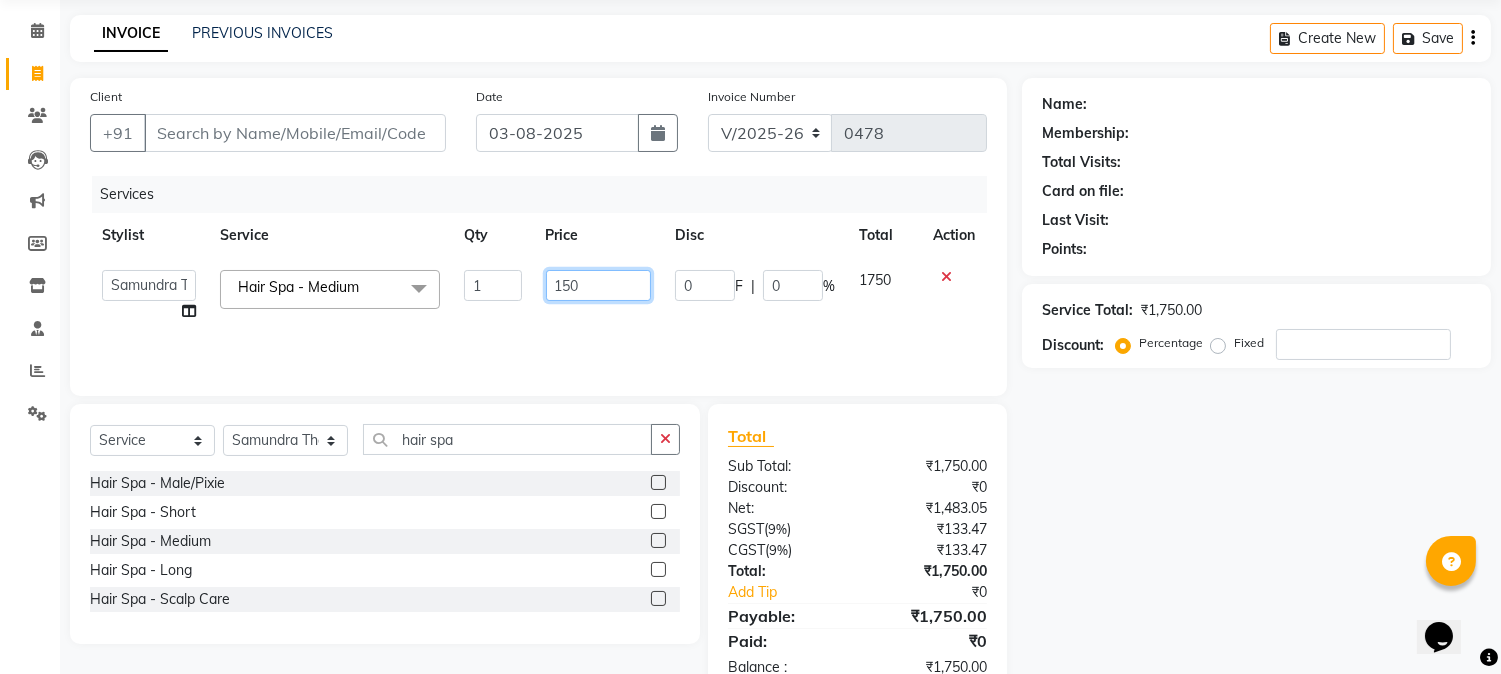 type on "1500" 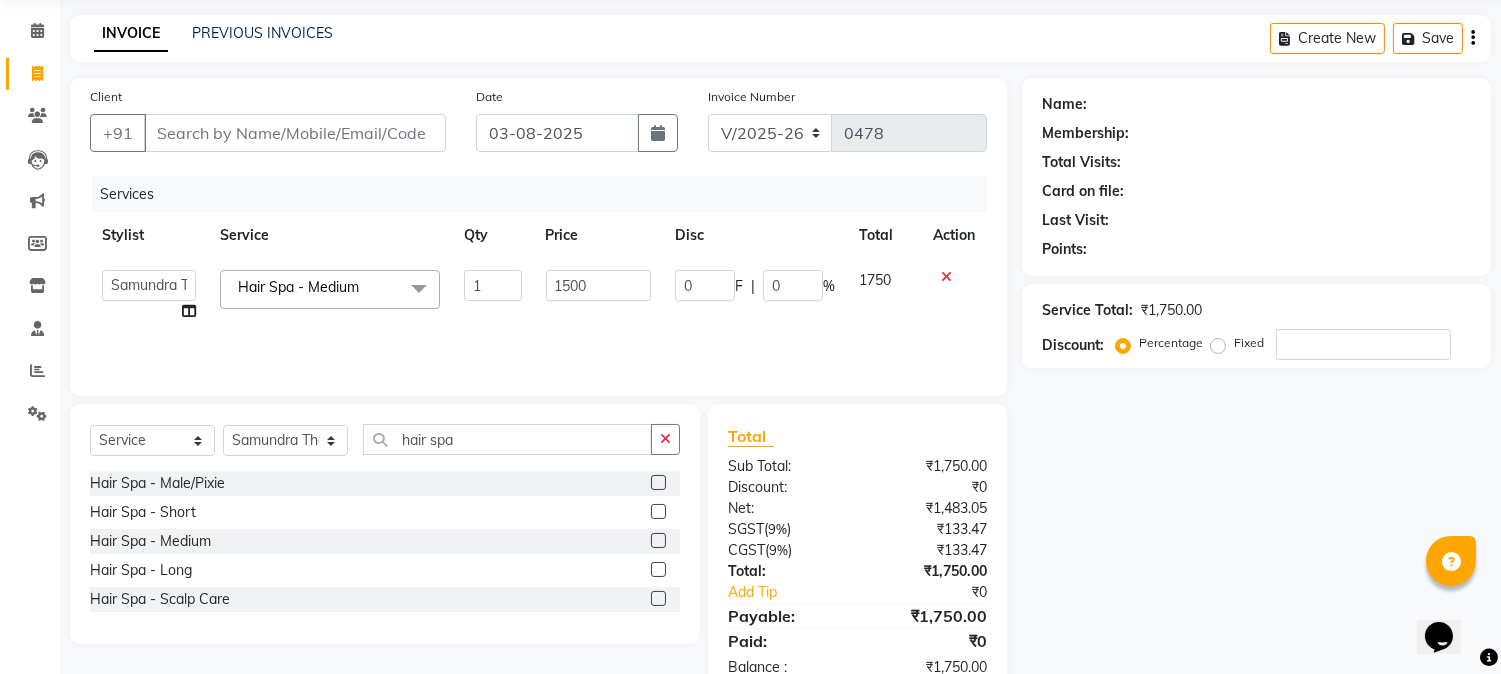 click on "Name: Membership: Total Visits: Card on file: Last Visit:  Points:  Service Total:  ₹1,750.00  Discount:  Percentage   Fixed" 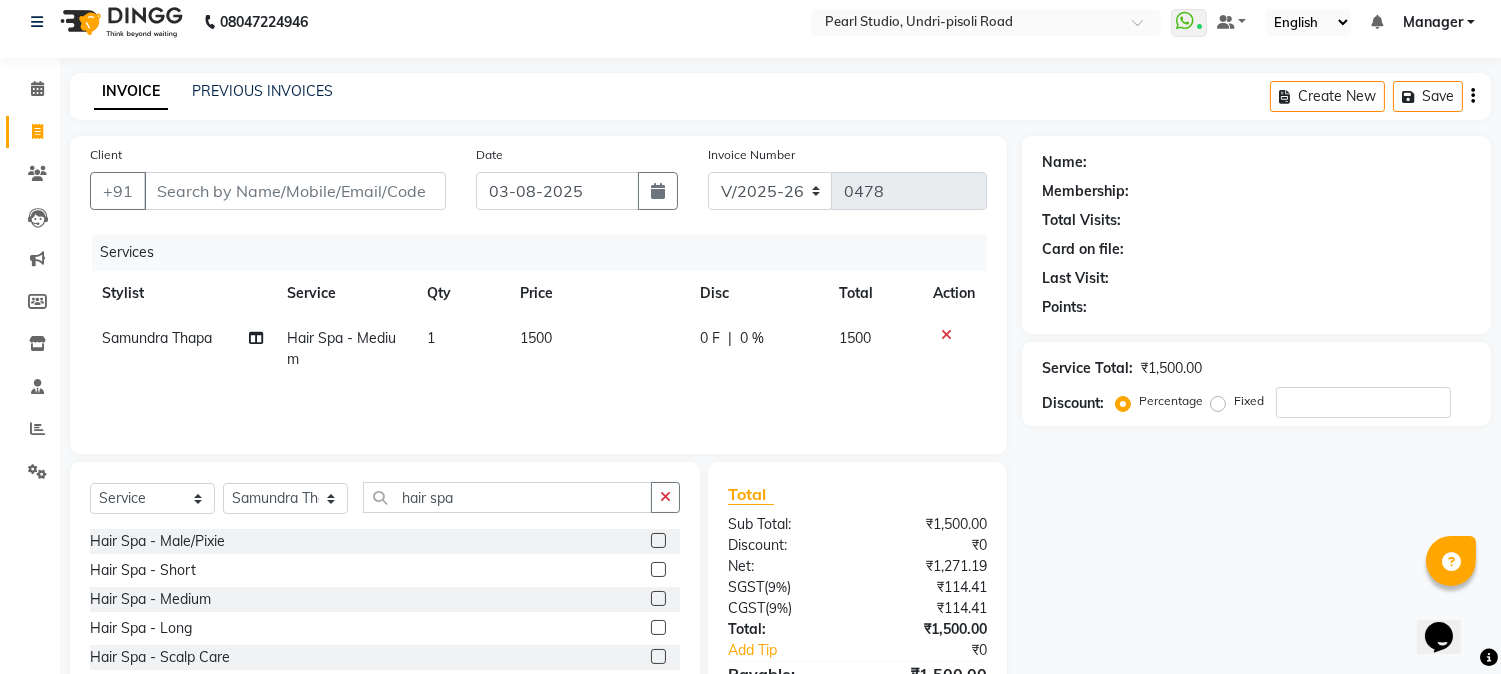 scroll, scrollTop: 0, scrollLeft: 0, axis: both 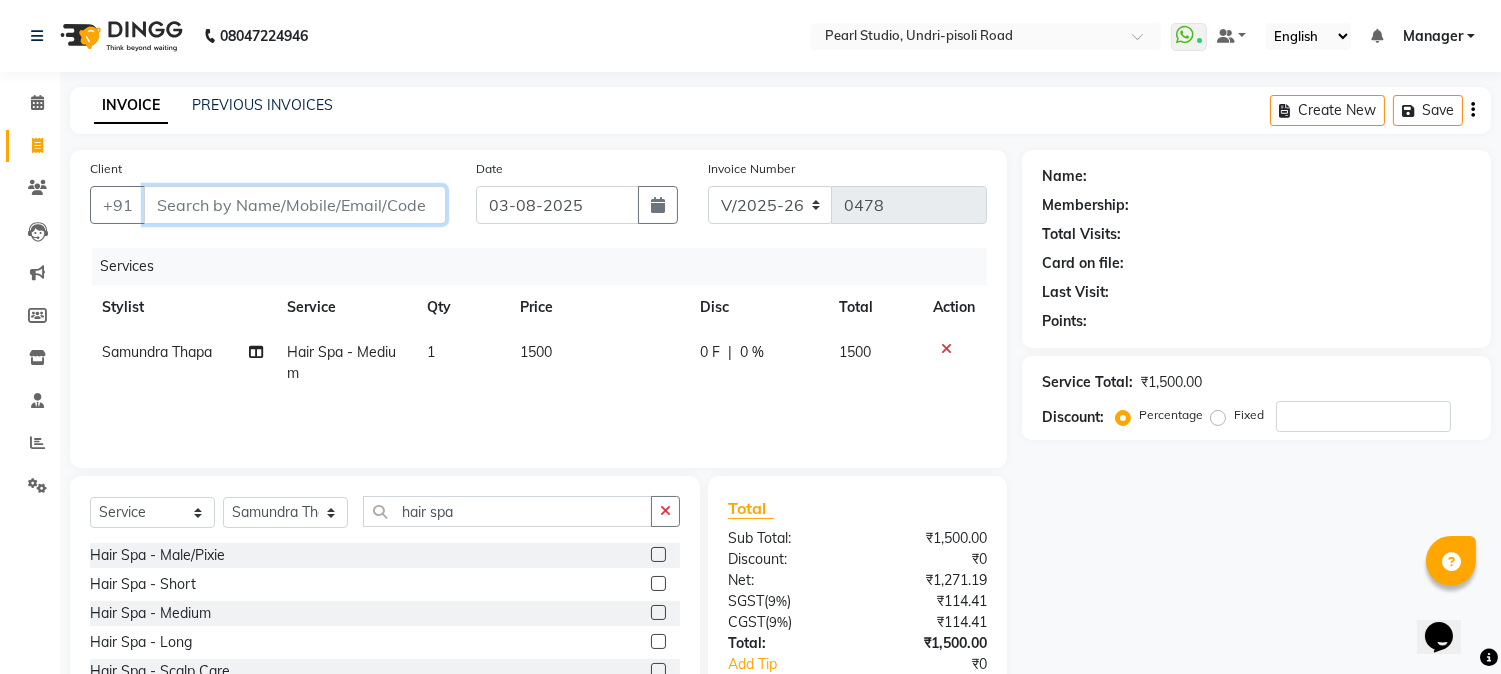 click on "Client" at bounding box center (295, 205) 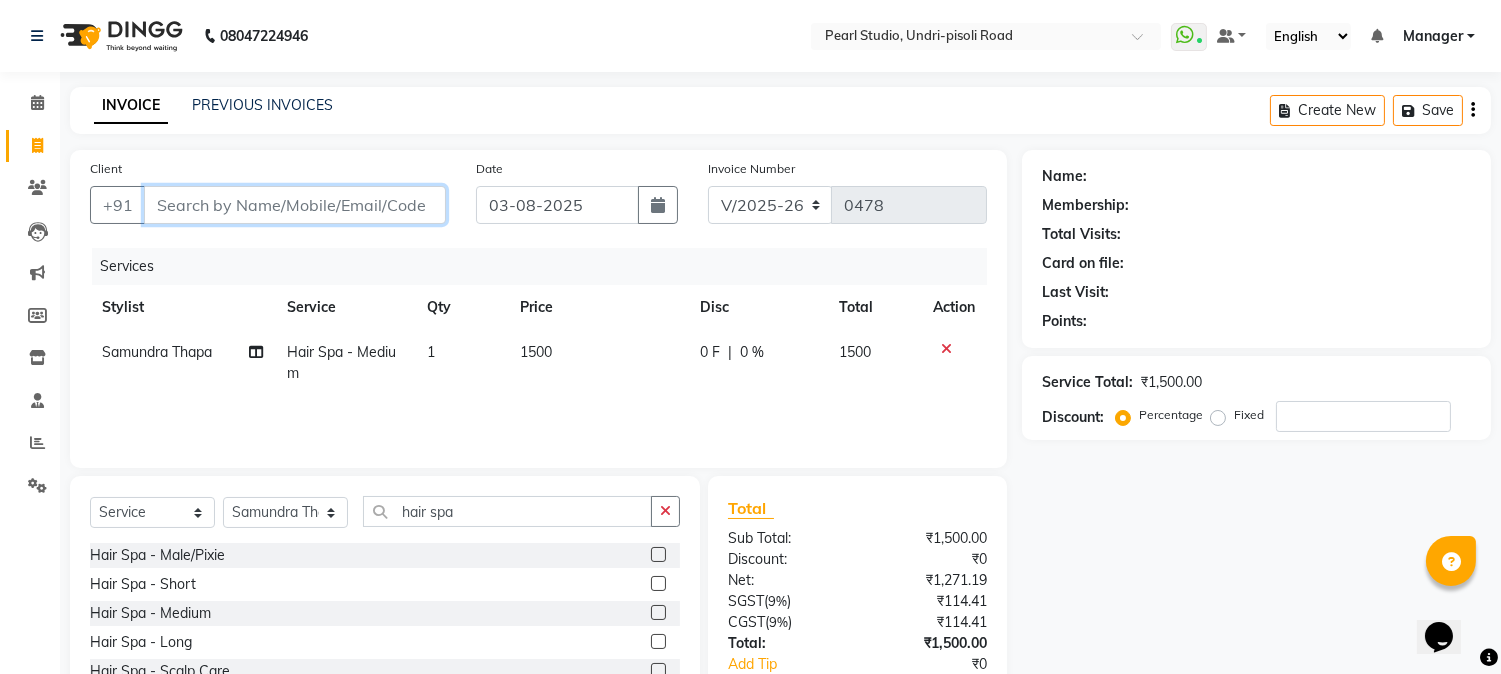 type on "a" 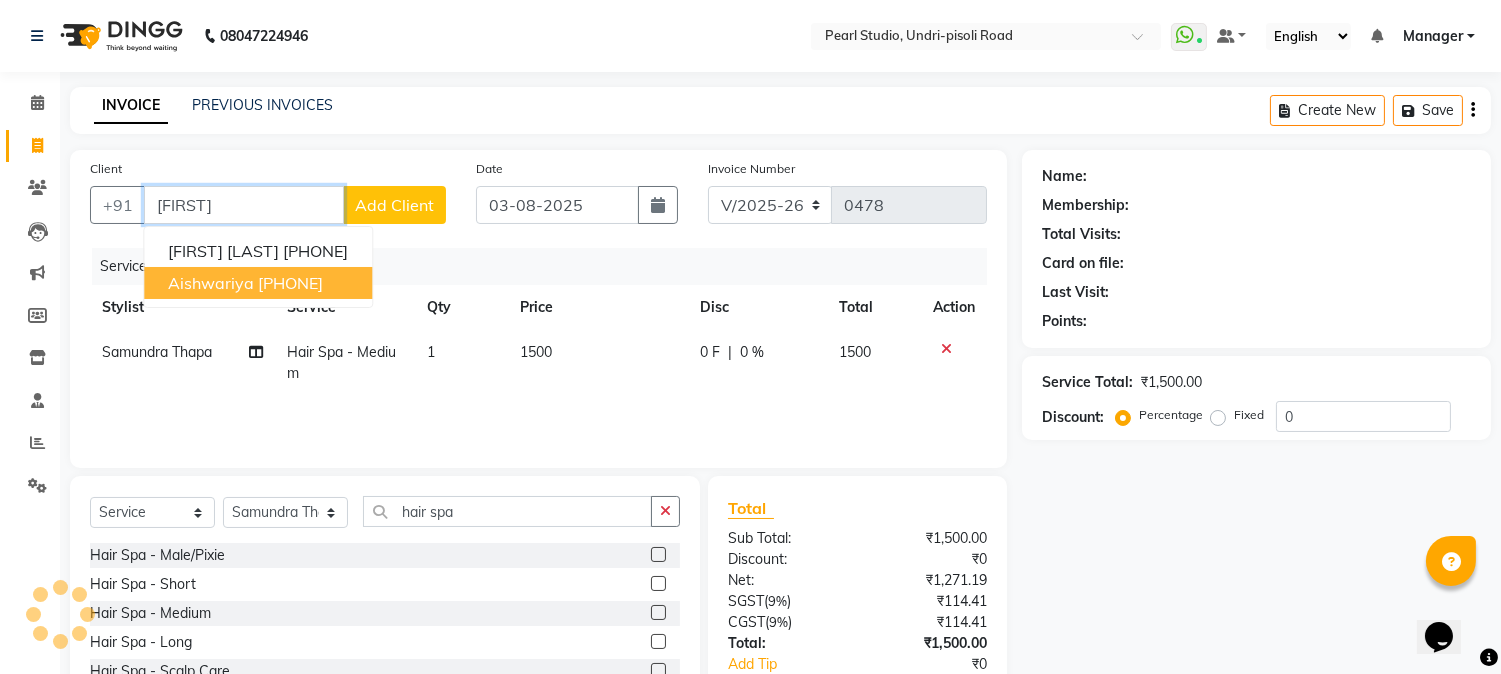 click on "[PHONE]" at bounding box center (290, 283) 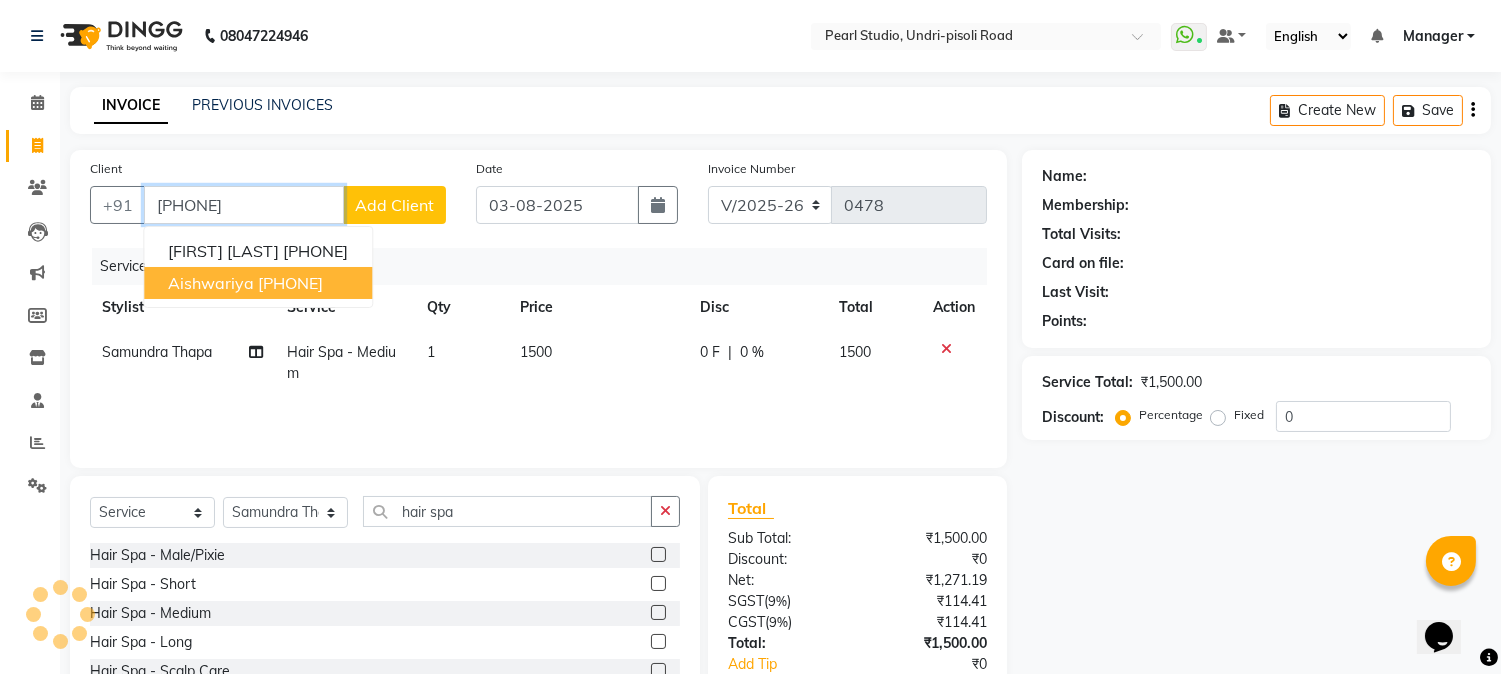 type on "[PHONE]" 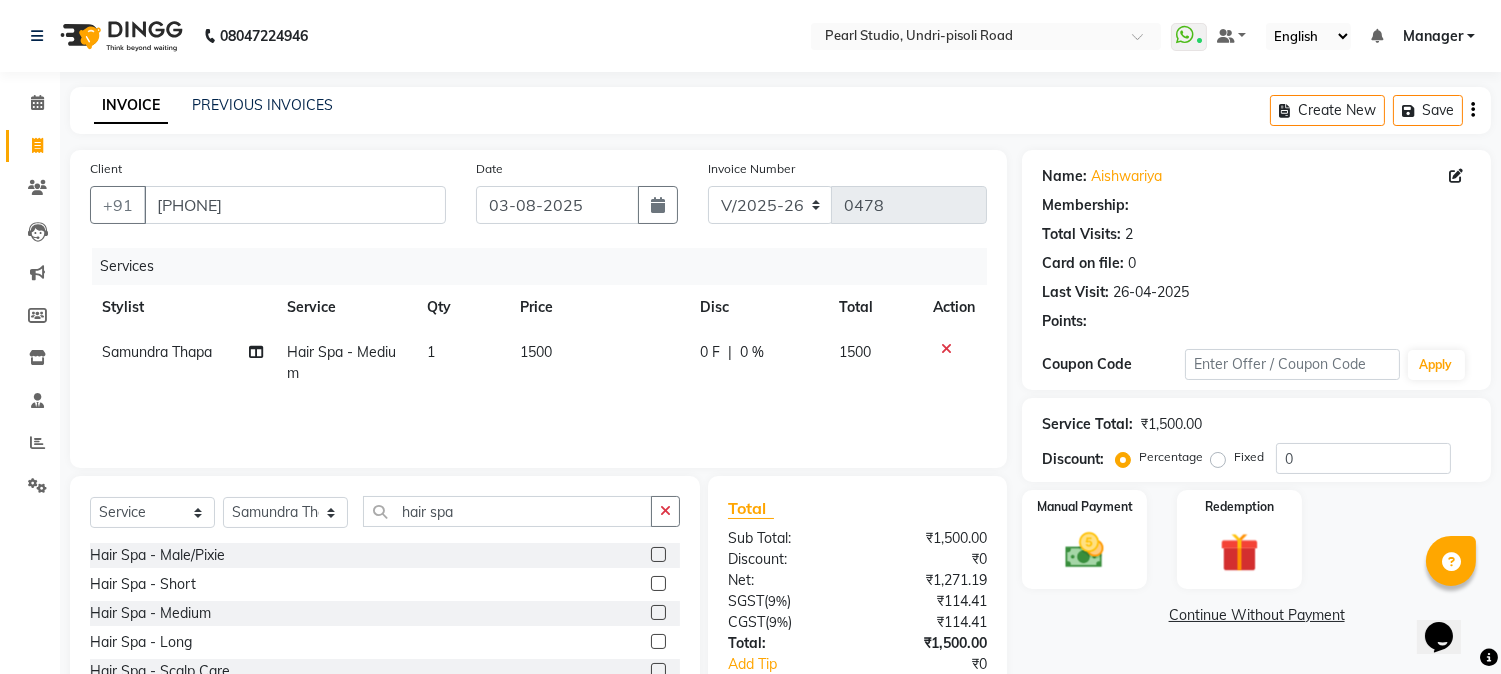 type on "20" 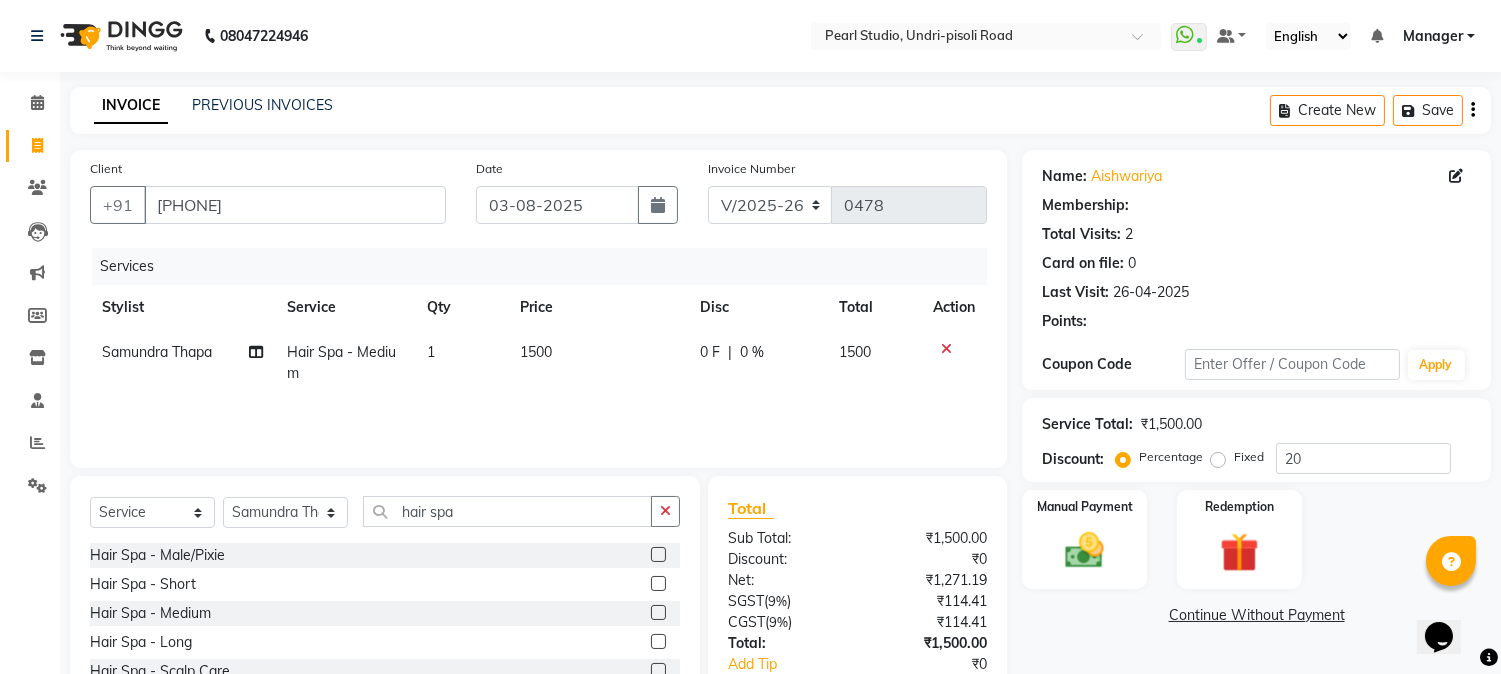 select on "1: Object" 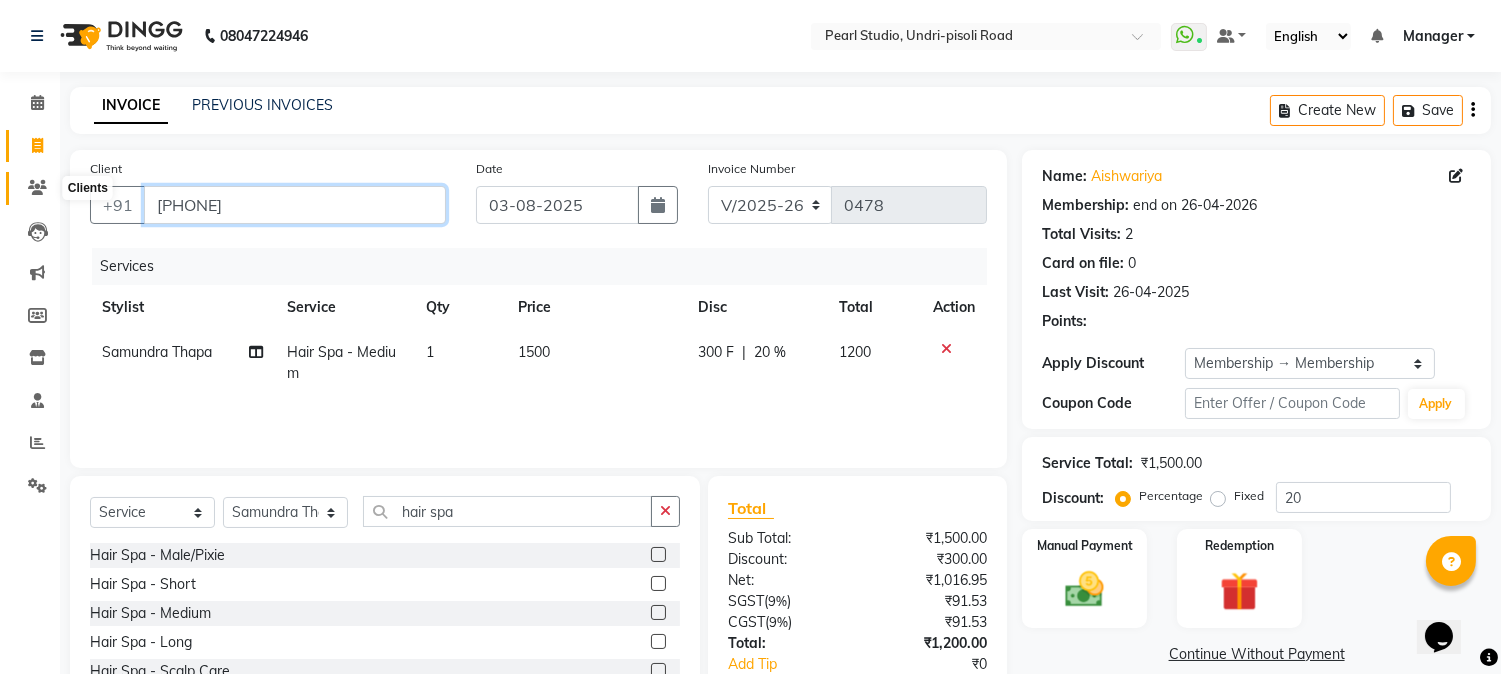 drag, startPoint x: 305, startPoint y: 211, endPoint x: 31, endPoint y: 197, distance: 274.35742 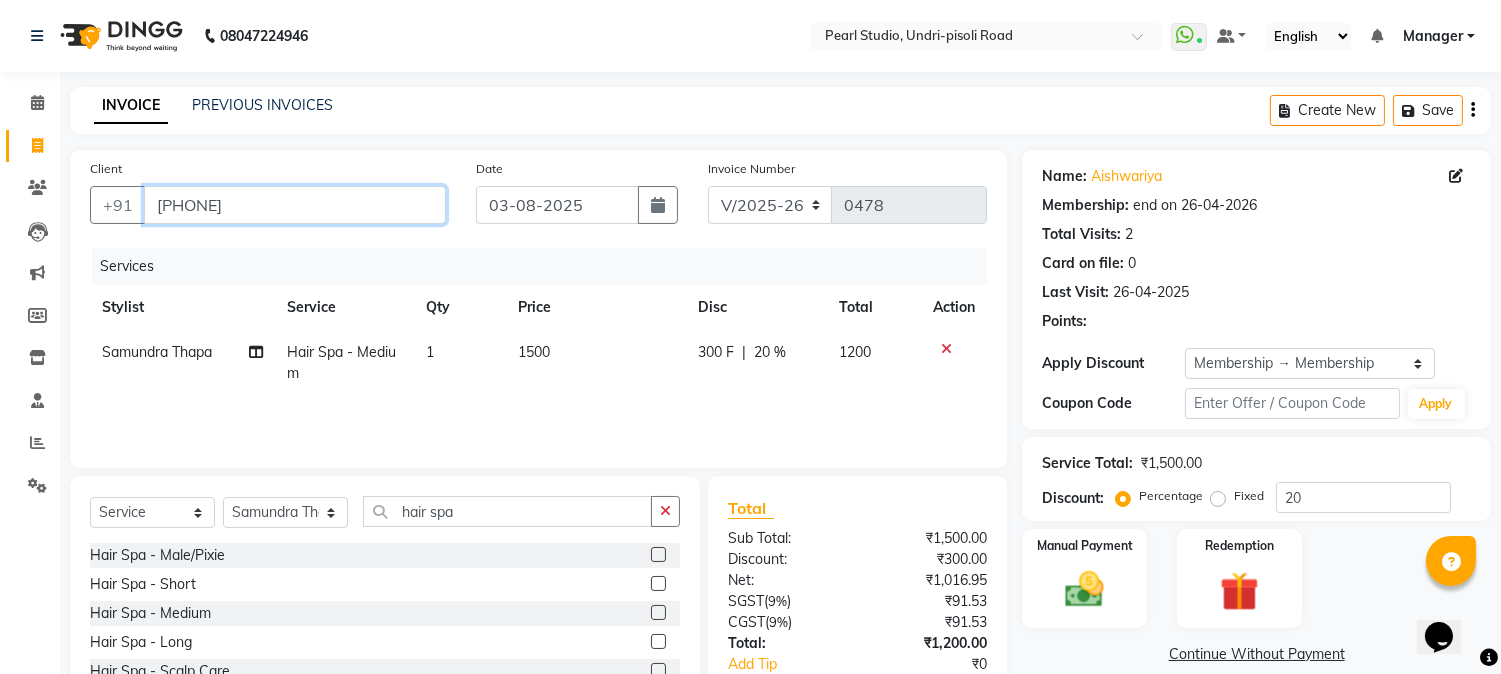 type on "9" 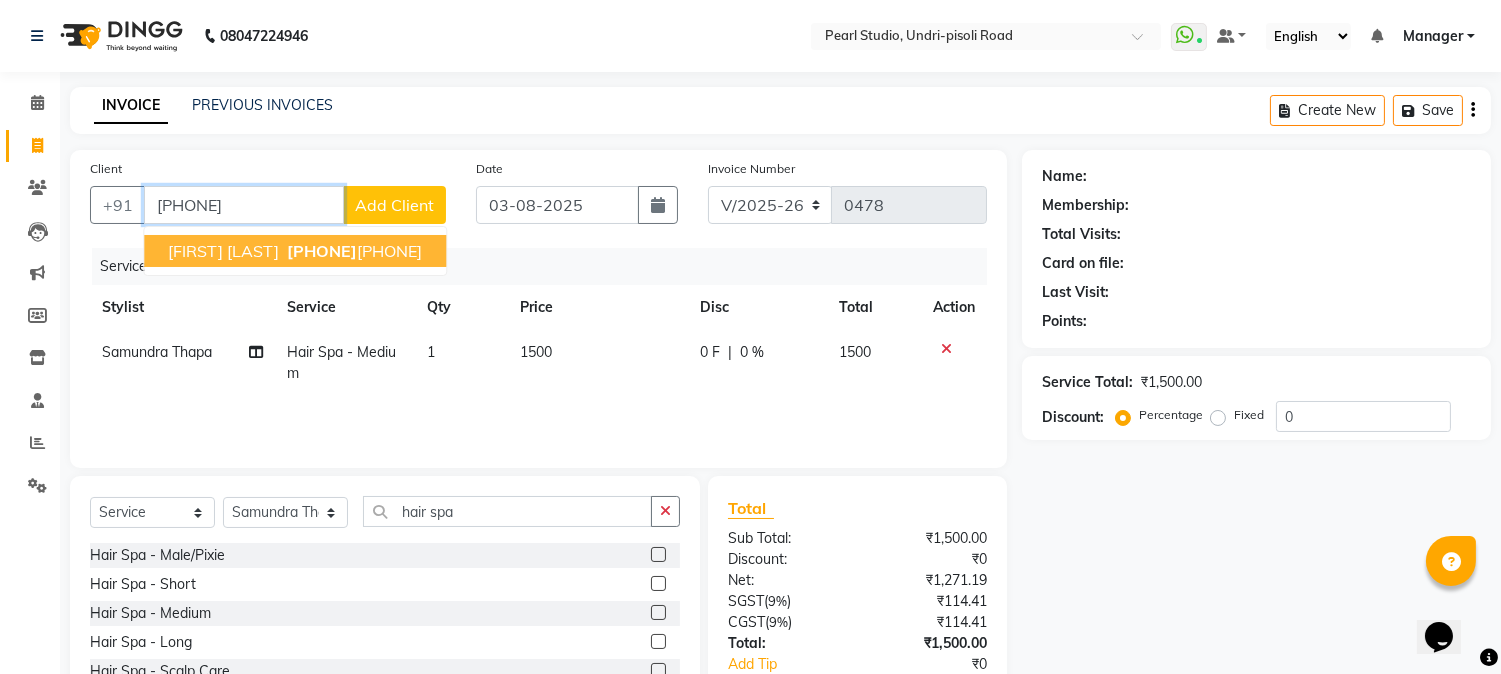 click on "[PHONE]" at bounding box center (322, 251) 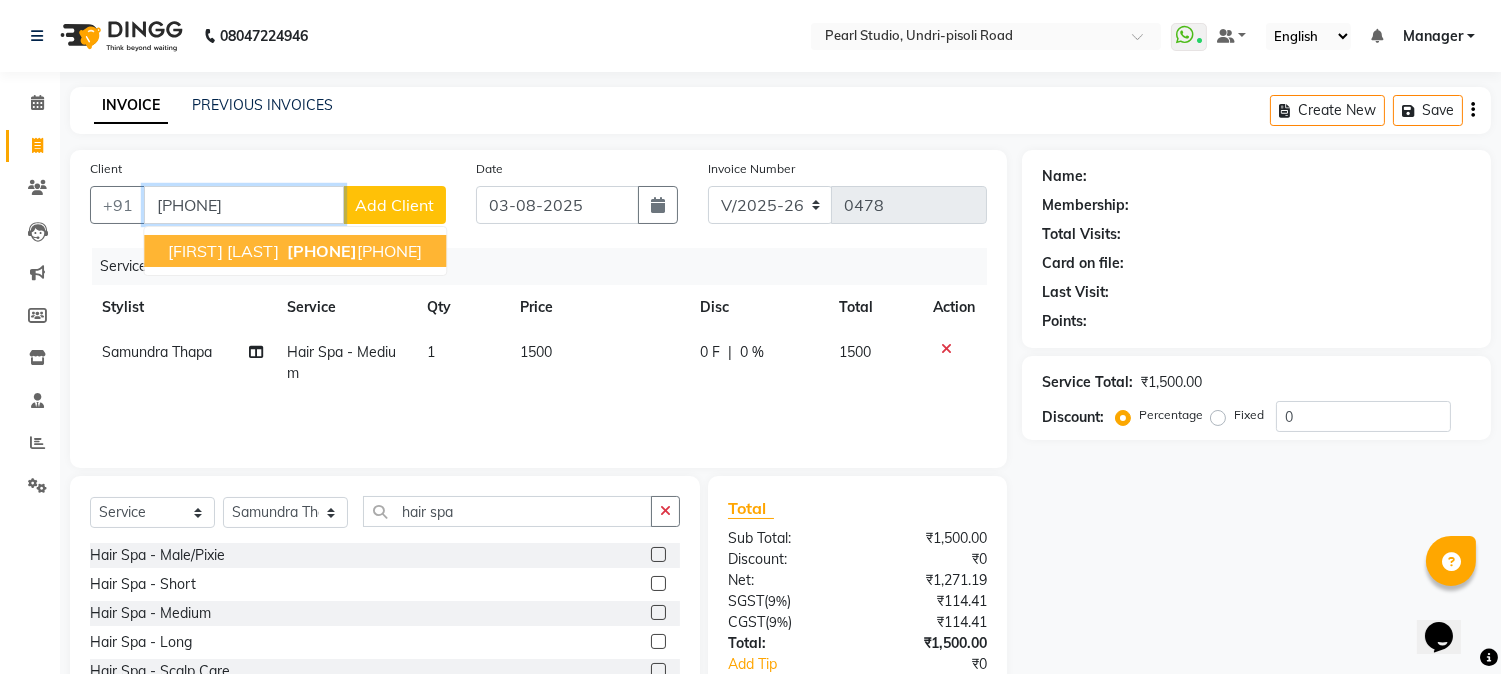 type on "[PHONE]" 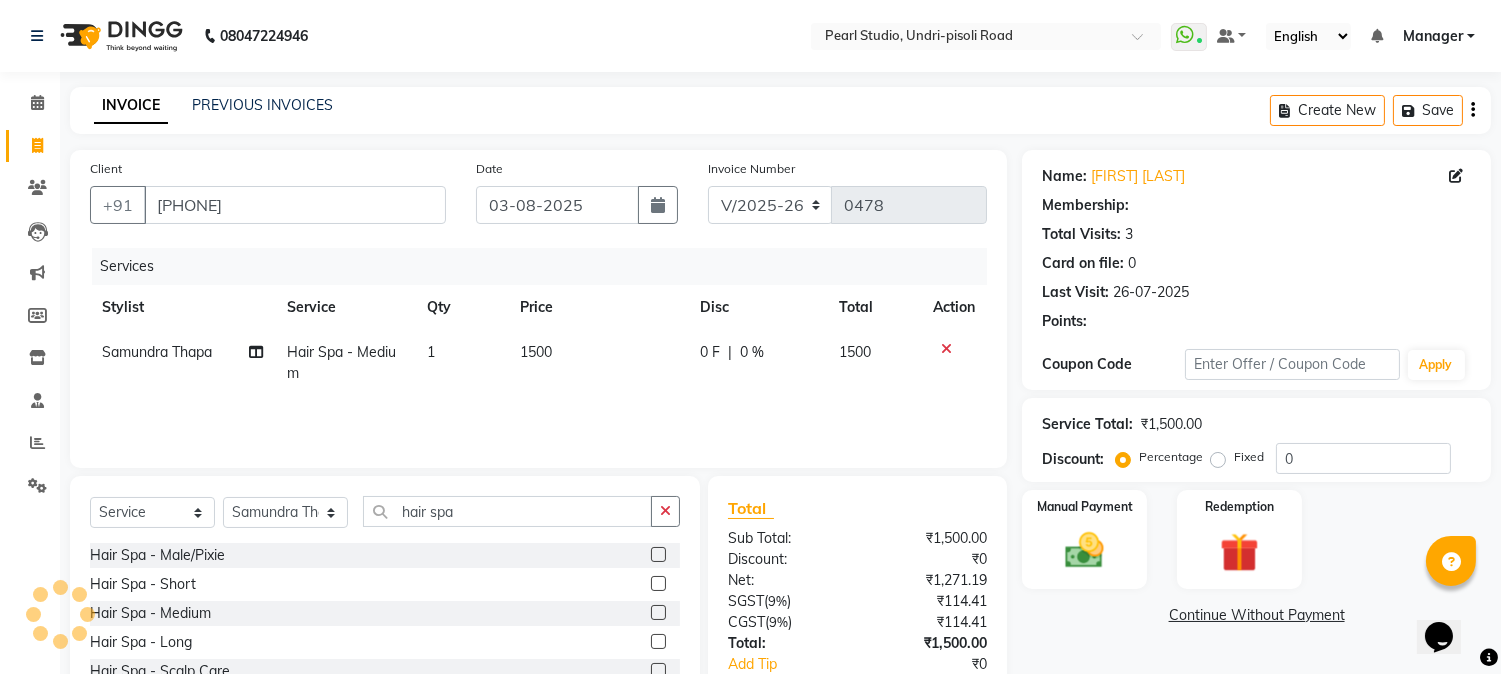 select on "1: Object" 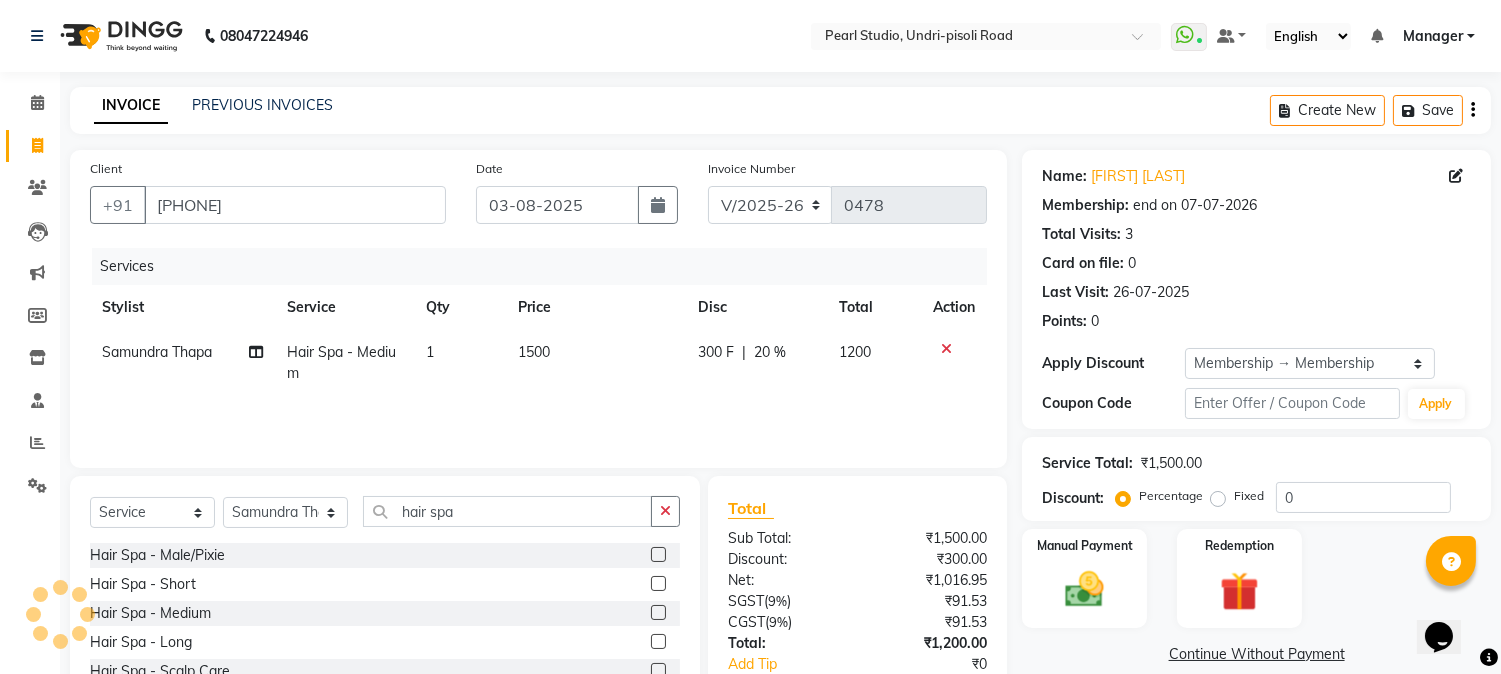 type on "20" 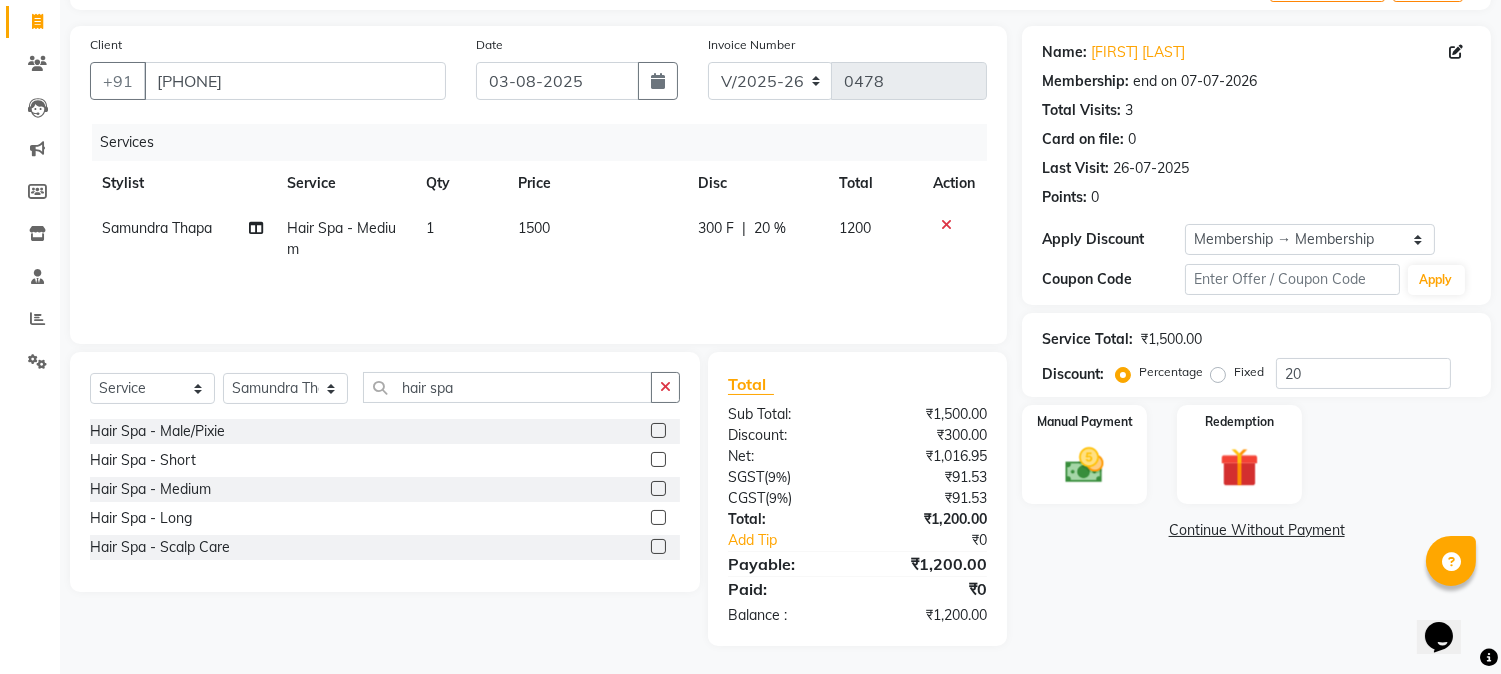 scroll, scrollTop: 125, scrollLeft: 0, axis: vertical 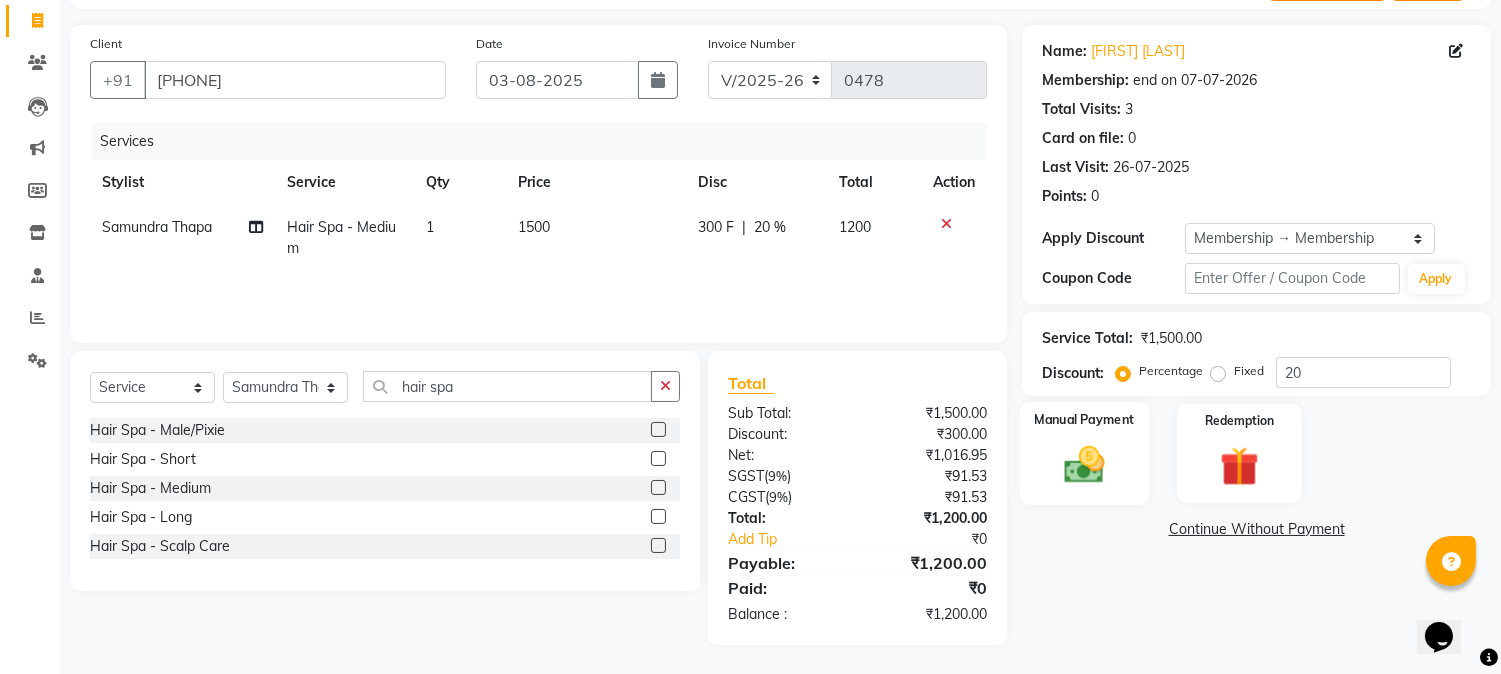 click 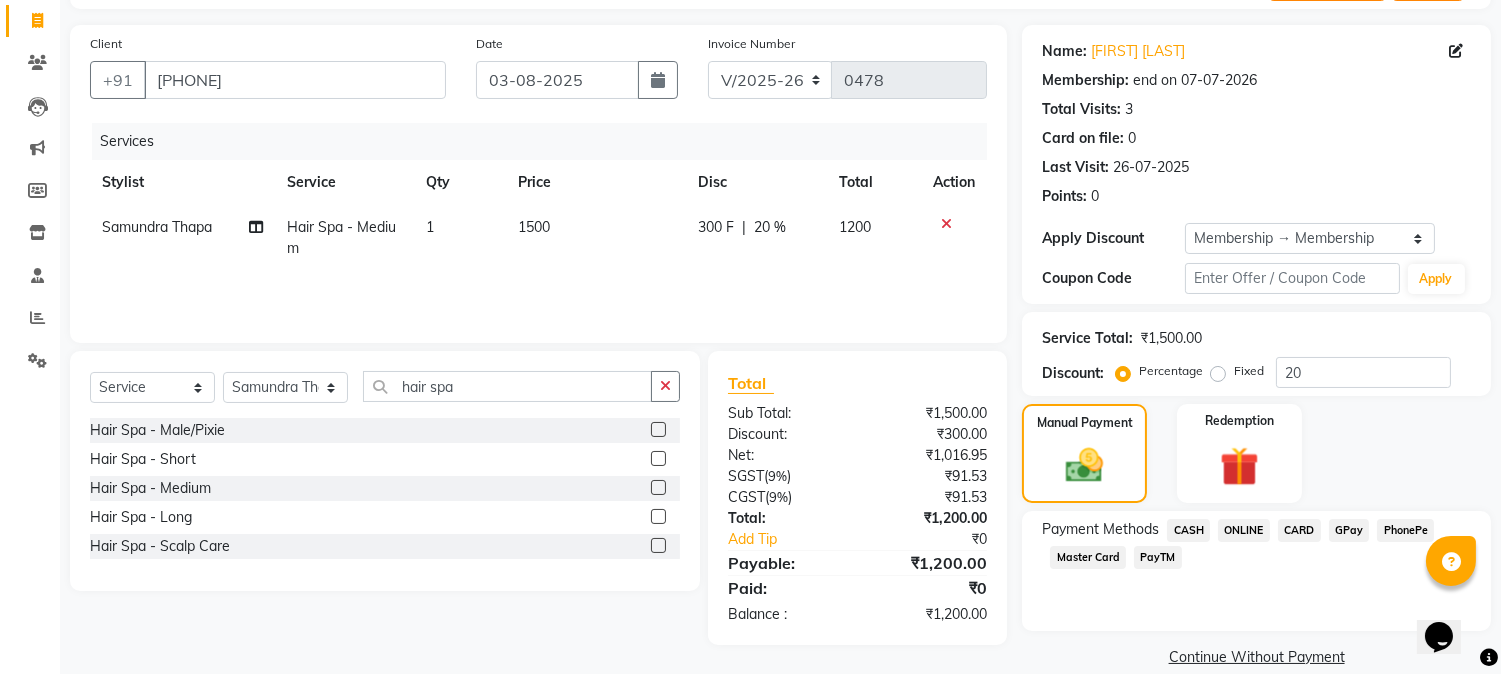 click on "PayTM" 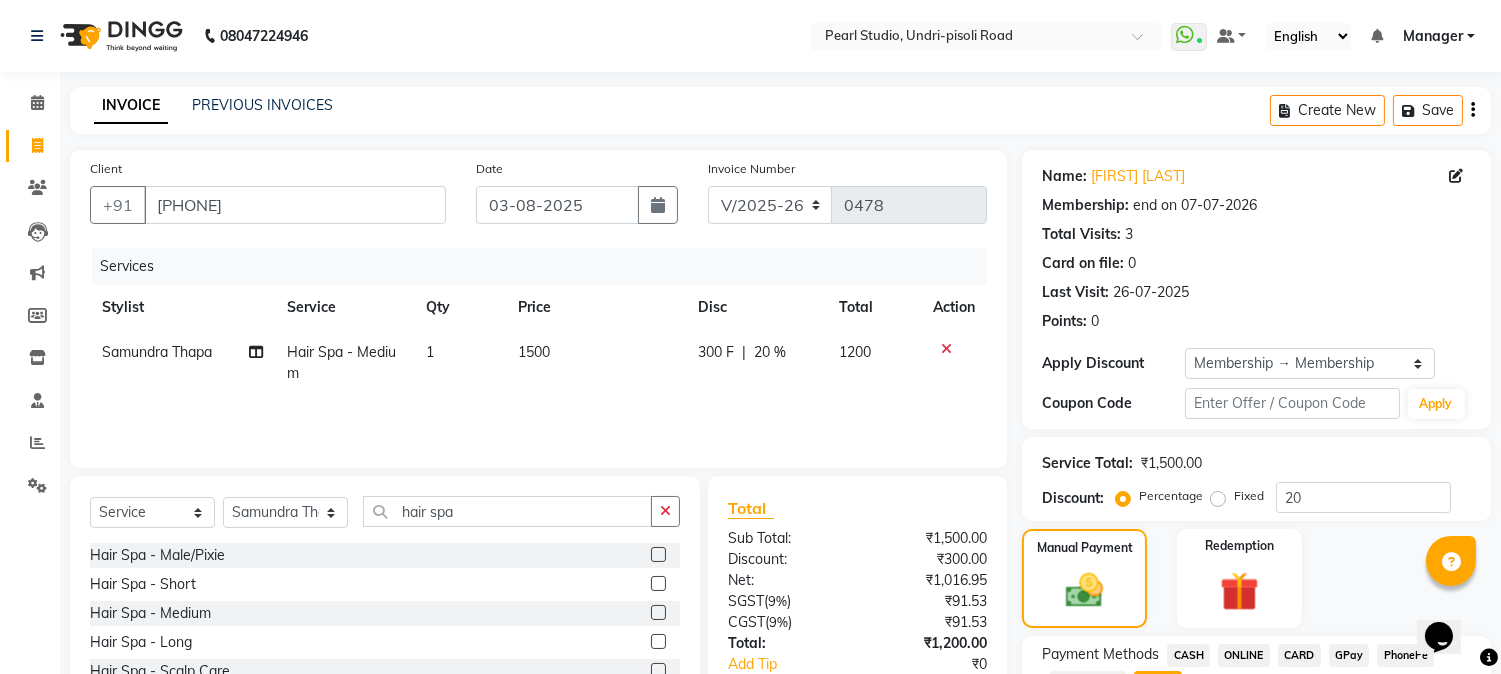 scroll, scrollTop: 208, scrollLeft: 0, axis: vertical 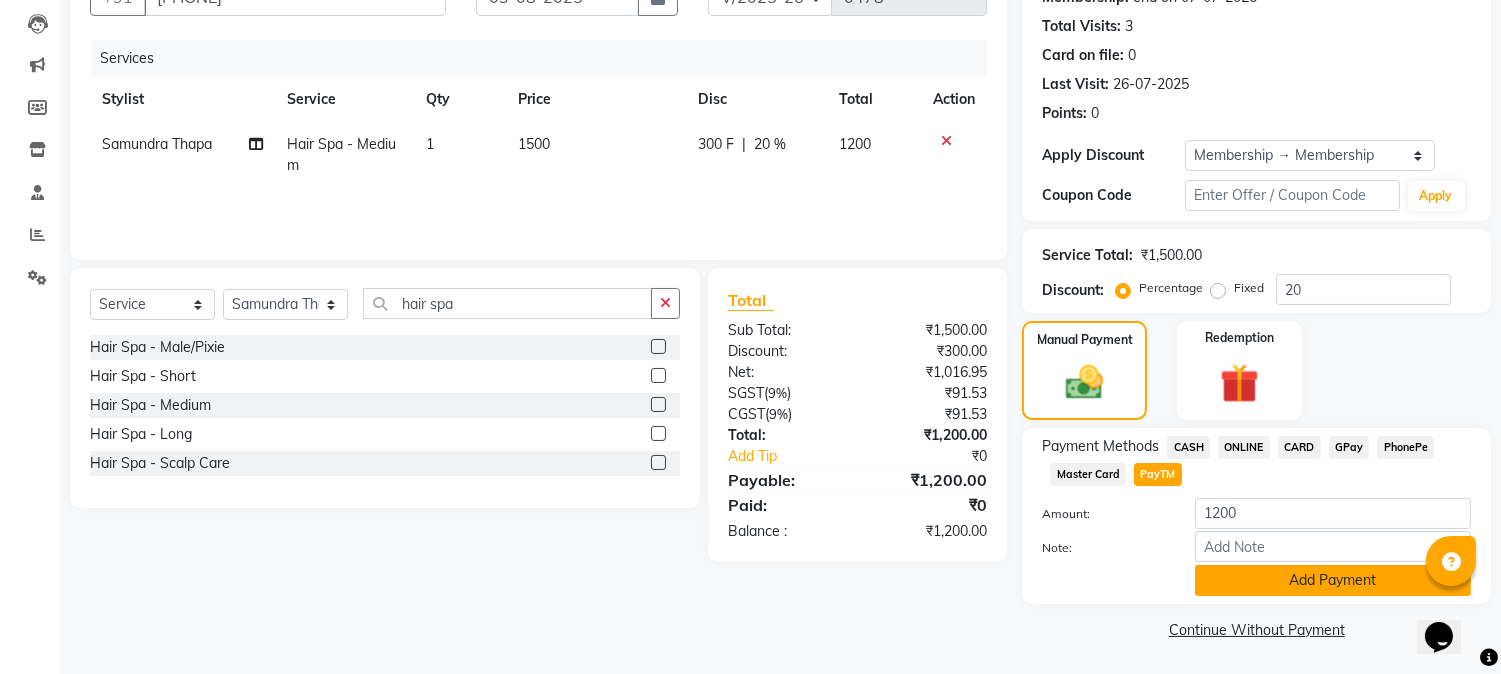 click on "Add Payment" 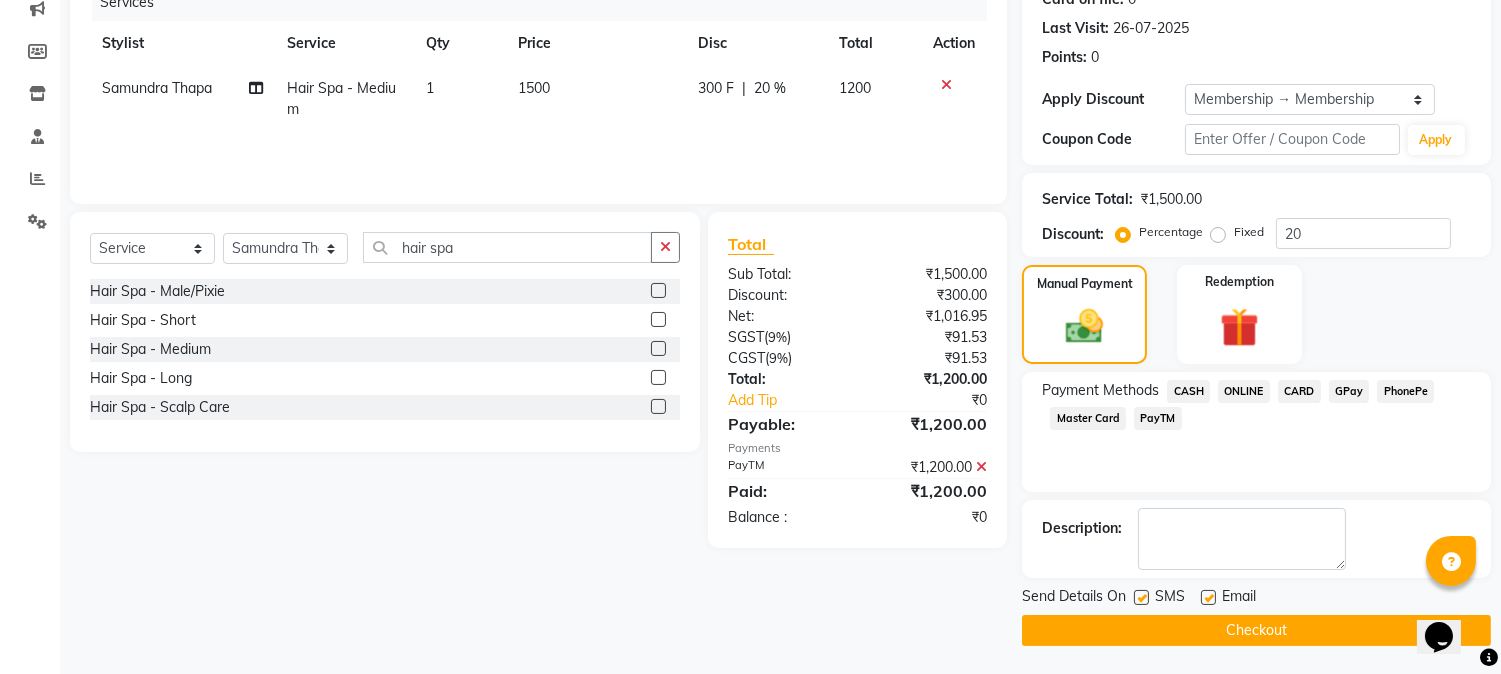 scroll, scrollTop: 265, scrollLeft: 0, axis: vertical 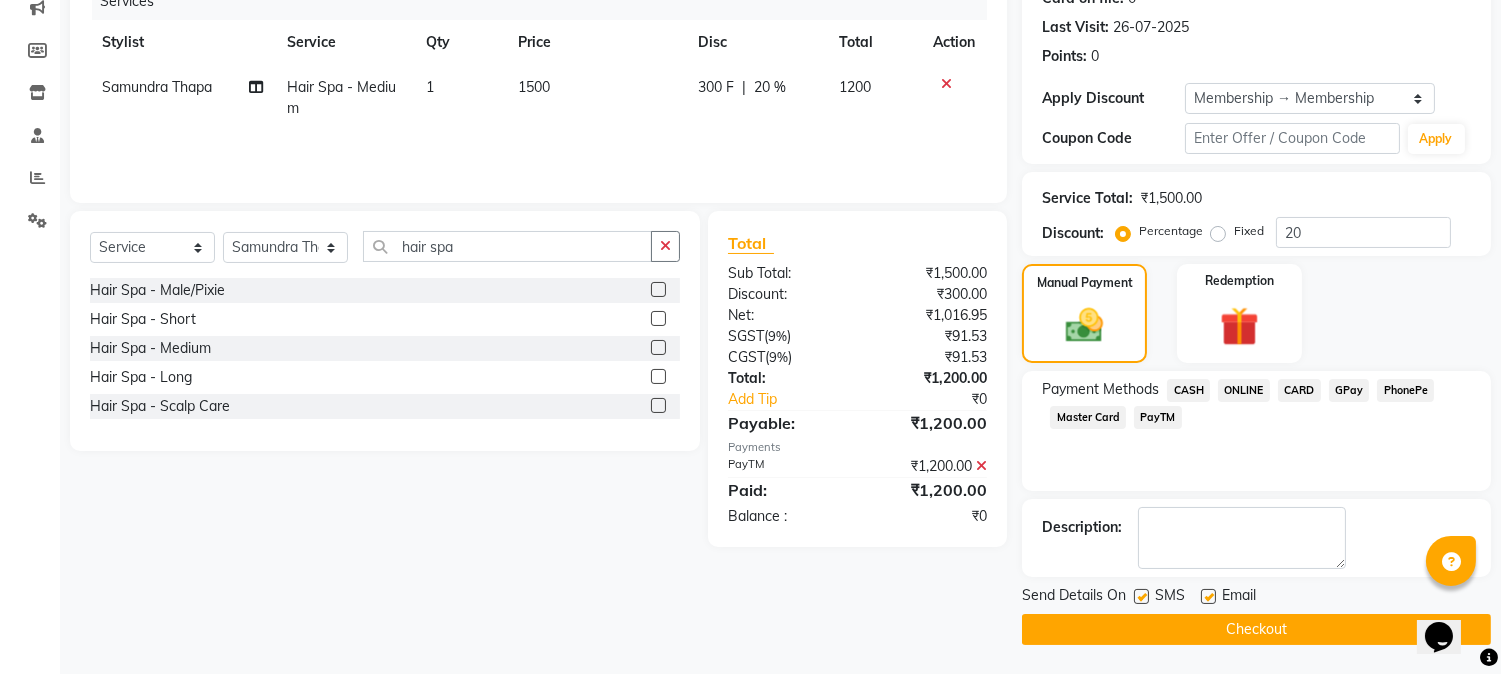 click on "Checkout" 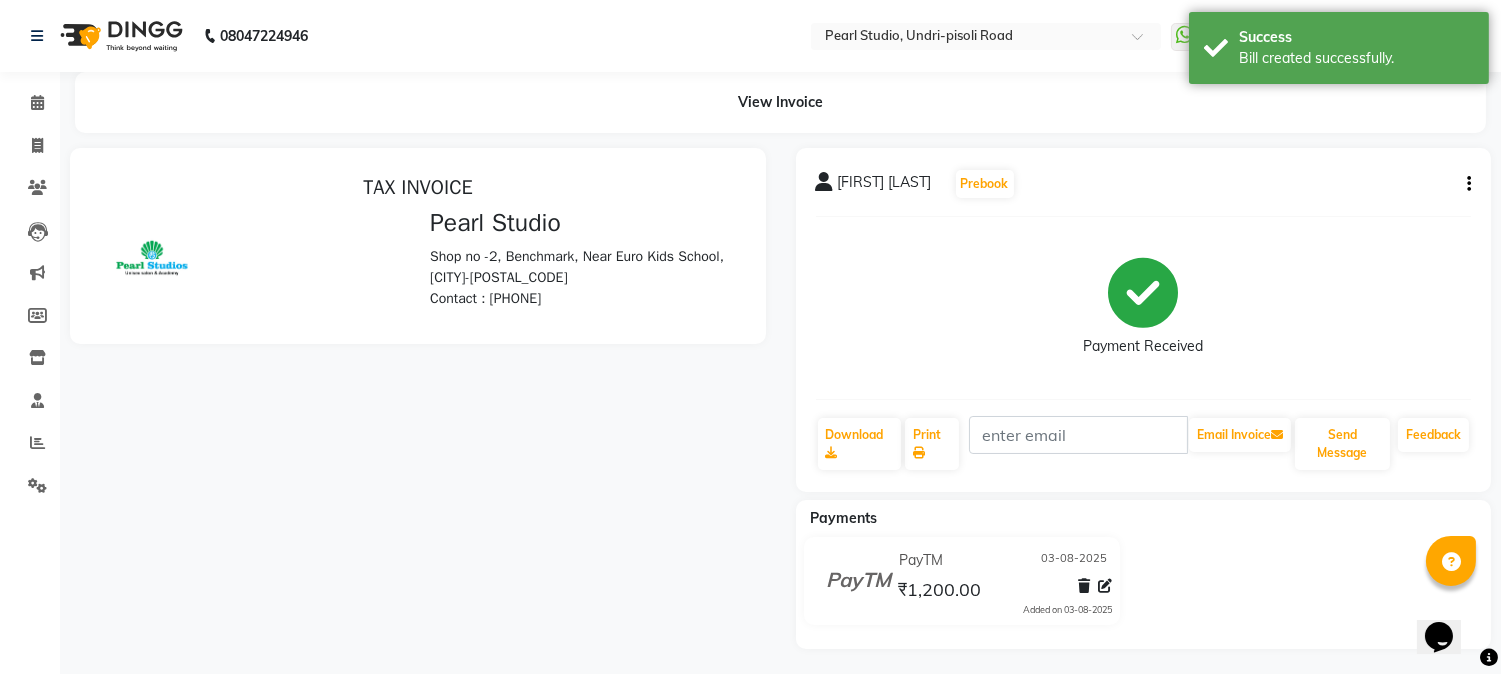 scroll, scrollTop: 0, scrollLeft: 0, axis: both 